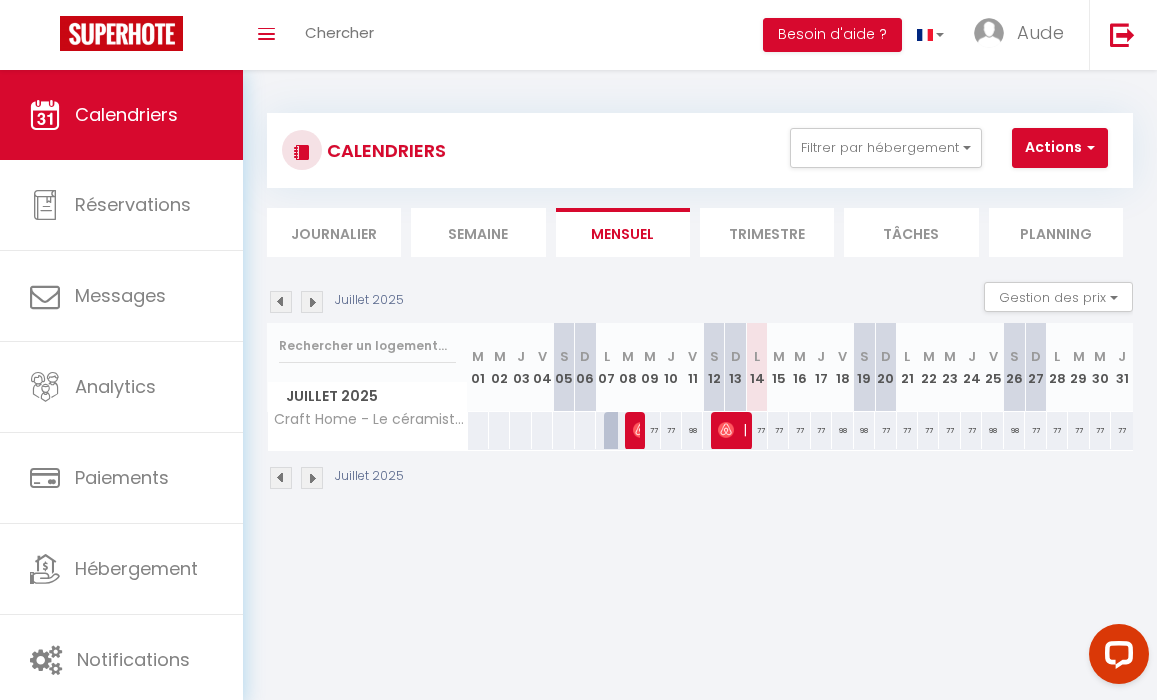 scroll, scrollTop: 0, scrollLeft: 0, axis: both 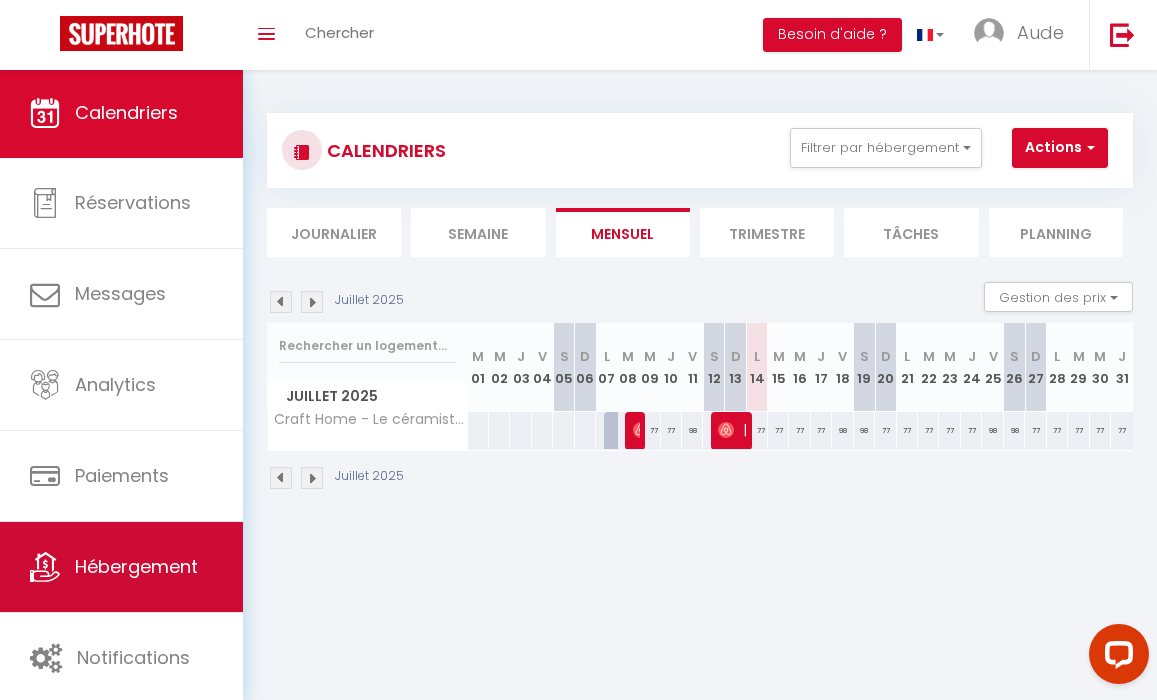 click on "Hébergement" at bounding box center [121, 567] 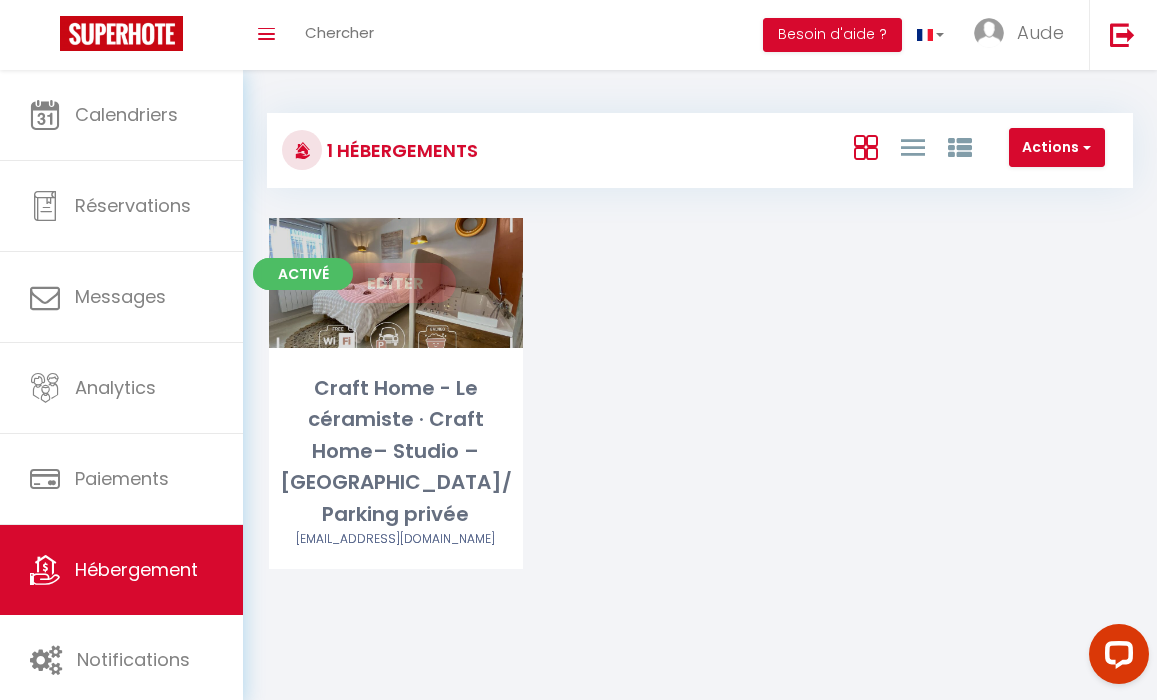 click on "Editer" at bounding box center (396, 283) 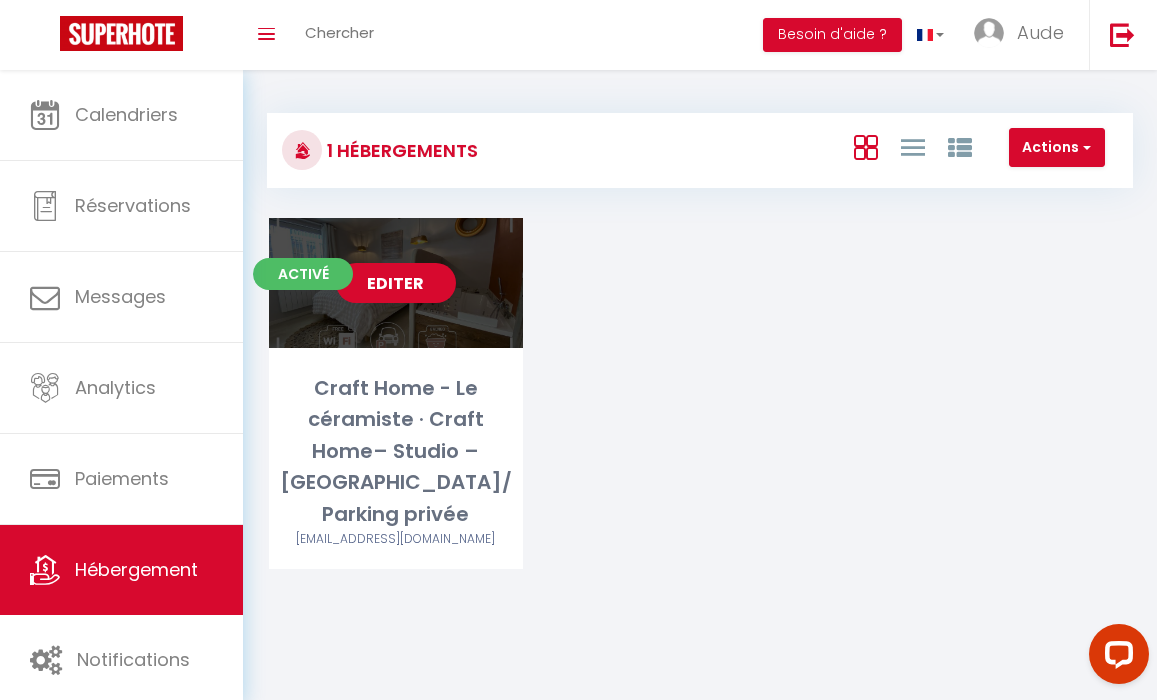 click on "Editer" at bounding box center [396, 283] 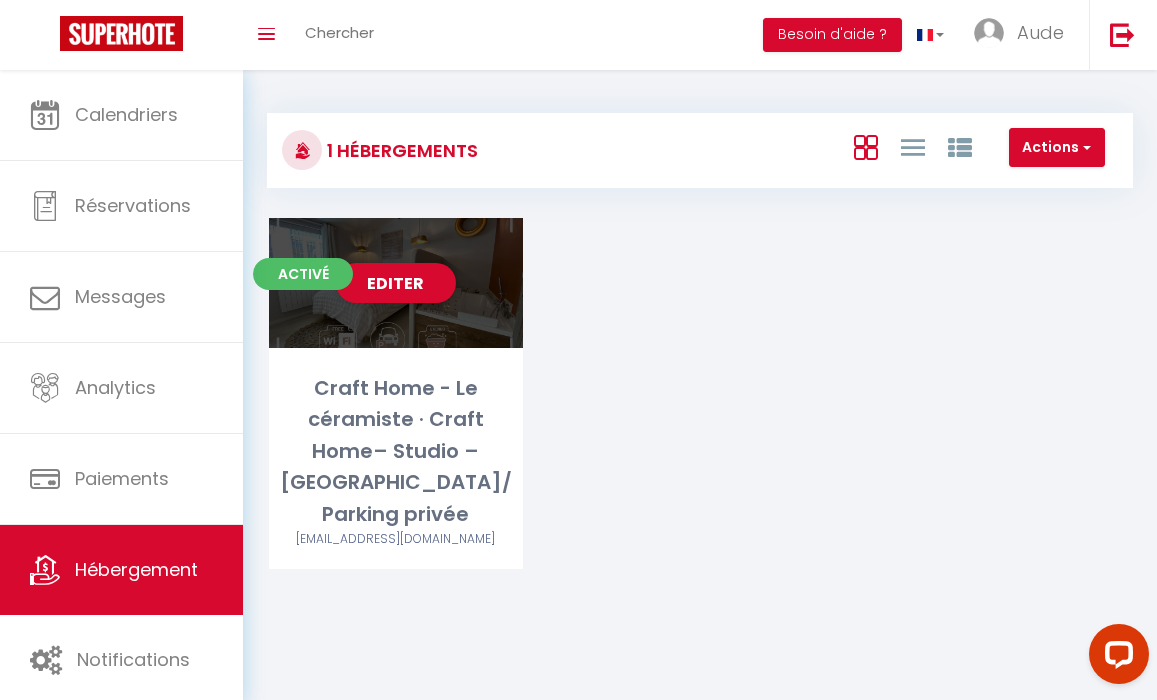 click on "Editer" at bounding box center (396, 283) 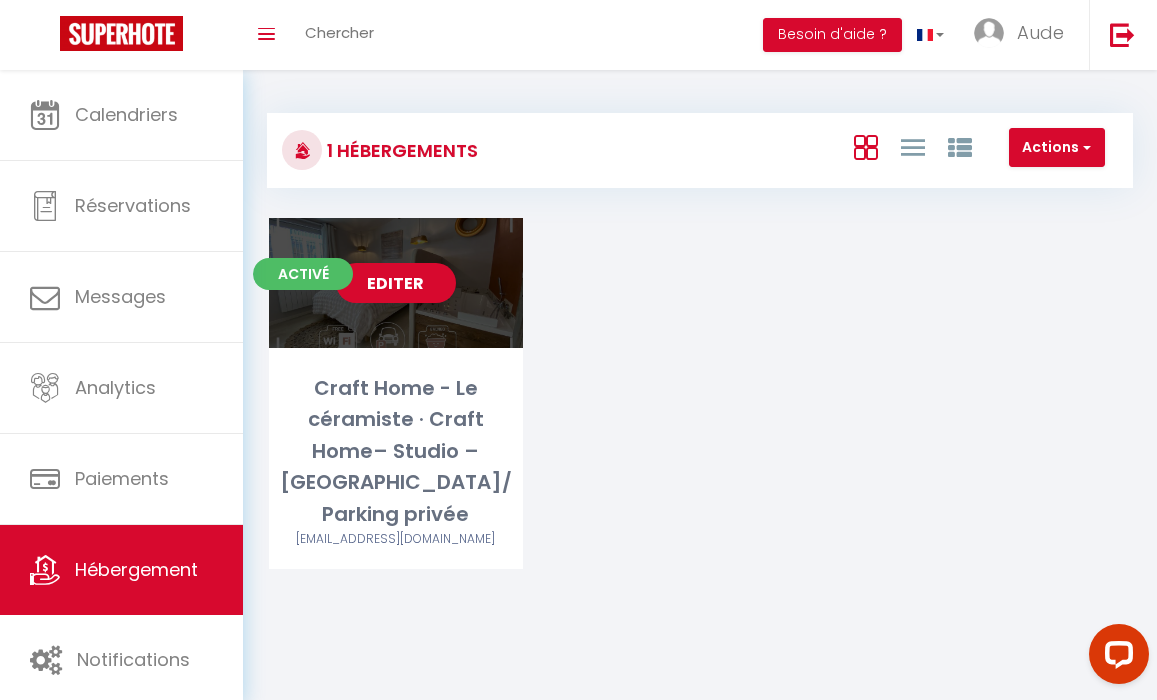 click on "Editer" at bounding box center [396, 283] 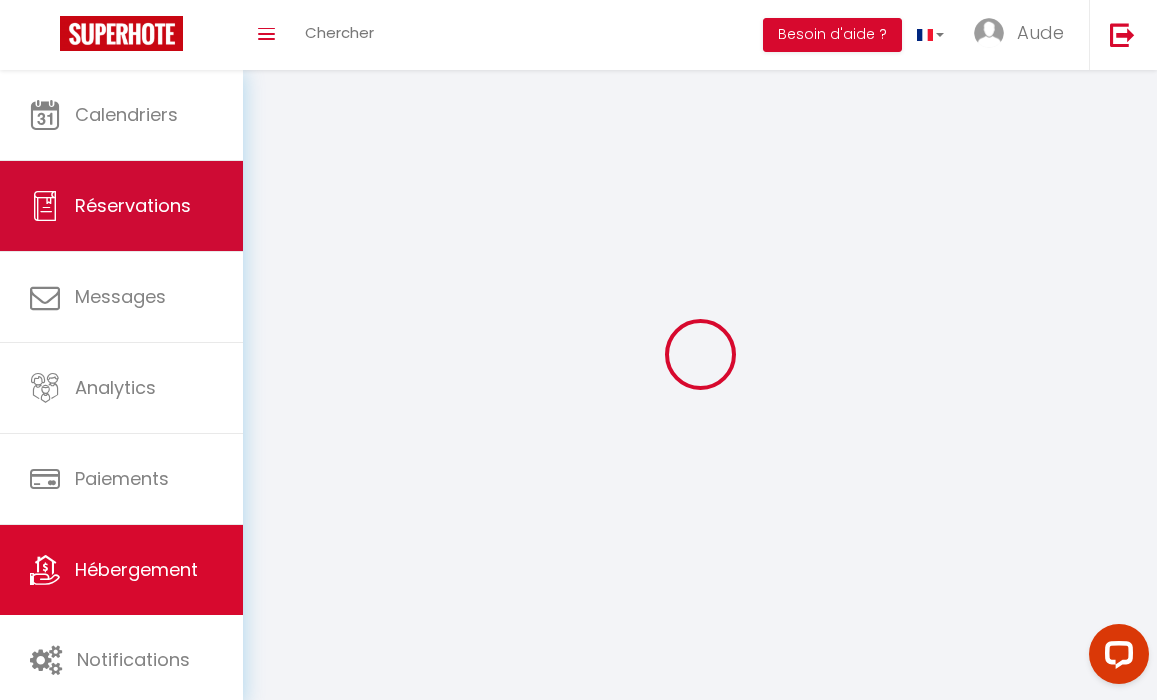 select on "IgloohomeV2" 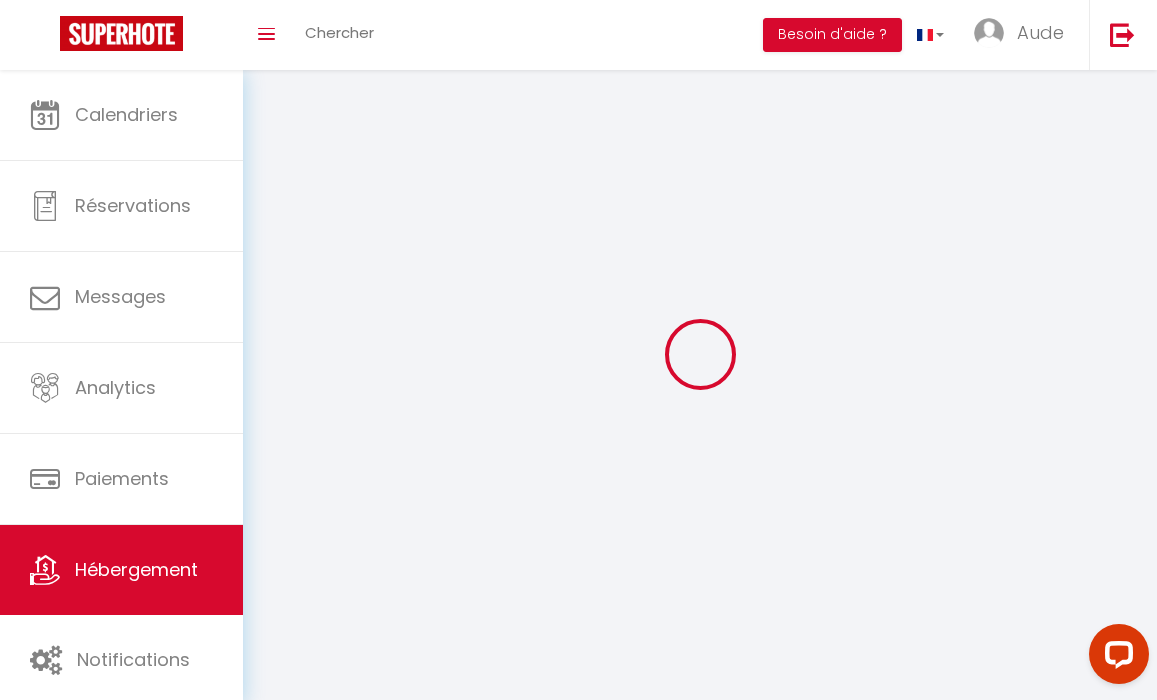select on "16:00" 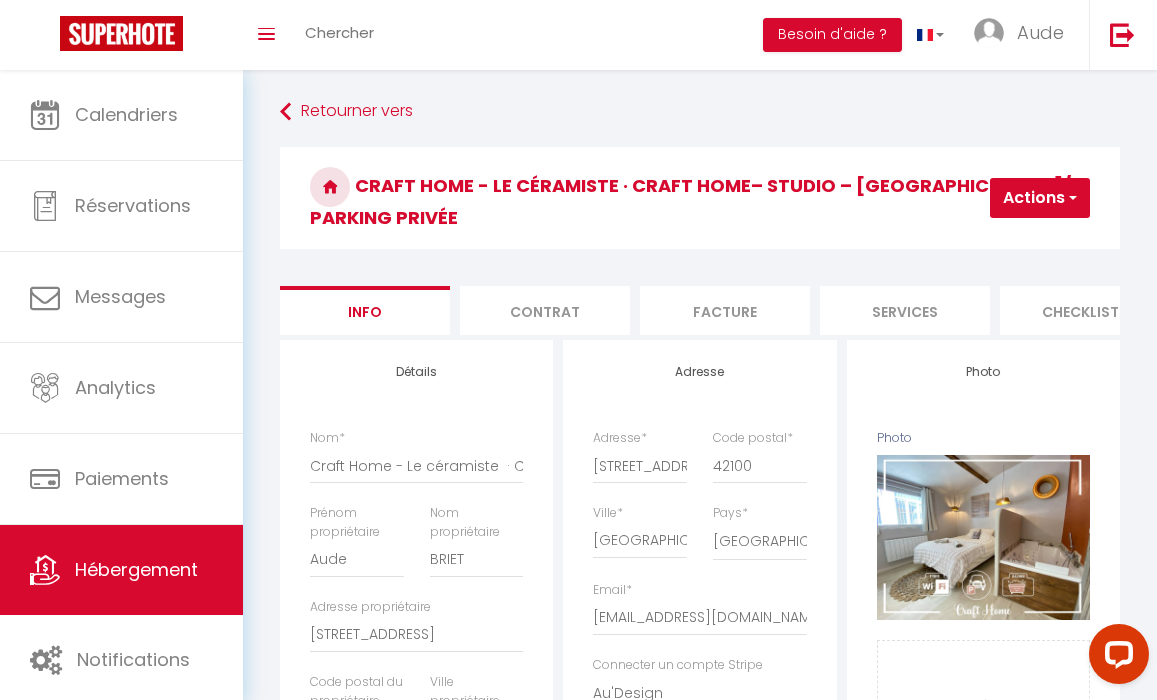 checkbox on "false" 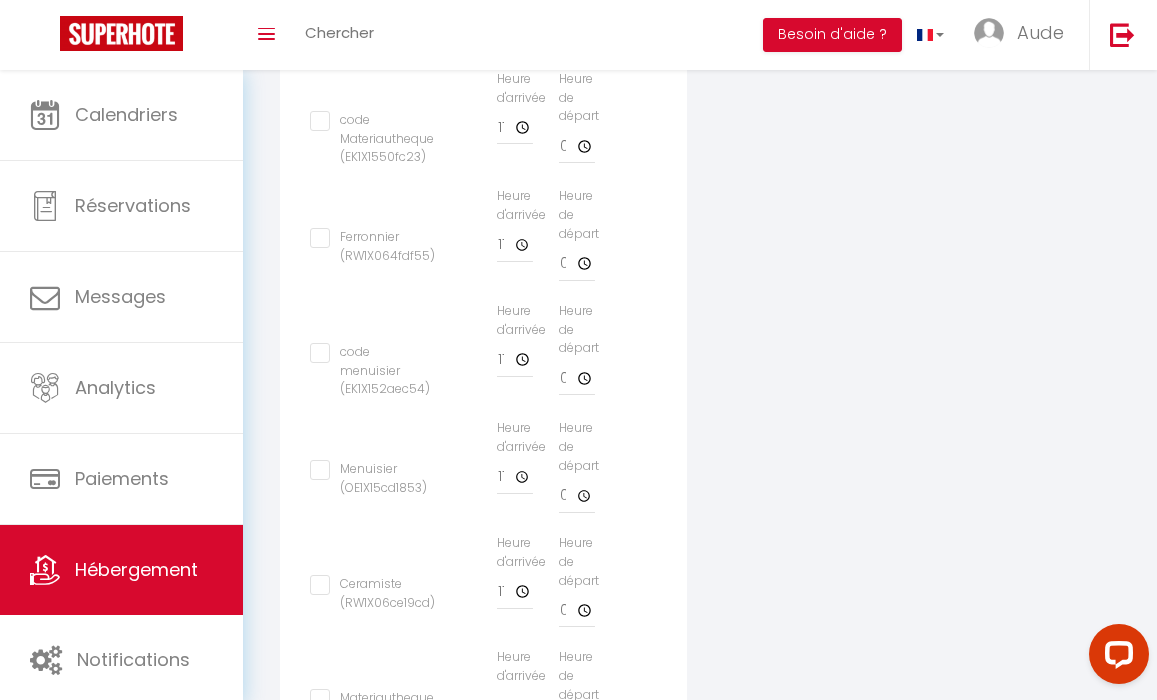 scroll, scrollTop: 1133, scrollLeft: 0, axis: vertical 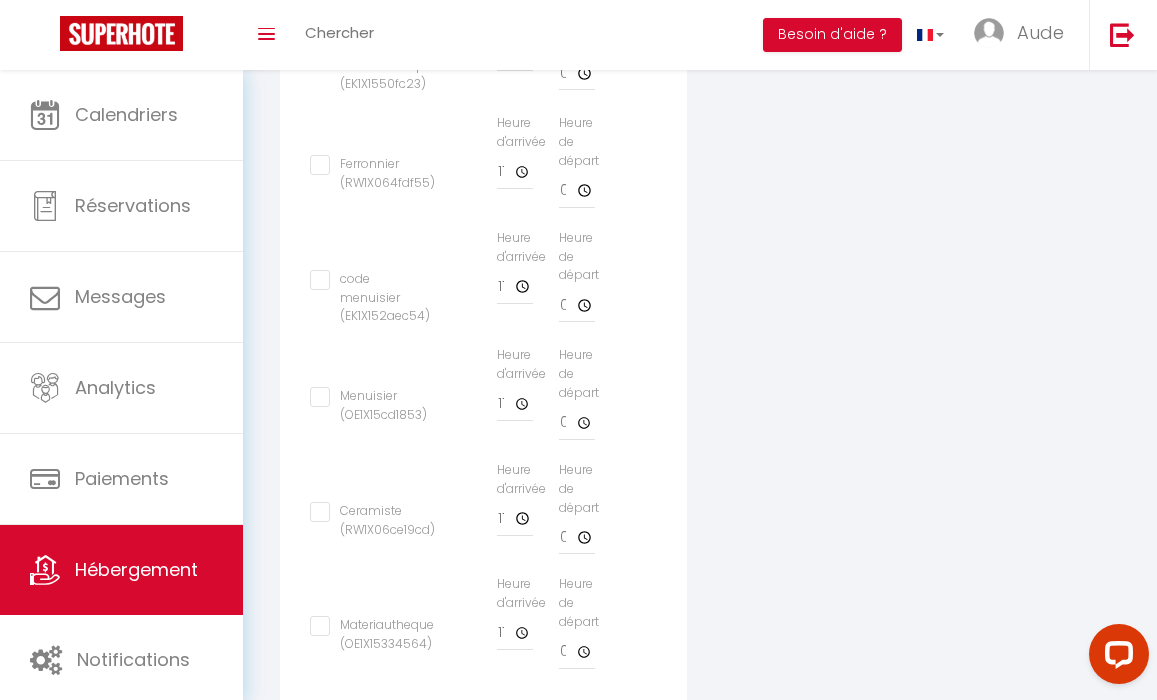 click on "Ceramiste  (RW1X06ce19cd)" at bounding box center [372, 512] 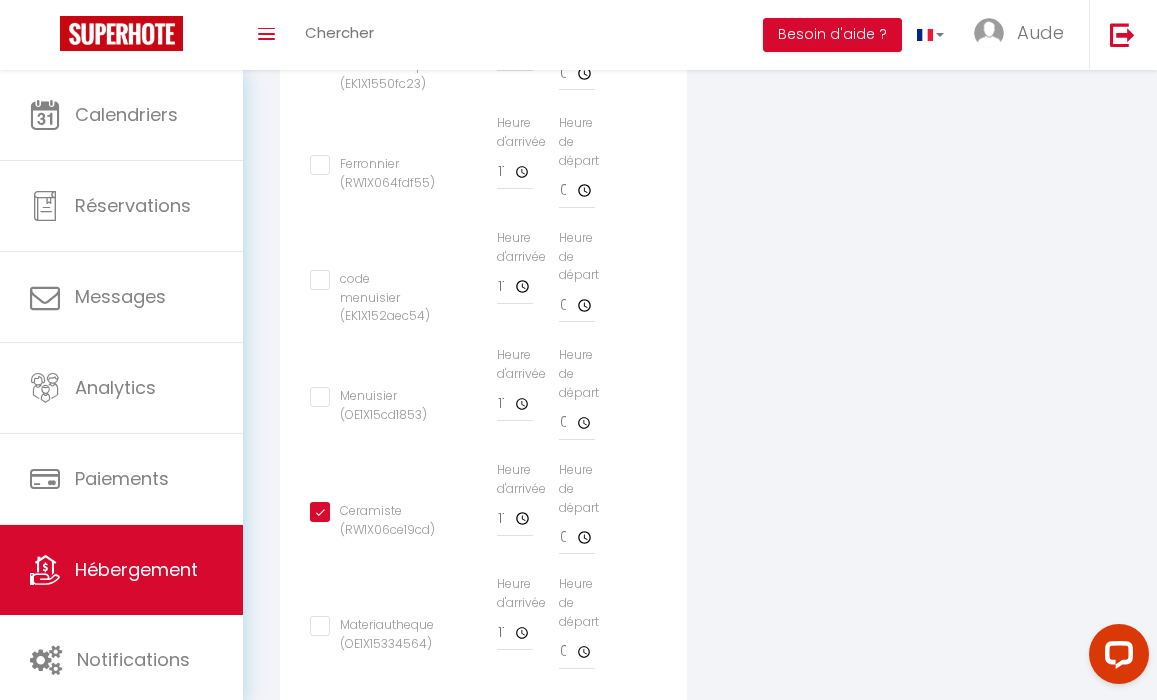 checkbox on "false" 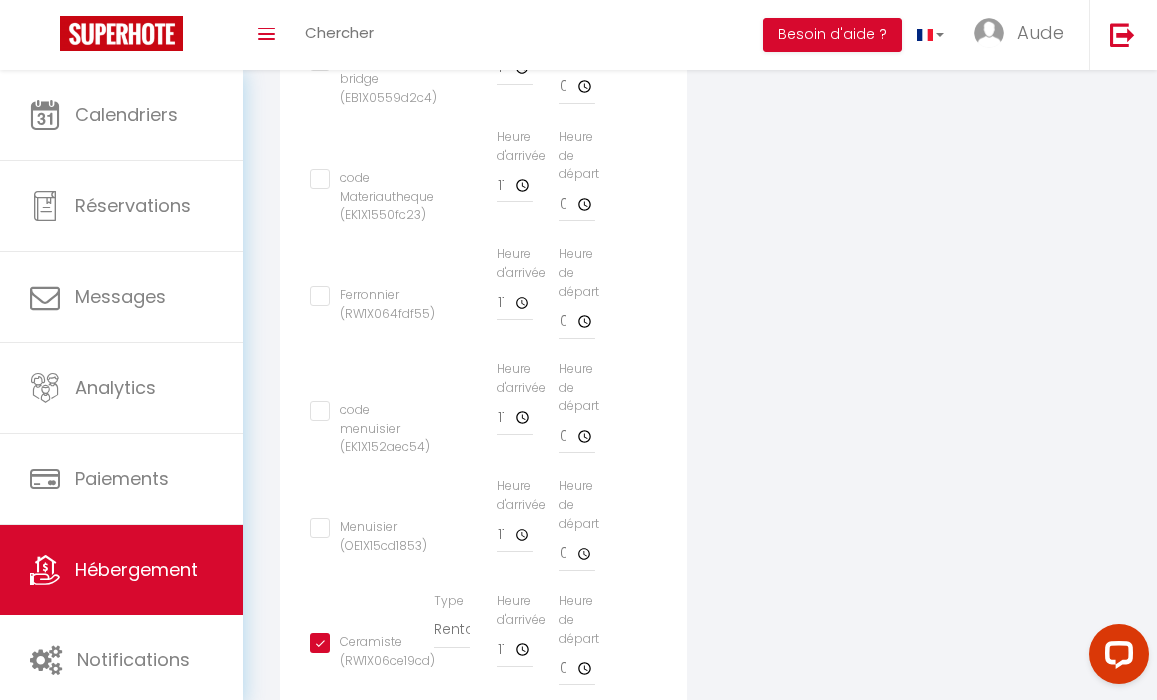 scroll, scrollTop: 719, scrollLeft: 0, axis: vertical 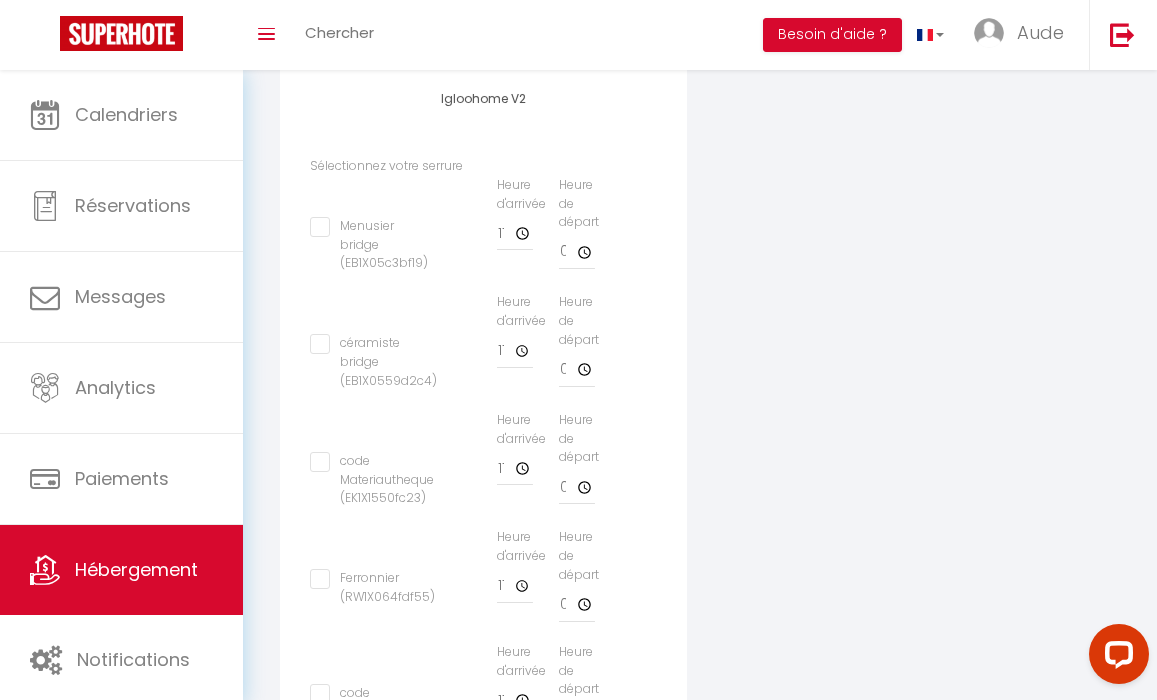 click on "céramiste bridge (EB1X0559d2c4)" at bounding box center (373, 344) 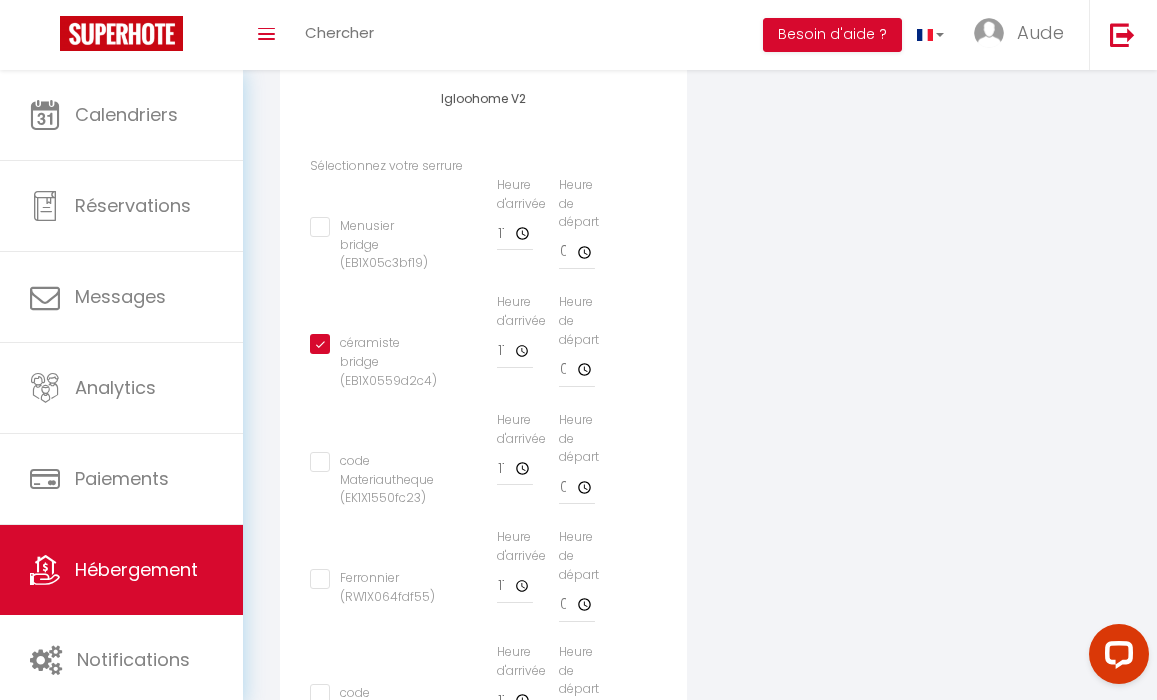 checkbox on "false" 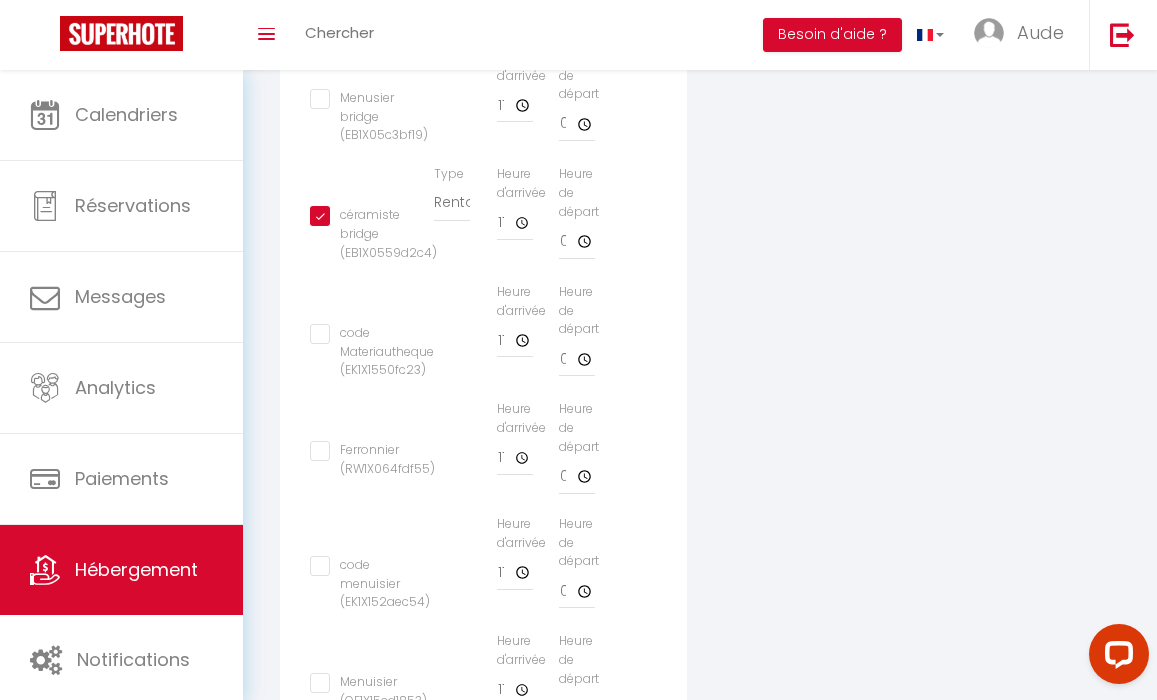 scroll, scrollTop: 781, scrollLeft: 0, axis: vertical 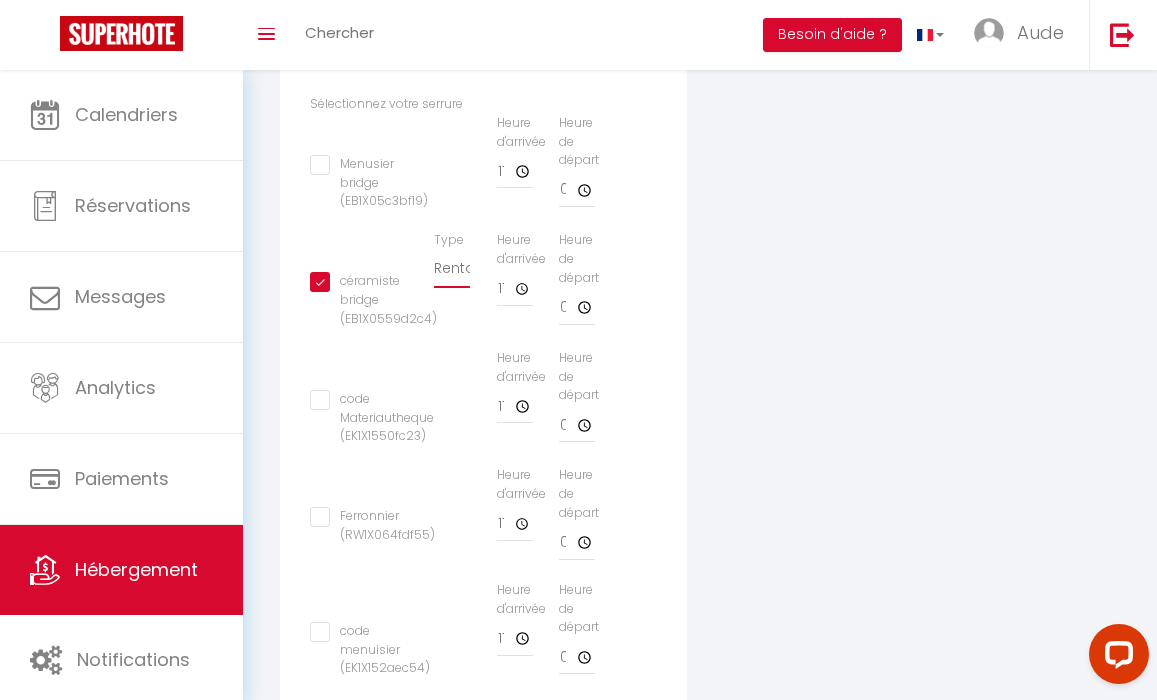 click on "Appareil connecté
Types de verrouillage de compte
IgloohomeV2
Pricelabs
Afin de connecter PriceLabs veuillez d'abord ajouter vos prix sur les 12 prochains mois dans le calendrier de SuperHote.
Pricelabs Email
Connecter Pricelabs
Afin de permettre de fixer certains prix et nuits minimums depuis SuperHote, veuillez entrer ici votre clé d'API fournie par Pricelabs.
Clé d'API
SuperCheckin
Il n'y a pas de serrures disponibles
The Keys
Sélectionnez votre serrure
Type       11:00" at bounding box center (700, 336) 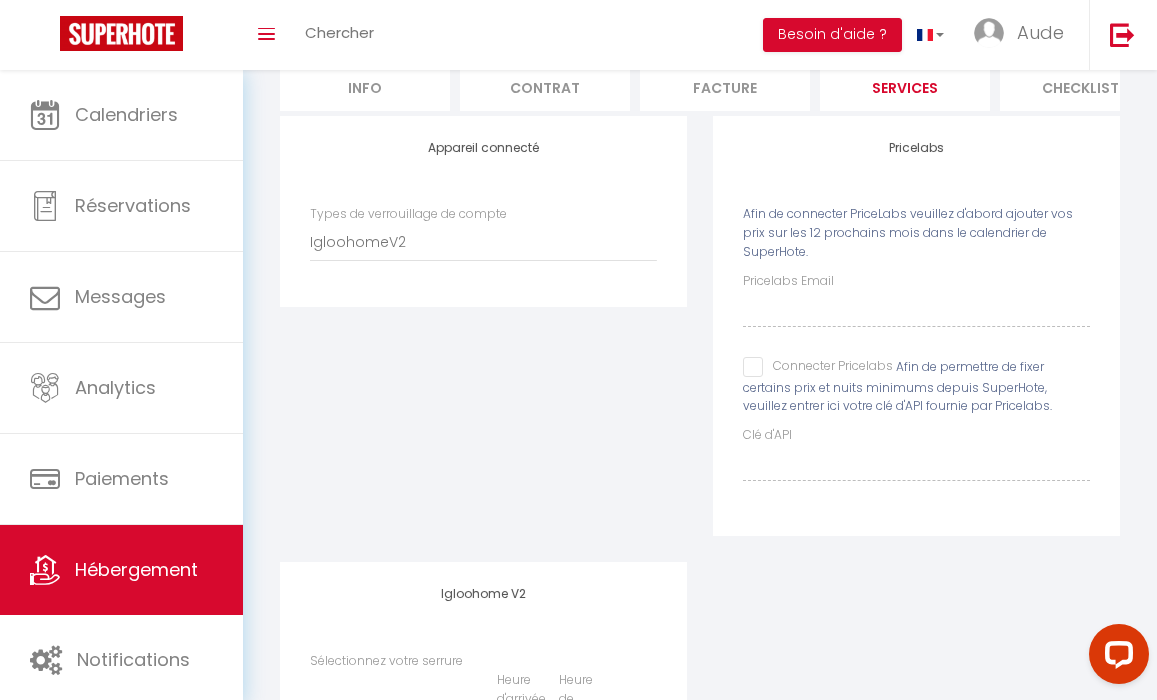 scroll, scrollTop: 0, scrollLeft: 0, axis: both 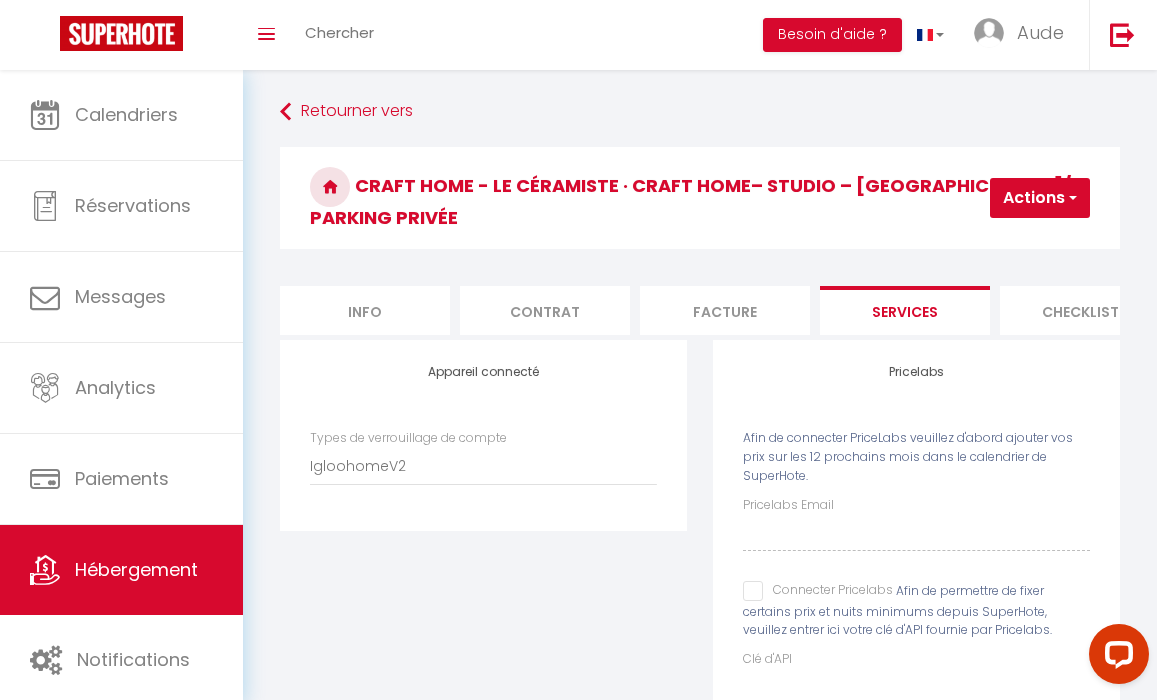 click on "Info" at bounding box center (365, 310) 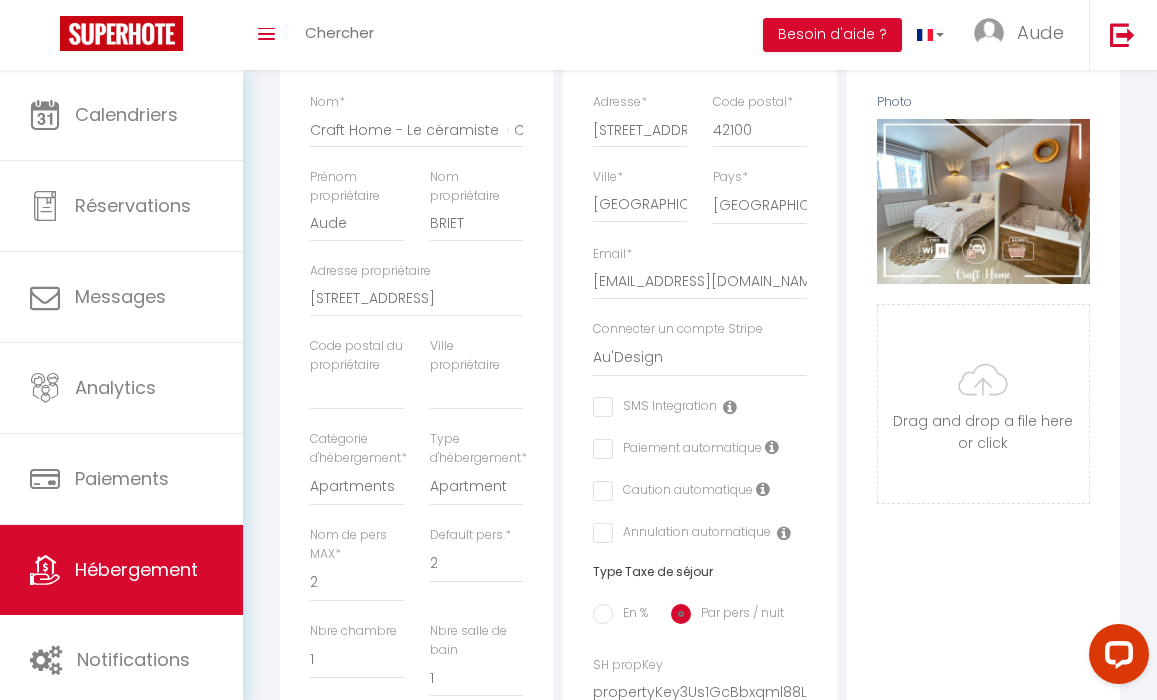 scroll, scrollTop: 340, scrollLeft: 0, axis: vertical 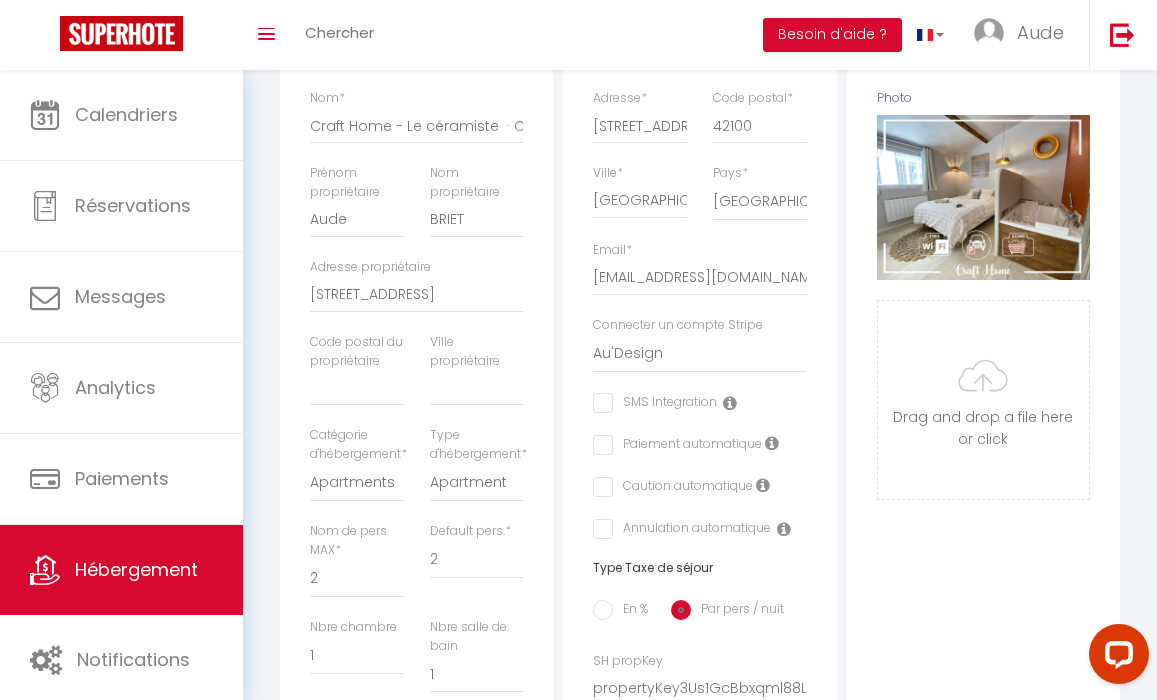 click at bounding box center [730, 403] 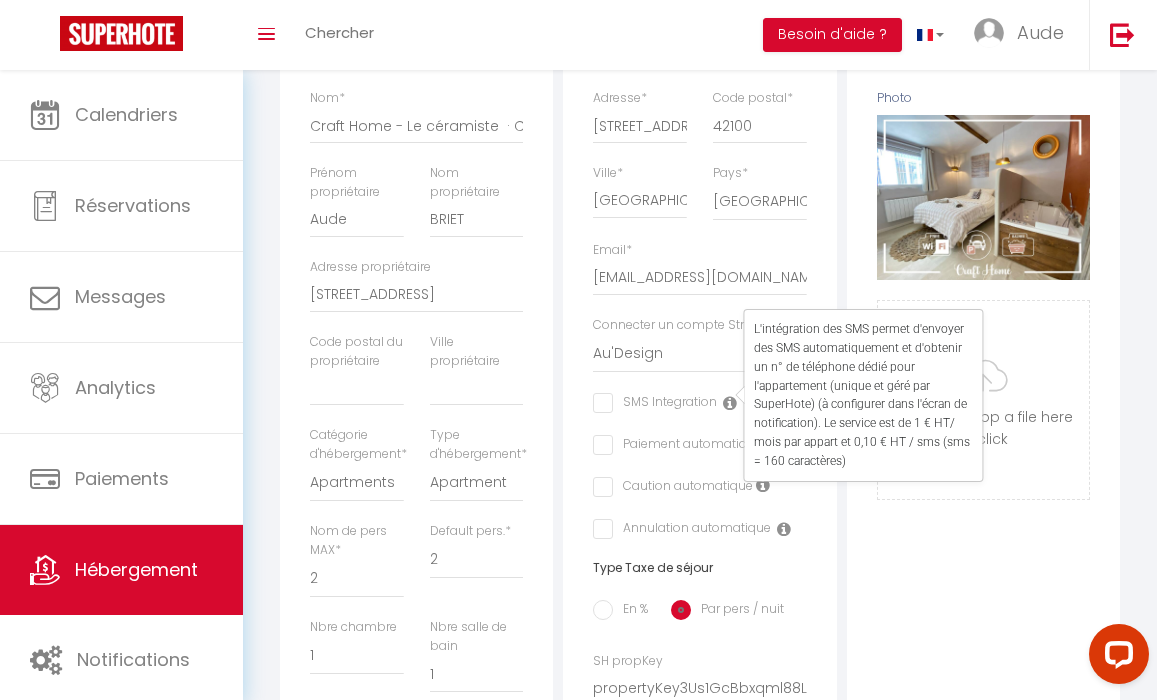 click on "Adresse
Adresse
*   9 rue linossier
Code postal
*   42100
Ville
*   Saint-Étienne
Pays
*
France
Portugal
Afghanistan
Albania
Algeria
American Samoa
Andorra
Angola
*           SMS Integration" at bounding box center (699, 491) 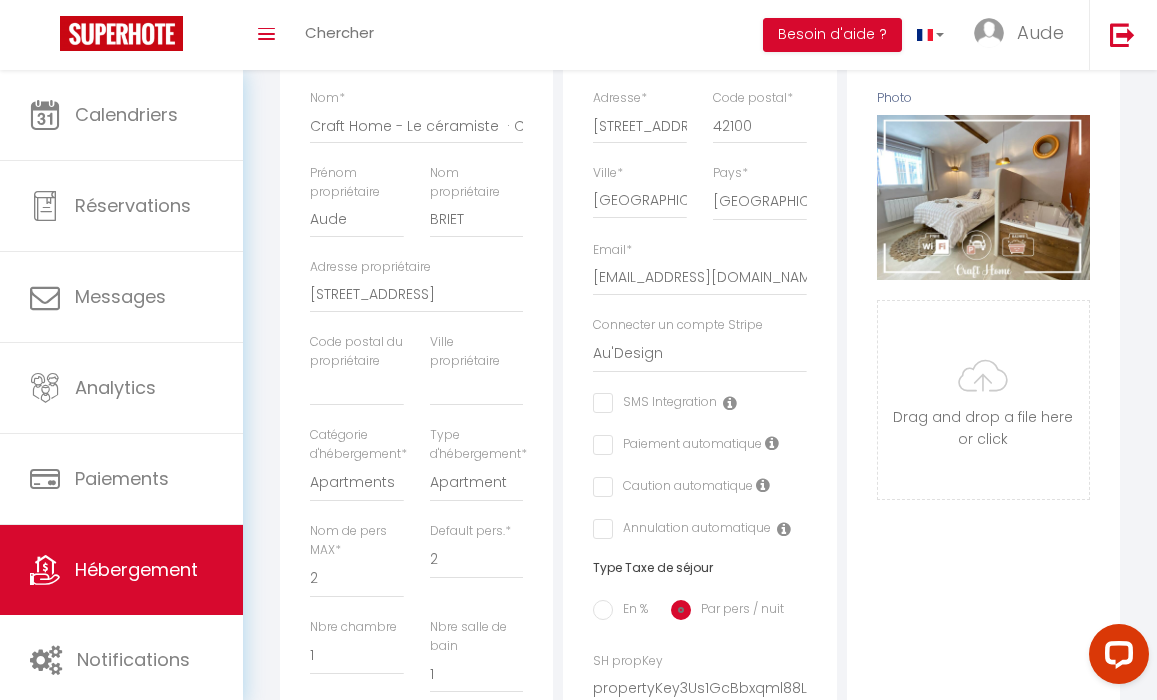 click at bounding box center (763, 485) 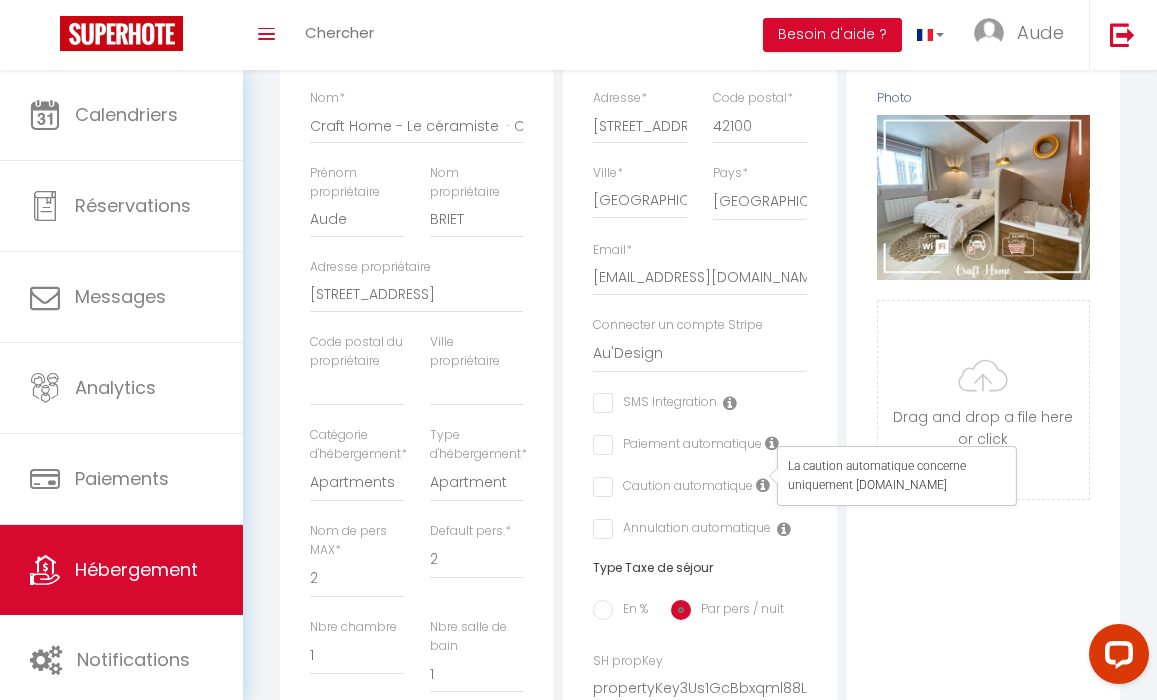 drag, startPoint x: 822, startPoint y: 564, endPoint x: 809, endPoint y: 552, distance: 17.691807 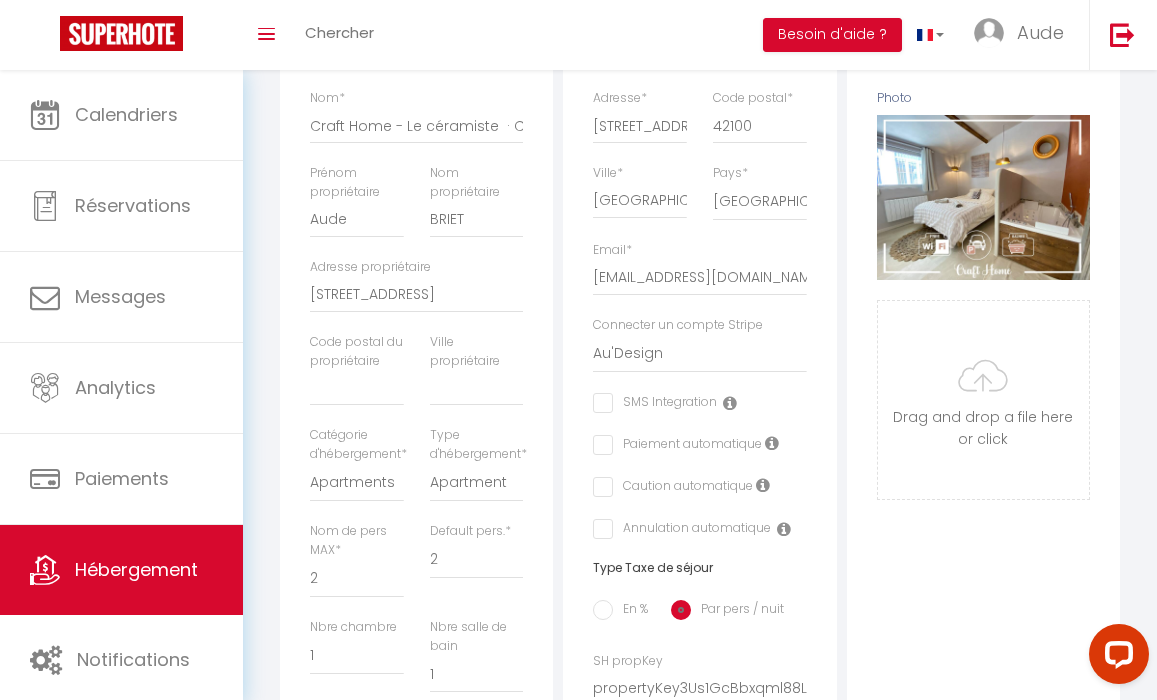 click at bounding box center (784, 529) 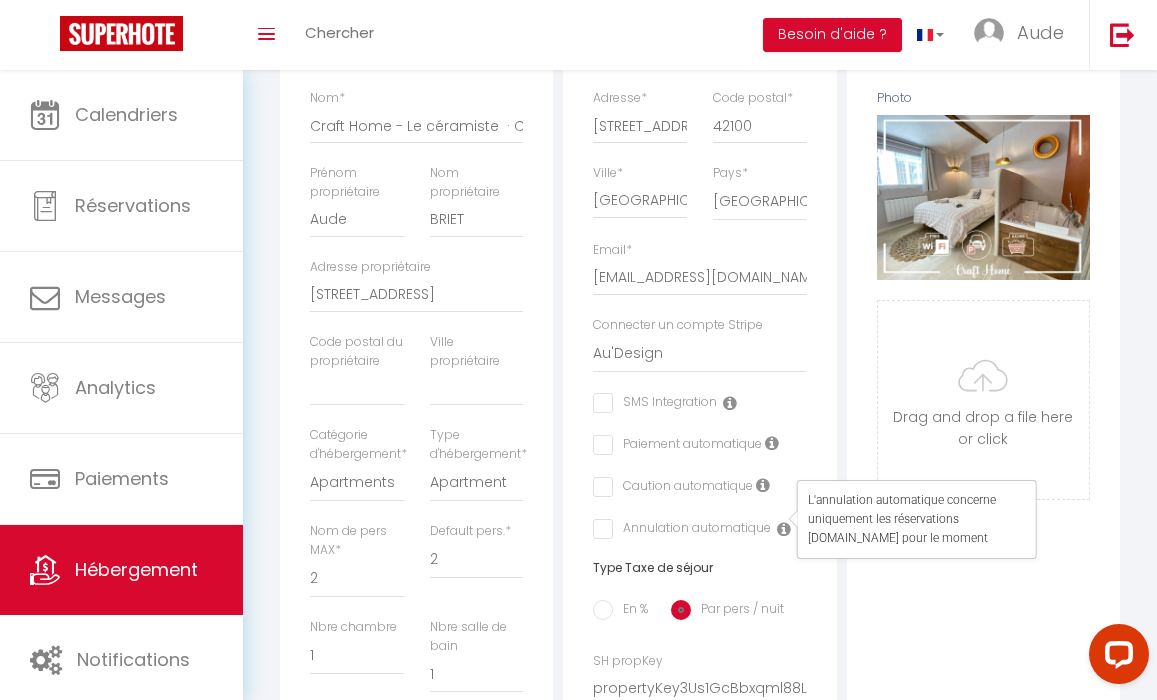 click on "Adresse
Adresse
*   9 rue linossier
Code postal
*   42100
Ville
*   Saint-Étienne
Pays
*
France
Portugal
Afghanistan
Albania
Algeria
American Samoa
Andorra
Angola
*           SMS Integration" at bounding box center [699, 491] 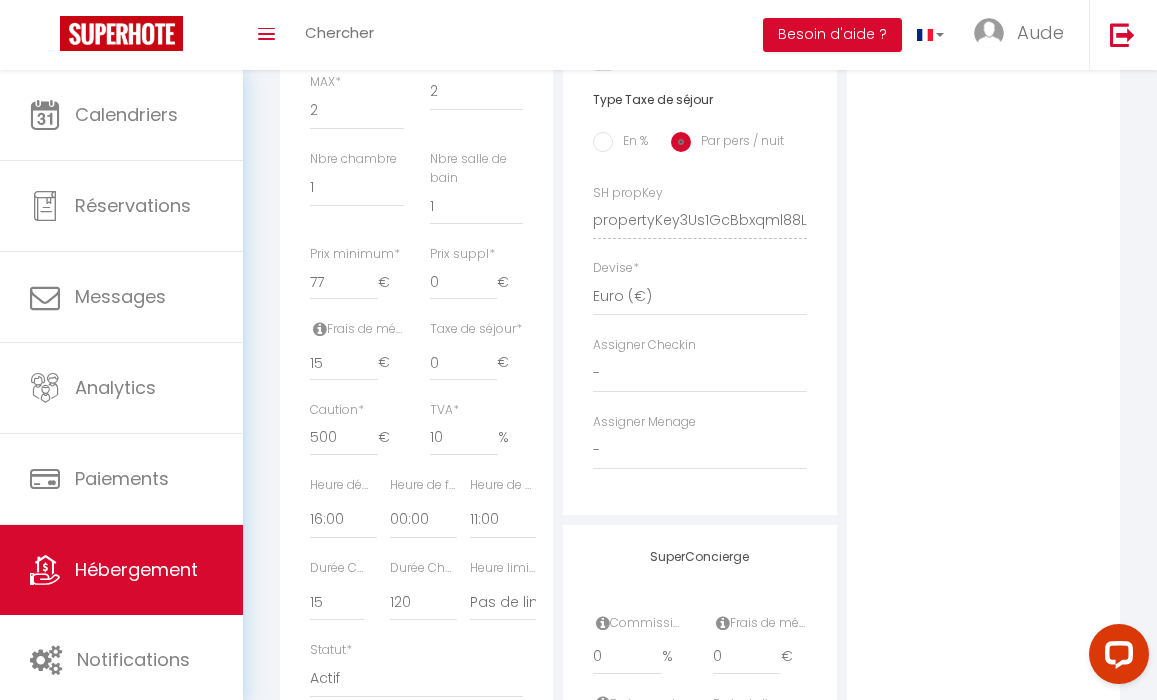 scroll, scrollTop: 812, scrollLeft: 0, axis: vertical 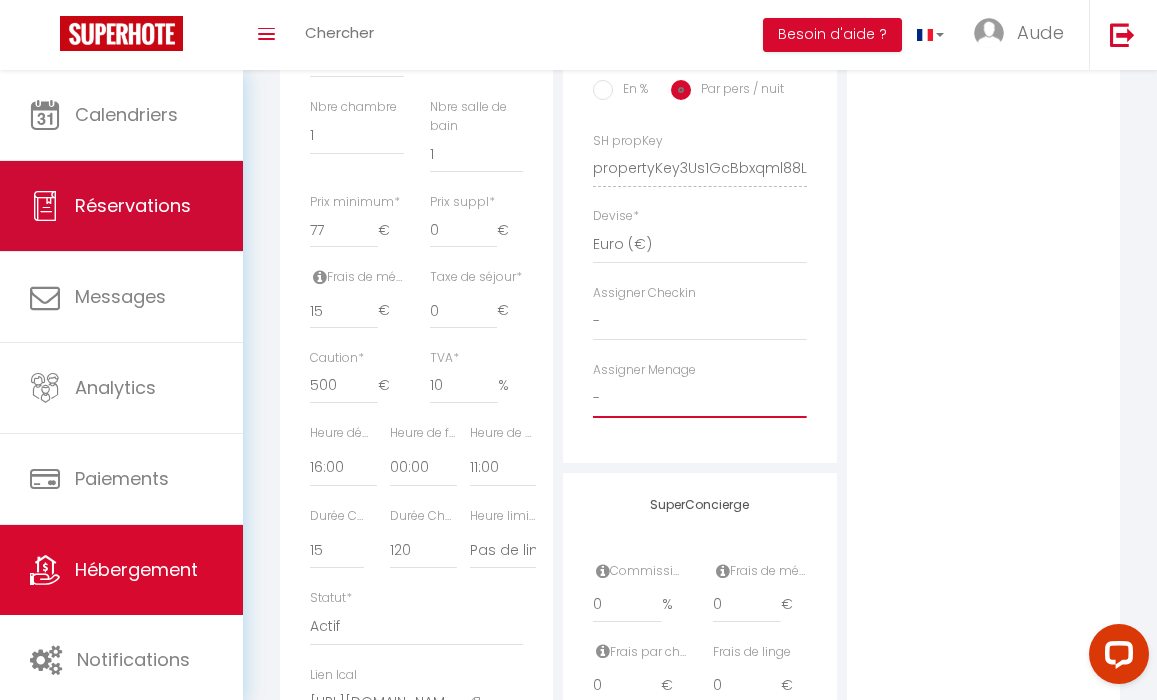 click on "Réservations" at bounding box center (121, 206) 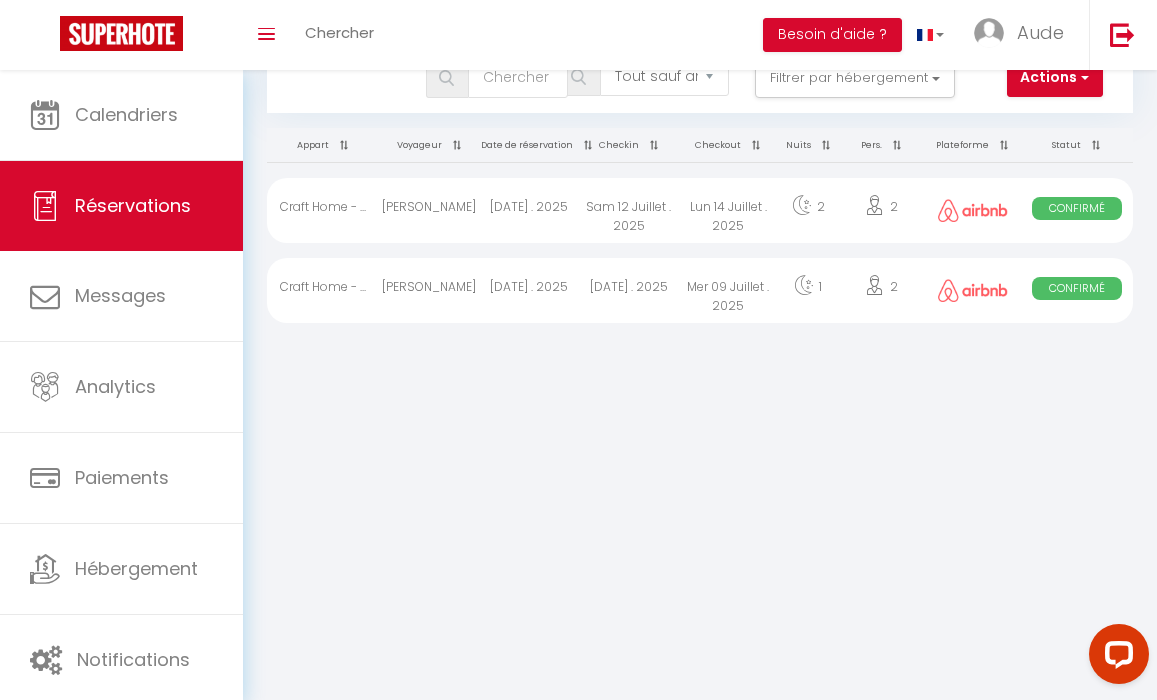 scroll, scrollTop: 0, scrollLeft: 0, axis: both 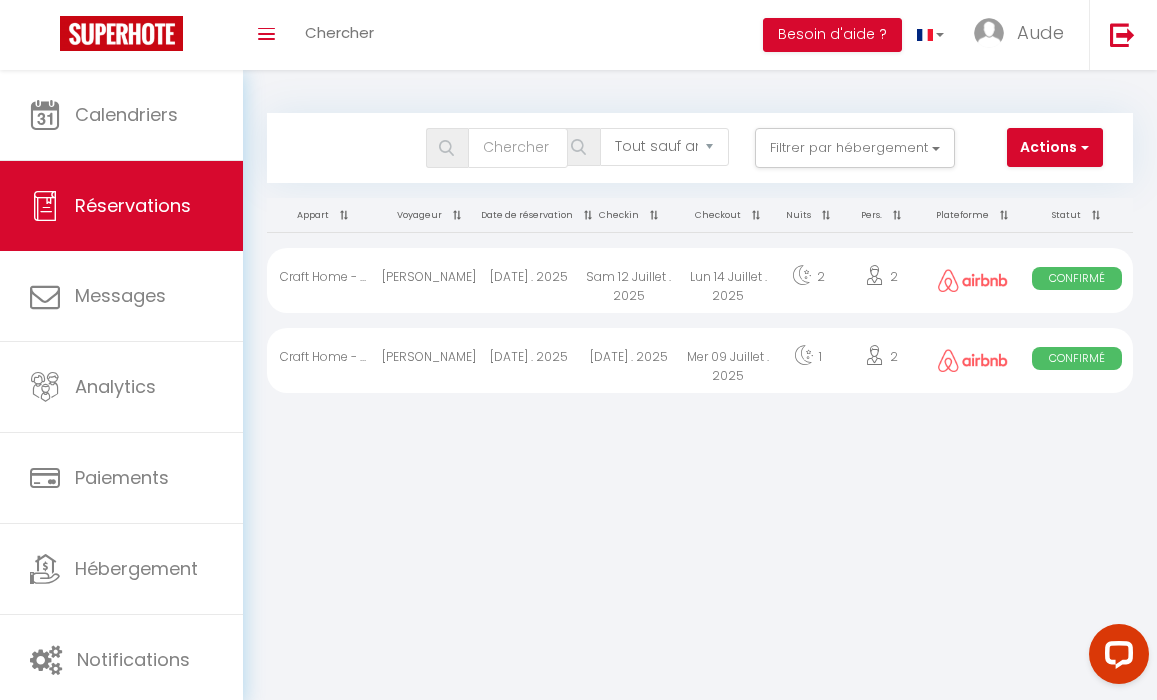 click on "Actions" at bounding box center (1055, 148) 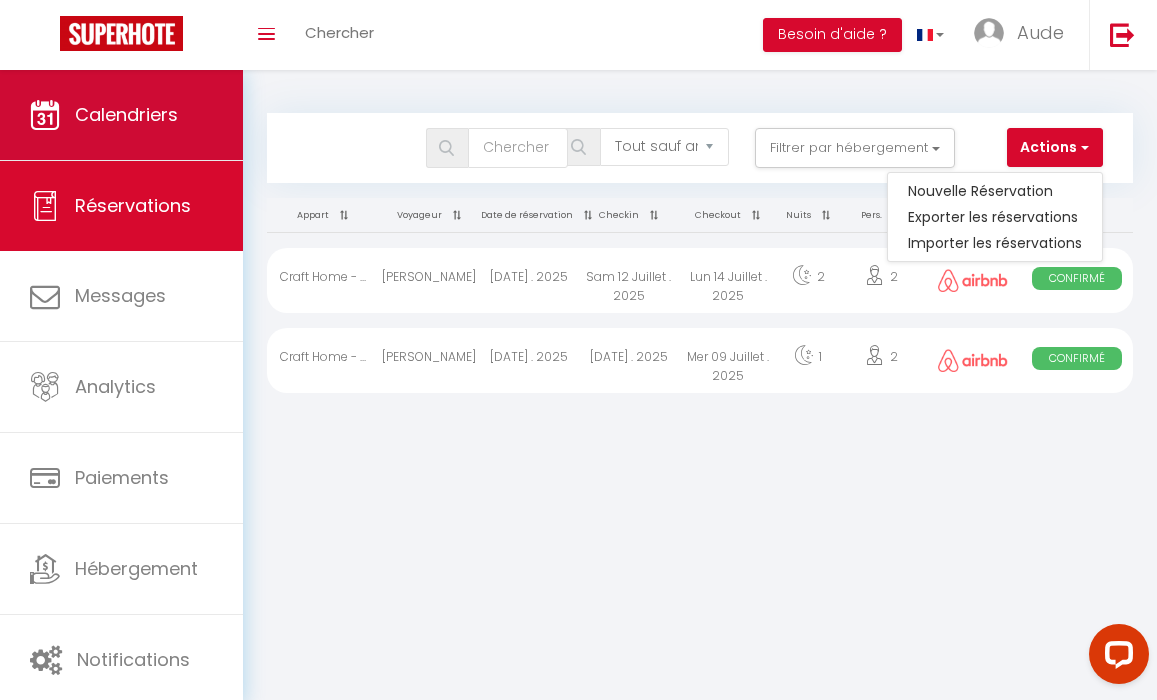 click on "Calendriers" at bounding box center (121, 115) 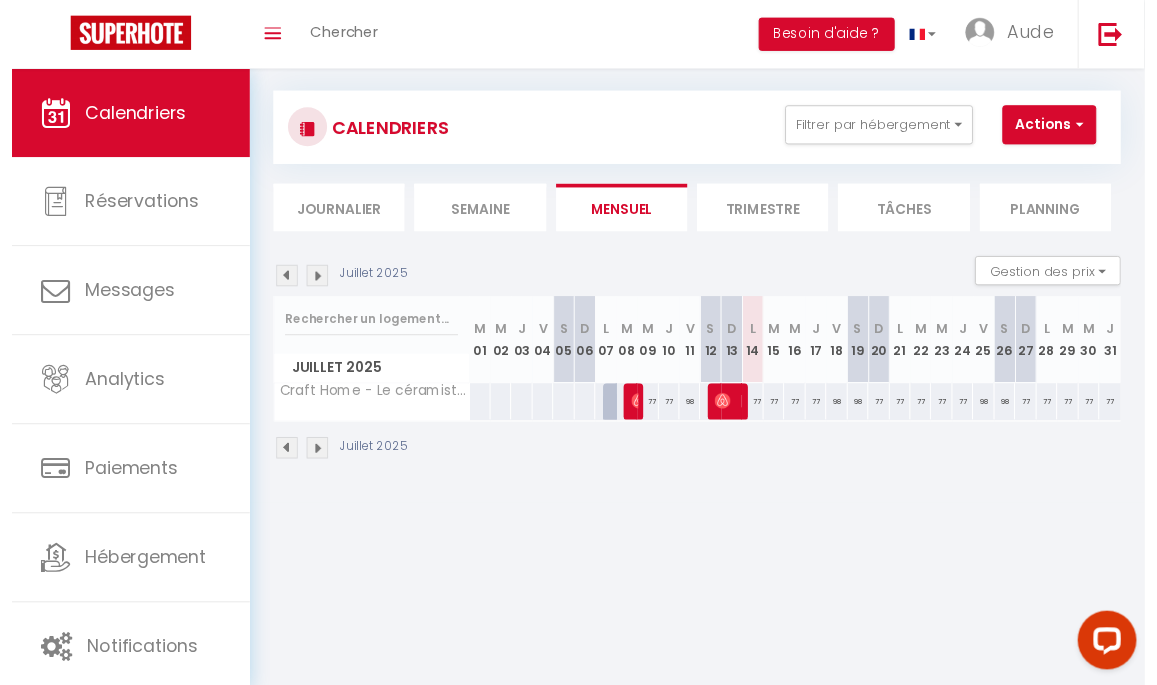 scroll, scrollTop: 70, scrollLeft: 0, axis: vertical 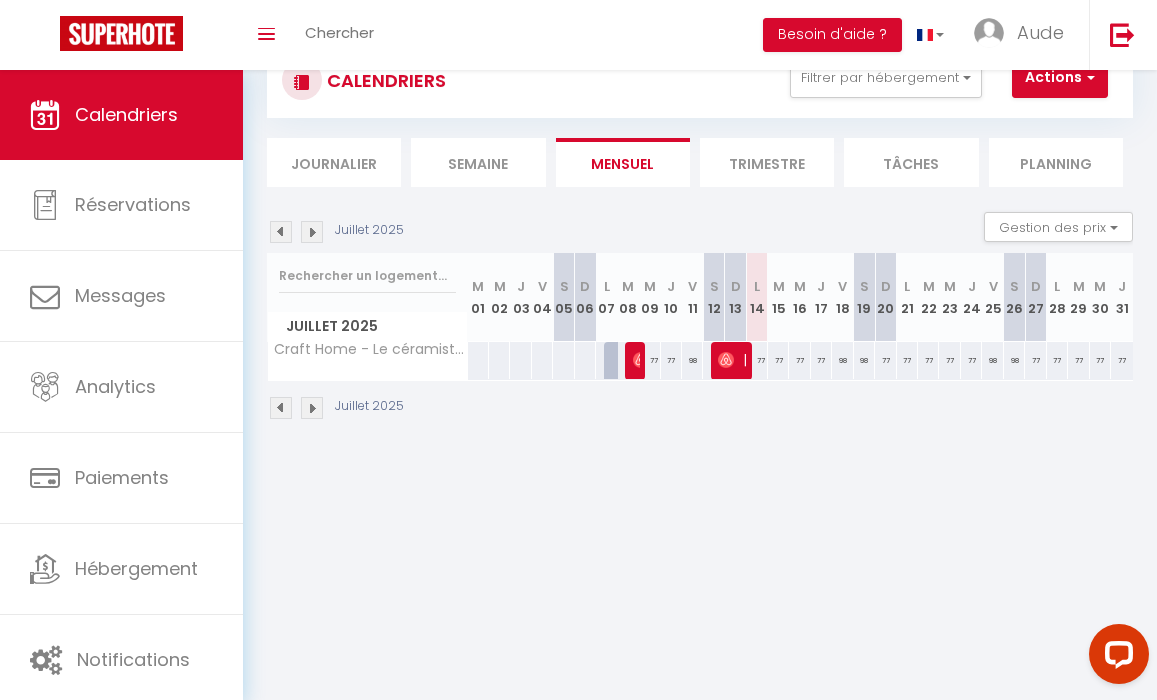 click at bounding box center (312, 408) 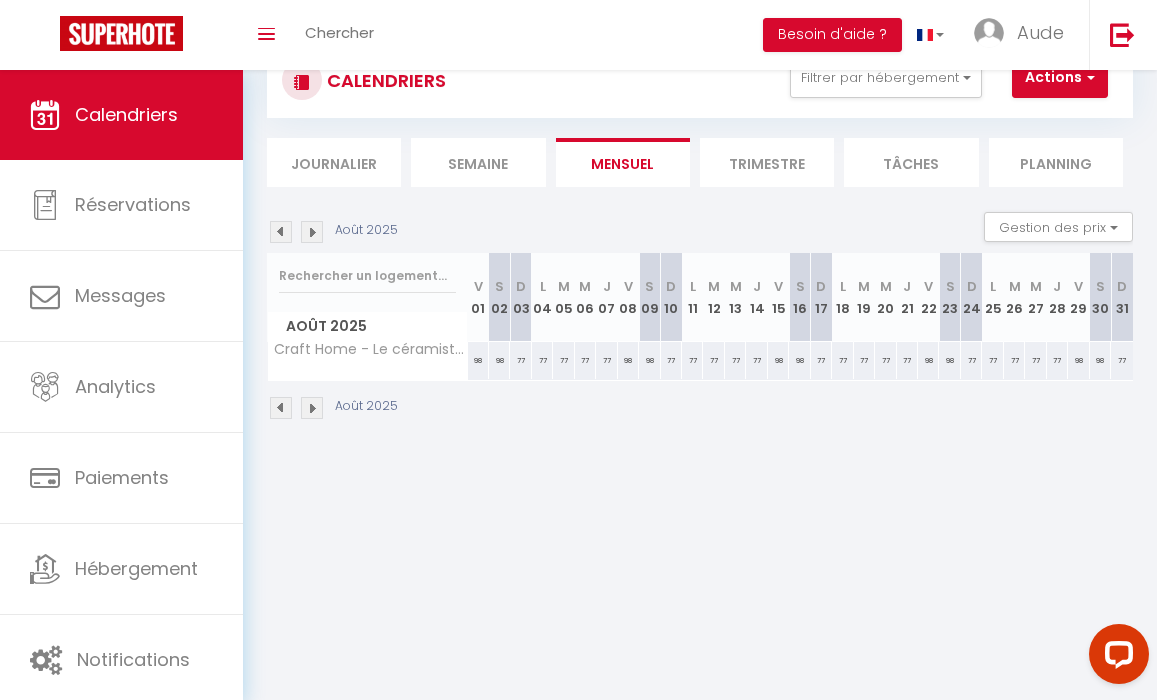 click at bounding box center [1088, 77] 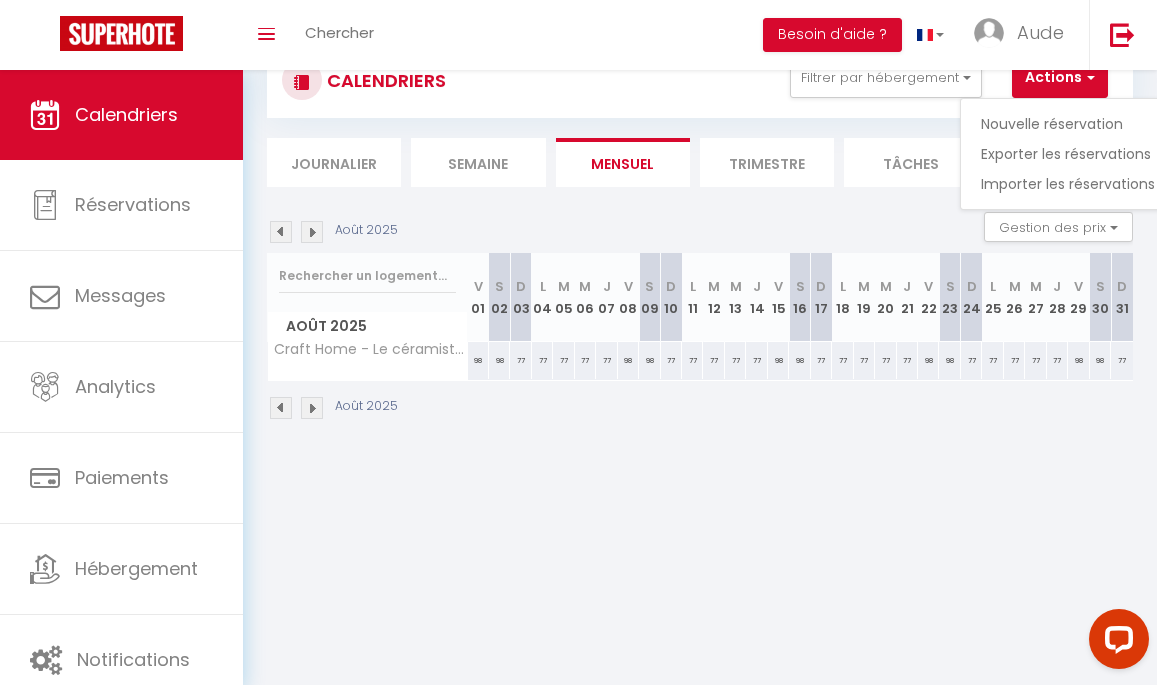 click on "Nouvelle réservation" at bounding box center [1068, 124] 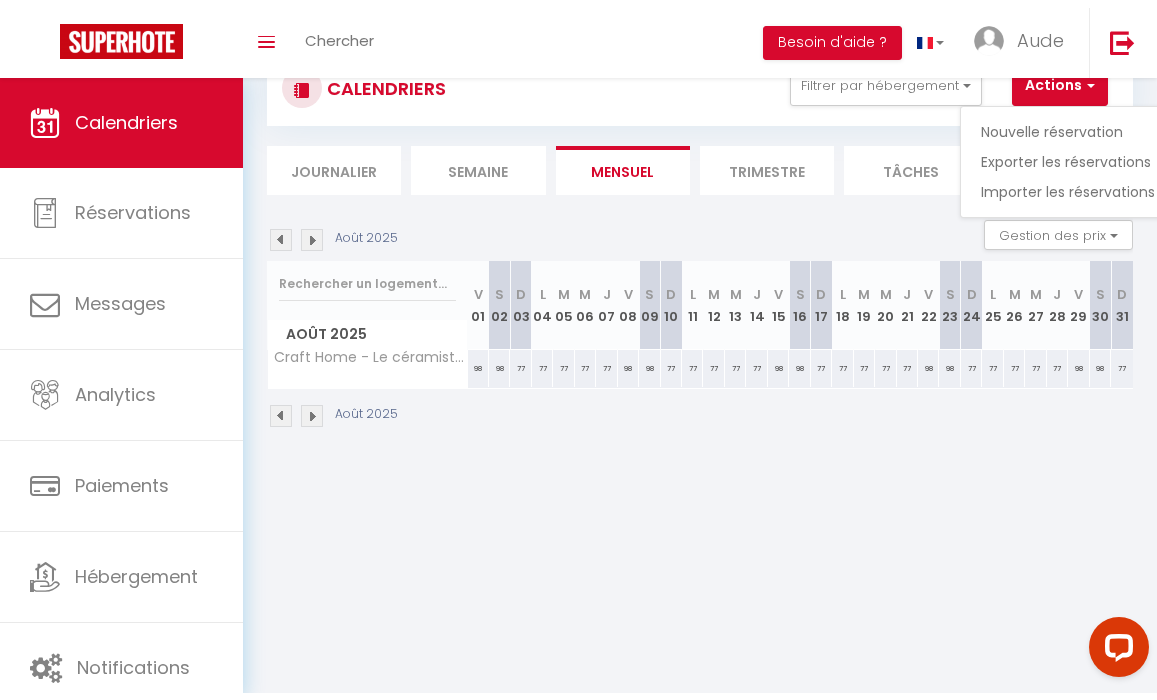 scroll, scrollTop: 0, scrollLeft: 0, axis: both 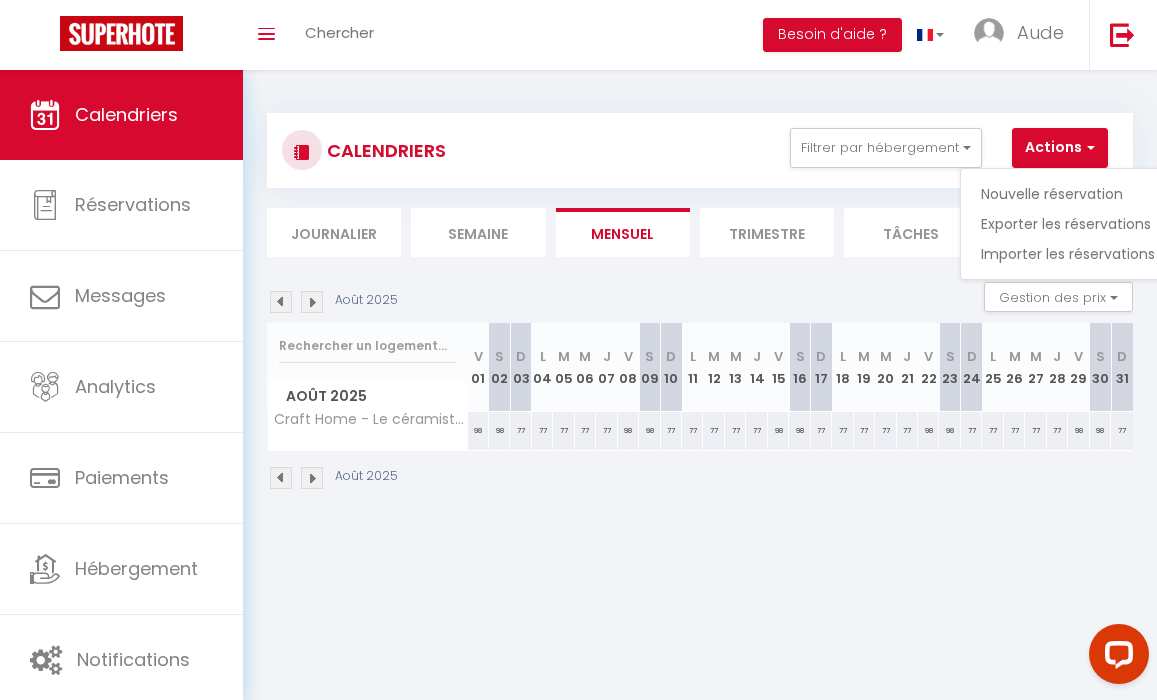 select 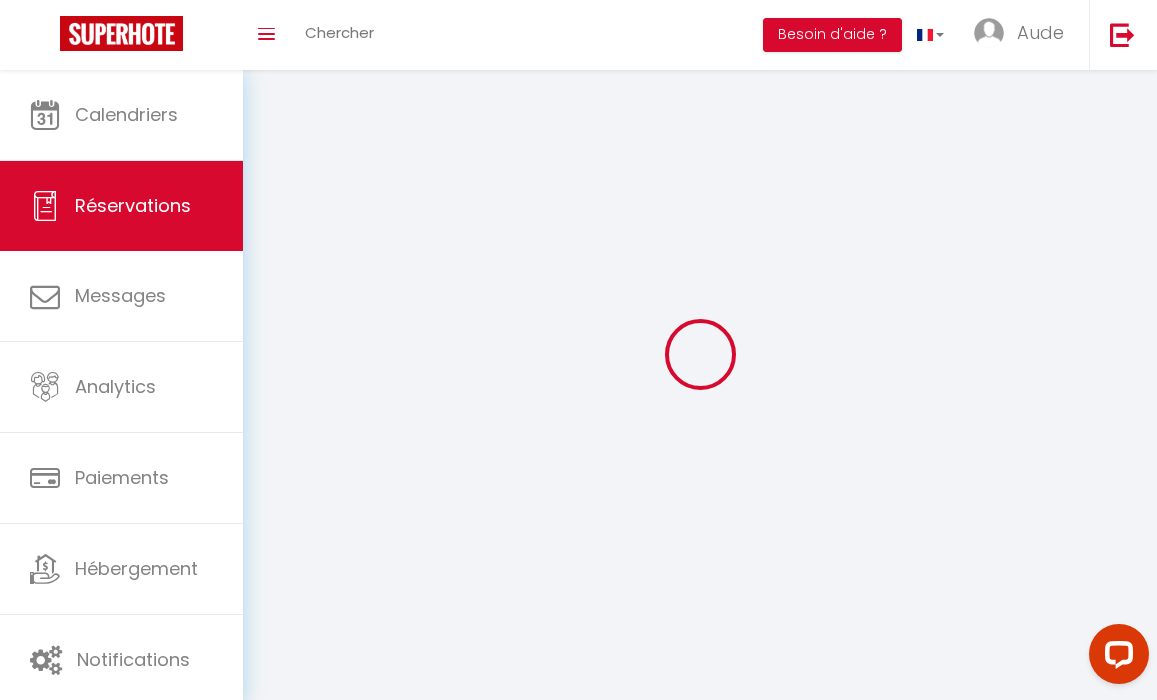 select 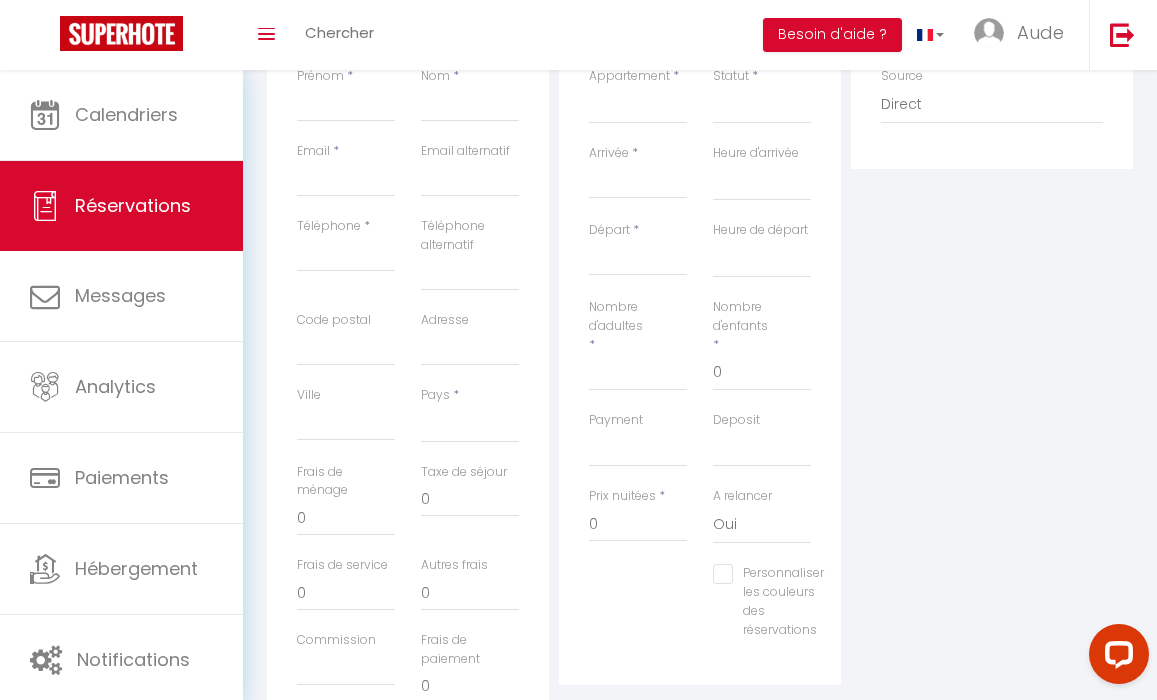 scroll, scrollTop: 0, scrollLeft: 0, axis: both 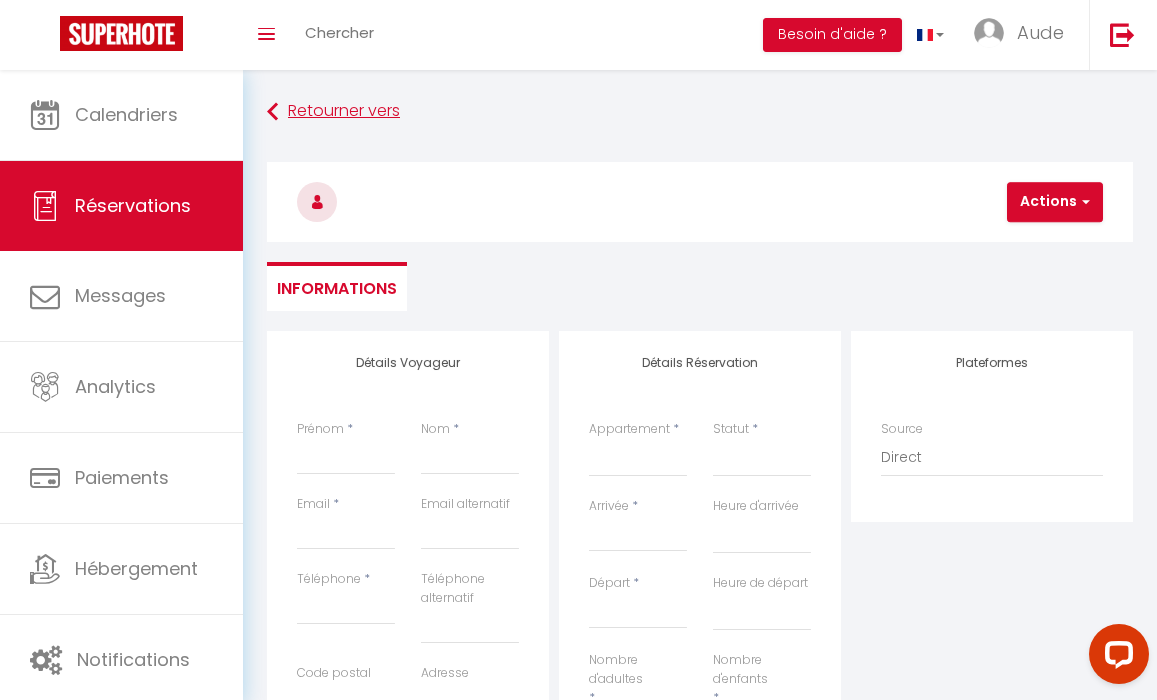 click on "Retourner vers" at bounding box center (700, 112) 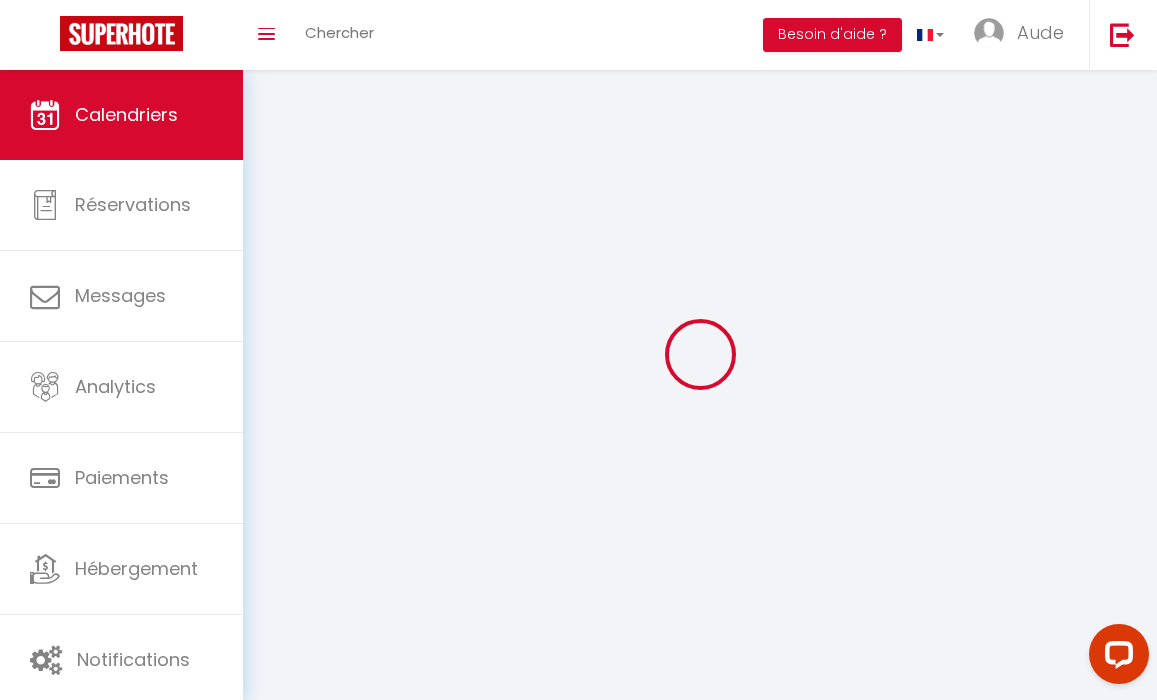 scroll, scrollTop: 70, scrollLeft: 0, axis: vertical 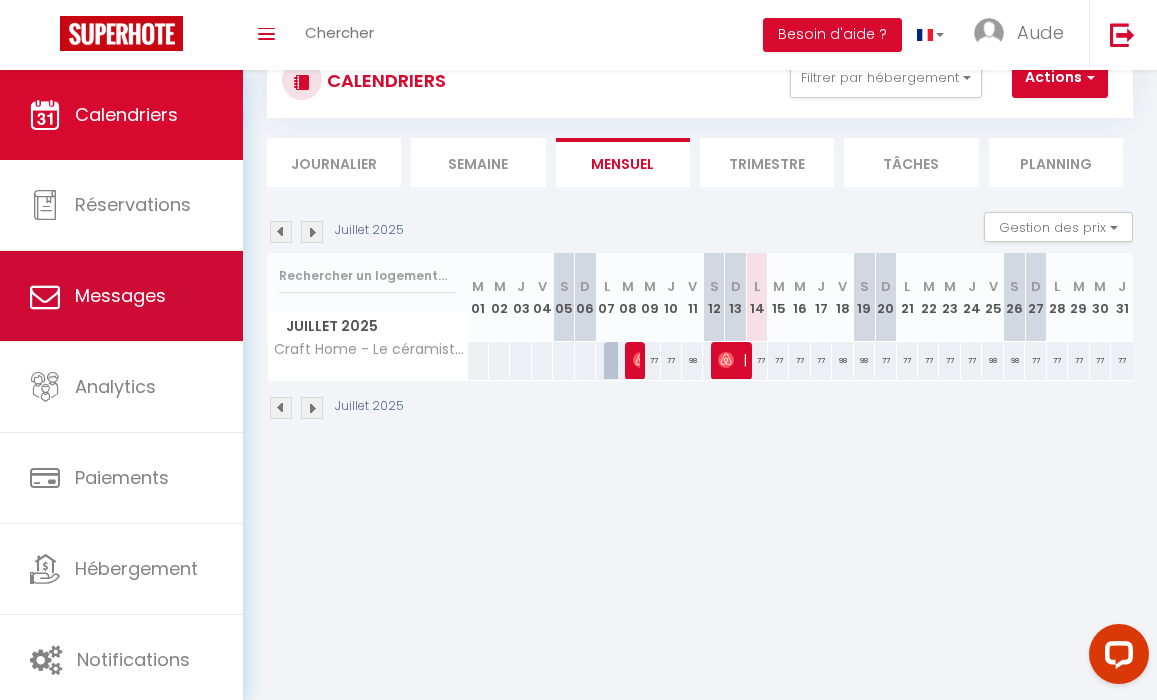 click on "Messages" at bounding box center [121, 296] 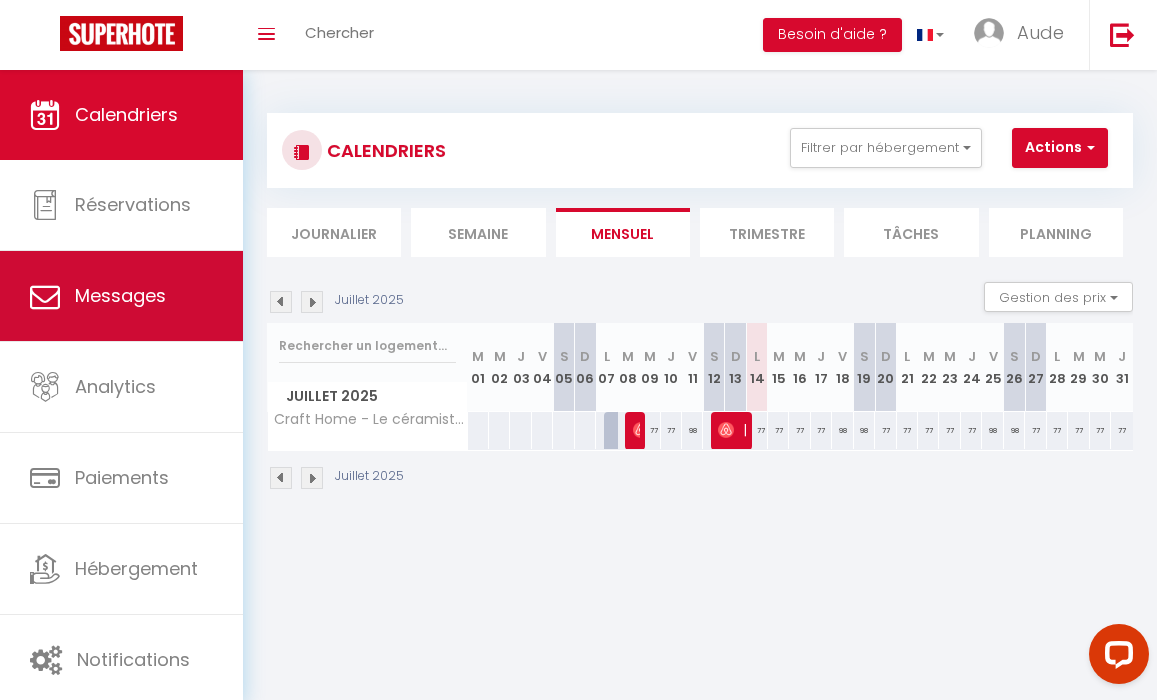 select on "message" 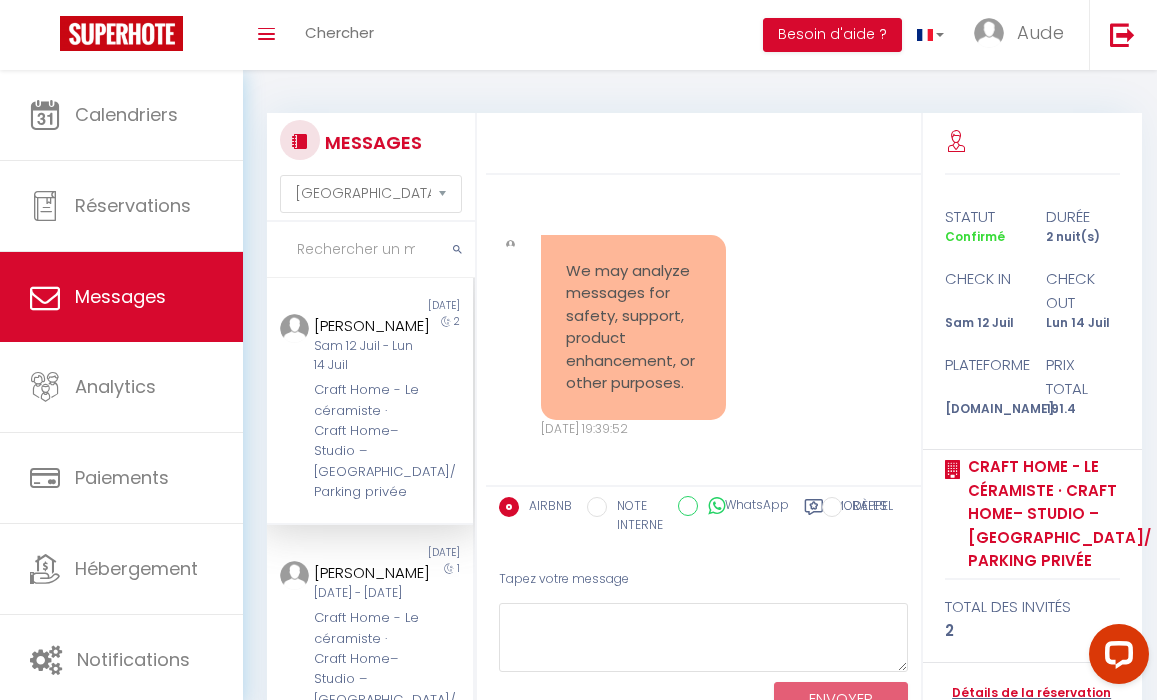 scroll, scrollTop: 2802, scrollLeft: 0, axis: vertical 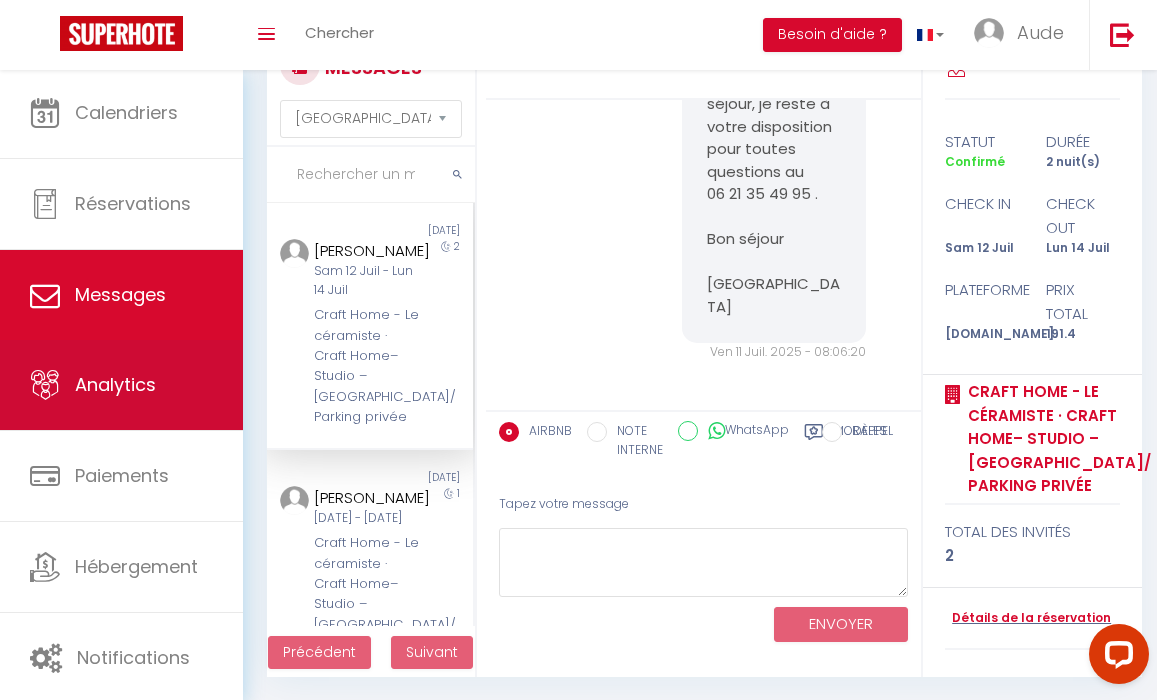 click on "Analytics" at bounding box center (121, 385) 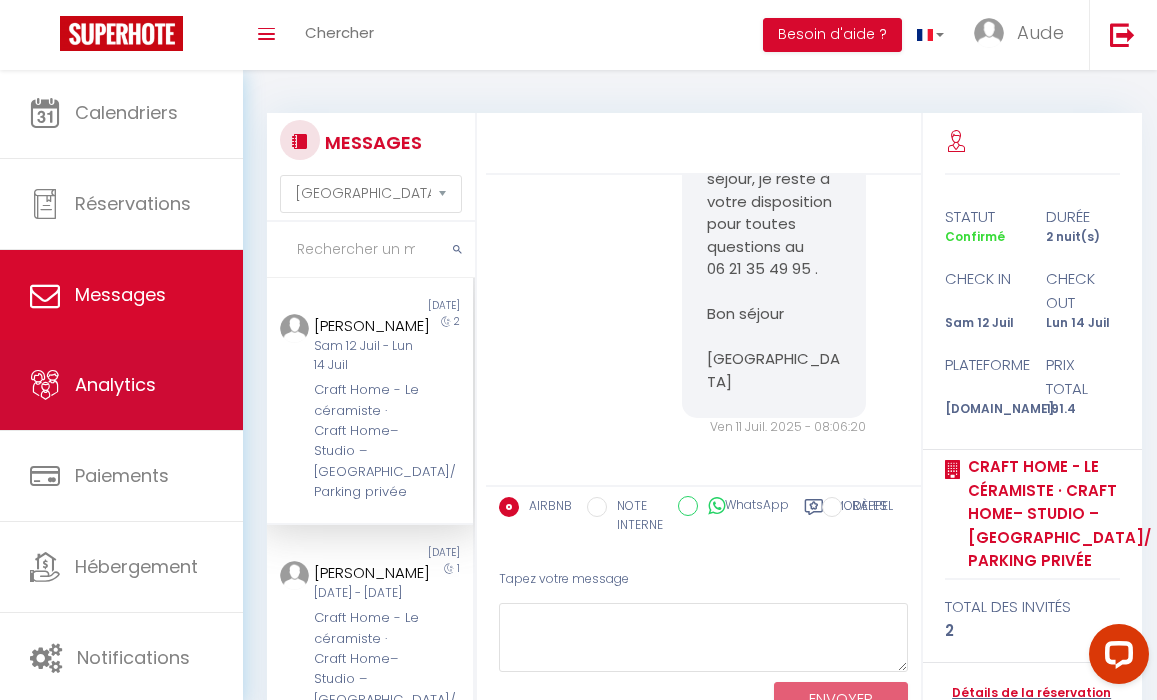 select on "2025" 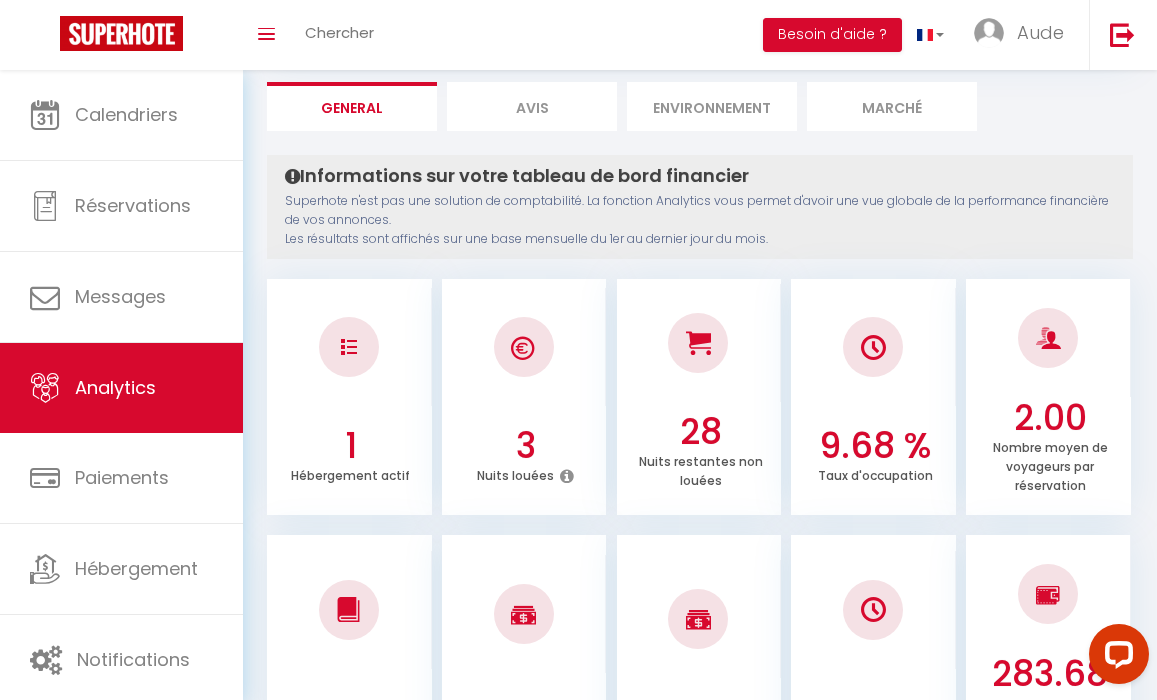 scroll, scrollTop: 0, scrollLeft: 0, axis: both 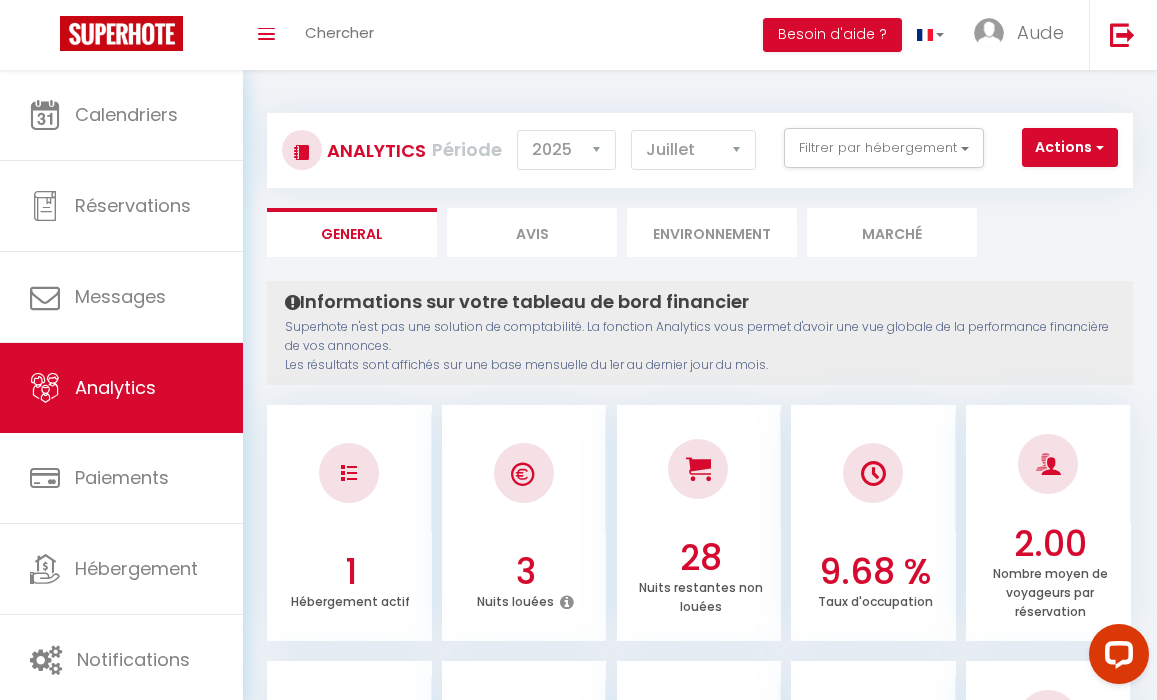 click on "Avis" at bounding box center (532, 232) 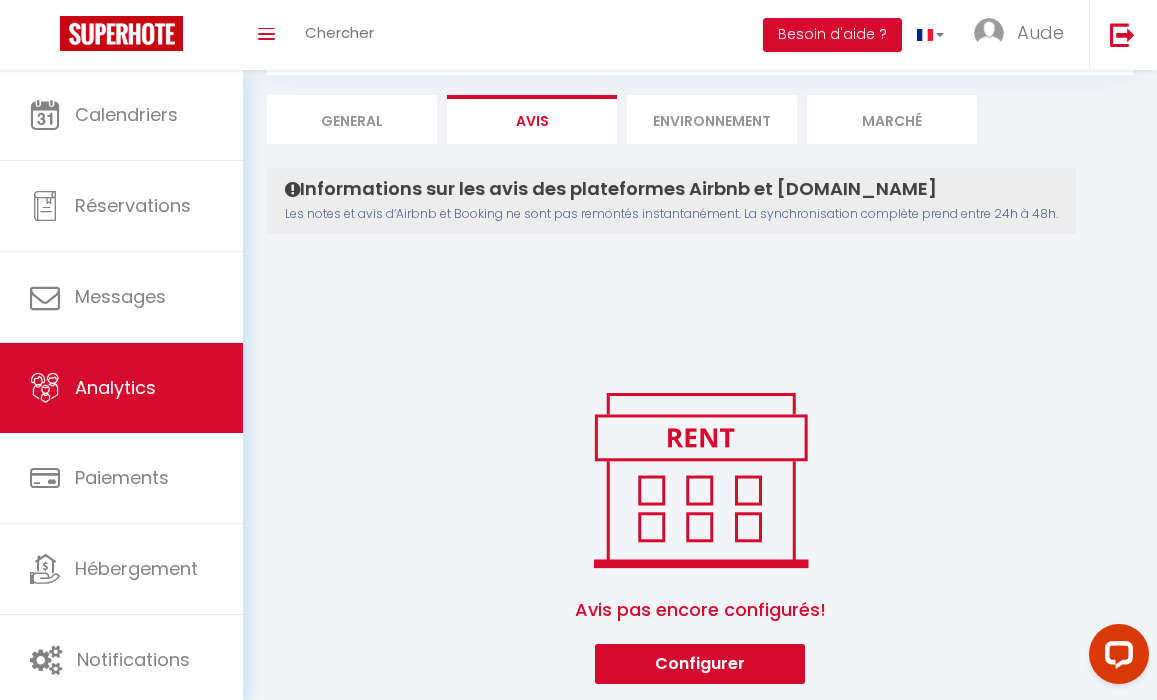 scroll, scrollTop: 130, scrollLeft: 0, axis: vertical 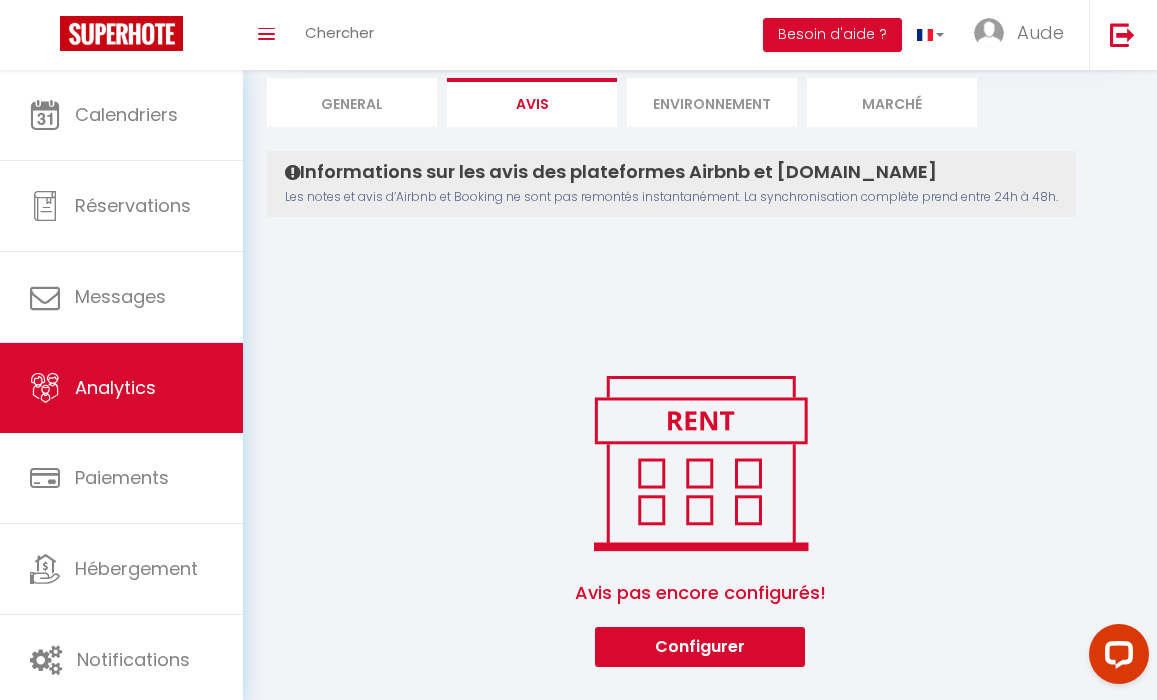 click on "Configurer" at bounding box center [700, 647] 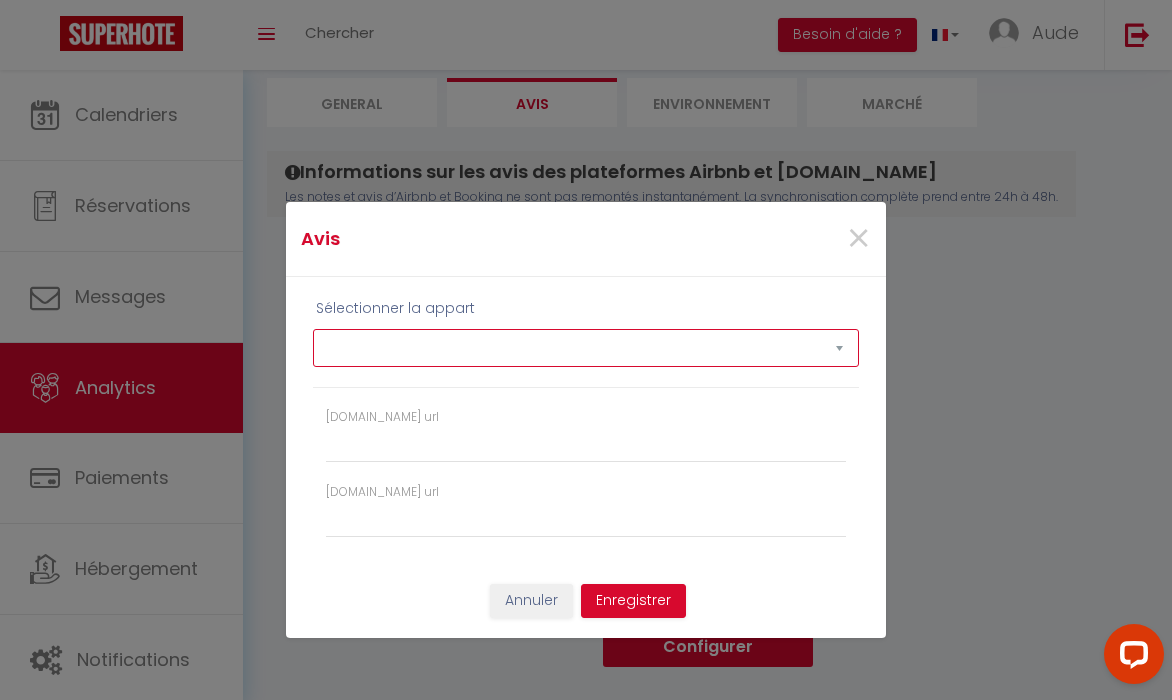 select on "72897" 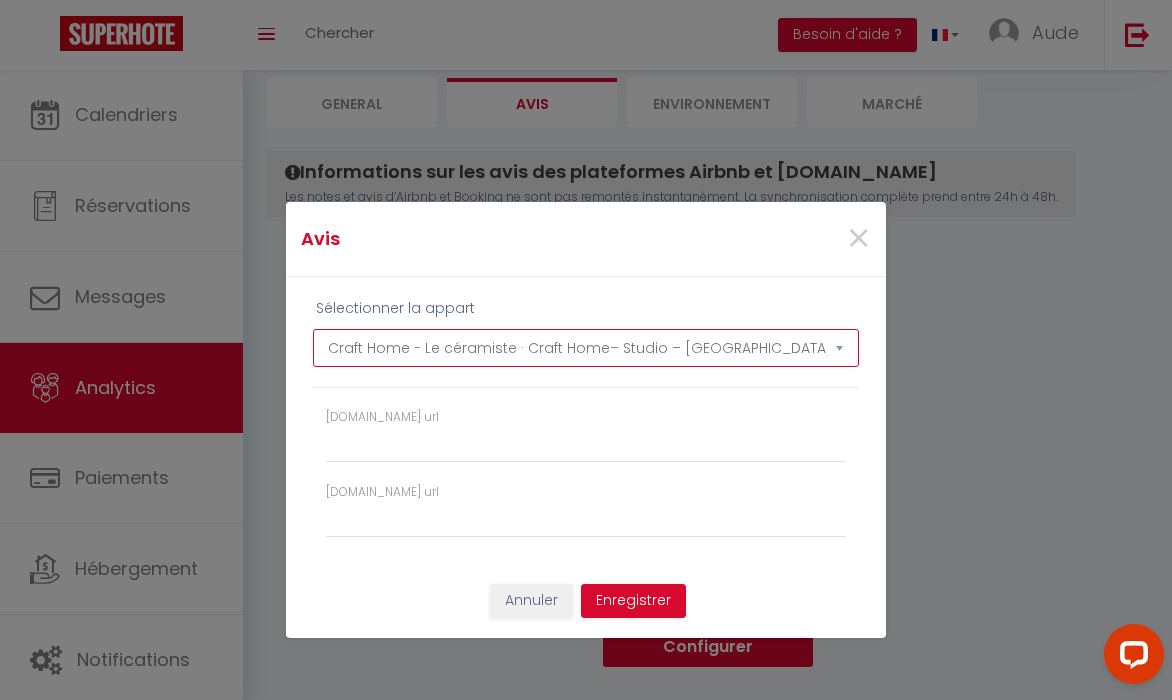 click on "Booking.com url" at bounding box center [586, 445] 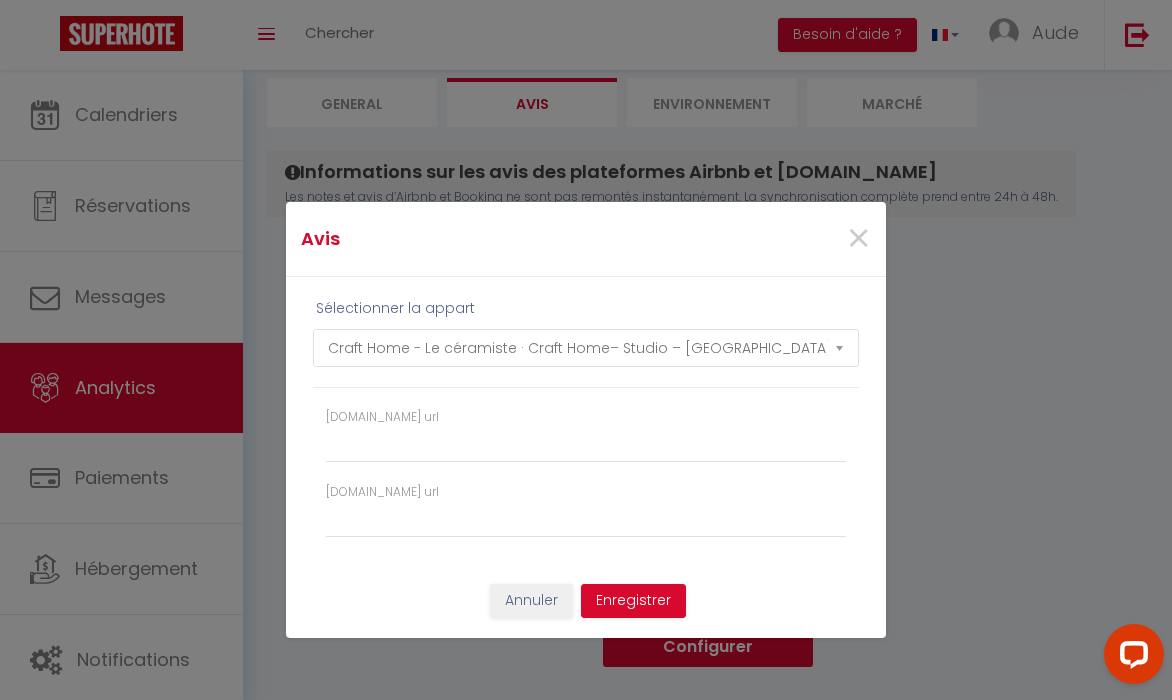 click on "×" at bounding box center [858, 239] 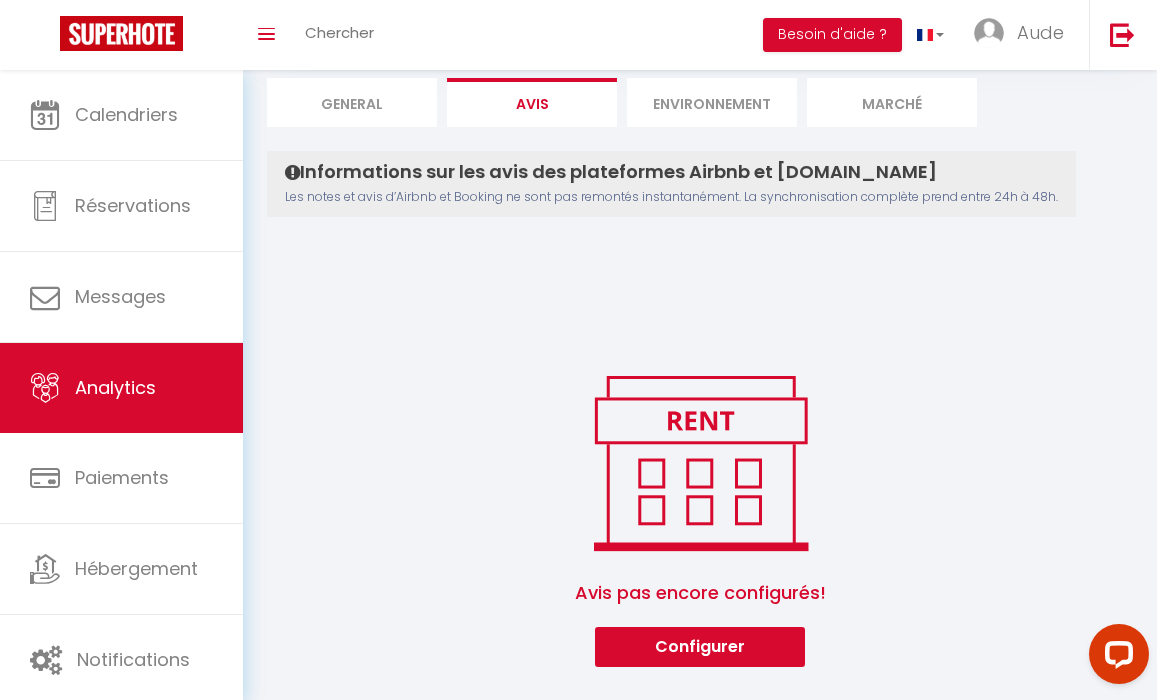 click on "Environnement" at bounding box center [712, 102] 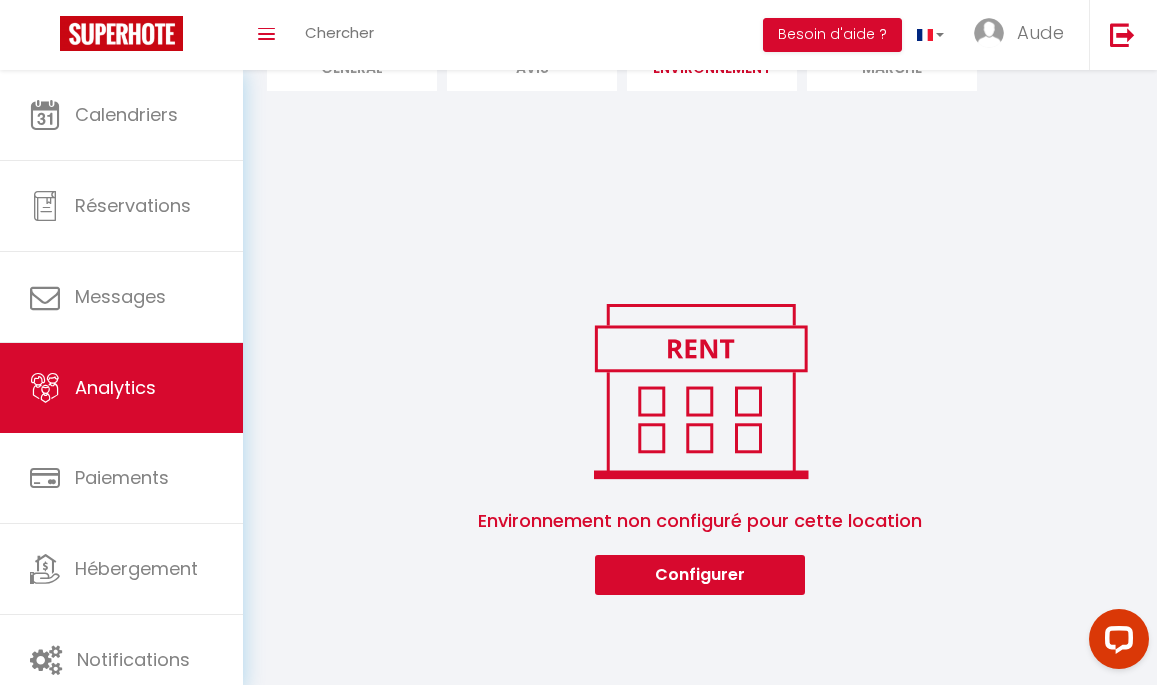 scroll, scrollTop: 0, scrollLeft: 0, axis: both 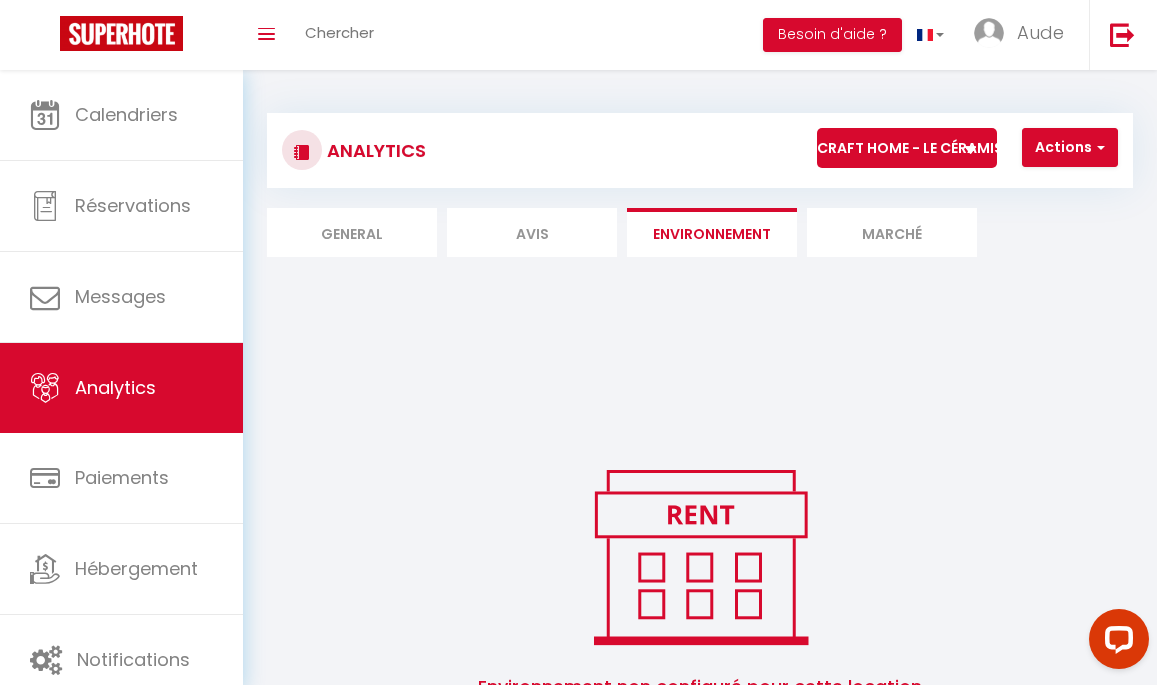 click on "Marché" at bounding box center (892, 232) 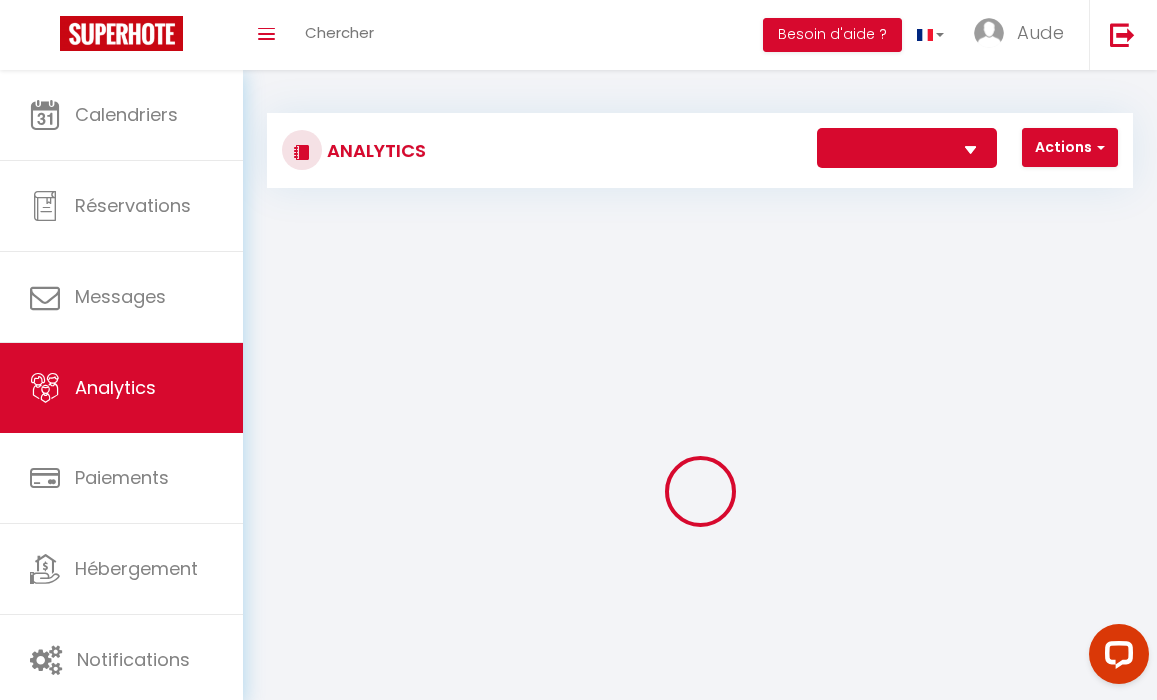 select on "72897" 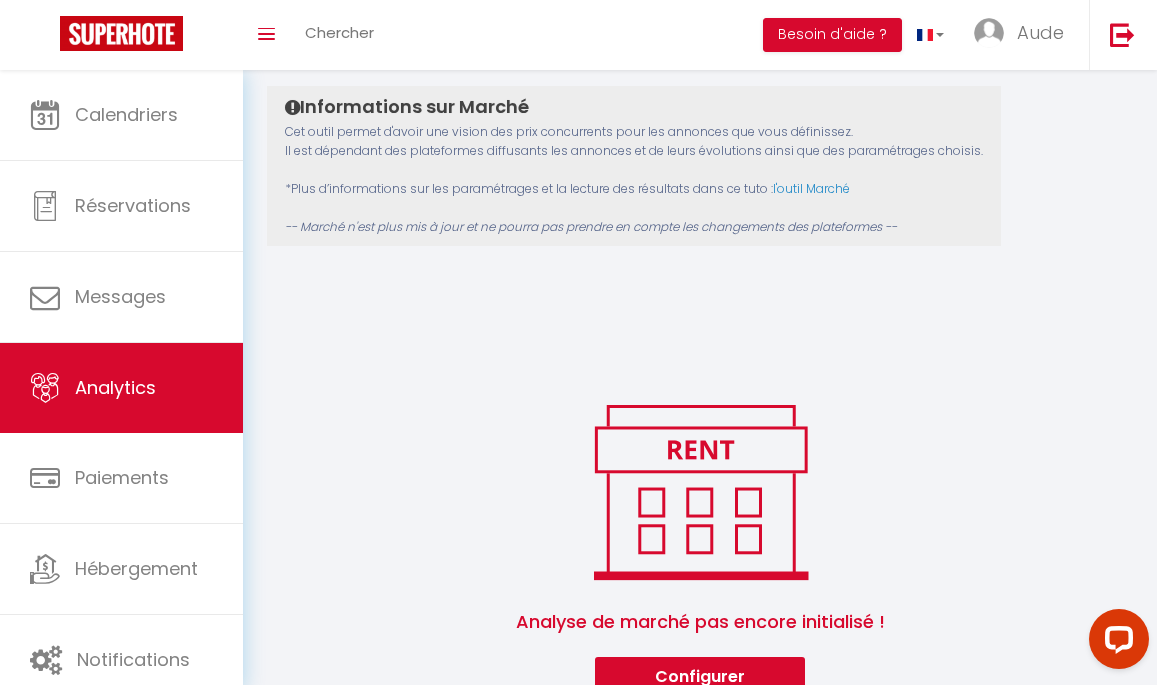 scroll, scrollTop: 235, scrollLeft: 0, axis: vertical 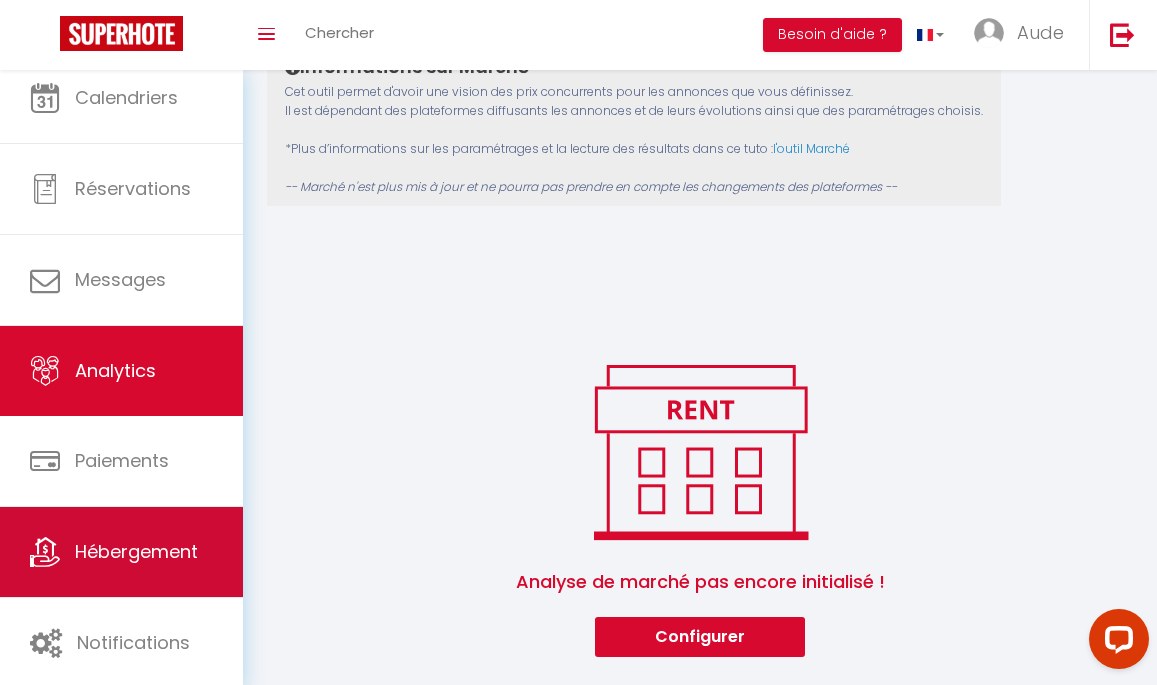 click on "Hébergement" at bounding box center [121, 552] 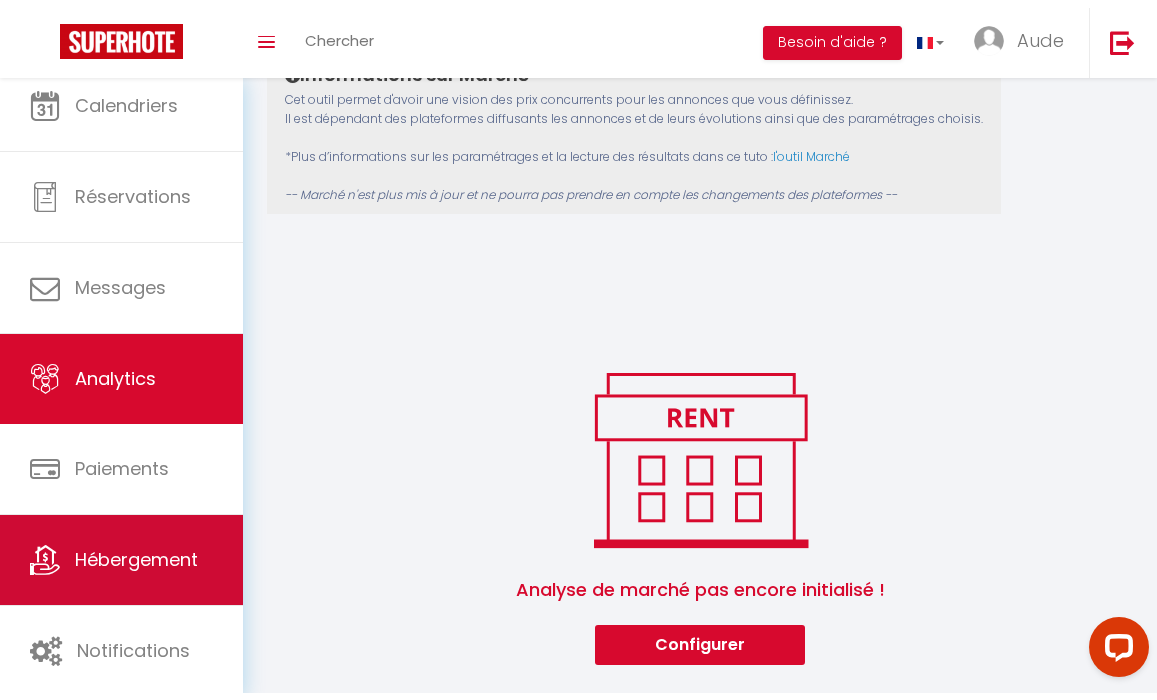 scroll, scrollTop: 0, scrollLeft: 0, axis: both 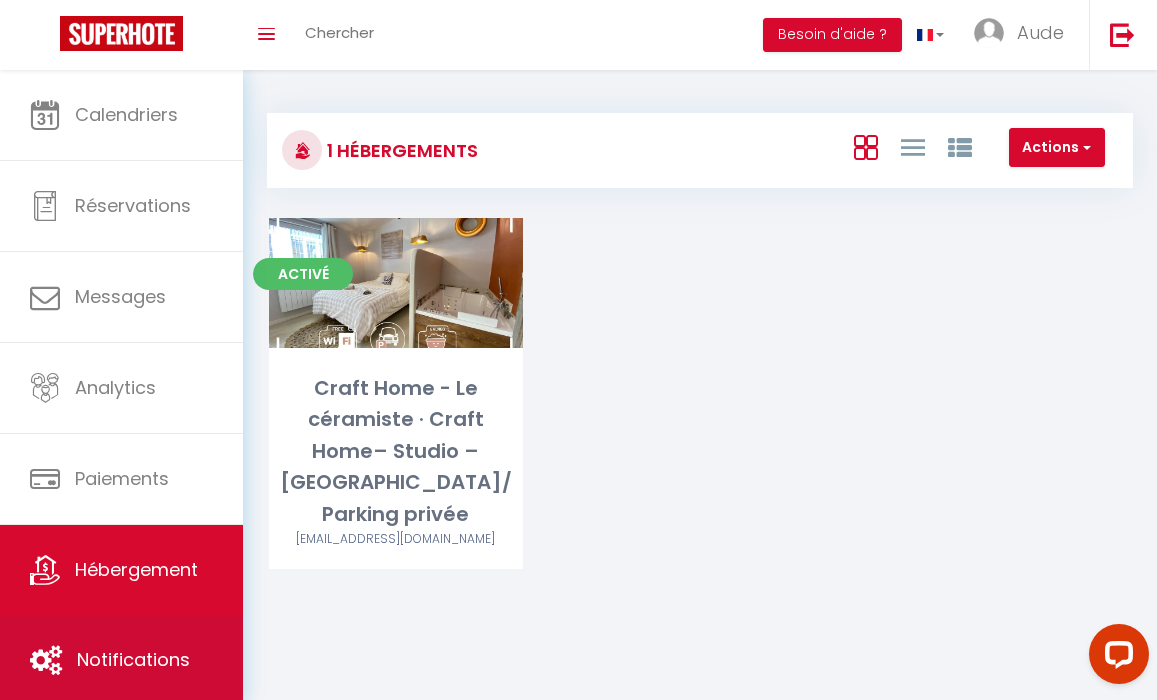 click on "Notifications" at bounding box center [133, 659] 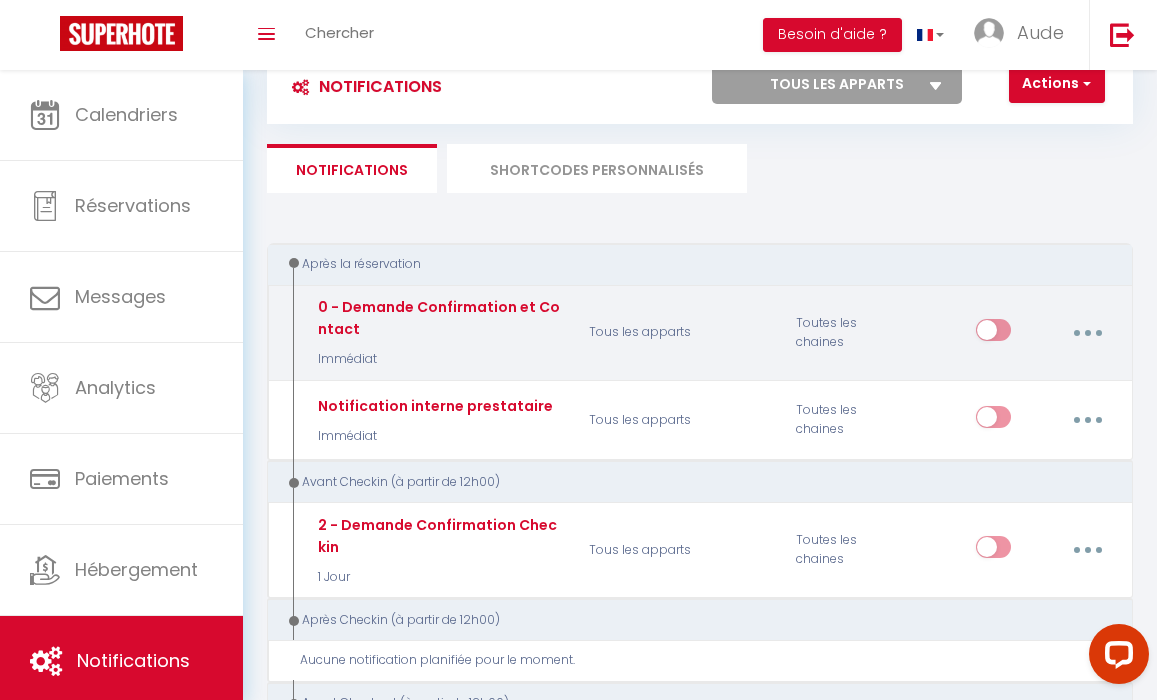 scroll, scrollTop: 68, scrollLeft: 0, axis: vertical 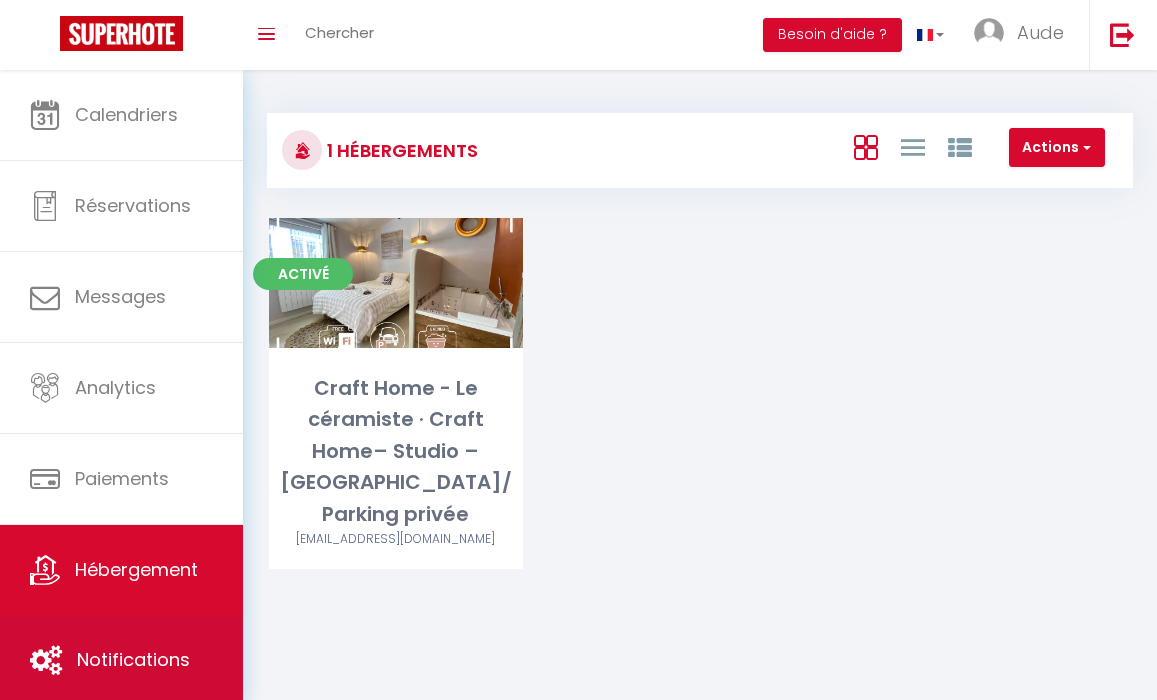 click on "Notifications" at bounding box center (121, 660) 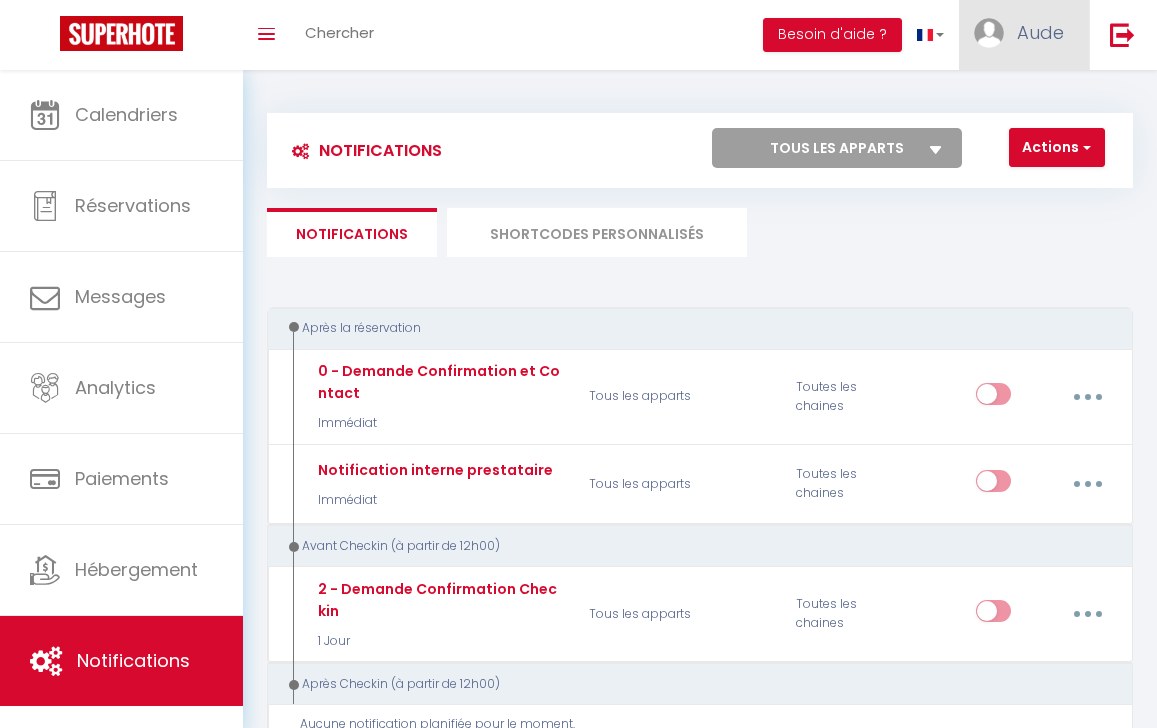 click on "Aude" at bounding box center [1040, 32] 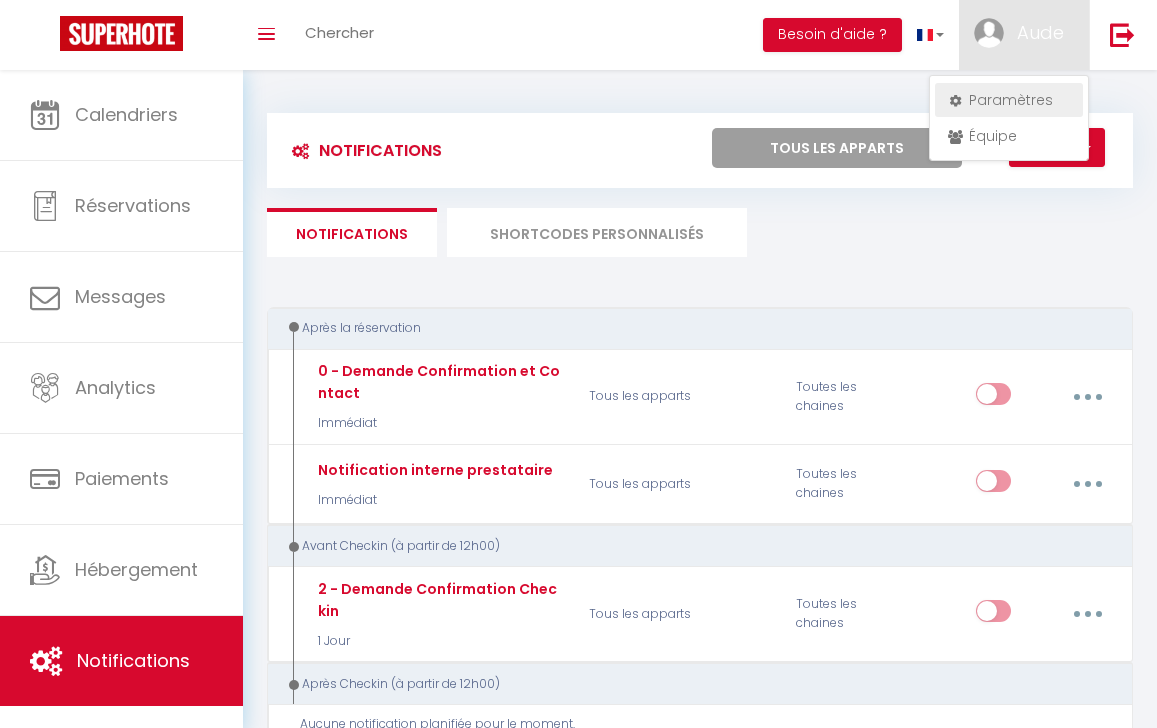click on "Paramètres" at bounding box center (1009, 100) 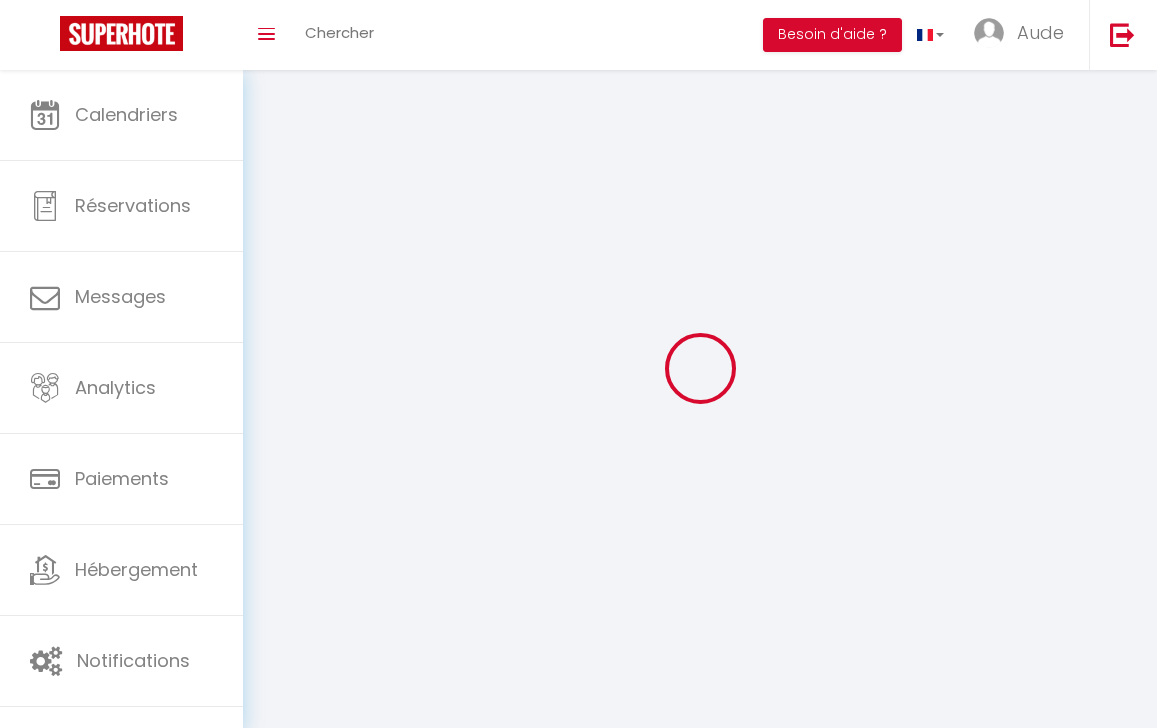 select 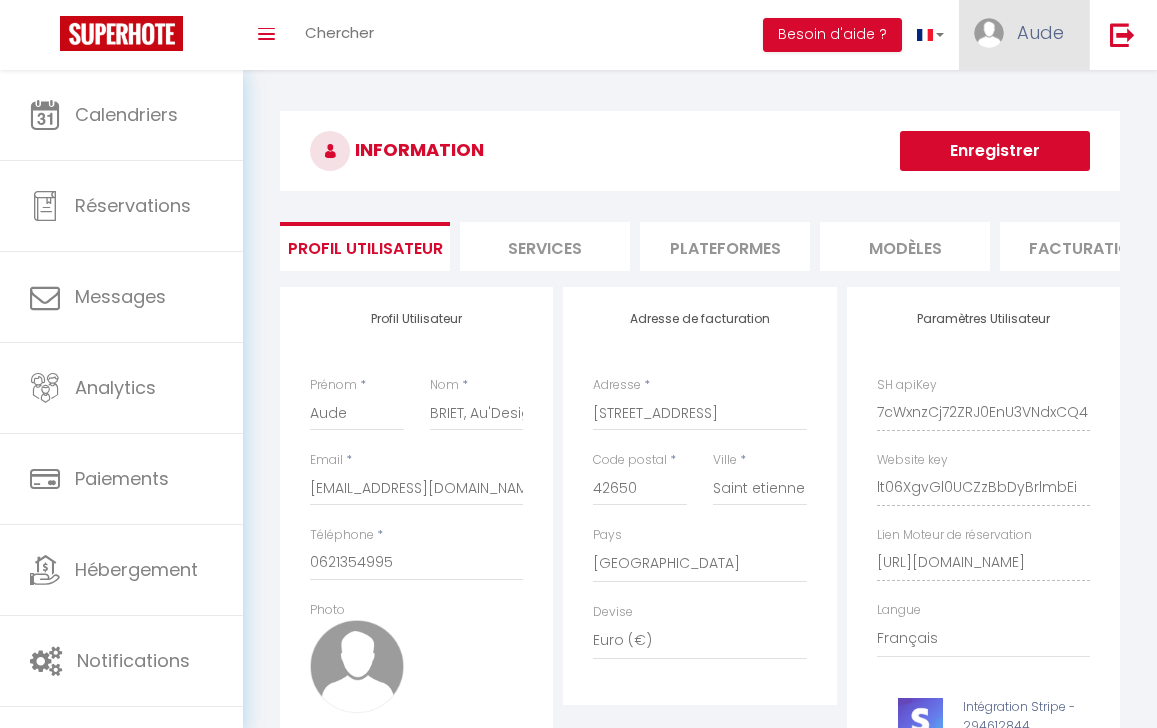 click on "Aude" at bounding box center (1040, 32) 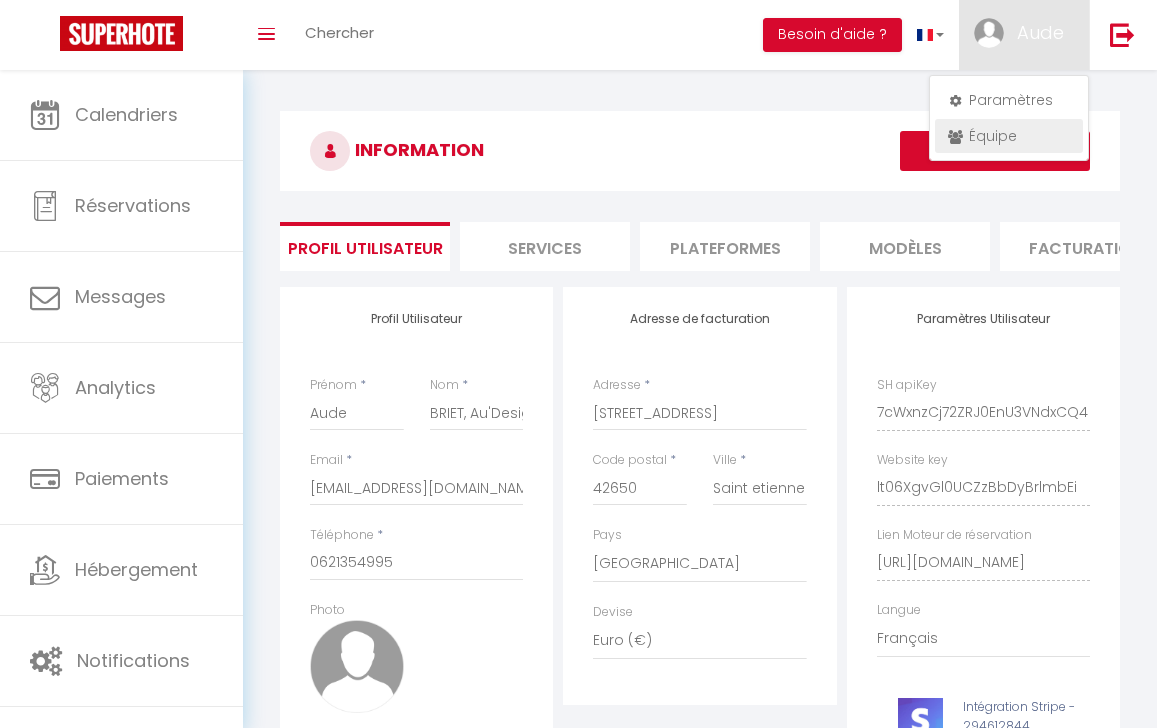 click on "Équipe" at bounding box center (1009, 136) 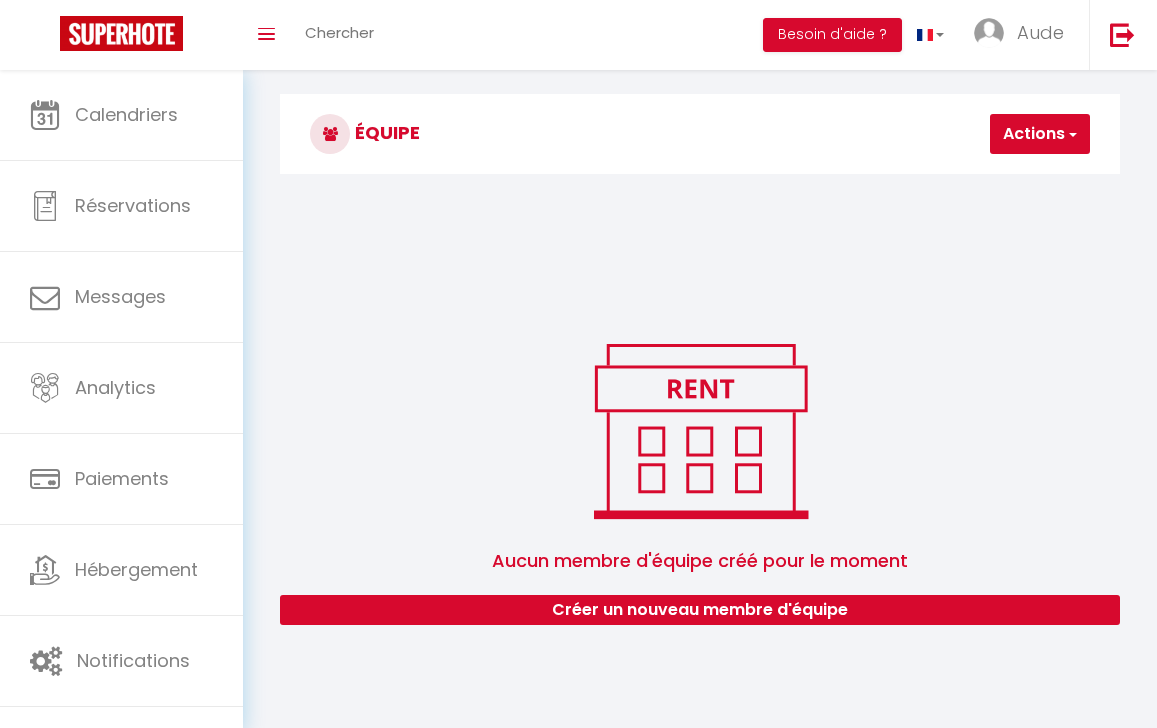 scroll, scrollTop: 21, scrollLeft: 0, axis: vertical 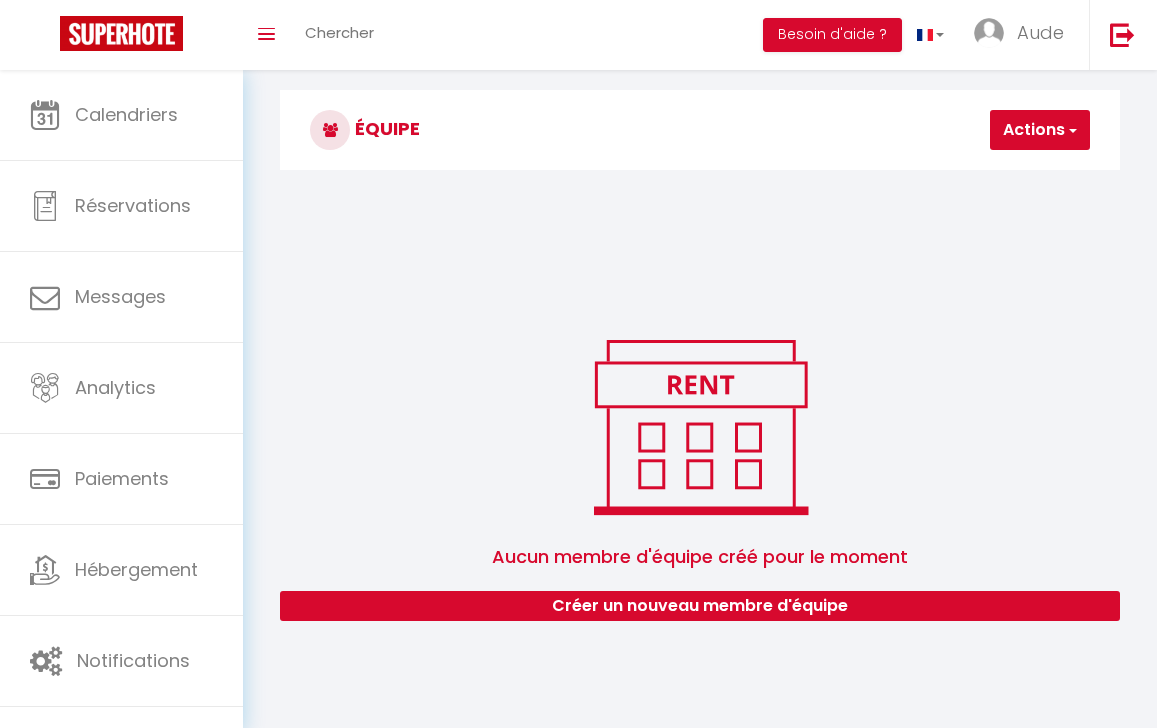 click on "Créer un nouveau membre d'équipe" at bounding box center [700, 606] 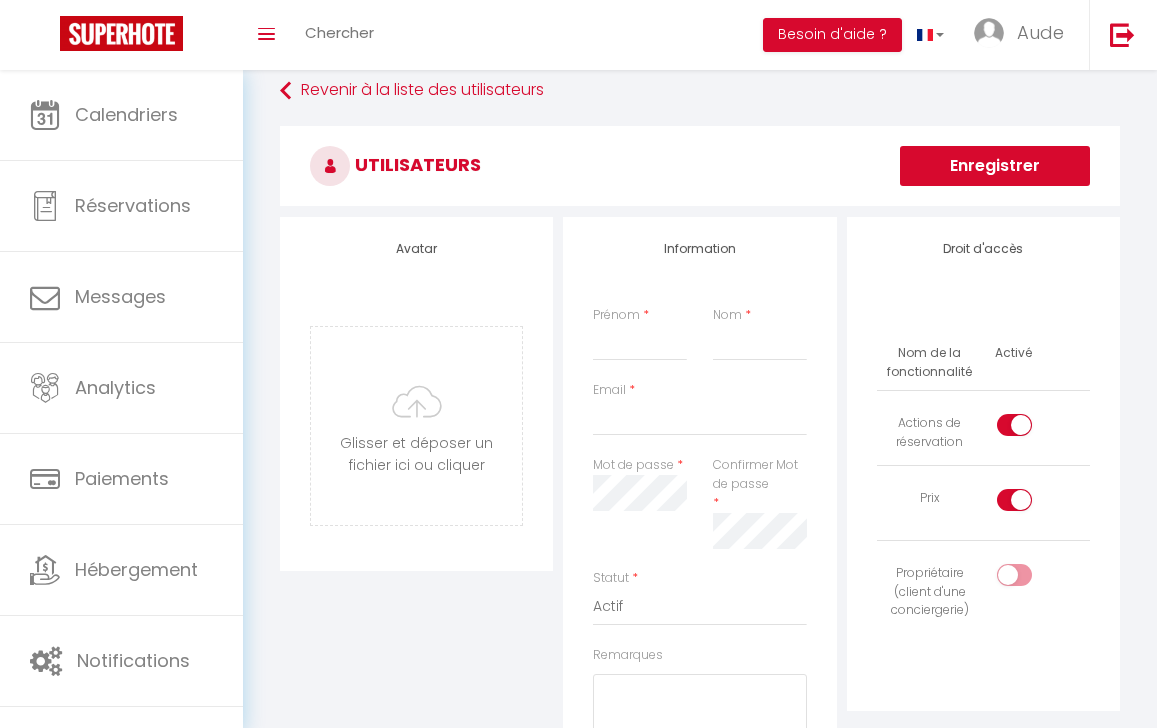 type on "C:\fakepath\logo -04.png" 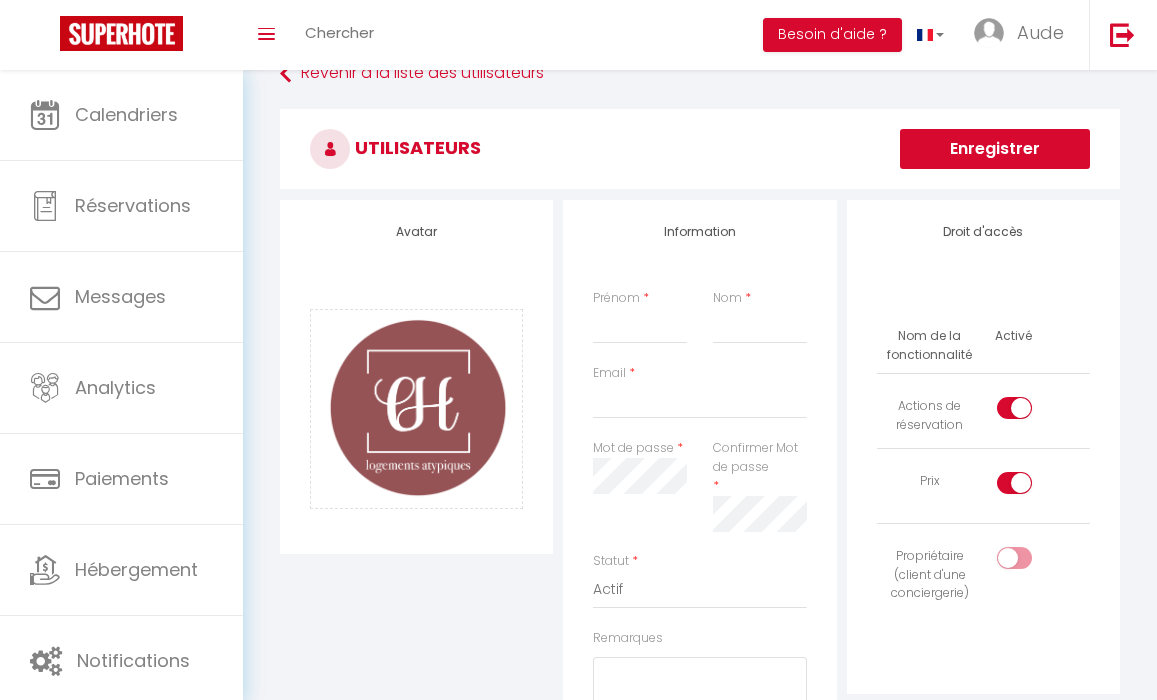 scroll, scrollTop: 117, scrollLeft: 0, axis: vertical 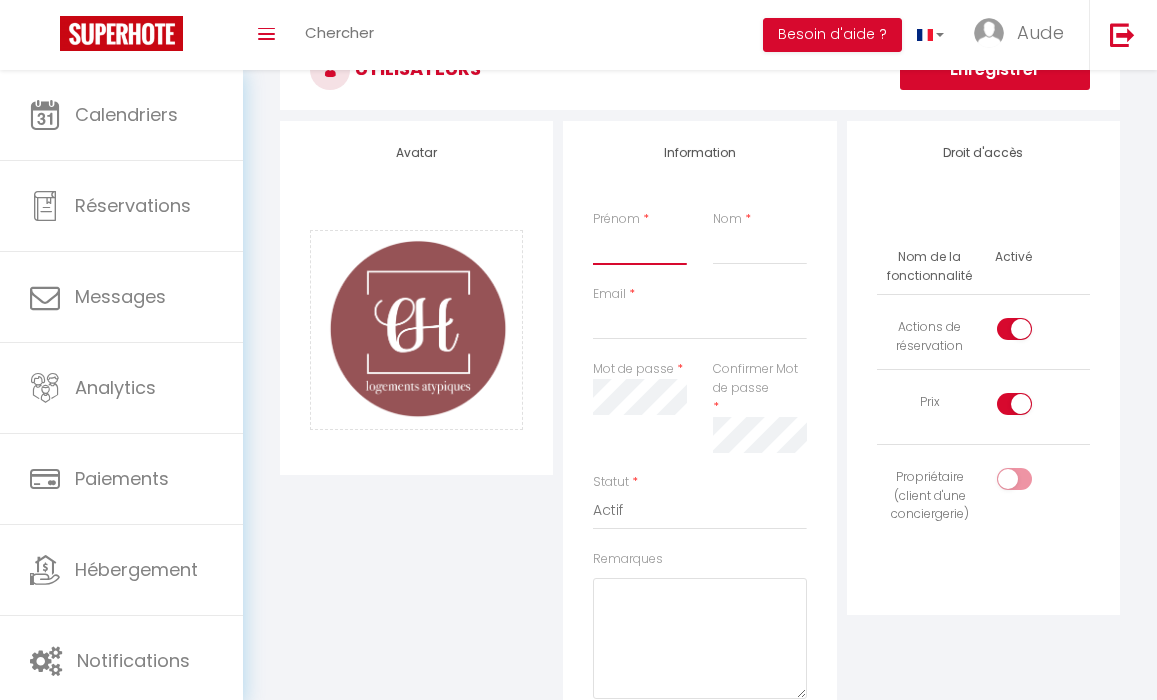 click on "Prénom" at bounding box center [639, 247] 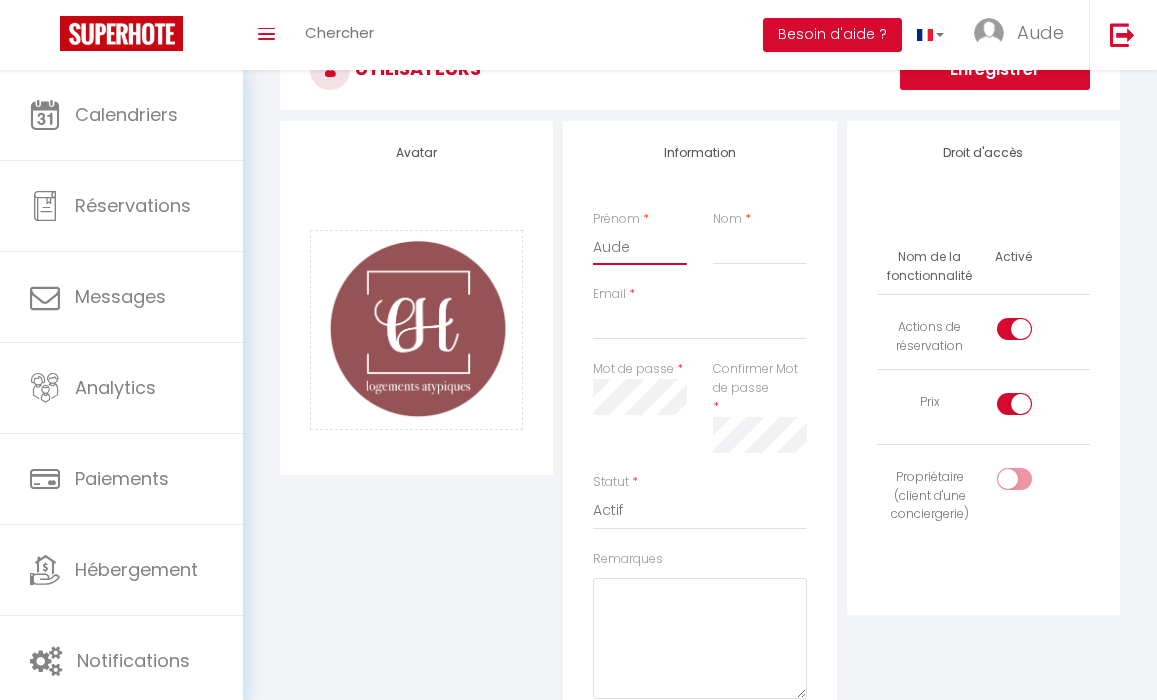 type on "Aude" 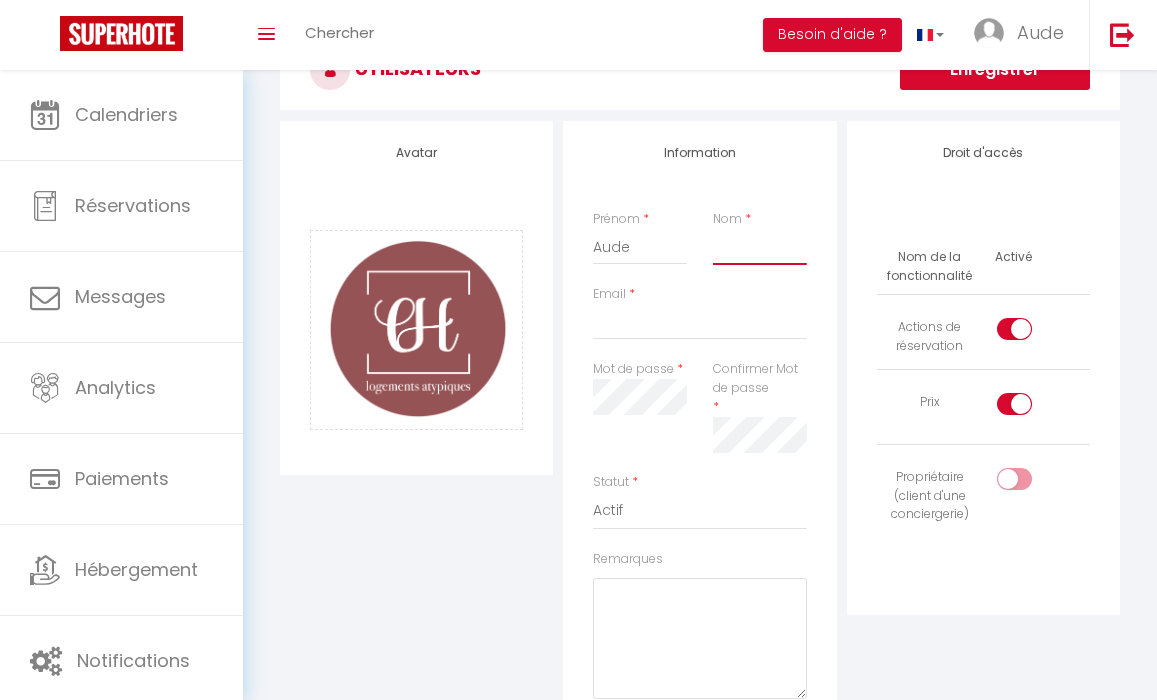 click on "Nom" at bounding box center (759, 247) 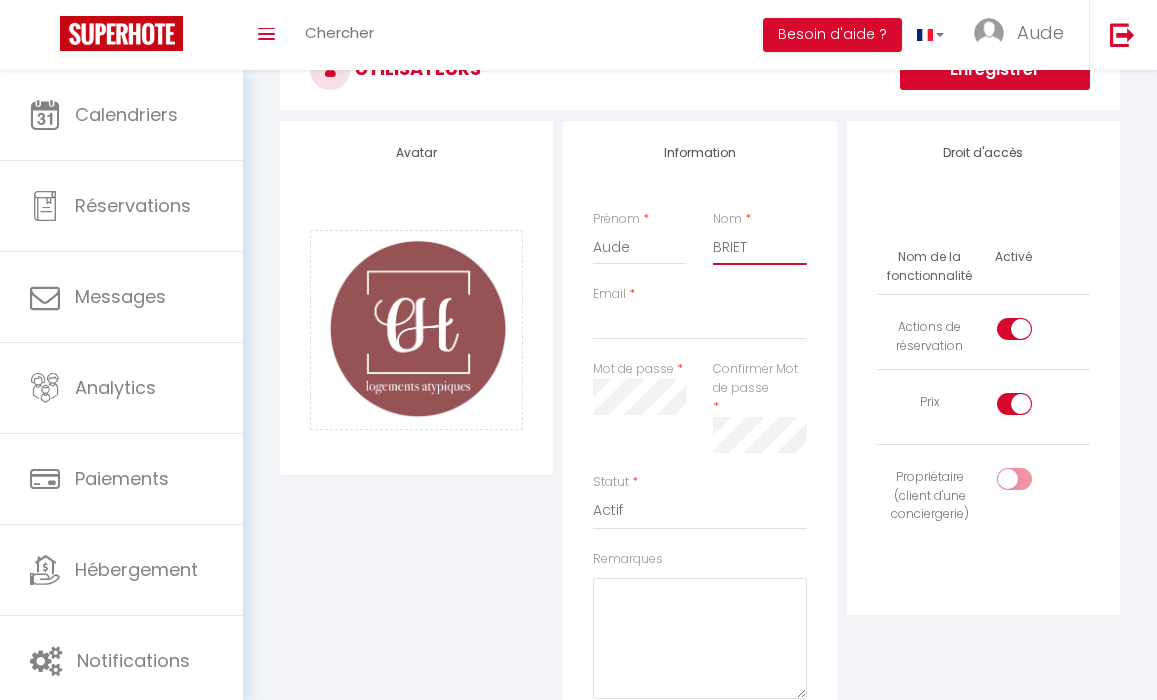 type on "BRIET" 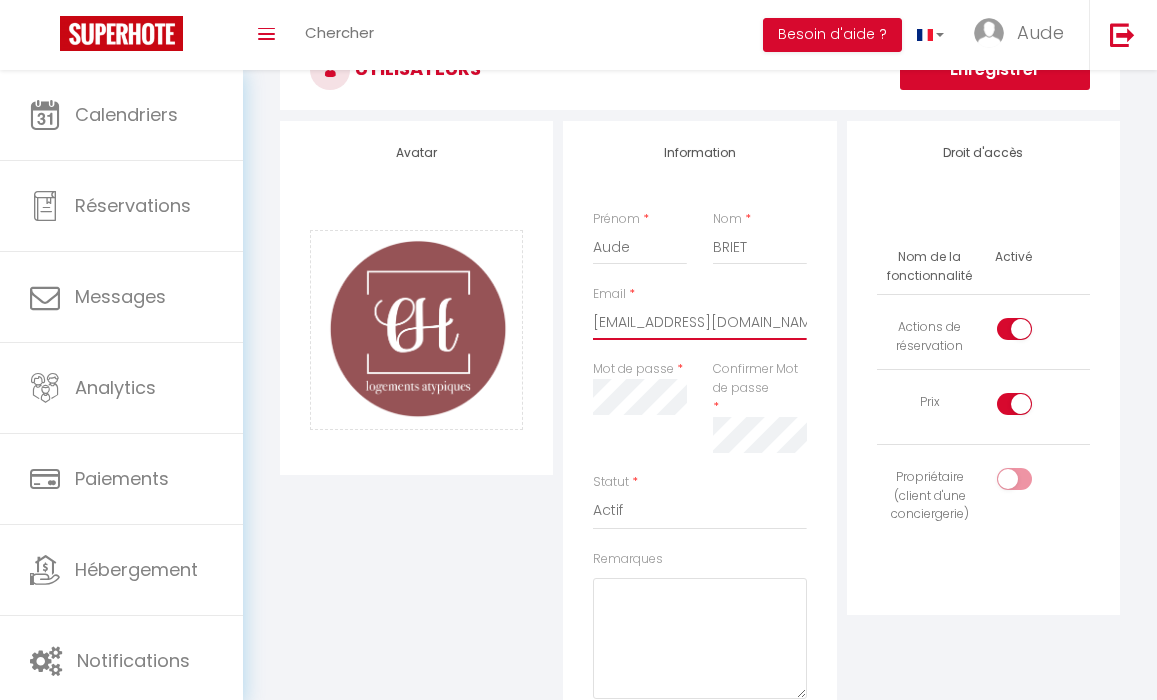 type on "[EMAIL_ADDRESS][DOMAIN_NAME]" 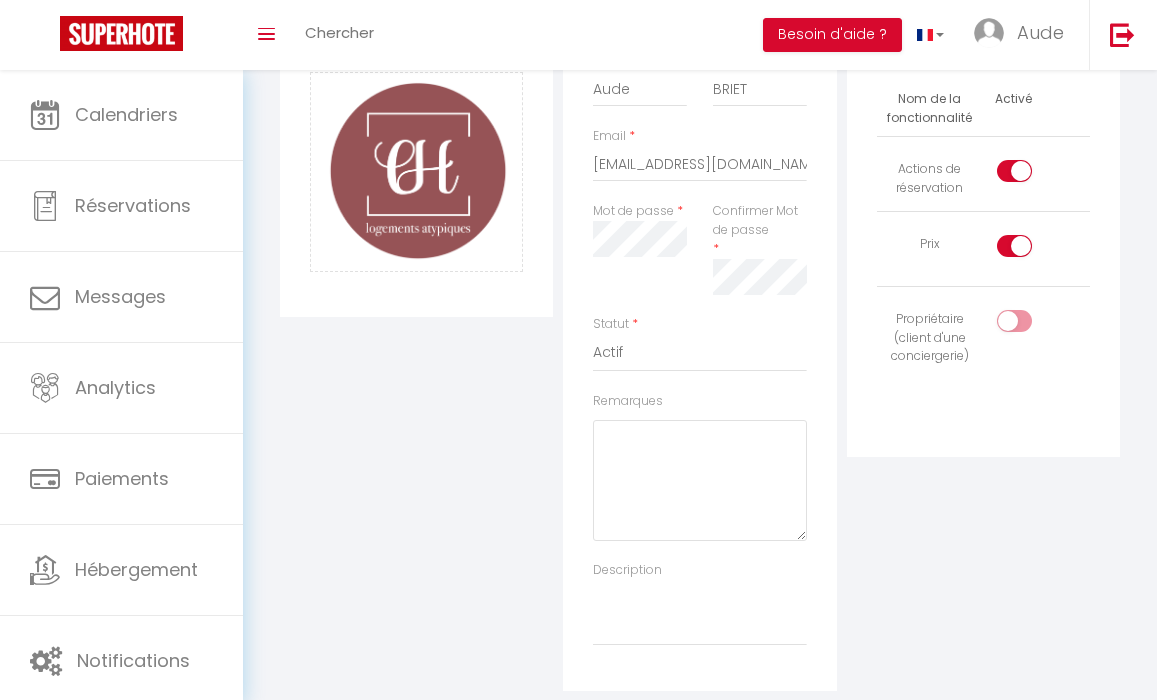 scroll, scrollTop: 44, scrollLeft: 0, axis: vertical 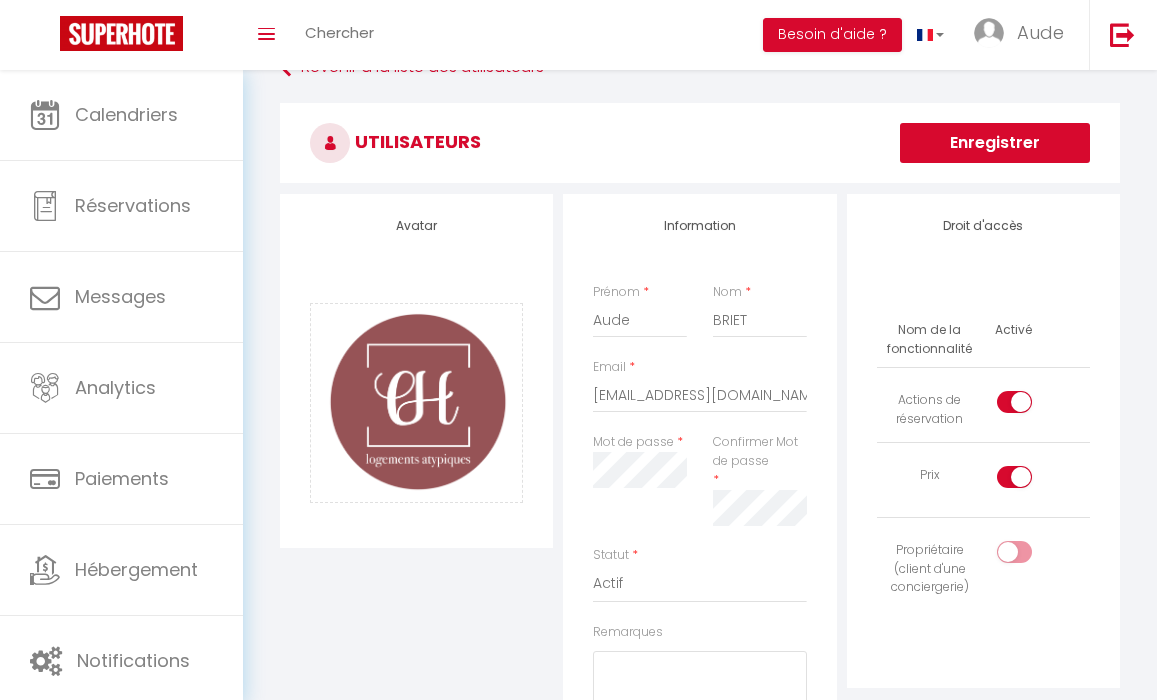 click at bounding box center (1014, 402) 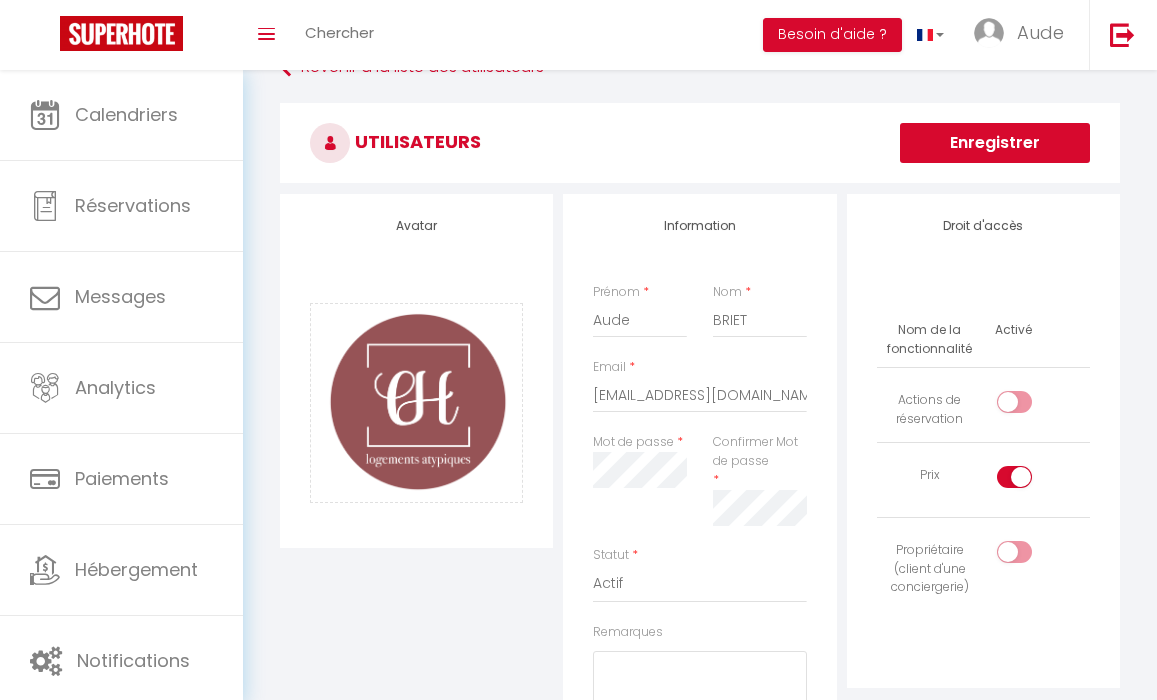 click at bounding box center (1031, 481) 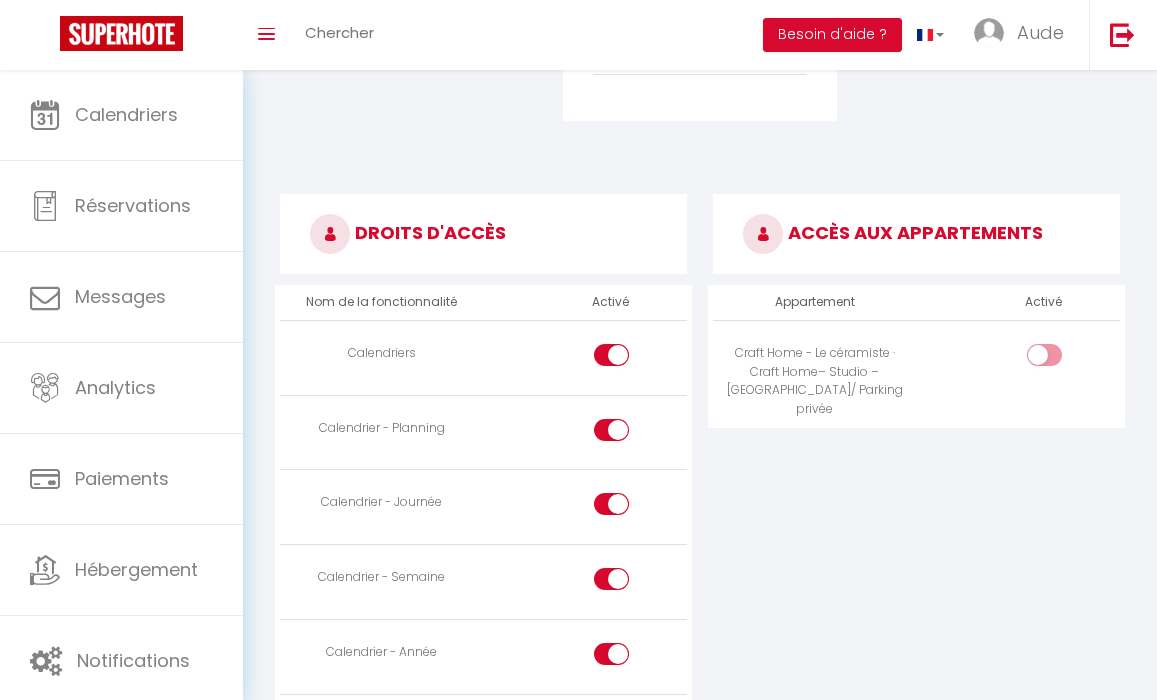 scroll, scrollTop: 849, scrollLeft: 0, axis: vertical 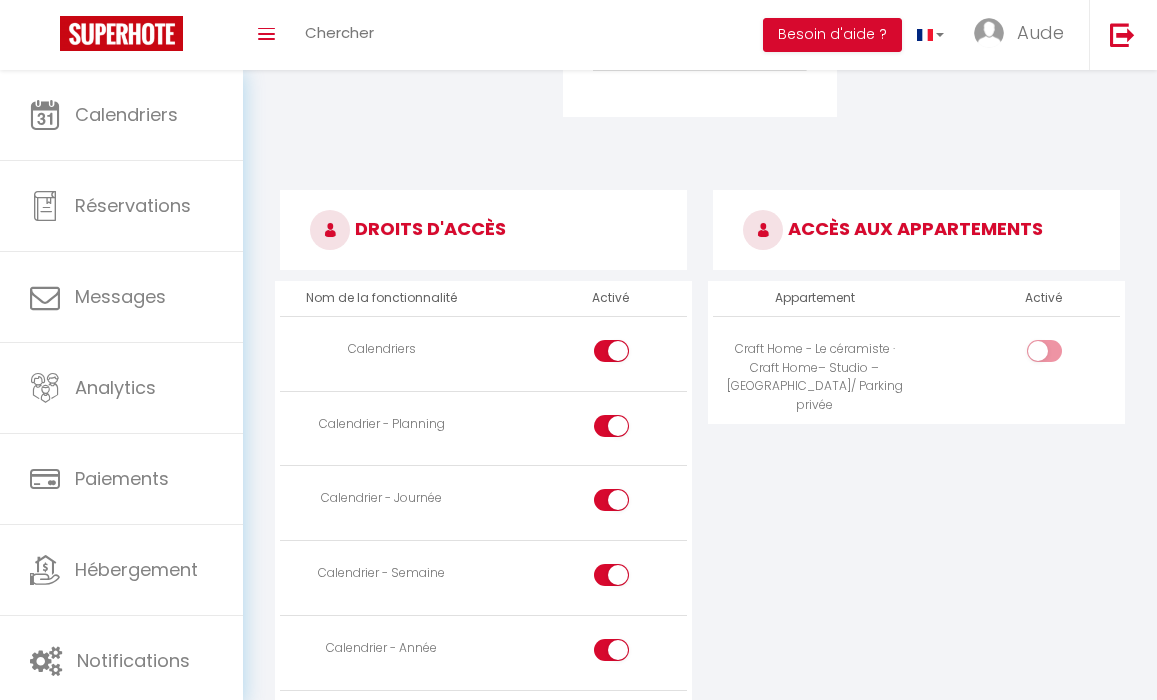 click at bounding box center (1044, 351) 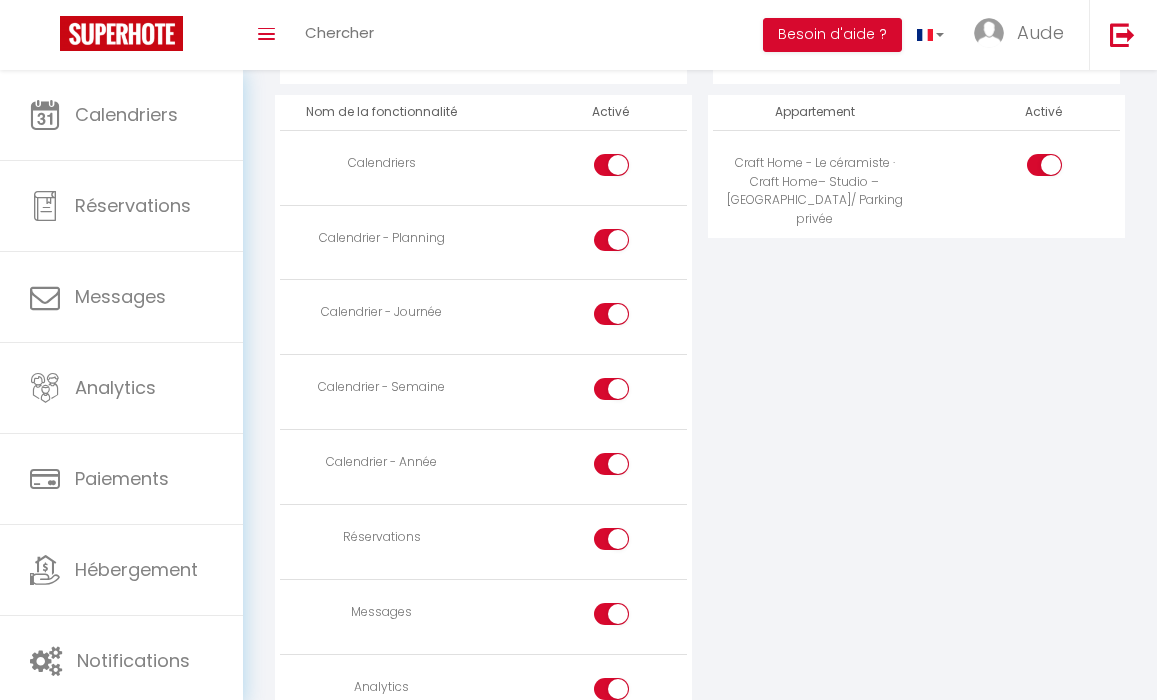 scroll, scrollTop: 1146, scrollLeft: 0, axis: vertical 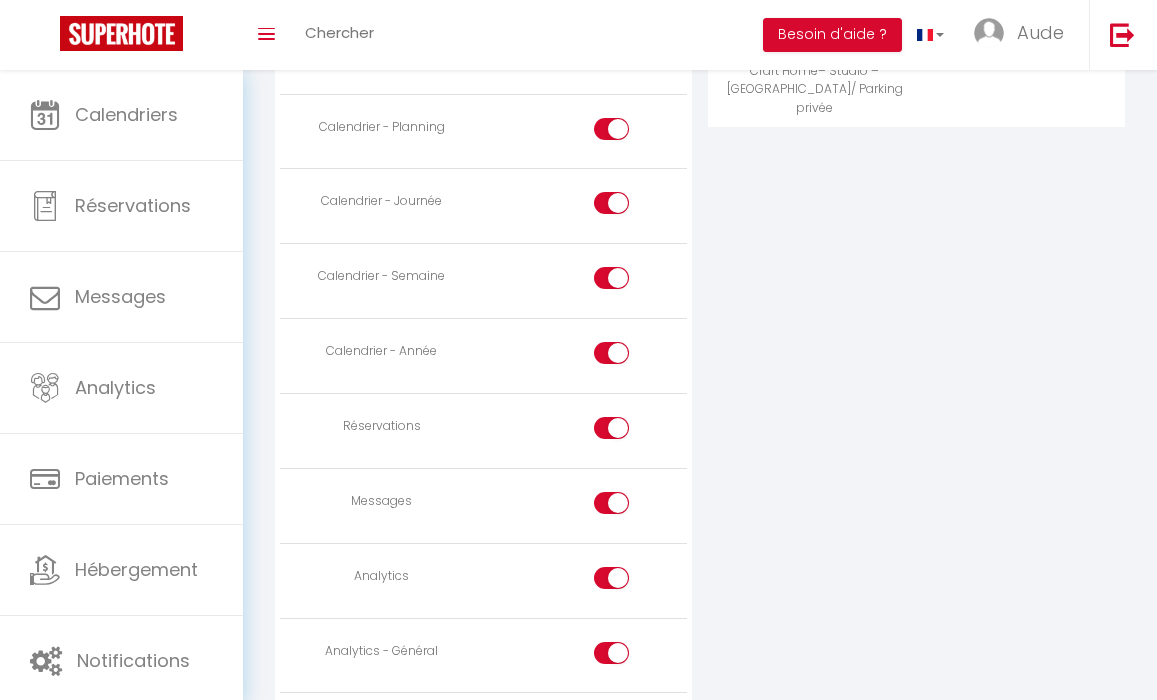 click at bounding box center (628, 432) 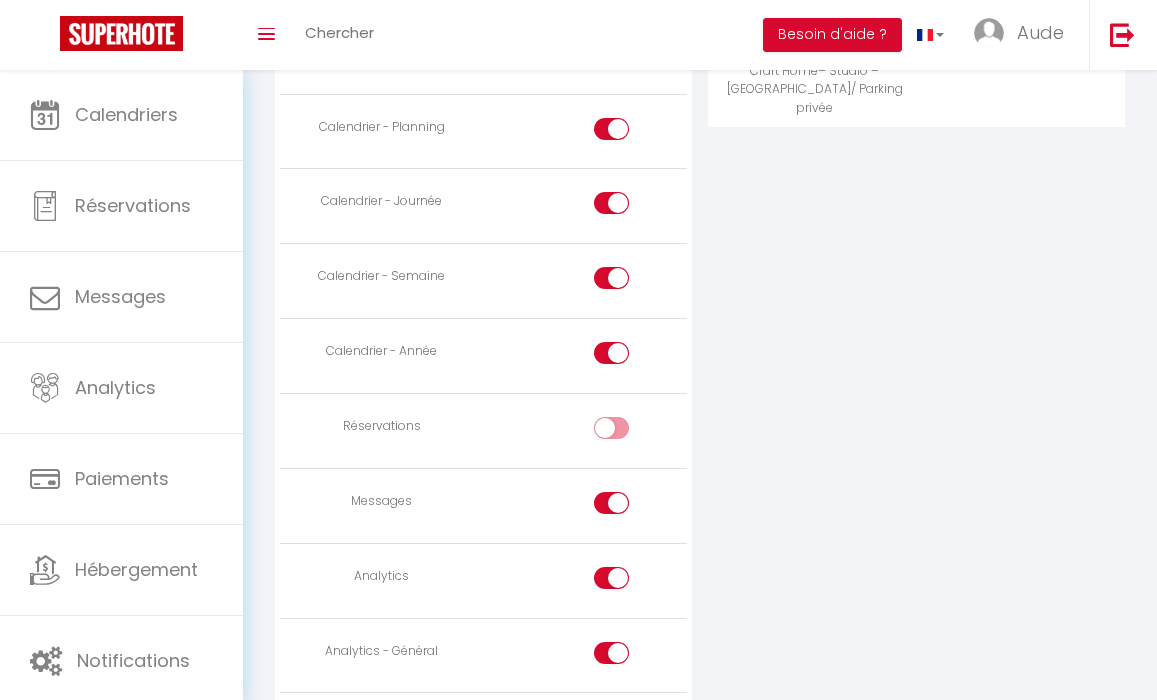 click at bounding box center (628, 507) 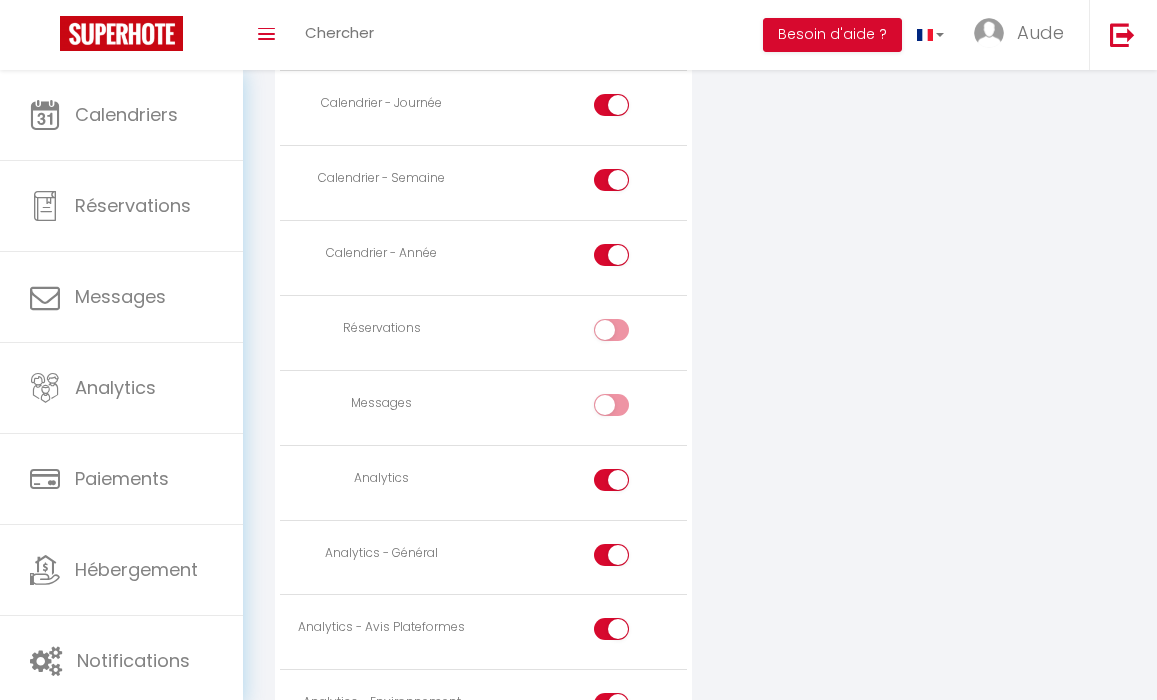scroll, scrollTop: 1248, scrollLeft: 0, axis: vertical 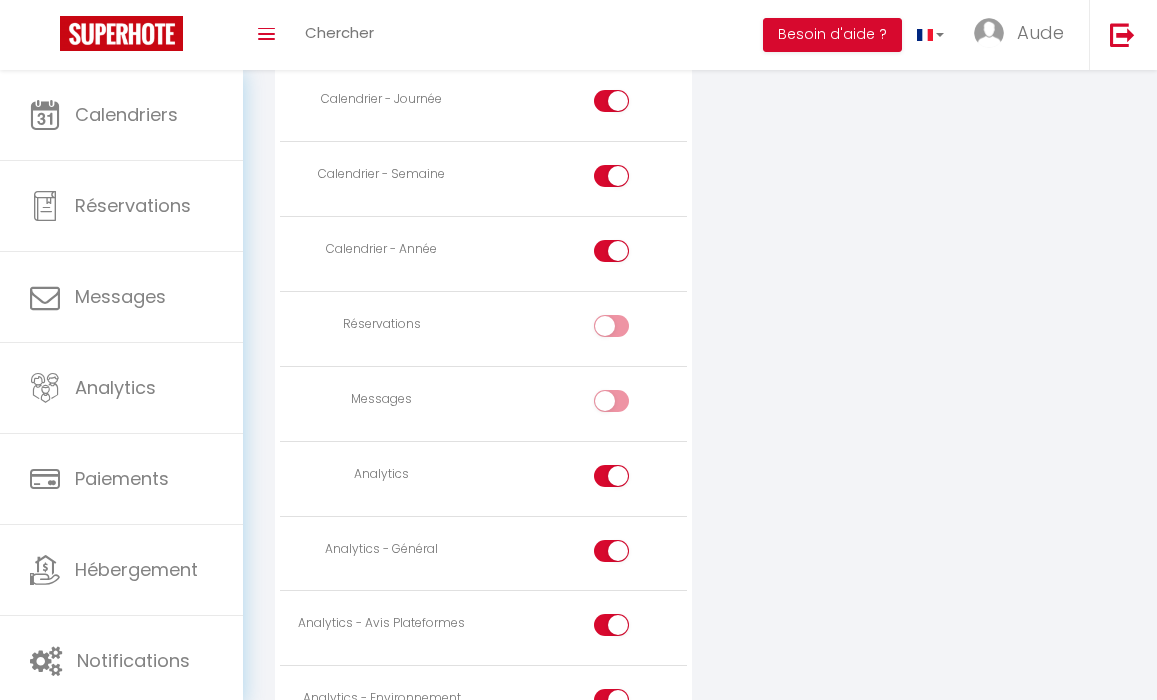 click at bounding box center [628, 480] 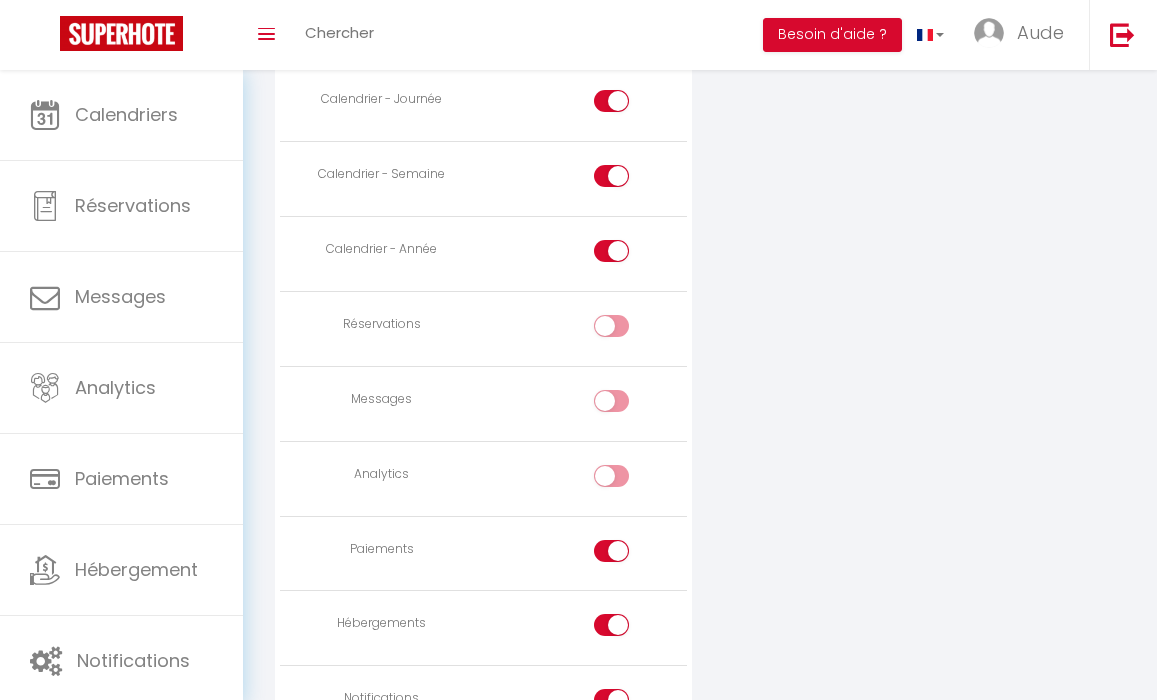 click at bounding box center [628, 555] 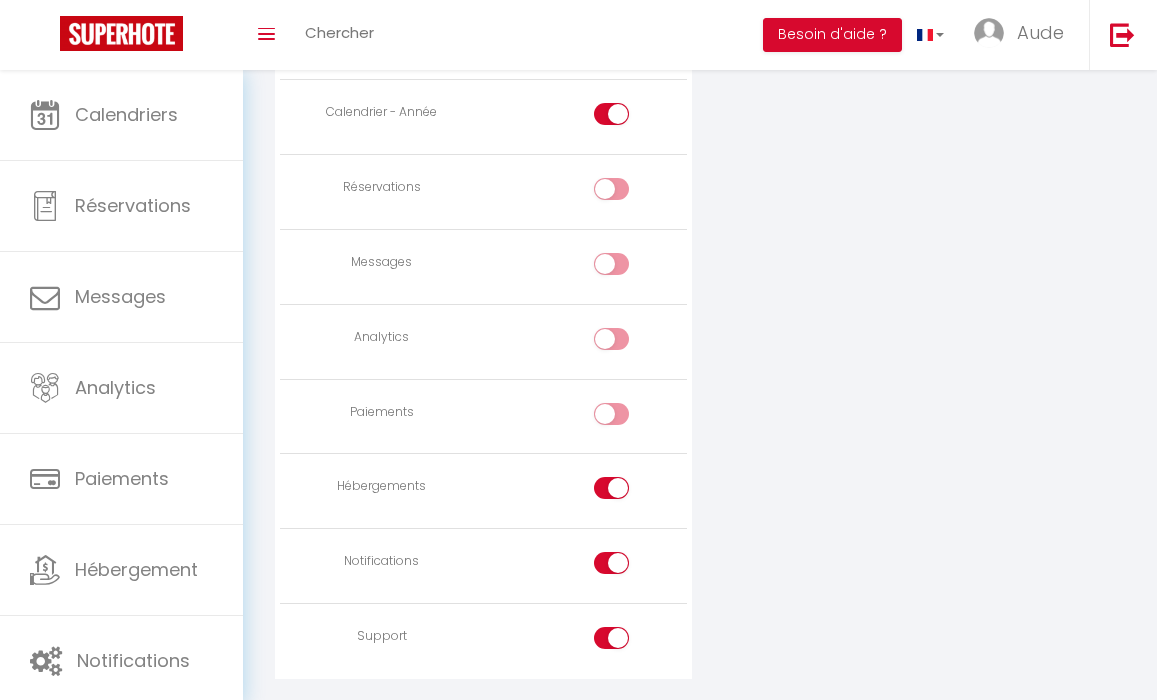 scroll, scrollTop: 1426, scrollLeft: 0, axis: vertical 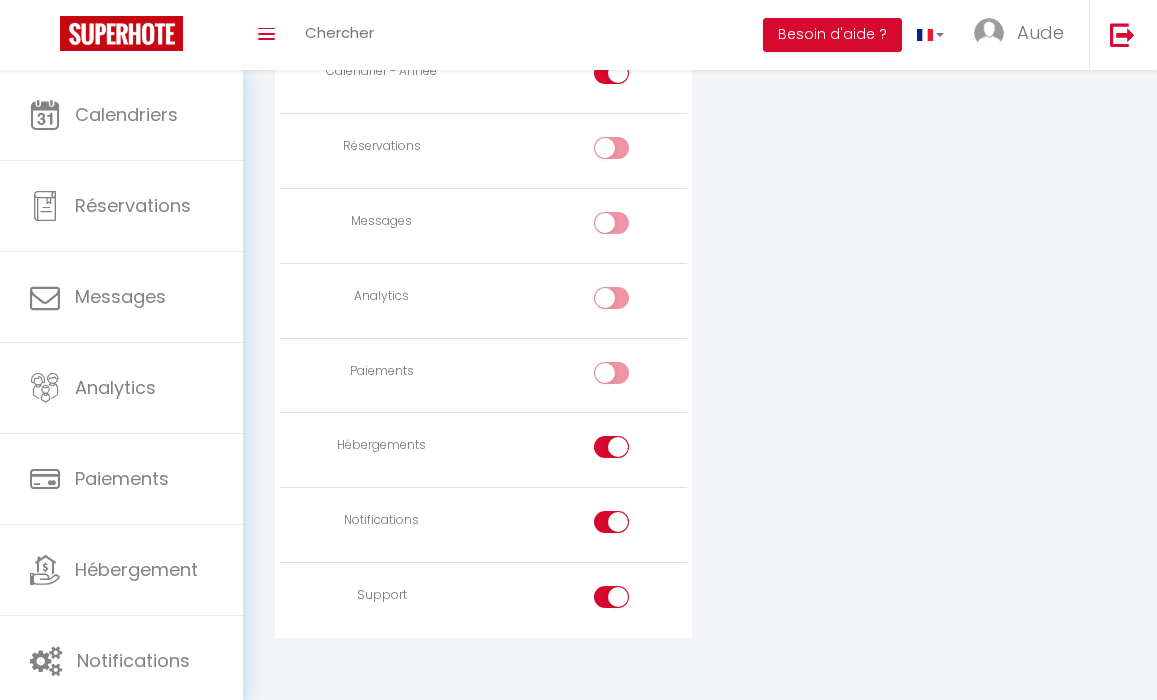 click at bounding box center (628, 451) 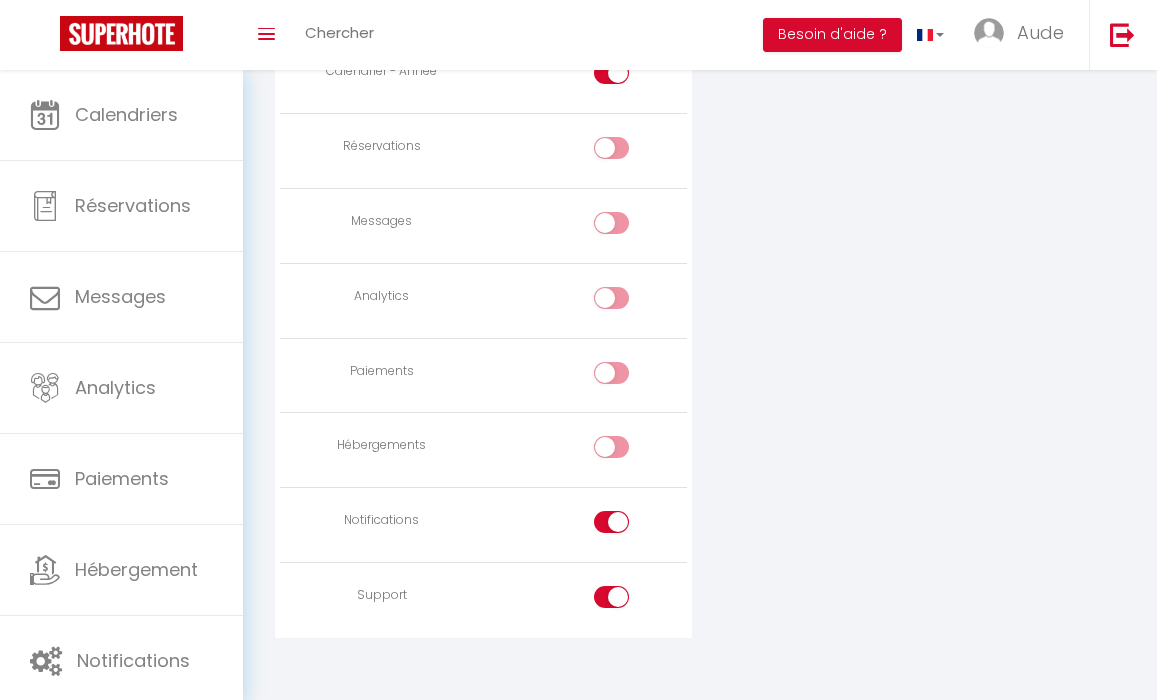 click at bounding box center (628, 526) 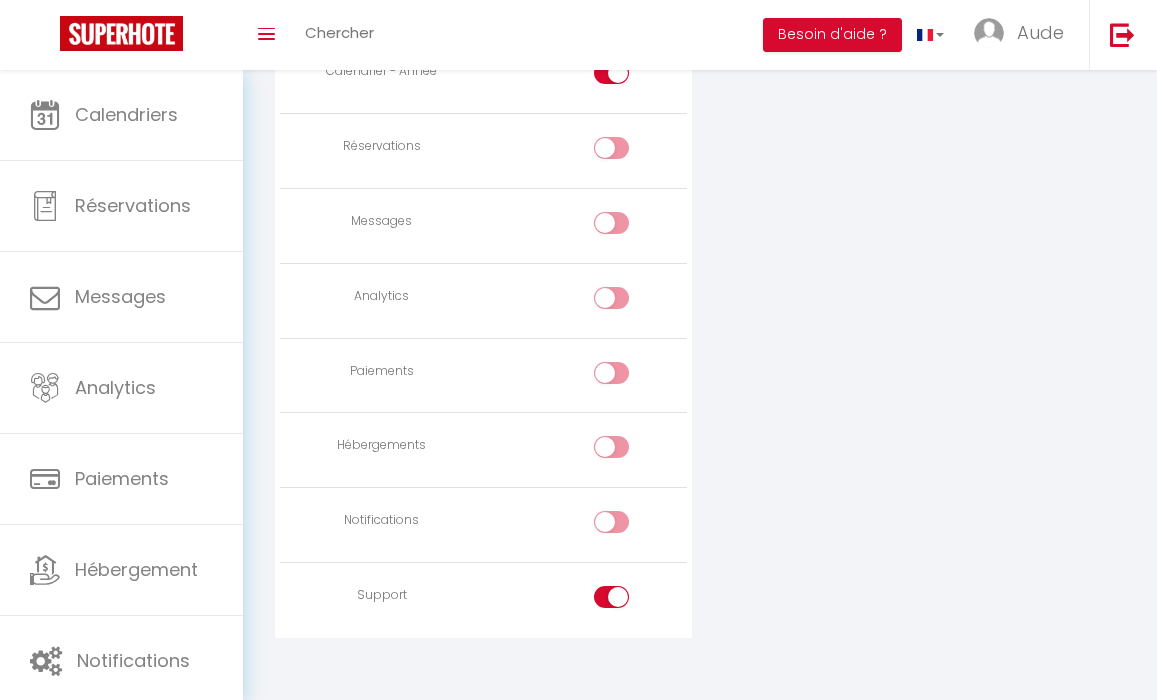 click at bounding box center [628, 601] 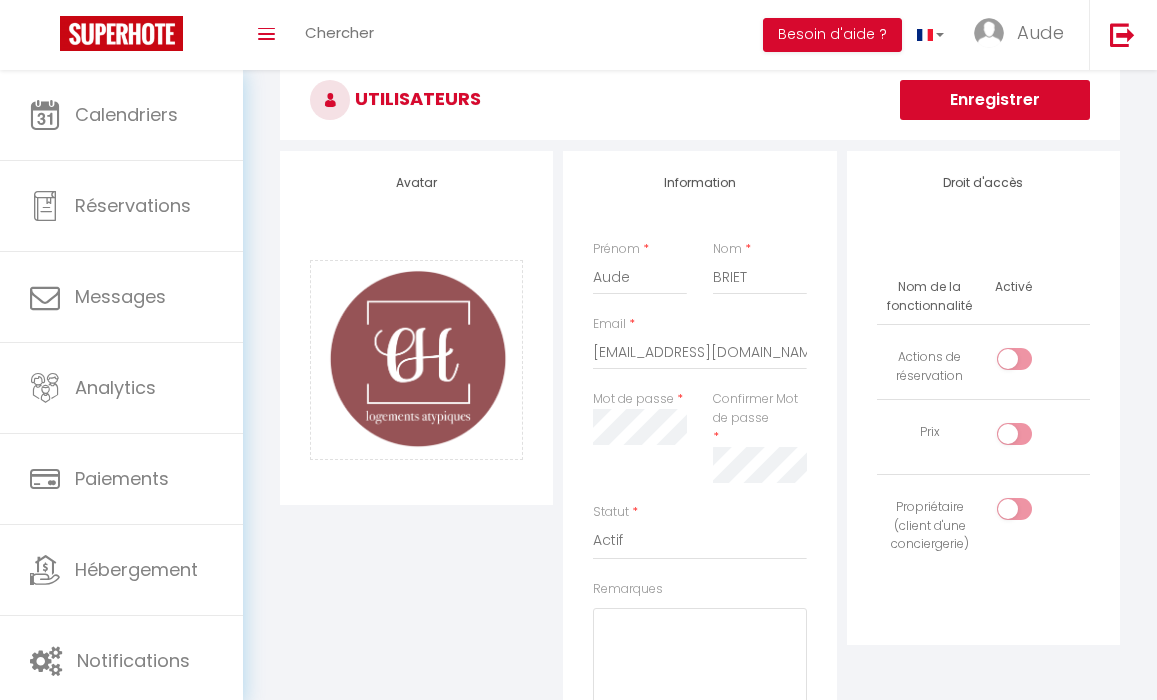 scroll, scrollTop: 299, scrollLeft: 0, axis: vertical 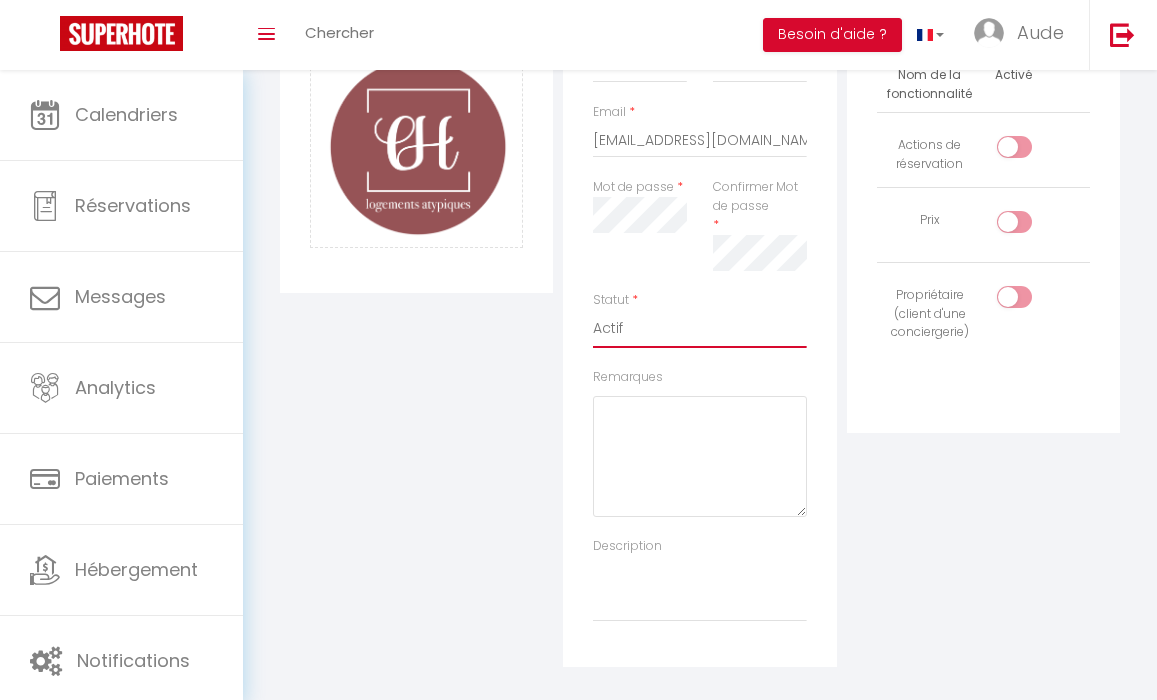 click on "Description" at bounding box center (699, 589) 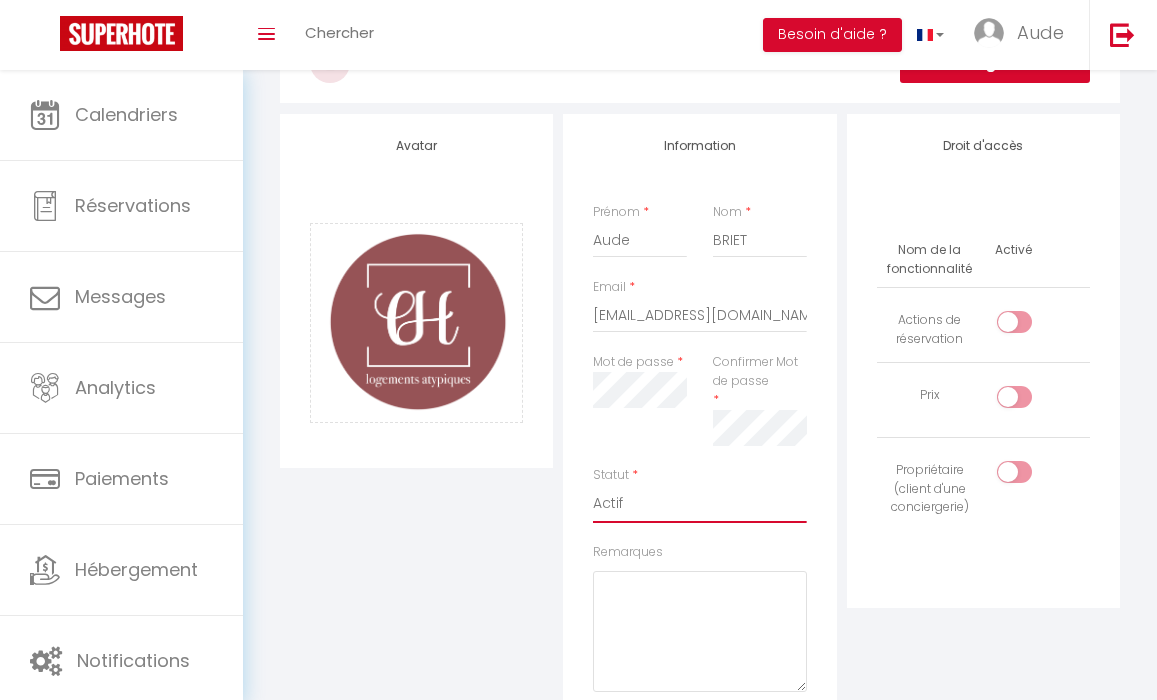 scroll, scrollTop: 0, scrollLeft: 0, axis: both 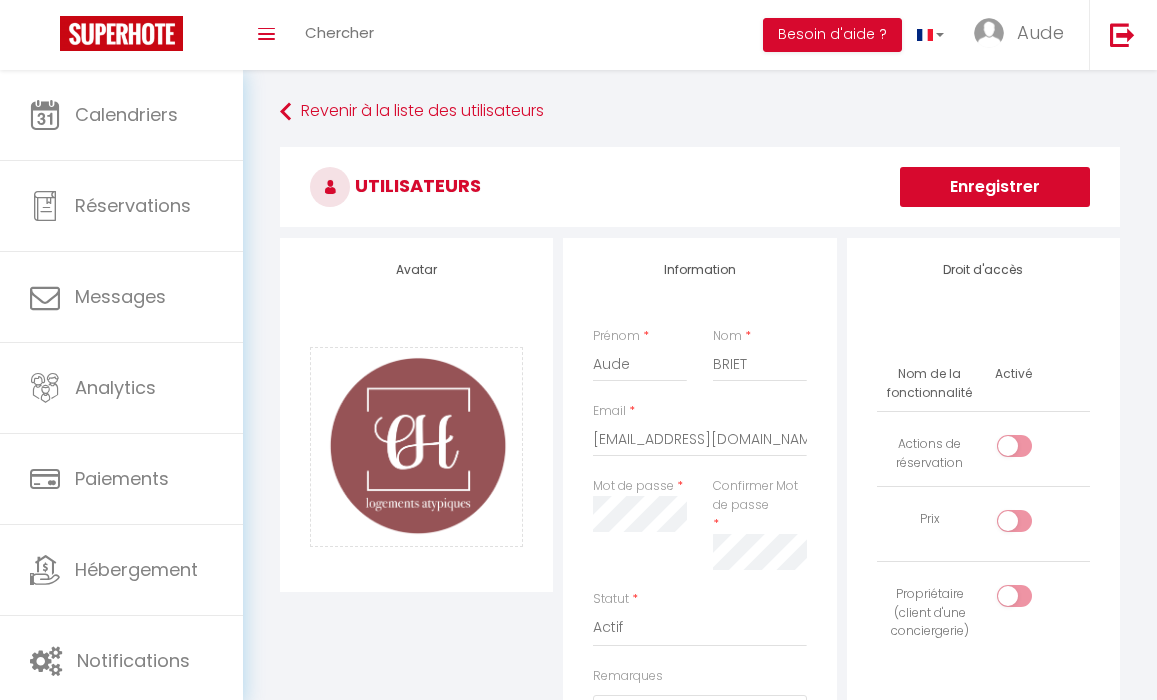 click on "Enregistrer" at bounding box center (995, 187) 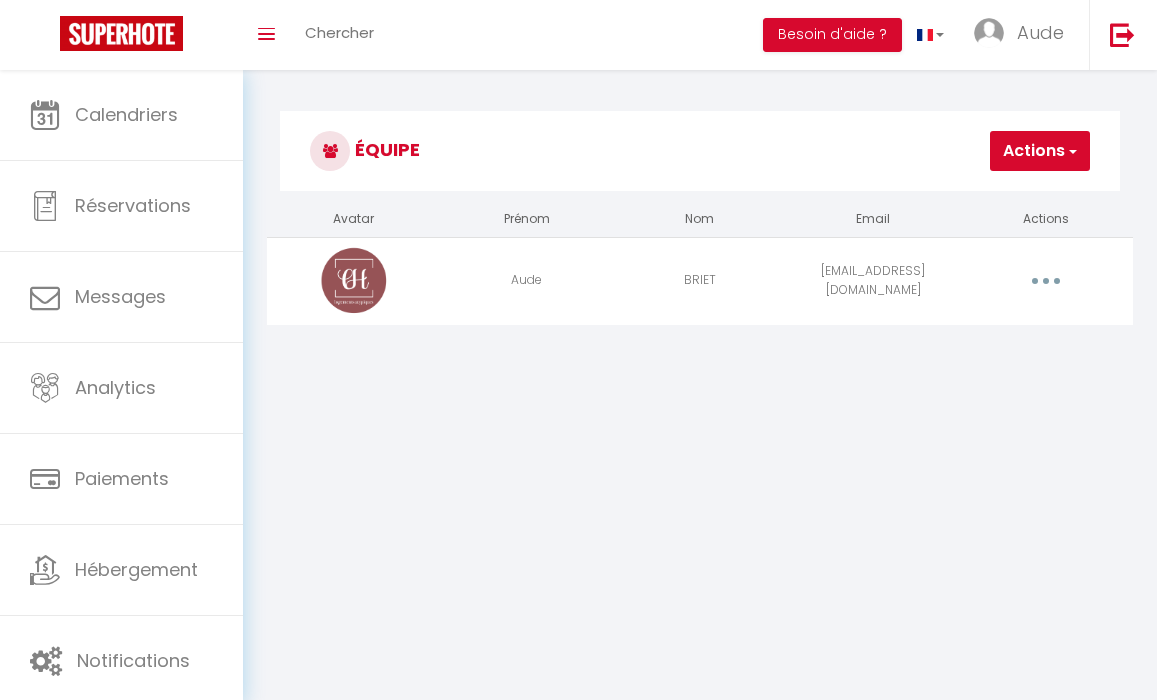 click at bounding box center (1046, 281) 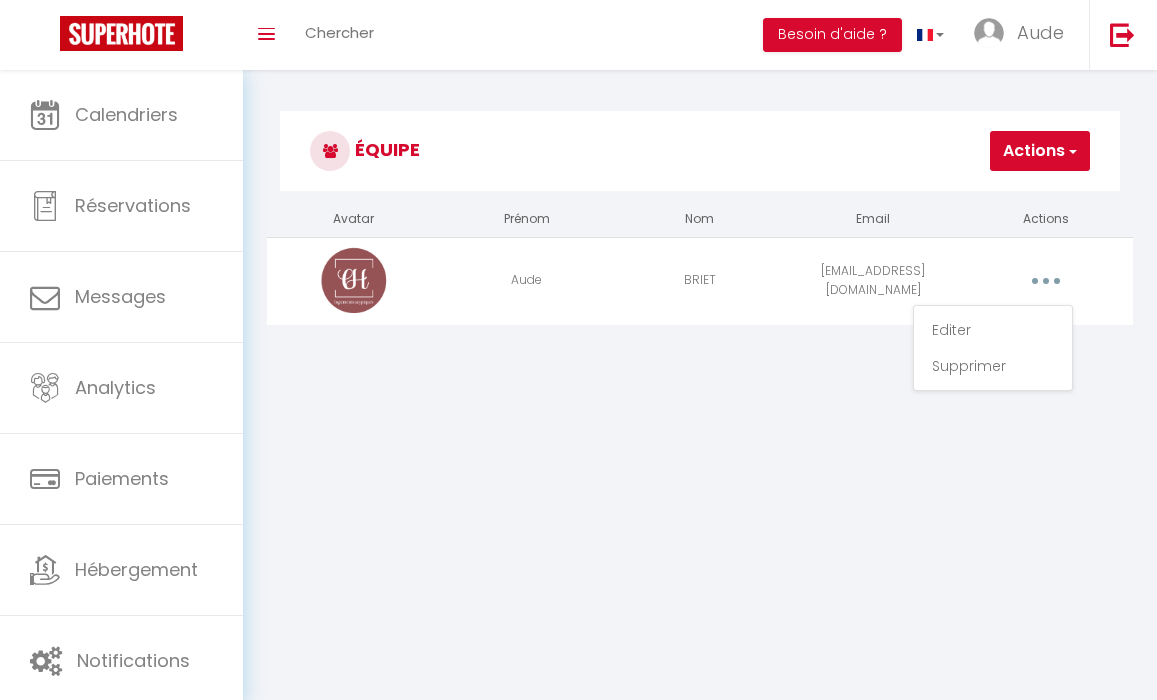 click on "Editer   Supprimer" at bounding box center [1046, 281] 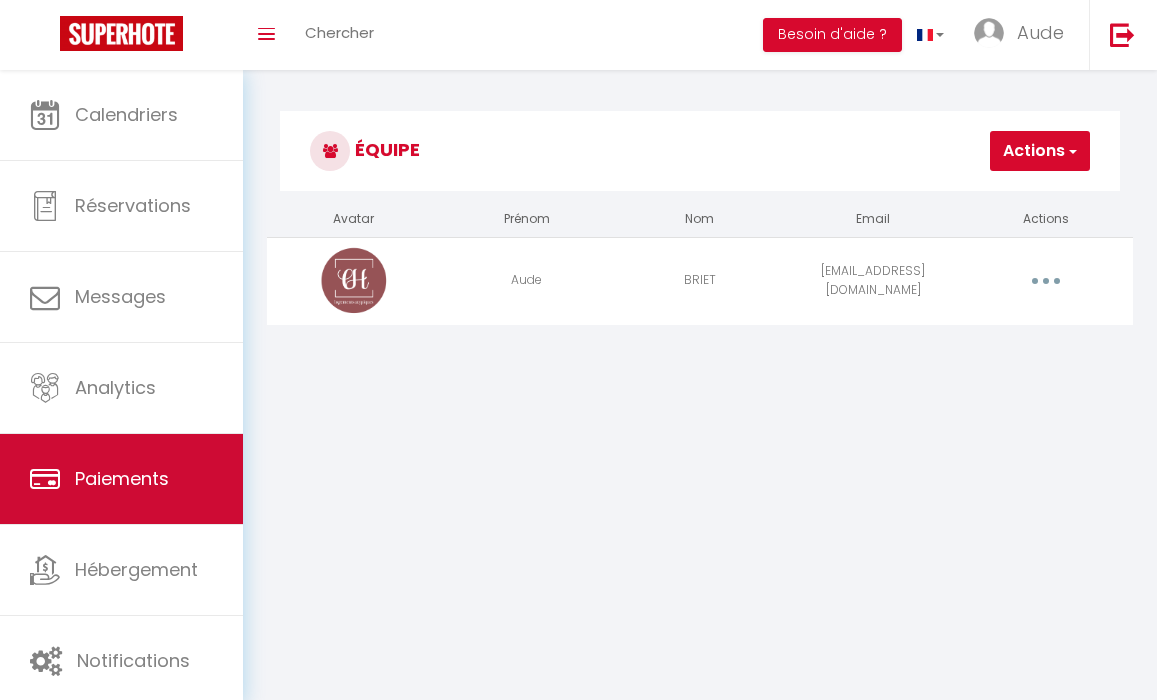 scroll, scrollTop: 3, scrollLeft: 0, axis: vertical 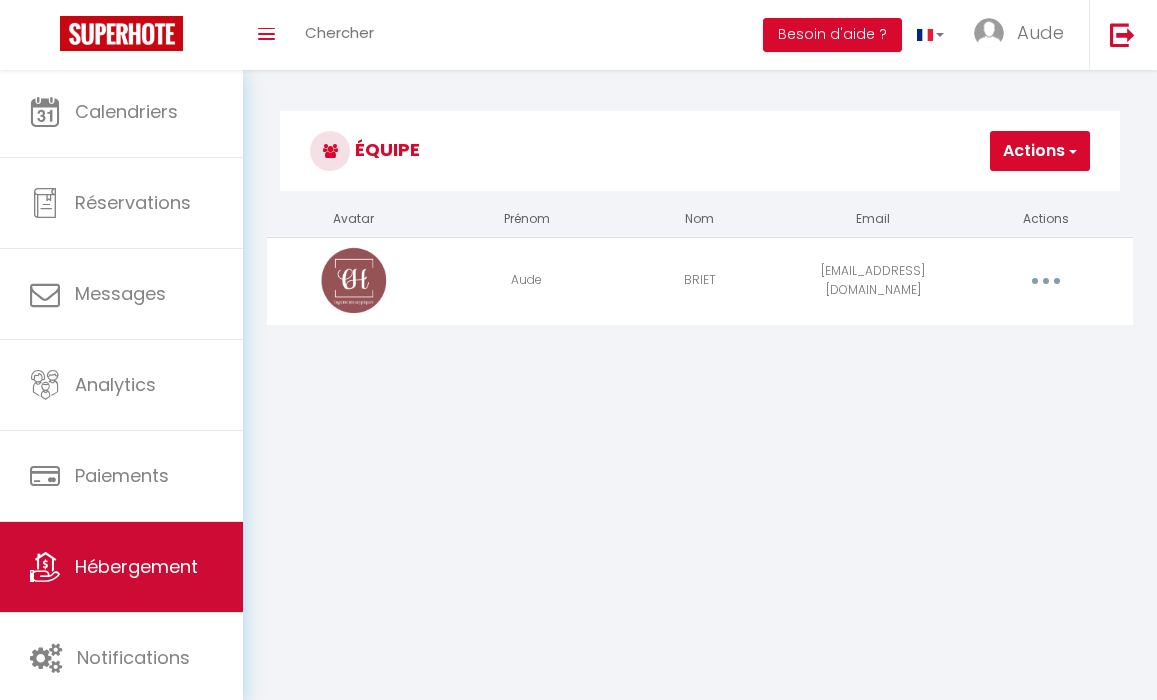 click on "Hébergement" at bounding box center (136, 566) 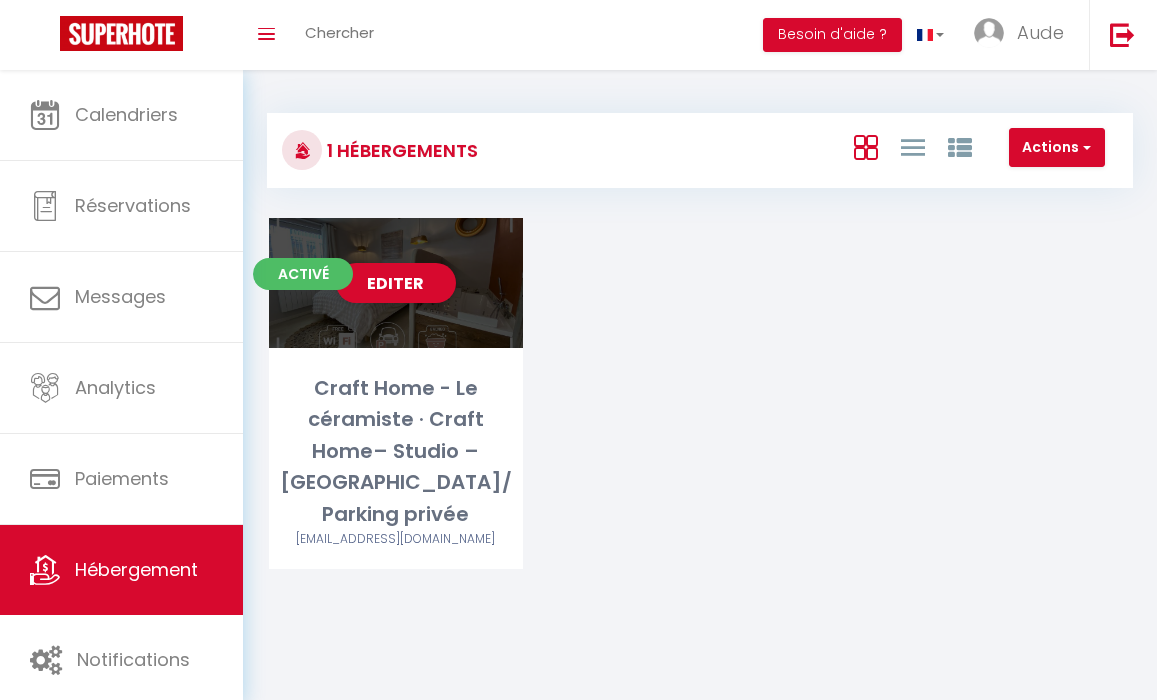 click on "Editer" at bounding box center [396, 283] 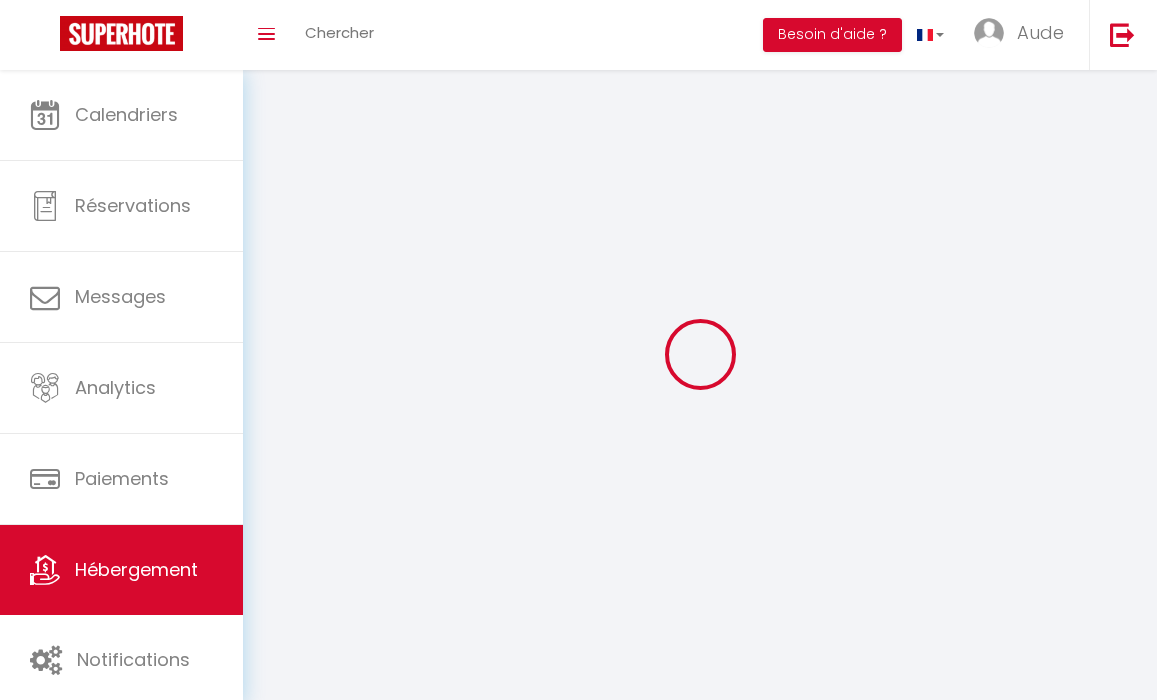 select 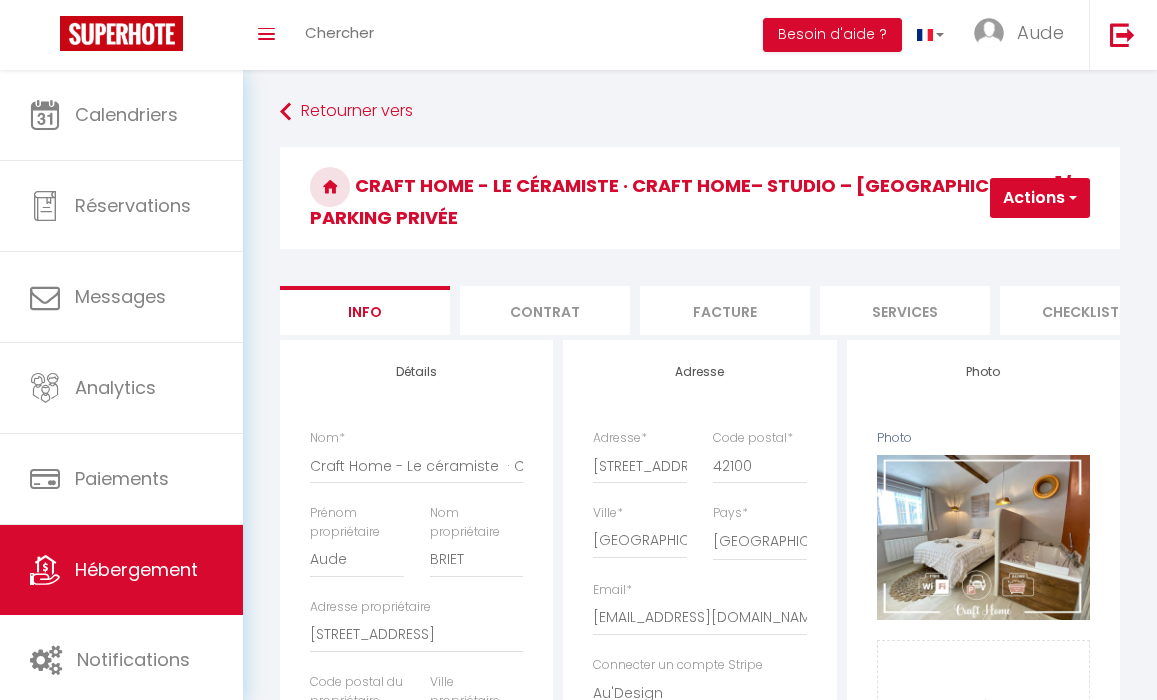 checkbox on "false" 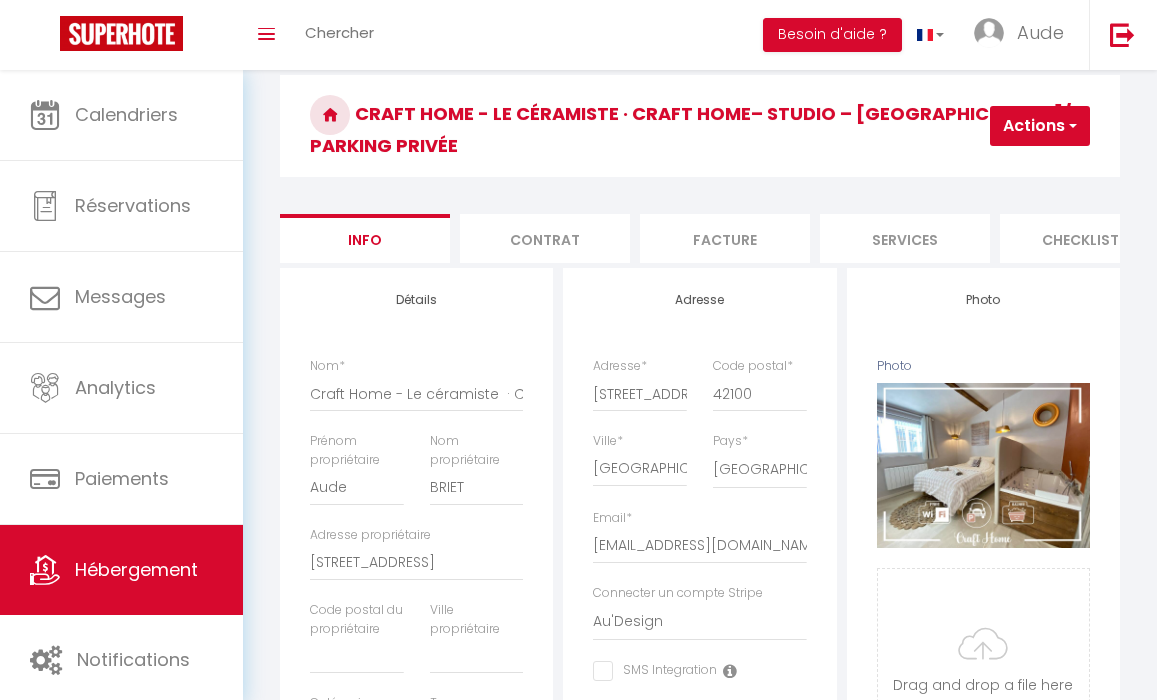 click on "Contrat" at bounding box center (545, 238) 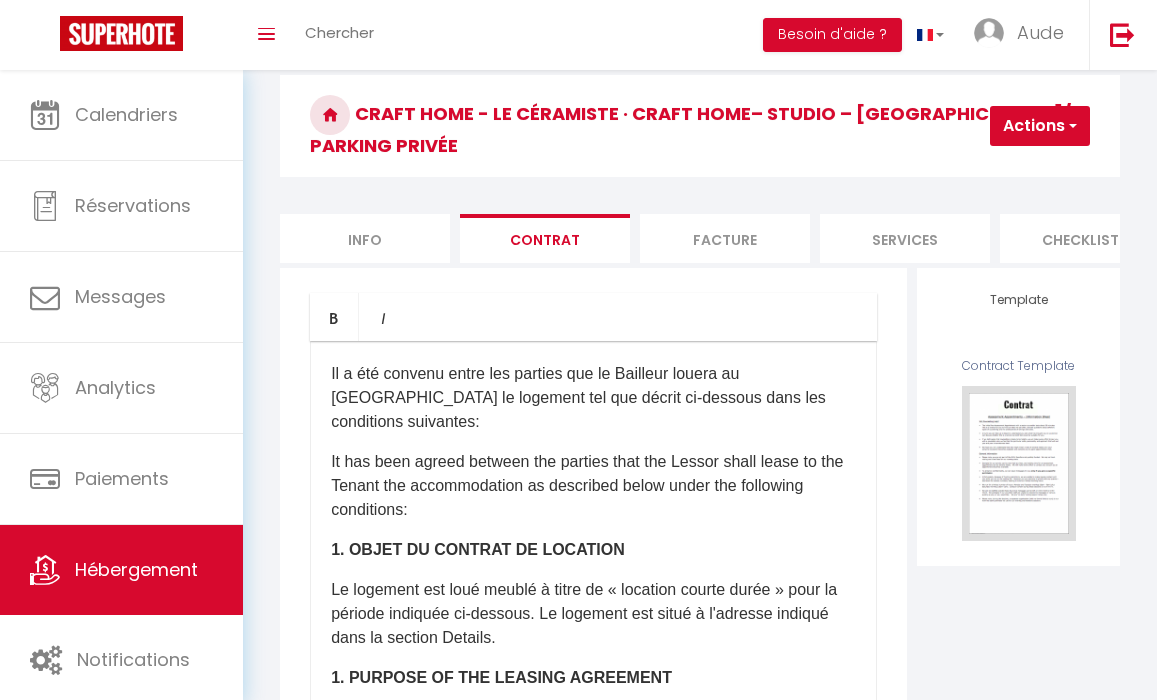 click on "Info" at bounding box center (365, 238) 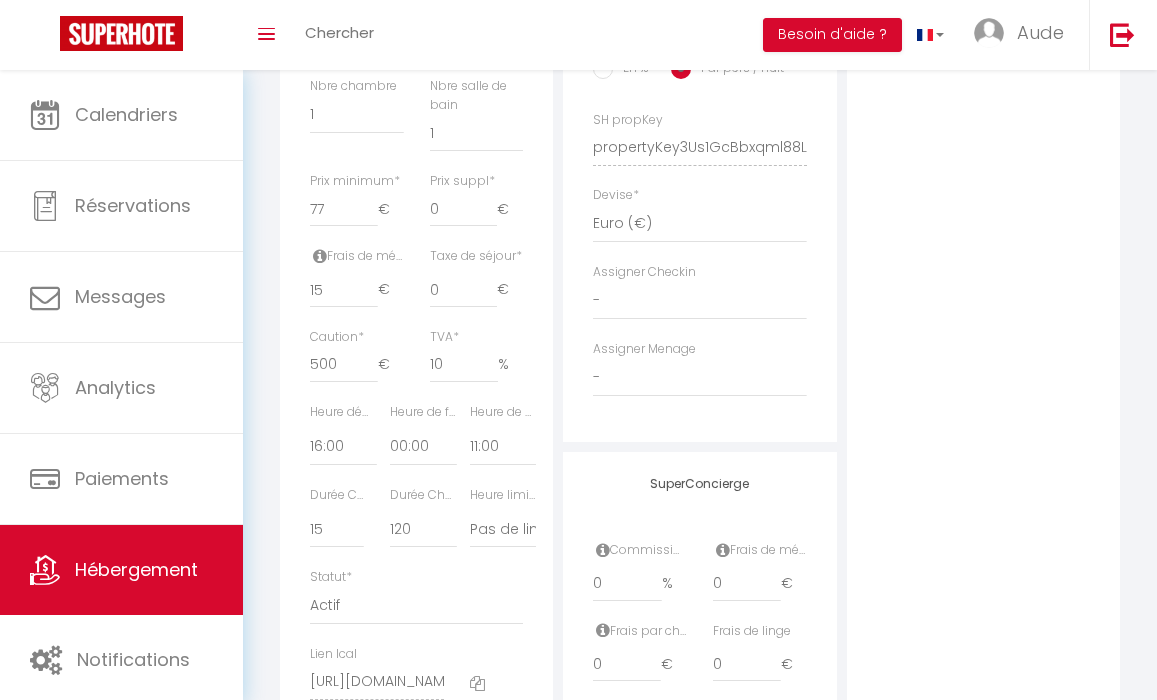 scroll, scrollTop: 885, scrollLeft: 0, axis: vertical 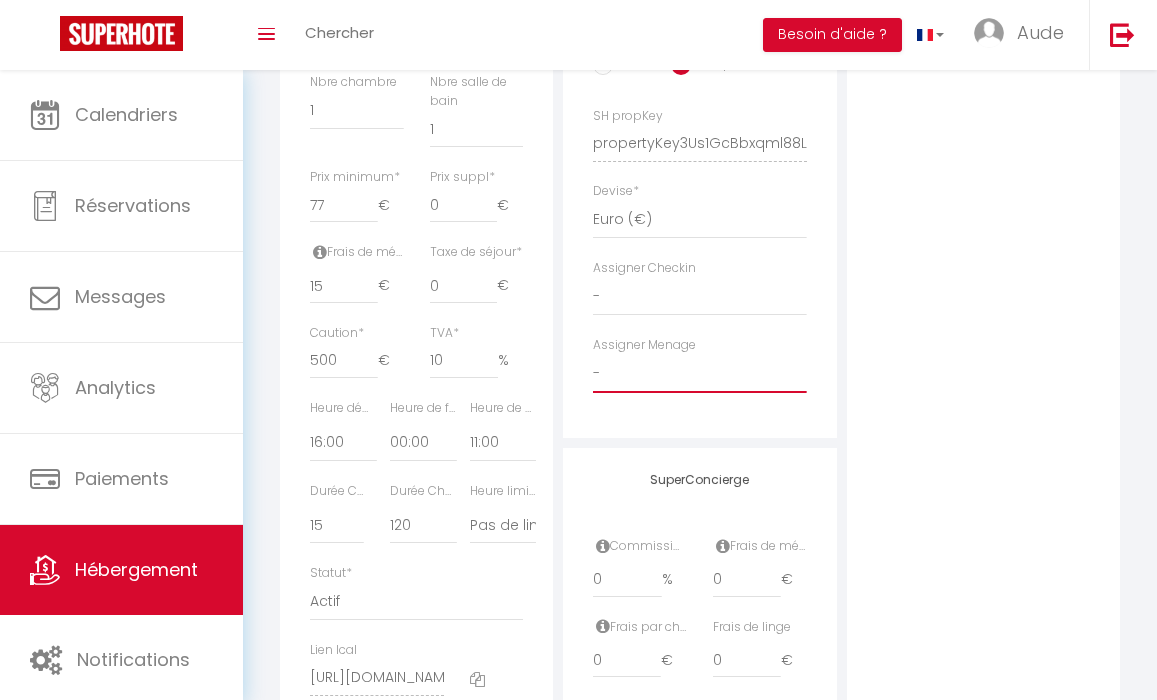 select on "49777" 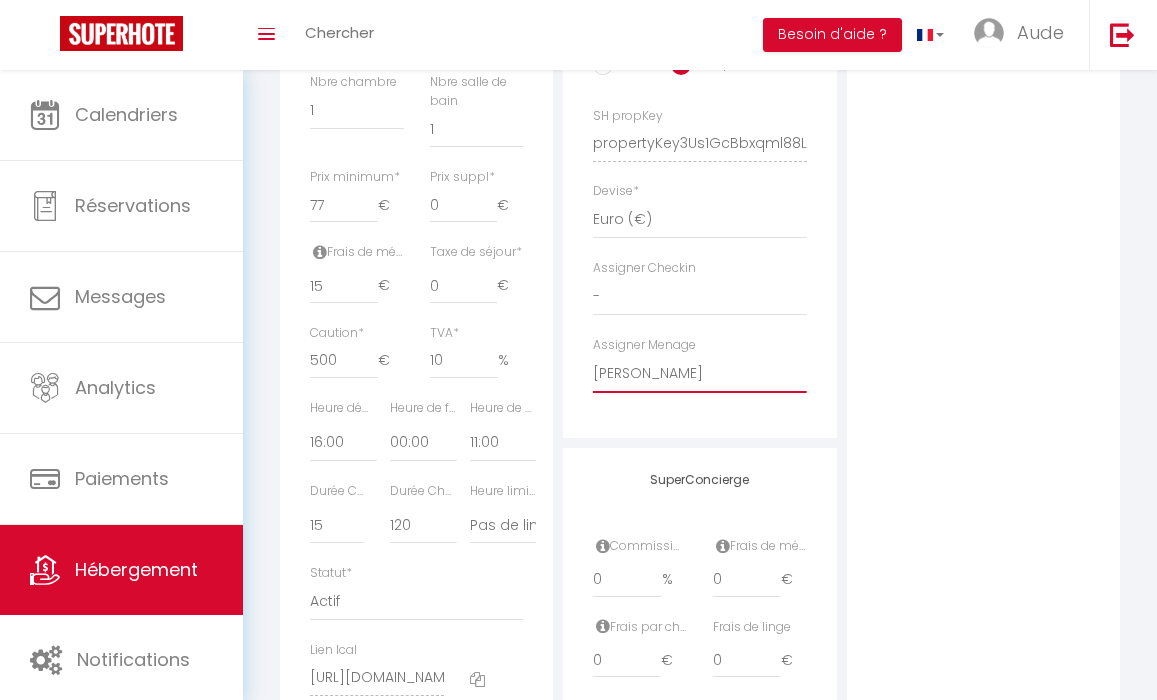 checkbox on "false" 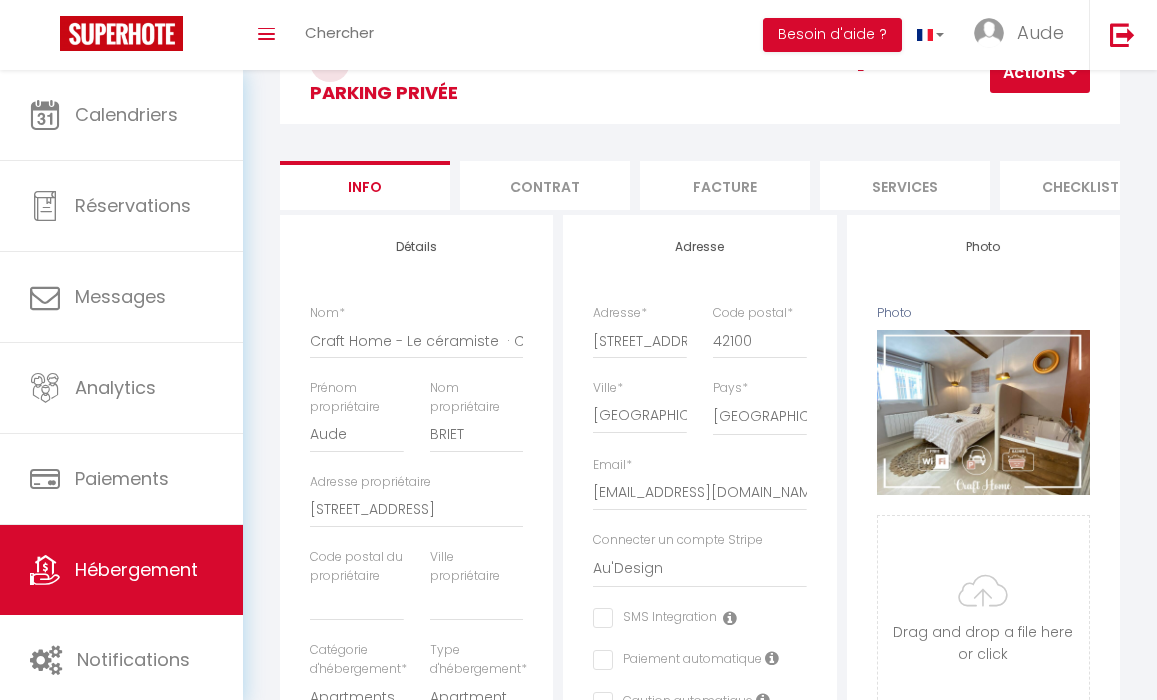 scroll, scrollTop: 0, scrollLeft: 0, axis: both 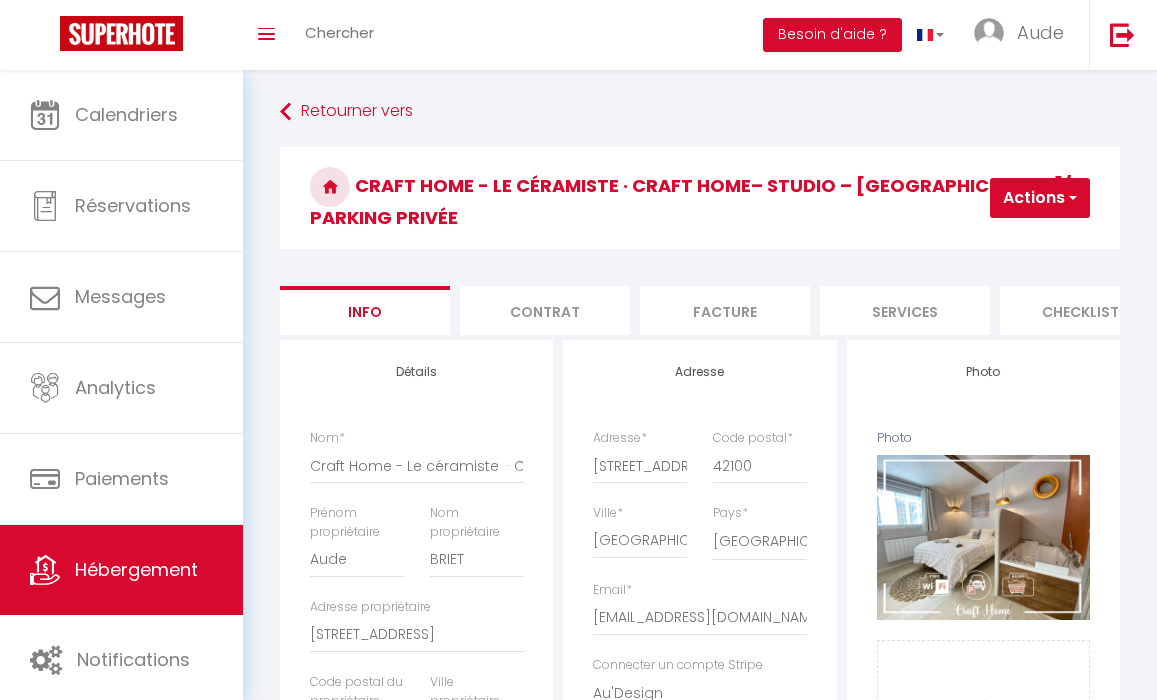 click at bounding box center (1071, 198) 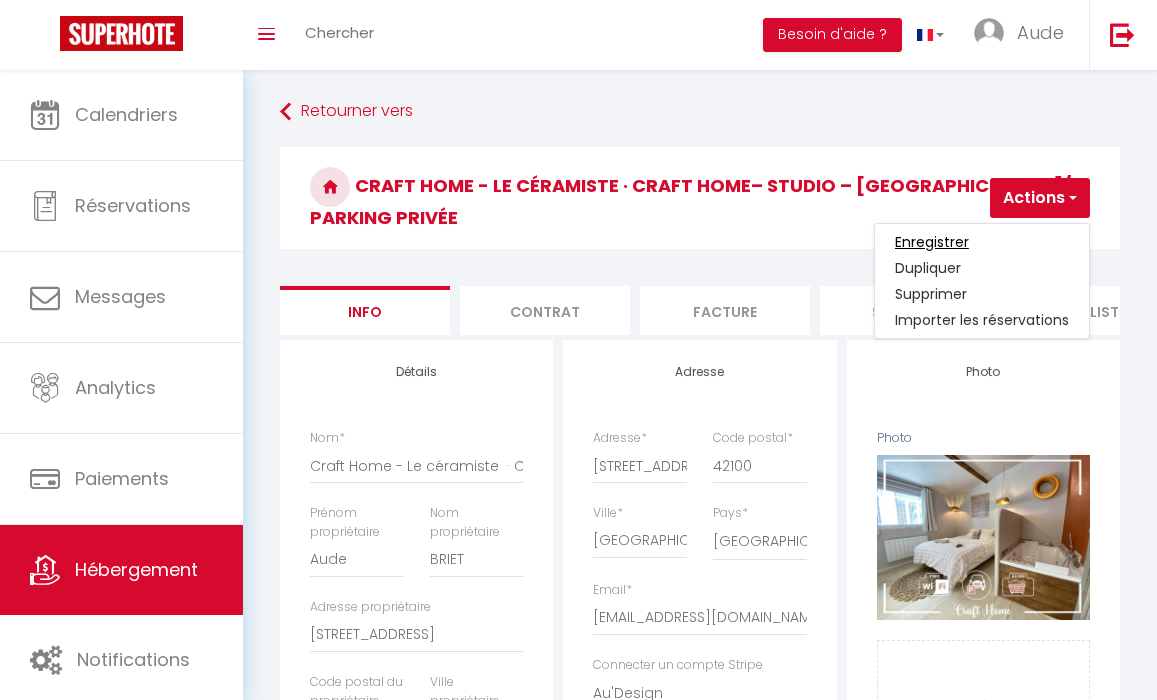 click on "Enregistrer" at bounding box center (932, 242) 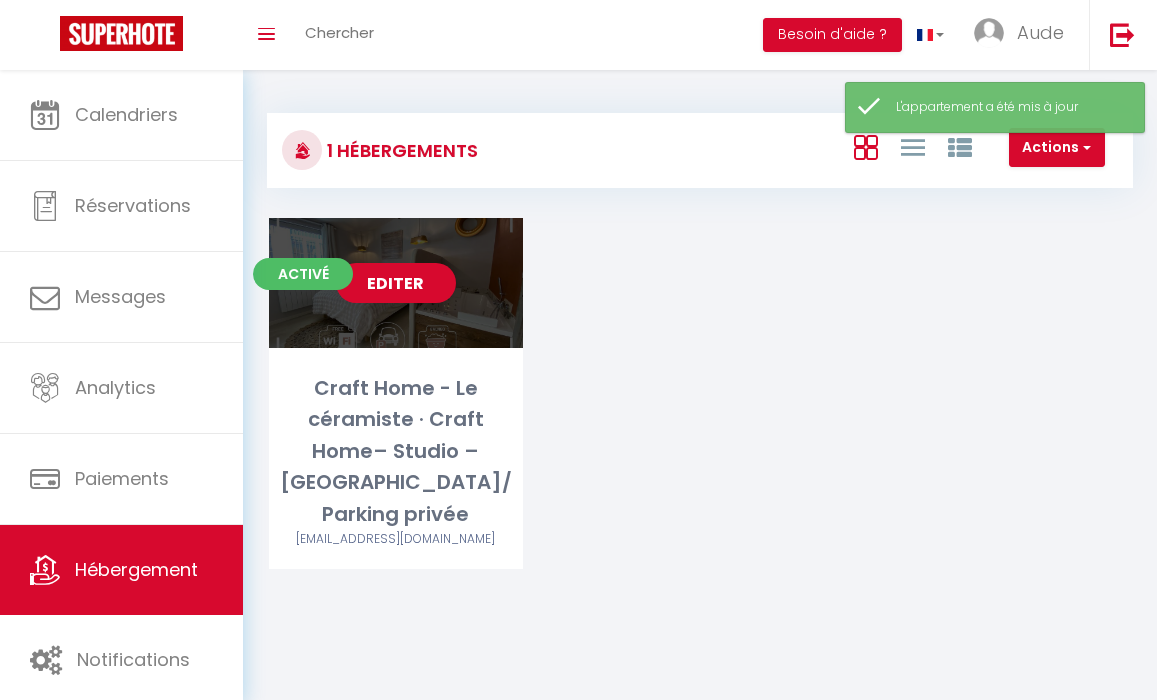 click on "Editer" at bounding box center (396, 283) 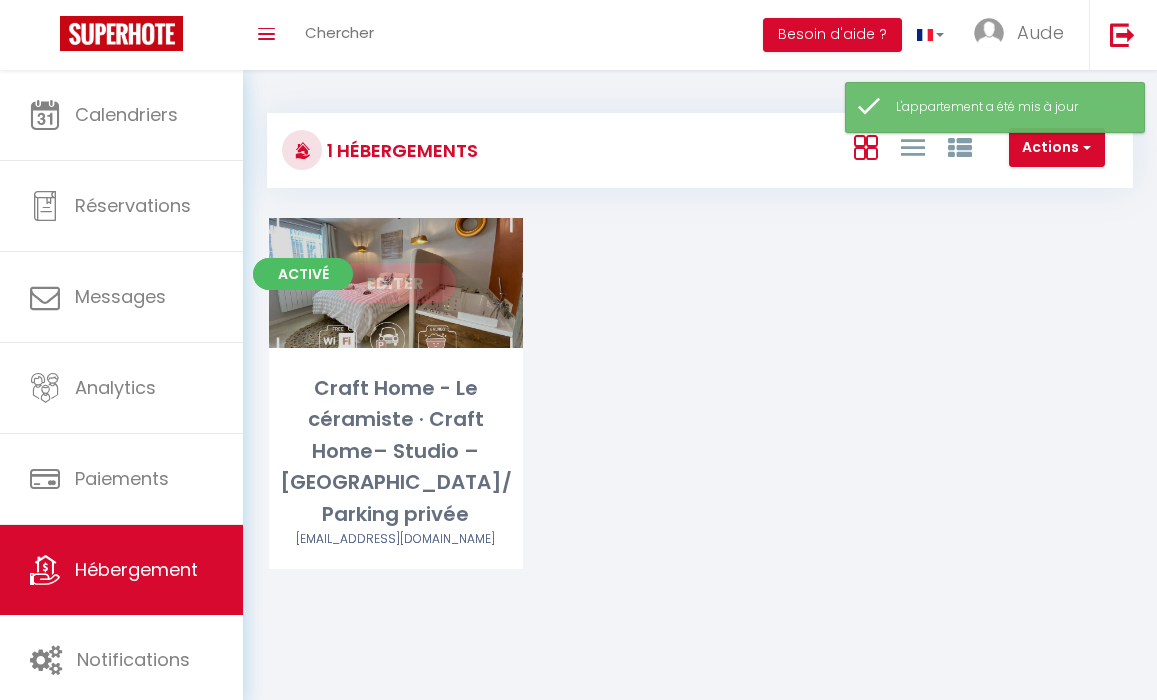 click on "Editer" at bounding box center (396, 283) 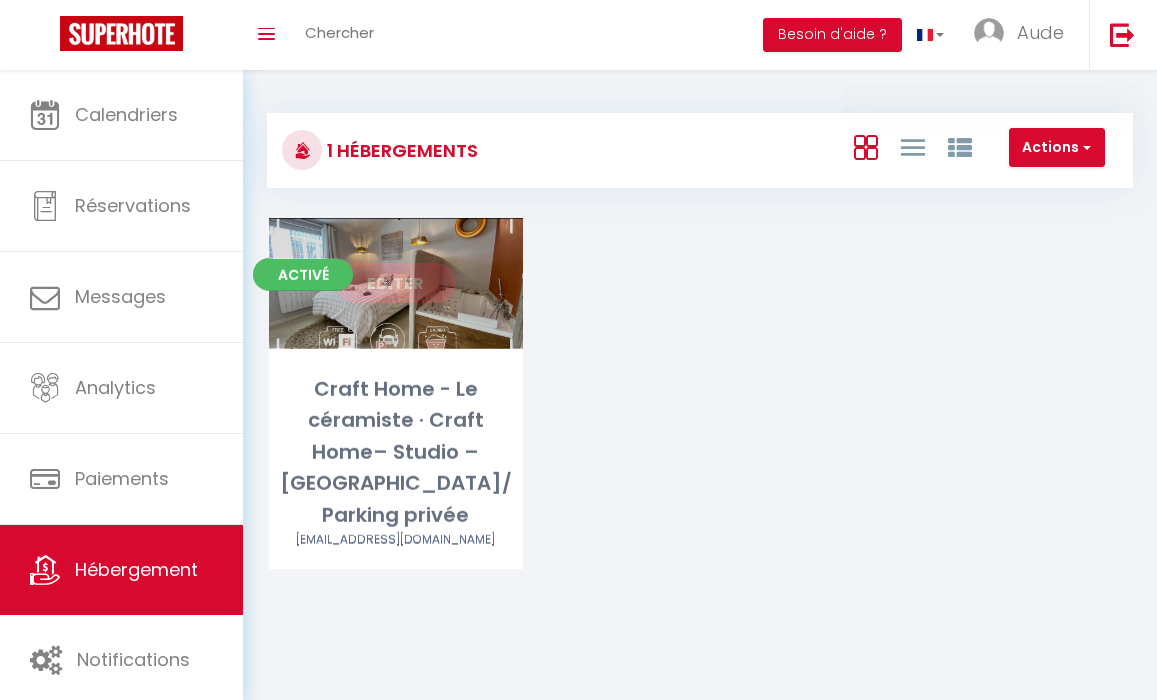 click on "Editer" at bounding box center (396, 283) 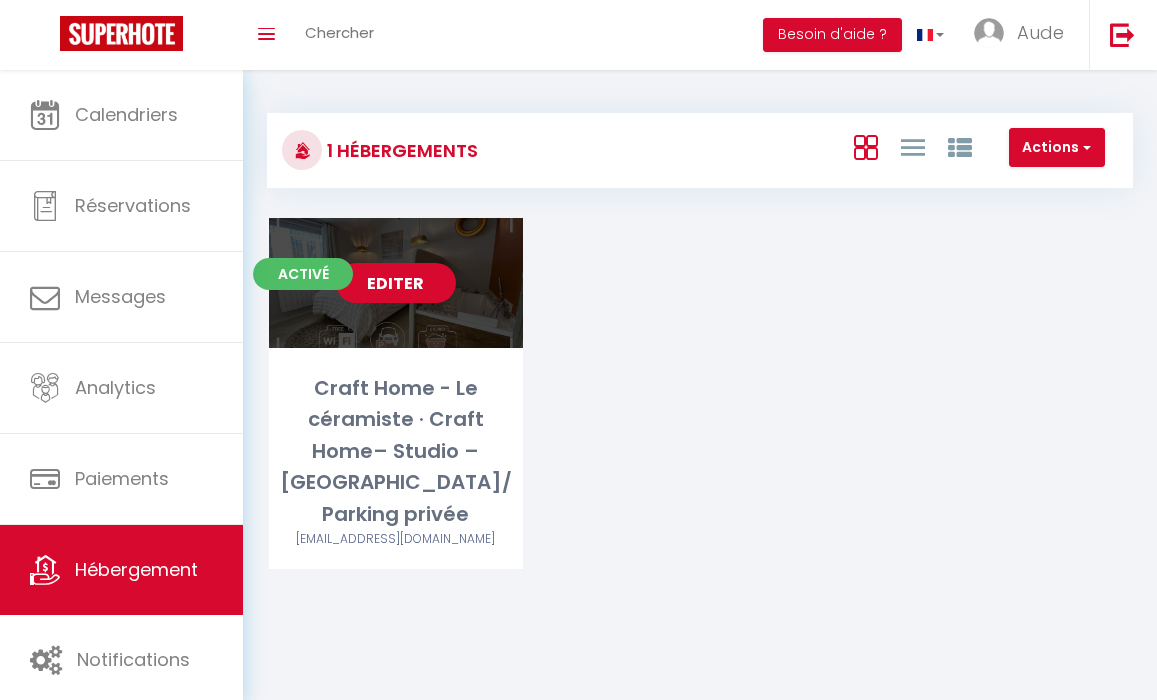 click on "Editer" at bounding box center [396, 283] 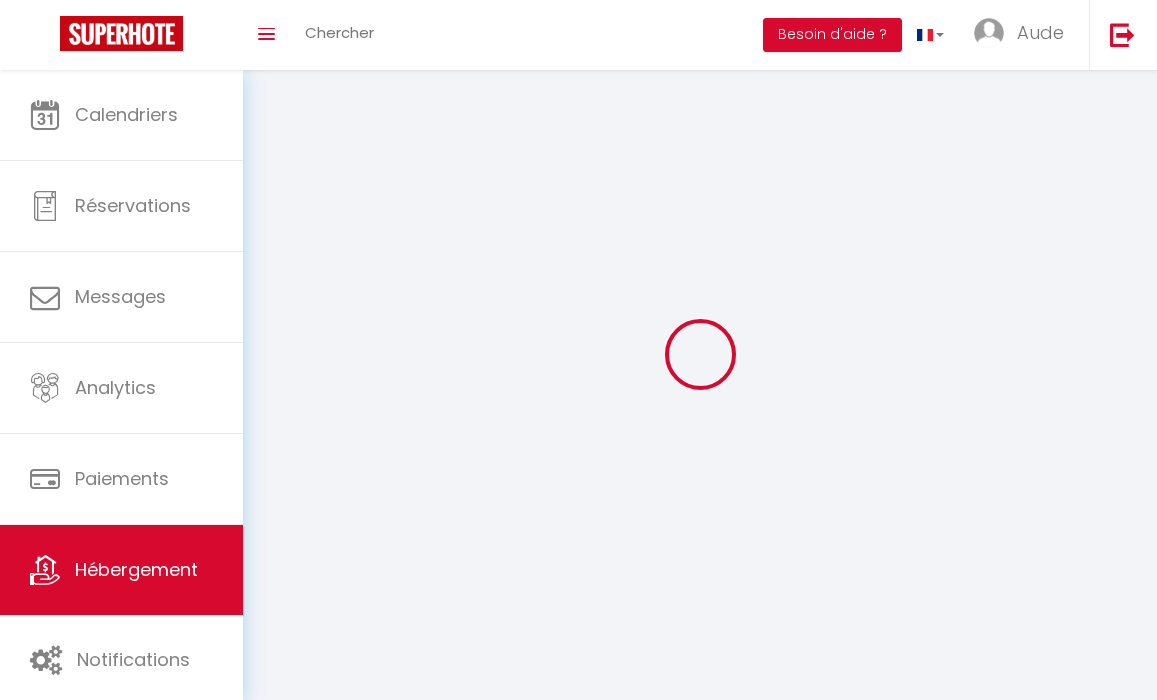 select 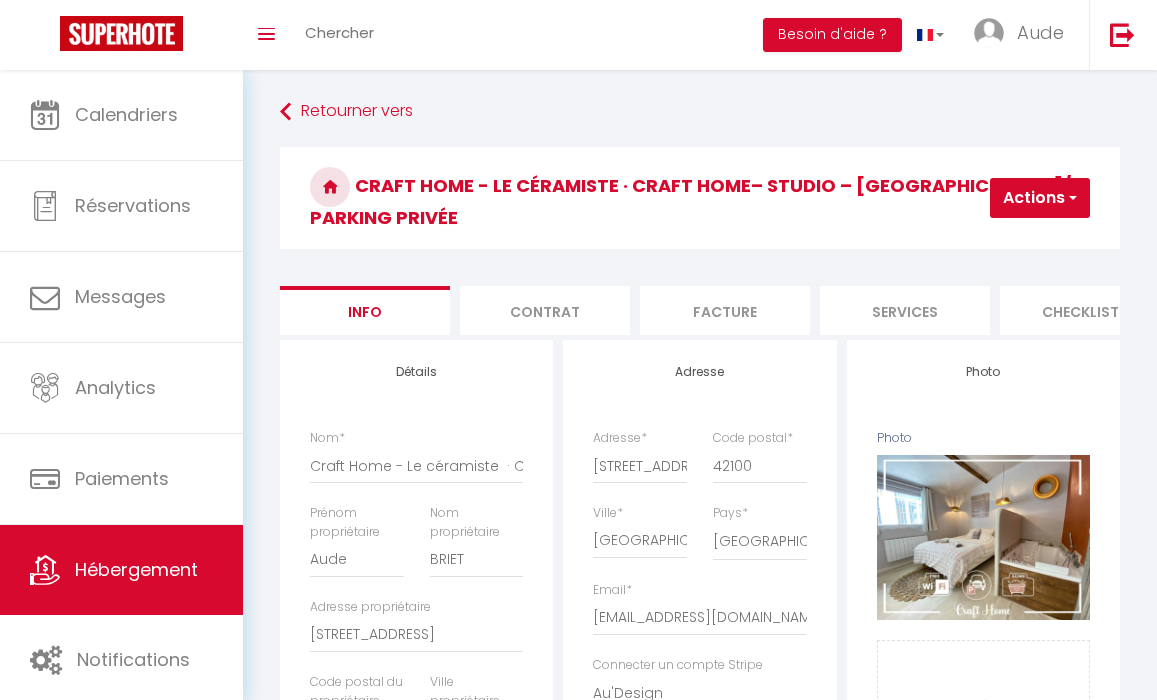 click on "Facture" at bounding box center [725, 310] 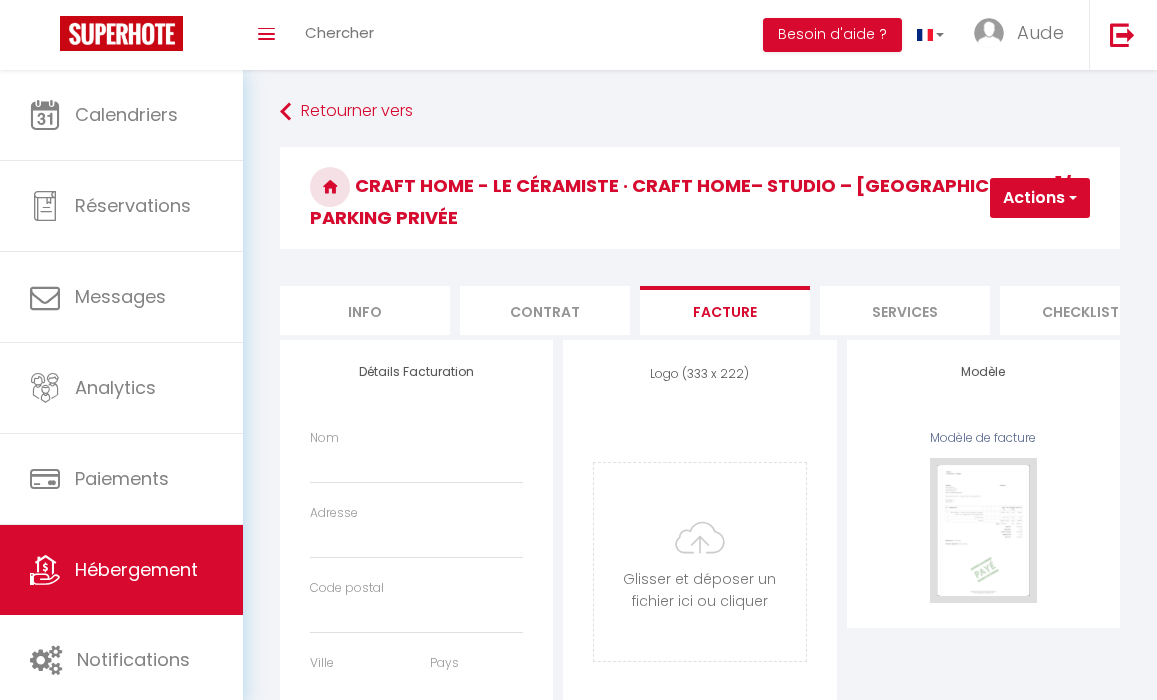 click on "Services" at bounding box center (905, 310) 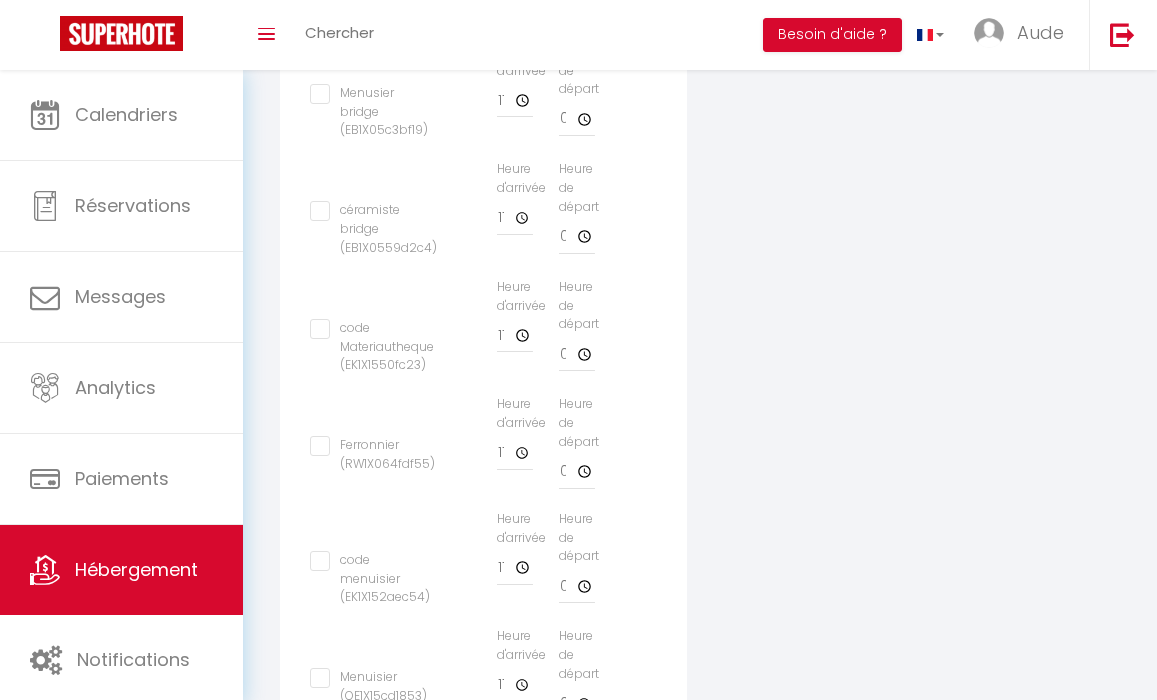 scroll, scrollTop: 829, scrollLeft: 0, axis: vertical 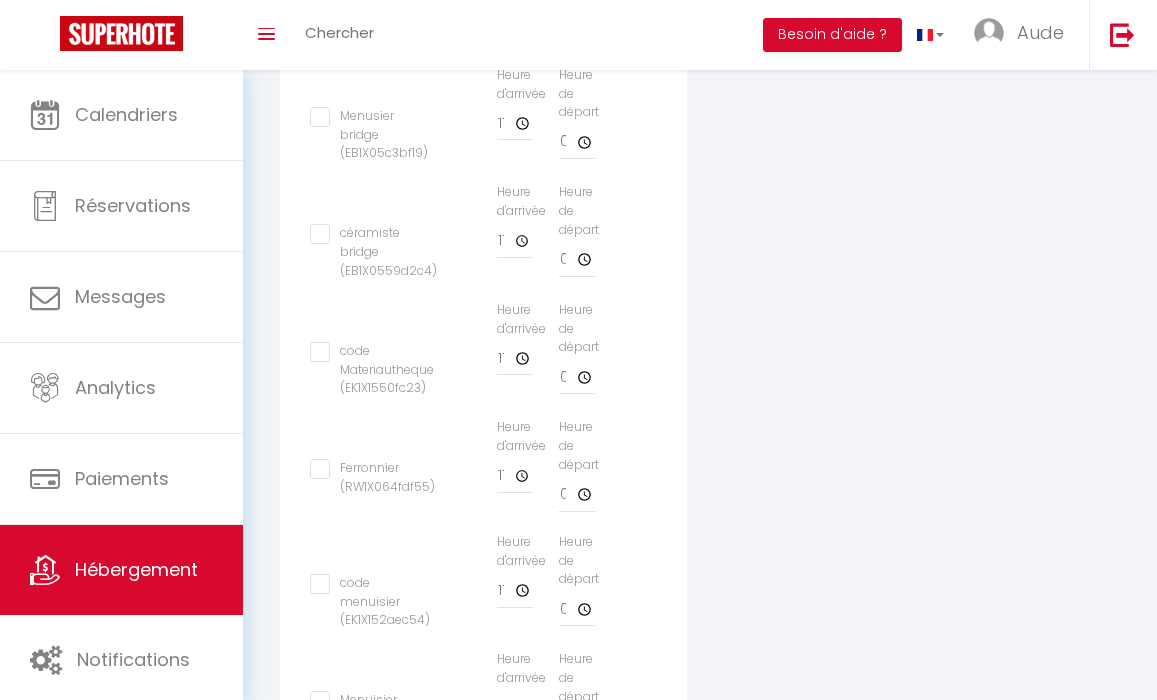 click on "céramiste bridge (EB1X0559d2c4)" at bounding box center (373, 234) 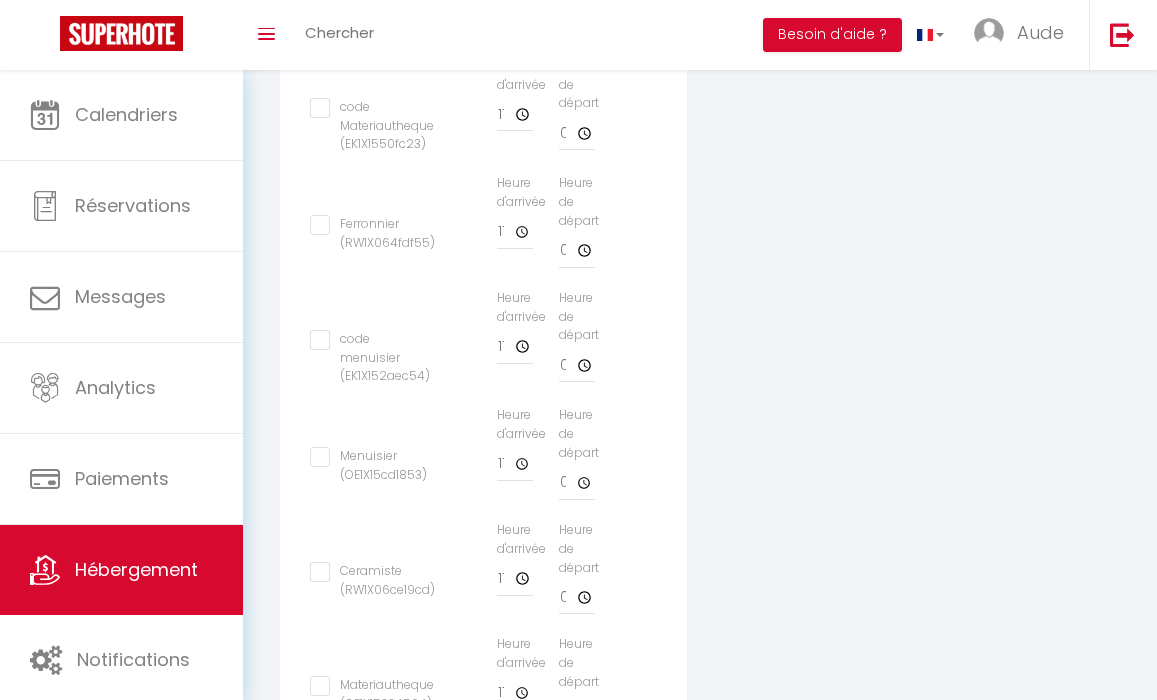 scroll, scrollTop: 1183, scrollLeft: 0, axis: vertical 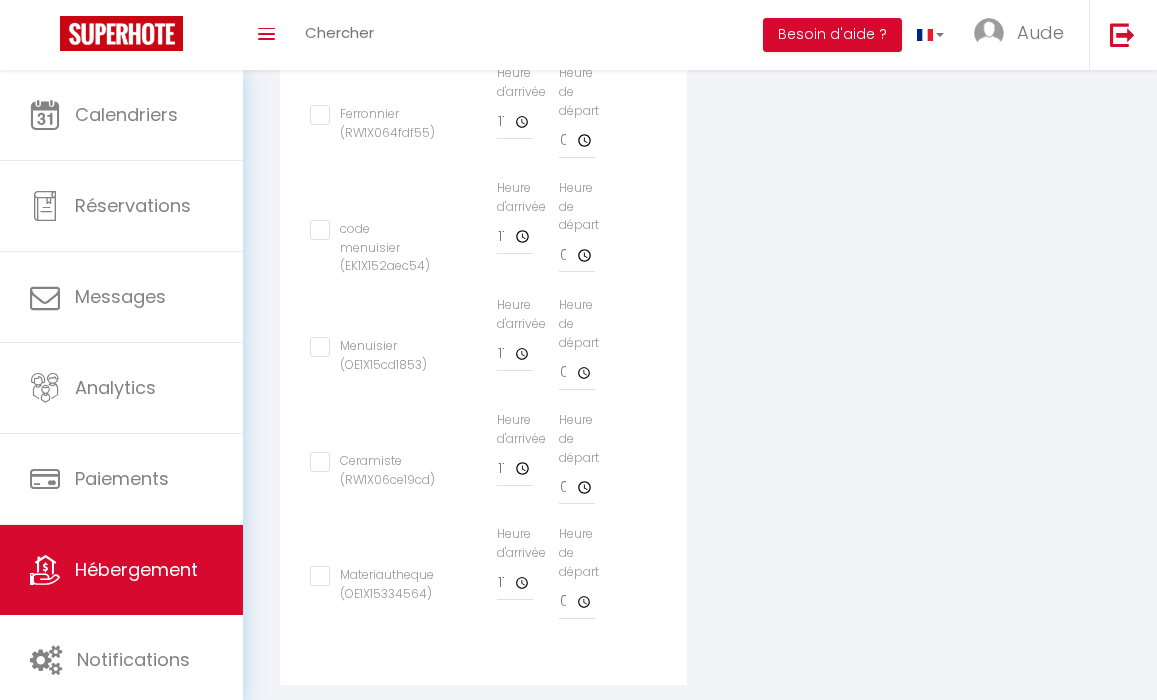 click on "Ceramiste  (RW1X06ce19cd)" at bounding box center (372, 462) 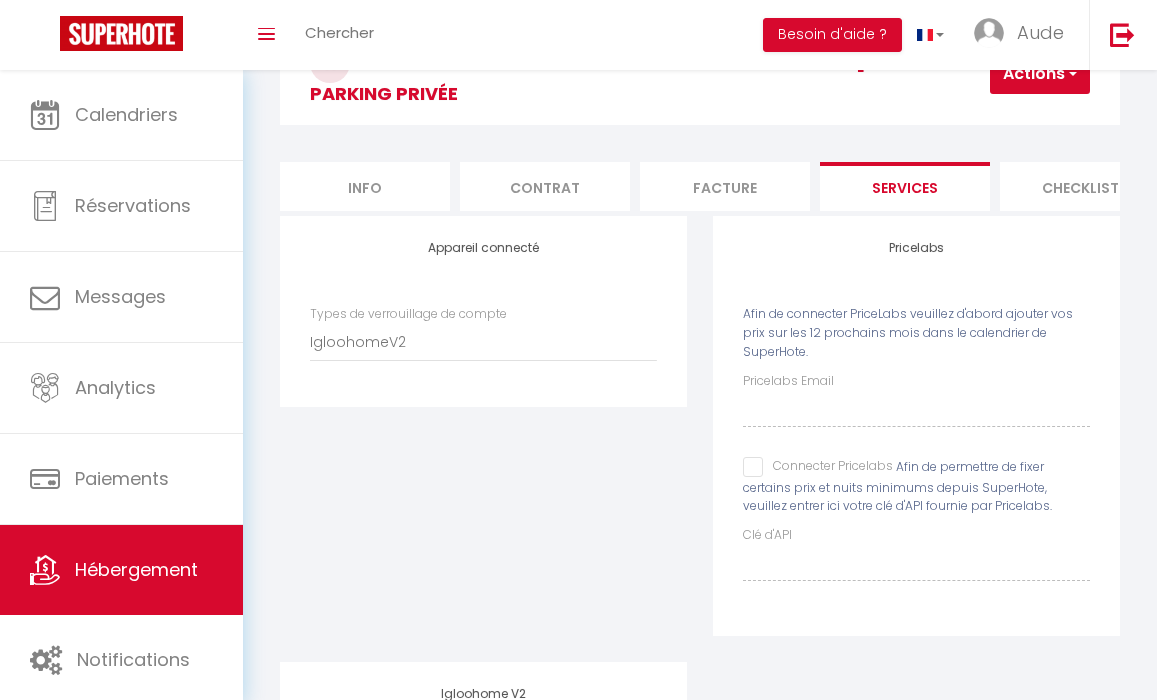 scroll, scrollTop: 0, scrollLeft: 0, axis: both 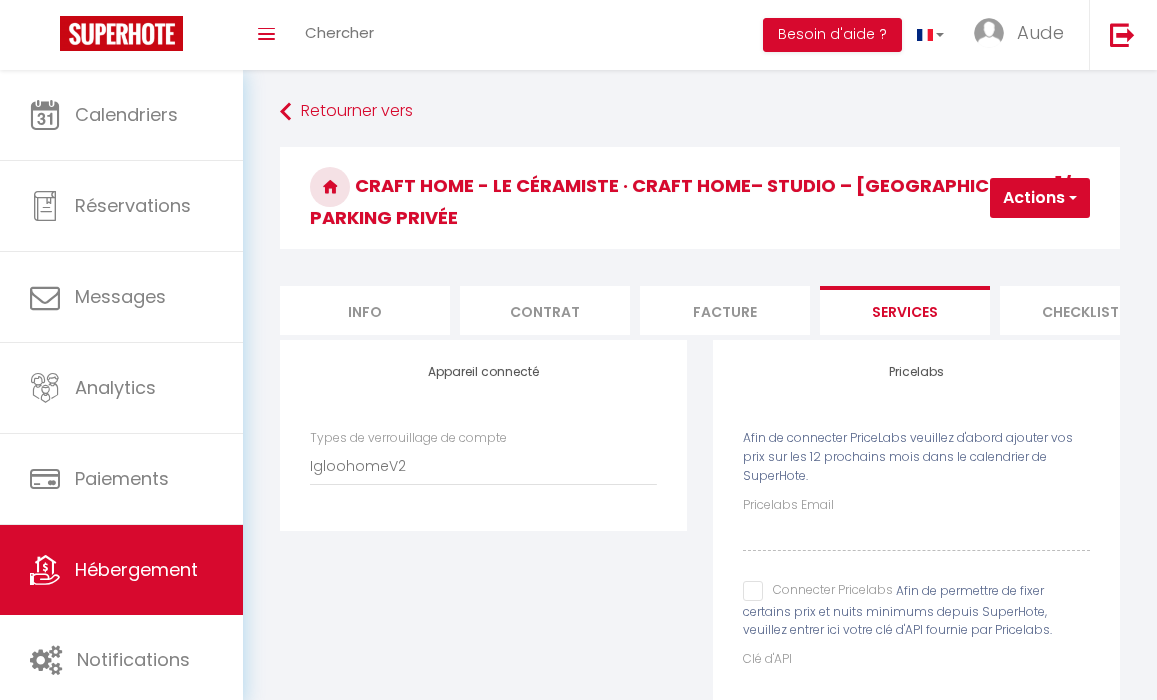 click on "Actions" at bounding box center [1040, 198] 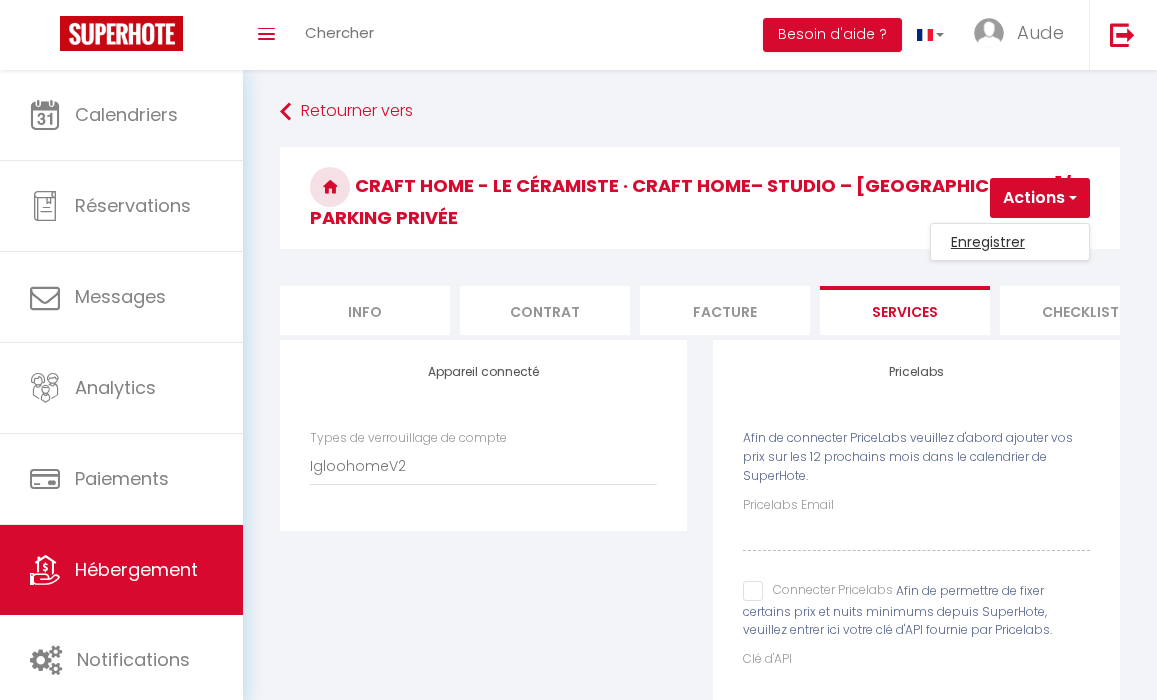 click on "Enregistrer" at bounding box center (1010, 242) 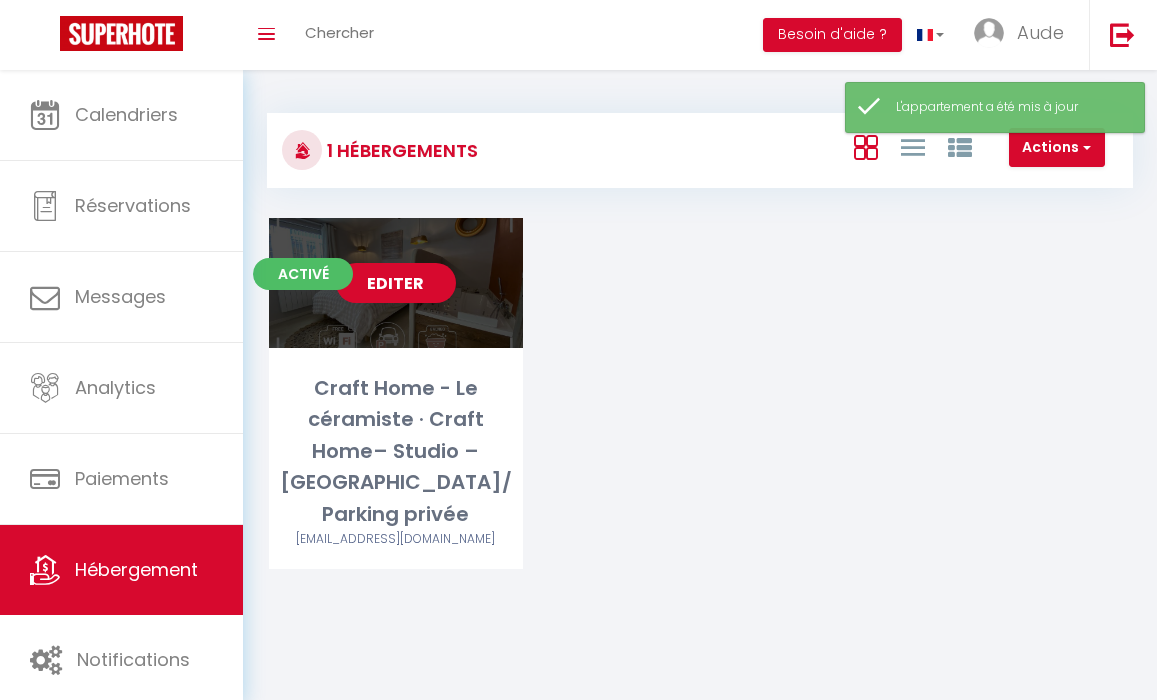 click on "Editer" at bounding box center [396, 283] 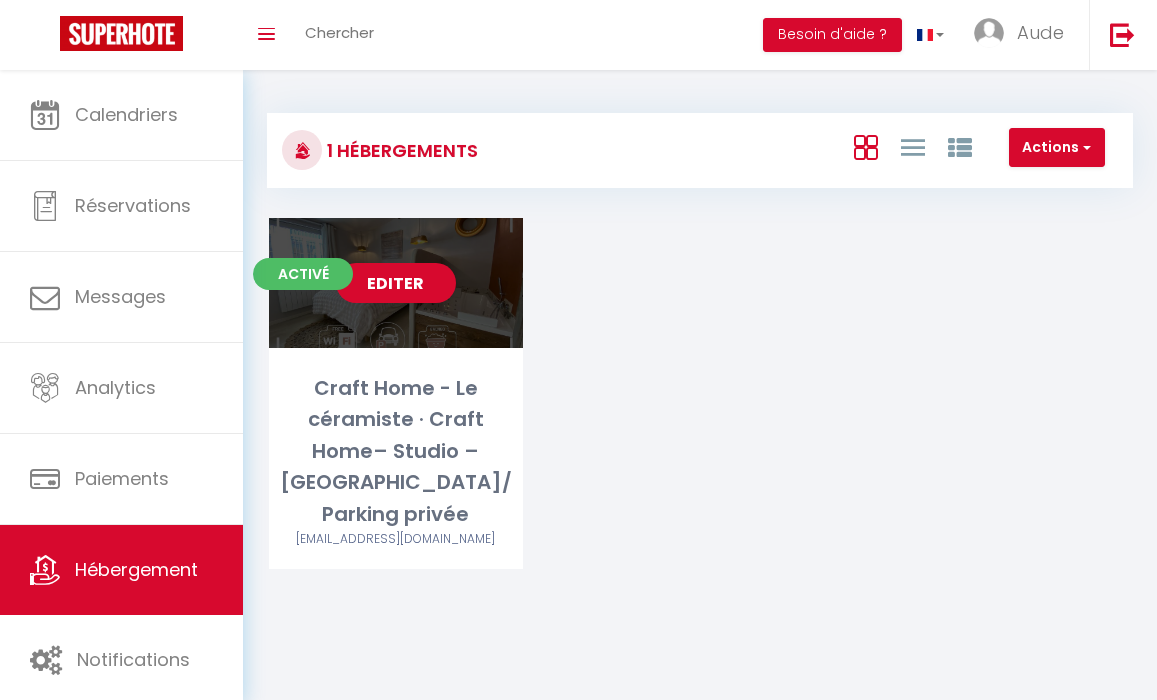 click on "Editer" at bounding box center (396, 283) 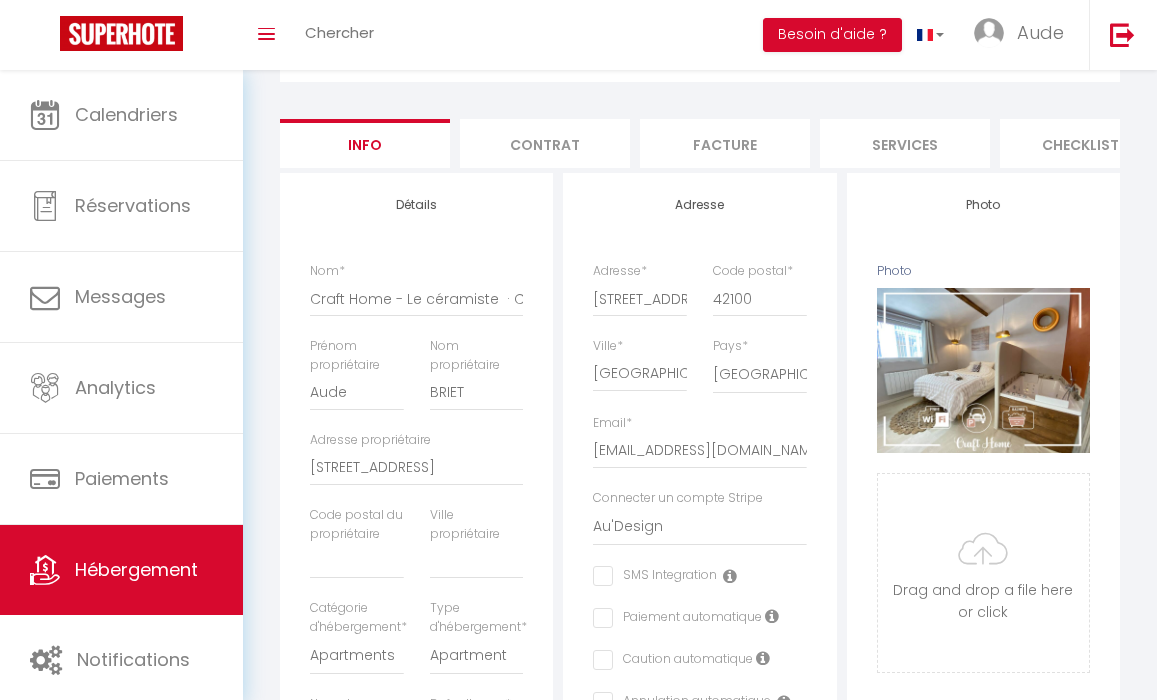 scroll, scrollTop: 0, scrollLeft: 0, axis: both 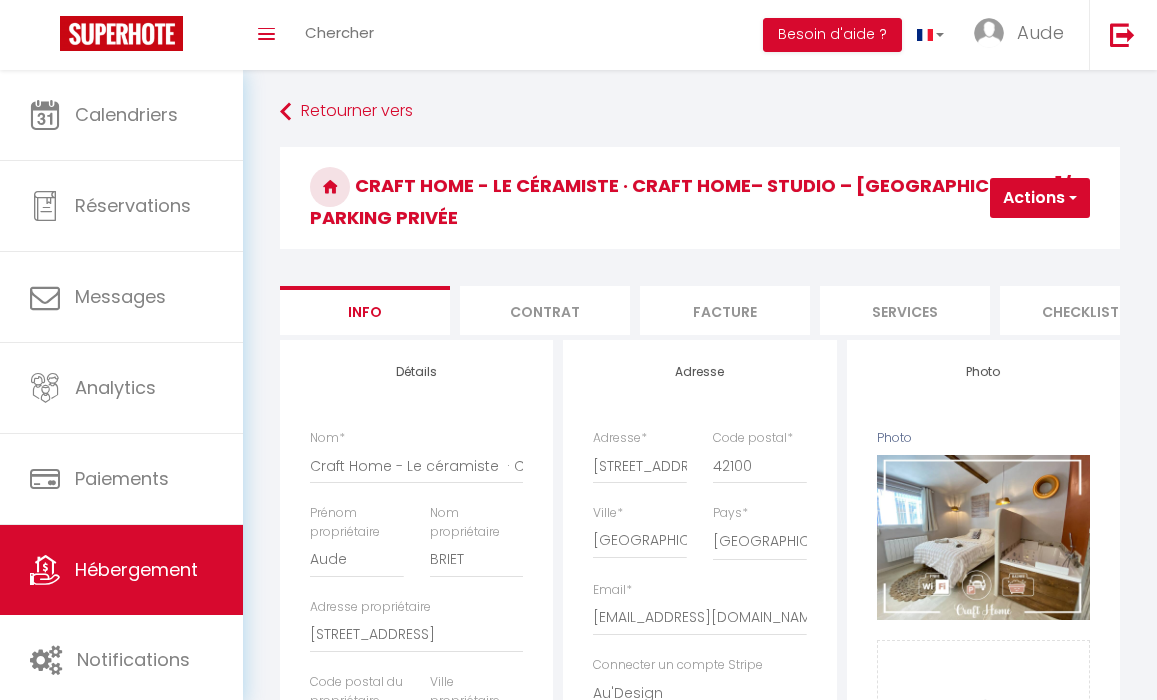 click on "Facture" at bounding box center [725, 310] 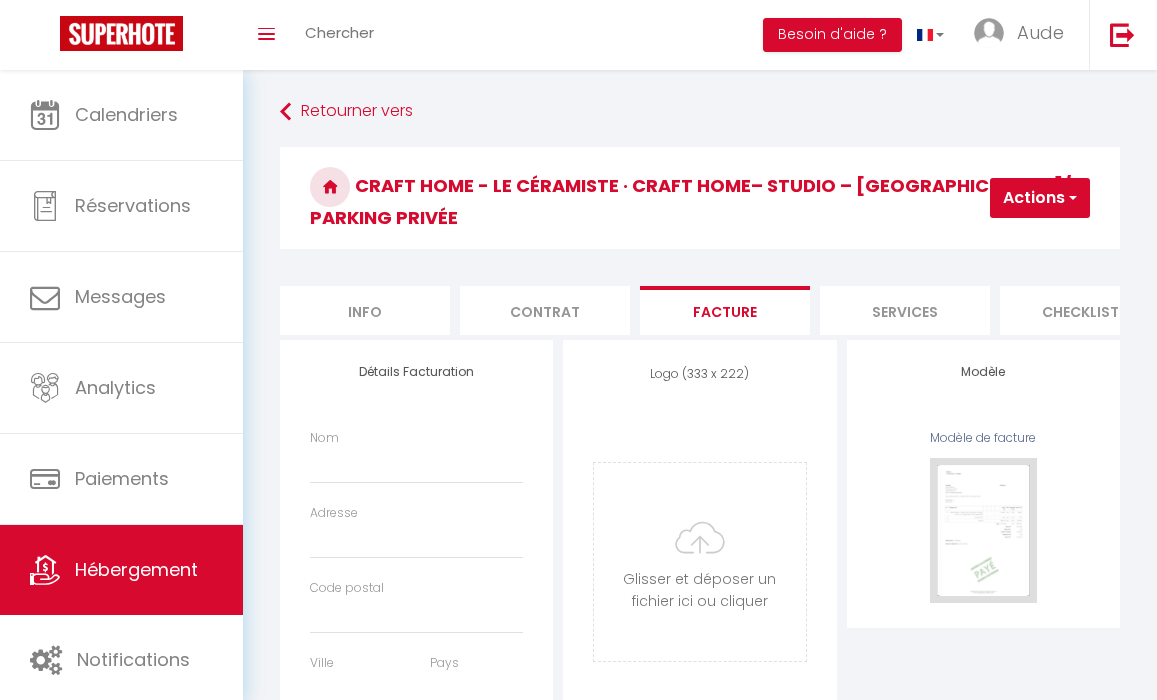click on "Contrat" at bounding box center [545, 310] 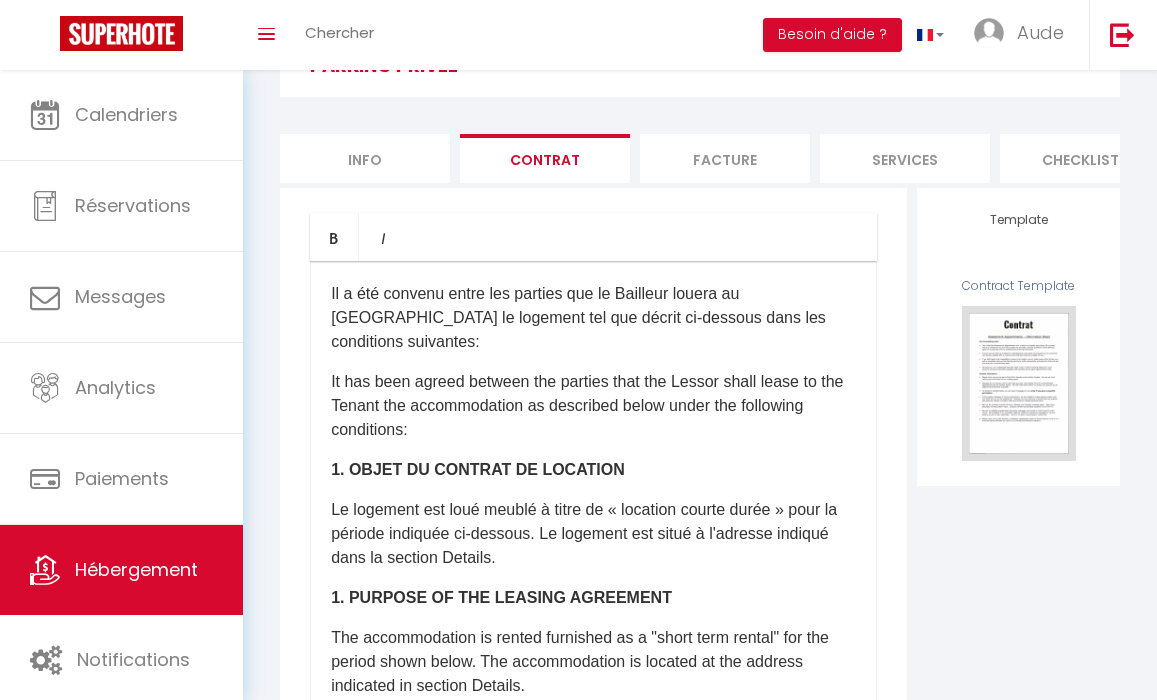 scroll, scrollTop: 310, scrollLeft: 0, axis: vertical 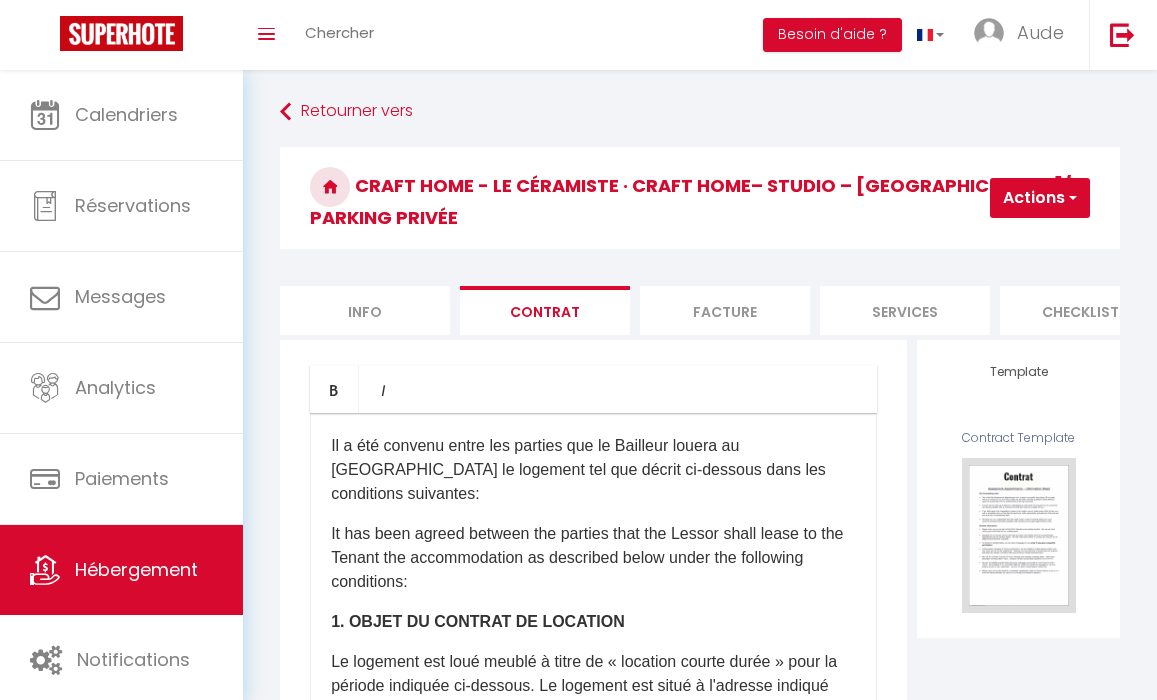 click on "Facture" at bounding box center [725, 310] 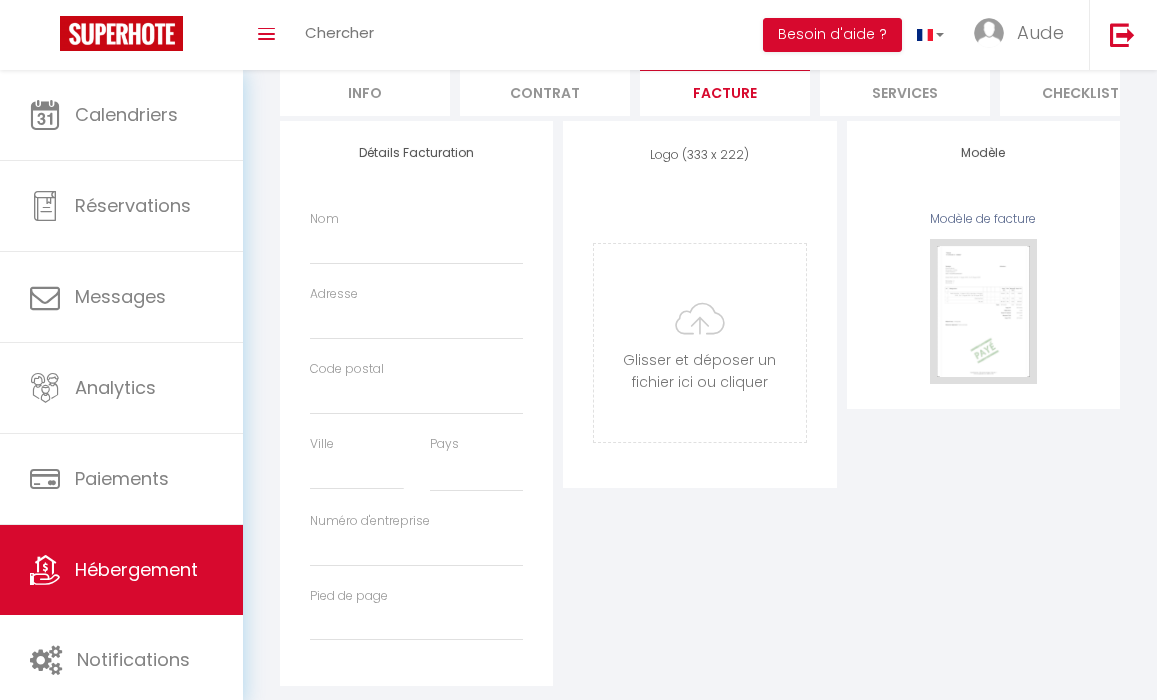 scroll, scrollTop: 244, scrollLeft: 0, axis: vertical 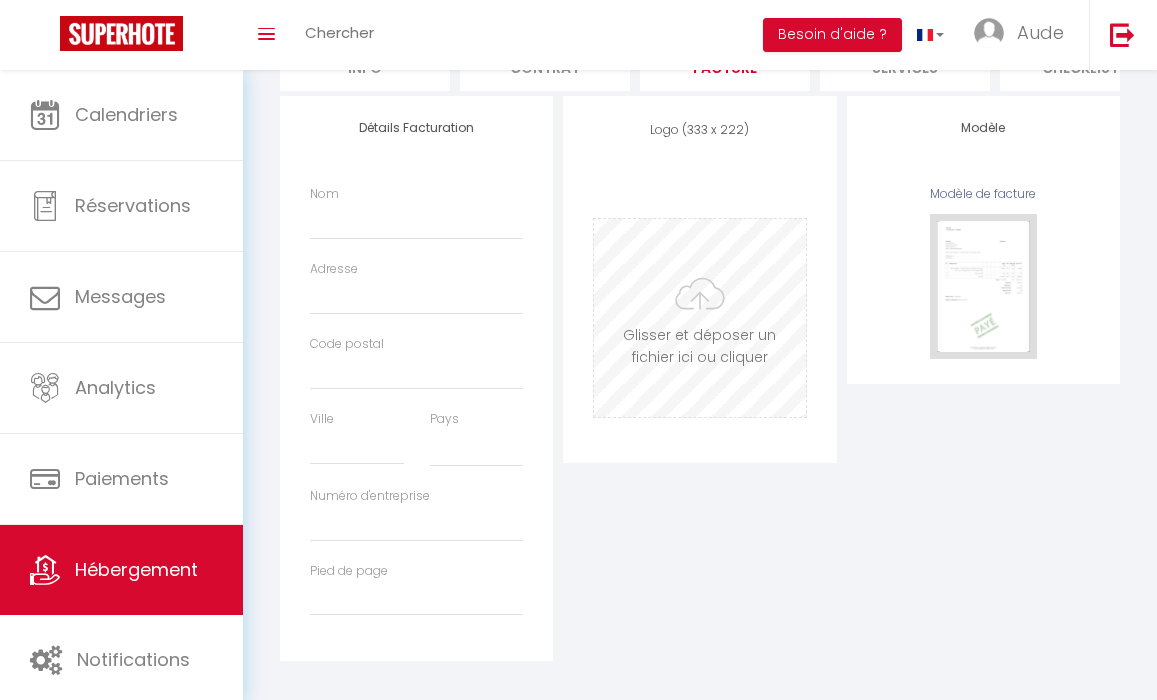 click at bounding box center [699, 318] 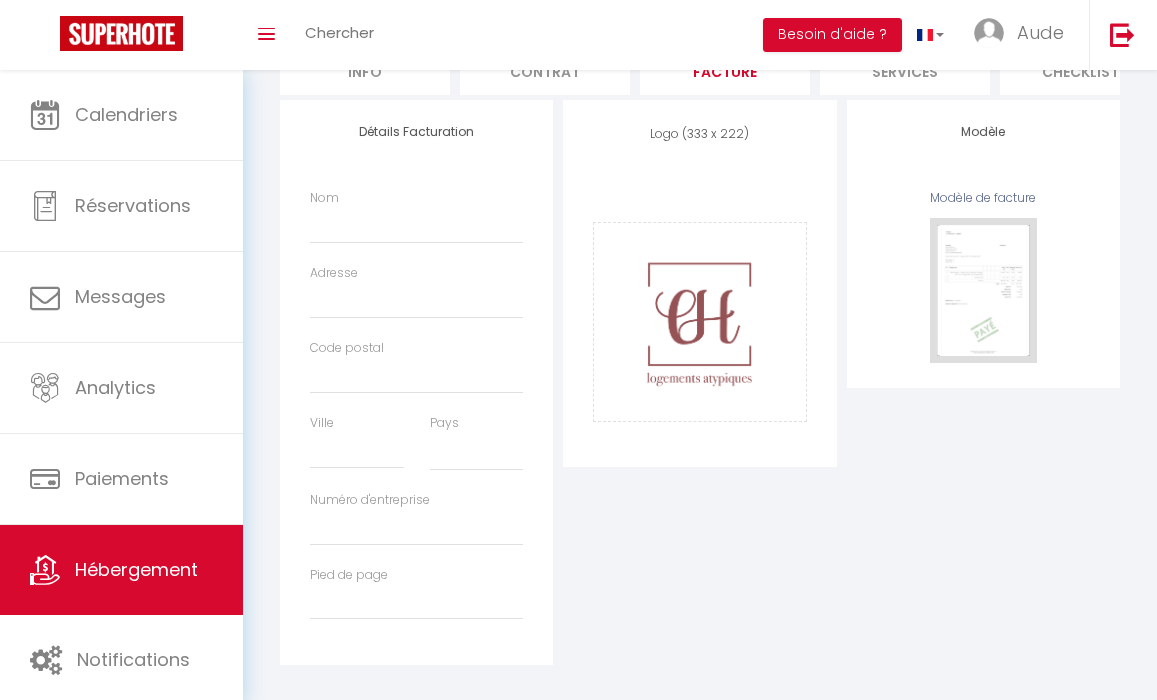 scroll, scrollTop: 217, scrollLeft: 0, axis: vertical 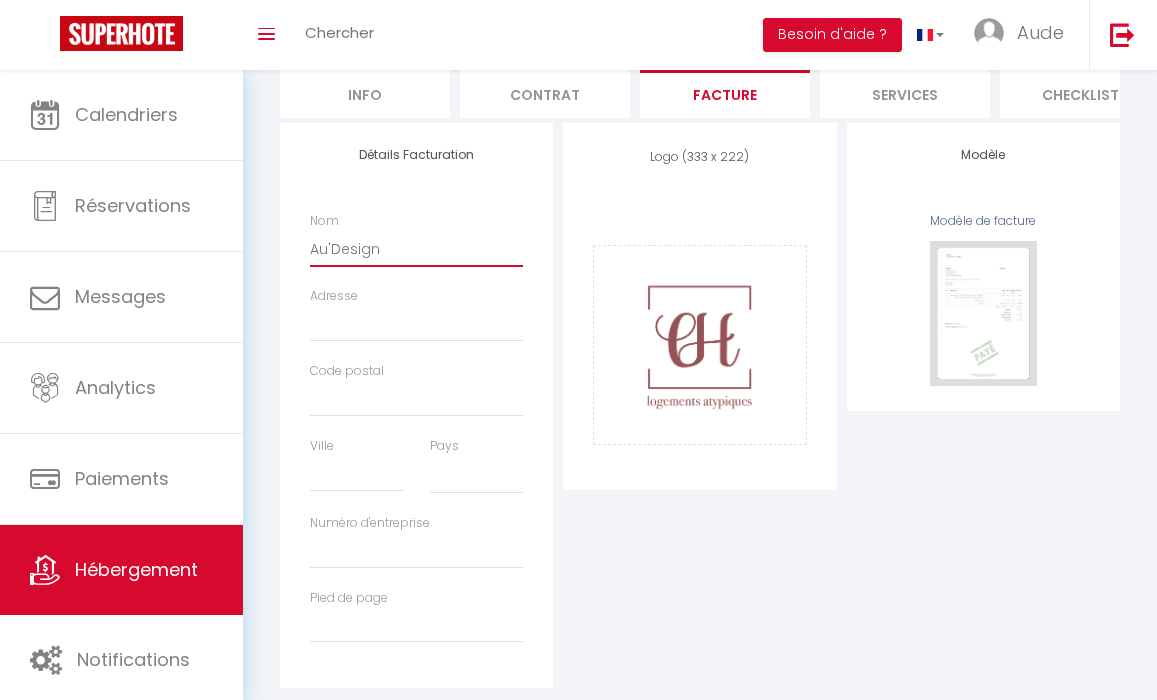 click on "Au'Design" at bounding box center (416, 249) 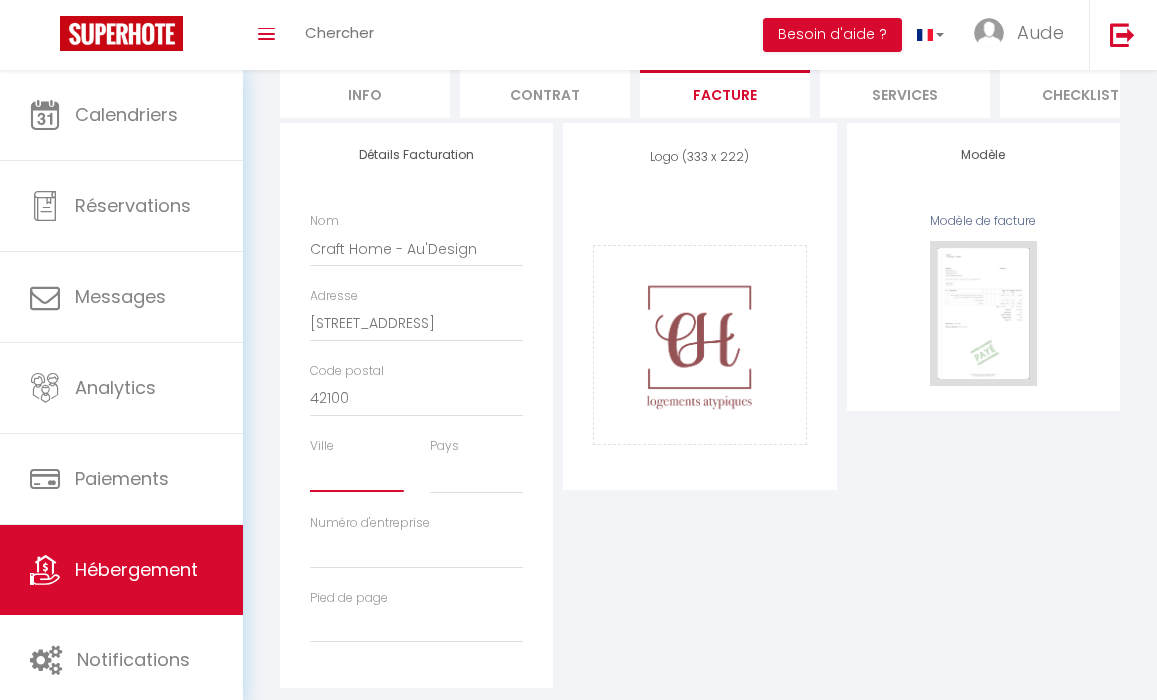 click on "Ville" at bounding box center (357, 475) 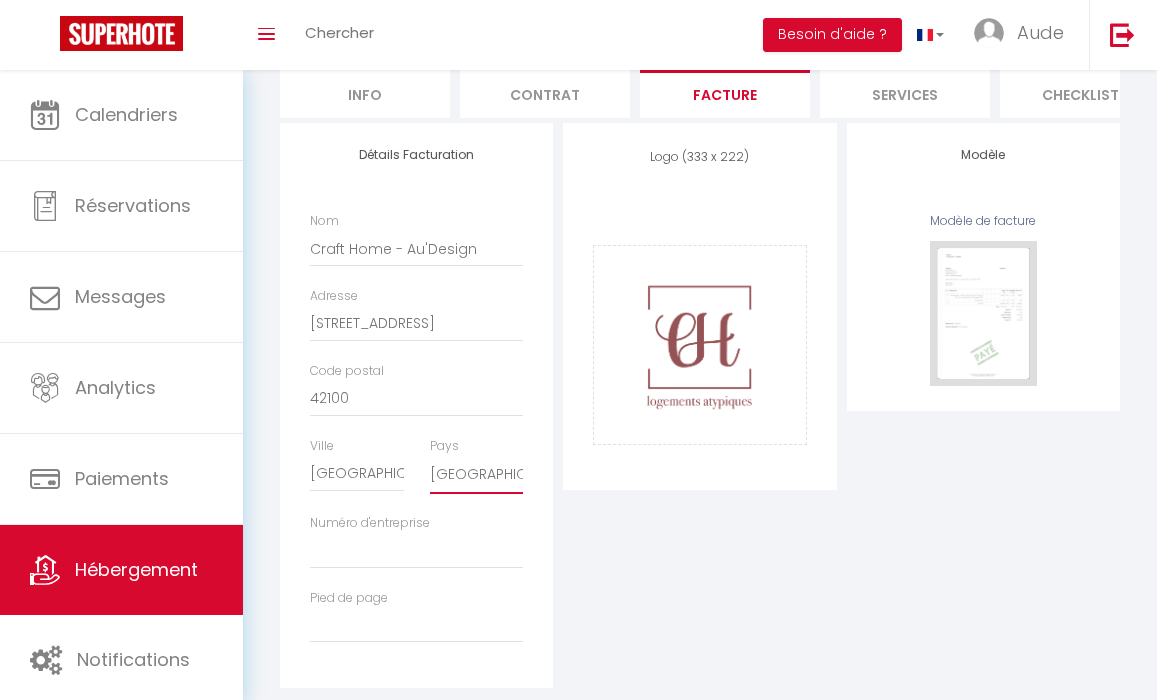 click on "Numéro d'entreprise" at bounding box center (416, 551) 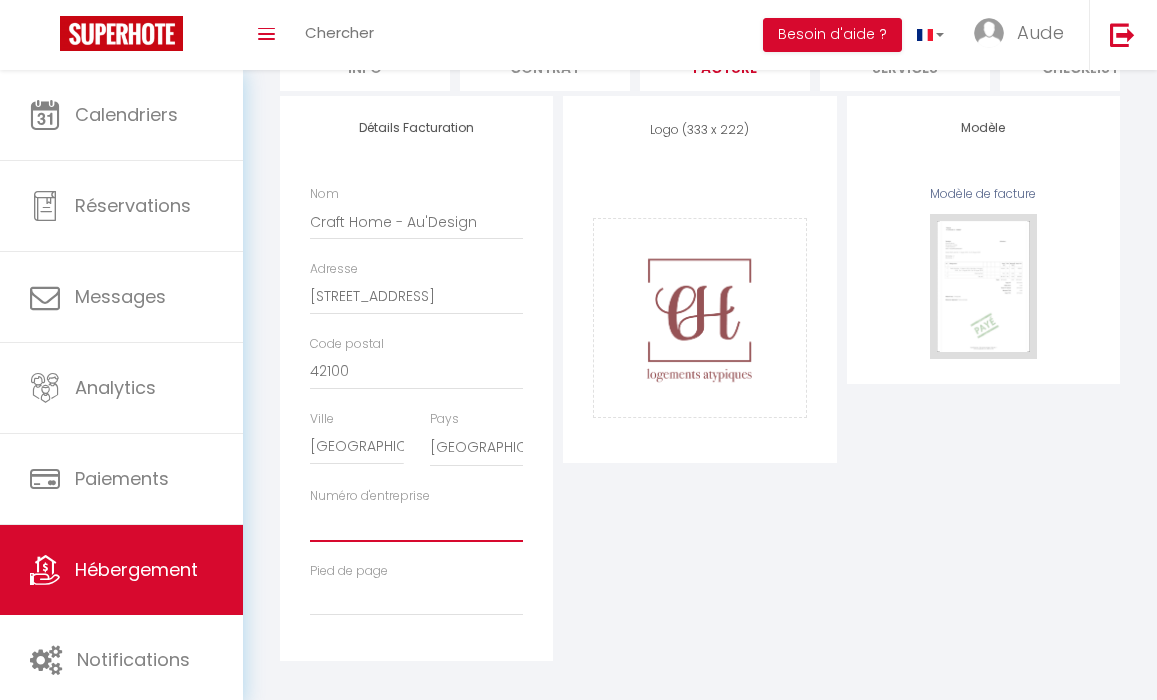 paste on "829013390" 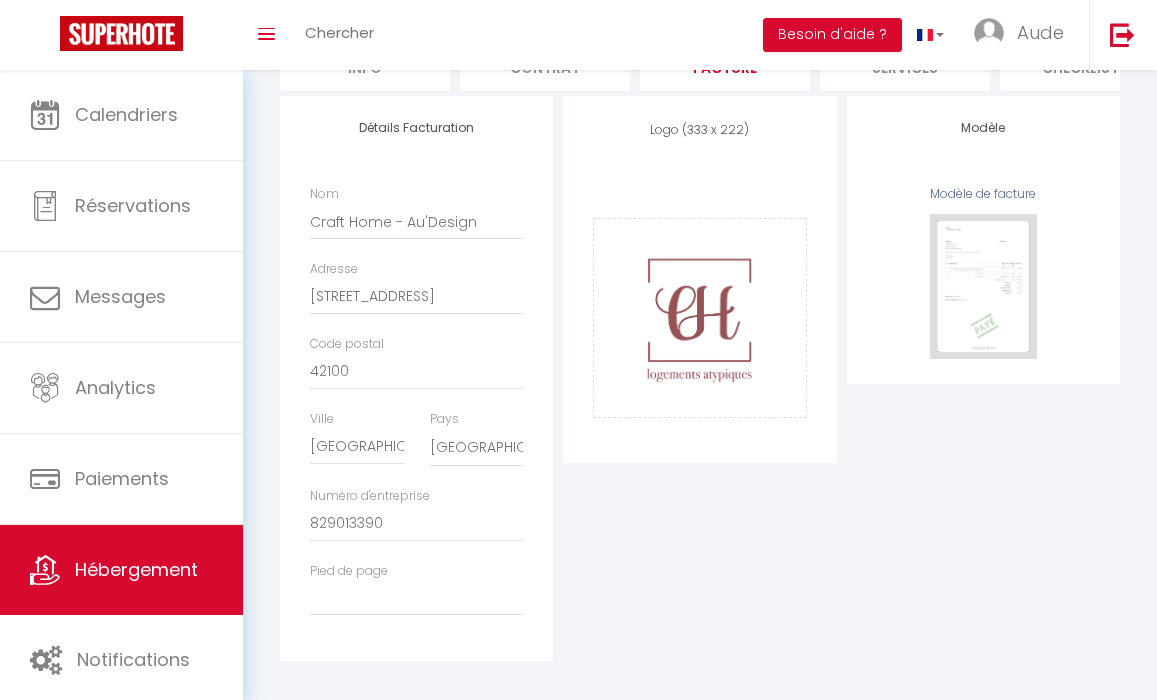 click on "Logo   (333 x 222)
Supprimer
Glisser et déposer un fichier ici ou cliquer Ooops, something wrong happened. Remove   logo -03.png Drag and drop or click to replace" at bounding box center (699, 379) 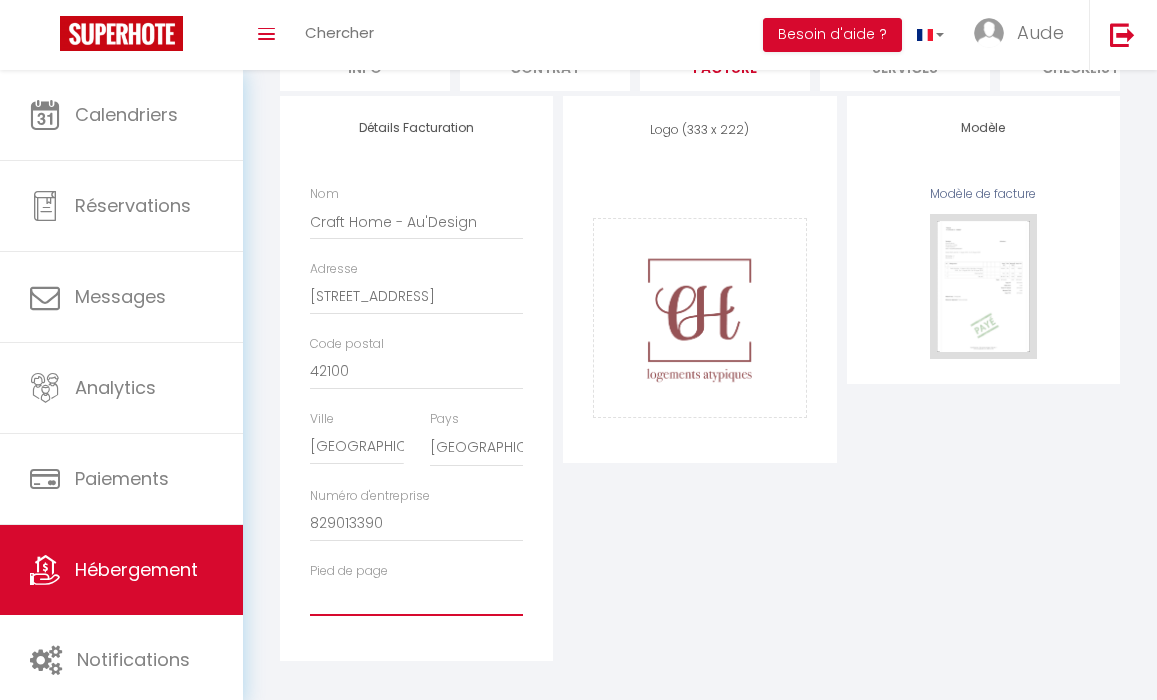click on "Pied de page" at bounding box center (416, 598) 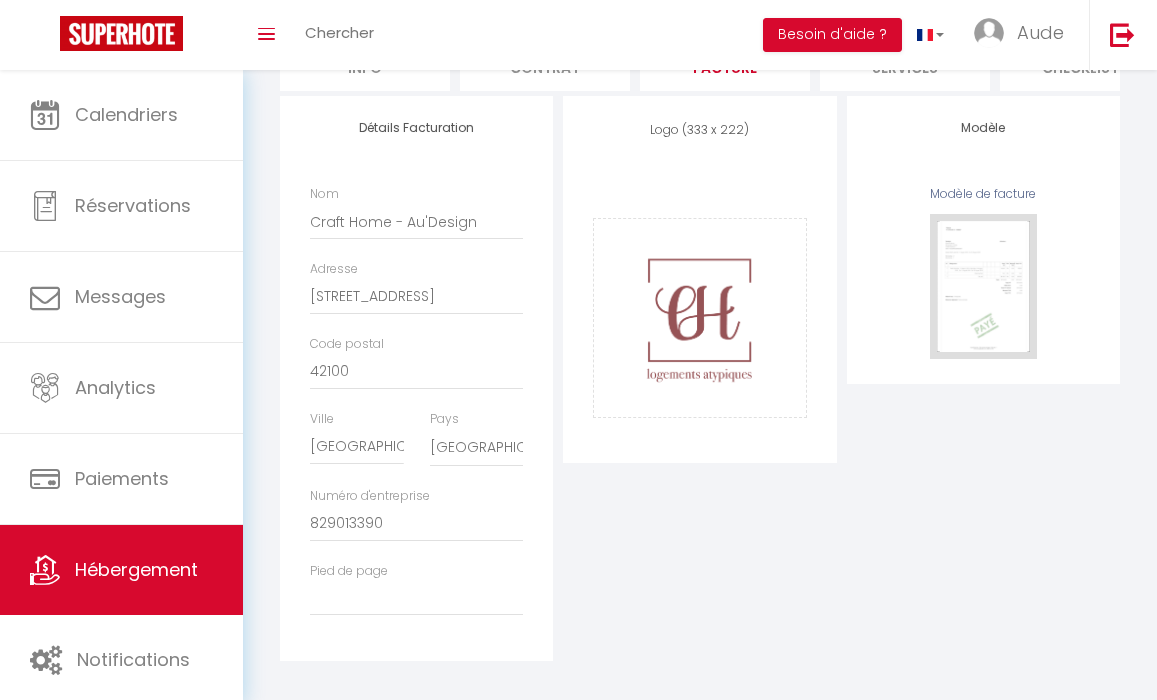 click on "Logo   (333 x 222)
Supprimer
Glisser et déposer un fichier ici ou cliquer Ooops, something wrong happened. Remove   logo -03.png Drag and drop or click to replace" at bounding box center [699, 379] 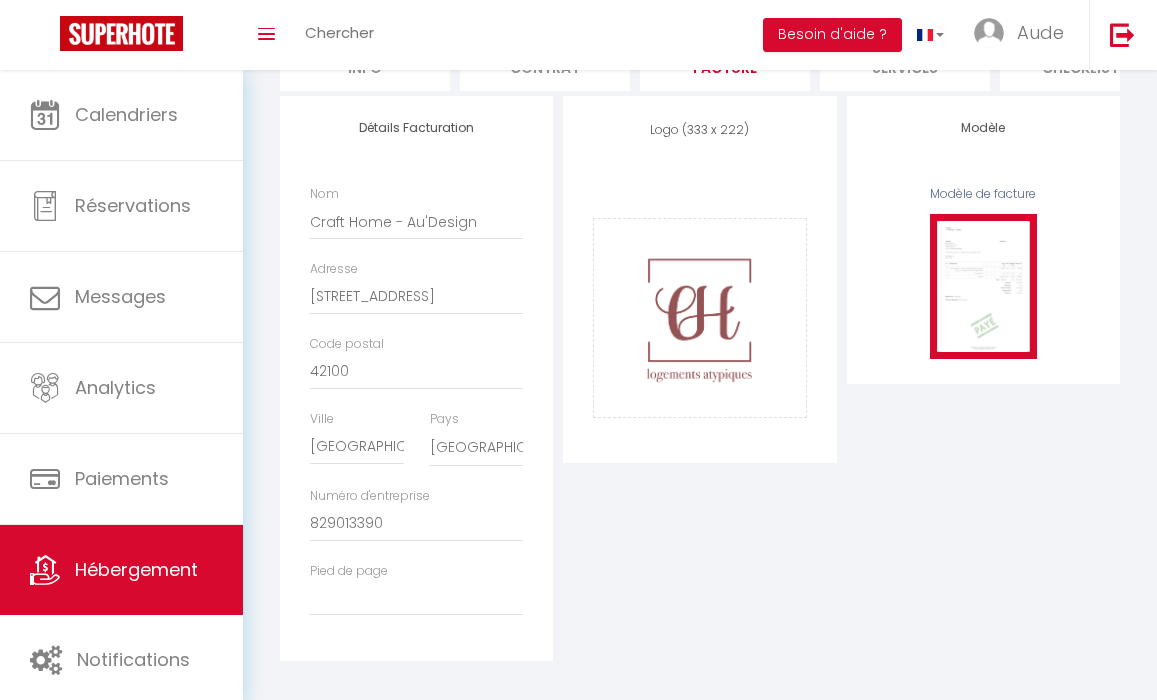 click at bounding box center (983, 286) 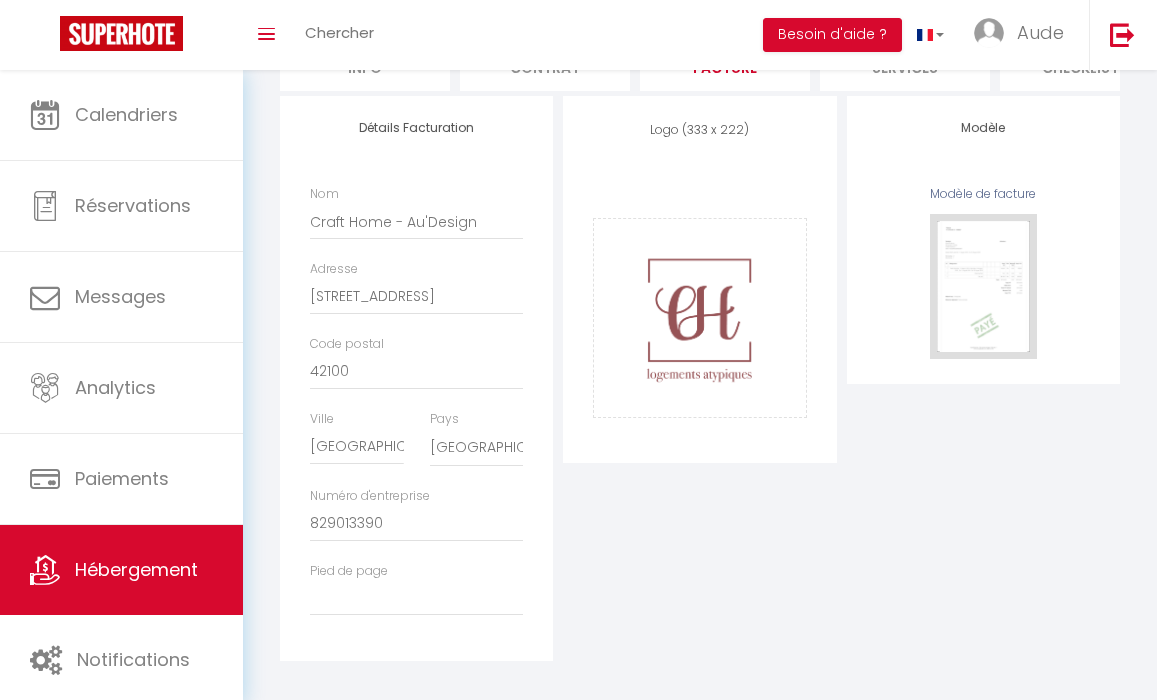 click on "Modèle de facture" at bounding box center (983, 194) 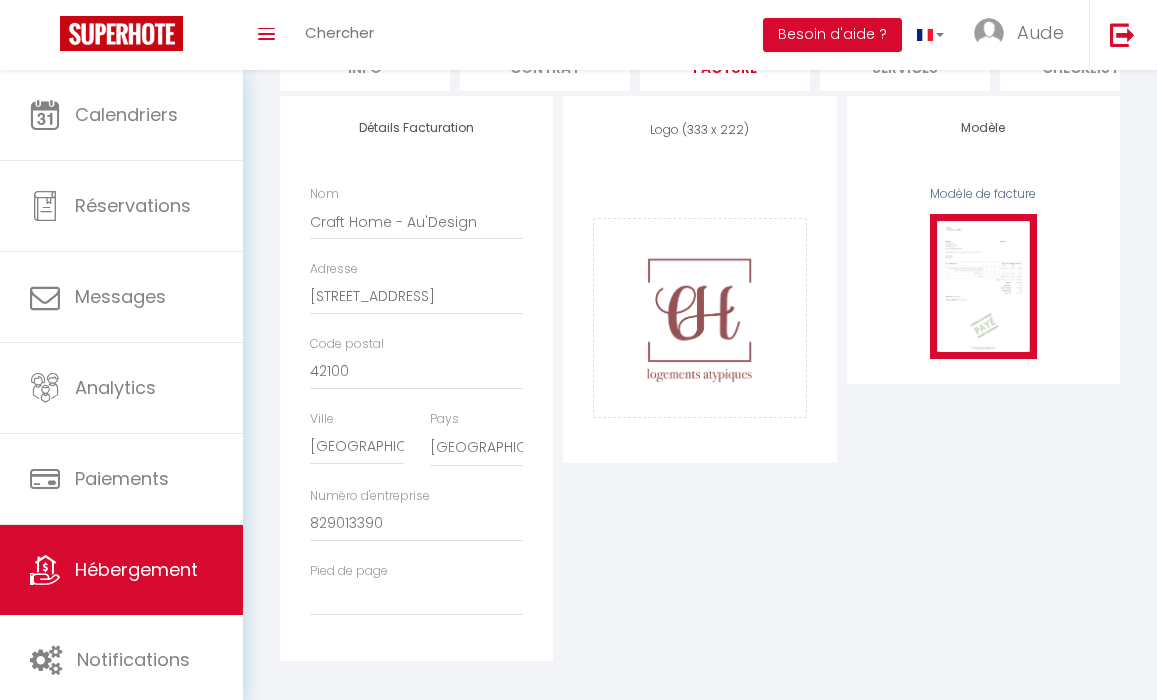 scroll, scrollTop: 0, scrollLeft: 0, axis: both 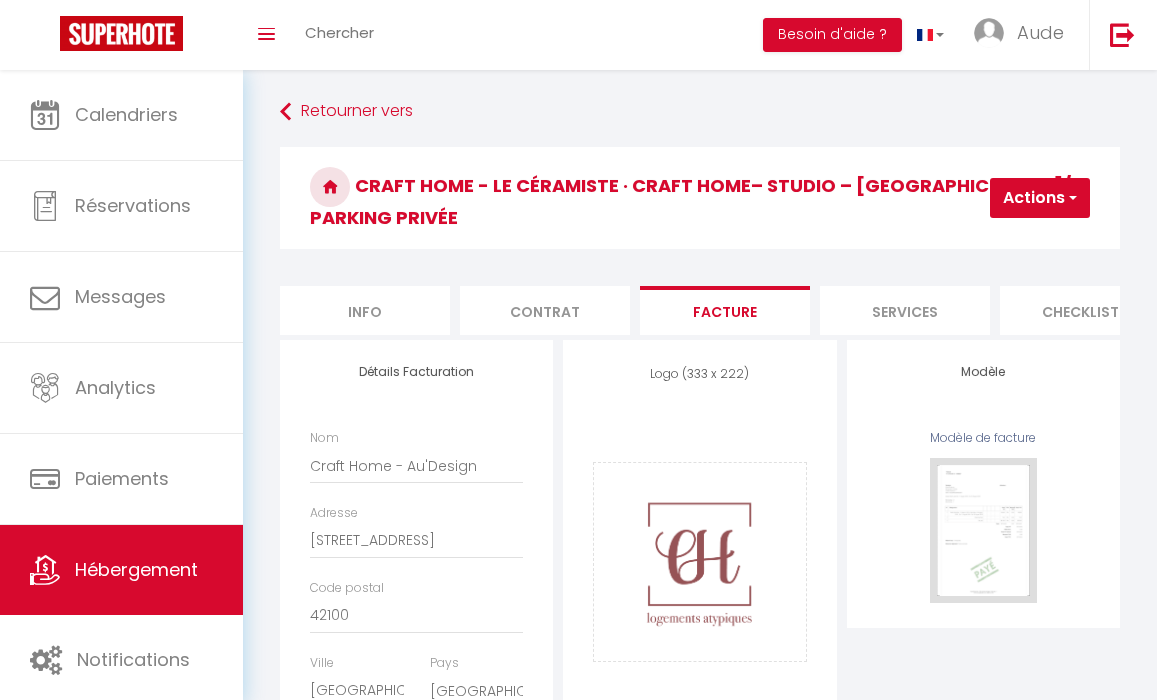click on "Actions" at bounding box center [1040, 198] 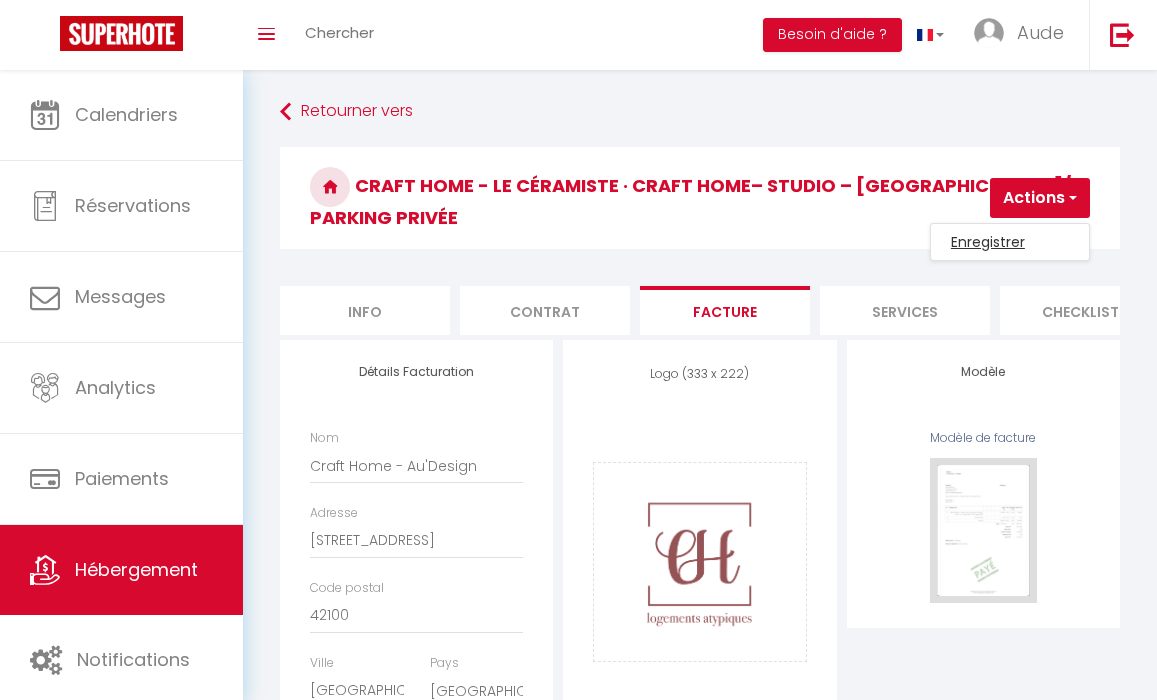 click on "Enregistrer" at bounding box center (1010, 242) 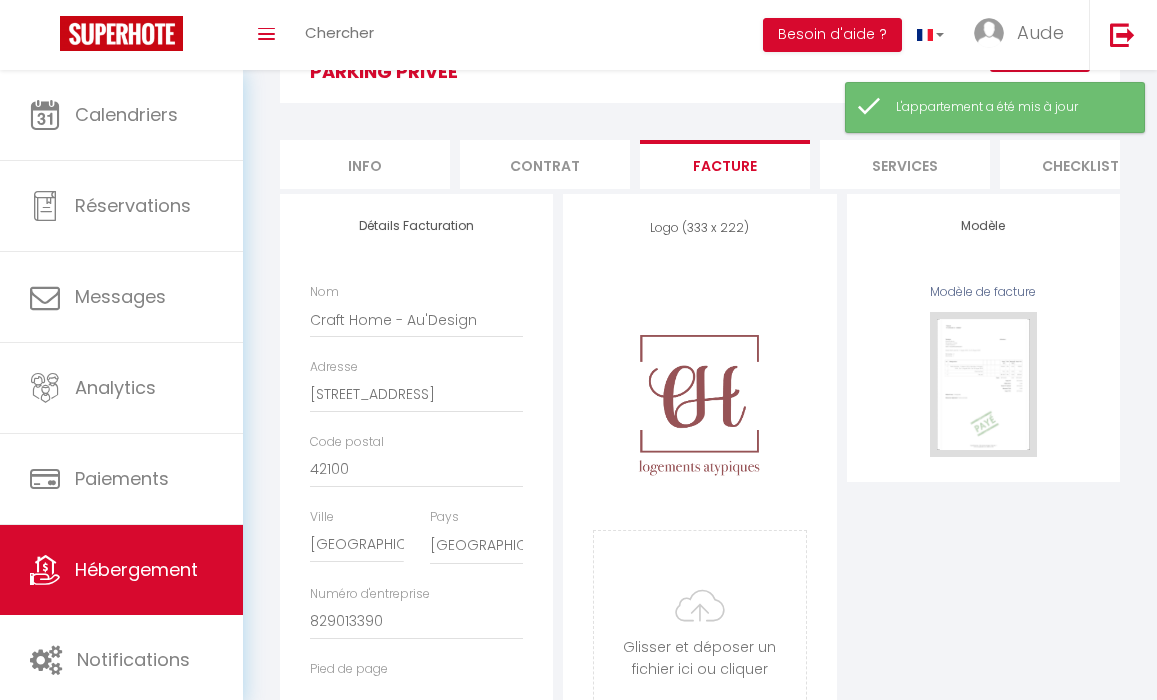 scroll, scrollTop: 255, scrollLeft: 0, axis: vertical 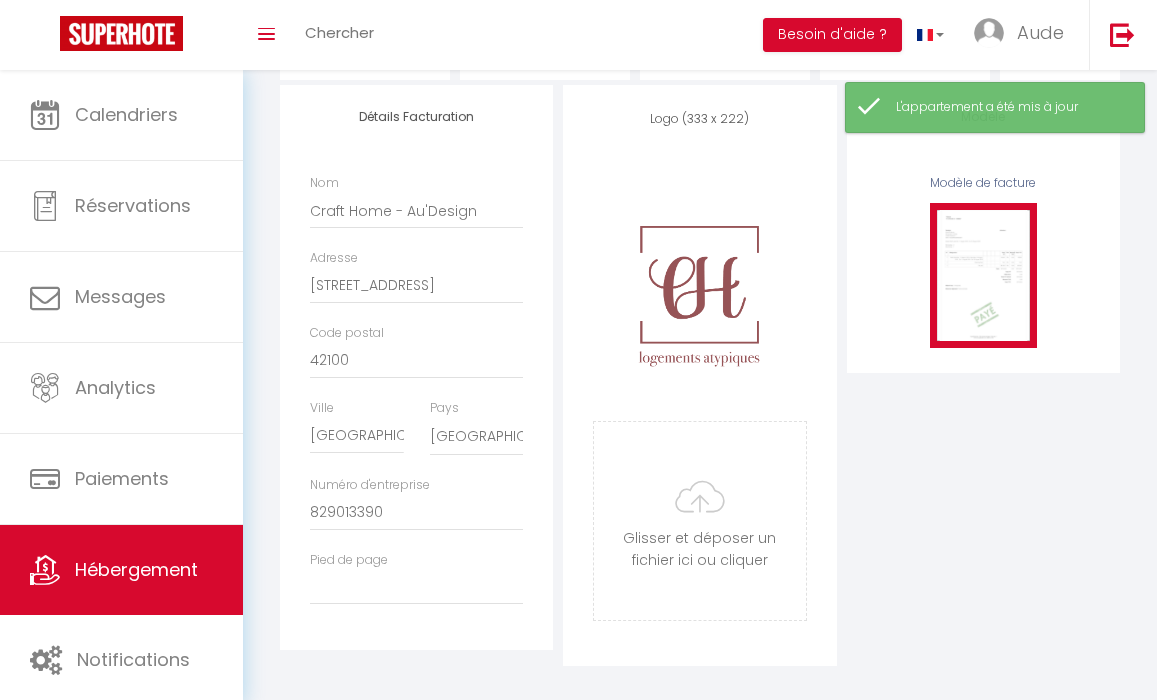 click at bounding box center (983, 275) 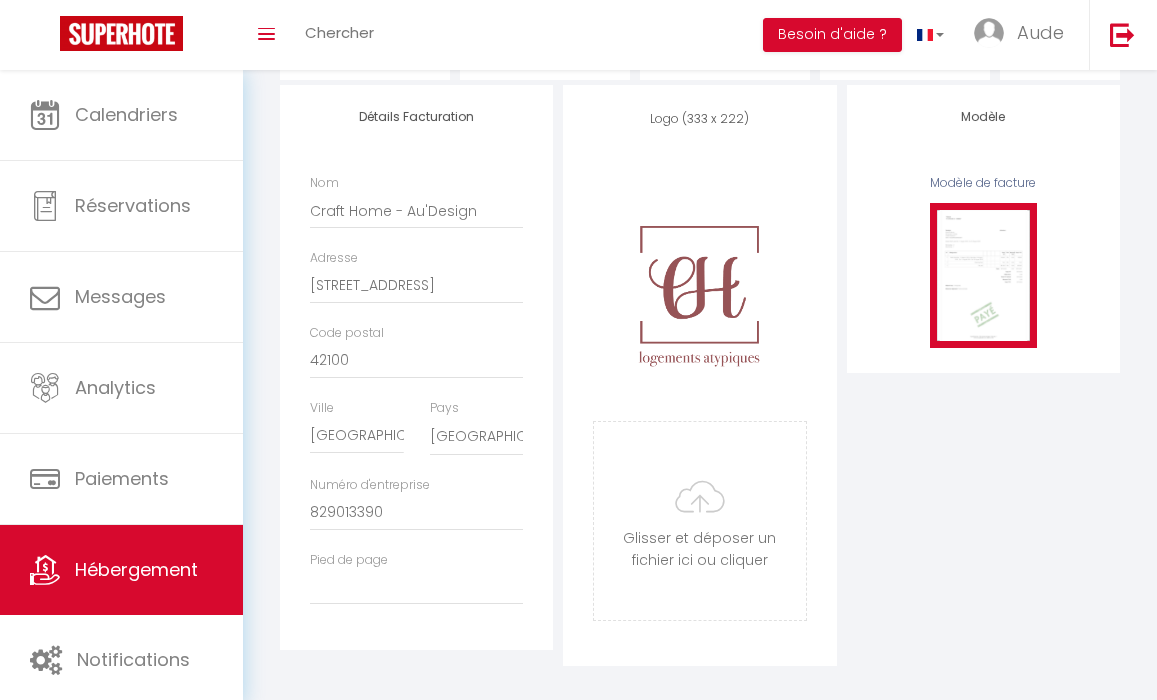 click at bounding box center [983, 275] 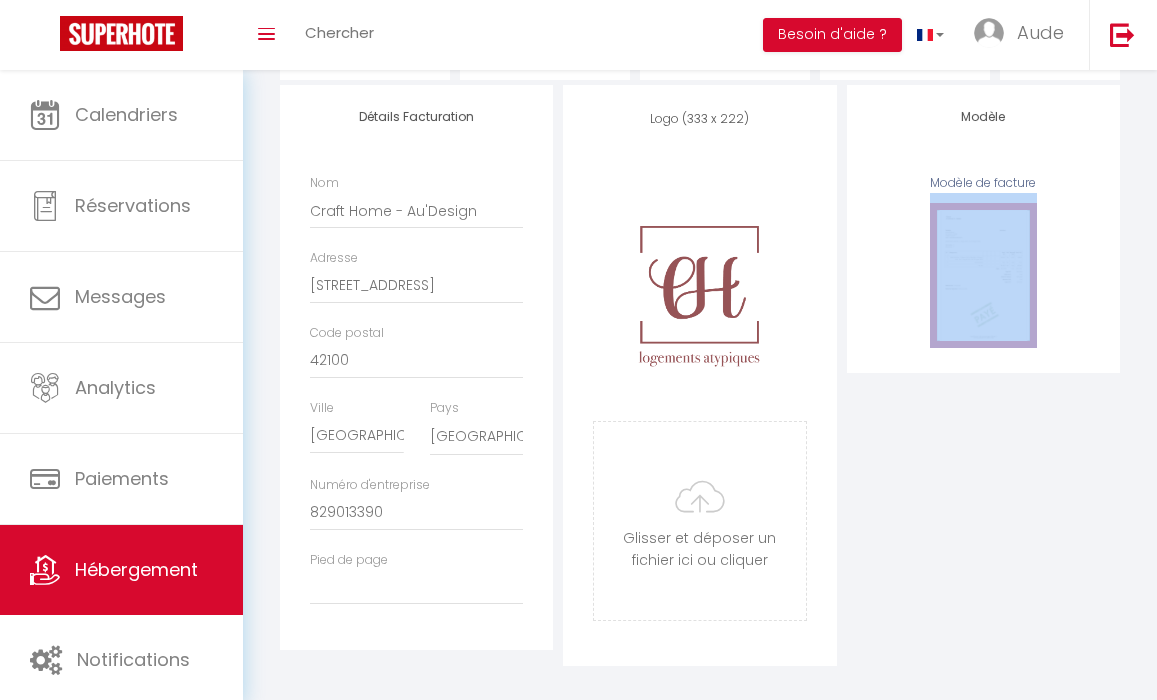click at bounding box center (983, 275) 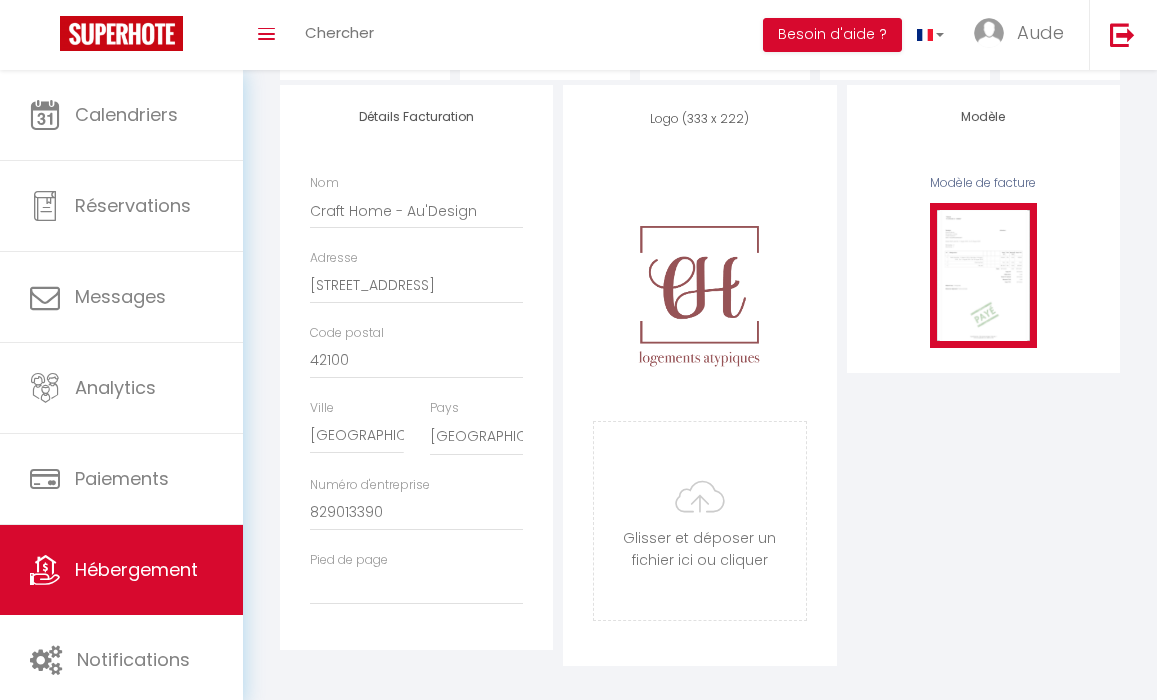 click at bounding box center (983, 275) 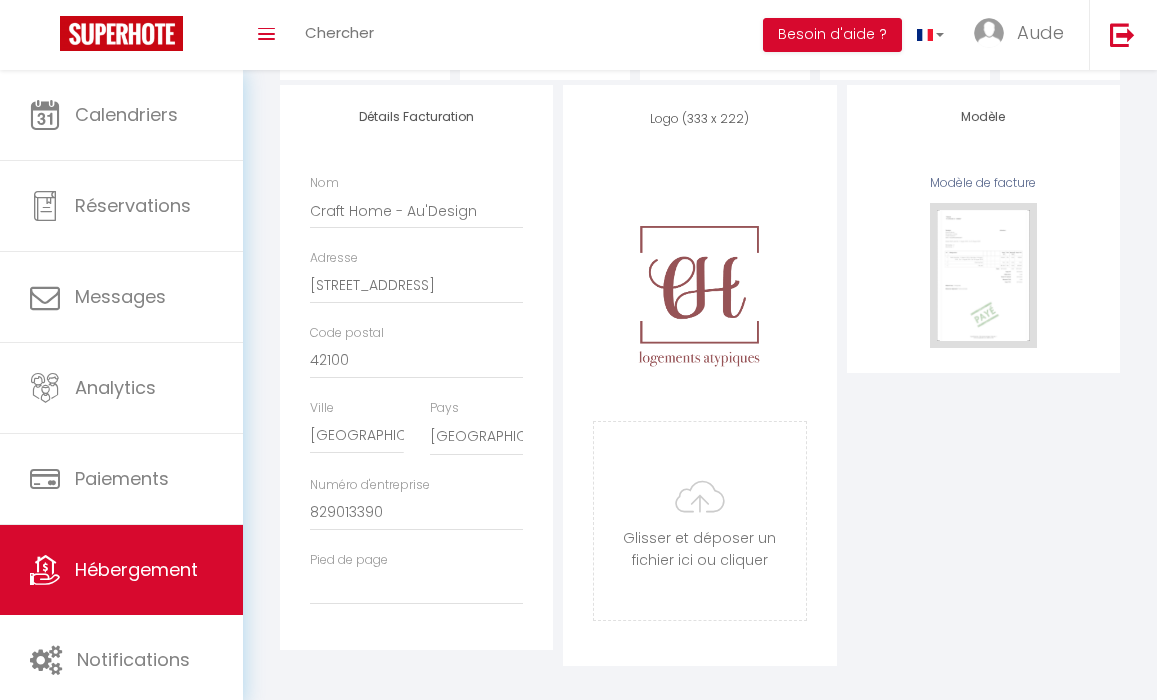 click on "Modèle de facture" at bounding box center (983, 183) 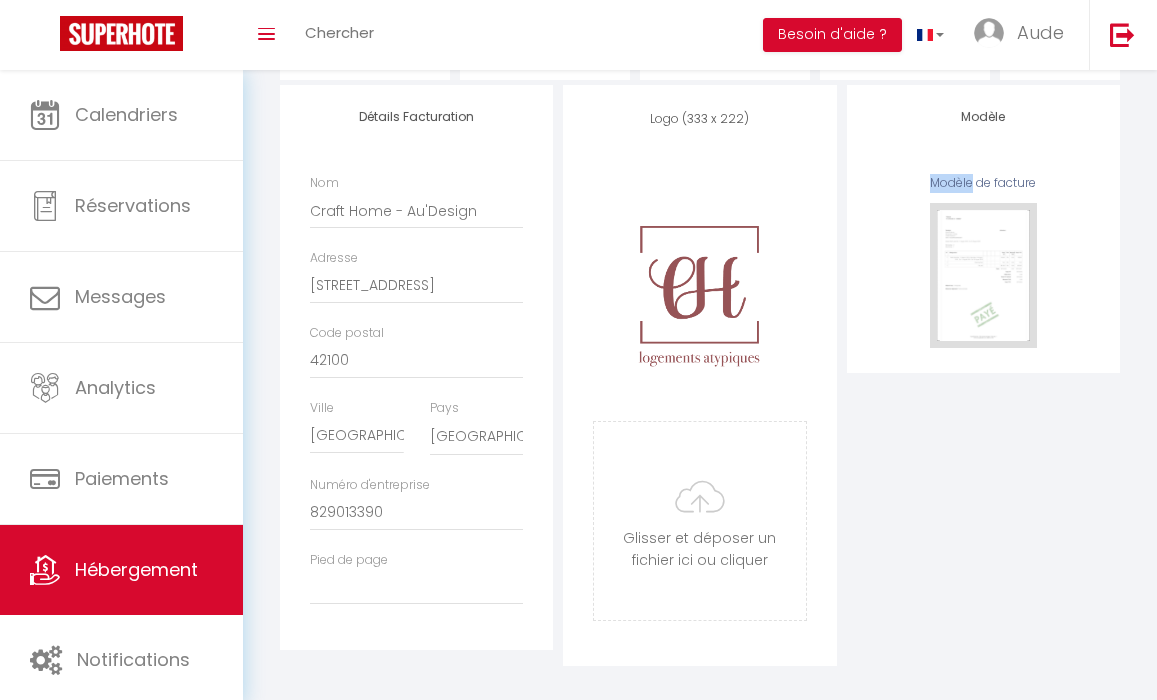 click on "Modèle de facture" at bounding box center [983, 183] 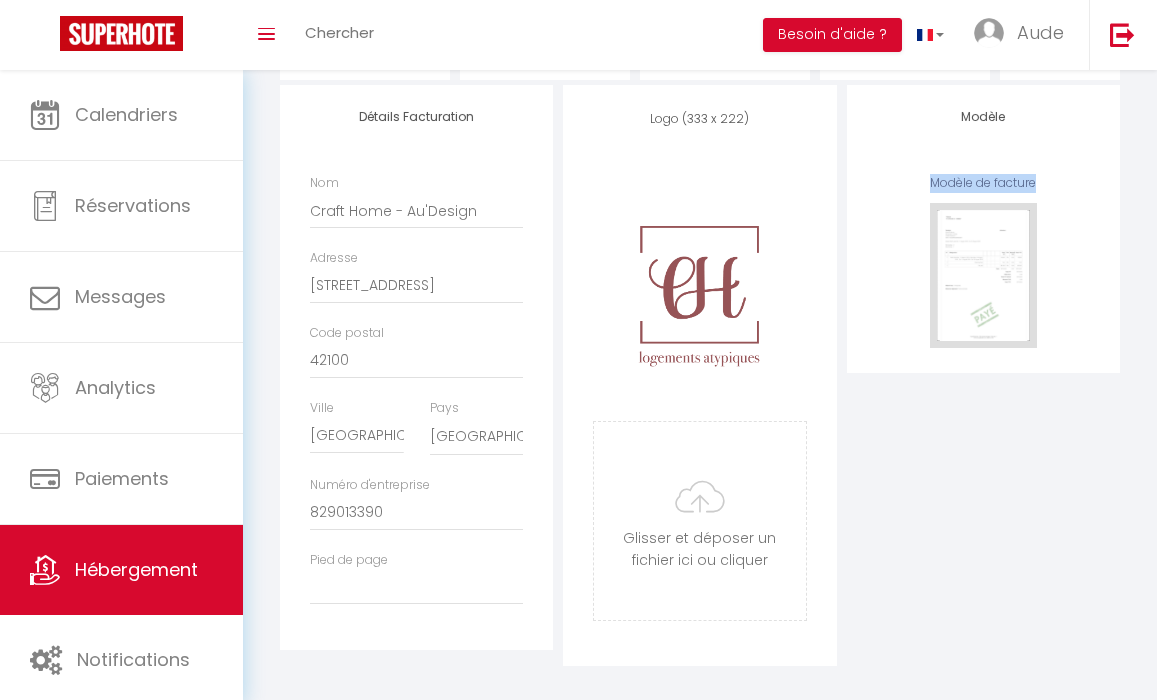 click on "Modèle de facture" at bounding box center (983, 183) 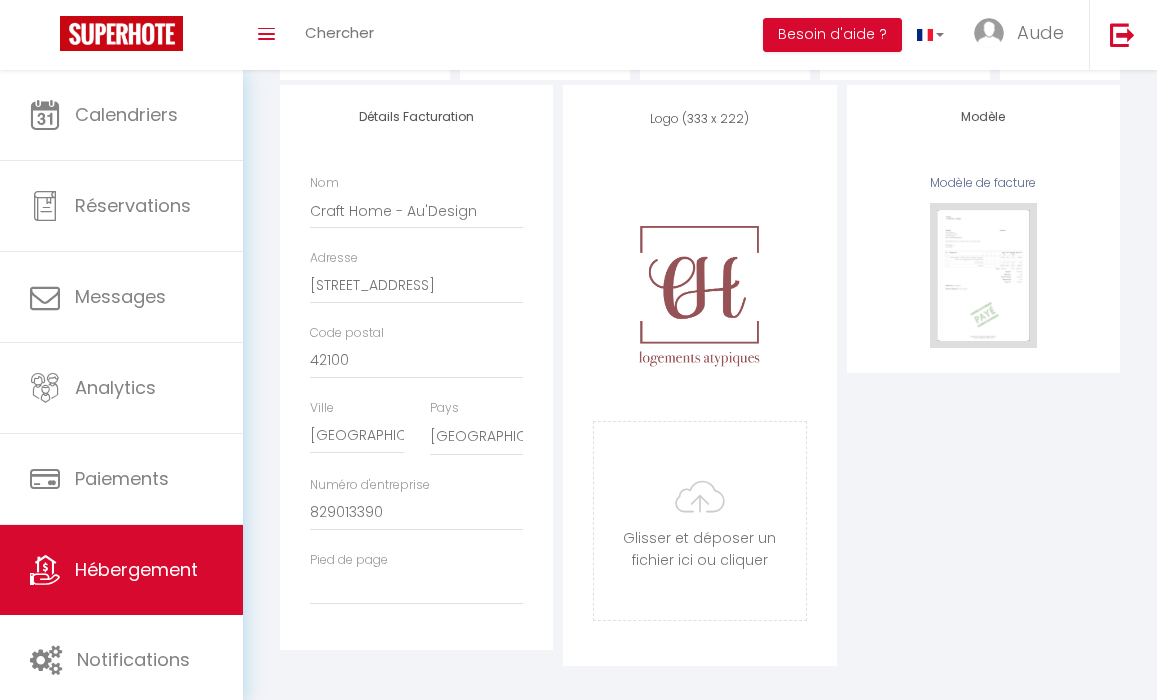 click on "Modèle" at bounding box center [983, 117] 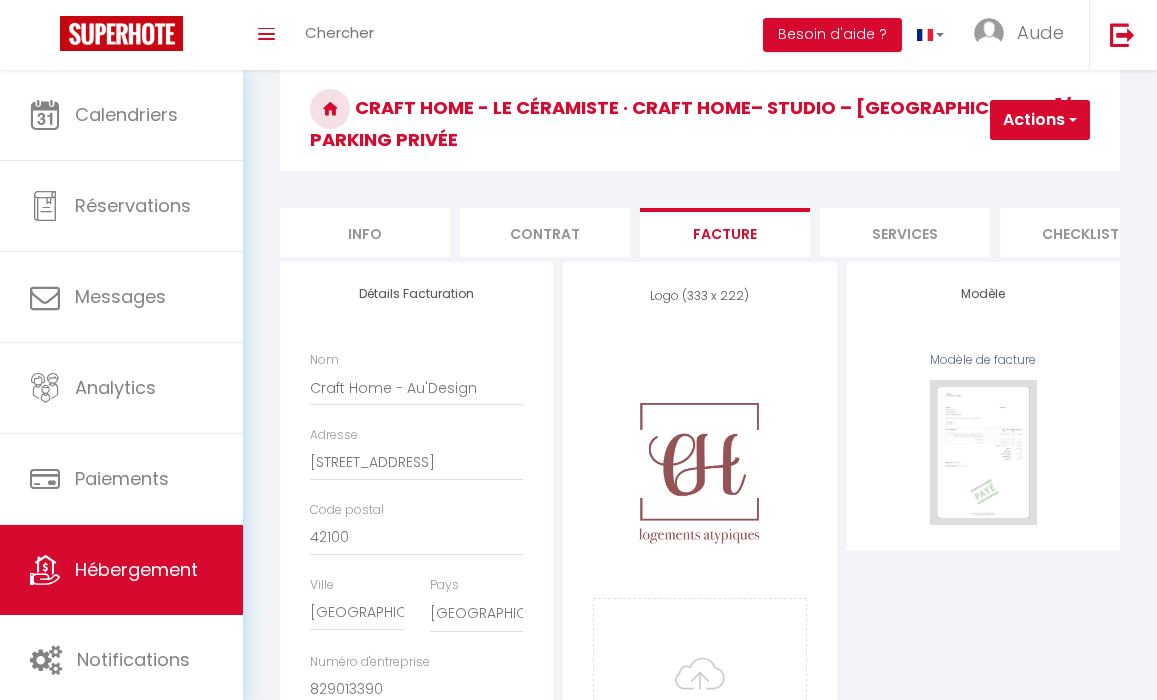 scroll, scrollTop: 0, scrollLeft: 0, axis: both 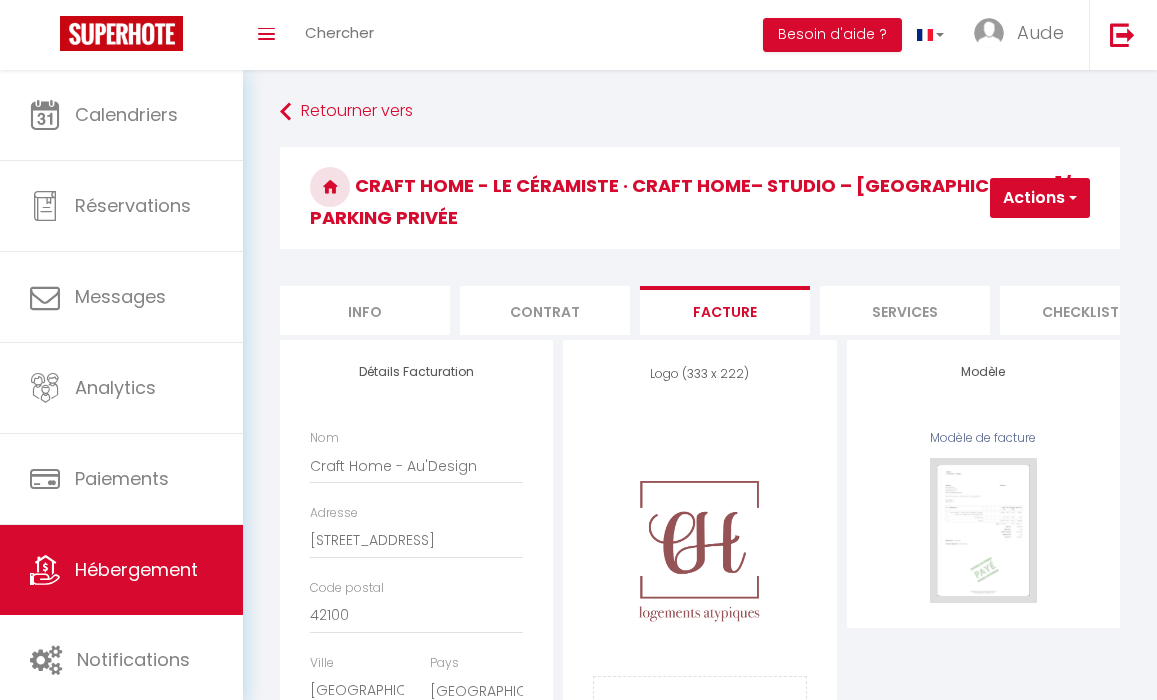 click on "Services" at bounding box center (905, 310) 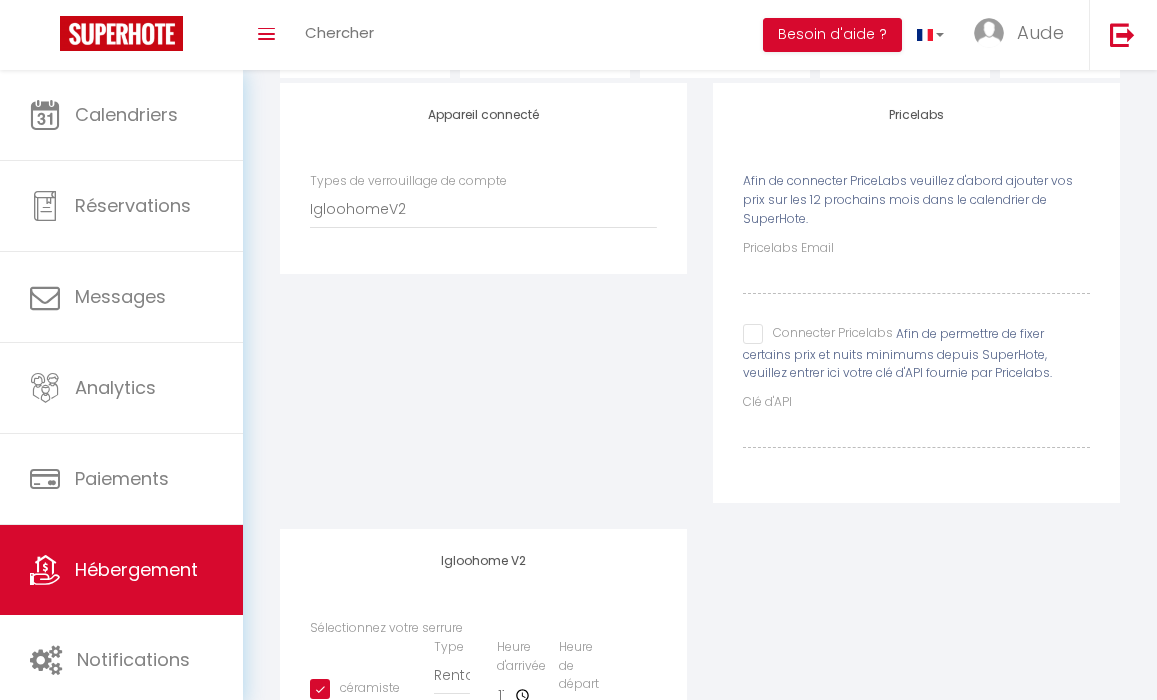 scroll, scrollTop: 0, scrollLeft: 0, axis: both 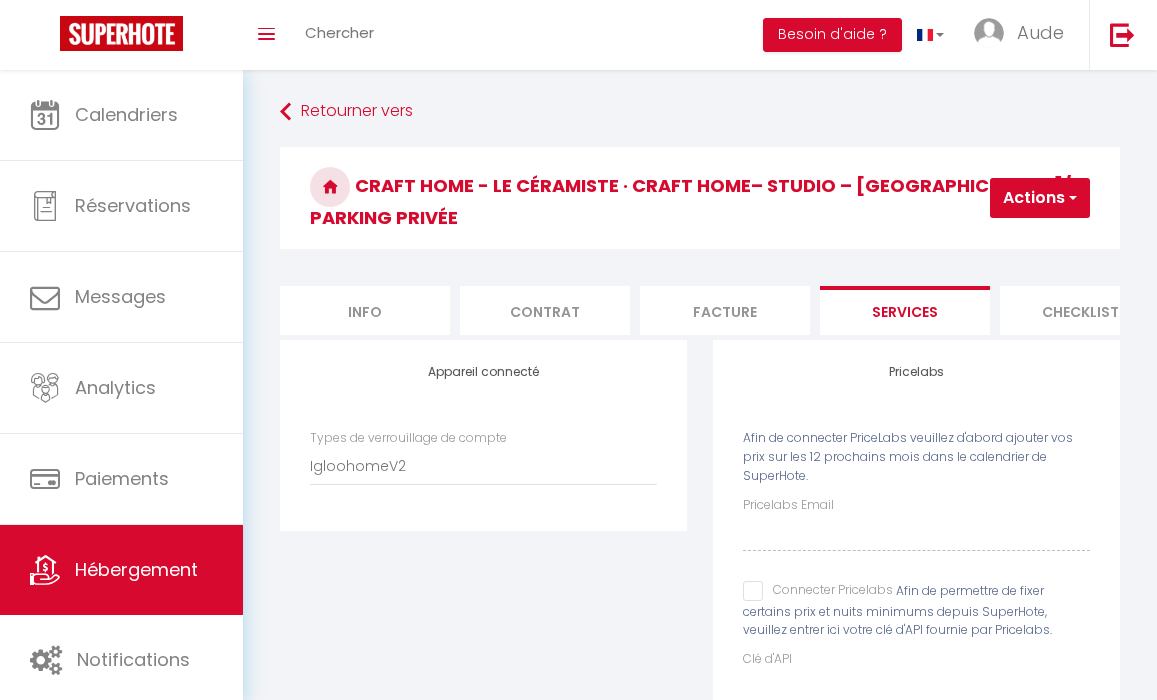 click on "Checklists" at bounding box center (1085, 310) 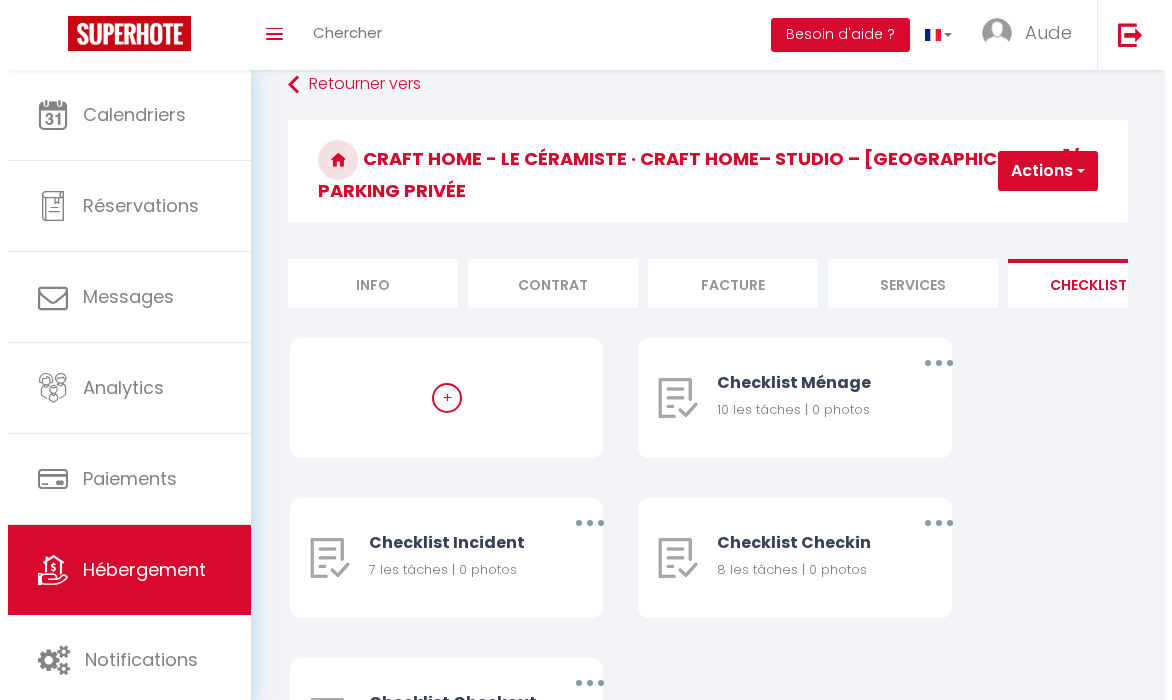 scroll, scrollTop: 67, scrollLeft: 0, axis: vertical 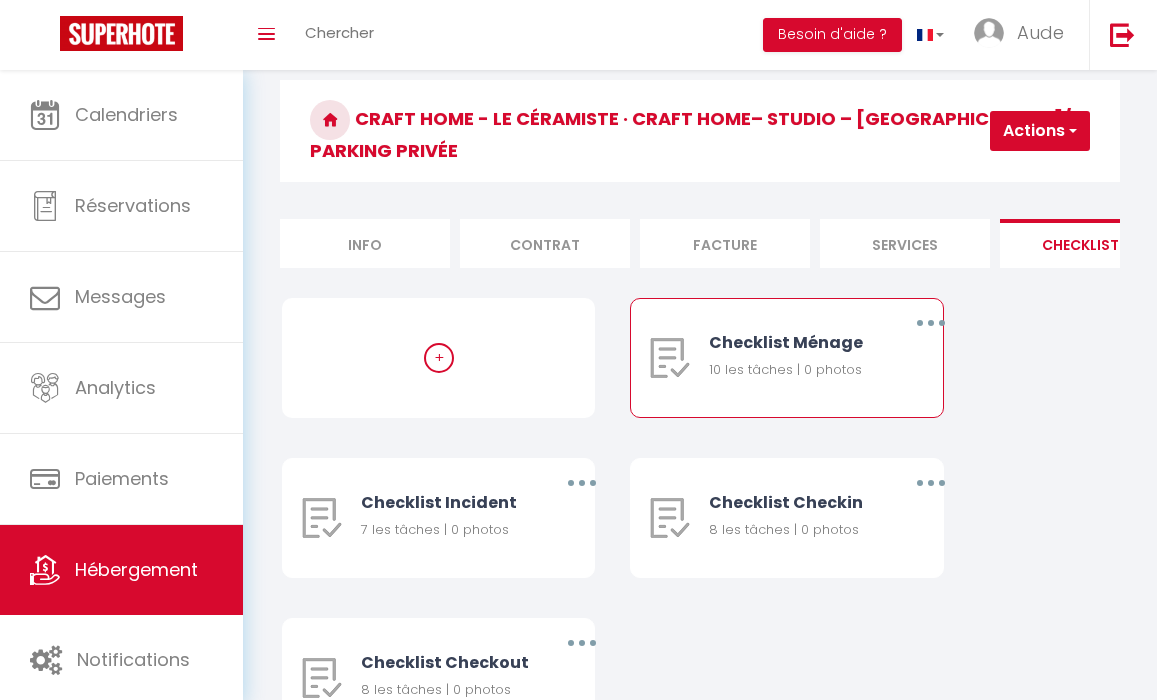 click on "10 les tâches | 0 photos" at bounding box center [793, 370] 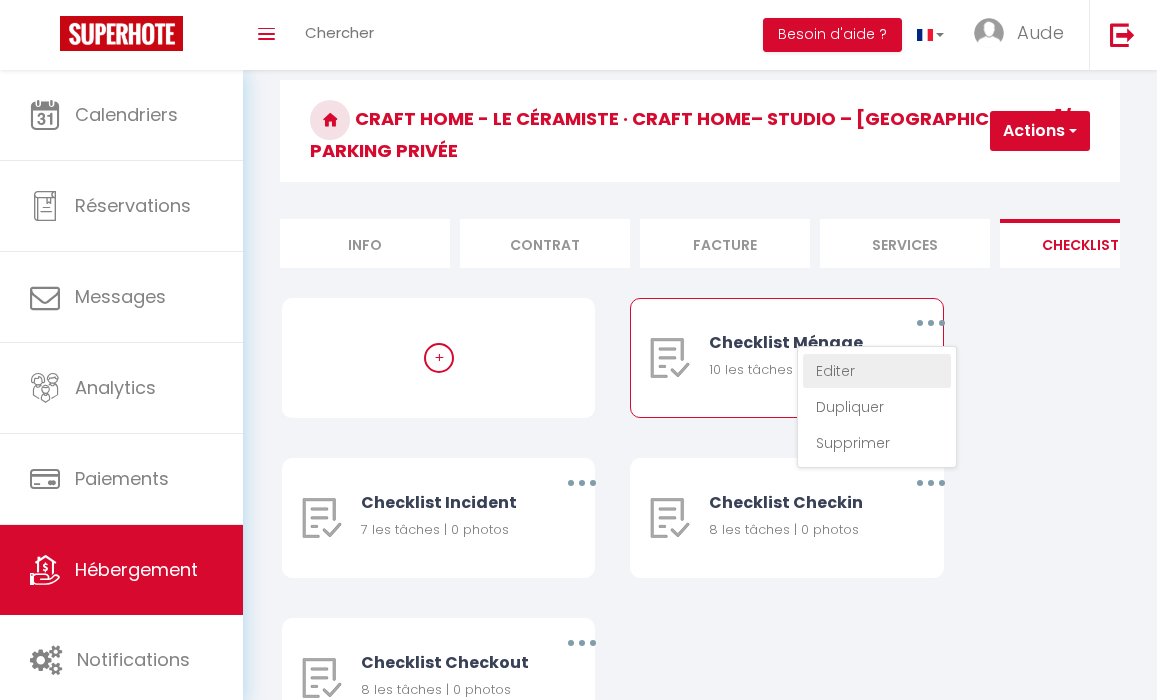 click on "Editer" at bounding box center (877, 371) 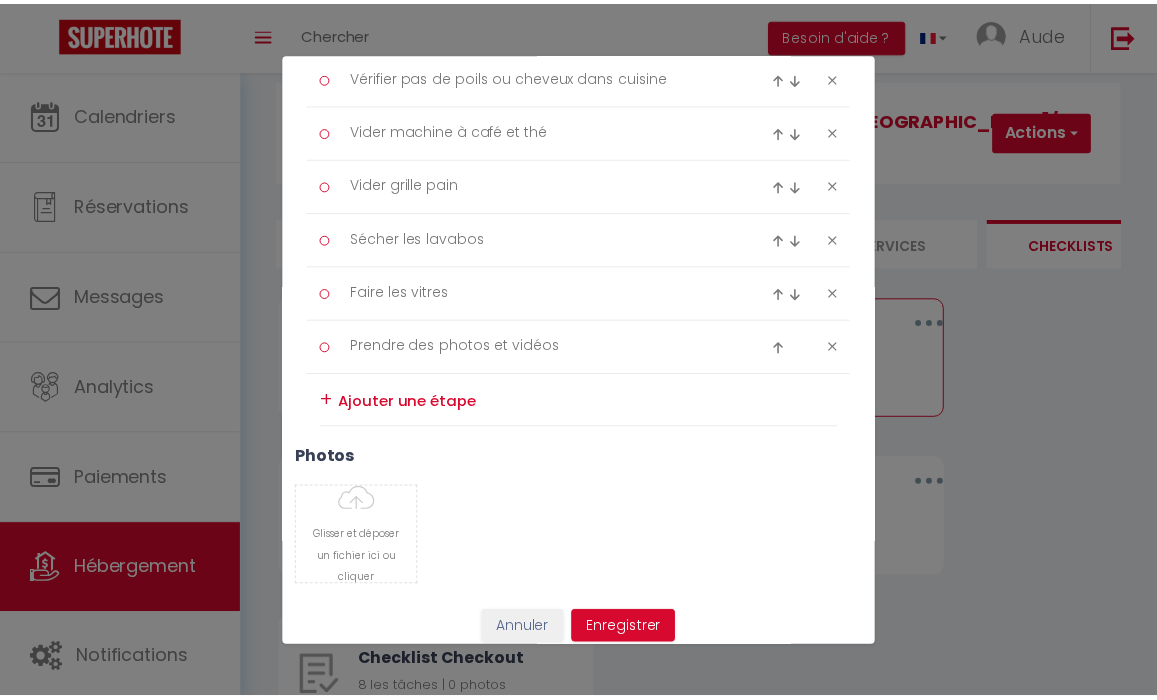 scroll, scrollTop: 554, scrollLeft: 0, axis: vertical 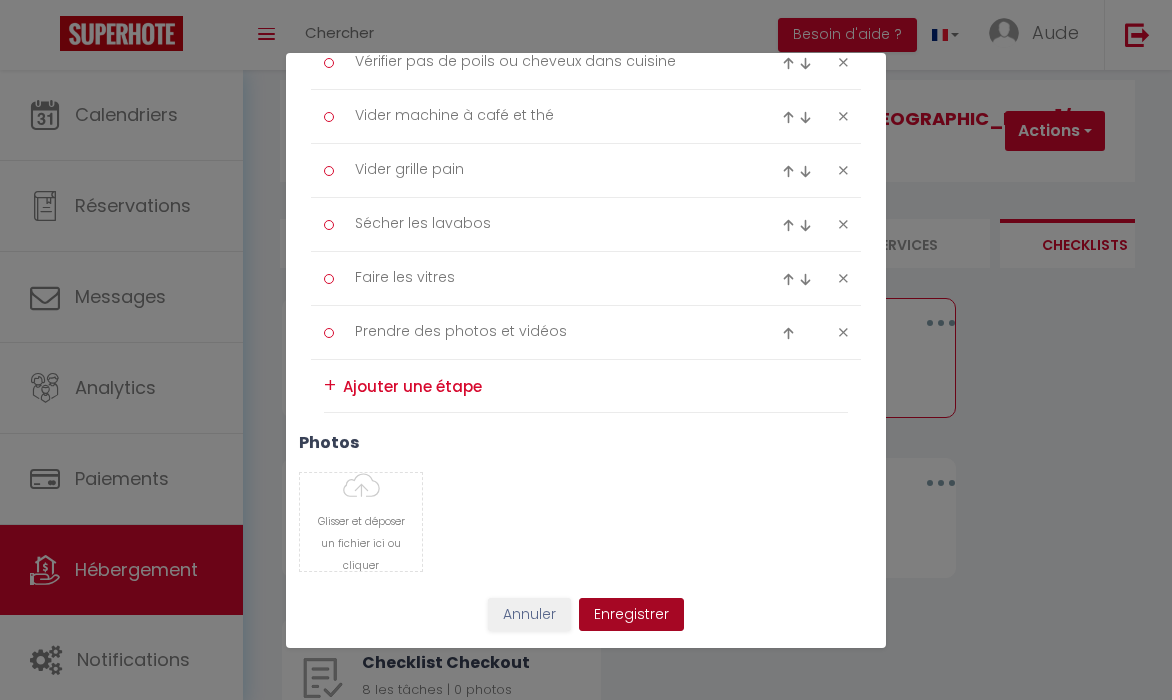 click on "Enregistrer" at bounding box center [631, 615] 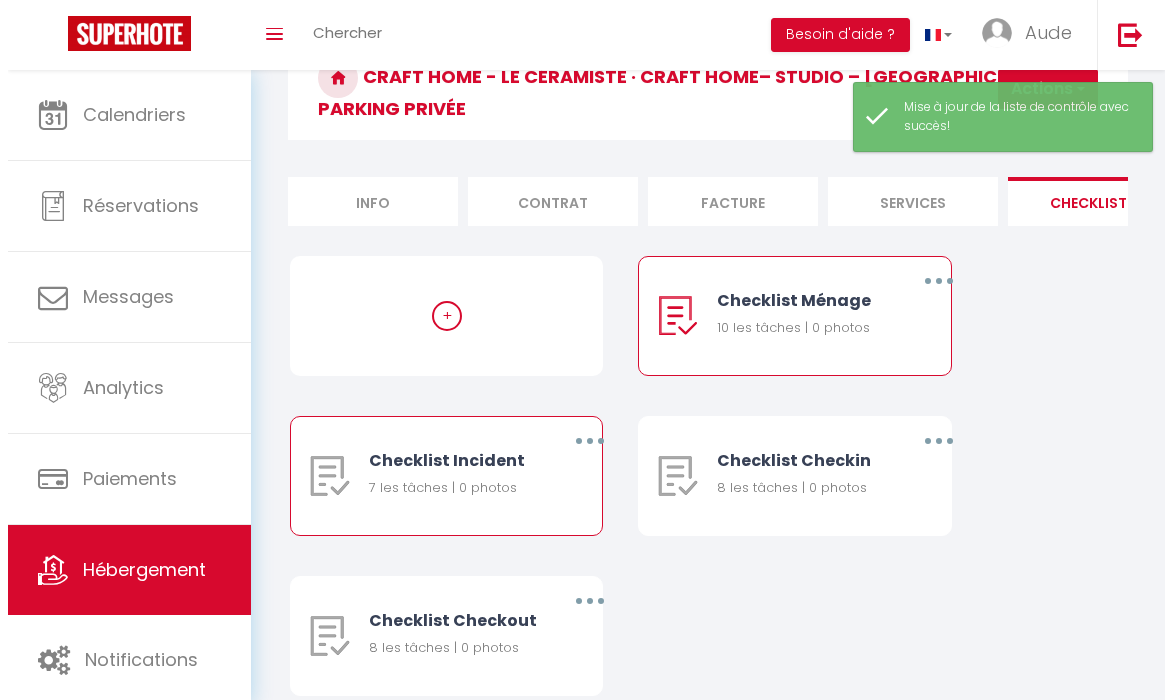 scroll, scrollTop: 126, scrollLeft: 0, axis: vertical 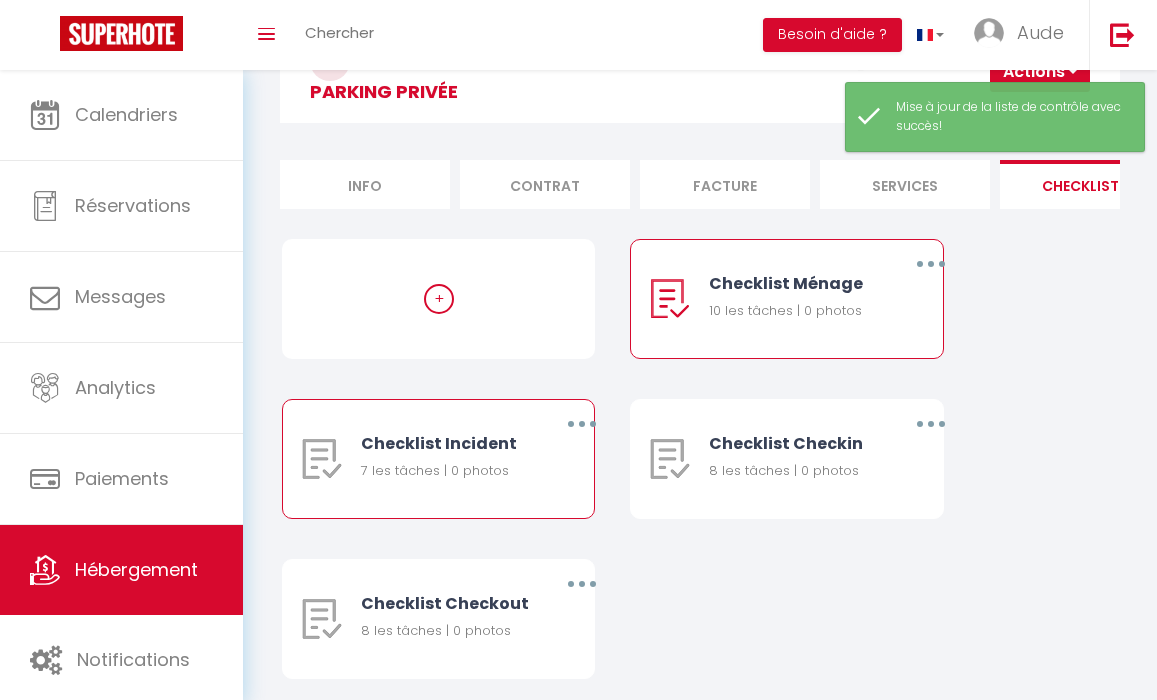 click at bounding box center [582, 424] 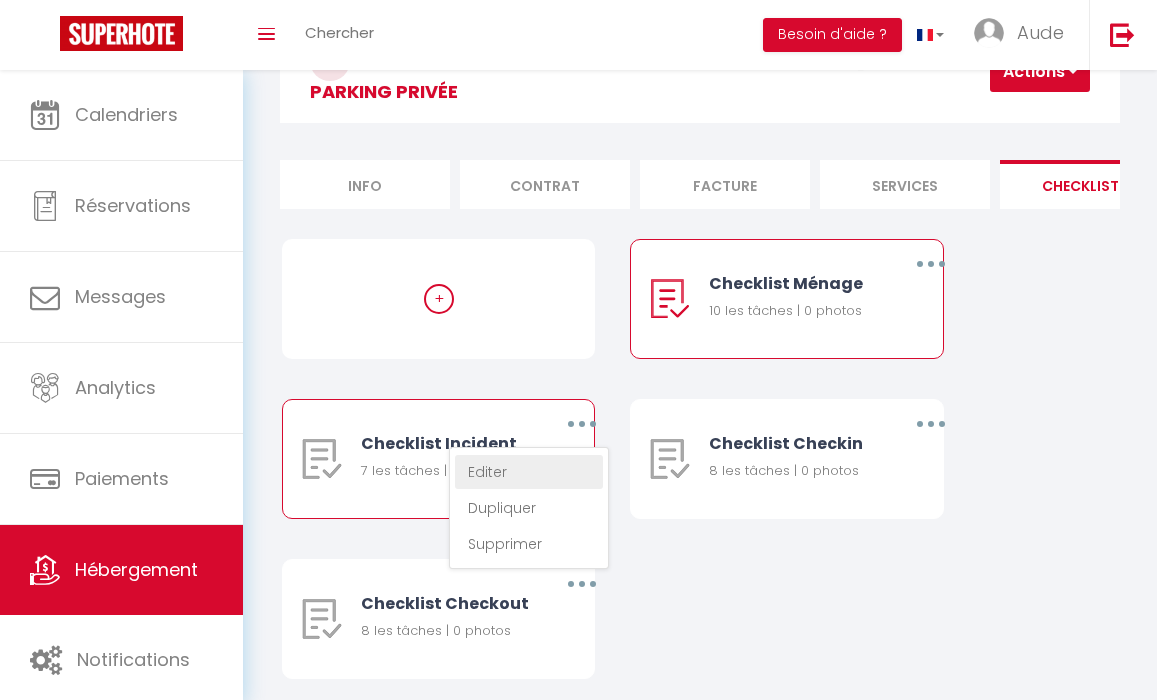 click on "Editer" at bounding box center (529, 472) 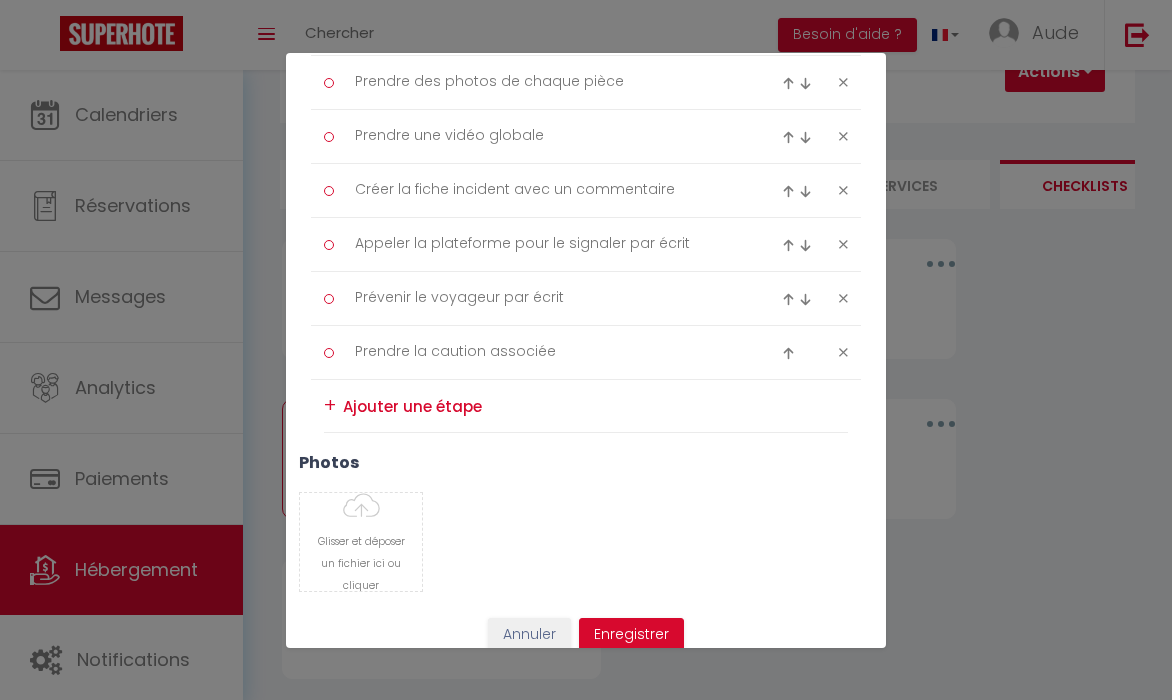 scroll, scrollTop: 392, scrollLeft: 0, axis: vertical 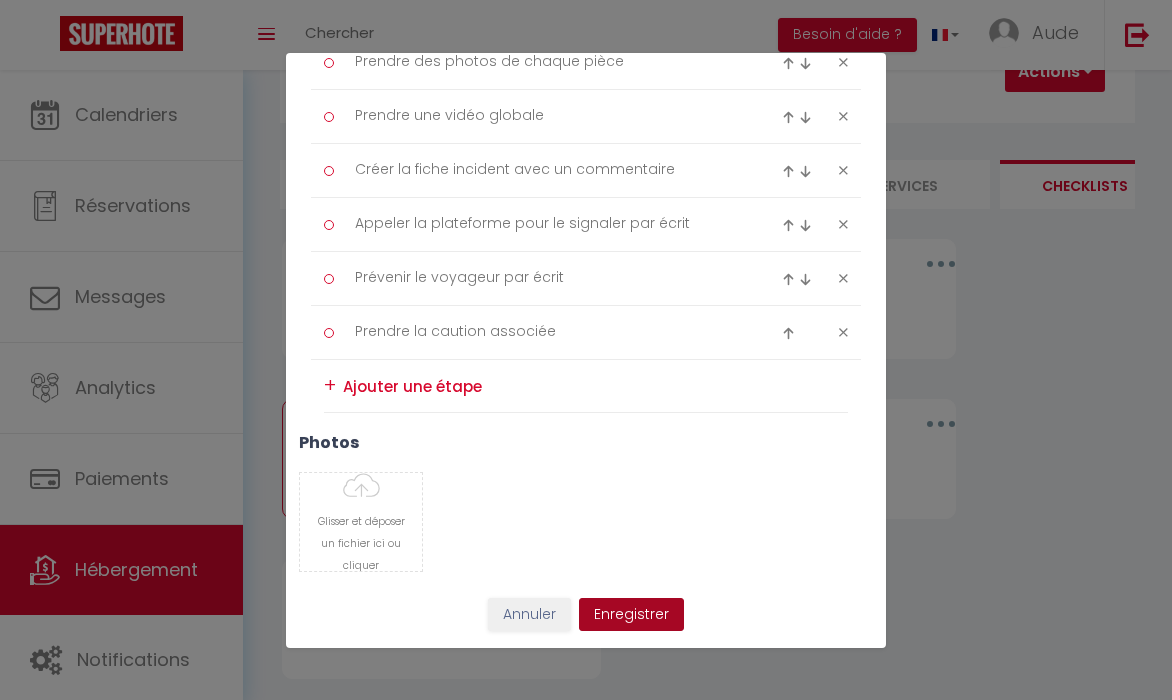 click on "Enregistrer" at bounding box center (631, 615) 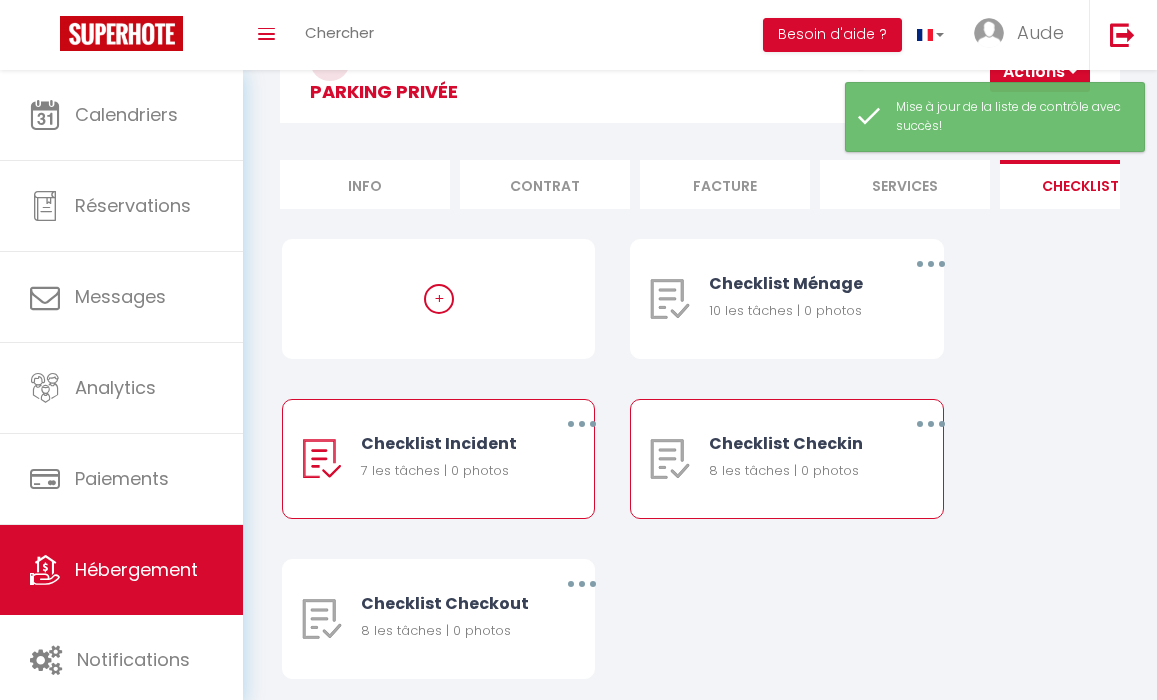 click at bounding box center (930, 424) 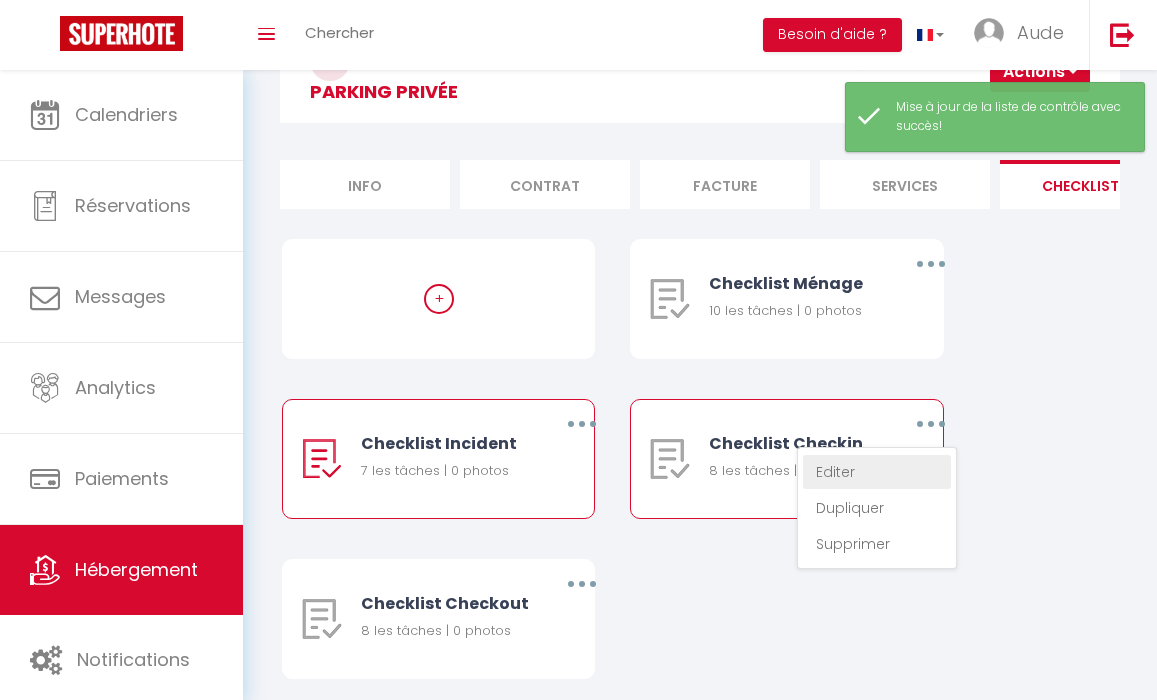click on "Editer" at bounding box center [877, 472] 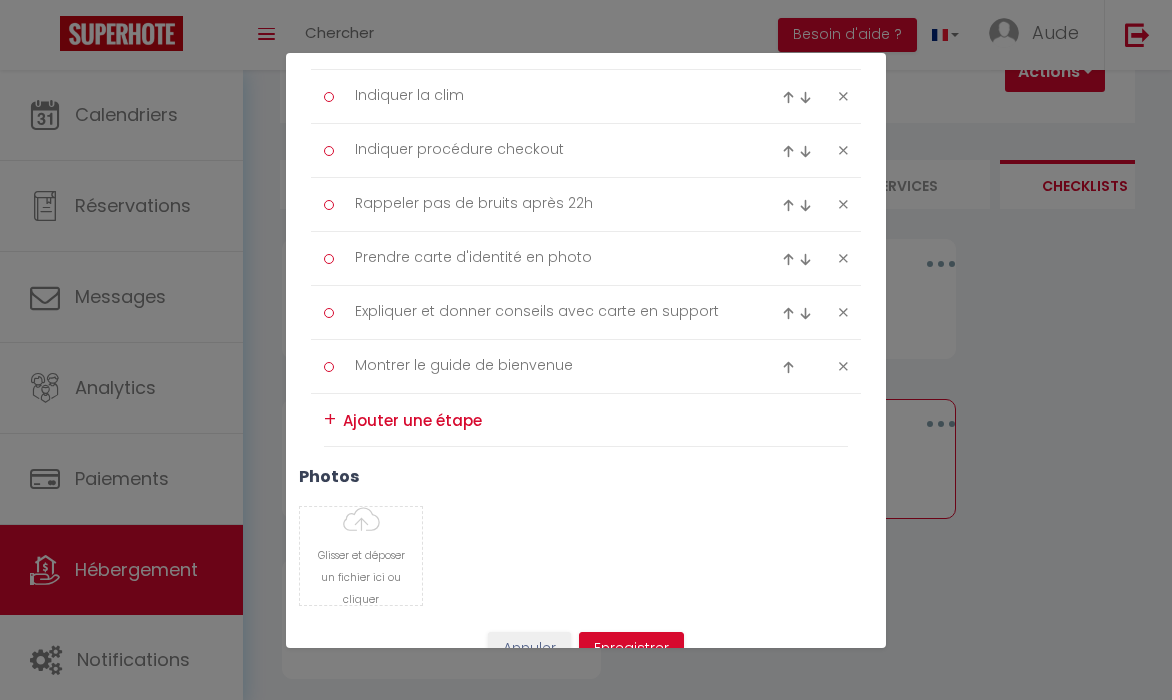scroll, scrollTop: 446, scrollLeft: 0, axis: vertical 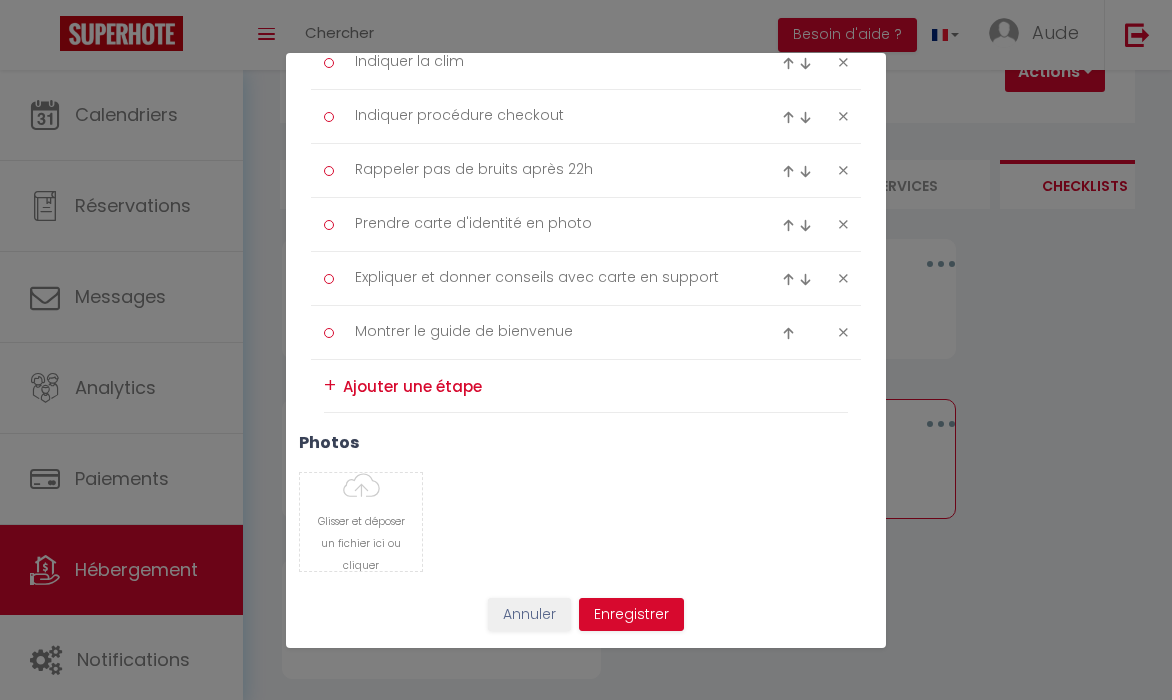 click on "Annuler" at bounding box center [529, 615] 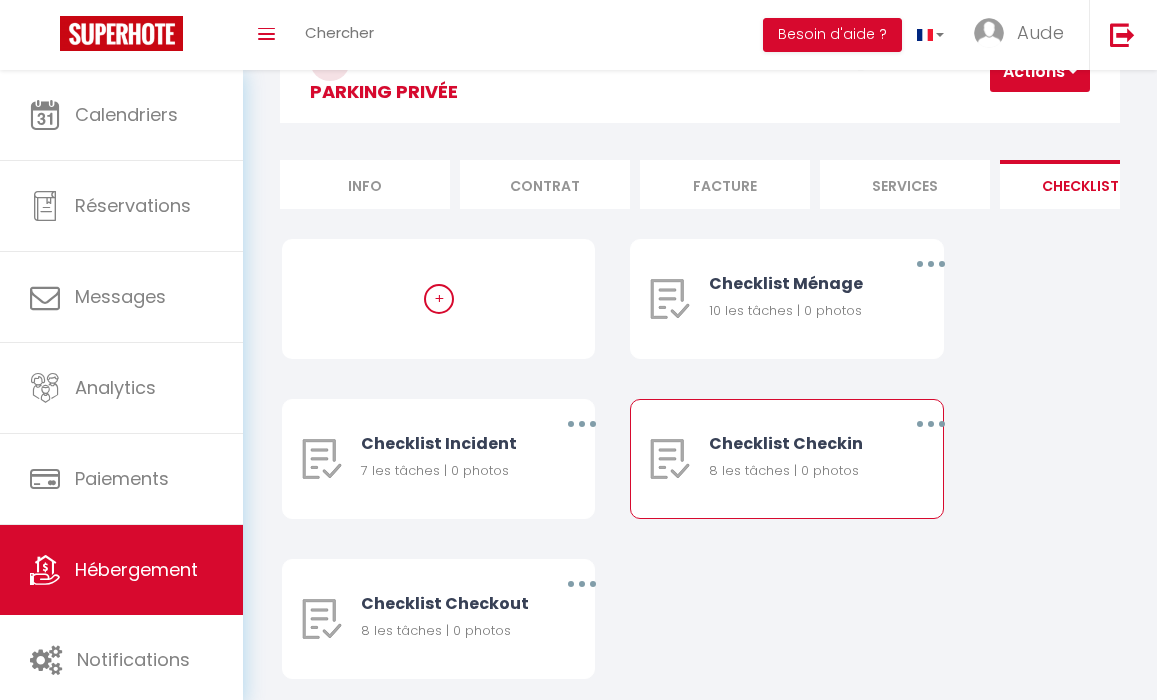 click at bounding box center [931, 424] 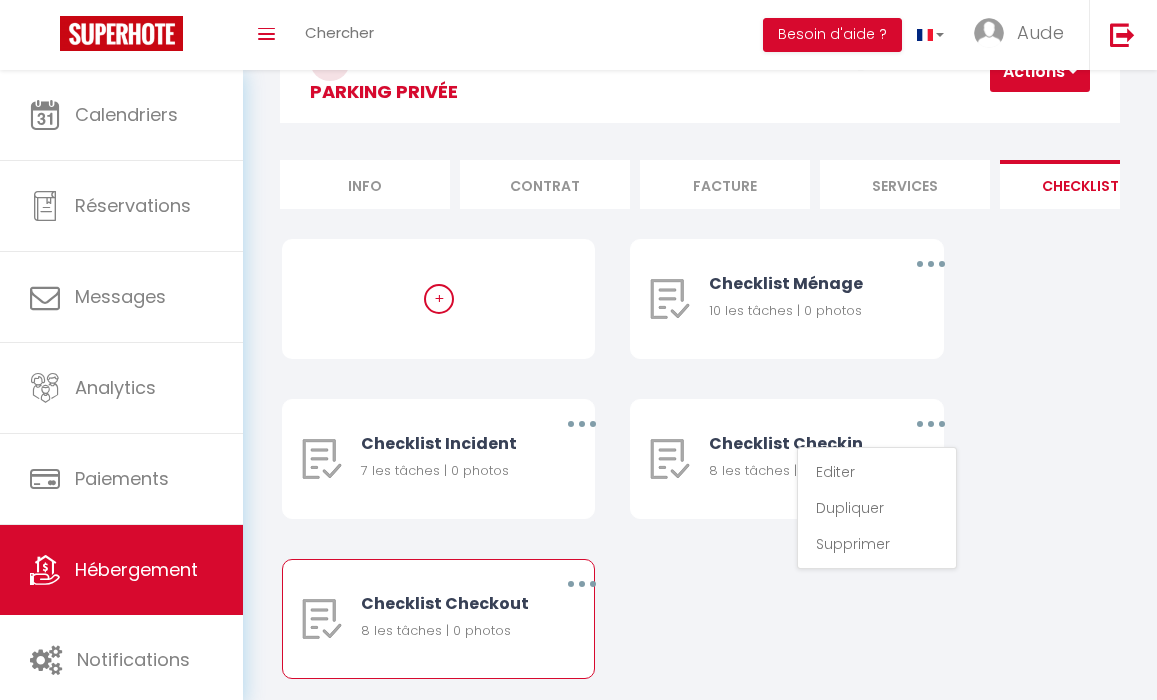 click at bounding box center [582, 584] 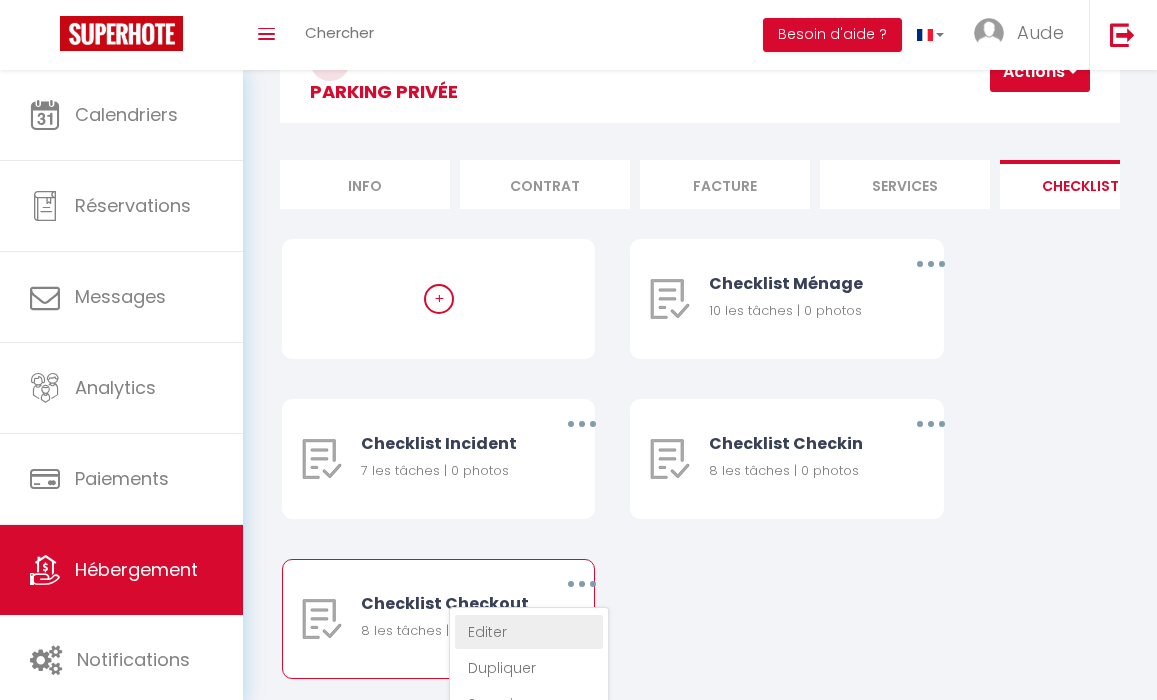 click on "Editer" at bounding box center [529, 632] 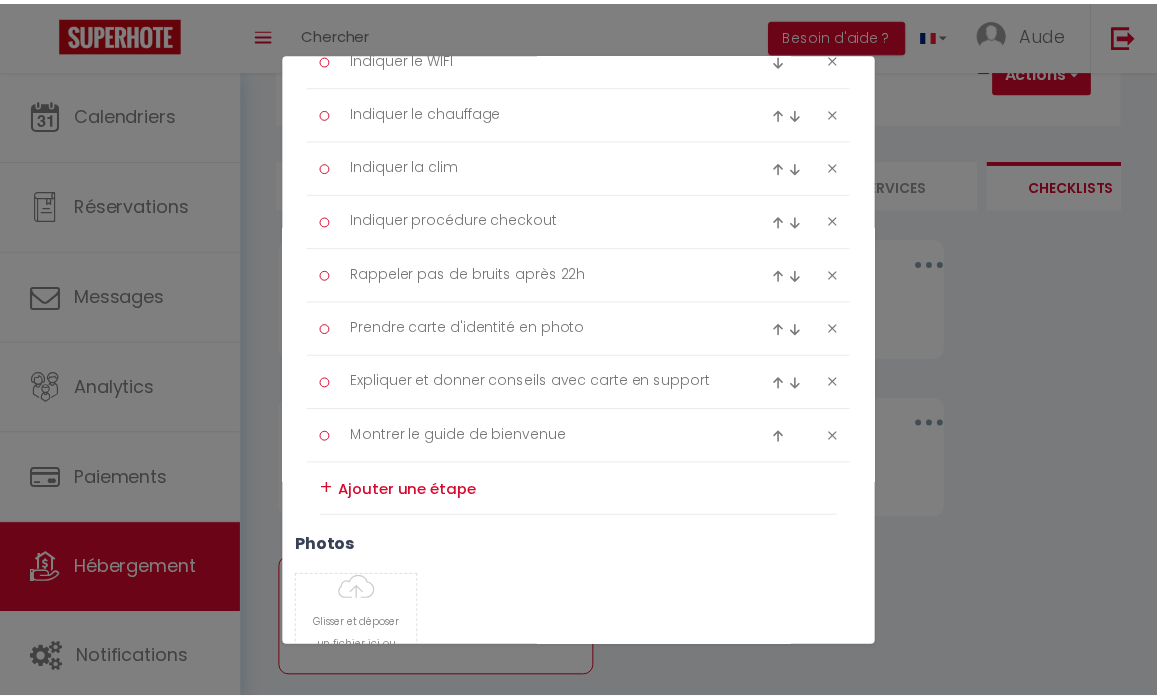 scroll, scrollTop: 446, scrollLeft: 0, axis: vertical 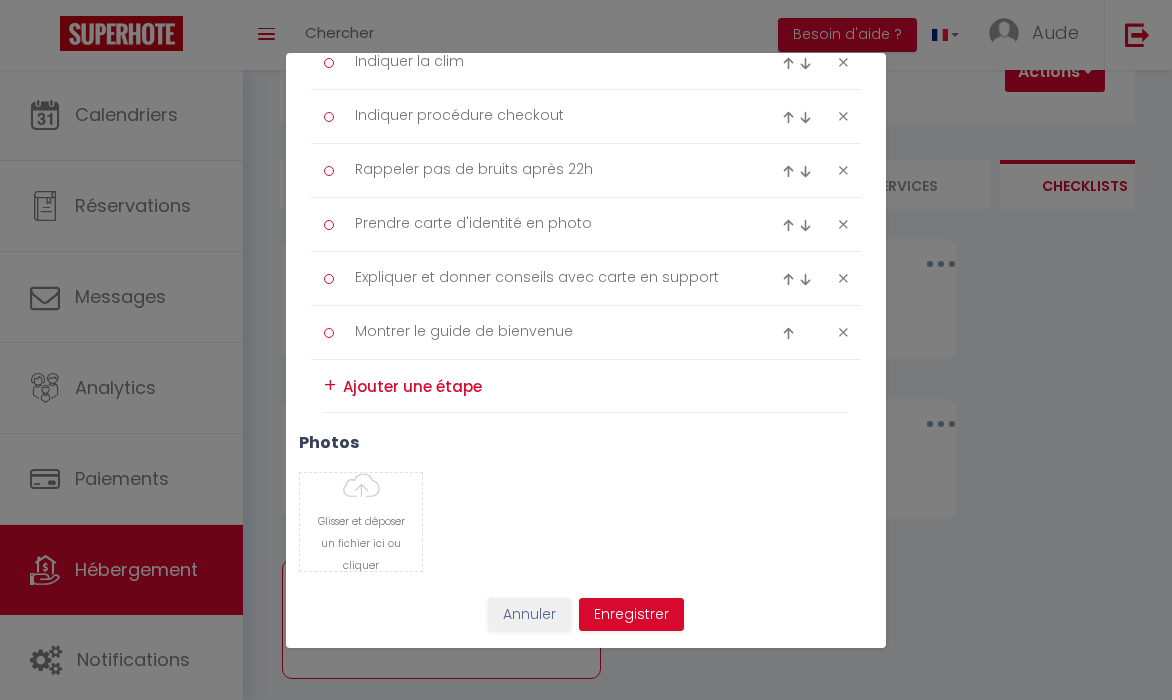click on "Annuler" at bounding box center [529, 615] 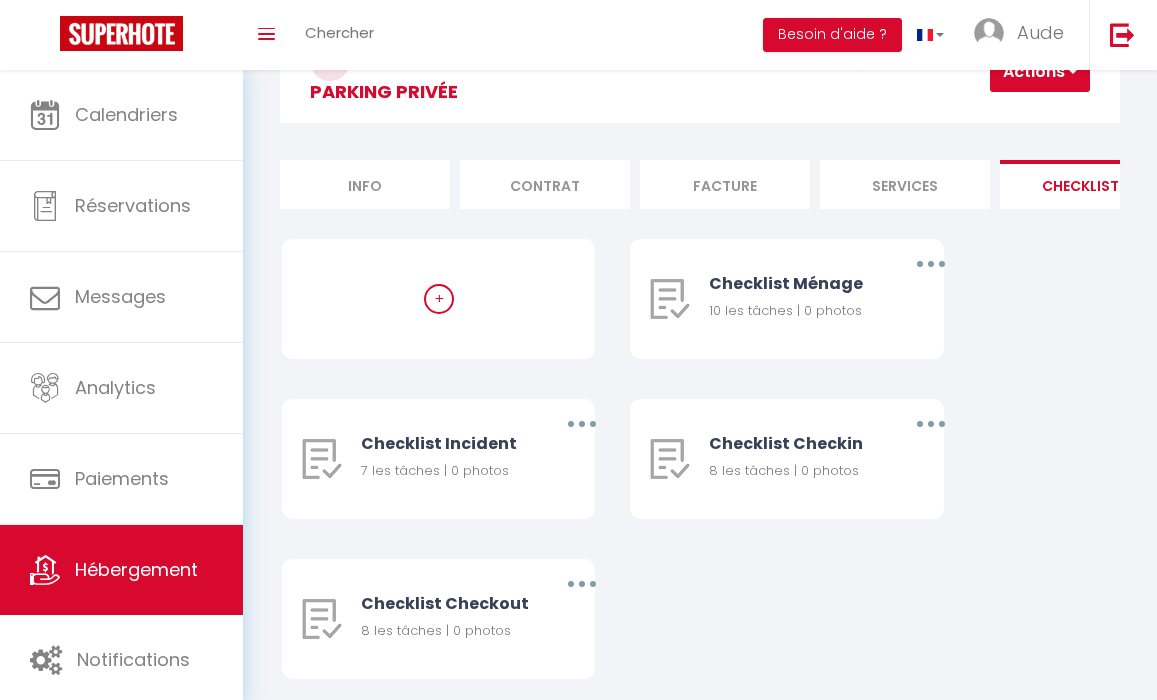 click on "+
Checklist Ménage
10 les tâches | 0 photos
Editer   Dupliquer   Supprimer
Checklist Incident
7 les tâches | 0 photos
Editer   Dupliquer   Supprimer
Checklist Checkin
8 les tâches | 0 photos
Editer   Dupliquer   Supprimer
Checklist Checkout
8 les tâches | 0 photos
Editer   Dupliquer   Supprimer" at bounding box center [700, 479] 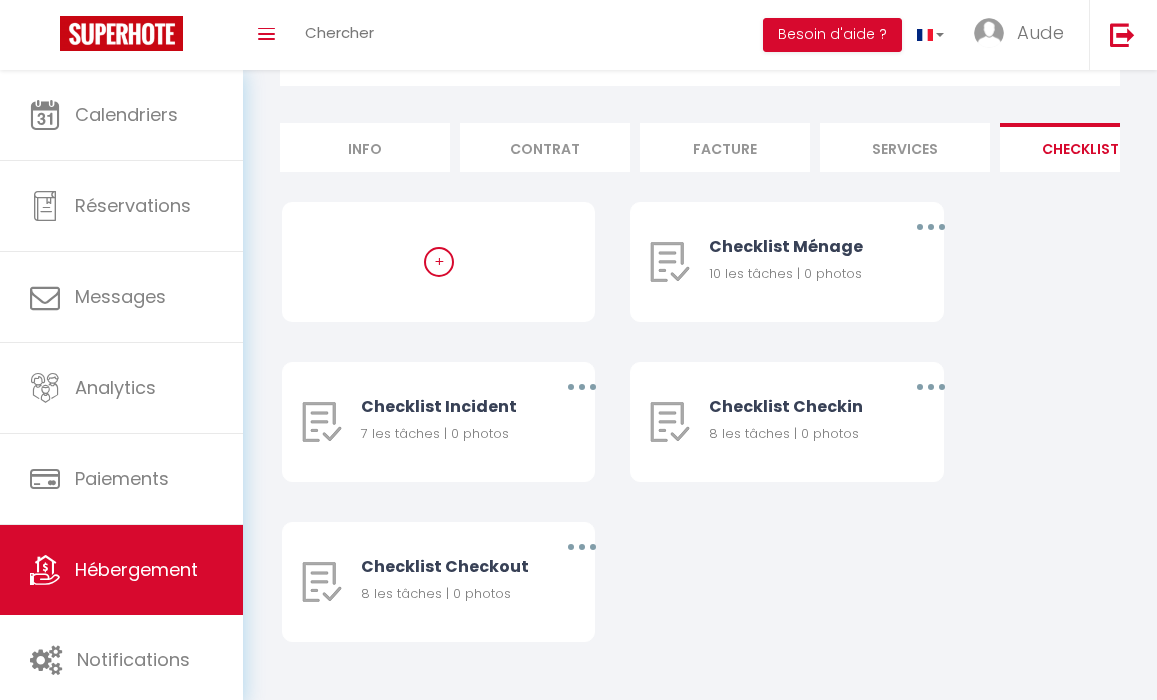 scroll, scrollTop: 0, scrollLeft: 0, axis: both 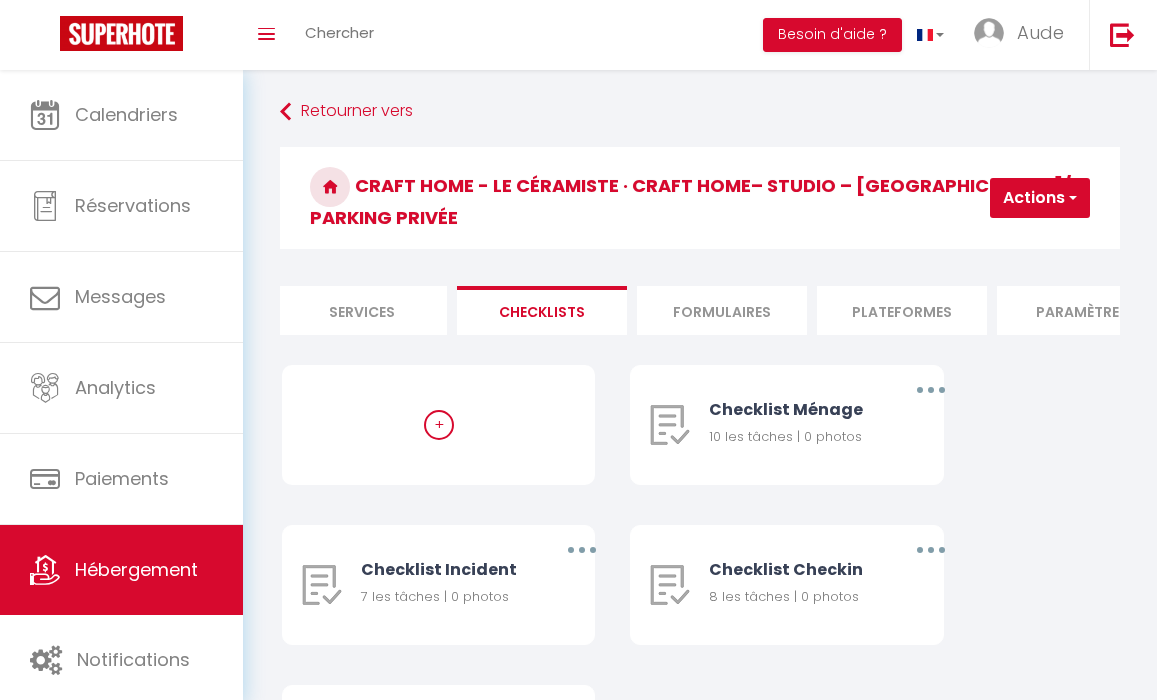 click on "Formulaires" at bounding box center (722, 310) 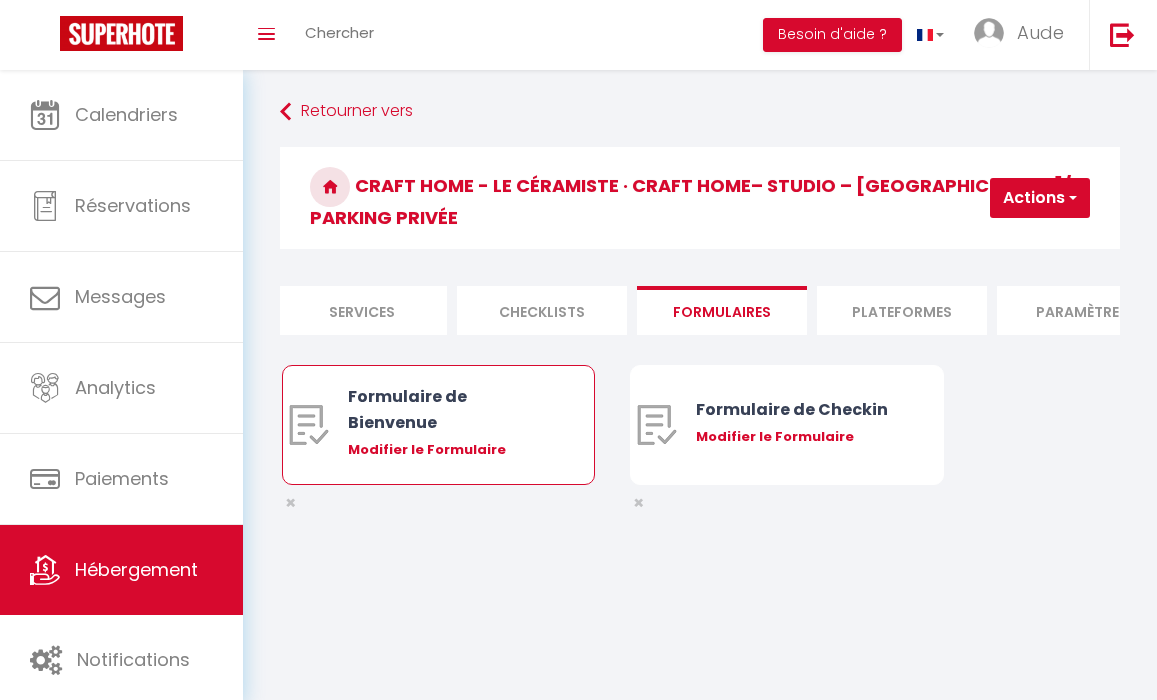 click on "Modifier le Formulaire" at bounding box center [451, 450] 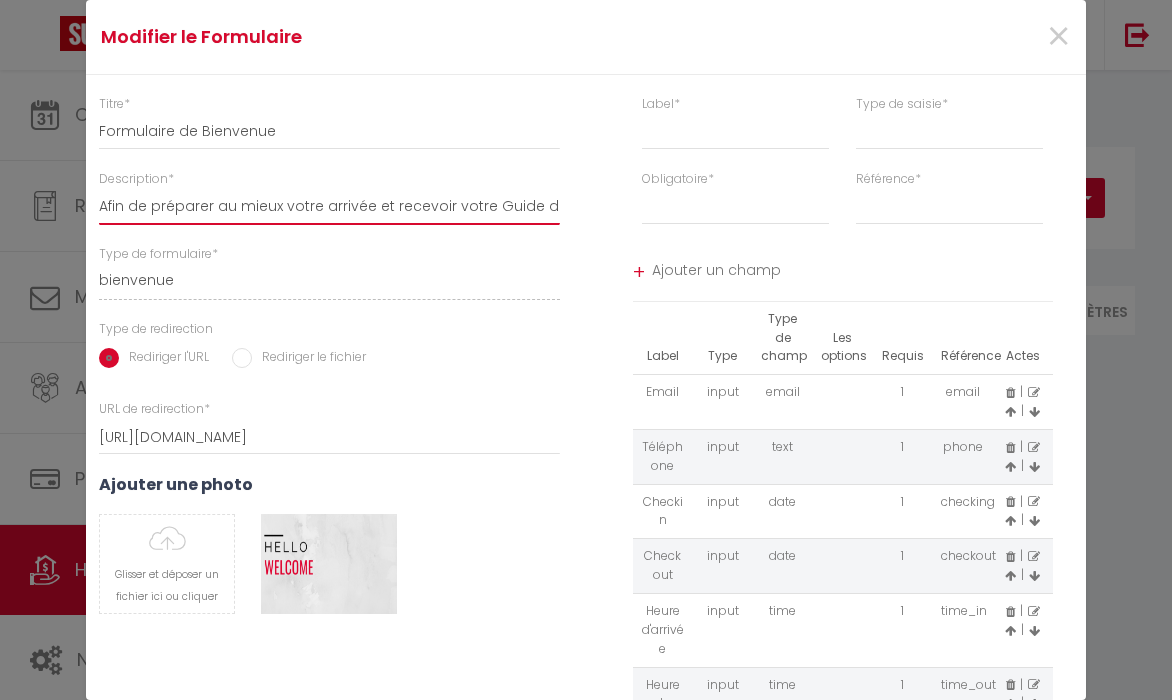 drag, startPoint x: 426, startPoint y: 204, endPoint x: 568, endPoint y: 202, distance: 142.01408 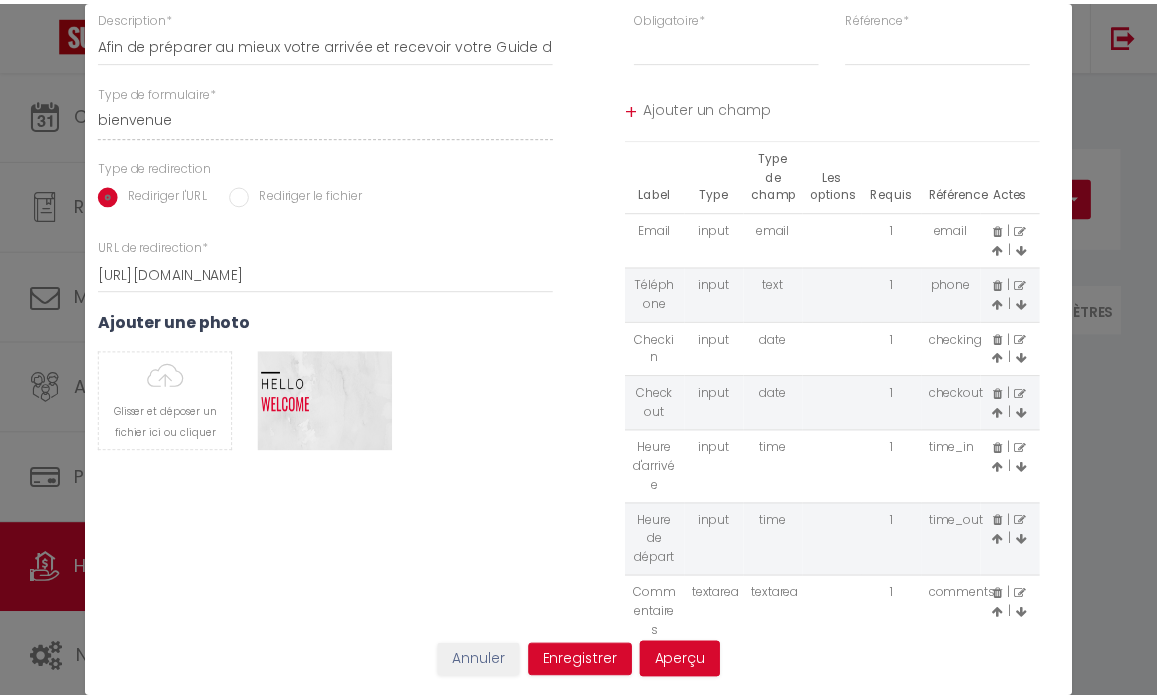 scroll, scrollTop: 0, scrollLeft: 0, axis: both 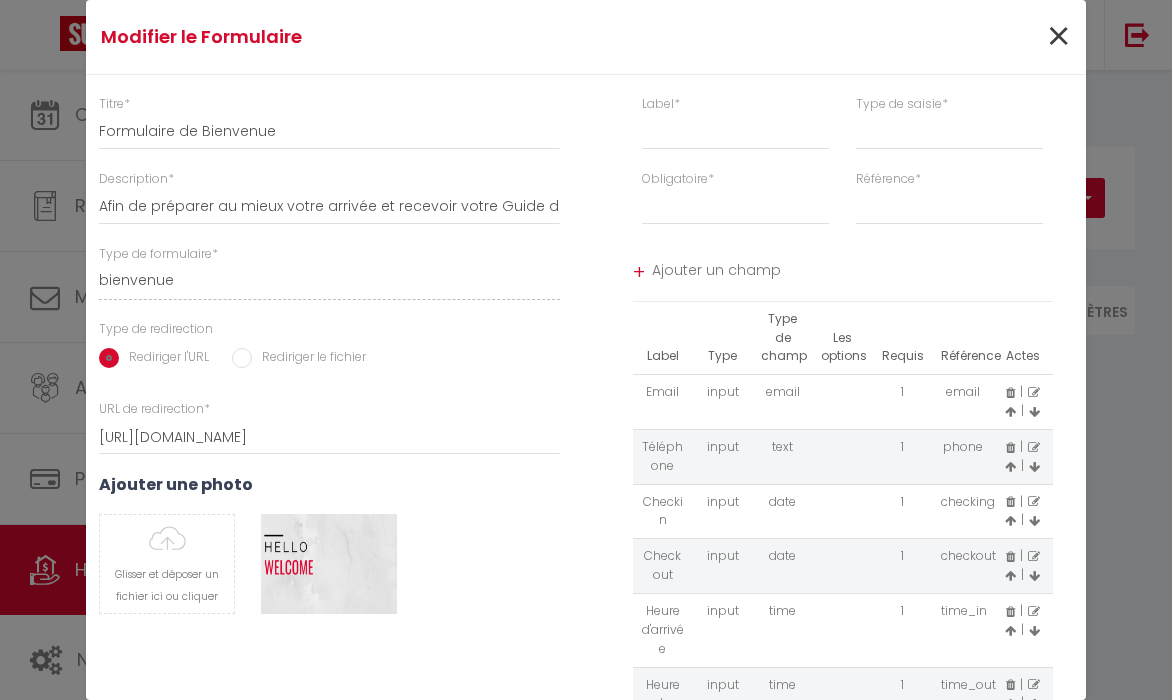click on "×" at bounding box center (1058, 37) 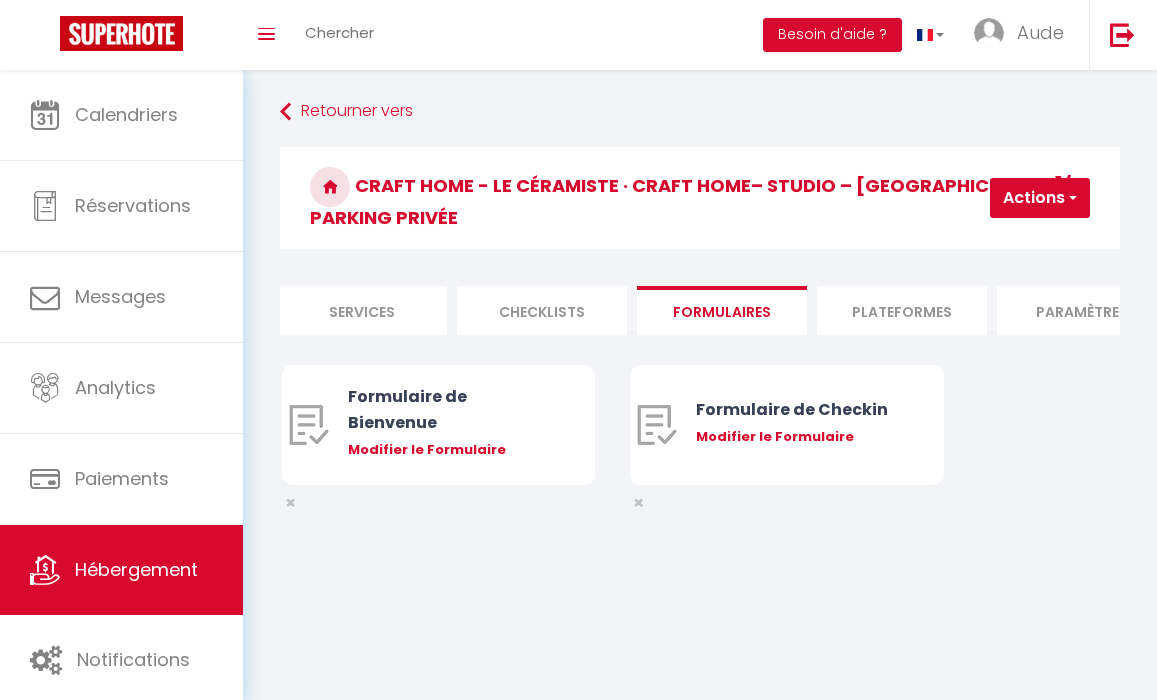click on "Plateformes" at bounding box center [902, 310] 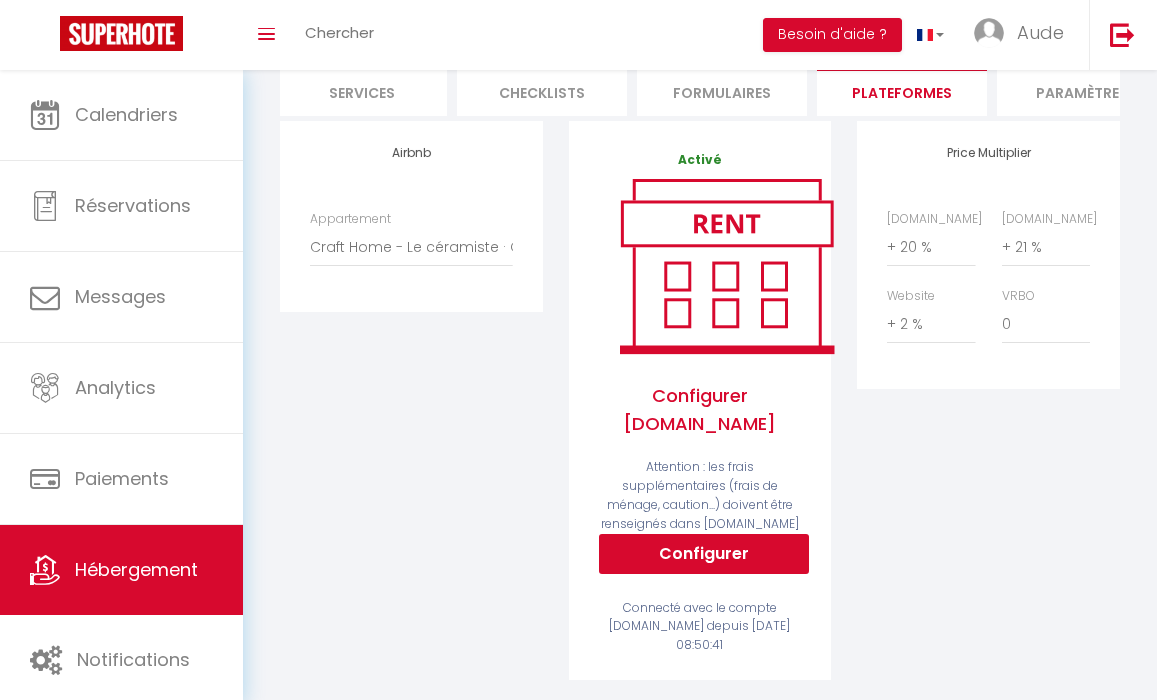 scroll, scrollTop: 0, scrollLeft: 0, axis: both 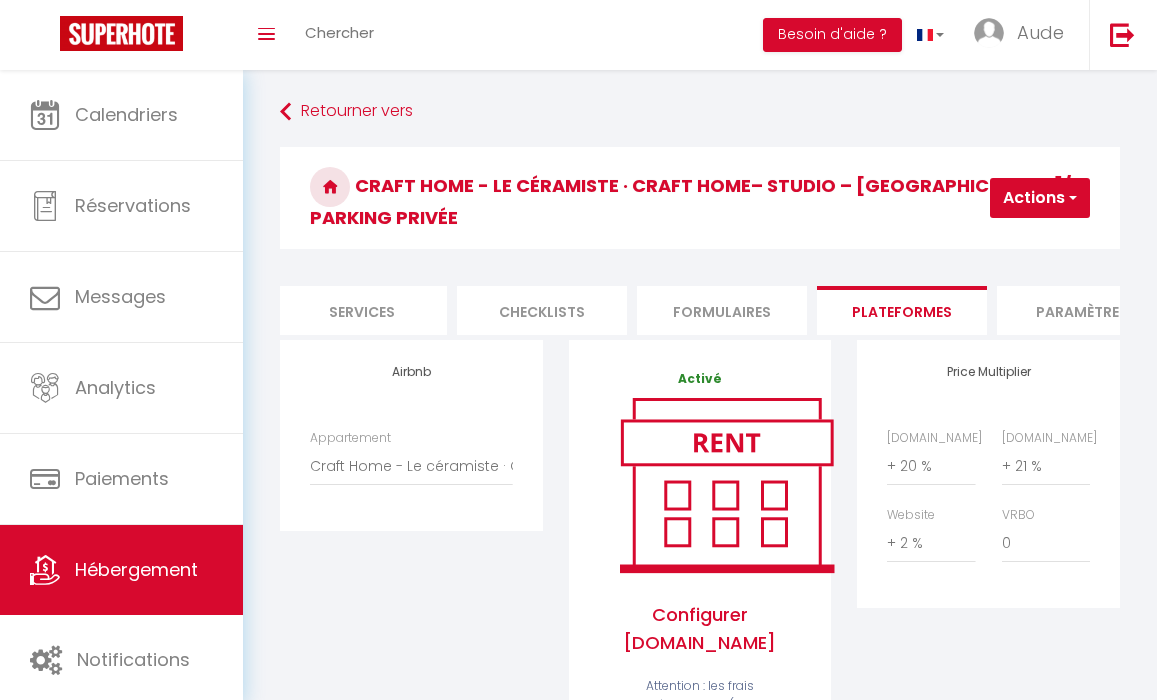 click on "Paramètres" at bounding box center [1082, 310] 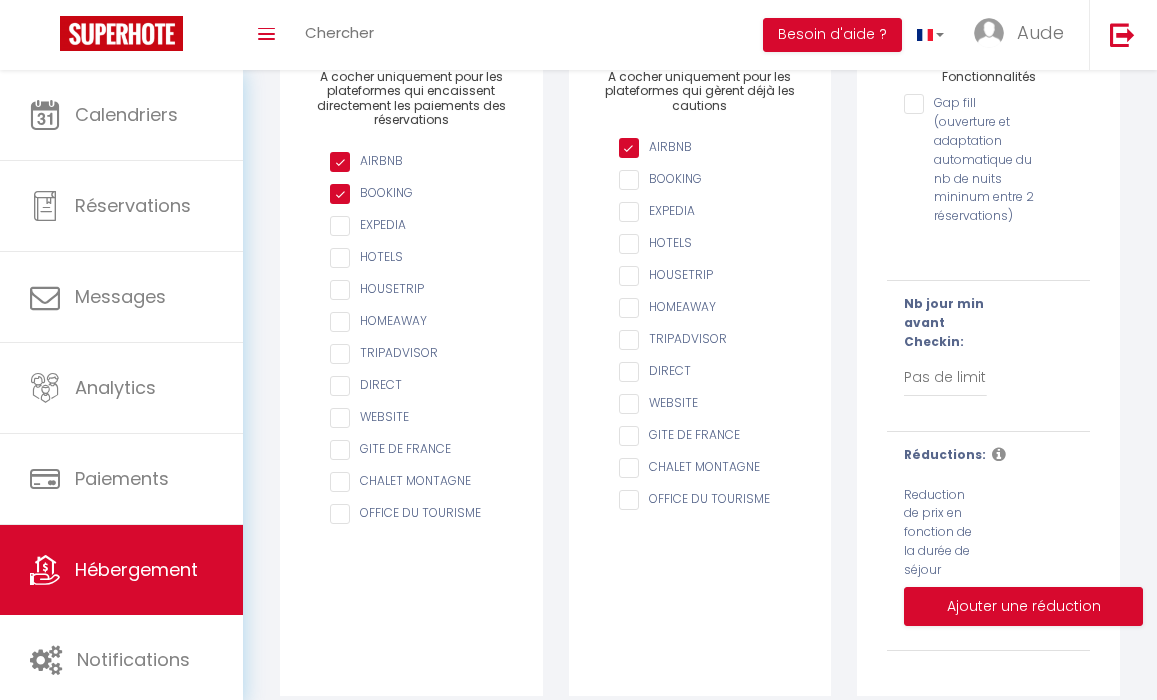 scroll, scrollTop: 0, scrollLeft: 0, axis: both 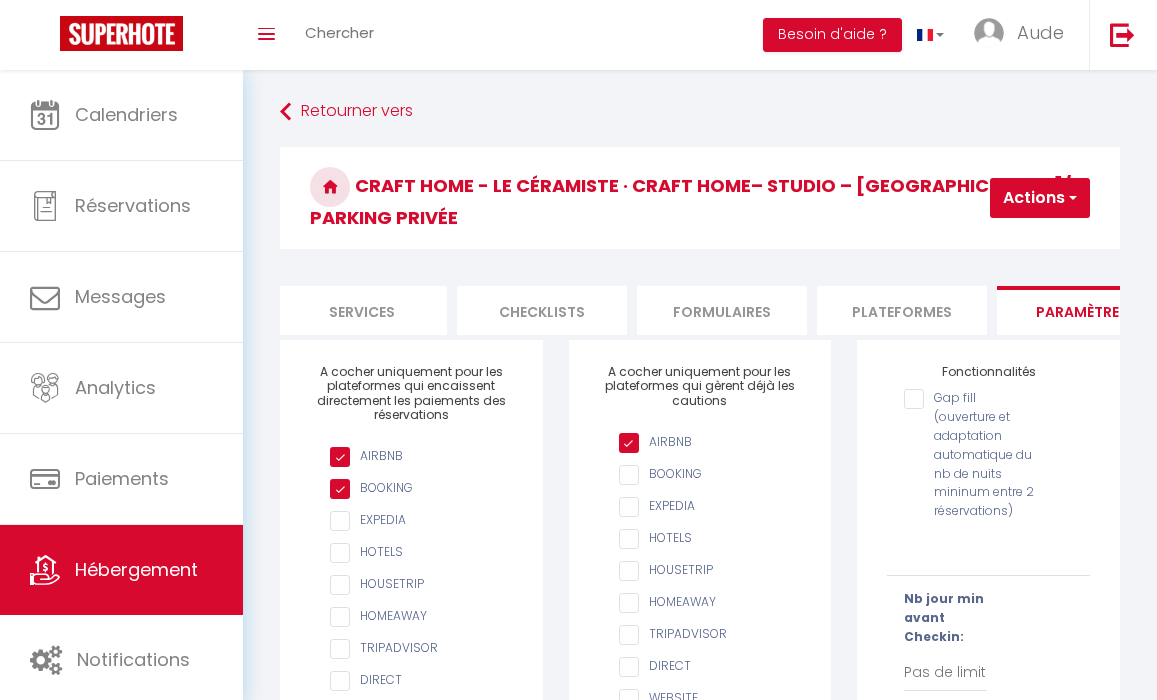 click at bounding box center [1071, 198] 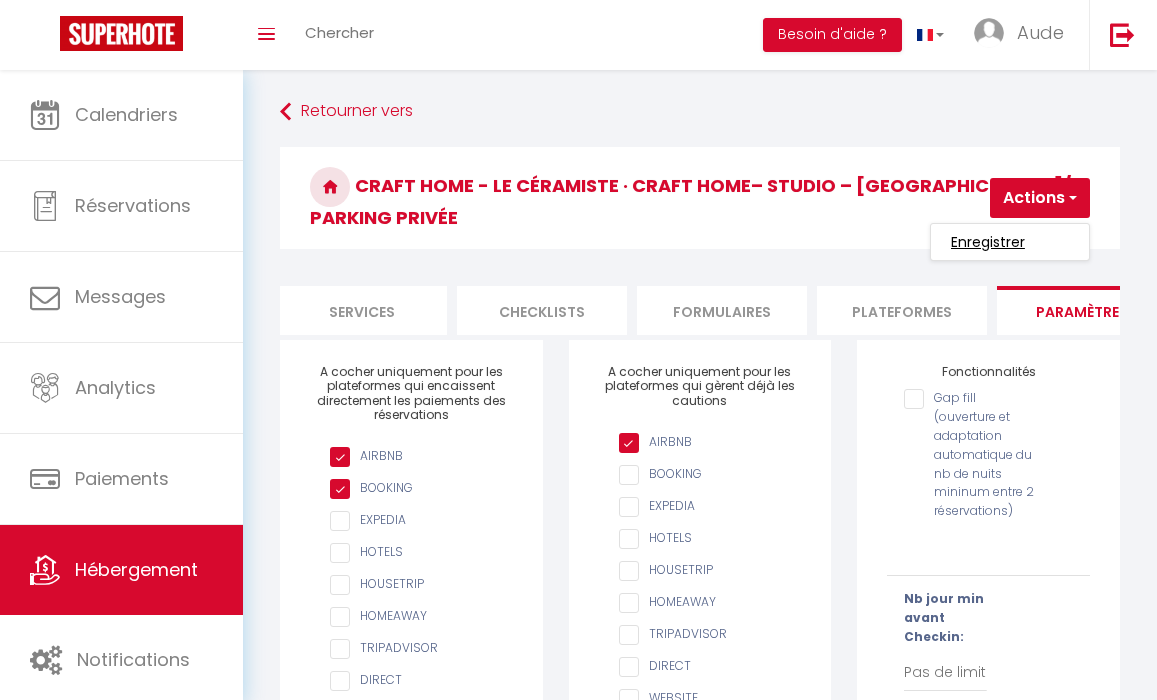 click on "Enregistrer" at bounding box center (988, 242) 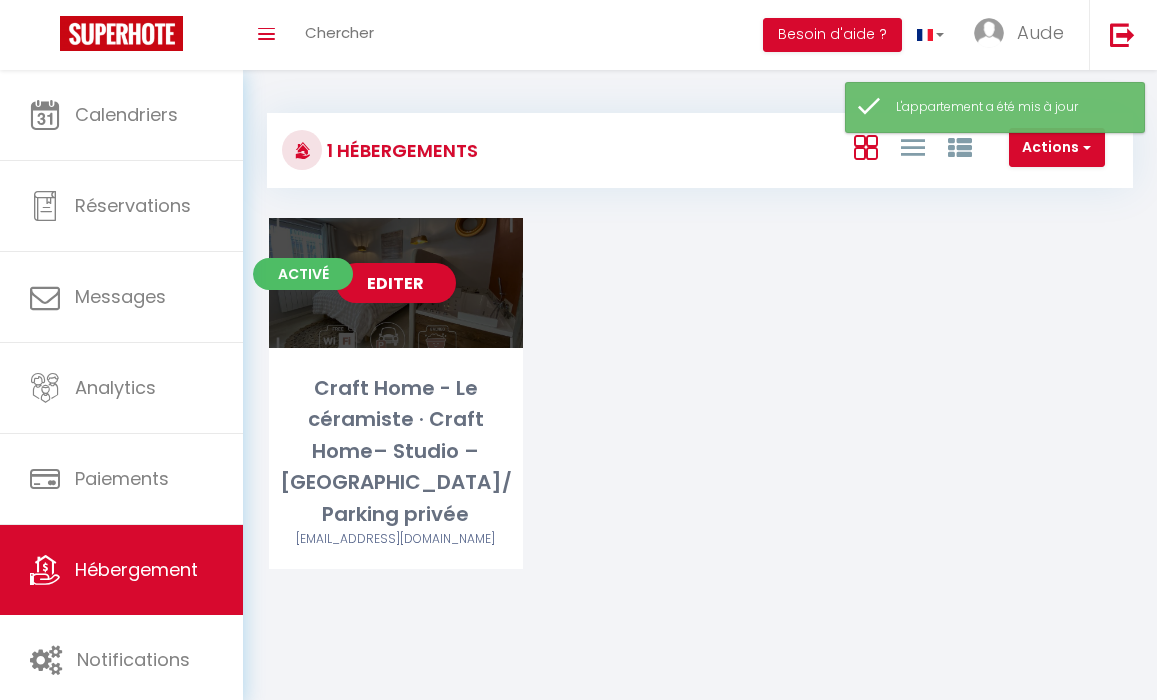click on "Editer" at bounding box center [396, 283] 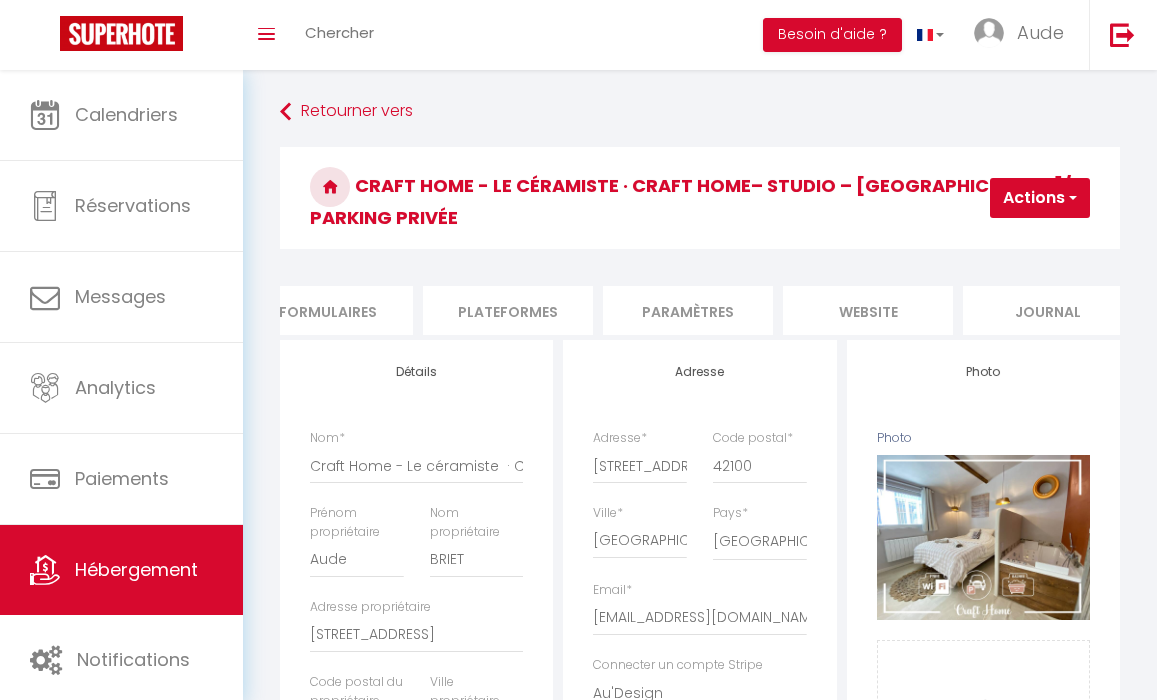 scroll, scrollTop: 0, scrollLeft: 950, axis: horizontal 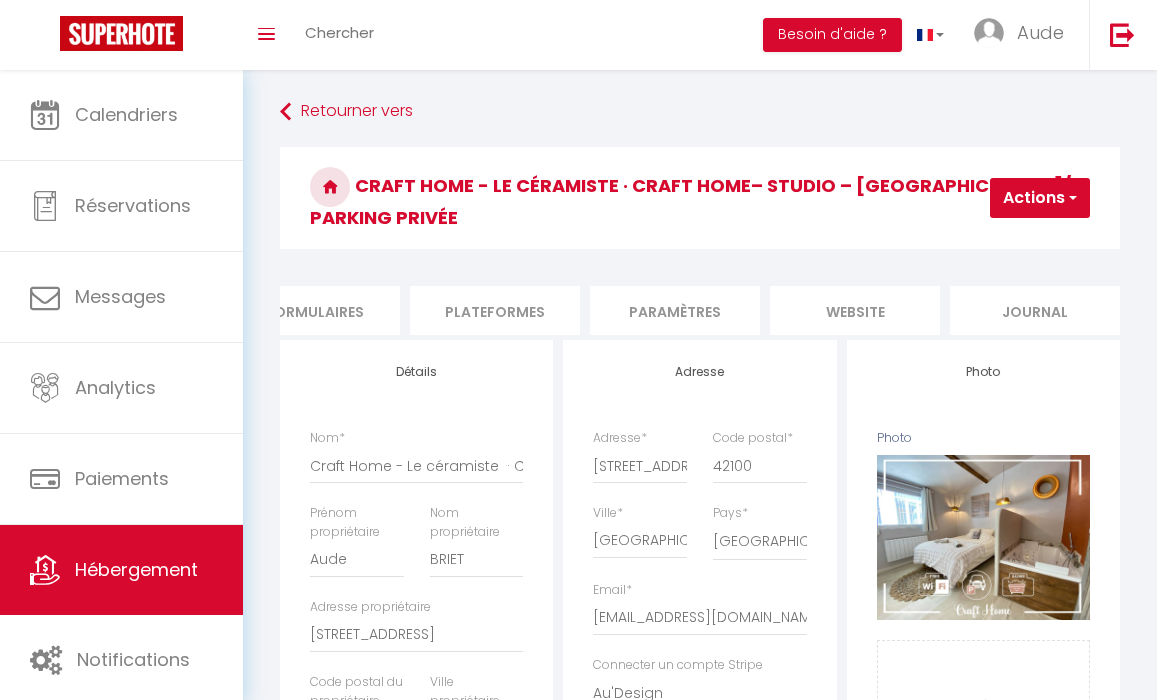 click on "Paramètres" at bounding box center (675, 310) 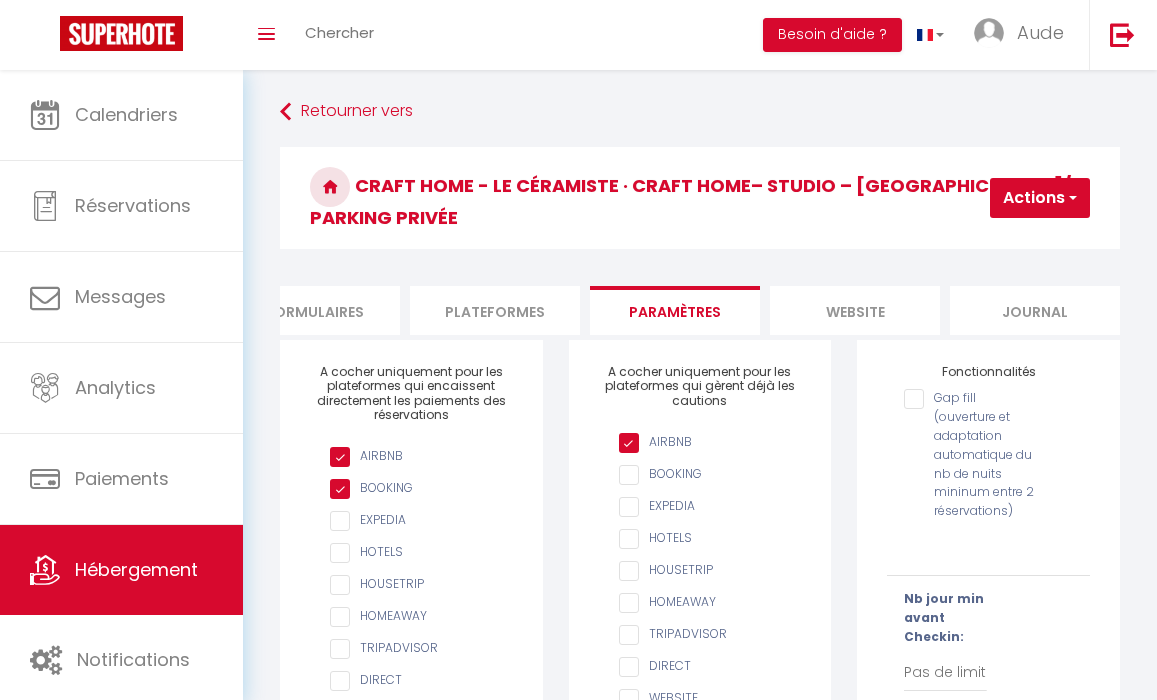 click on "website" at bounding box center [855, 310] 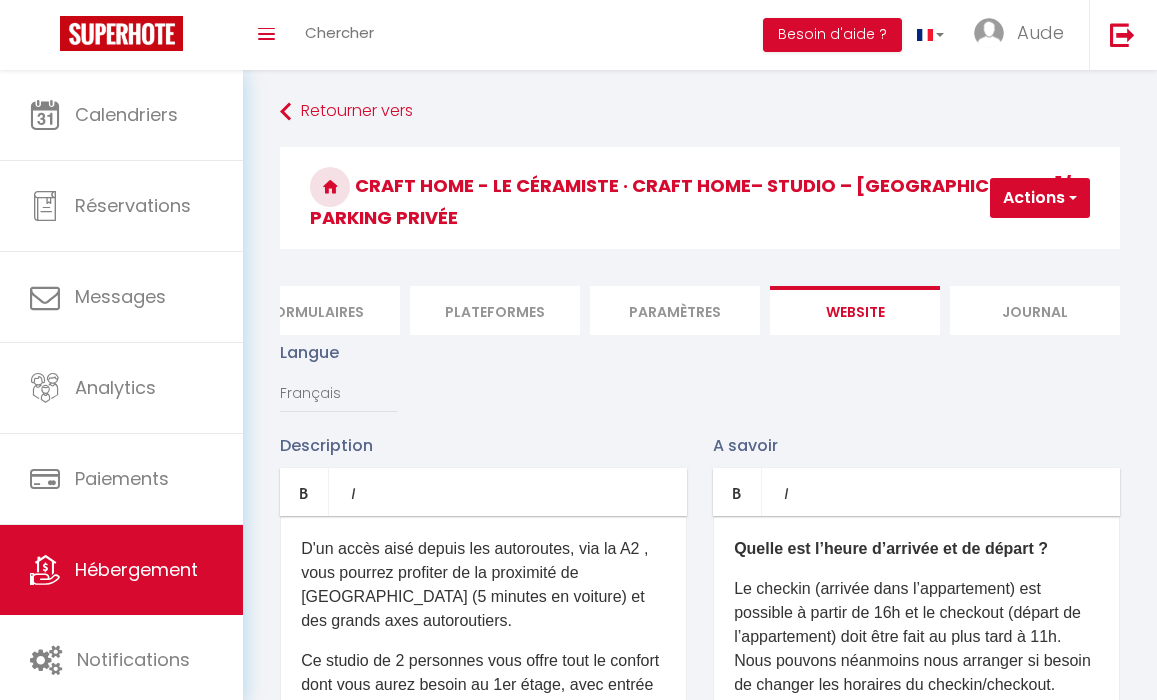 click on "Journal" at bounding box center [1035, 310] 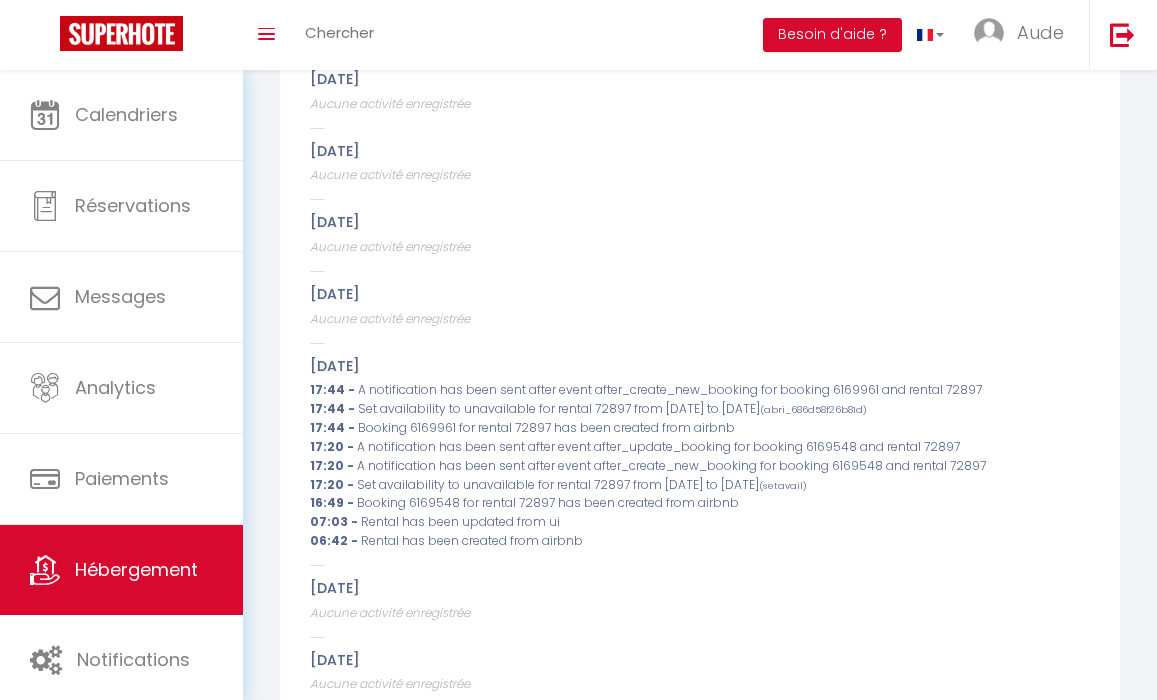 scroll, scrollTop: 0, scrollLeft: 0, axis: both 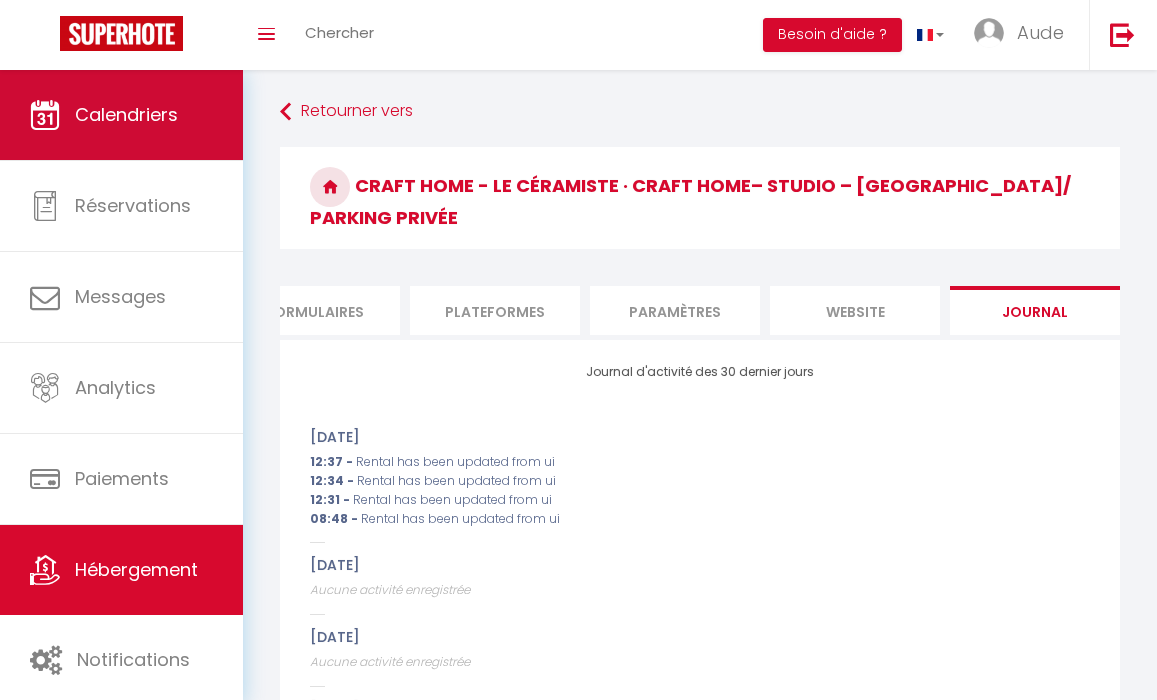 click on "Calendriers" at bounding box center (121, 115) 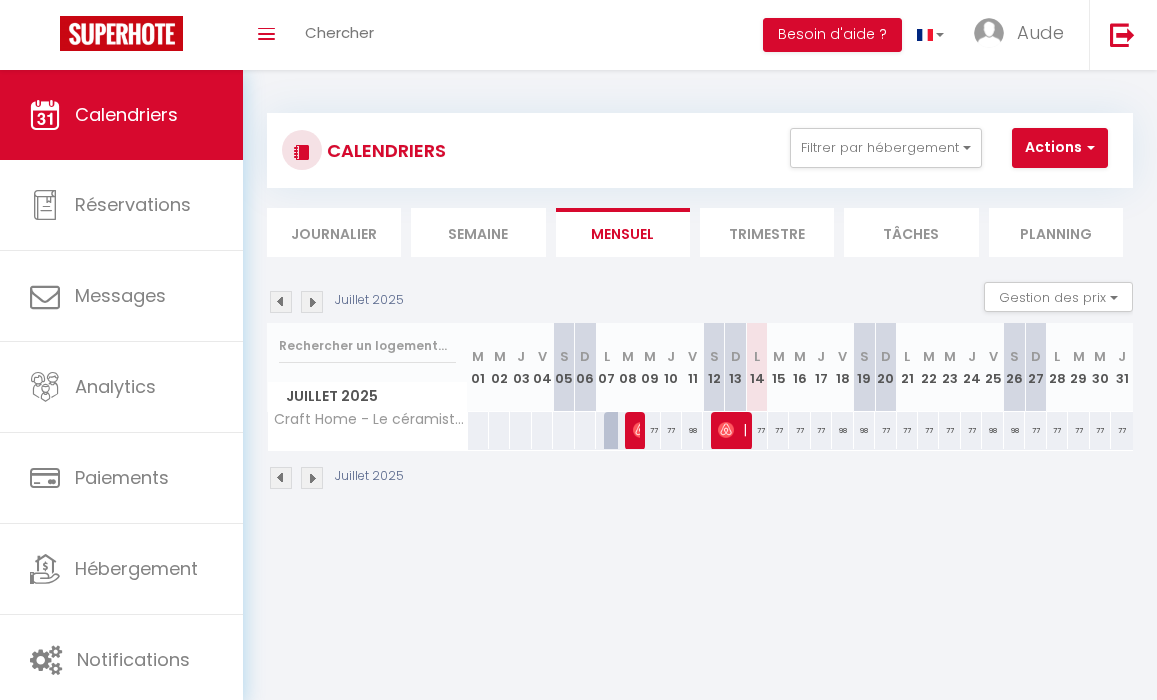 click on "Semaine" at bounding box center [478, 232] 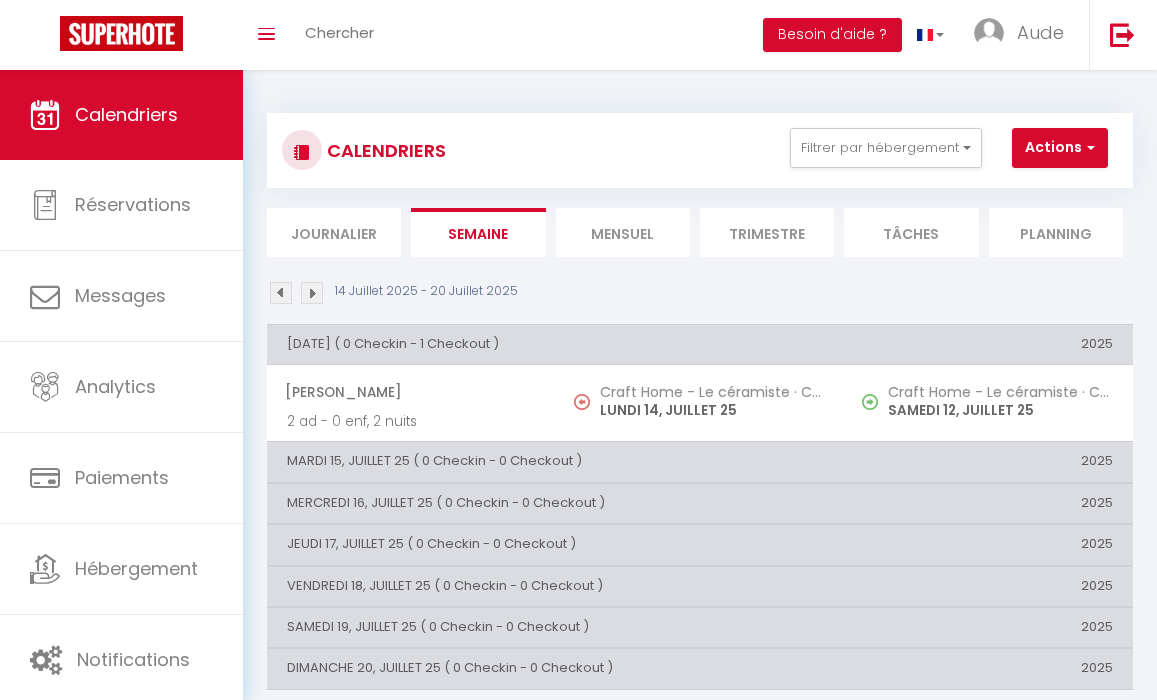 click on "Mensuel" at bounding box center (623, 232) 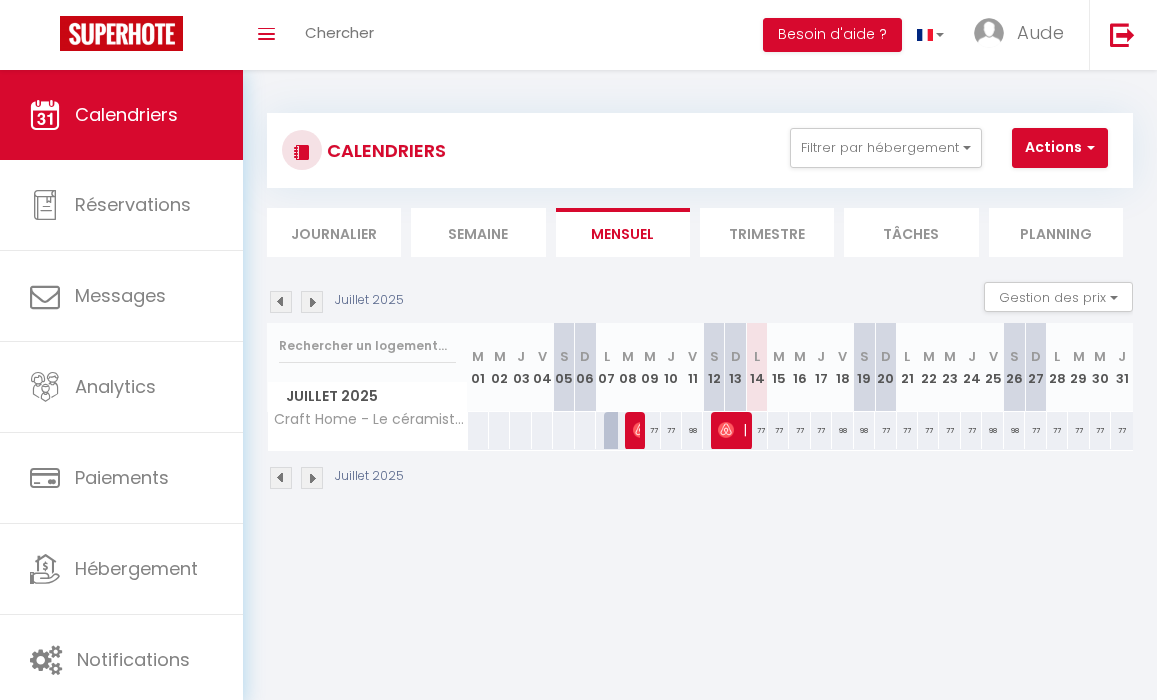 click on "Trimestre" at bounding box center [767, 232] 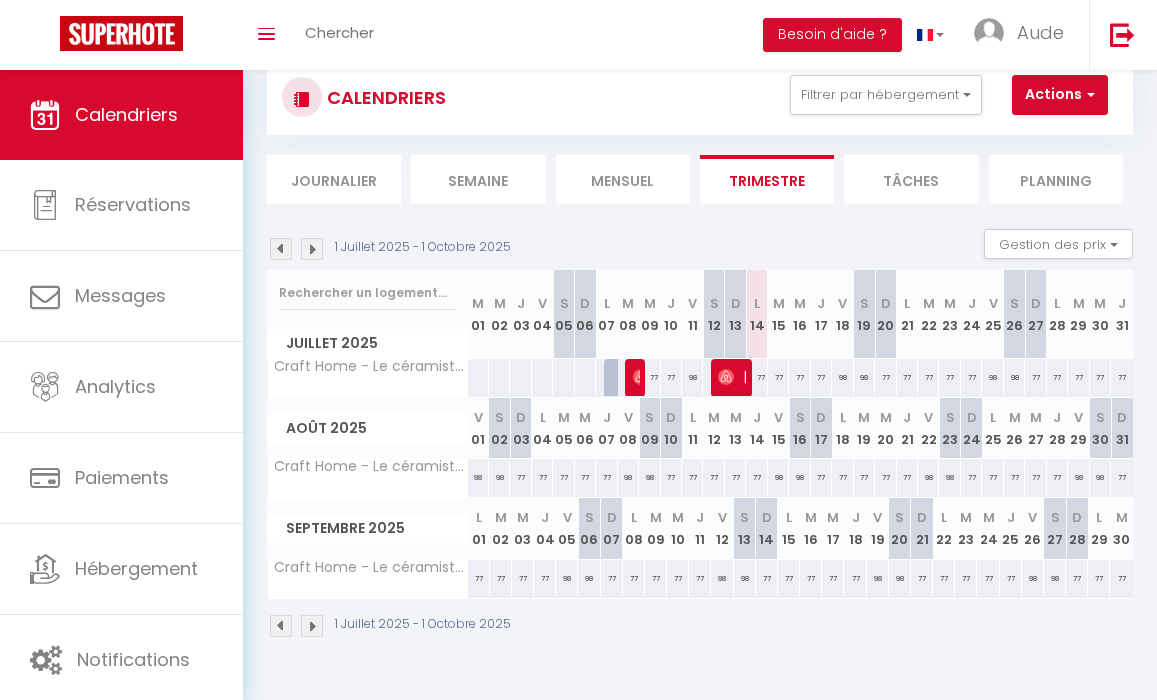scroll, scrollTop: 70, scrollLeft: 0, axis: vertical 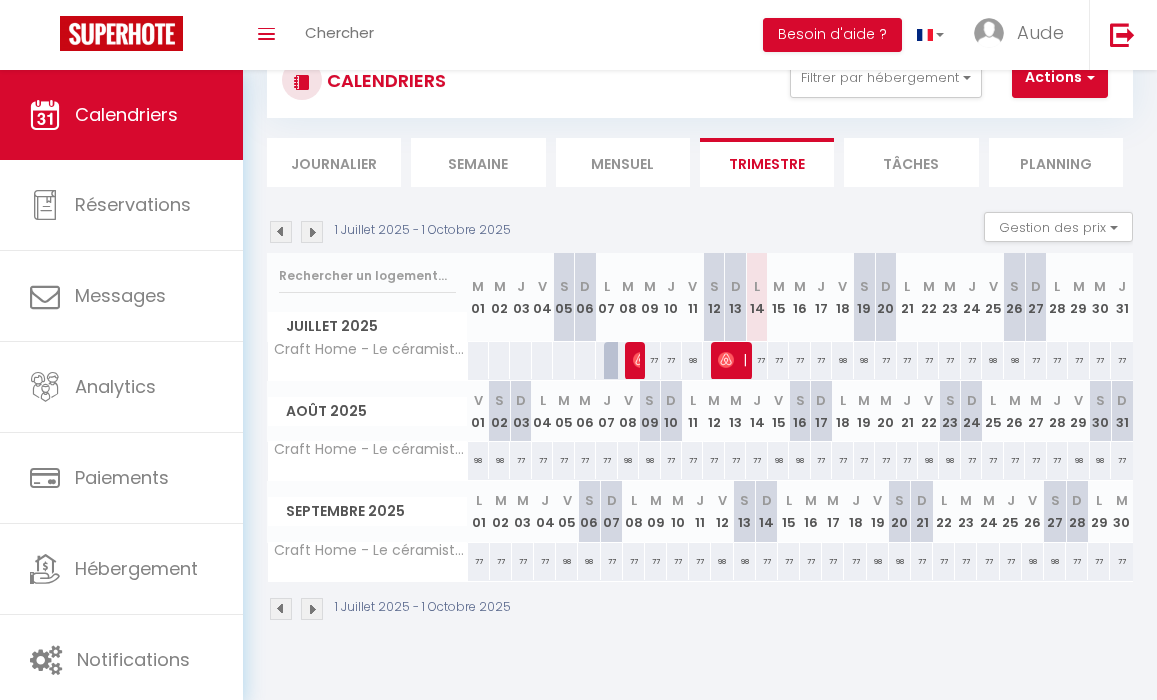 click on "Tâches" at bounding box center [911, 162] 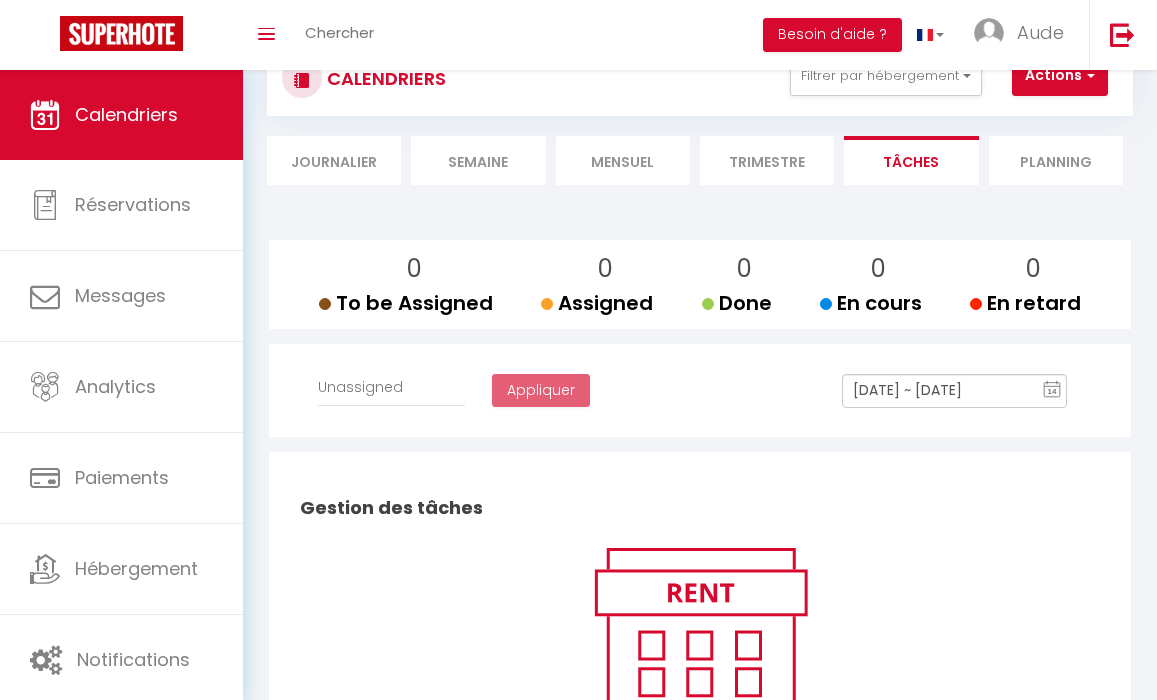 scroll, scrollTop: 0, scrollLeft: 0, axis: both 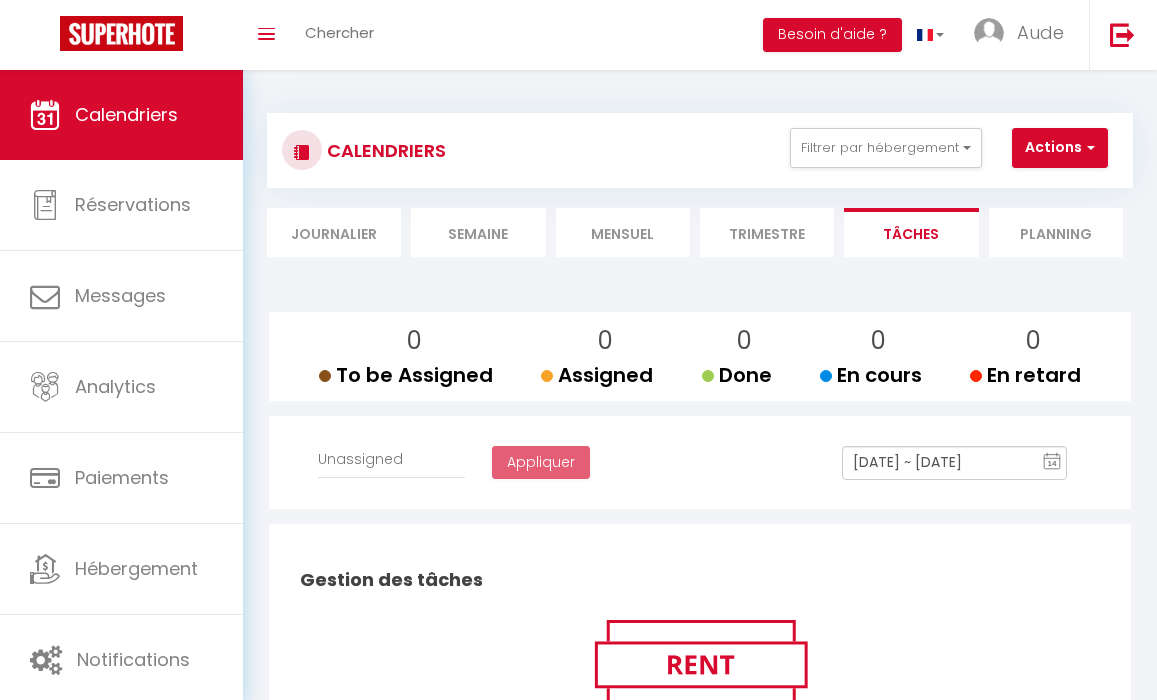 click on "Planning" at bounding box center (1056, 232) 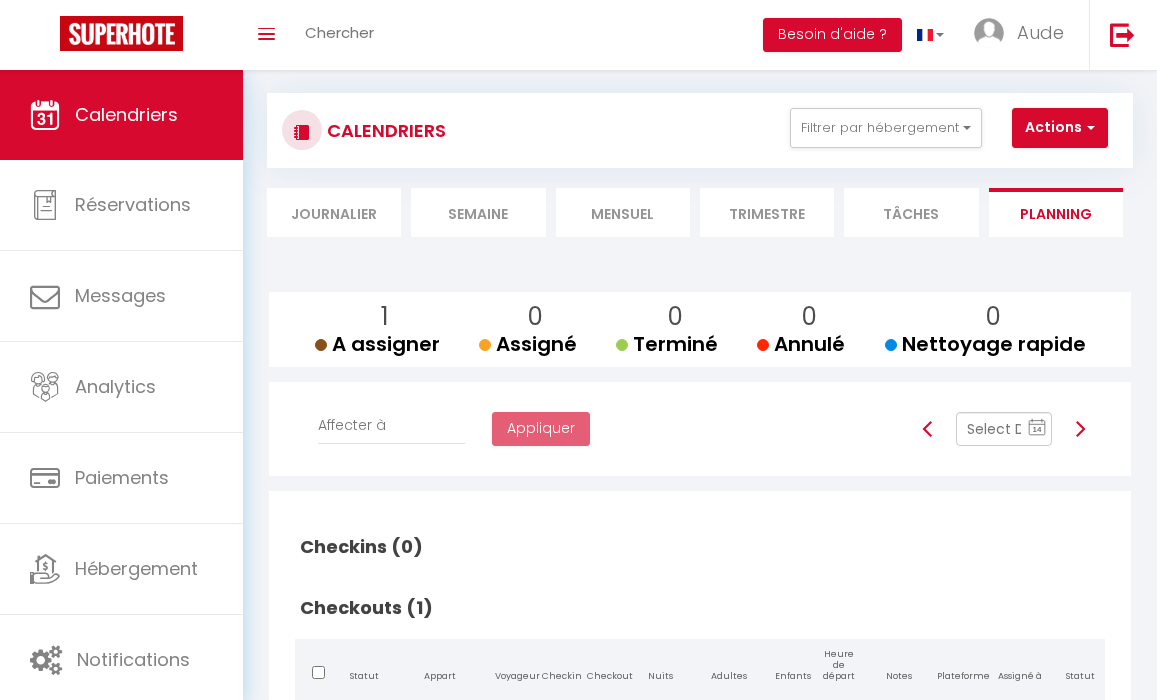 scroll, scrollTop: 0, scrollLeft: 0, axis: both 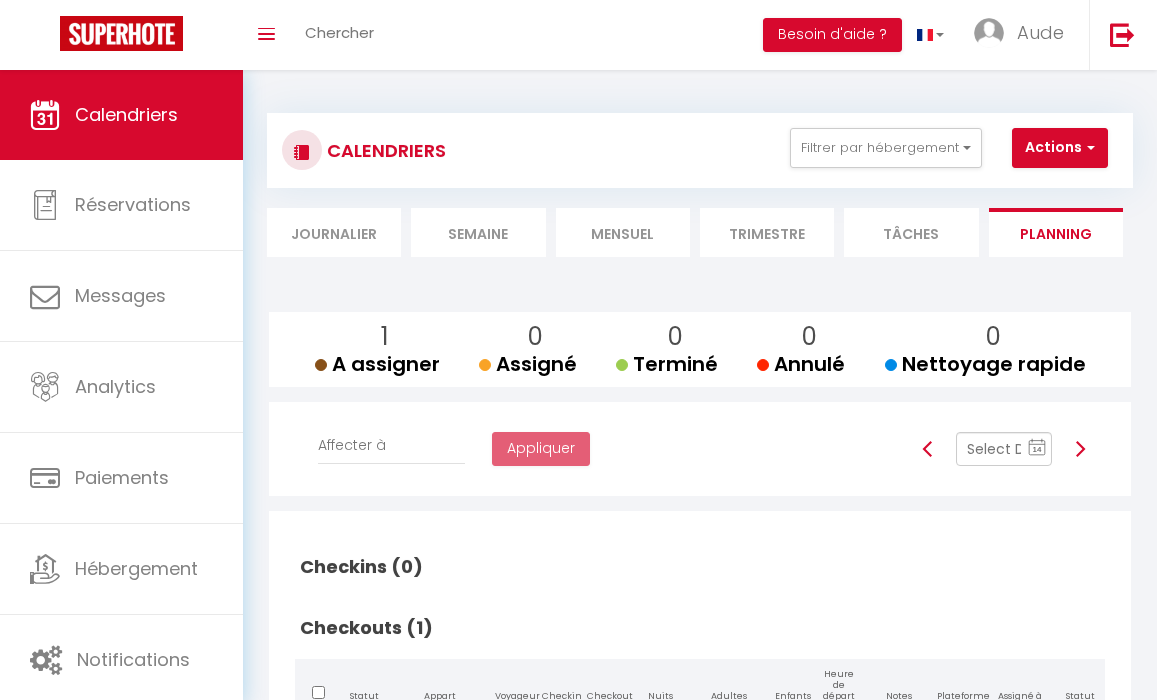 click on "Trimestre" at bounding box center [767, 232] 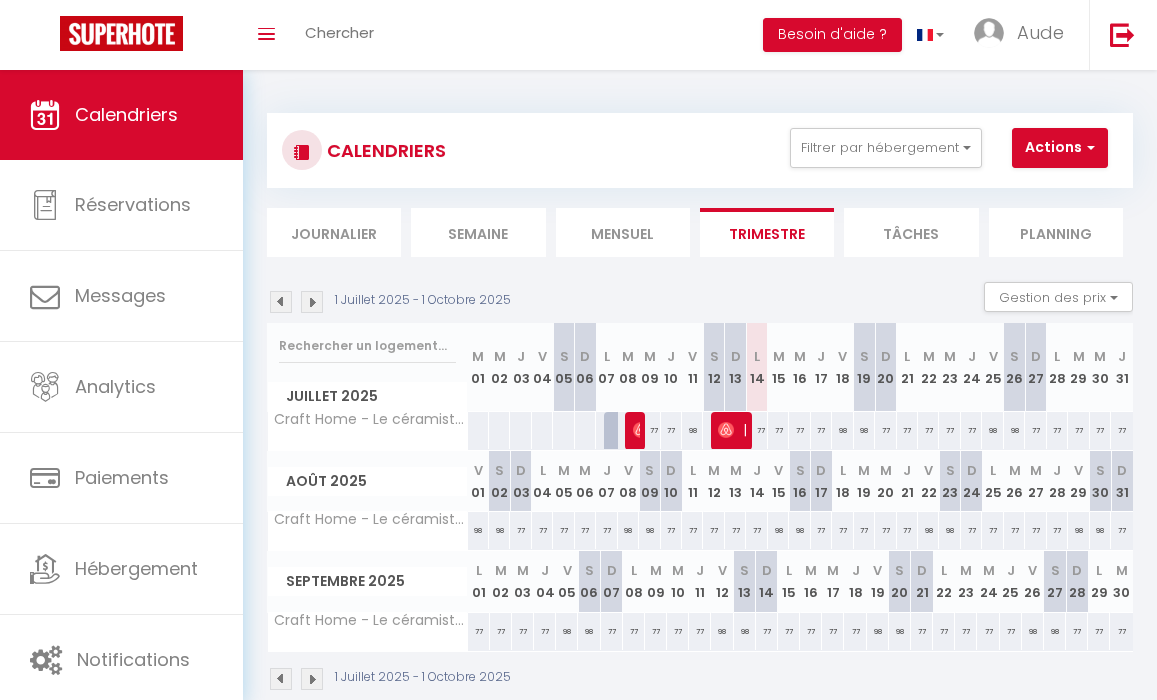 scroll, scrollTop: 70, scrollLeft: 0, axis: vertical 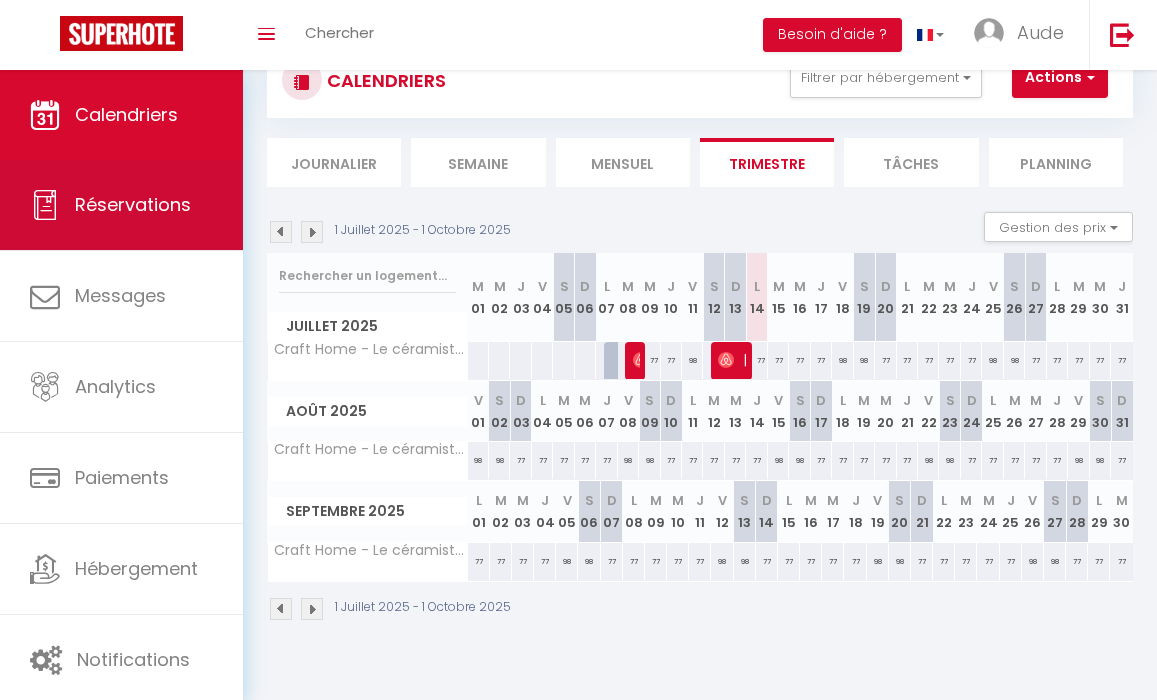 click on "Réservations" at bounding box center (133, 204) 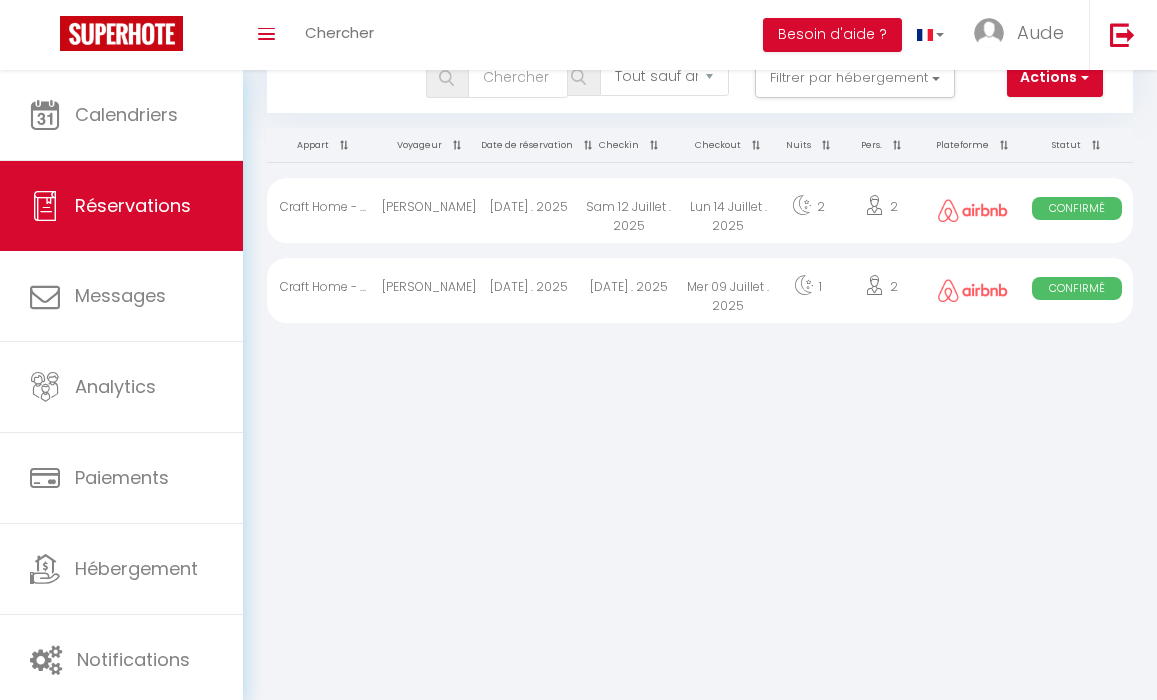 scroll, scrollTop: 0, scrollLeft: 0, axis: both 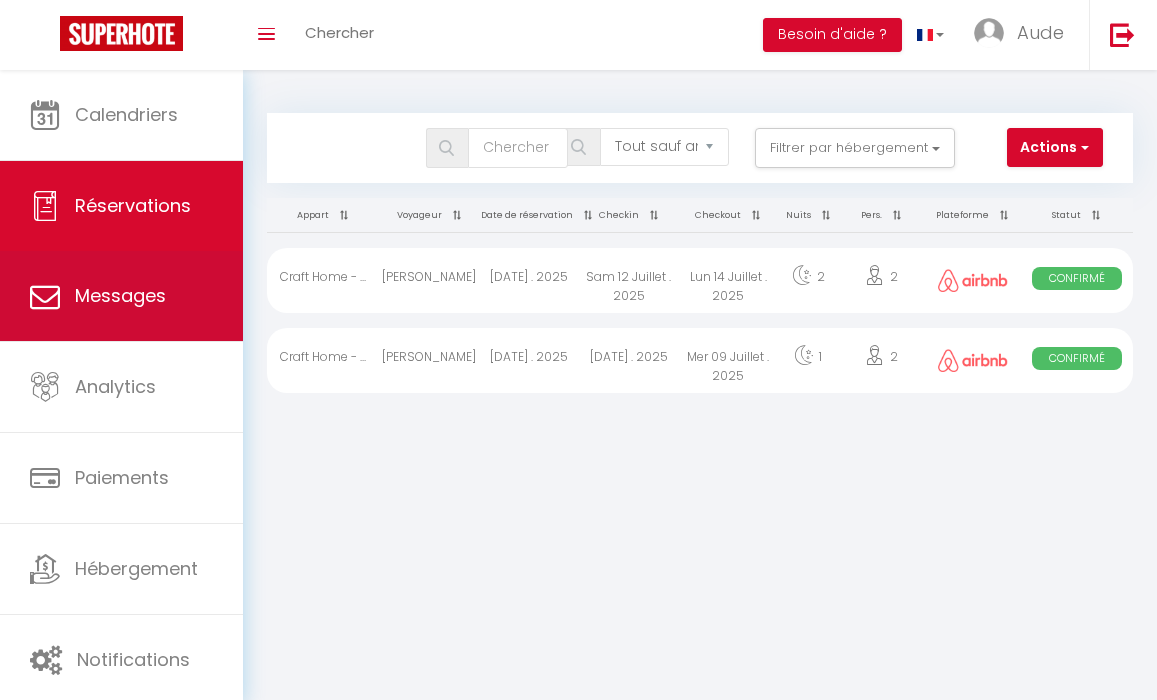click on "Messages" at bounding box center [120, 295] 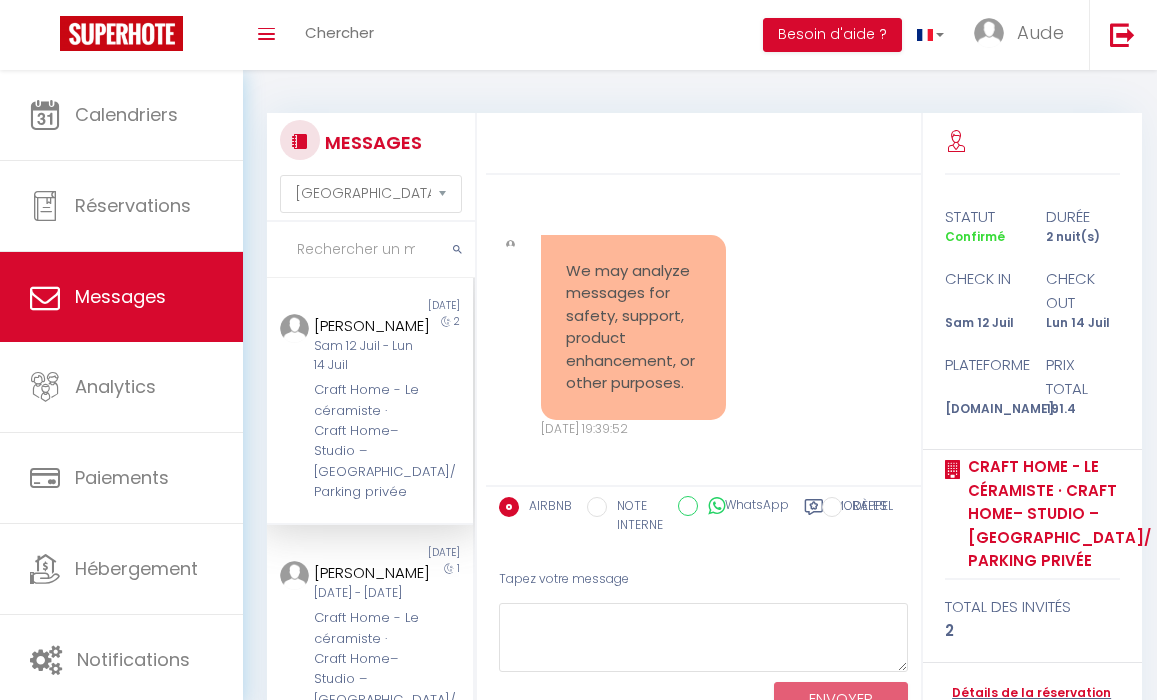 scroll, scrollTop: 2802, scrollLeft: 0, axis: vertical 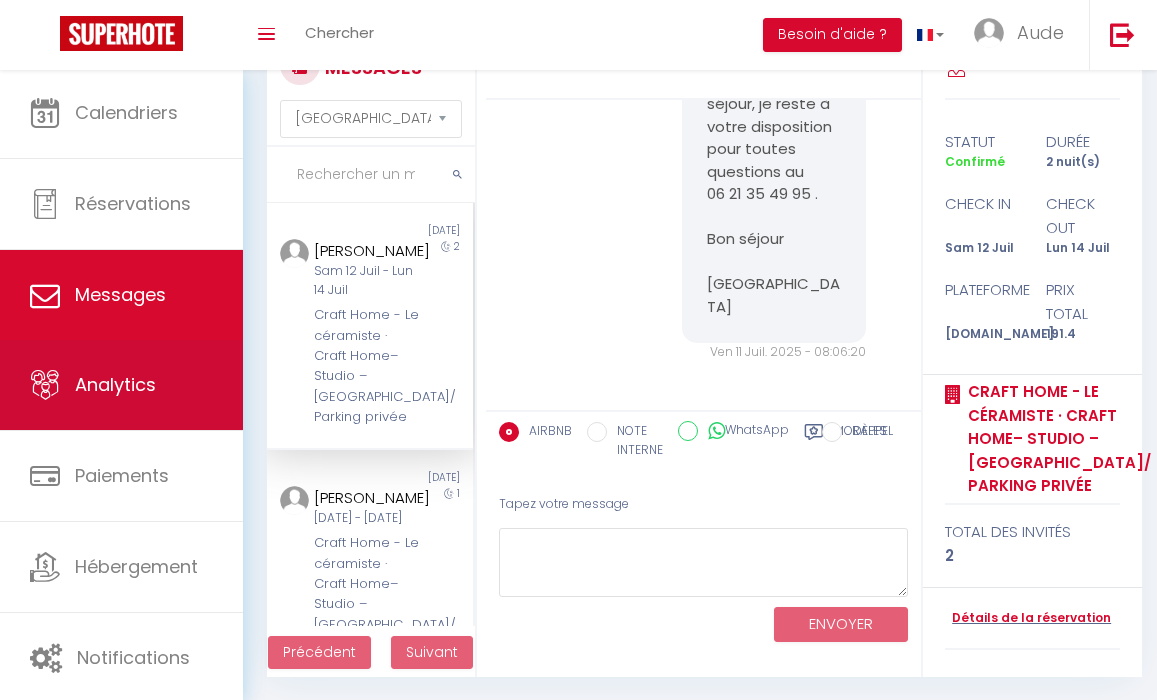 click on "Analytics" at bounding box center (115, 384) 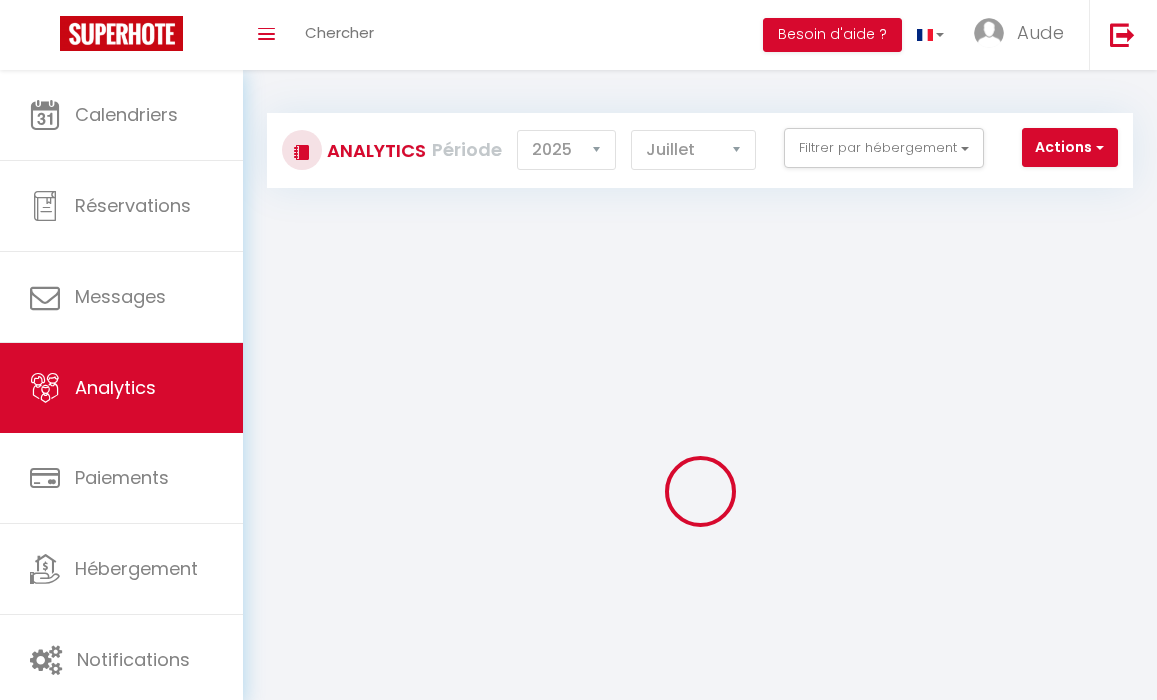 scroll, scrollTop: 32, scrollLeft: 0, axis: vertical 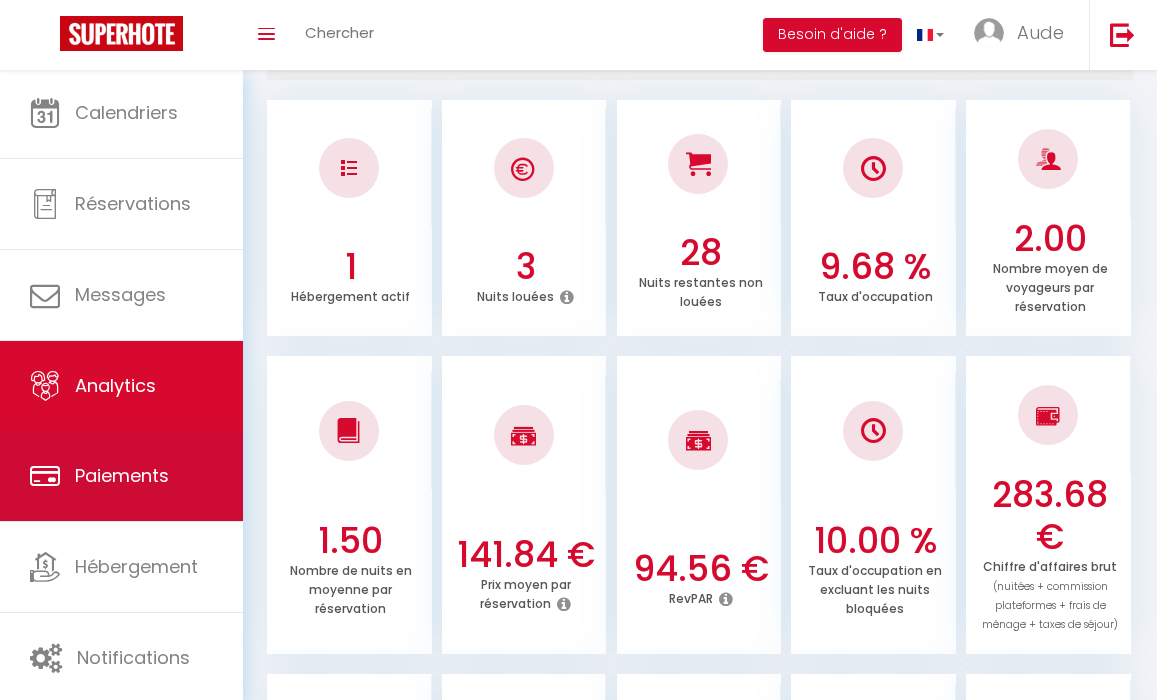 click on "Paiements" at bounding box center [121, 476] 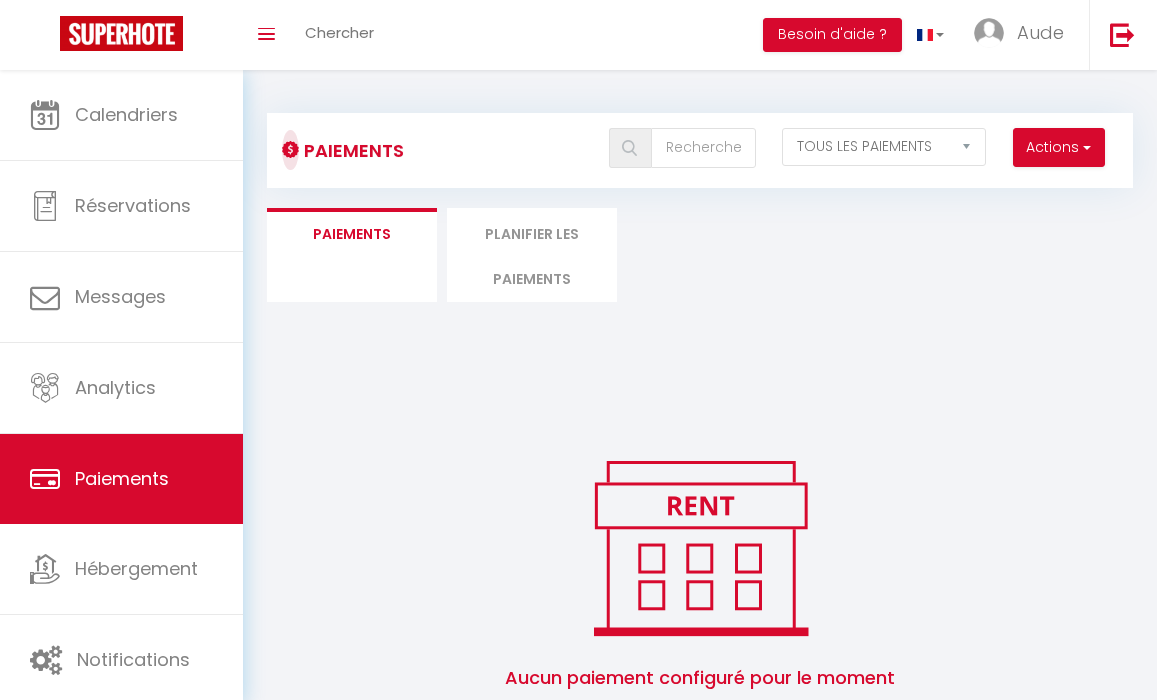 scroll, scrollTop: 75, scrollLeft: 0, axis: vertical 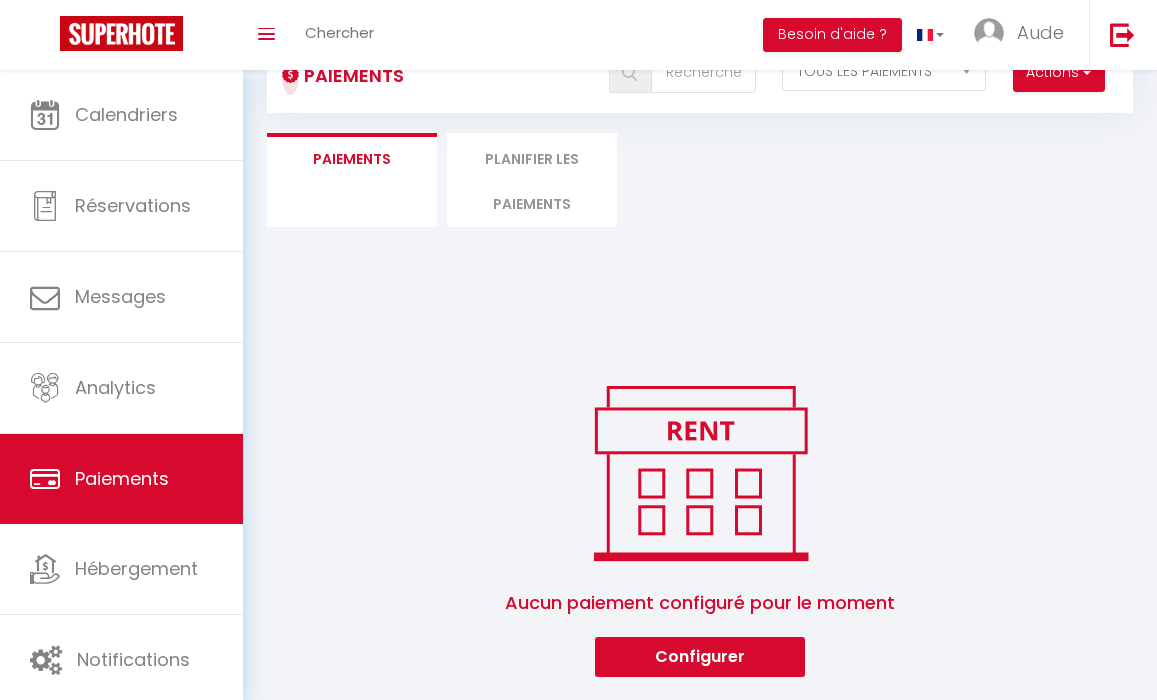 click on "Configurer" at bounding box center [700, 657] 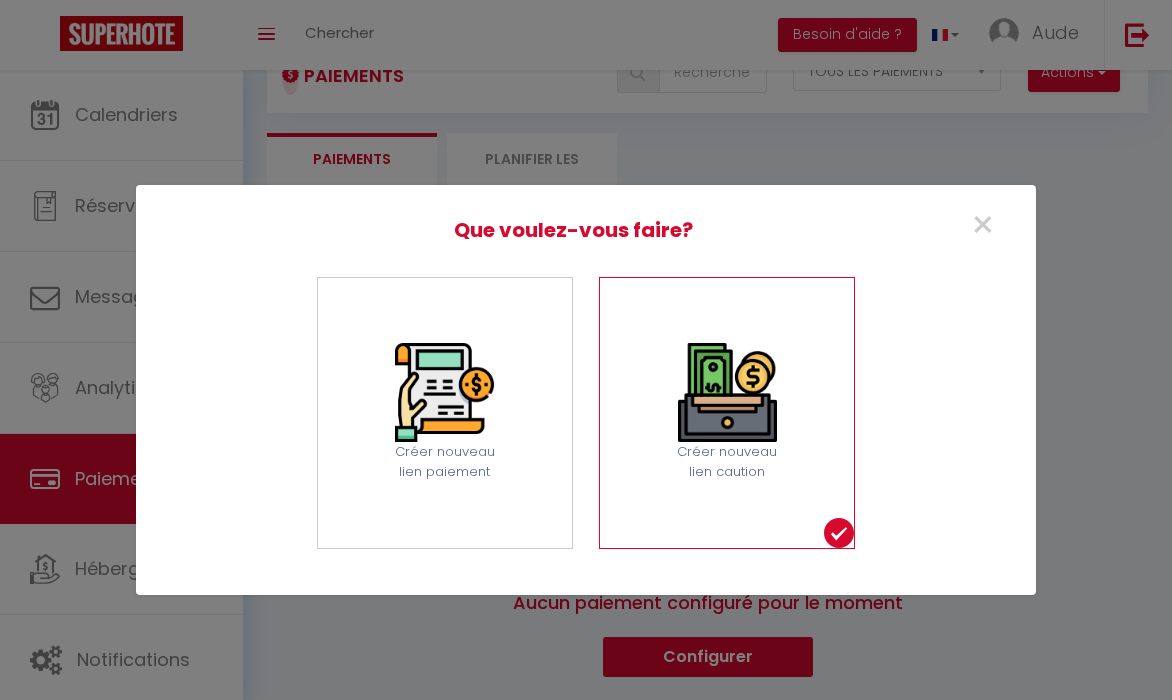 click on "Créer nouveau lien caution" at bounding box center (727, 462) 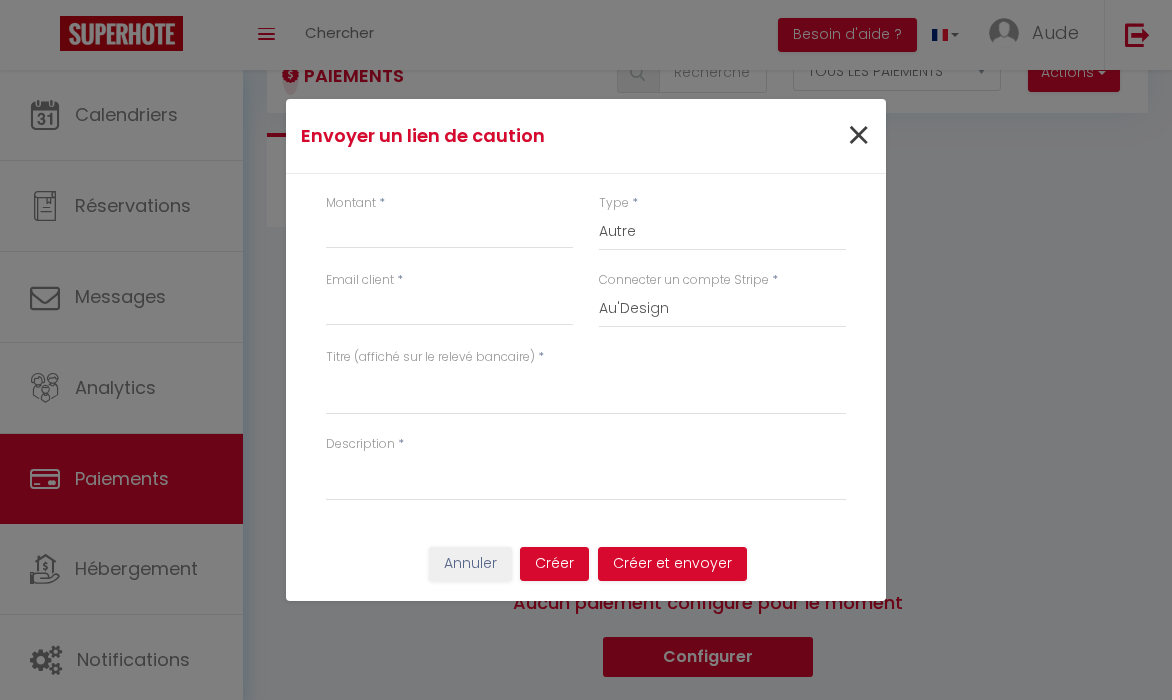 click on "×" at bounding box center [858, 136] 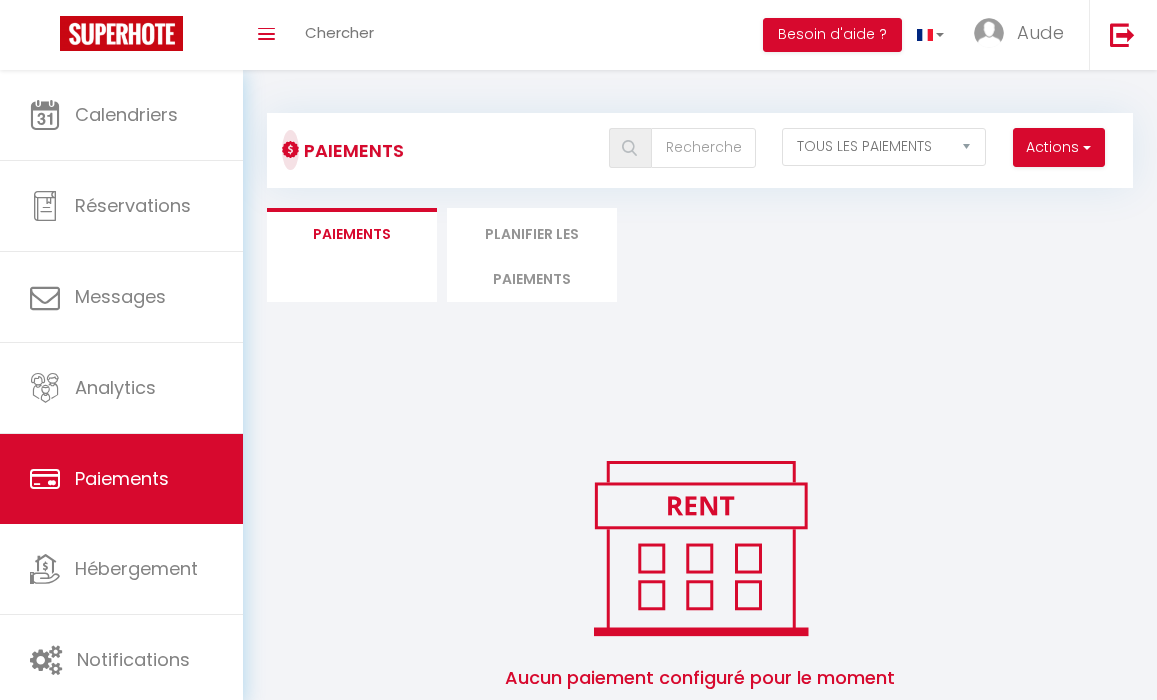 scroll, scrollTop: 75, scrollLeft: 0, axis: vertical 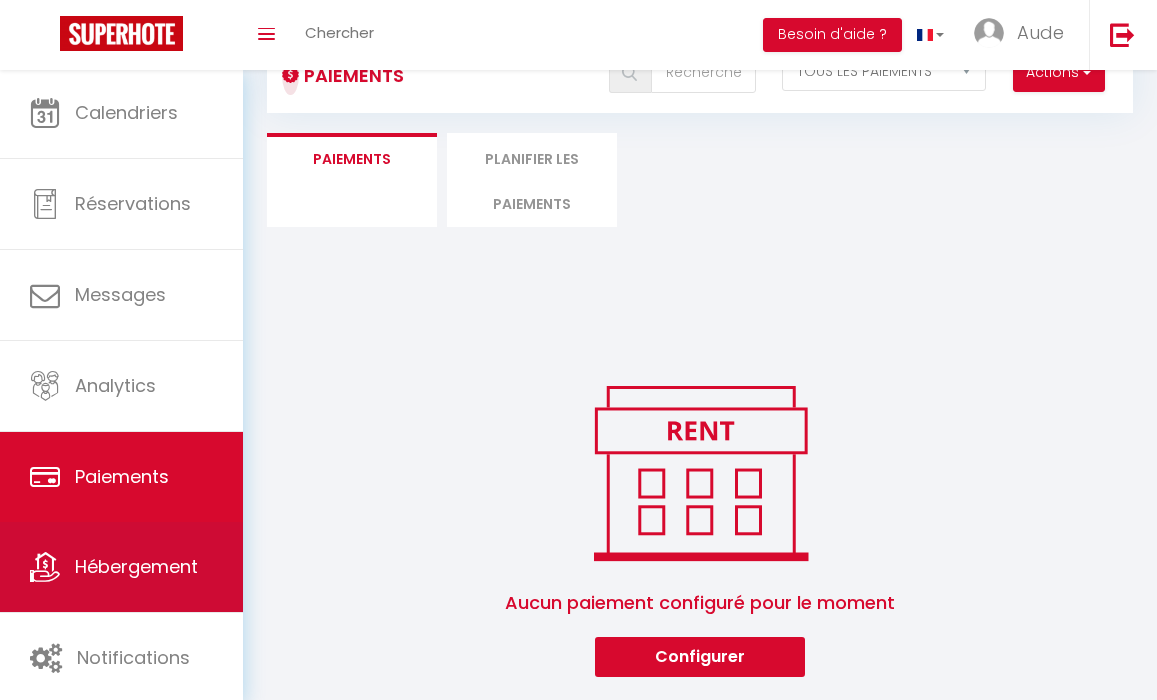 click on "Hébergement" at bounding box center (136, 566) 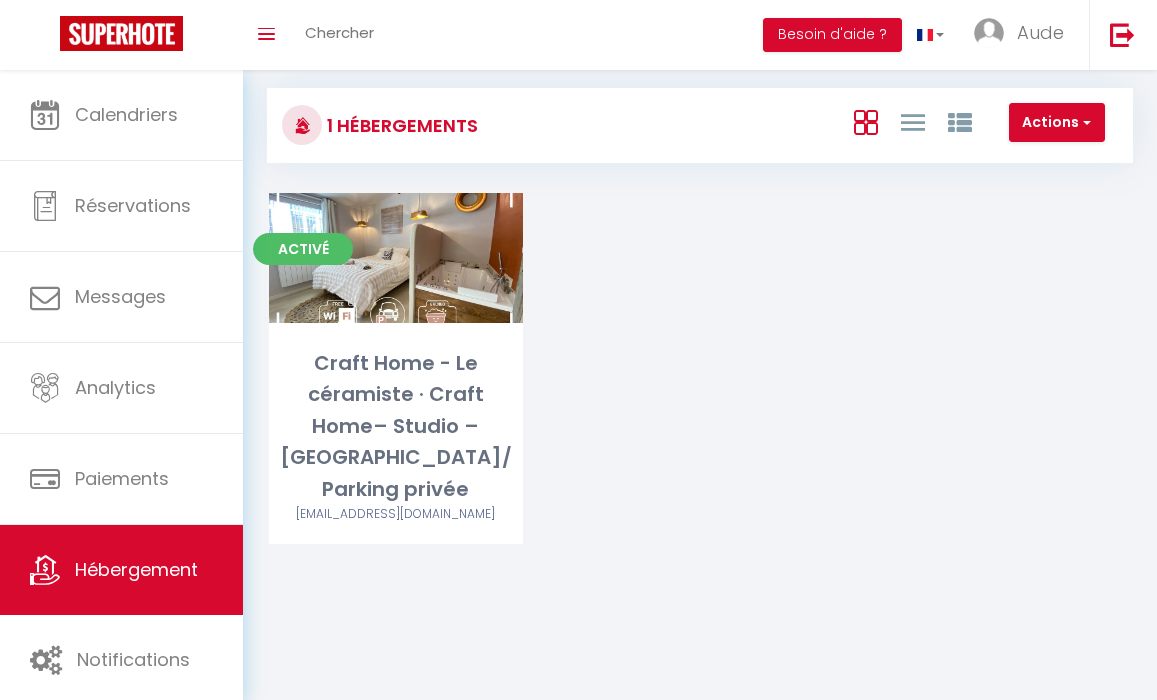scroll, scrollTop: 70, scrollLeft: 0, axis: vertical 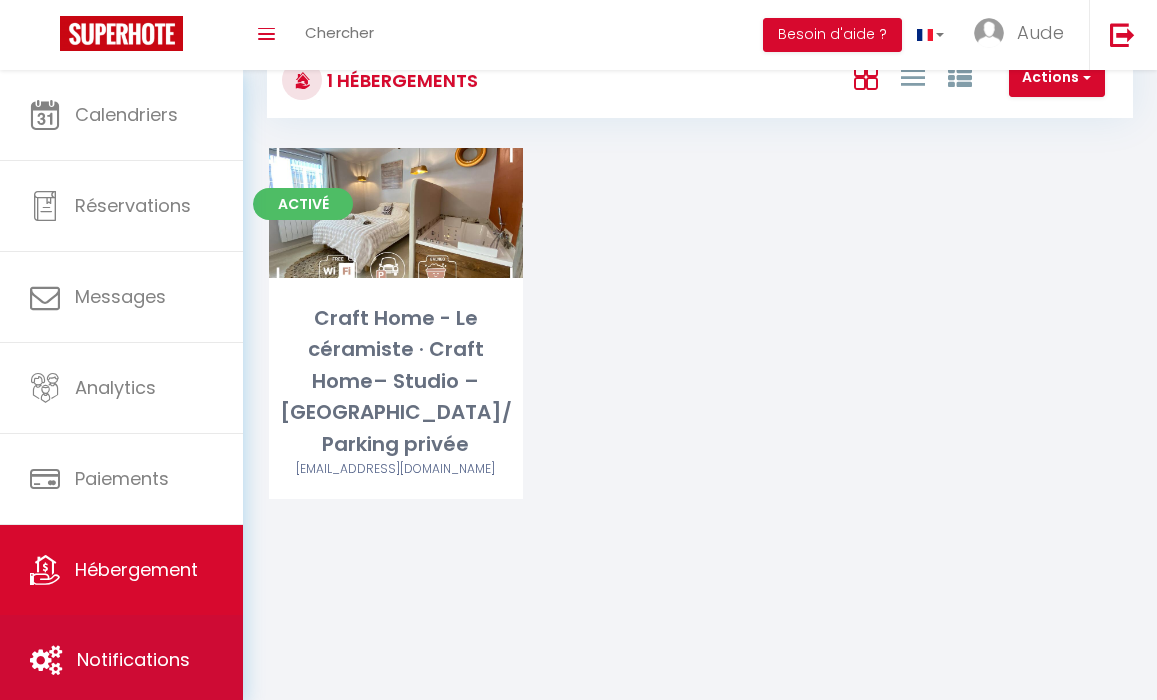 click on "Notifications" at bounding box center (121, 660) 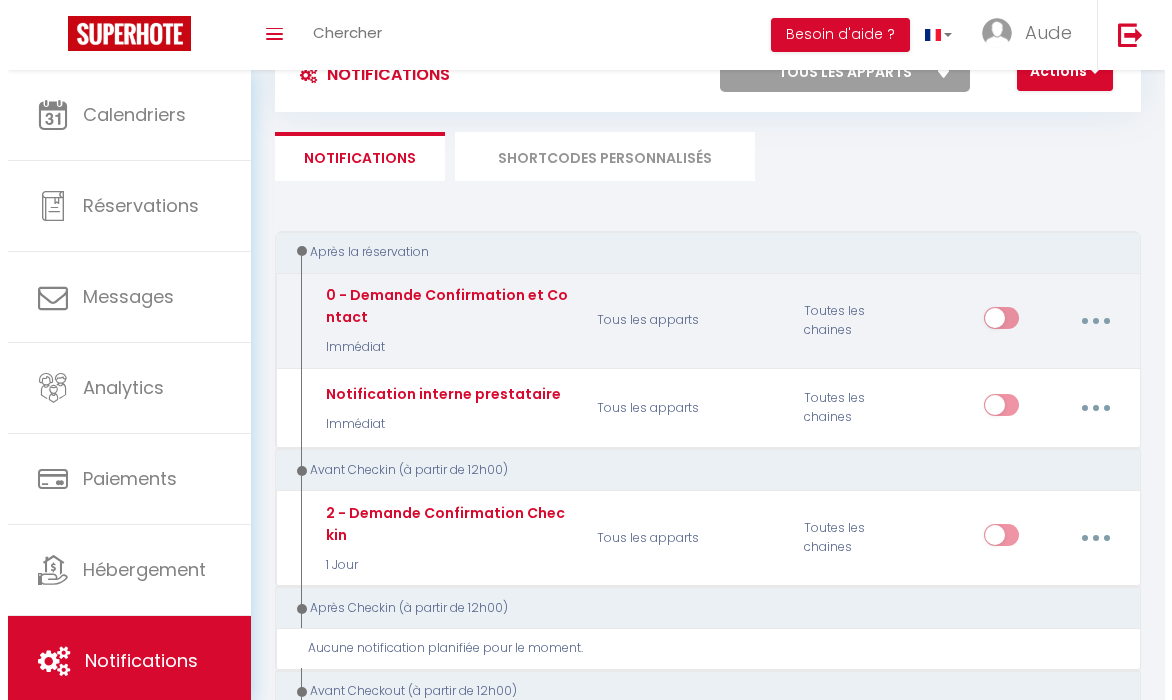 scroll, scrollTop: 121, scrollLeft: 0, axis: vertical 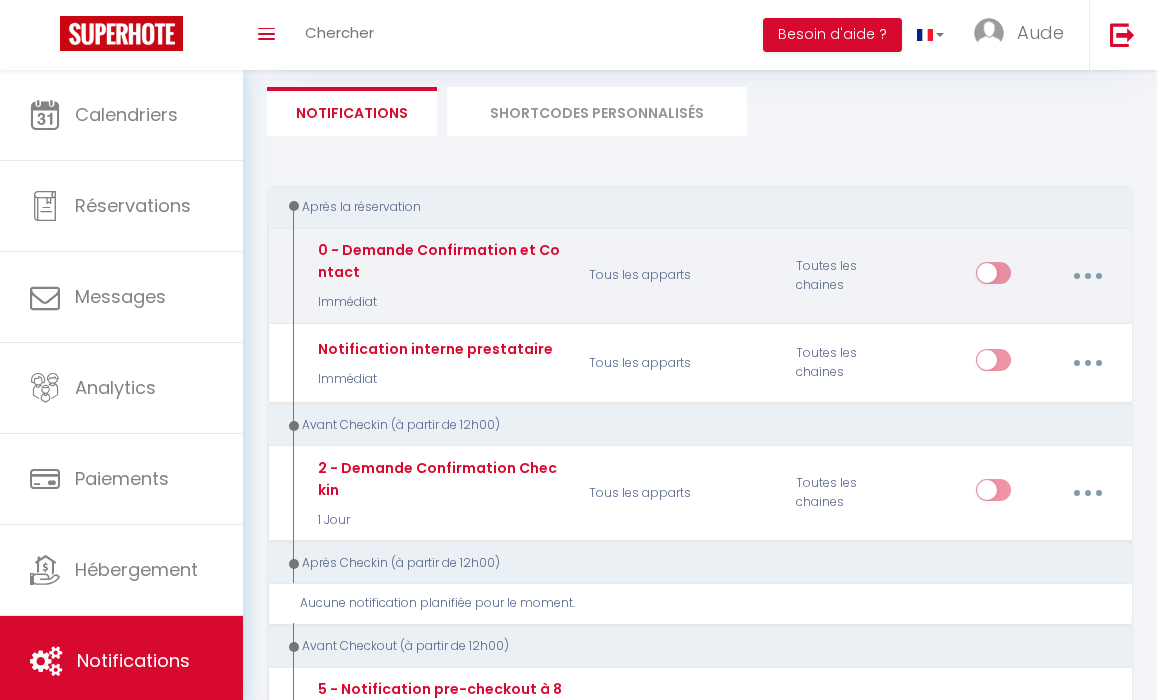 click at bounding box center [1087, 276] 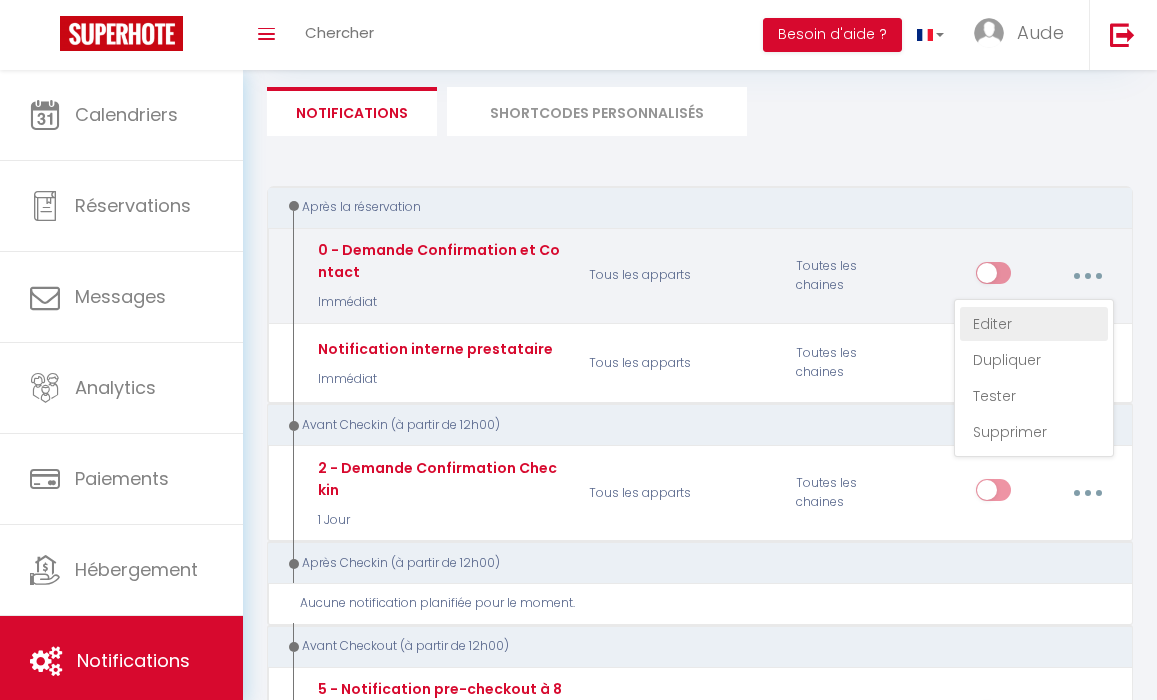 click on "Editer" at bounding box center [1034, 324] 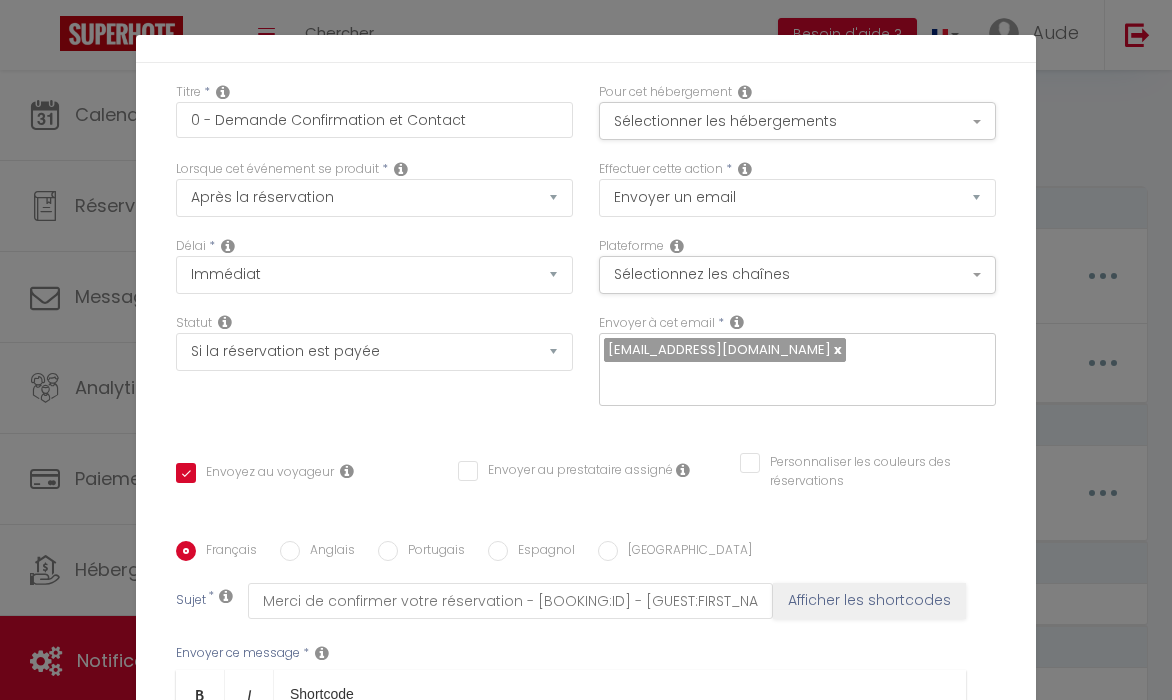scroll, scrollTop: 66, scrollLeft: 0, axis: vertical 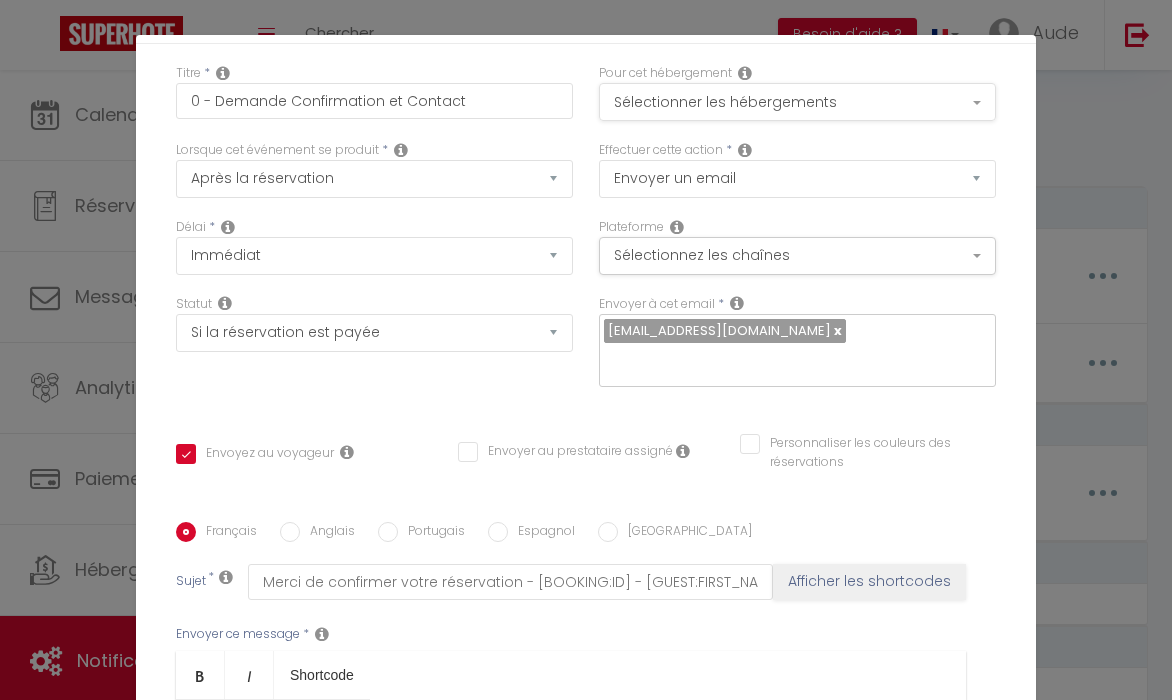 click on "Sélectionner les hébergements" at bounding box center [797, 102] 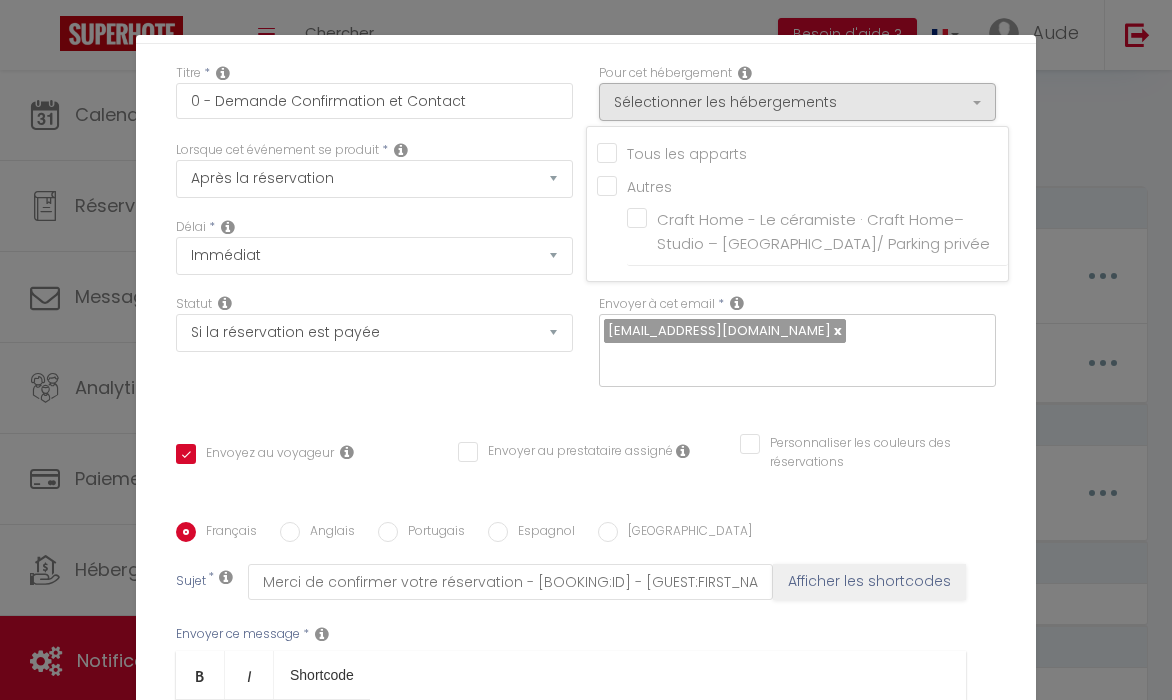 click on "Tous les apparts" at bounding box center [802, 152] 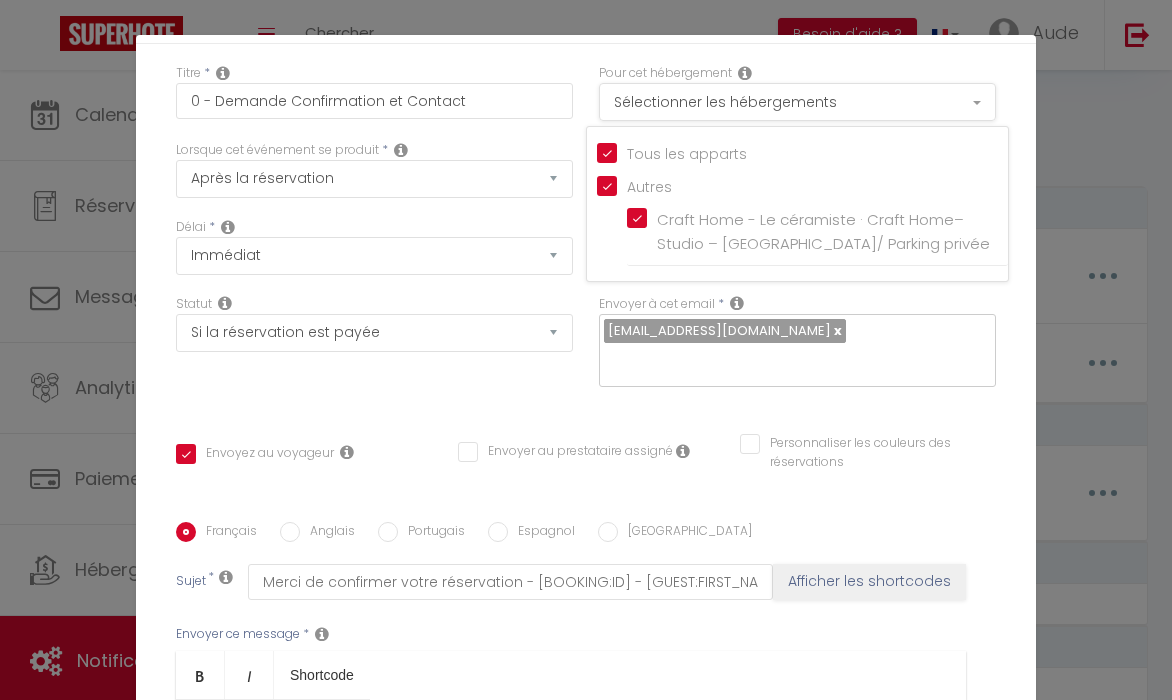 click on "Sélectionner les hébergements" at bounding box center [797, 102] 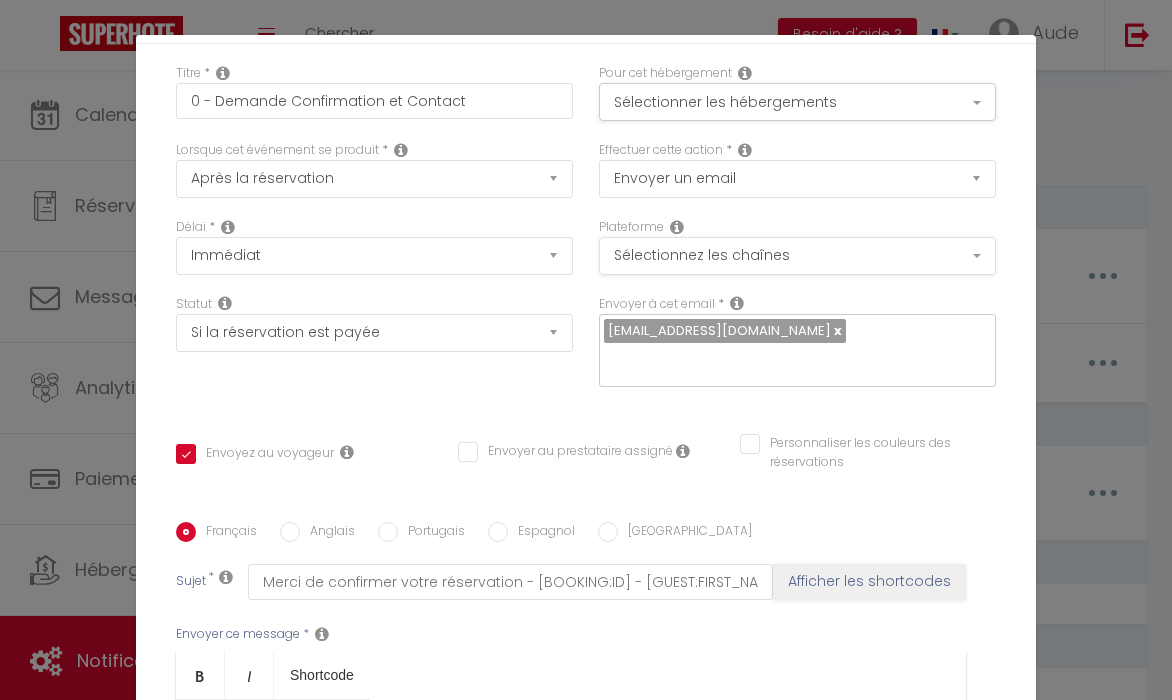 click on "Sélectionnez les chaînes" at bounding box center [797, 256] 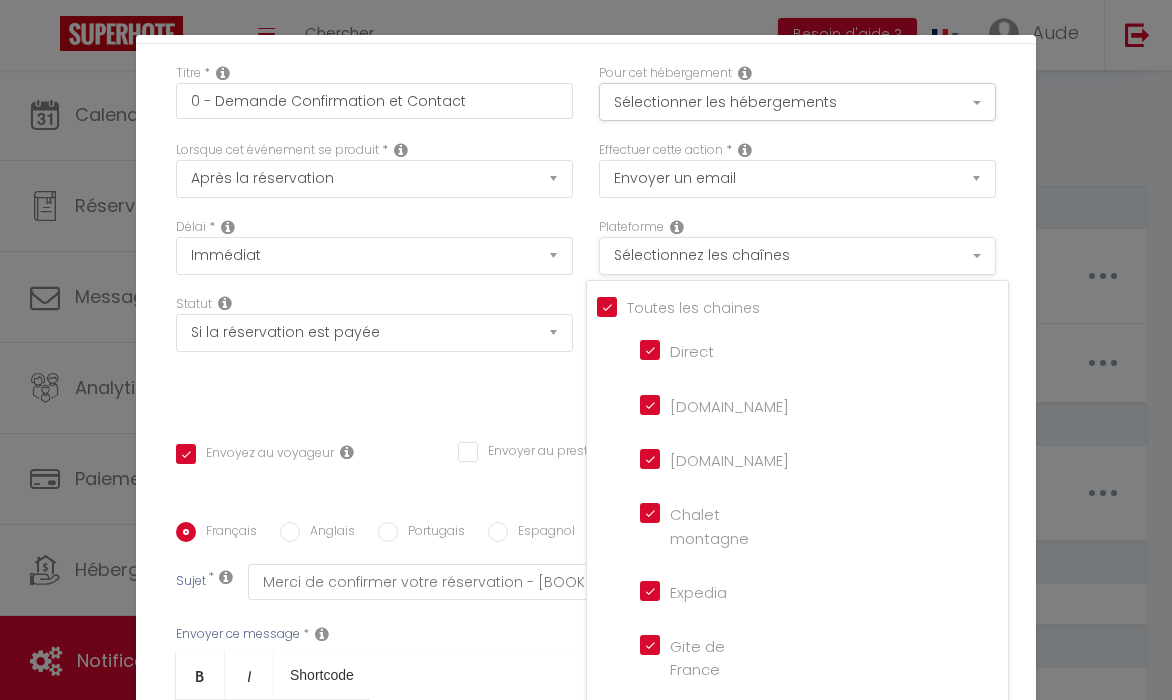 click on "Sélectionnez les chaînes" at bounding box center [797, 256] 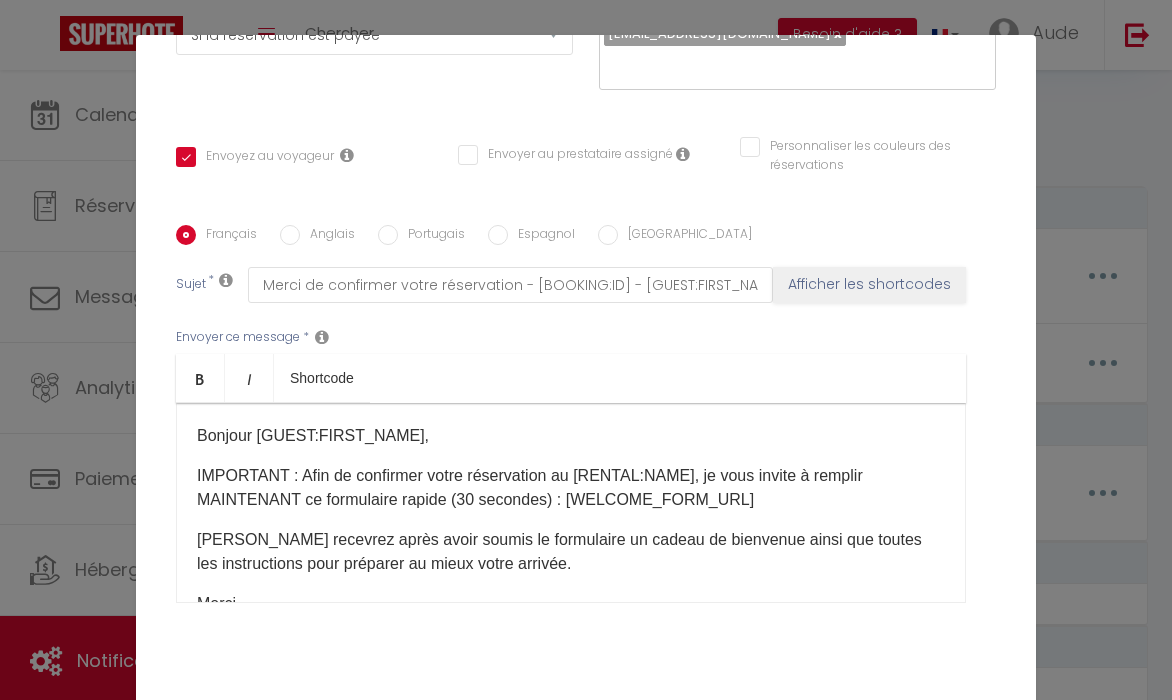 scroll, scrollTop: 367, scrollLeft: 0, axis: vertical 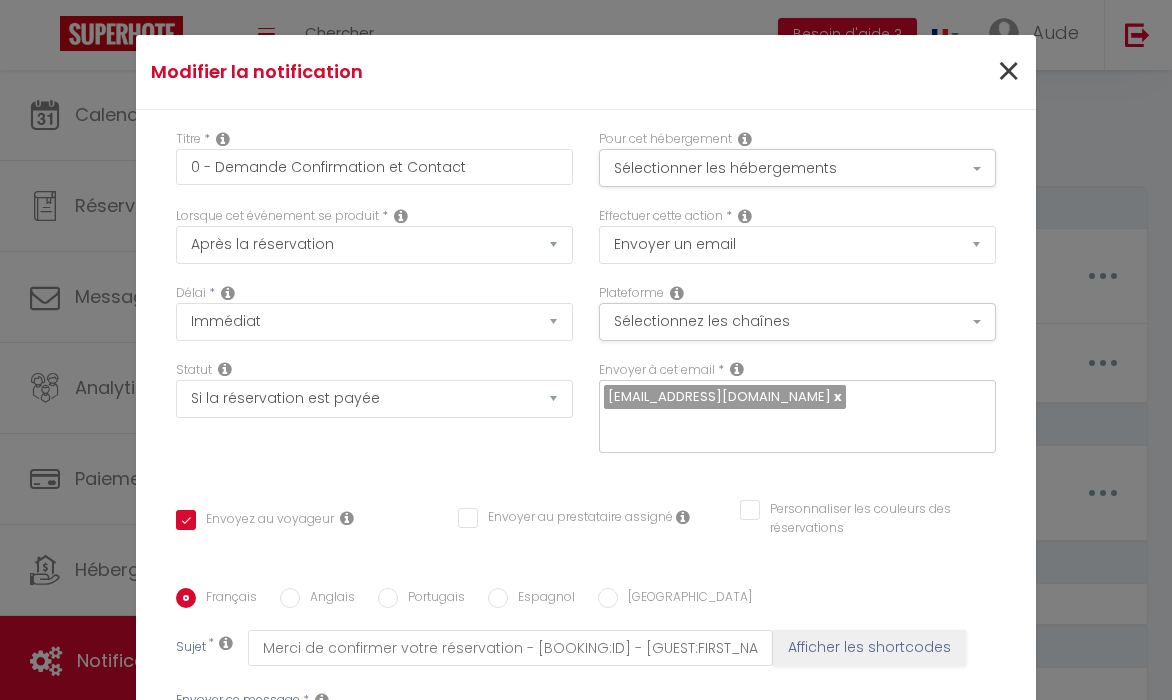 click on "×" at bounding box center [1008, 72] 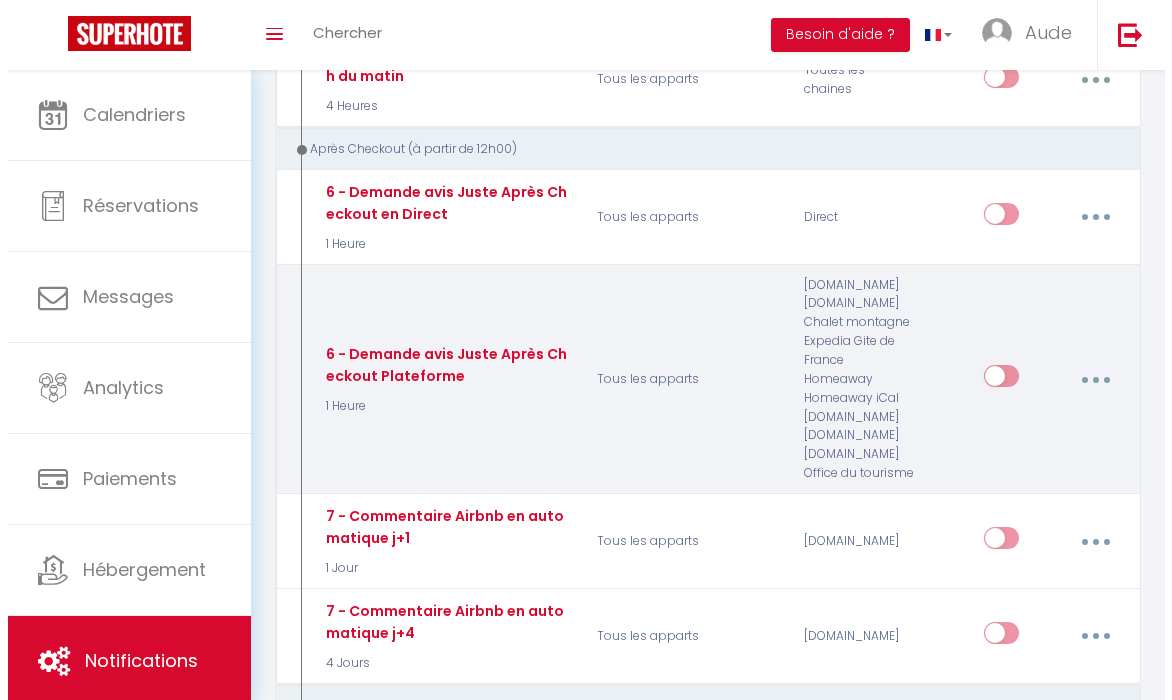 scroll, scrollTop: 0, scrollLeft: 0, axis: both 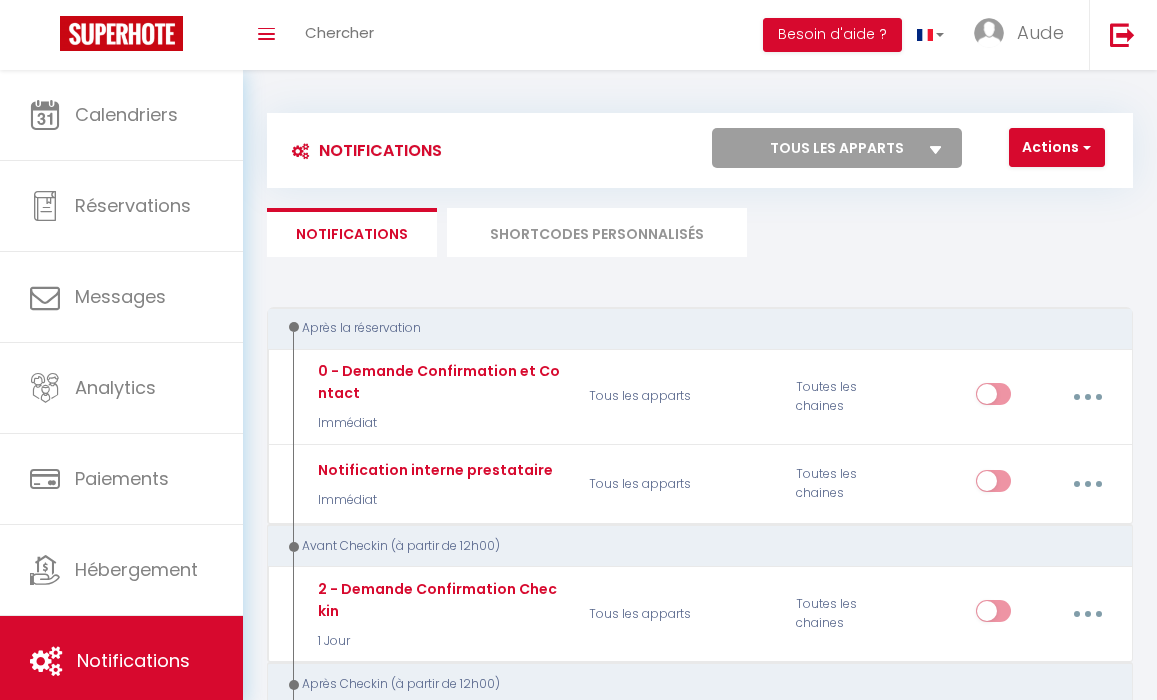 click on "SHORTCODES PERSONNALISÉS" at bounding box center [597, 232] 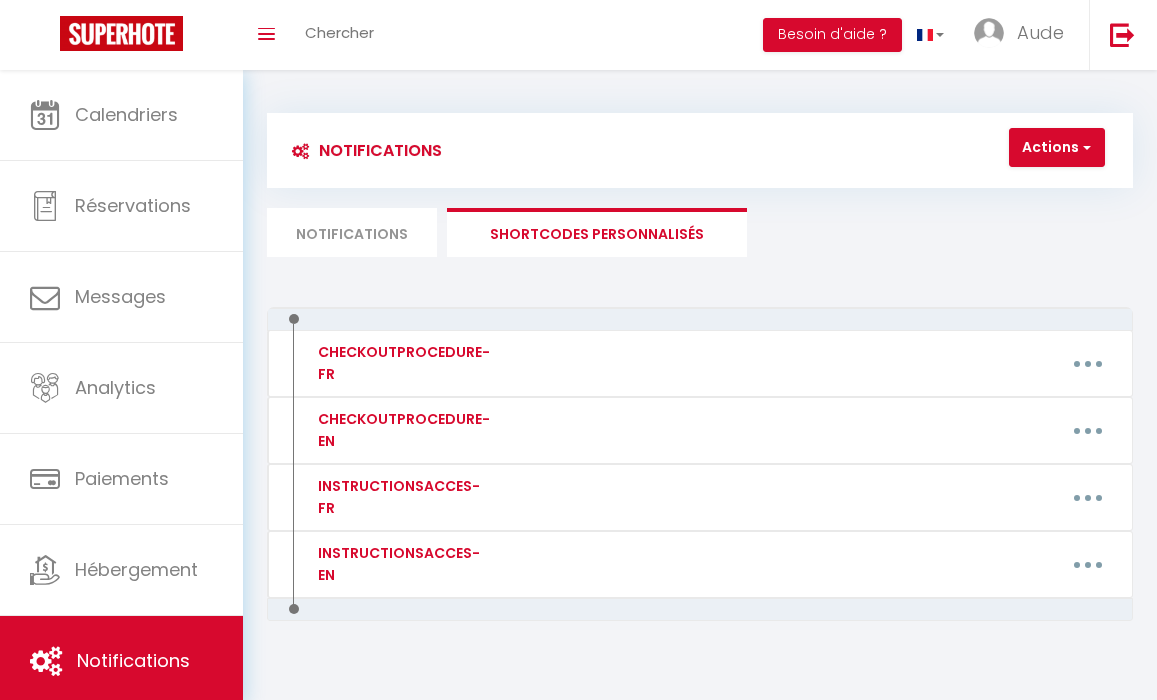 click on "Notifications" at bounding box center (352, 232) 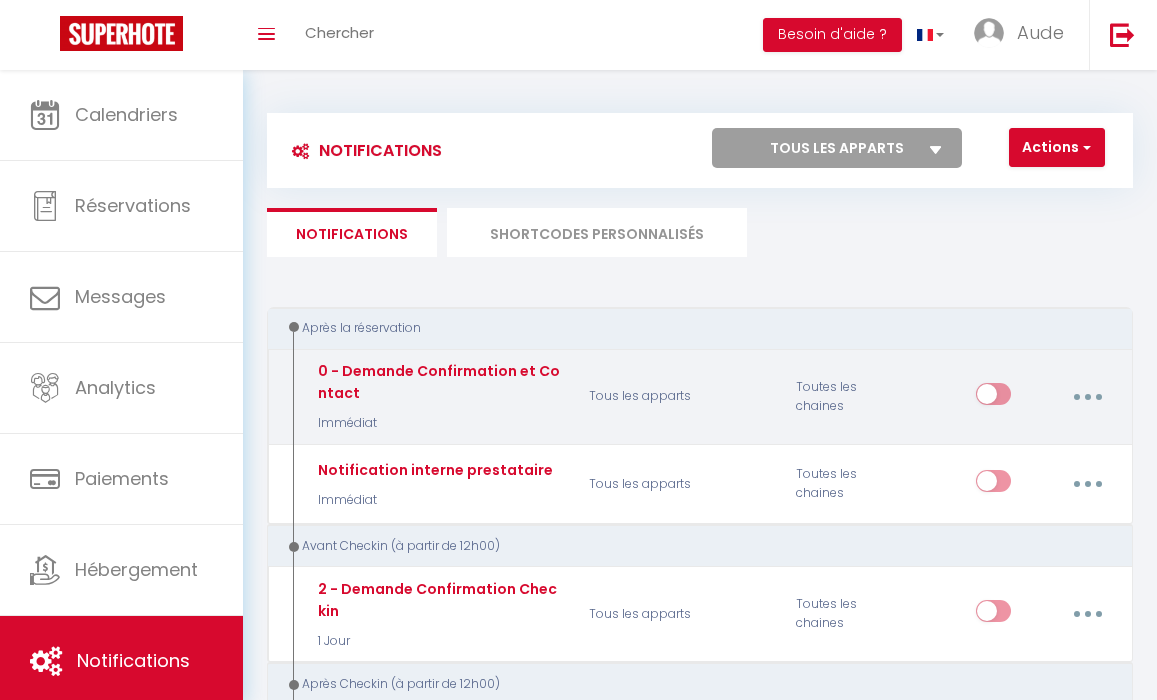 click at bounding box center (1088, 397) 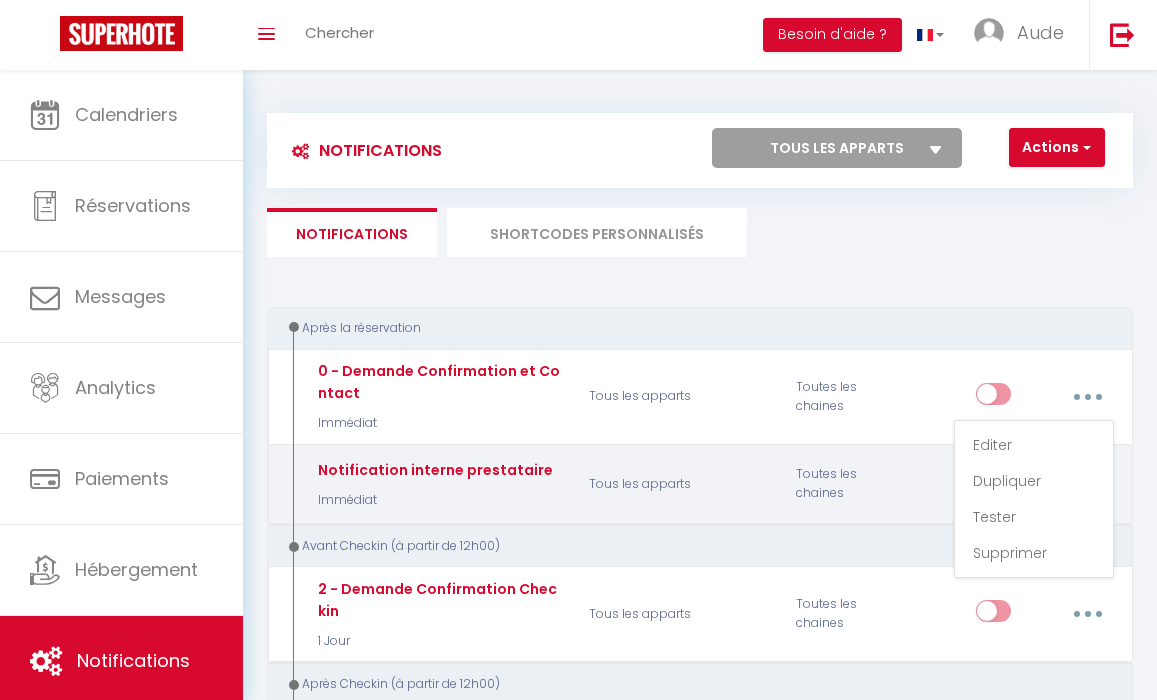click on "Editer" at bounding box center (1034, 445) 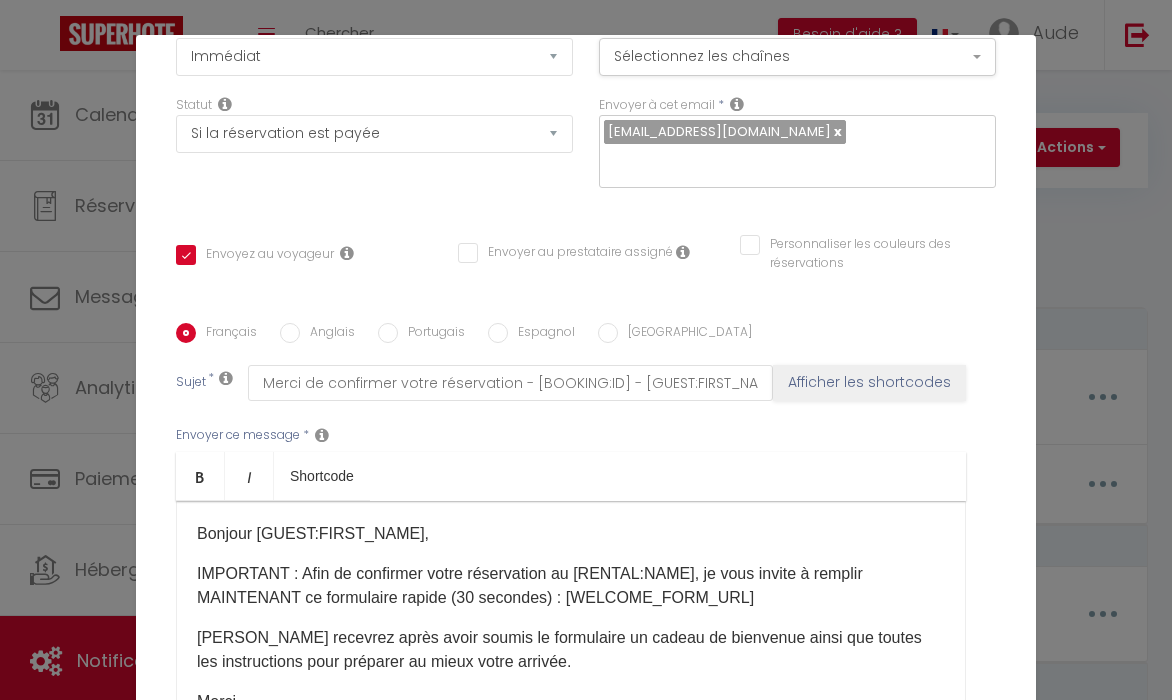 scroll, scrollTop: 331, scrollLeft: 0, axis: vertical 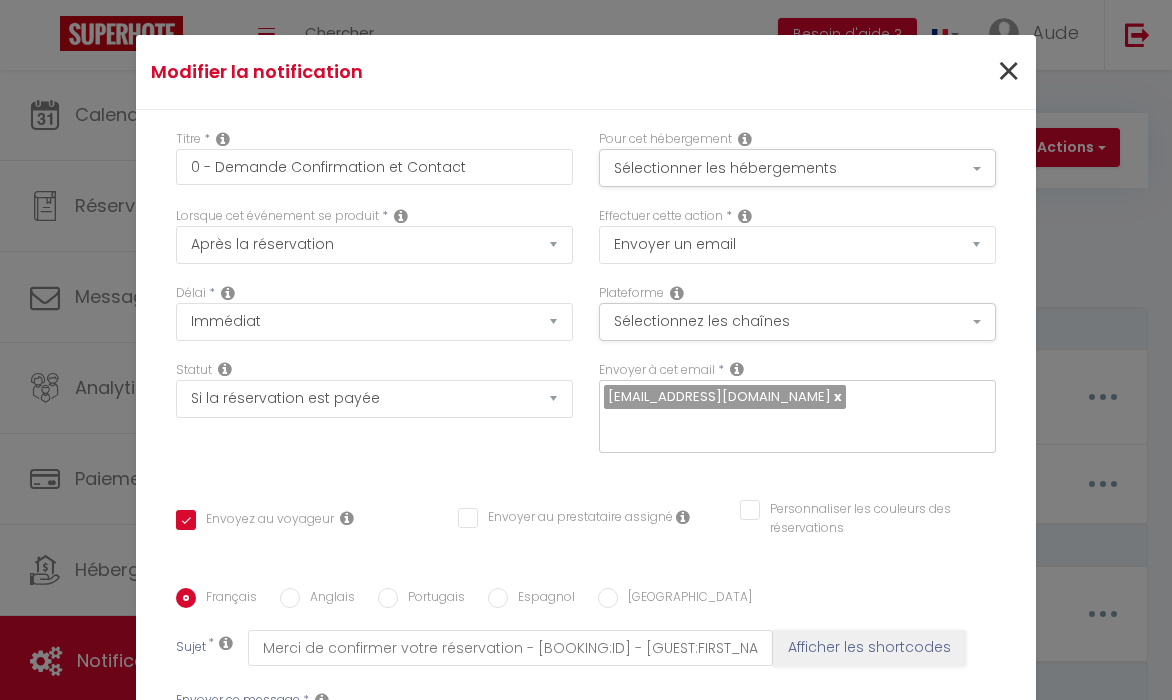 click on "×" at bounding box center [1008, 72] 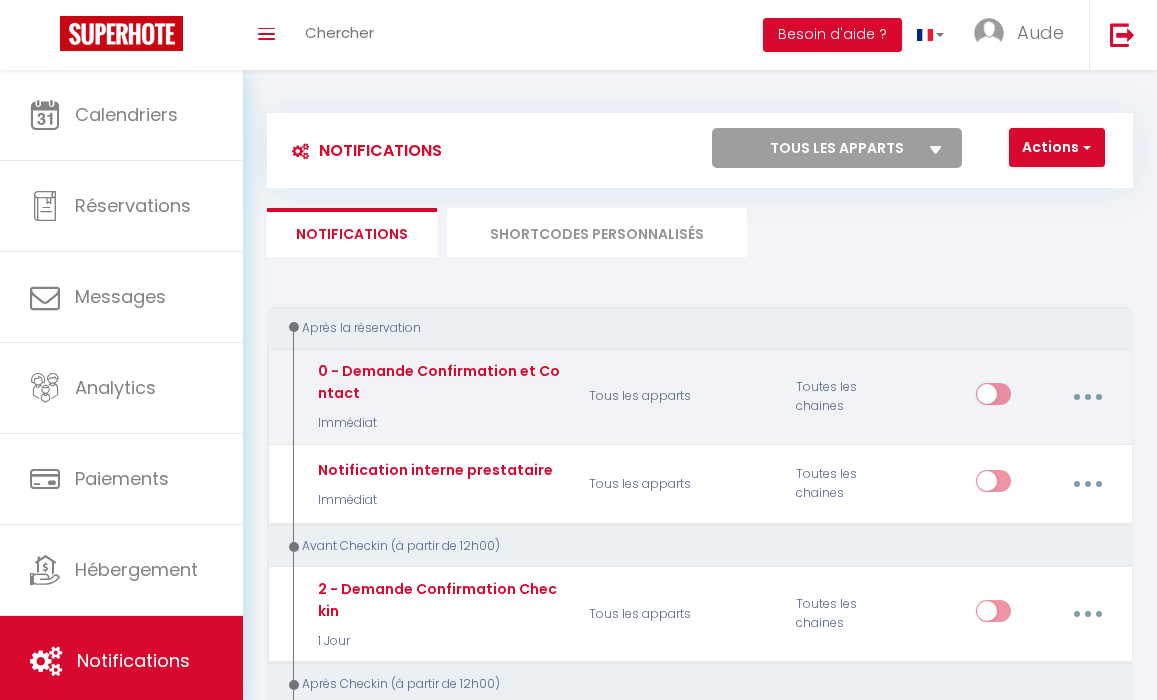 click on "0 - Demande Confirmation et Contact" at bounding box center (438, 382) 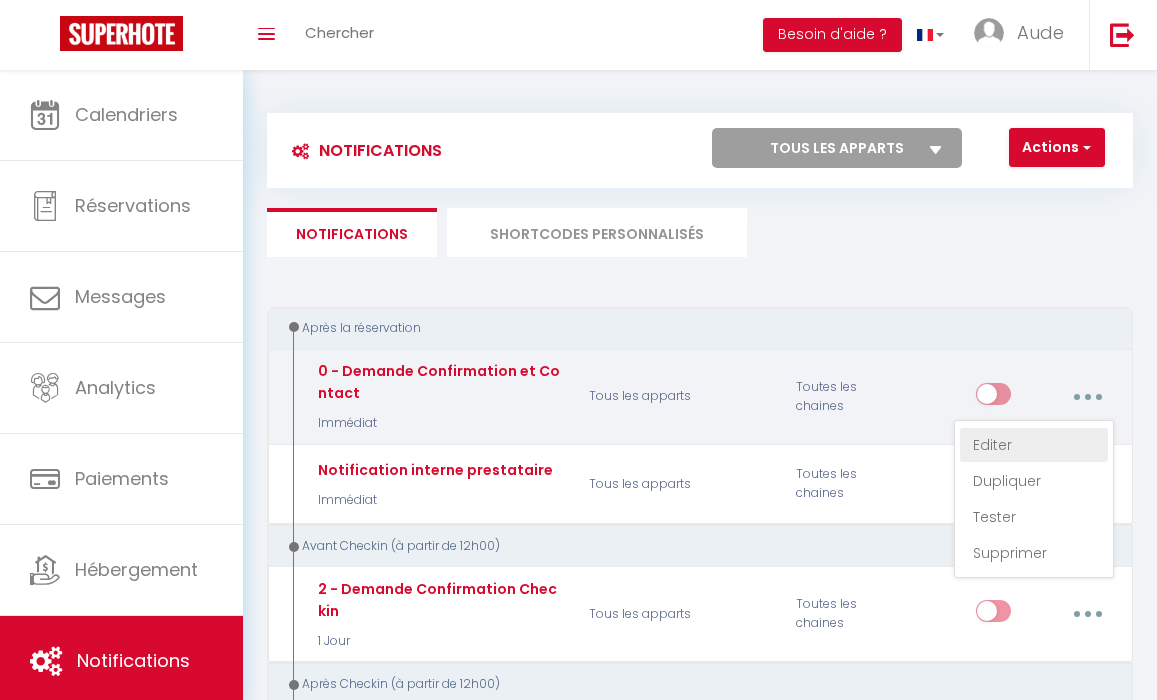 click on "Editer" at bounding box center (1034, 445) 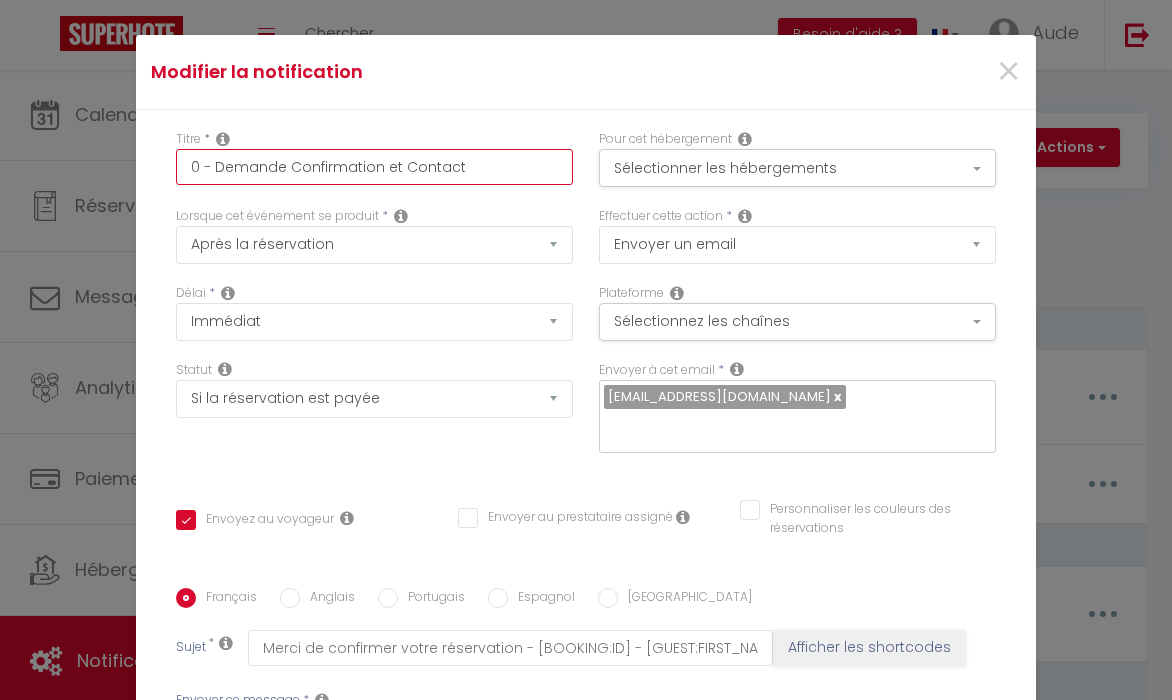 click on "0 - Demande Confirmation et Contact" at bounding box center [374, 167] 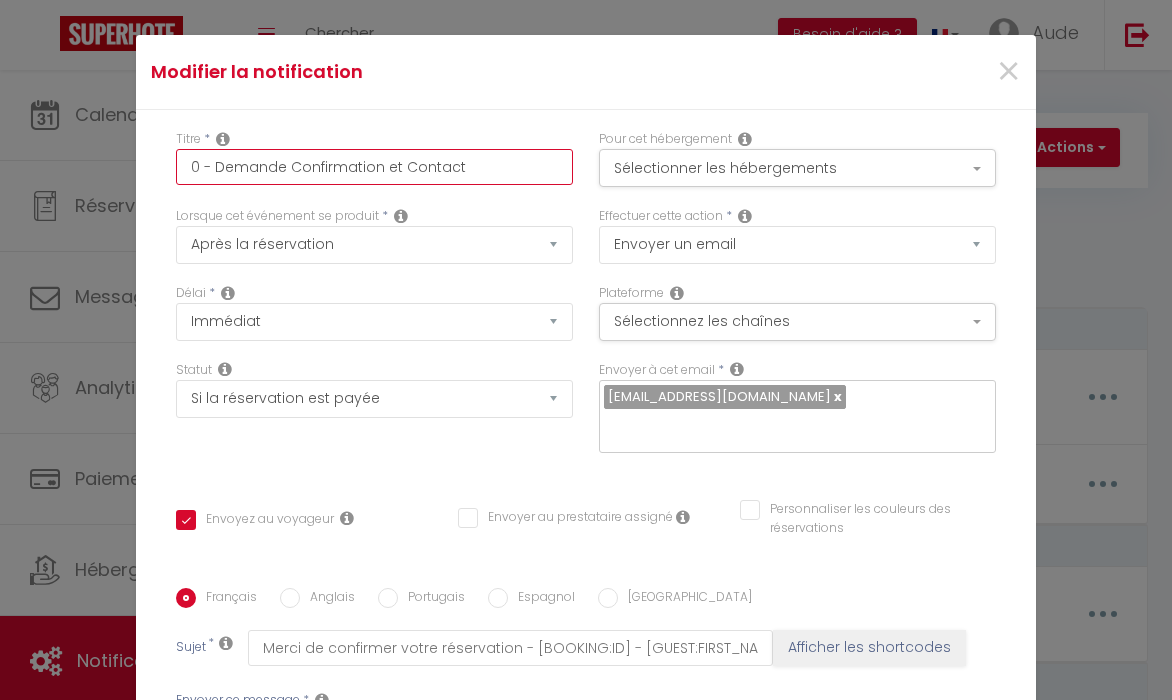 drag, startPoint x: 504, startPoint y: 169, endPoint x: 394, endPoint y: 164, distance: 110.11358 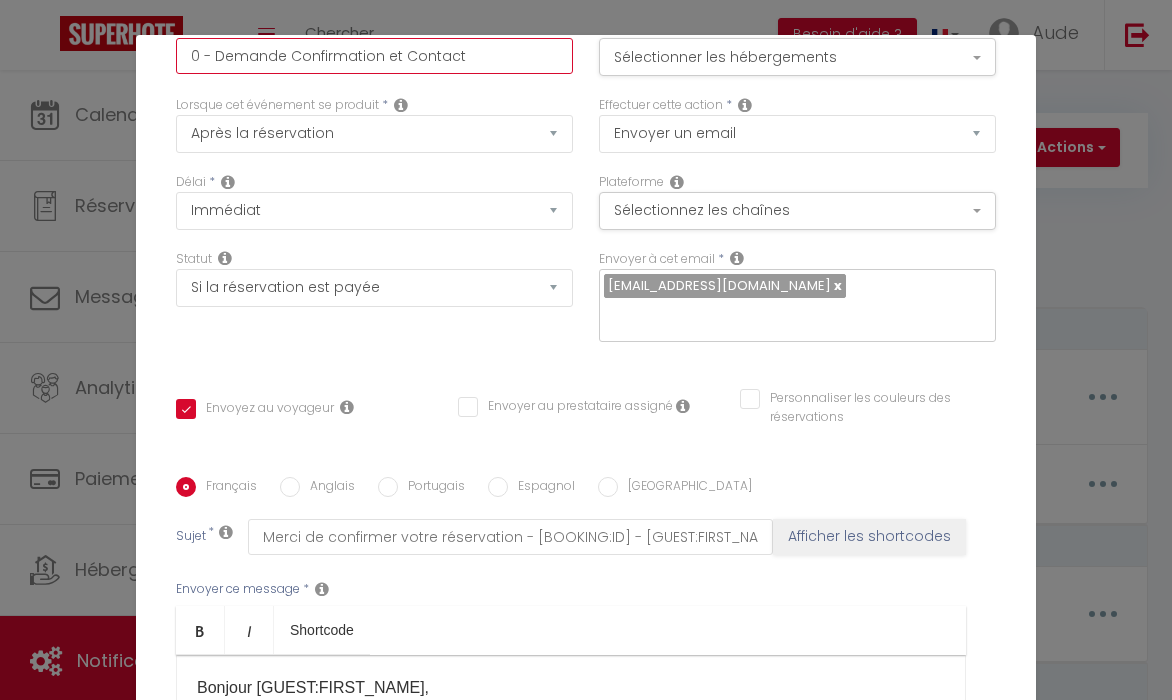 scroll, scrollTop: 0, scrollLeft: 0, axis: both 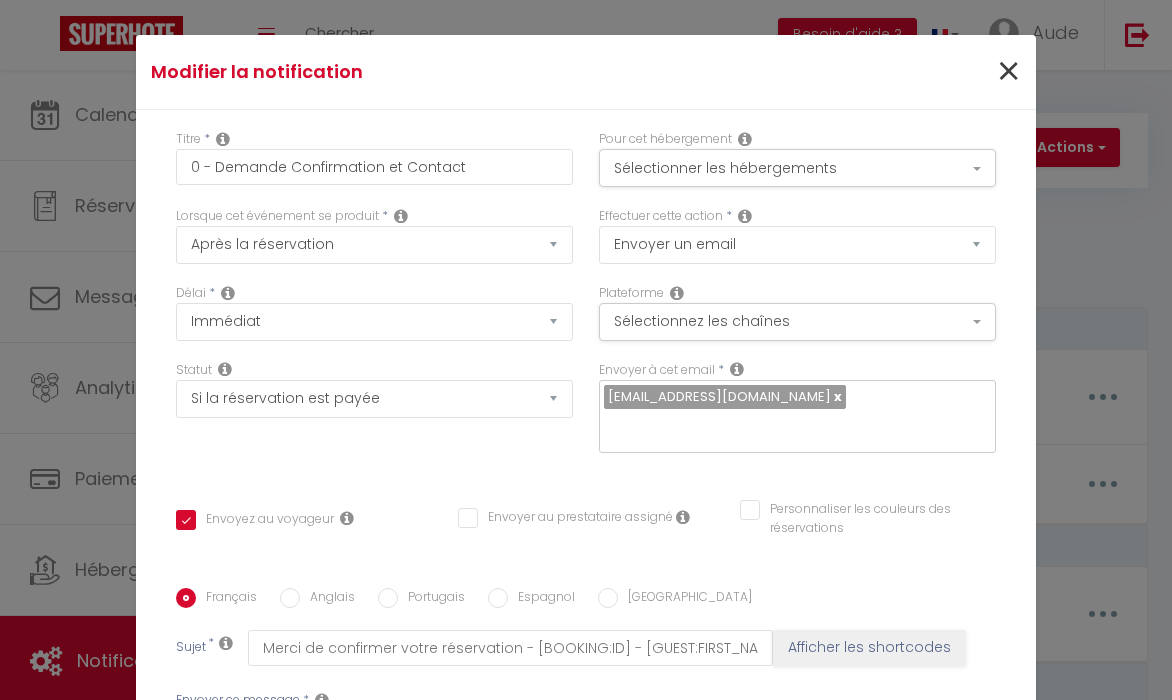 click on "×" at bounding box center (1008, 72) 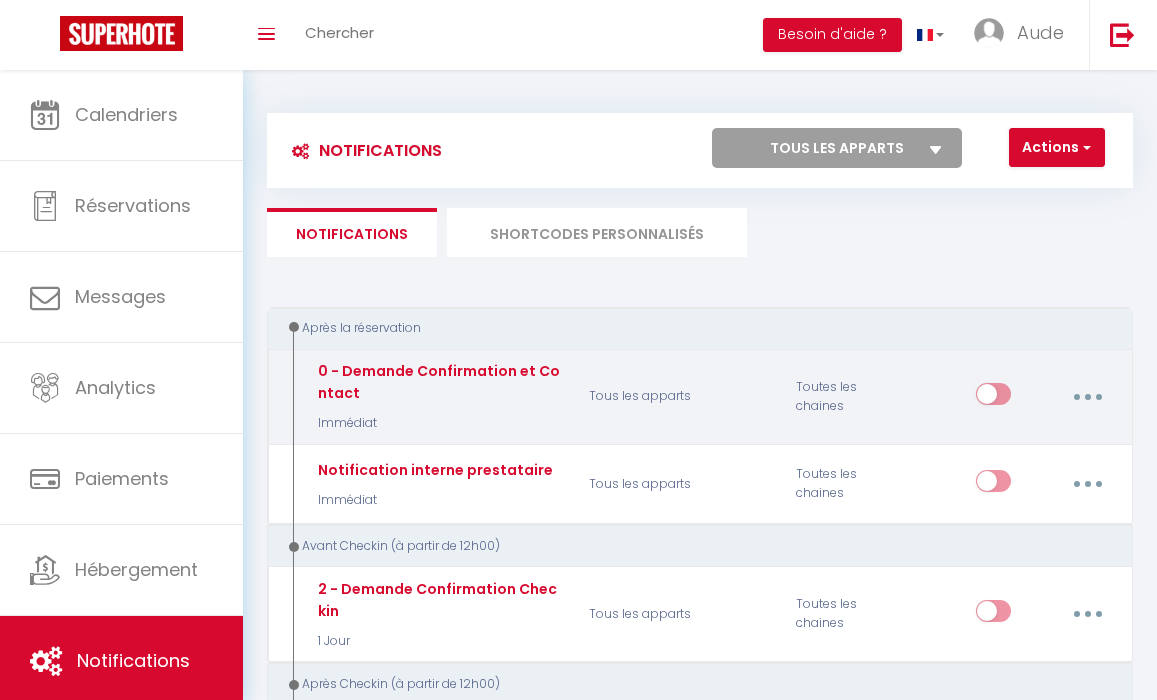 click at bounding box center (1087, 397) 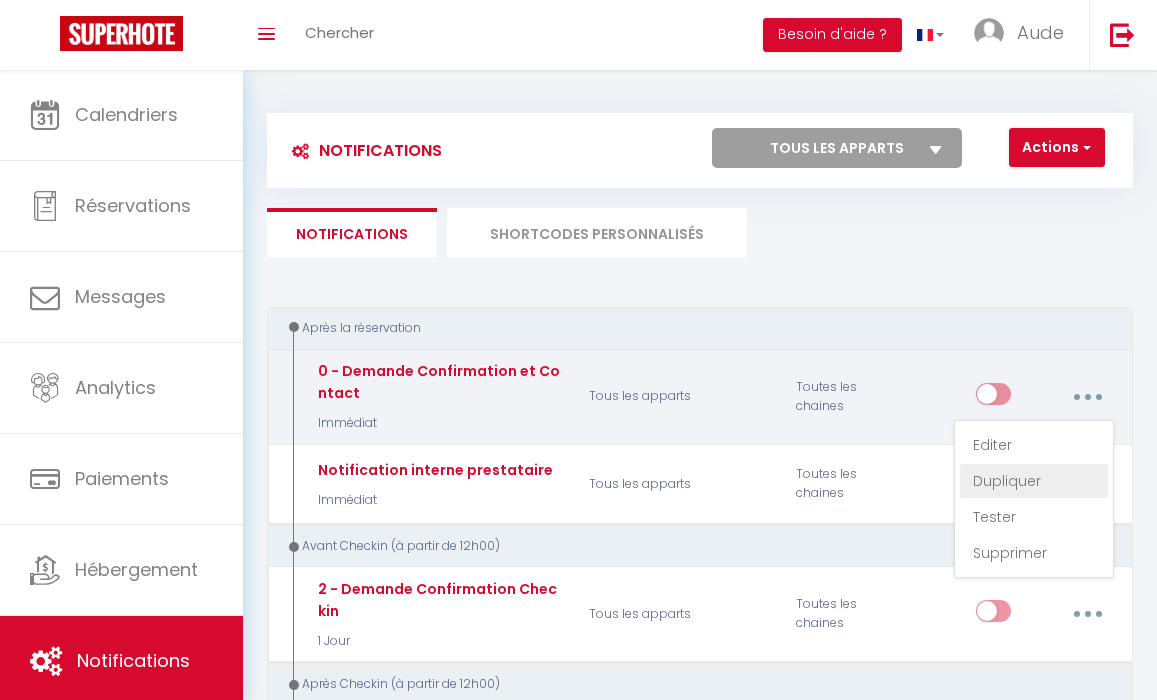 click on "Dupliquer" at bounding box center (1034, 481) 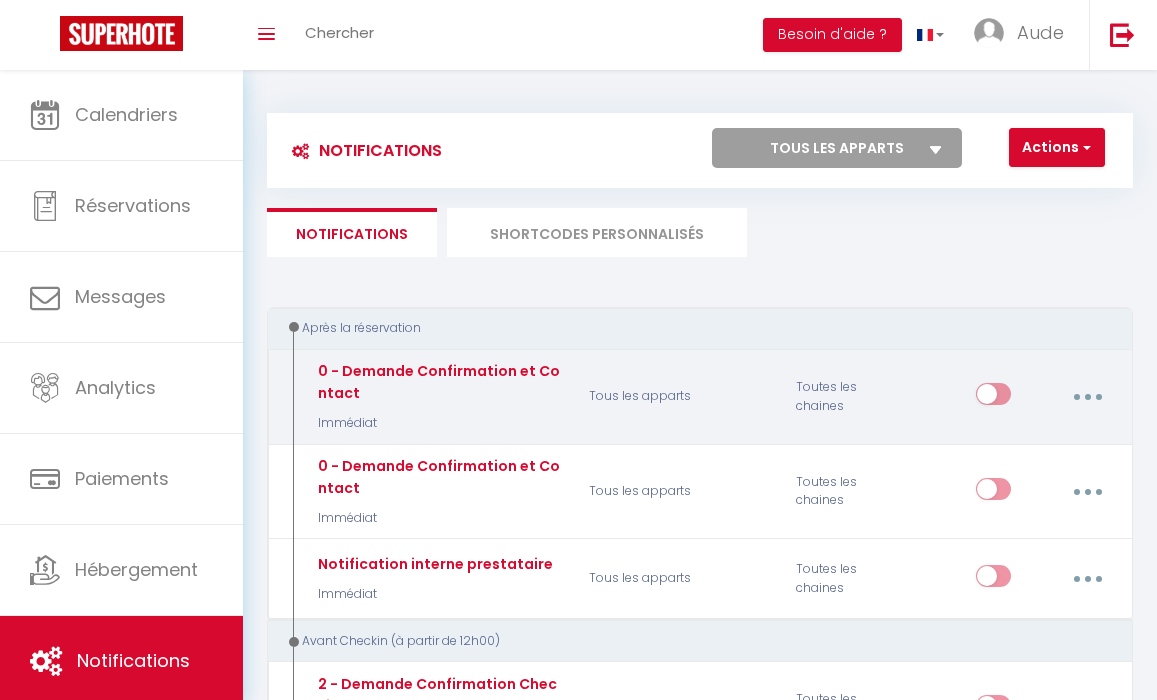 click at bounding box center [1087, 397] 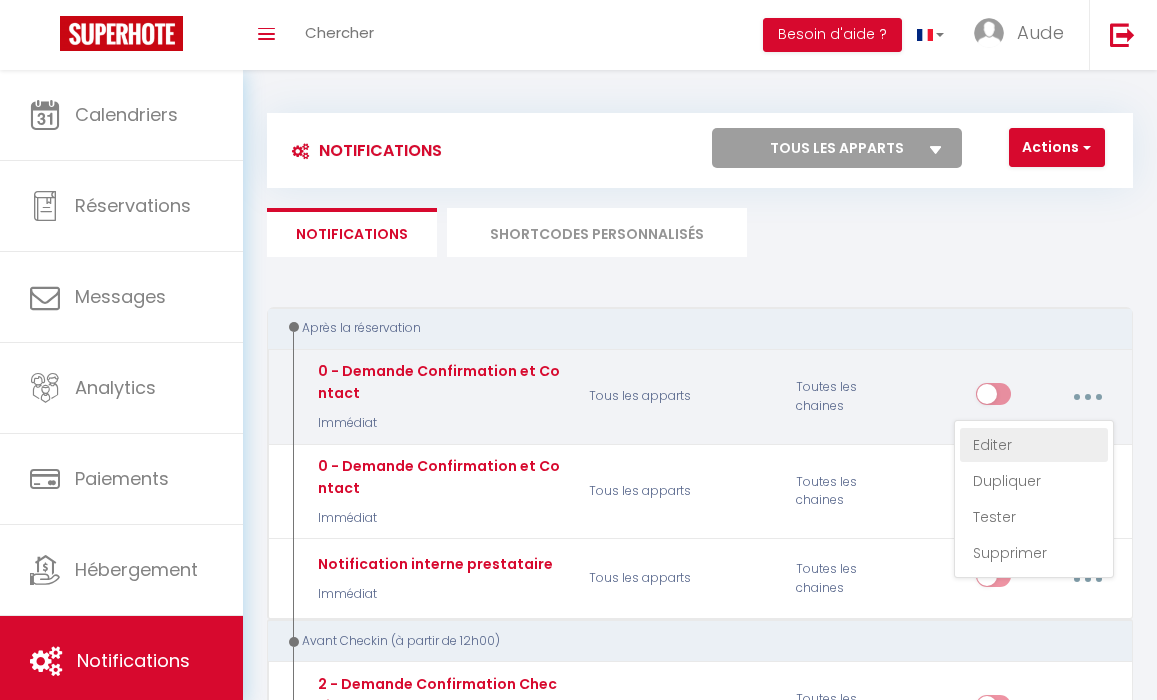 click on "Editer" at bounding box center (1034, 445) 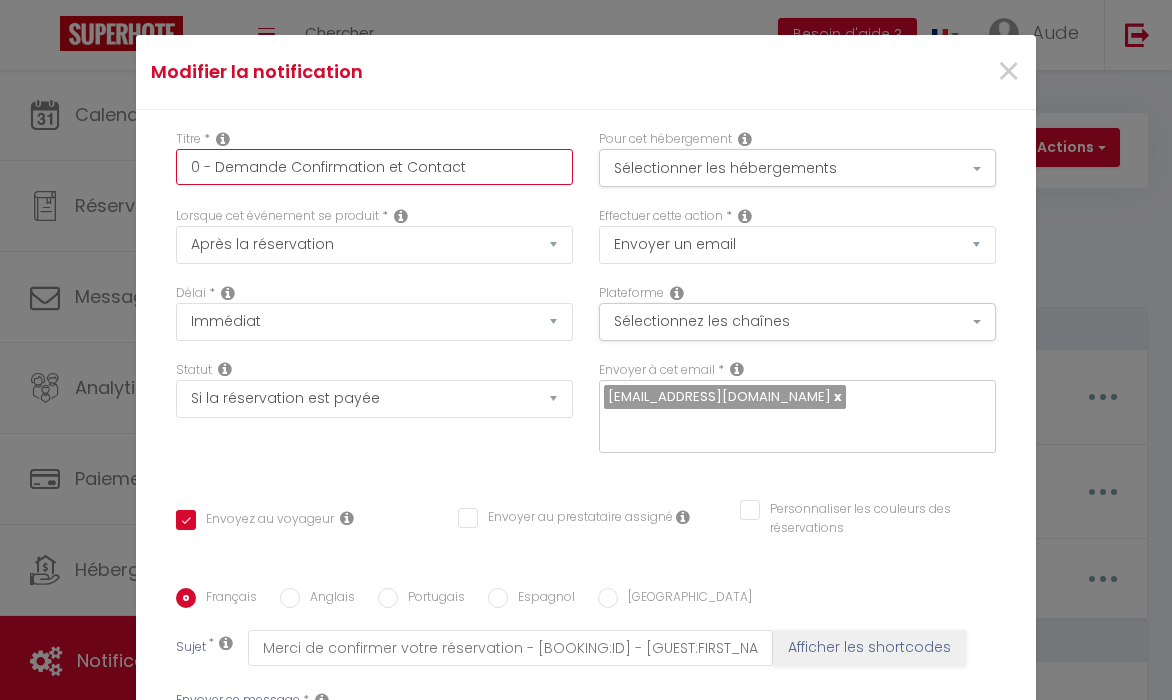 click on "0 - Demande Confirmation et Contact" at bounding box center (374, 167) 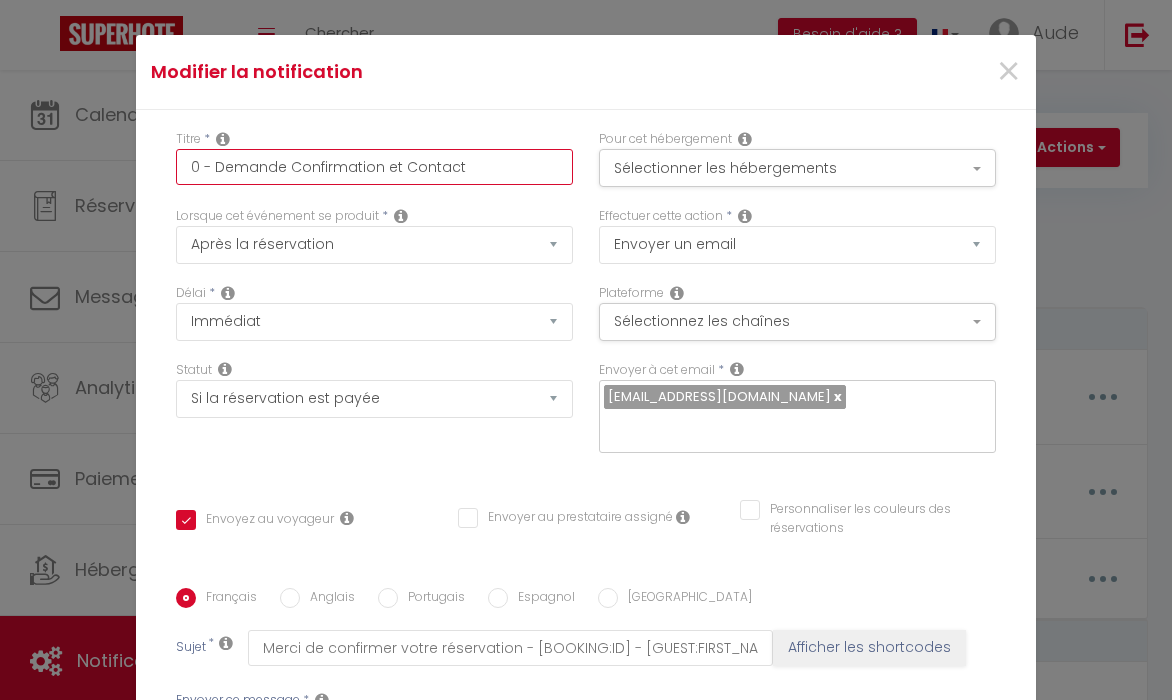 drag, startPoint x: 377, startPoint y: 147, endPoint x: 118, endPoint y: 132, distance: 259.434 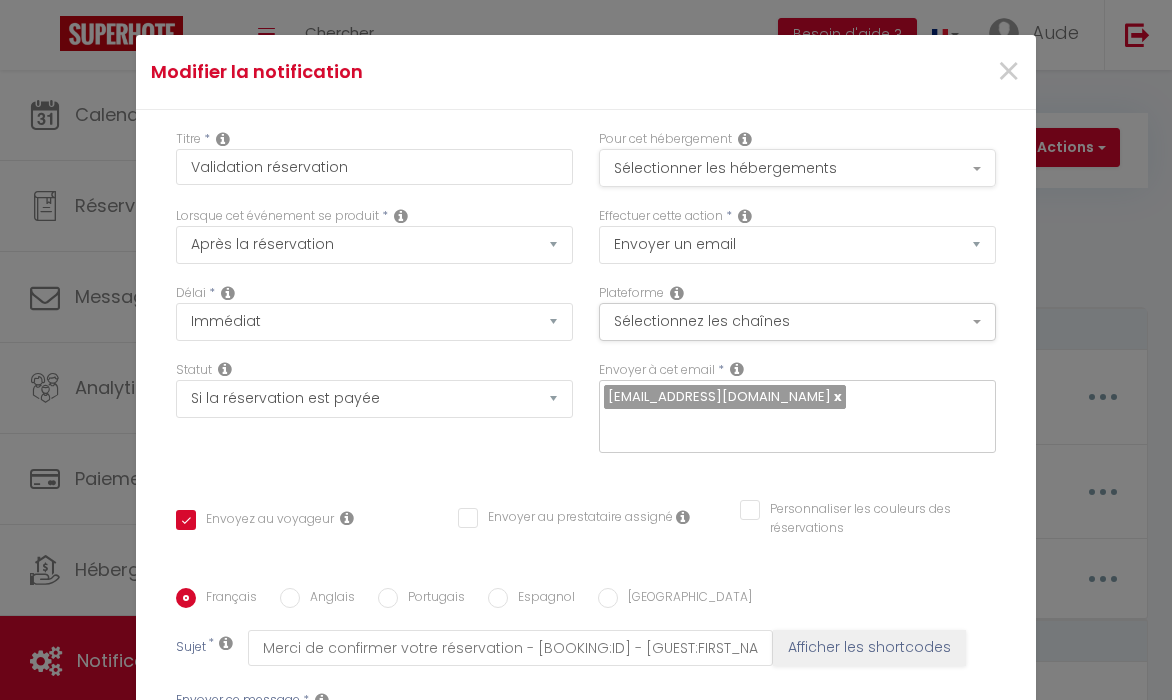 click on "Sélectionner les hébergements" at bounding box center (797, 168) 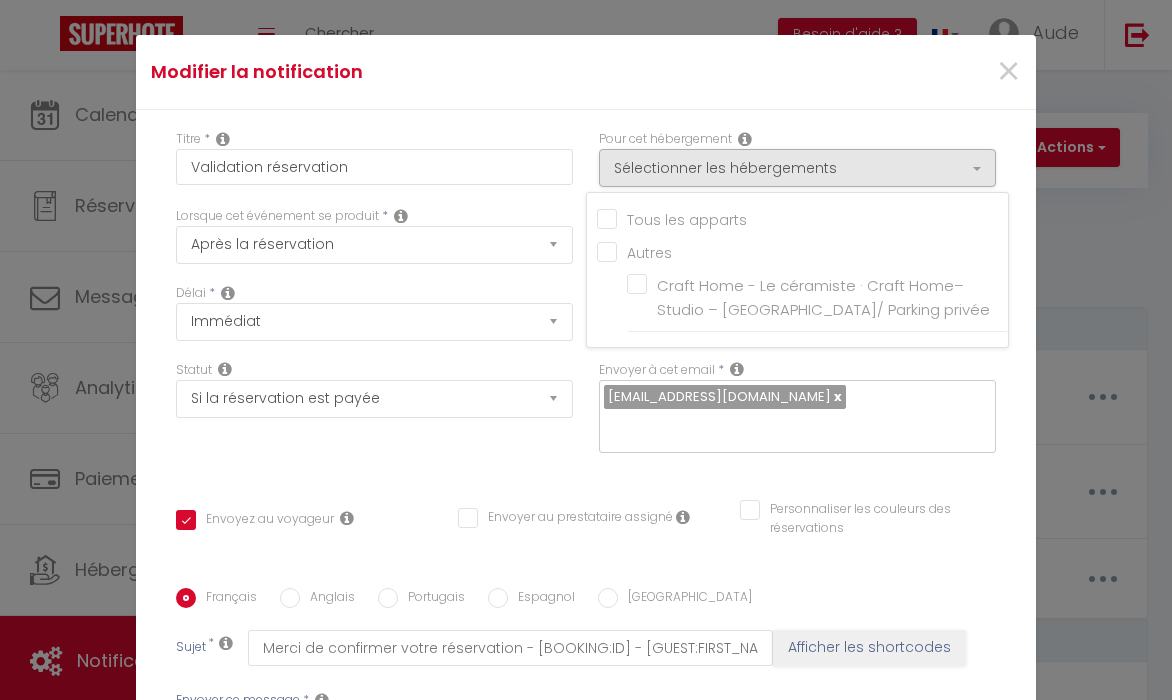 click on "Tous les apparts" at bounding box center [802, 218] 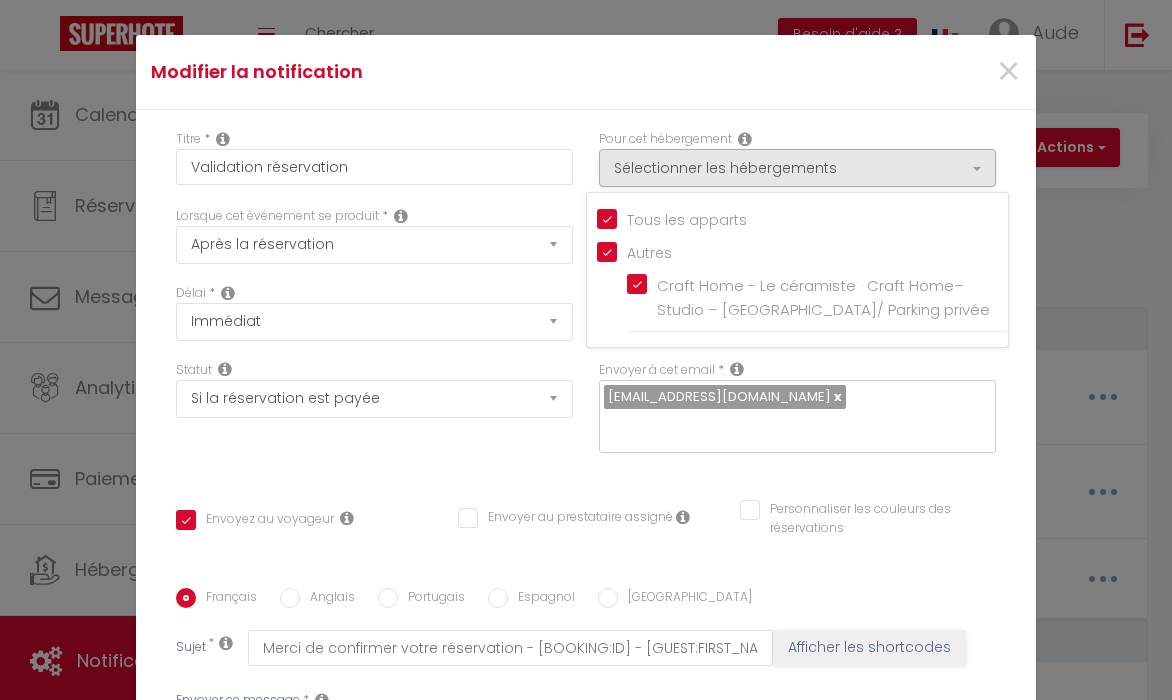 click on "Délai   *     Immédiat + 10 Minutes + 1 Heure + 2 Heures + 3 Heures + 4 Heures + 5 Heures + 6 Heures + 7 Heures + 8 Heures + 9 Heures + 10 Heures + 11 Heures + 12 Heures + 13 Heures + 14 Heures + 15 Heures + 16 Heures + 17 Heures + 18 Heures + 19 Heures + 20 Heures + 21 Heures + 22 Heures + 23 Heures   + 1 Jour + 2 Jours + 3 Jours + 4 Jours + 5 Jours + 6 Jours + 7 Jours + 8 Jours + 9 Jours + 10 Jours + 11 Jours + 12 Jours + 13 Jours + 14 Jours + 15 Jours + 16 Jours + 17 Jours + 18 Jours + 19 Jours + 20 Jours + 21 Jours + 22 Jours + 23 Jours + 24 Jours + 25 Jours + 26 Jours + 27 Jours + 28 Jours + 29 Jours + 30 Jours + 31 Jours + 32 Jours + 33 Jours + 34 Jours + 35 Jours + 36 Jours + 37 Jours + 38 Jours + 39 Jours + 40 Jours + 41 Jours + 42 Jours + 43 Jours + 44 Jours + 45 Jours + 46 Jours + 47 Jours + 48 Jours + 49 Jours + 50 Jours + 51 Jours + 52 Jours + 53 Jours + 54 Jours + 55 Jours + 56 Jours + 57 Jours + 58 Jours + 59 Jours + 60 Jours + 61 Jours + 62 Jours + 63 Jours + 64 Jours + 65 Jours + 66 Jours" at bounding box center (374, 312) 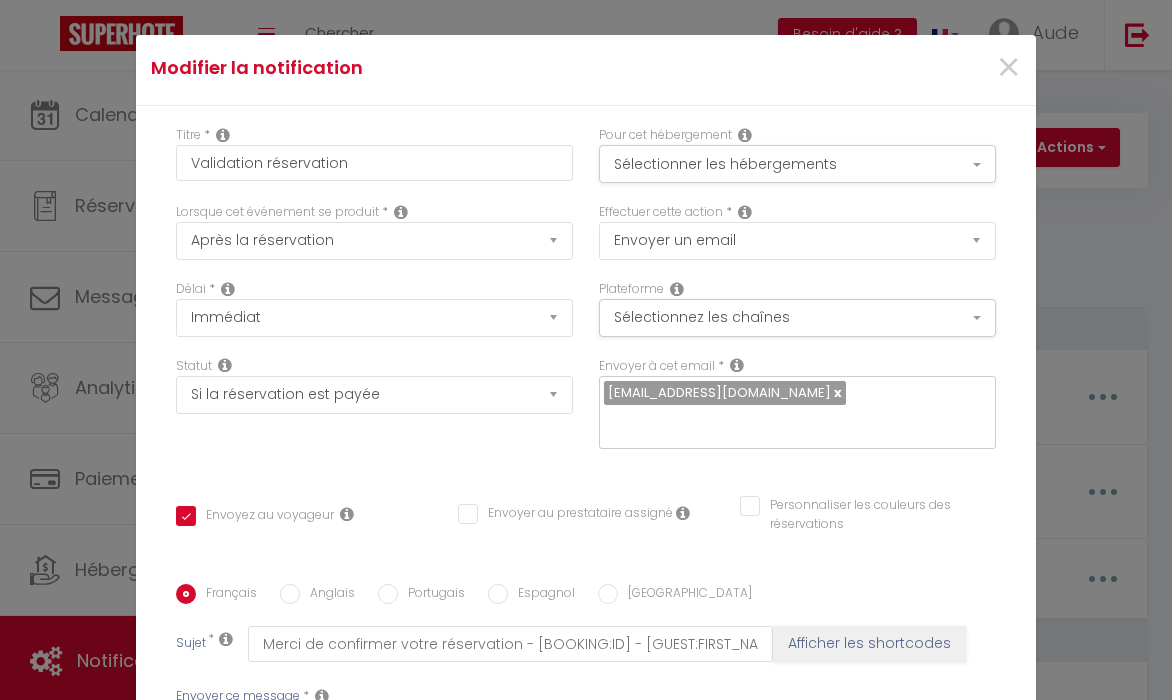 scroll, scrollTop: 28, scrollLeft: 0, axis: vertical 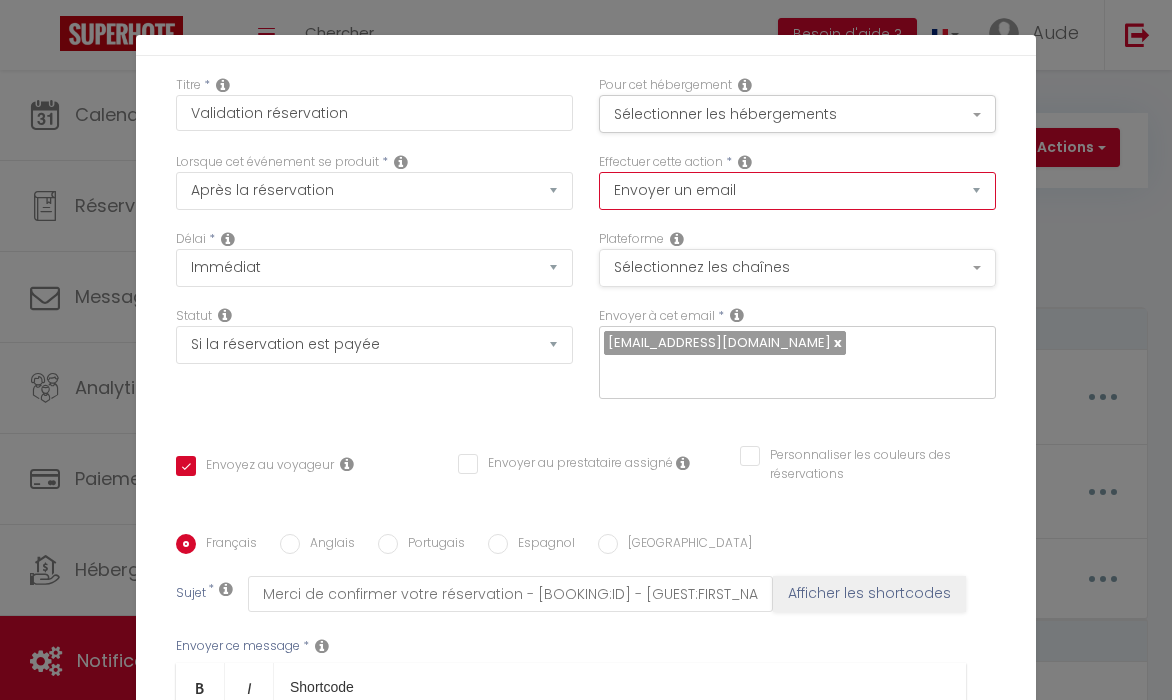 click on "Sélectionnez les chaînes" at bounding box center (797, 268) 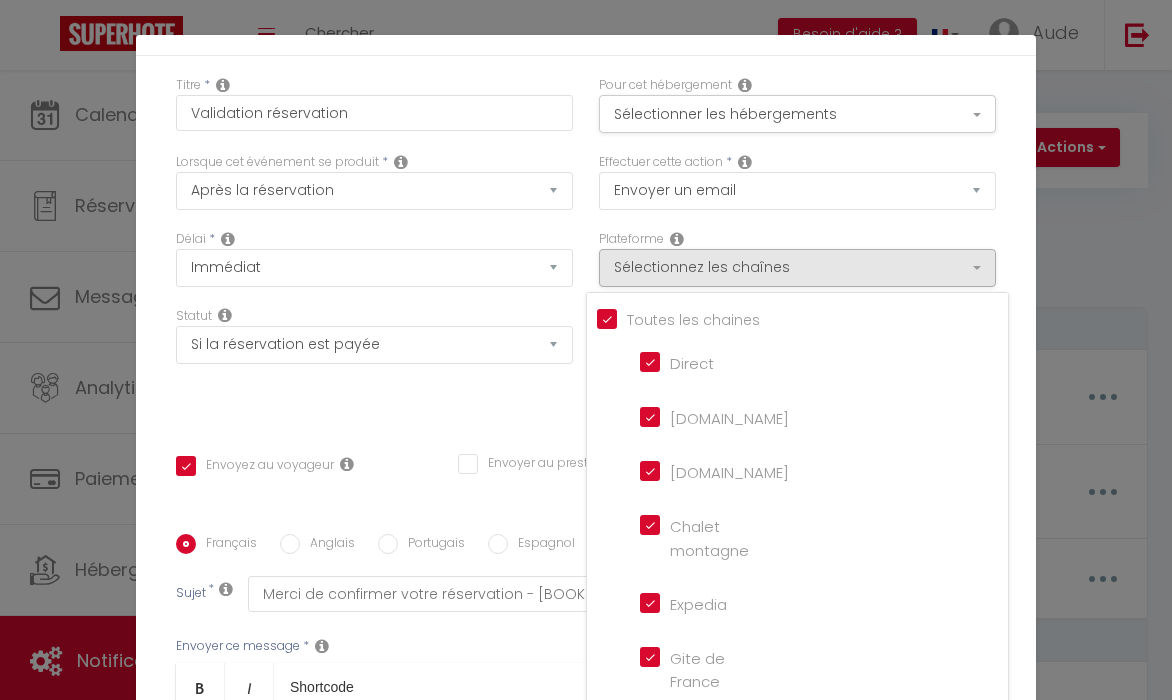 click on "Délai   *     Immédiat + 10 Minutes + 1 Heure + 2 Heures + 3 Heures + 4 Heures + 5 Heures + 6 Heures + 7 Heures + 8 Heures + 9 Heures + 10 Heures + 11 Heures + 12 Heures + 13 Heures + 14 Heures + 15 Heures + 16 Heures + 17 Heures + 18 Heures + 19 Heures + 20 Heures + 21 Heures + 22 Heures + 23 Heures   + 1 Jour + 2 Jours + 3 Jours + 4 Jours + 5 Jours + 6 Jours + 7 Jours + 8 Jours + 9 Jours + 10 Jours + 11 Jours + 12 Jours + 13 Jours + 14 Jours + 15 Jours + 16 Jours + 17 Jours + 18 Jours + 19 Jours + 20 Jours + 21 Jours + 22 Jours + 23 Jours + 24 Jours + 25 Jours + 26 Jours + 27 Jours + 28 Jours + 29 Jours + 30 Jours + 31 Jours + 32 Jours + 33 Jours + 34 Jours + 35 Jours + 36 Jours + 37 Jours + 38 Jours + 39 Jours + 40 Jours + 41 Jours + 42 Jours + 43 Jours + 44 Jours + 45 Jours + 46 Jours + 47 Jours + 48 Jours + 49 Jours + 50 Jours + 51 Jours + 52 Jours + 53 Jours + 54 Jours + 55 Jours + 56 Jours + 57 Jours + 58 Jours + 59 Jours + 60 Jours + 61 Jours + 62 Jours + 63 Jours + 64 Jours + 65 Jours + 66 Jours" at bounding box center [374, 258] 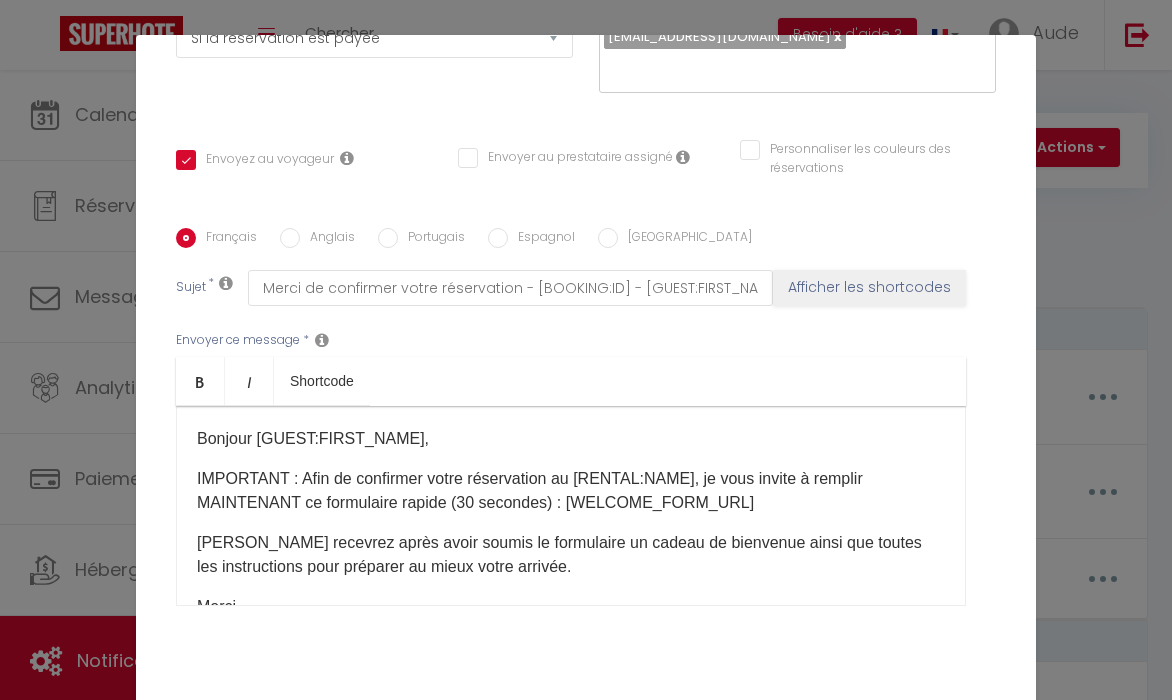 scroll, scrollTop: 364, scrollLeft: 0, axis: vertical 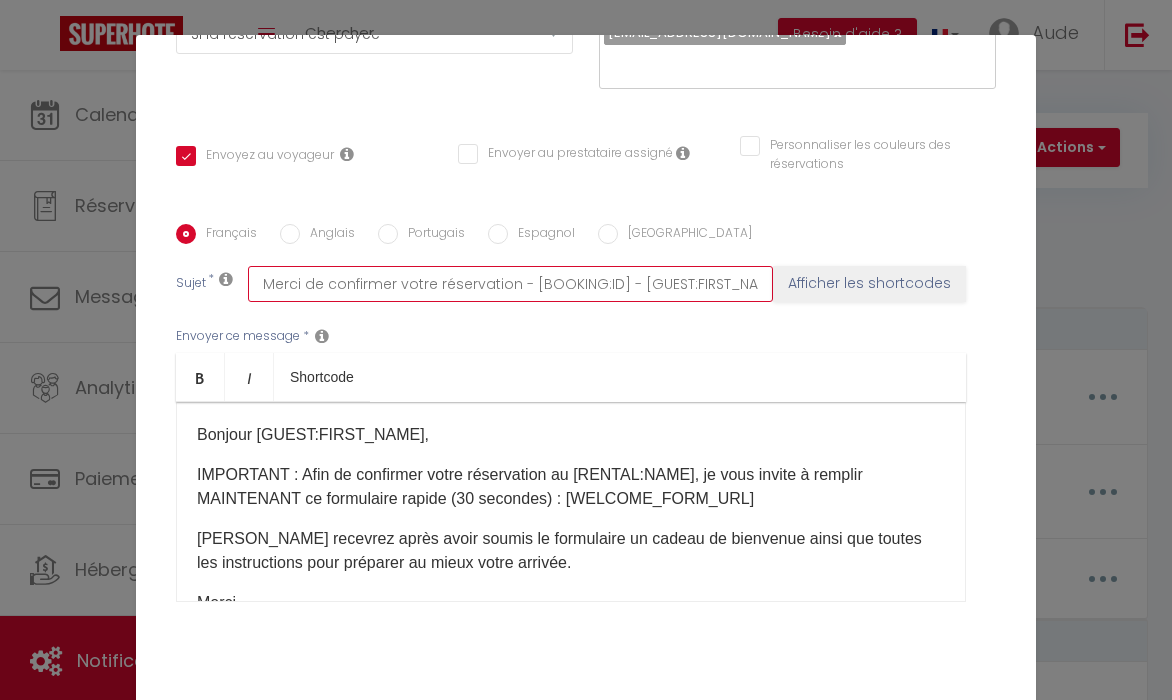 drag, startPoint x: 387, startPoint y: 283, endPoint x: 307, endPoint y: 283, distance: 80 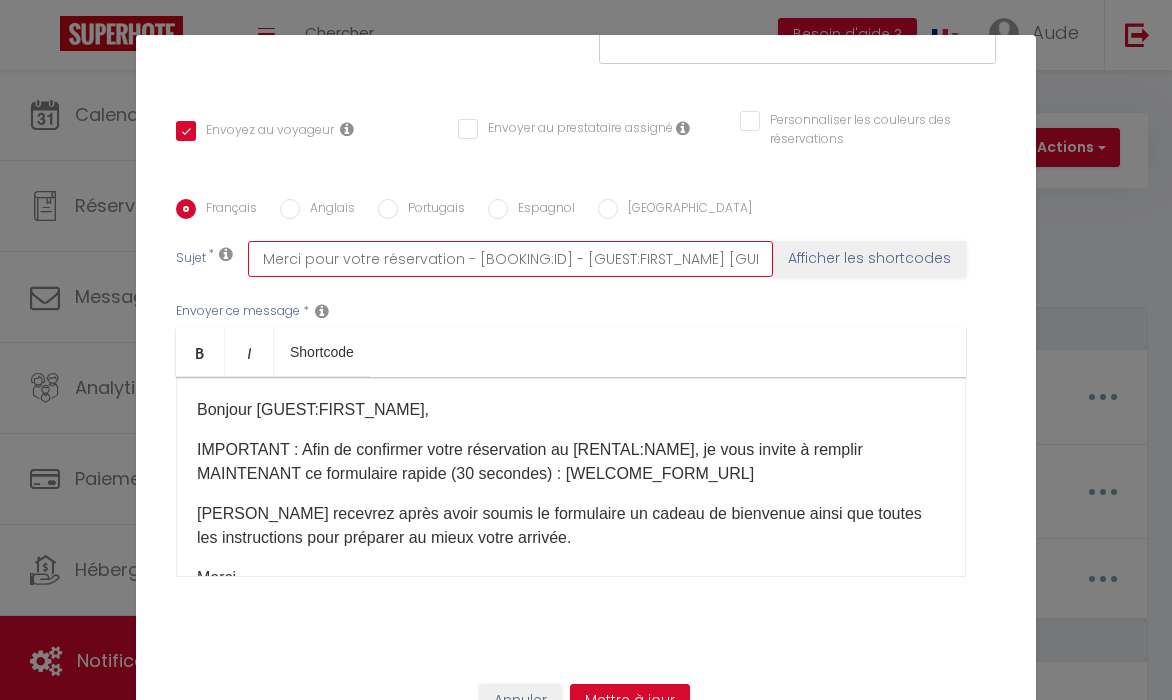 scroll, scrollTop: 391, scrollLeft: 0, axis: vertical 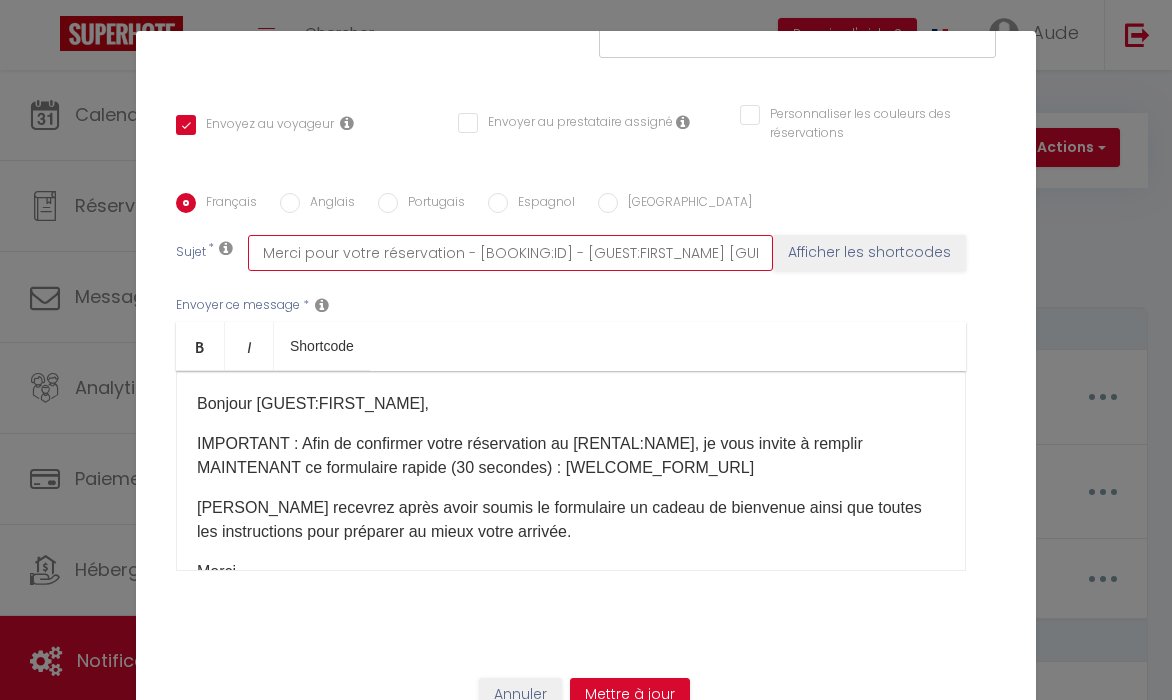 drag, startPoint x: 602, startPoint y: 251, endPoint x: 758, endPoint y: 258, distance: 156.15697 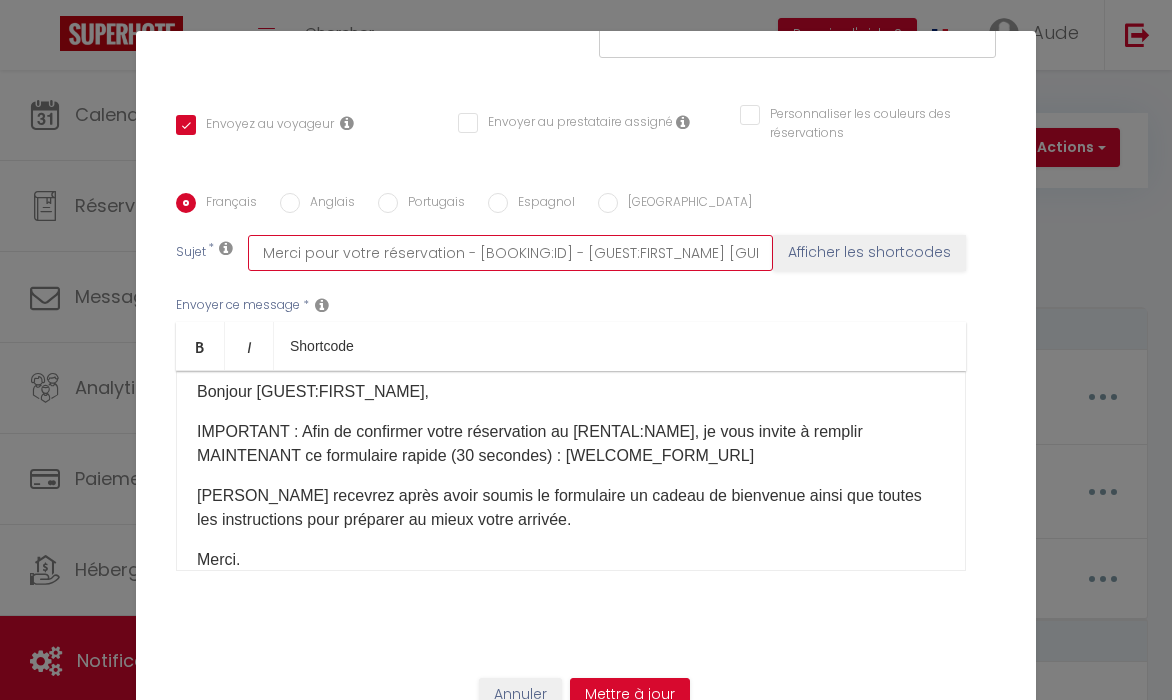 scroll, scrollTop: 0, scrollLeft: 0, axis: both 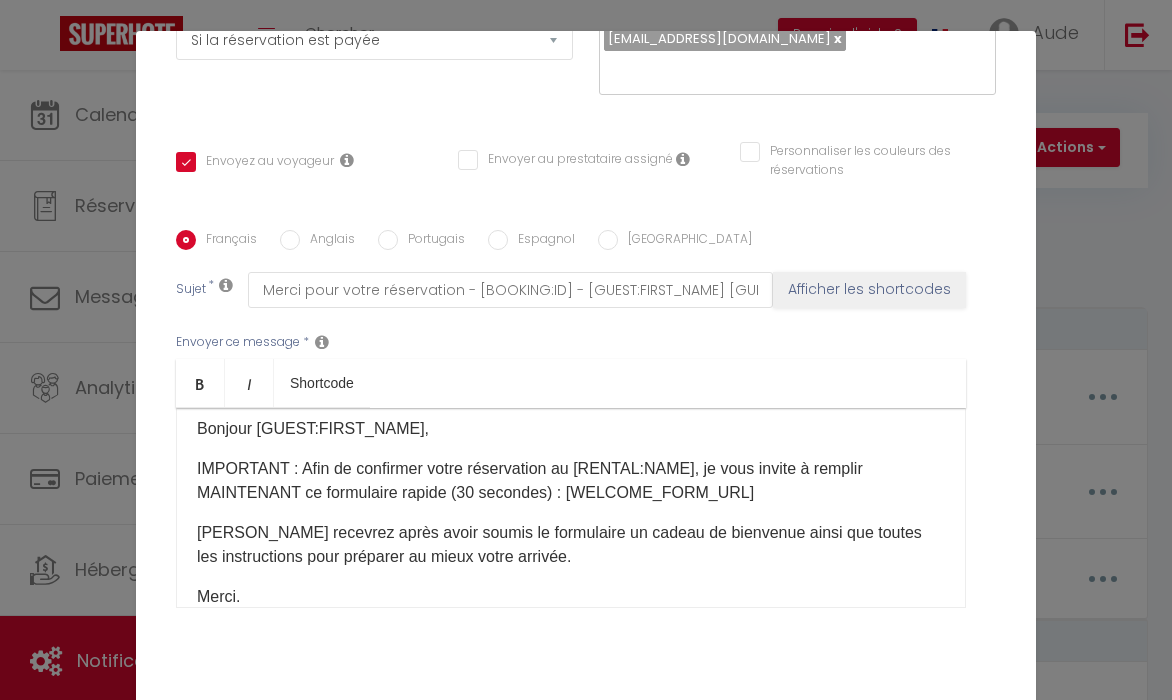 drag, startPoint x: 225, startPoint y: 491, endPoint x: 315, endPoint y: 571, distance: 120.41595 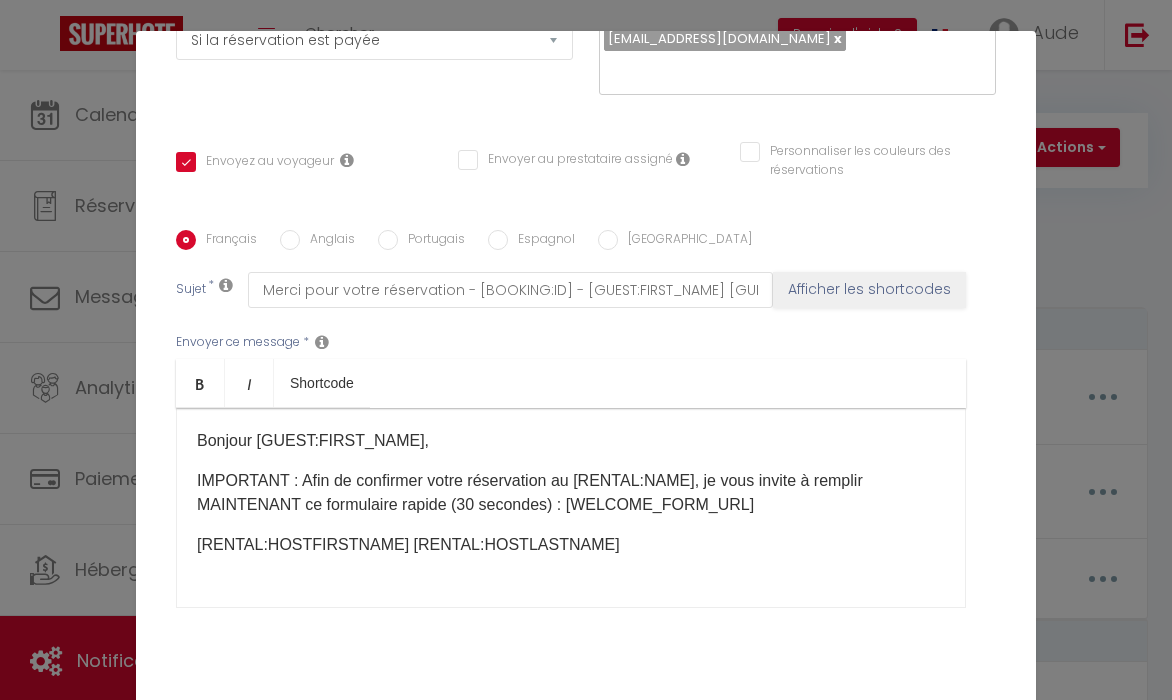 scroll, scrollTop: 0, scrollLeft: 0, axis: both 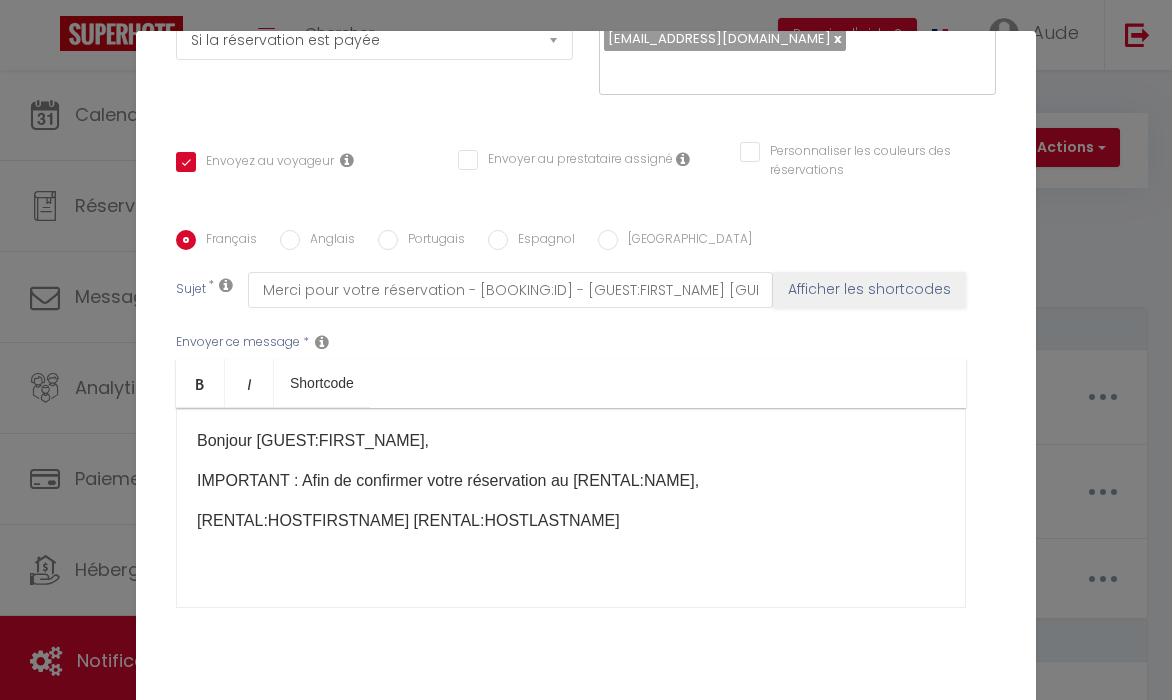 drag, startPoint x: 555, startPoint y: 479, endPoint x: 395, endPoint y: 488, distance: 160.25293 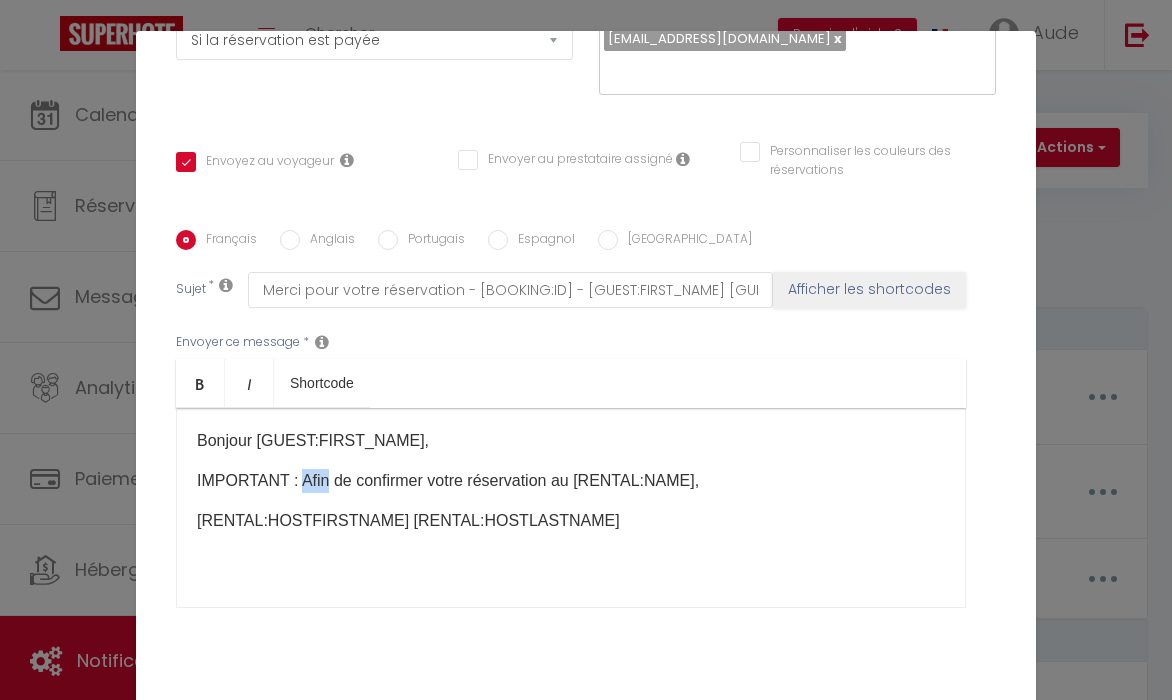 click on "IMPORTANT : Afin de confirmer votre réservation au [RENTAL:NAME]," at bounding box center [571, 481] 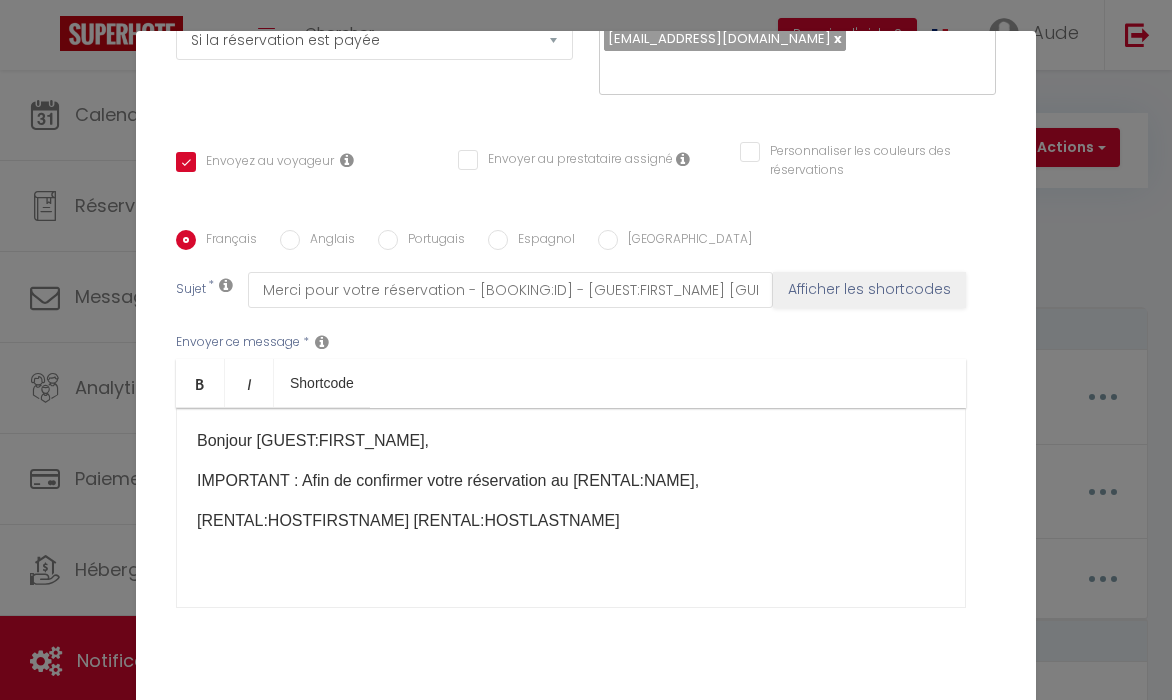 drag, startPoint x: 562, startPoint y: 476, endPoint x: 548, endPoint y: 479, distance: 14.3178215 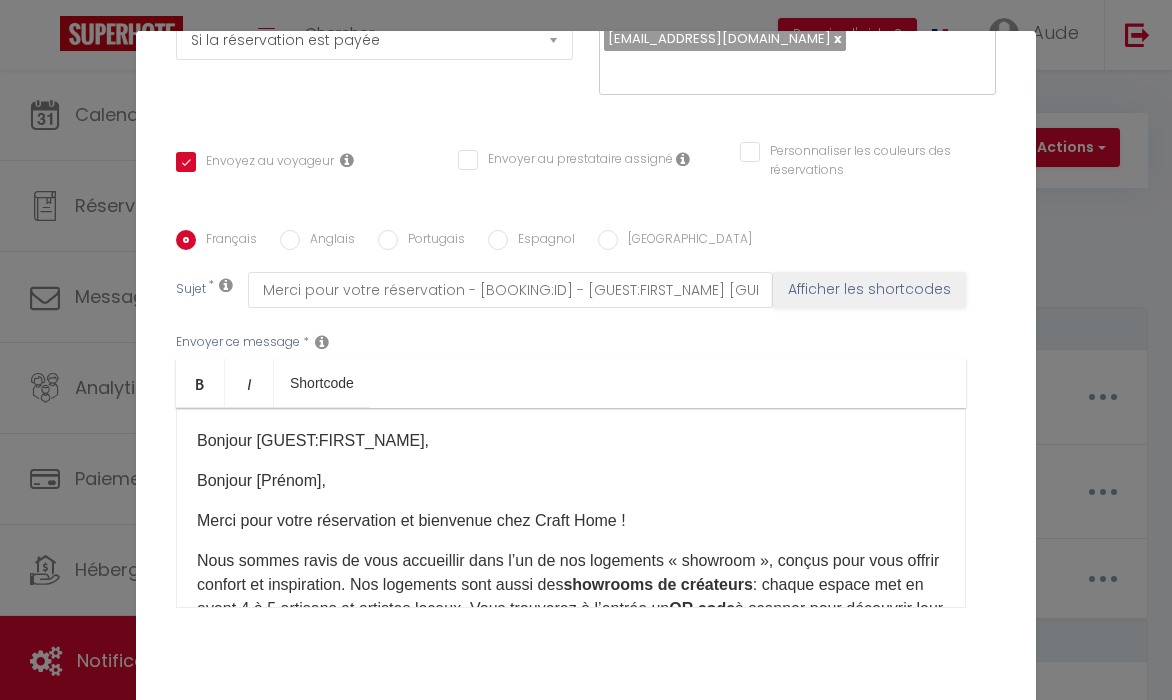 drag, startPoint x: 319, startPoint y: 483, endPoint x: 202, endPoint y: 476, distance: 117.20921 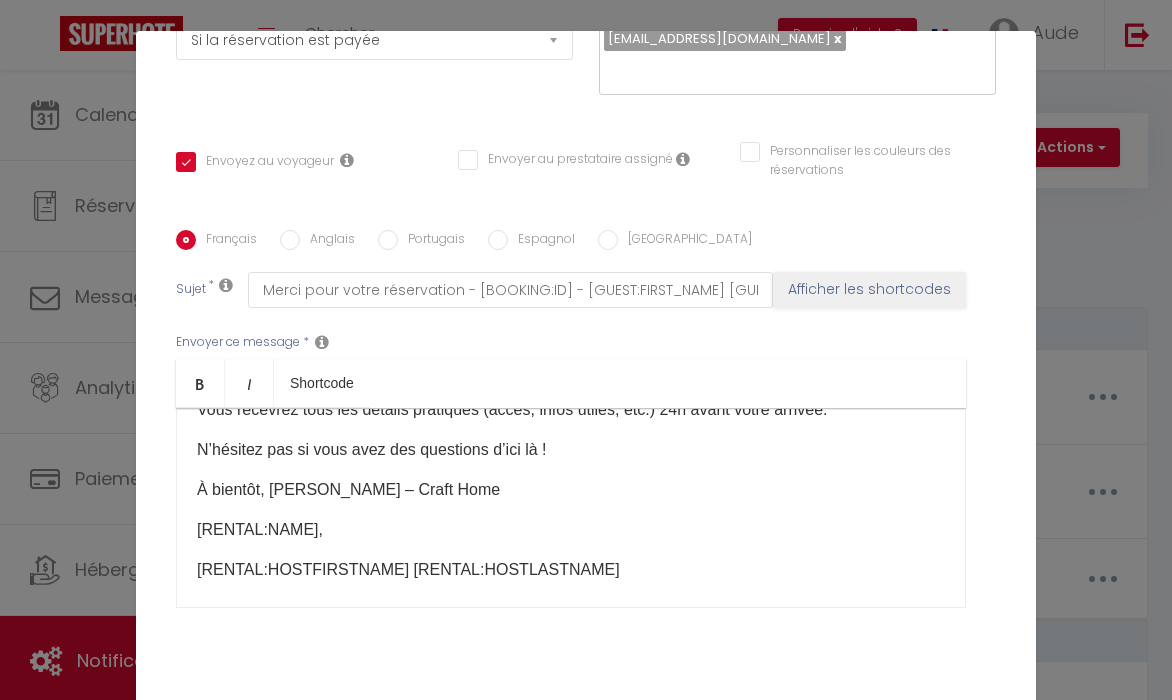 scroll, scrollTop: 227, scrollLeft: 0, axis: vertical 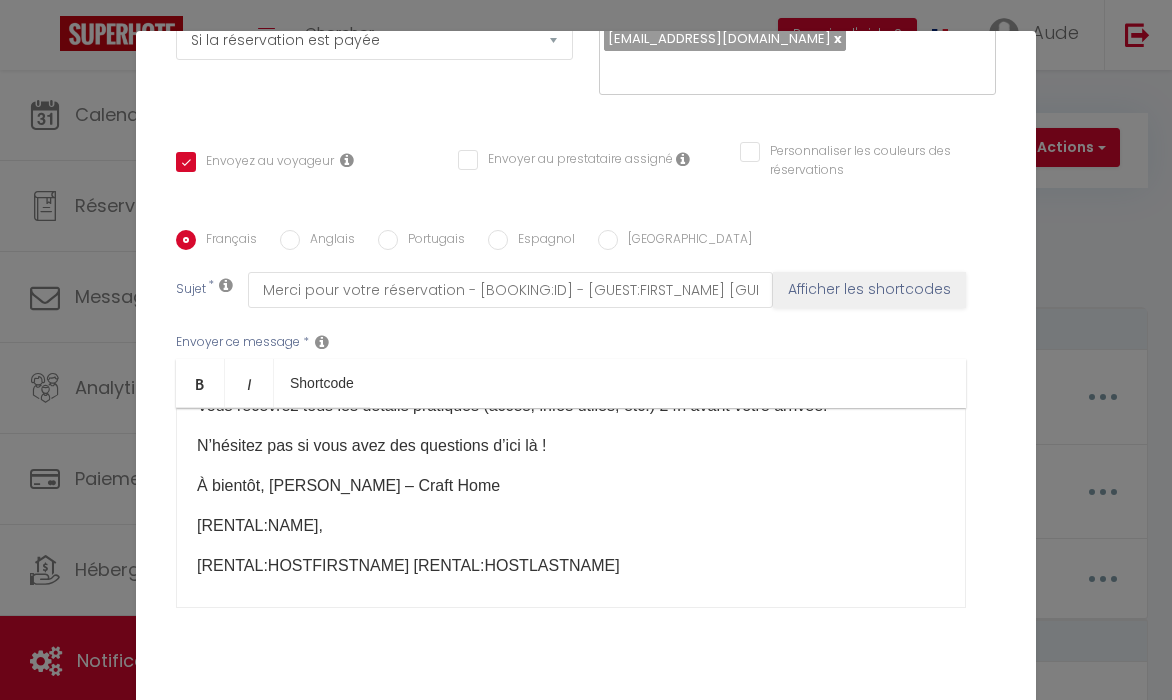 drag, startPoint x: 335, startPoint y: 533, endPoint x: 224, endPoint y: 526, distance: 111.220505 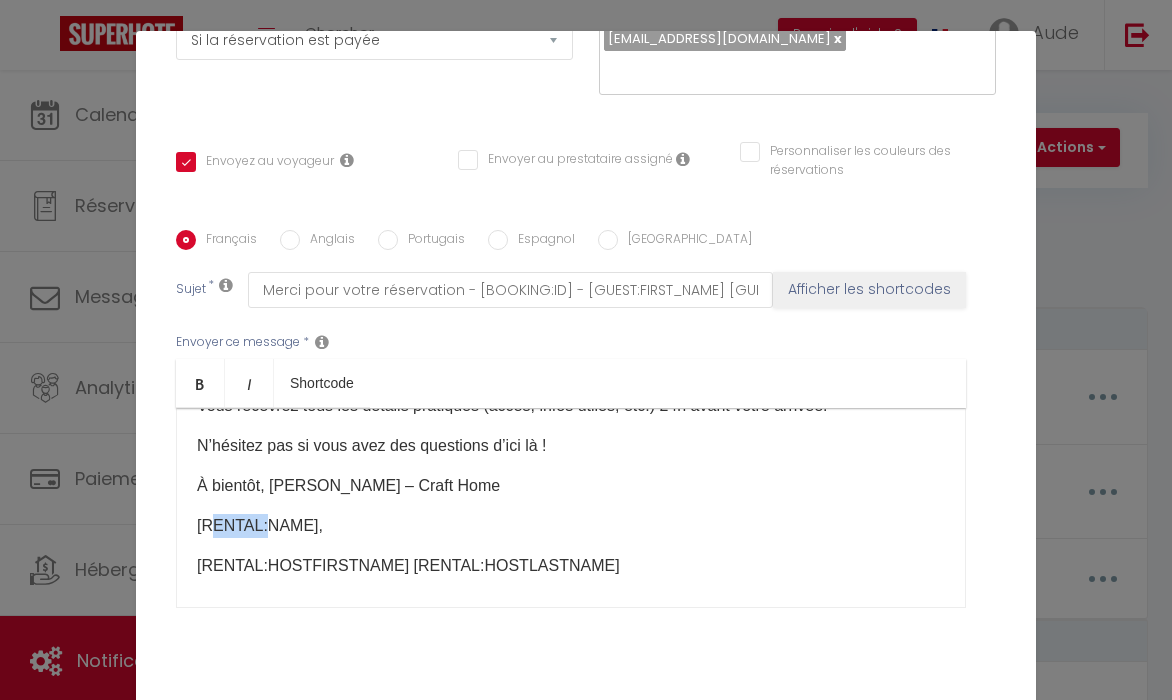 click on "[RENTAL:NAME]," at bounding box center (571, 526) 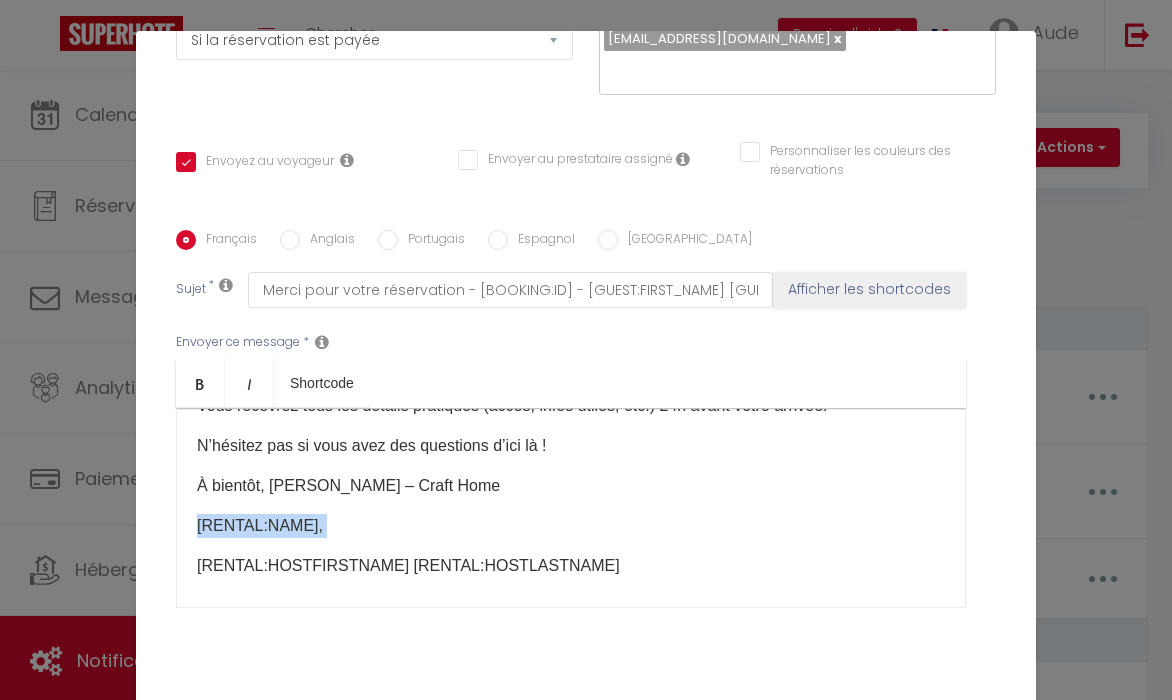 click on "[RENTAL:NAME]," at bounding box center (571, 526) 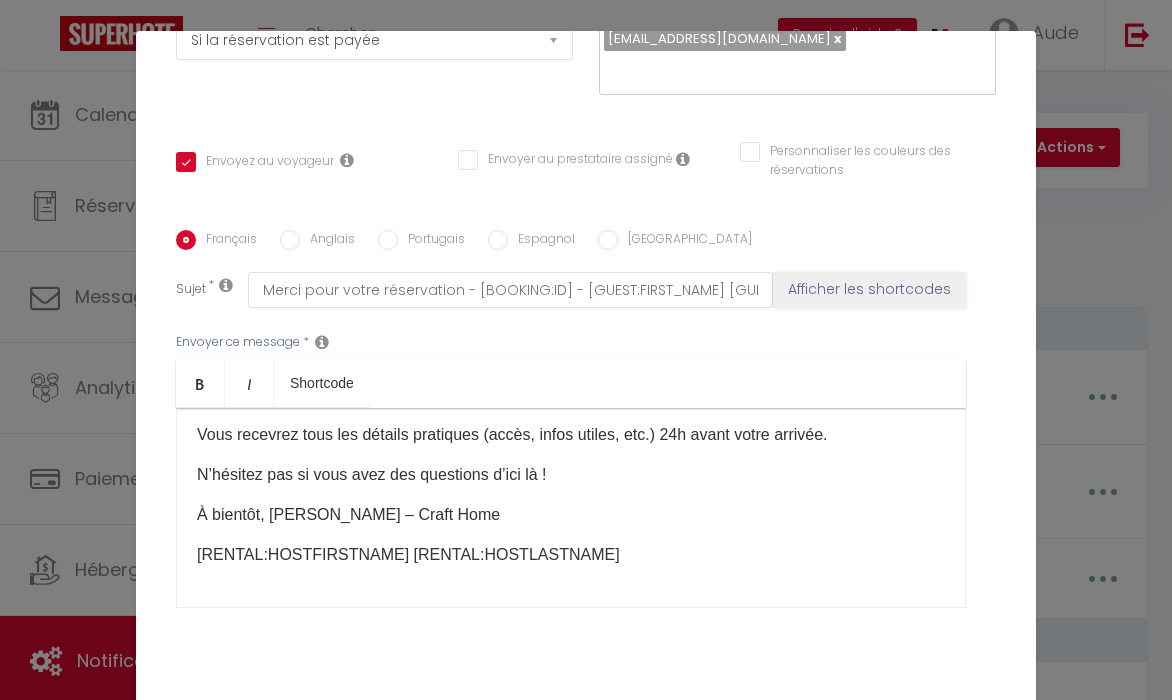 scroll, scrollTop: 198, scrollLeft: 0, axis: vertical 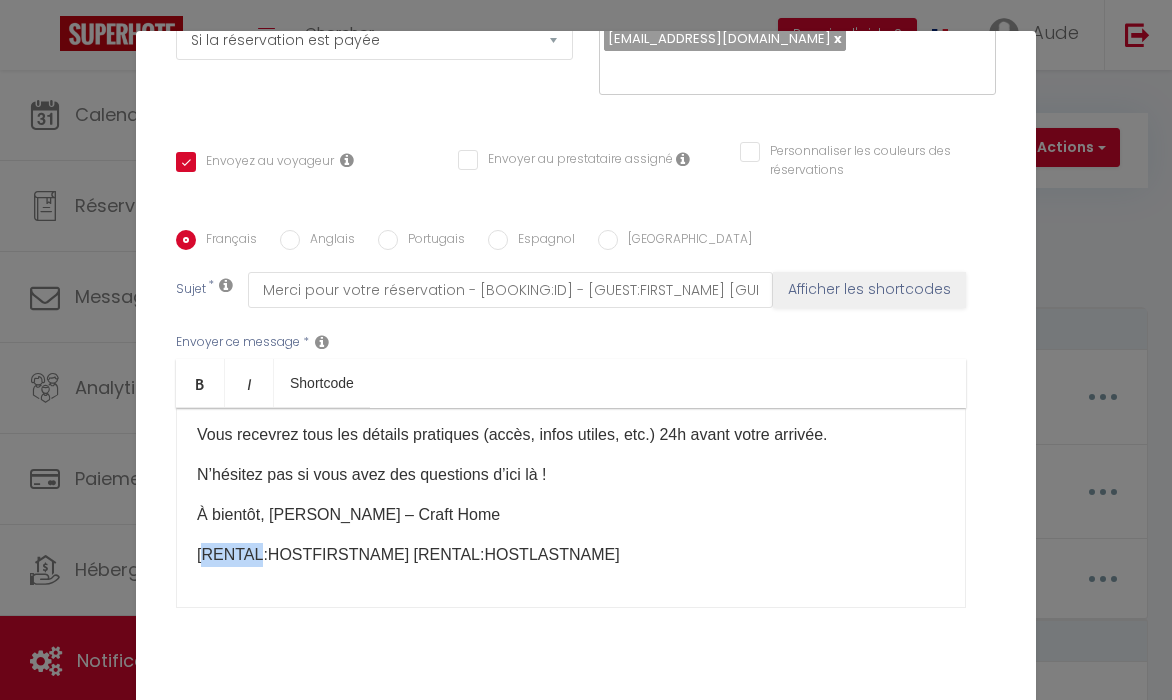 click on "[RENTAL:HOSTFIRSTNAME] [RENTAL:HOSTLASTNAME]" at bounding box center [571, 555] 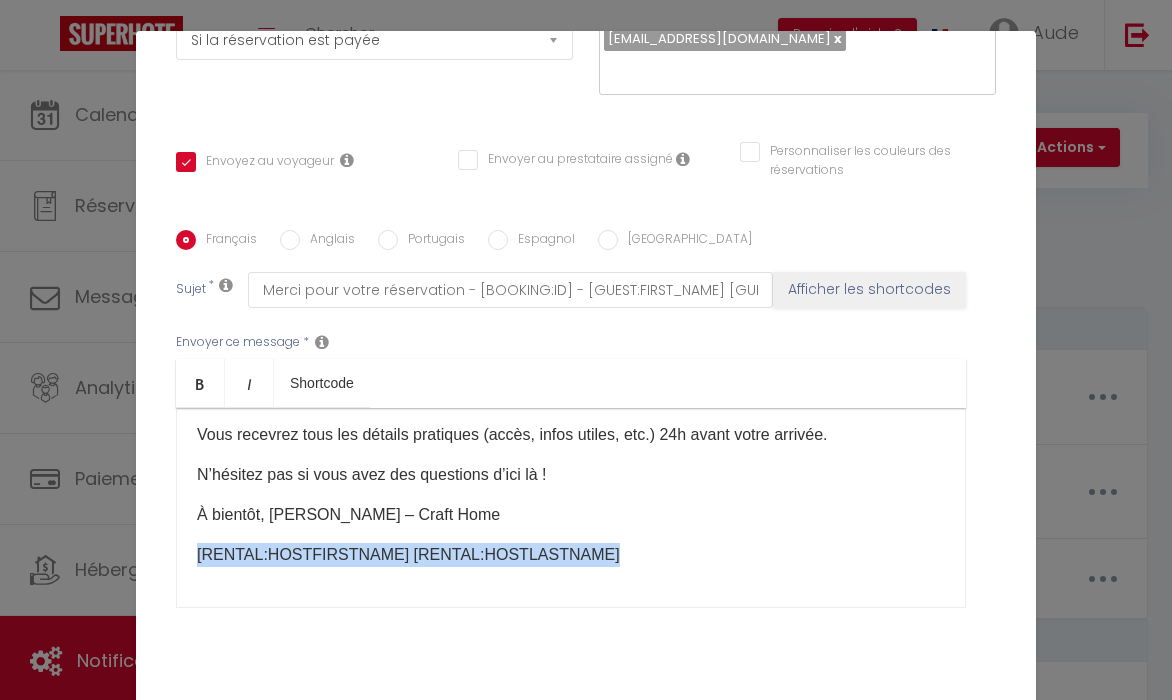 click on "[RENTAL:HOSTFIRSTNAME] [RENTAL:HOSTLASTNAME]" at bounding box center [571, 555] 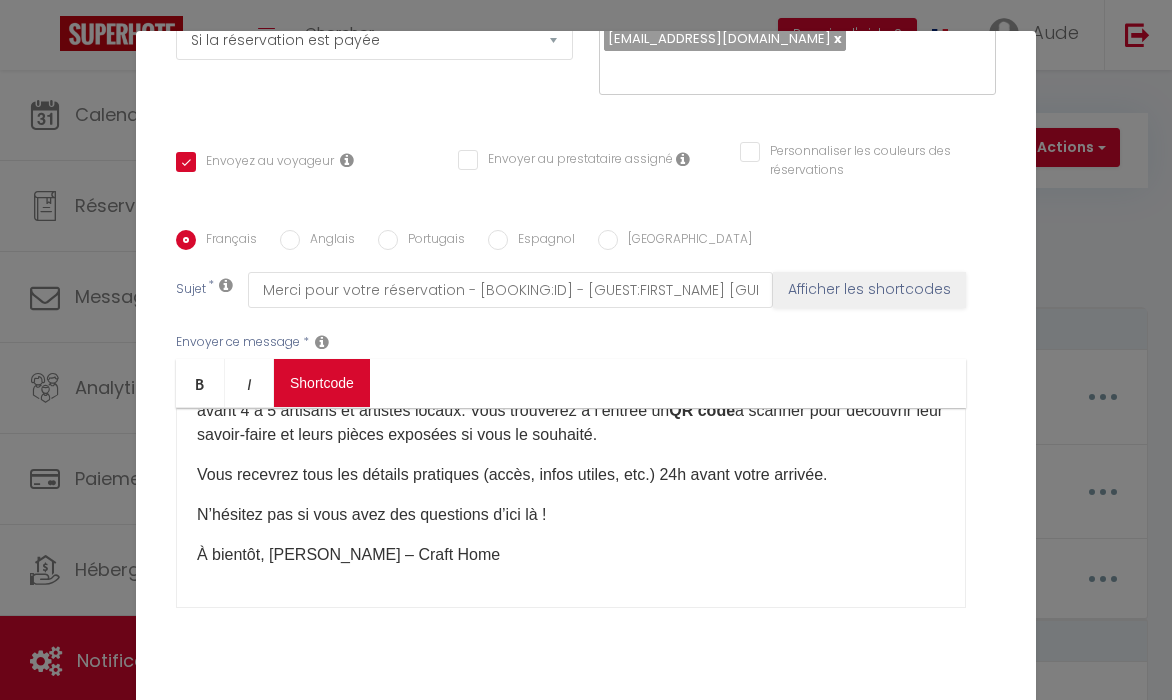 scroll, scrollTop: 0, scrollLeft: 0, axis: both 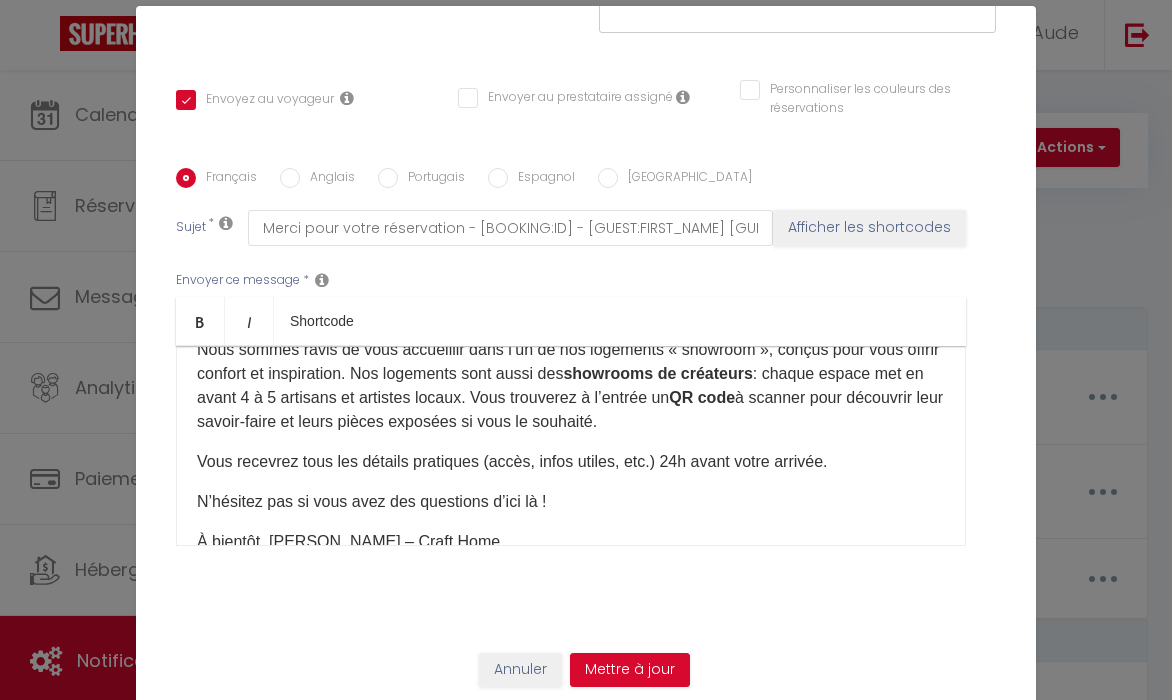 drag, startPoint x: 521, startPoint y: 459, endPoint x: 481, endPoint y: 458, distance: 40.012497 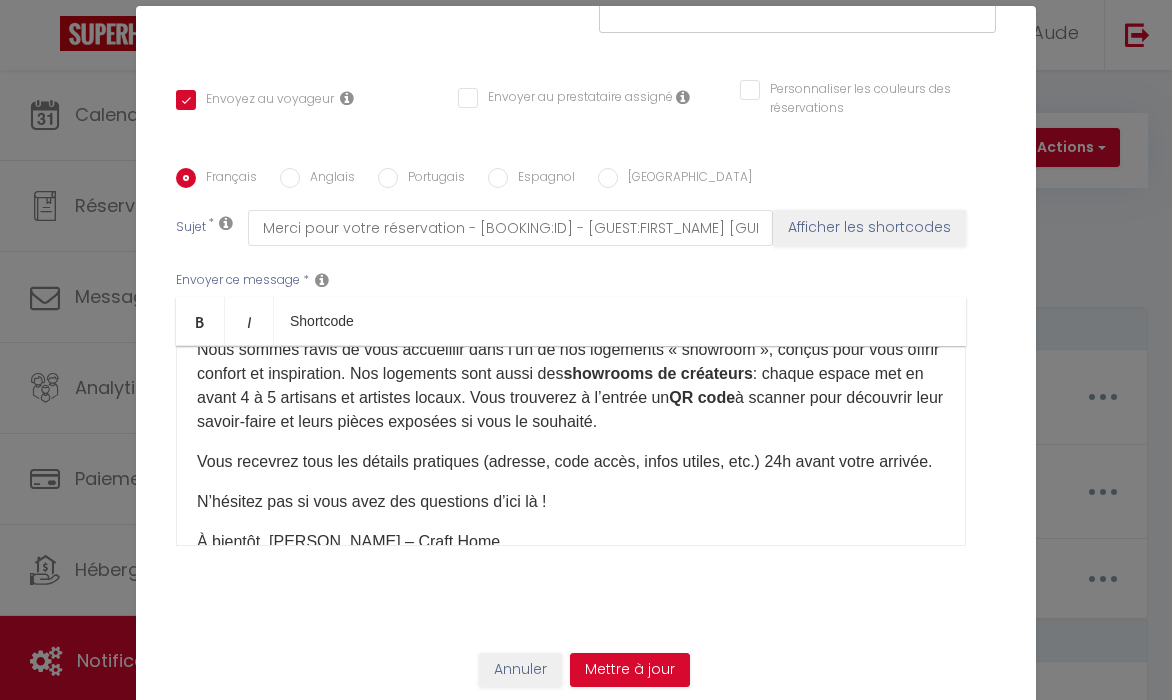 click on "Vous recevrez tous les détails pratiques (adresse, code accès, infos utiles, etc.) 24h avant votre arrivée." at bounding box center (571, 462) 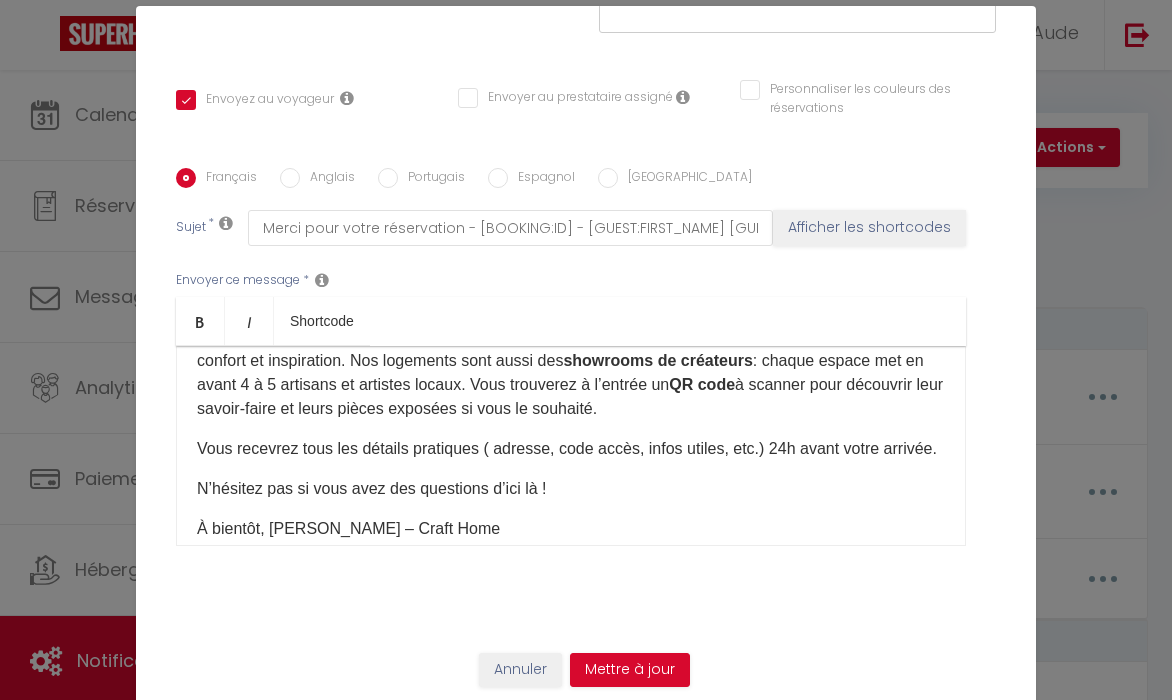 scroll, scrollTop: 182, scrollLeft: 0, axis: vertical 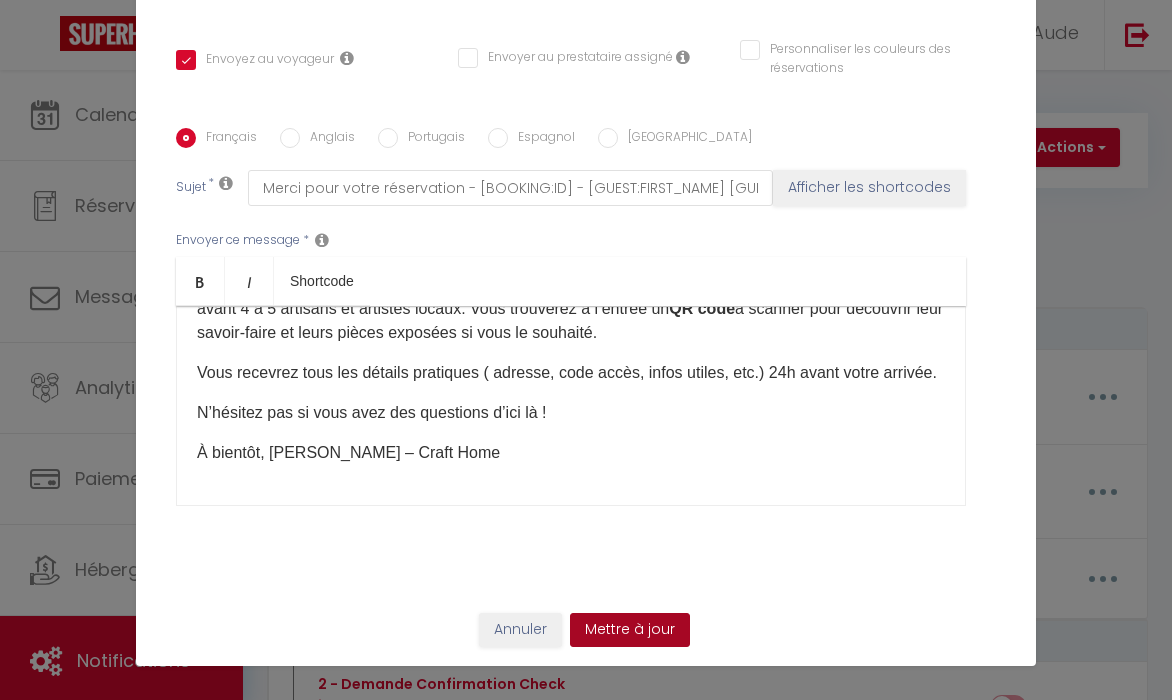 click on "Mettre à jour" at bounding box center [630, 630] 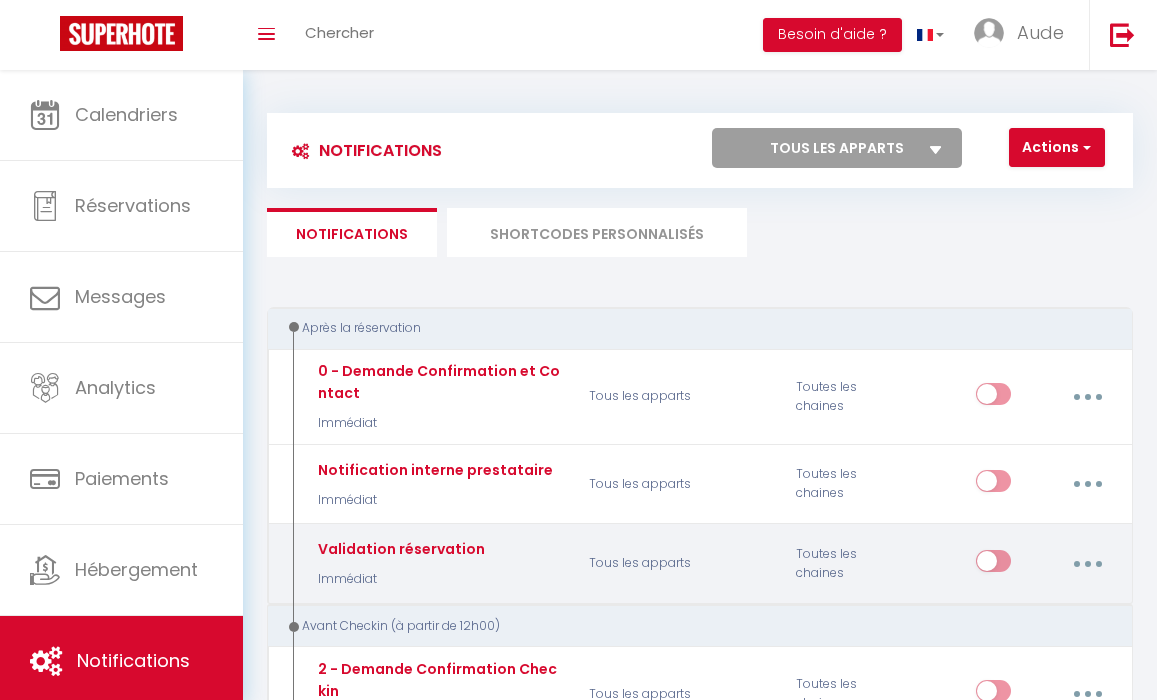 click at bounding box center (1088, 564) 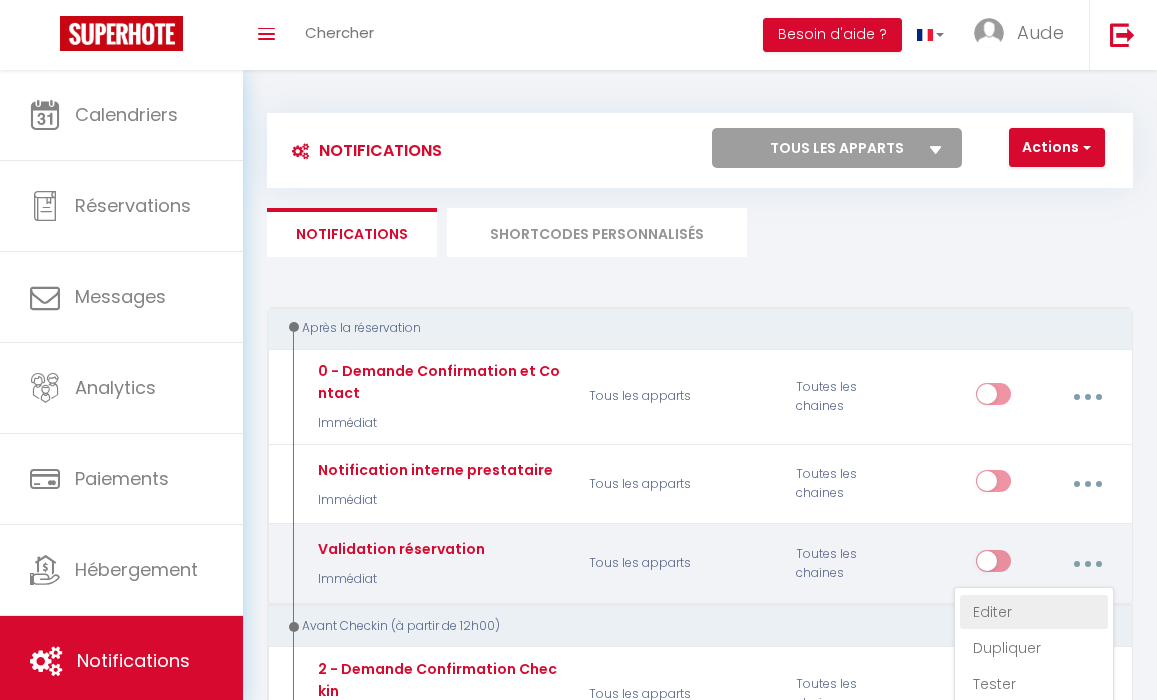 click on "Editer" at bounding box center (1034, 612) 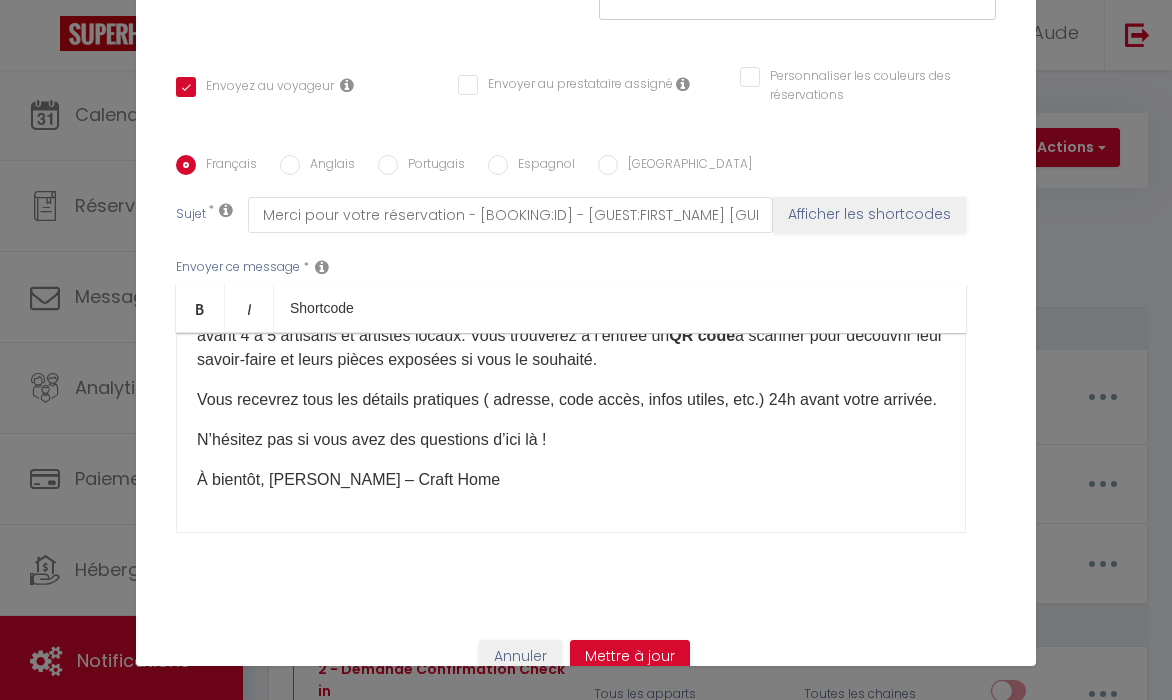 scroll, scrollTop: 0, scrollLeft: 0, axis: both 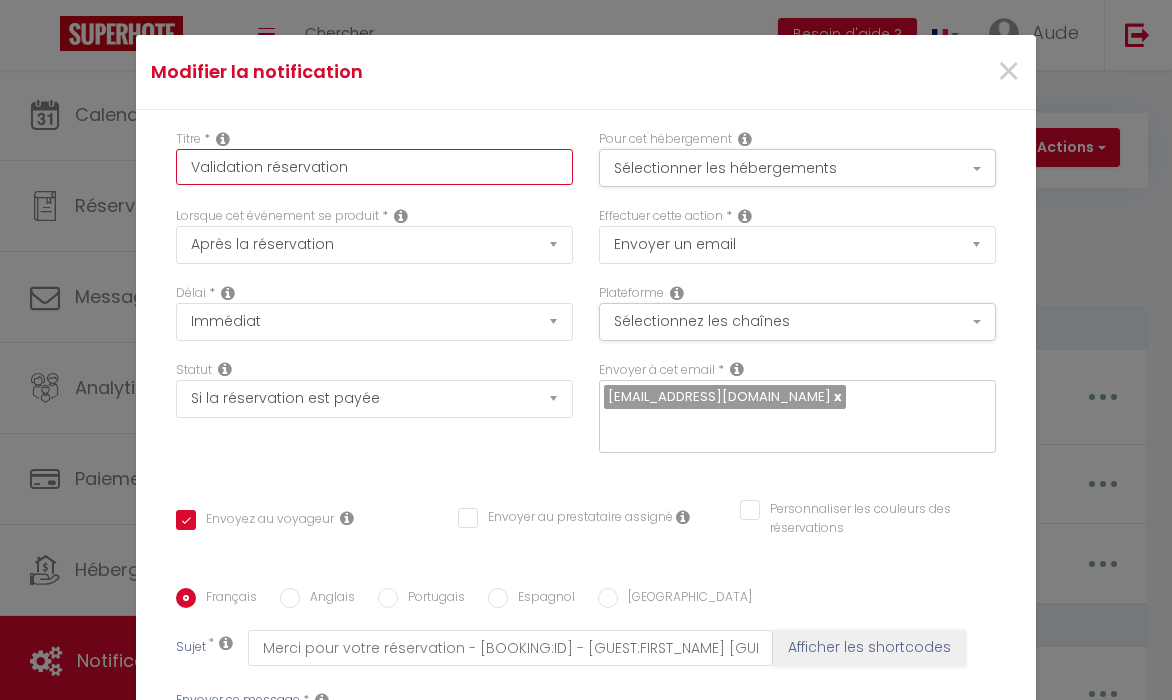 click on "Validation réservation" at bounding box center (374, 167) 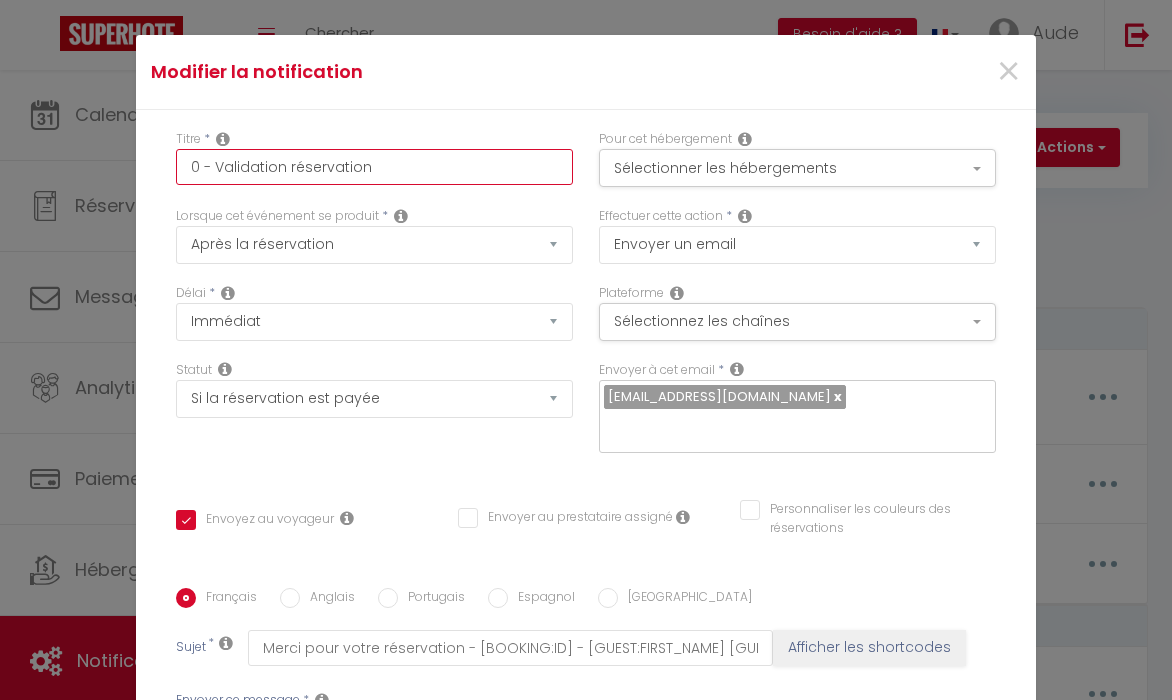 scroll, scrollTop: 391, scrollLeft: 0, axis: vertical 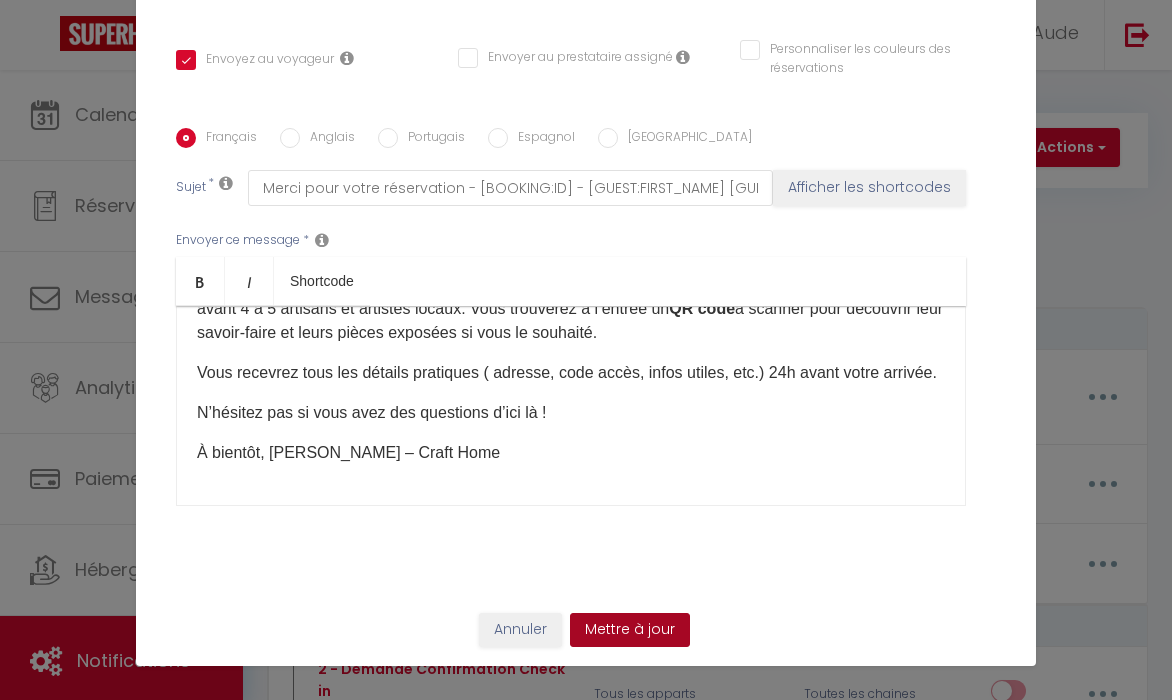 click on "Mettre à jour" at bounding box center (630, 630) 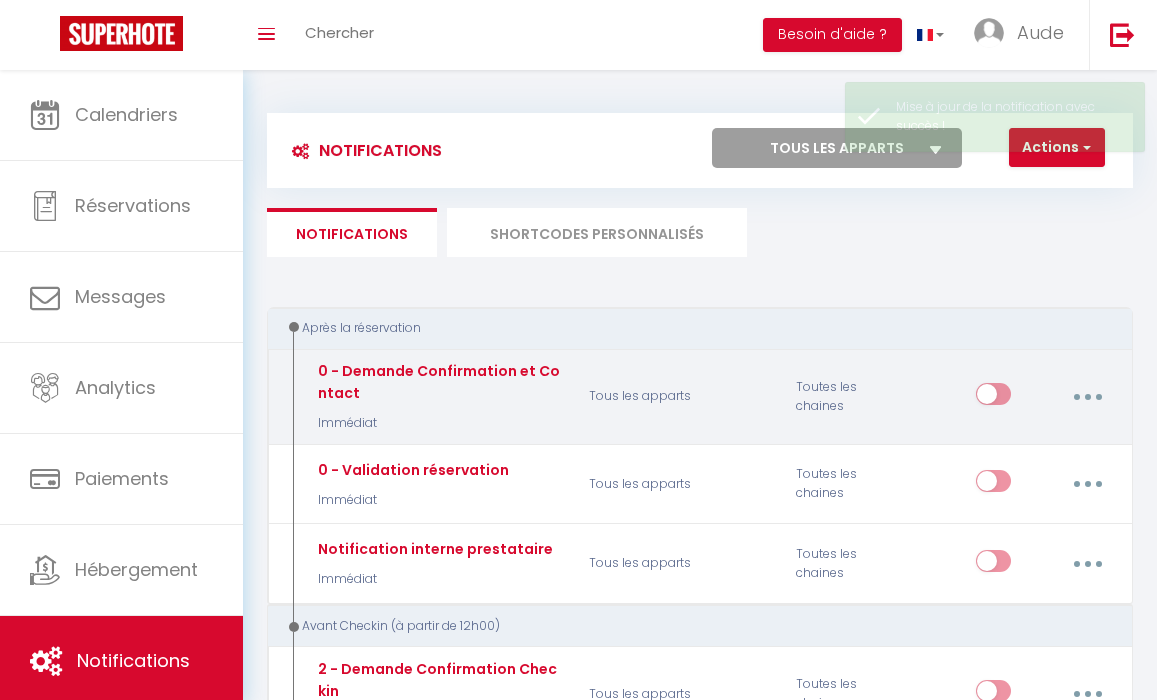 click at bounding box center (1087, 397) 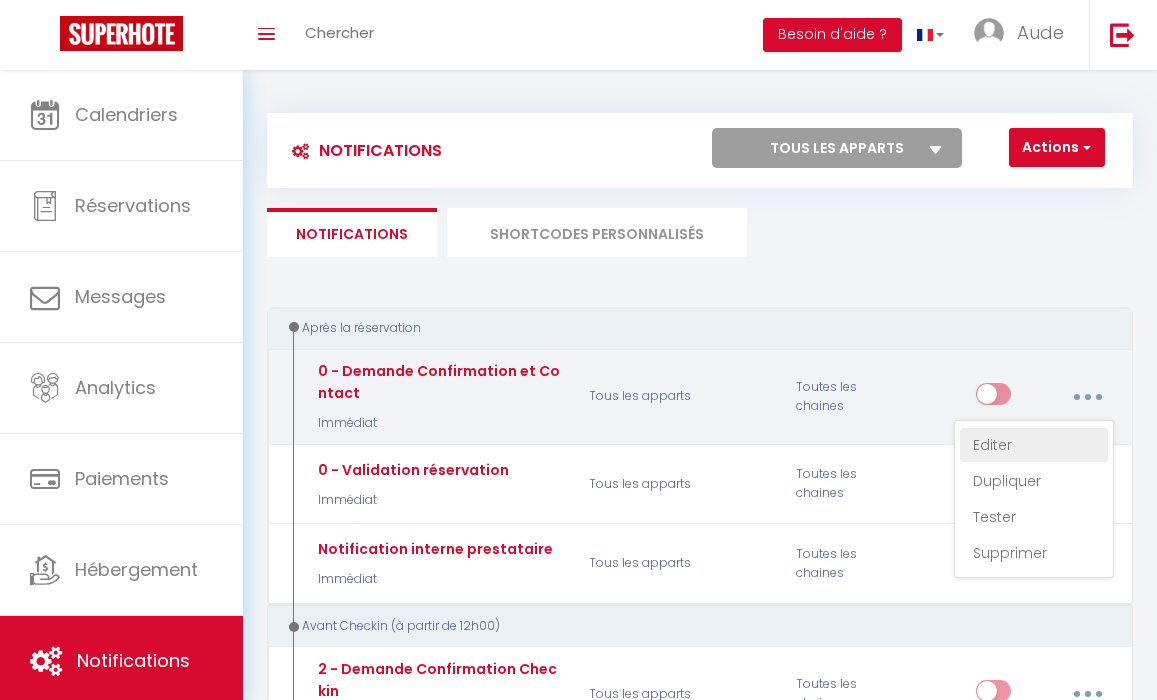 click on "Editer" at bounding box center (1034, 445) 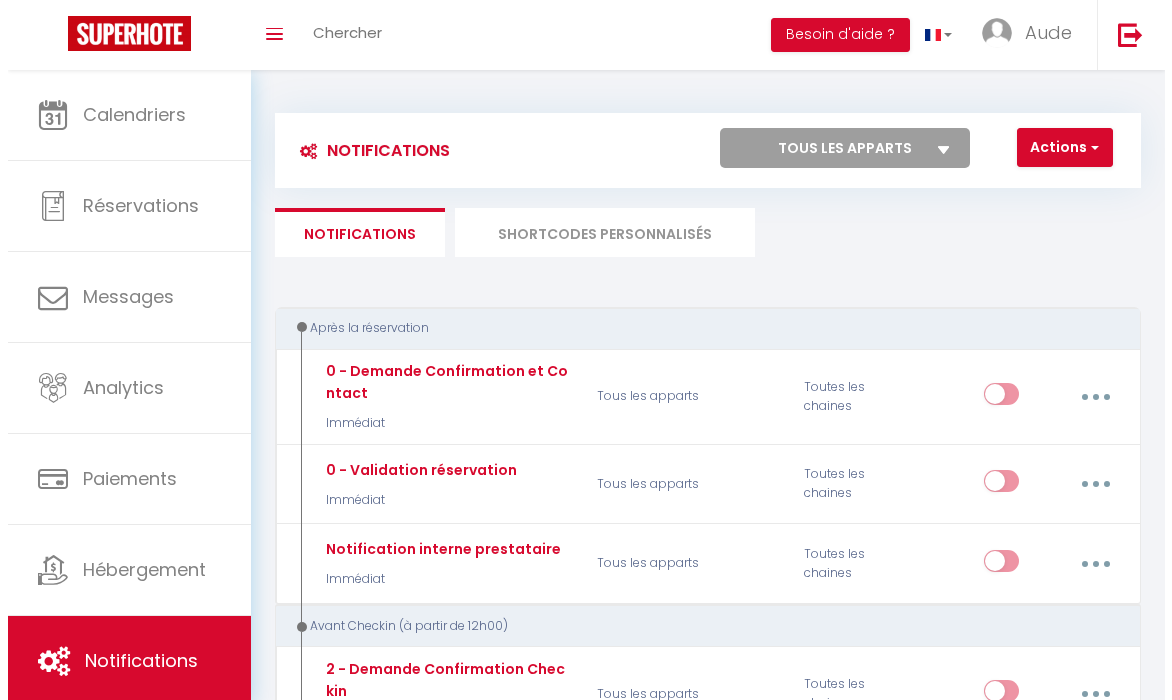 scroll, scrollTop: 94, scrollLeft: 0, axis: vertical 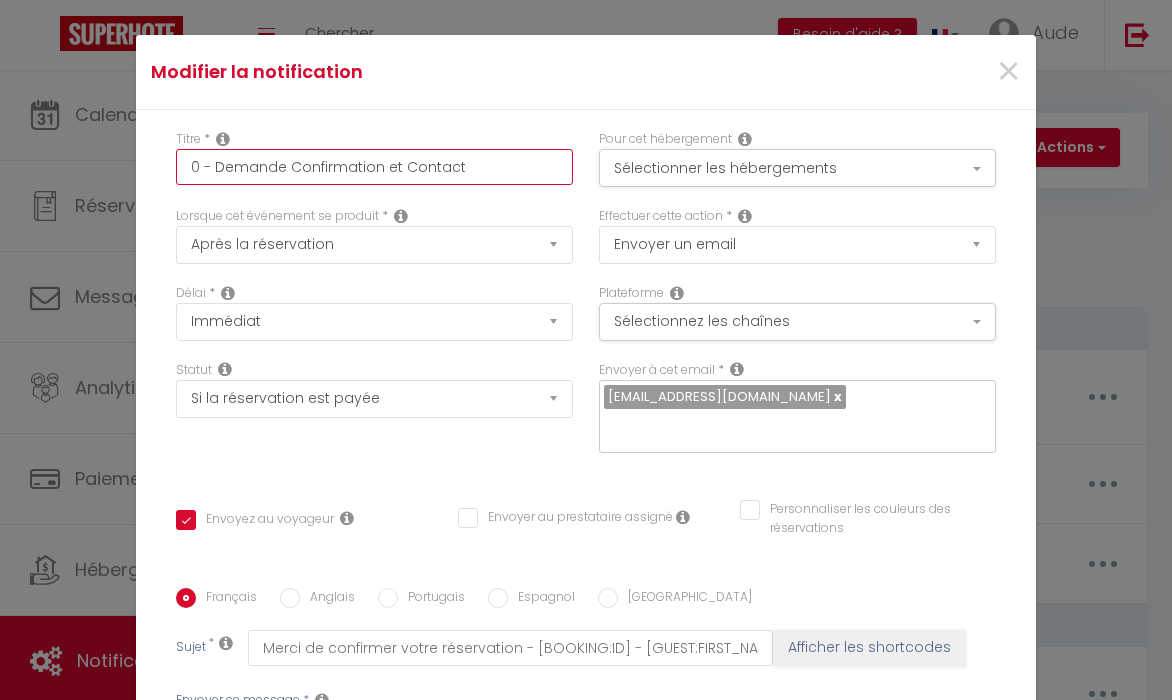 drag, startPoint x: 456, startPoint y: 162, endPoint x: 372, endPoint y: 161, distance: 84.00595 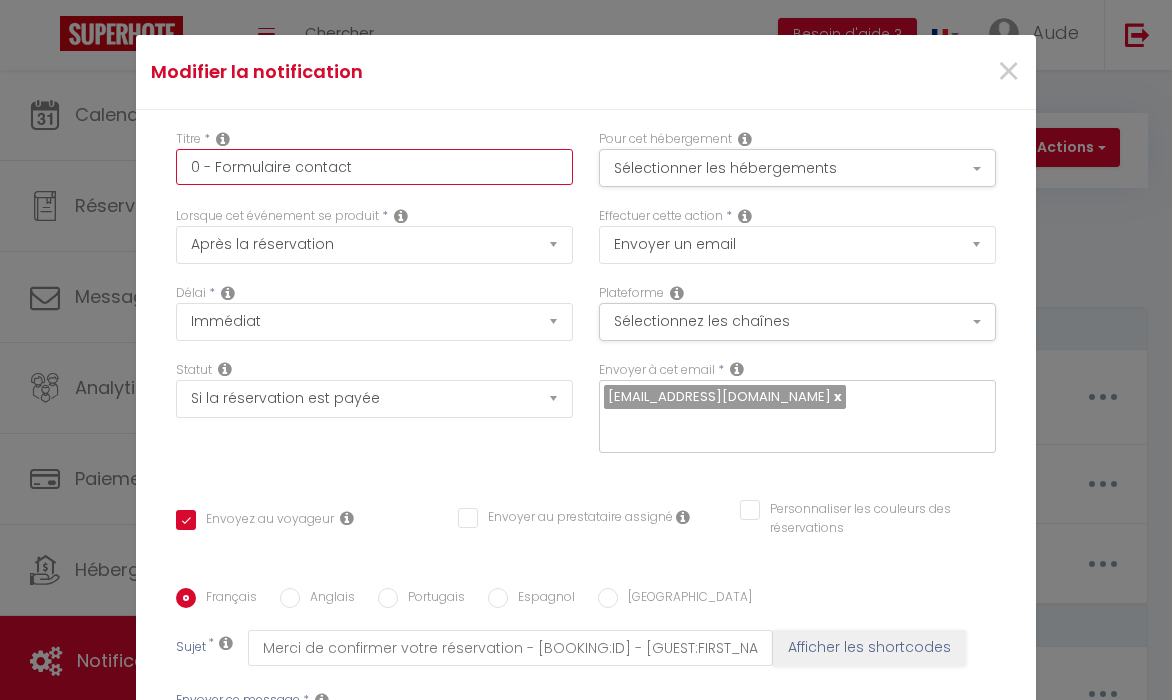 scroll, scrollTop: 391, scrollLeft: 0, axis: vertical 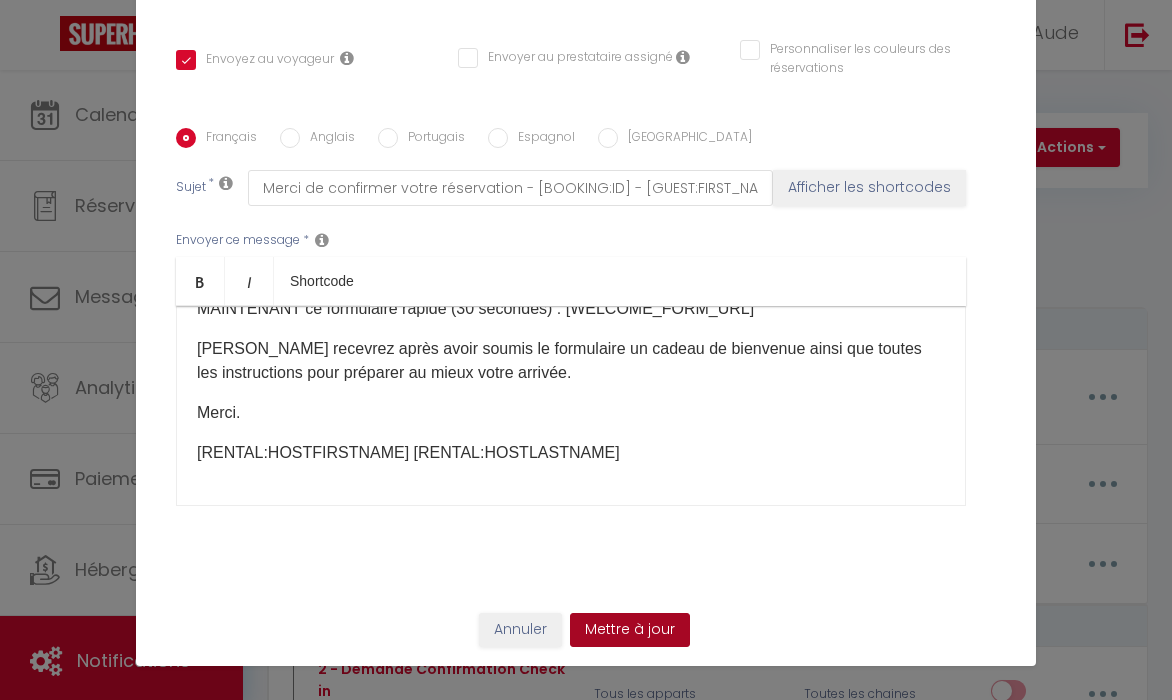 click on "Mettre à jour" at bounding box center [630, 630] 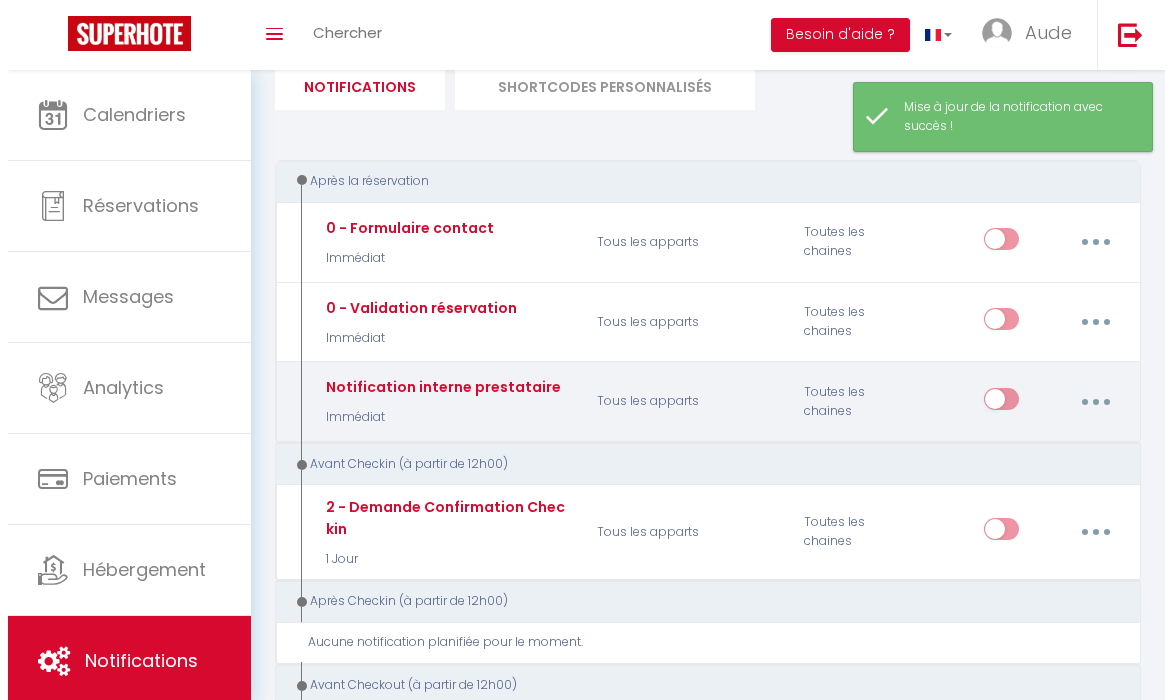 scroll, scrollTop: 151, scrollLeft: 0, axis: vertical 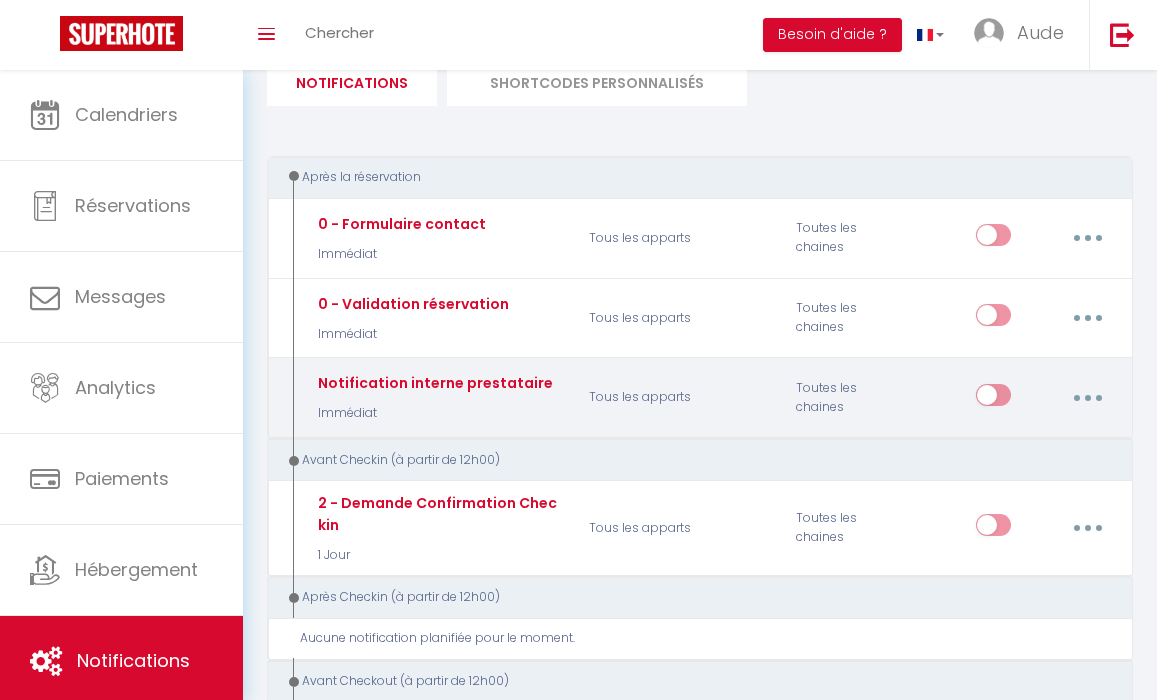 click at bounding box center [1087, 398] 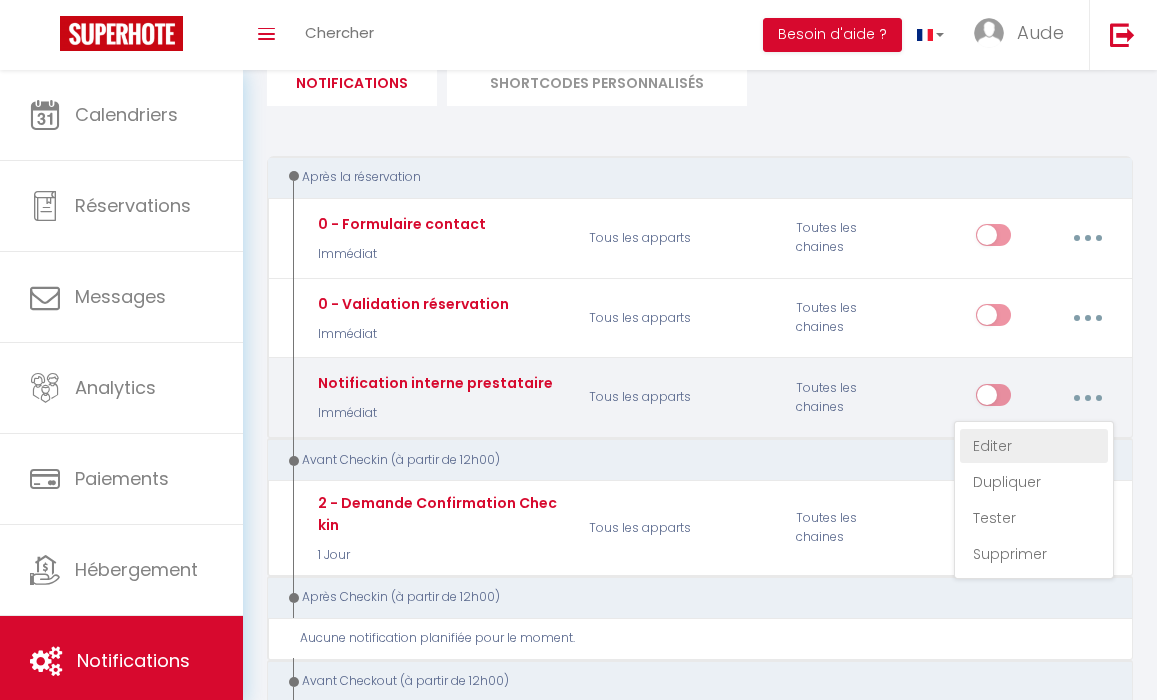 click on "Editer" at bounding box center (1034, 446) 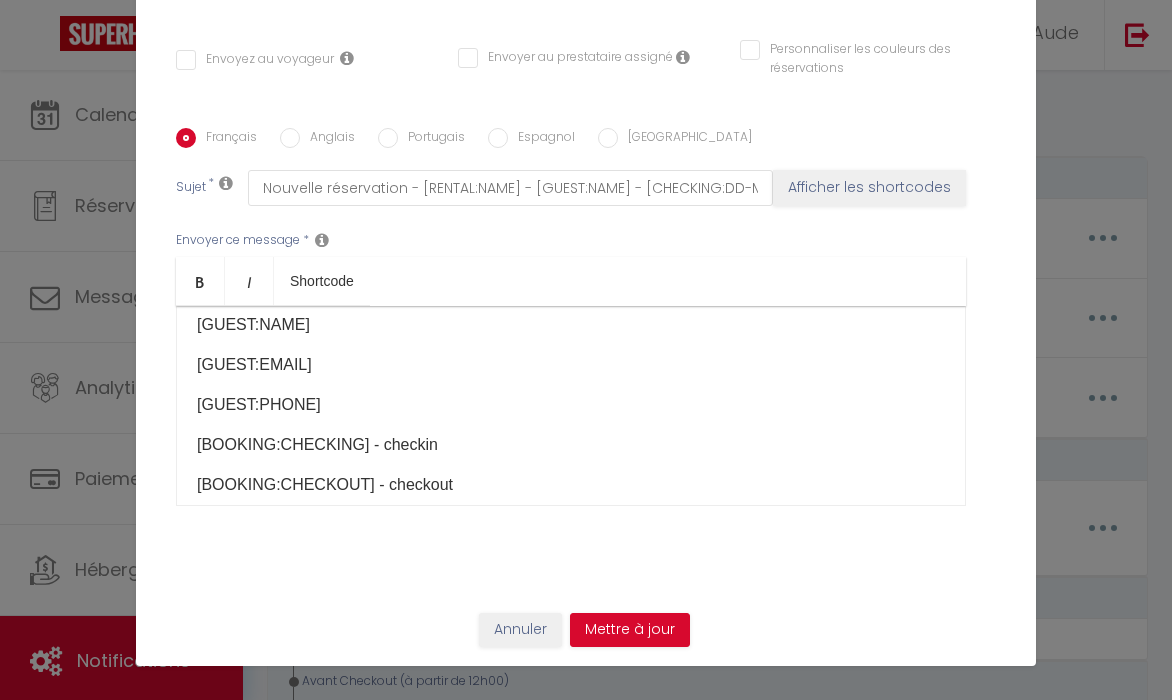scroll, scrollTop: 0, scrollLeft: 0, axis: both 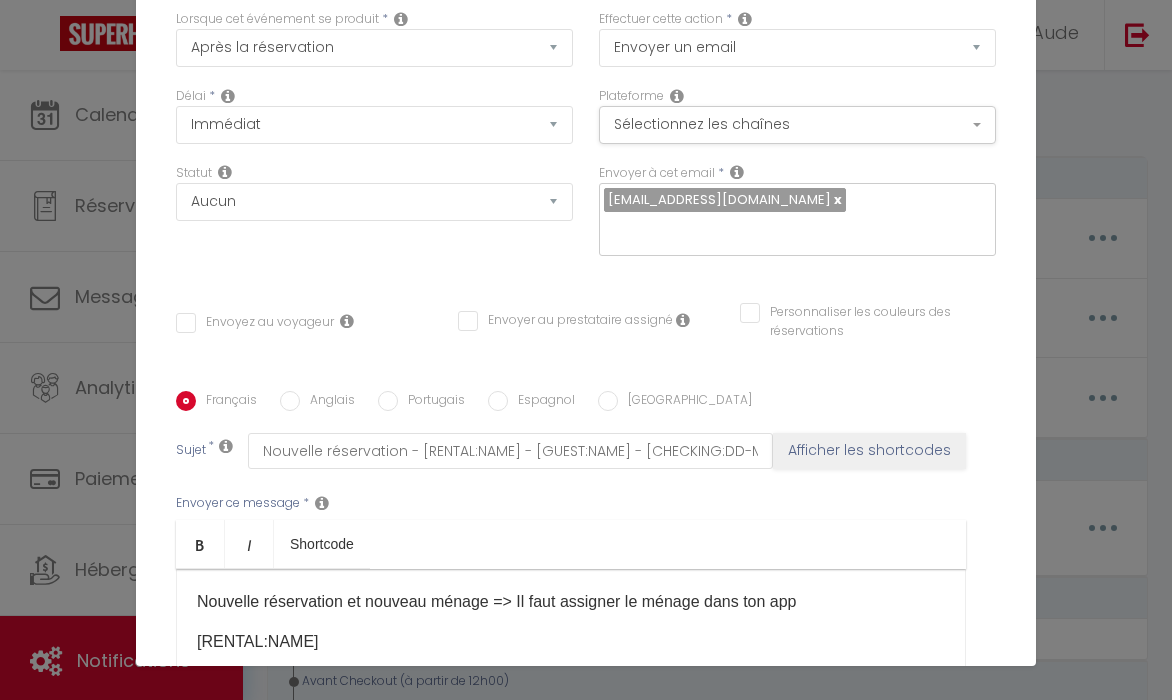 click on "Envoyer au prestataire assigné" at bounding box center (565, 321) 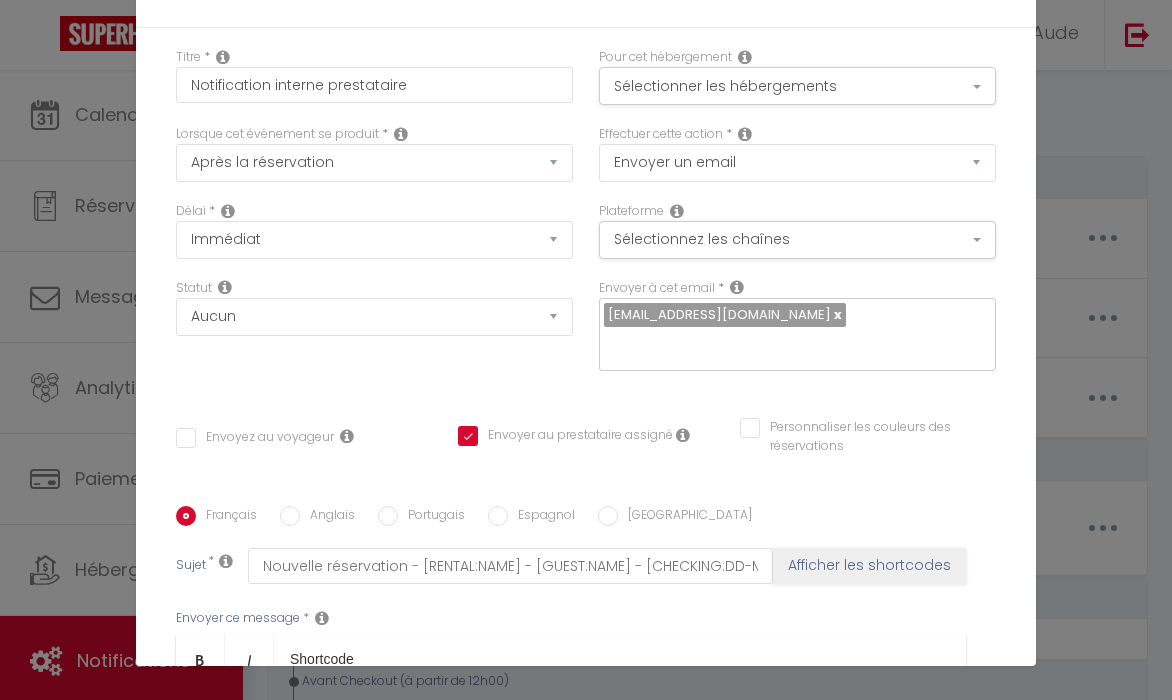 scroll, scrollTop: 0, scrollLeft: 0, axis: both 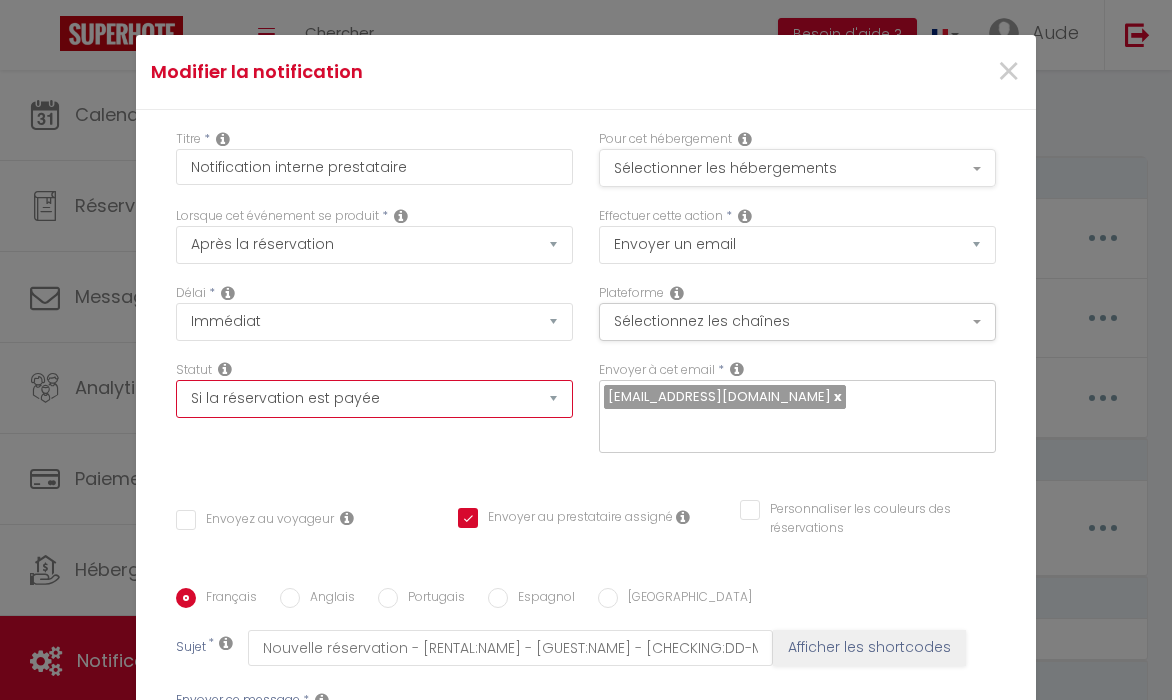 click on "Sélectionner les hébergements" at bounding box center [797, 168] 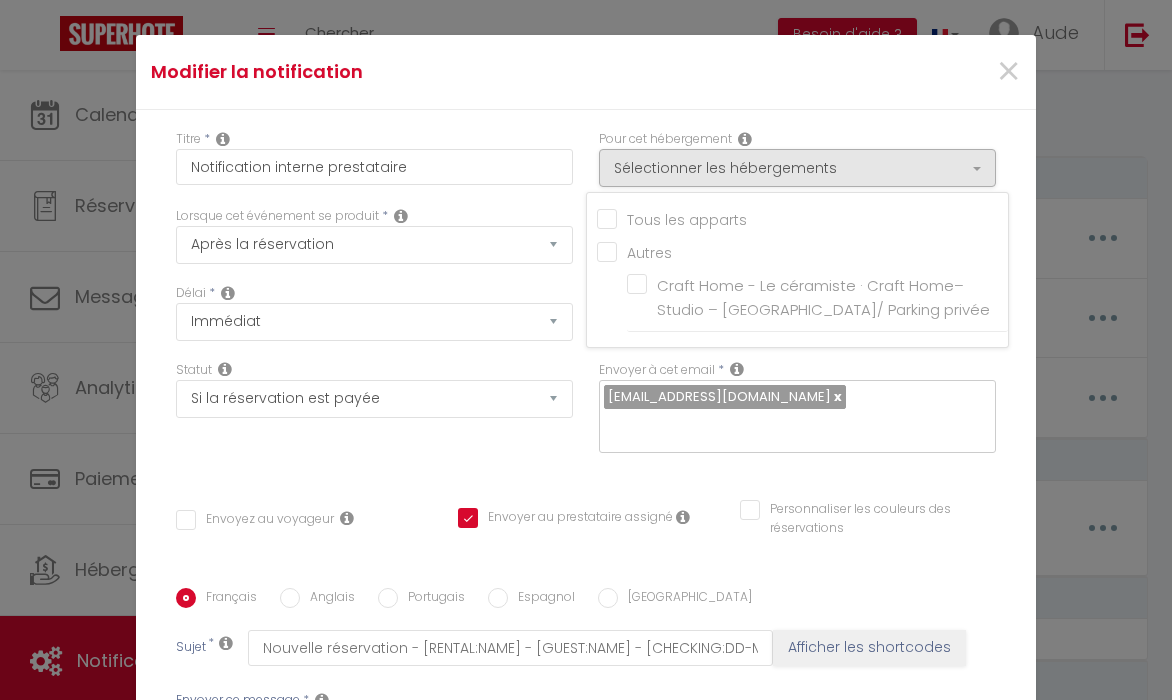 click on "Tous les apparts" at bounding box center [802, 218] 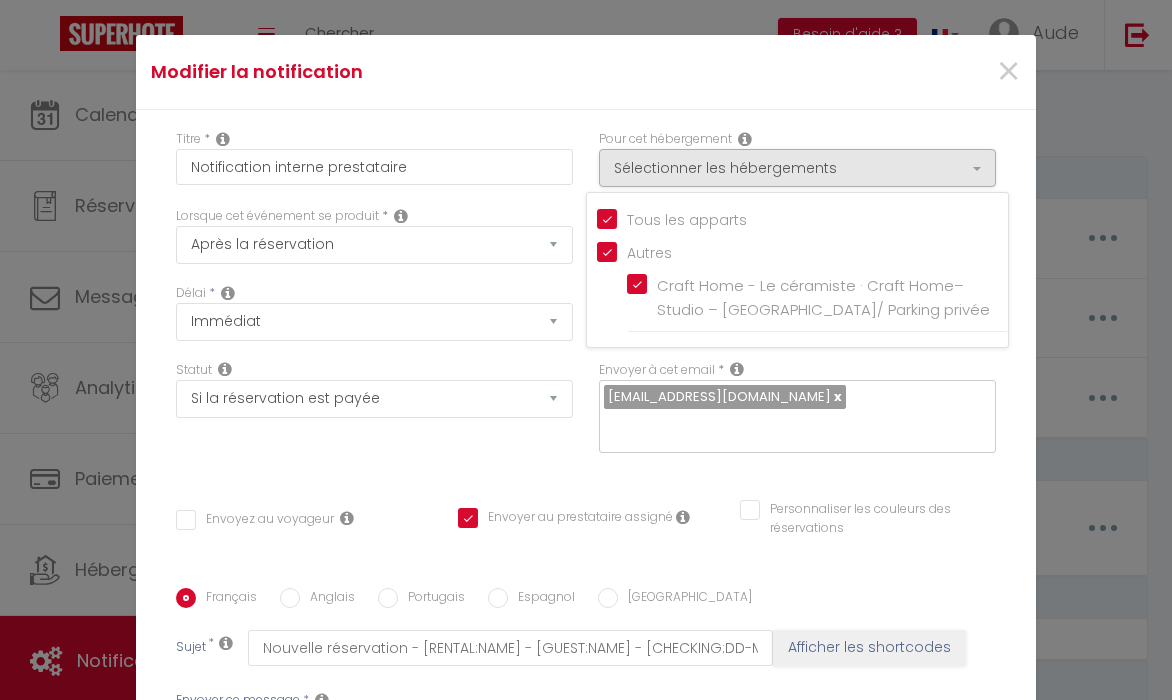 click on "Titre   *     Notification interne prestataire   Pour cet hébergement
Sélectionner les hébergements
Tous les apparts
Autres
Craft Home - Le céramiste  · Craft Home– Studio – Balnéo/ Parking privée
Lorsque cet événement se produit   *      Après la réservation   Avant Checkin (à partir de 12h00)   Après Checkin (à partir de 12h00)   Avant Checkout (à partir de 12h00)   Après Checkout (à partir de 12h00)   Température   Co2   [MEDICAL_DATA] sonore   Après visualisation lien paiement   Après Paiement Lien KO   Après Caution Lien KO   Après Paiement Automatique KO   Après Caution Automatique KO   Après Visualisation du Contrat   Après Signature du Contrat   Paiement OK   Après soumission formulaire bienvenue   Aprés annulation réservation   Caution OK" at bounding box center (586, 588) 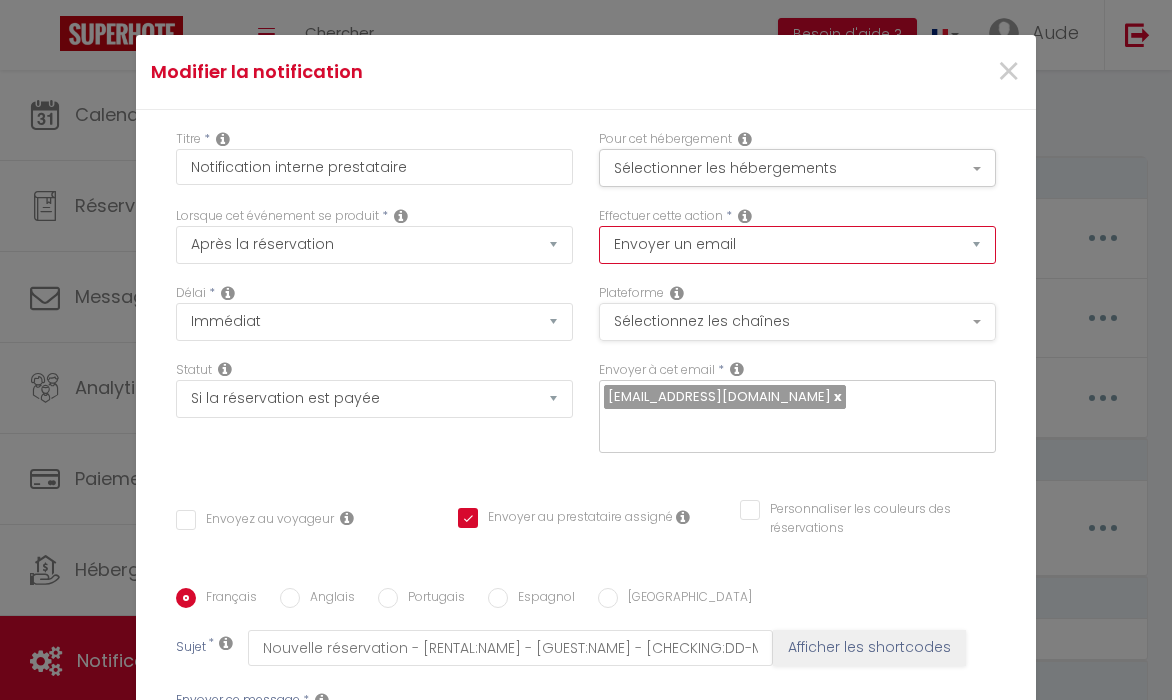 scroll, scrollTop: 4, scrollLeft: 0, axis: vertical 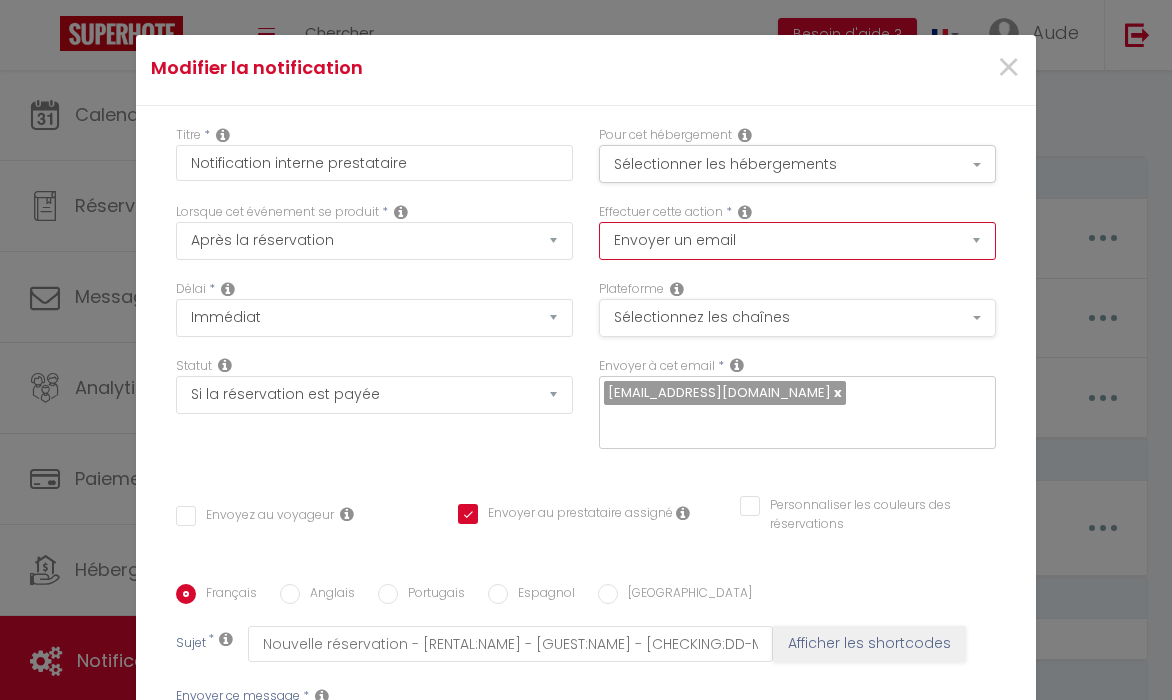 click on "Sélectionnez les chaînes" at bounding box center [797, 318] 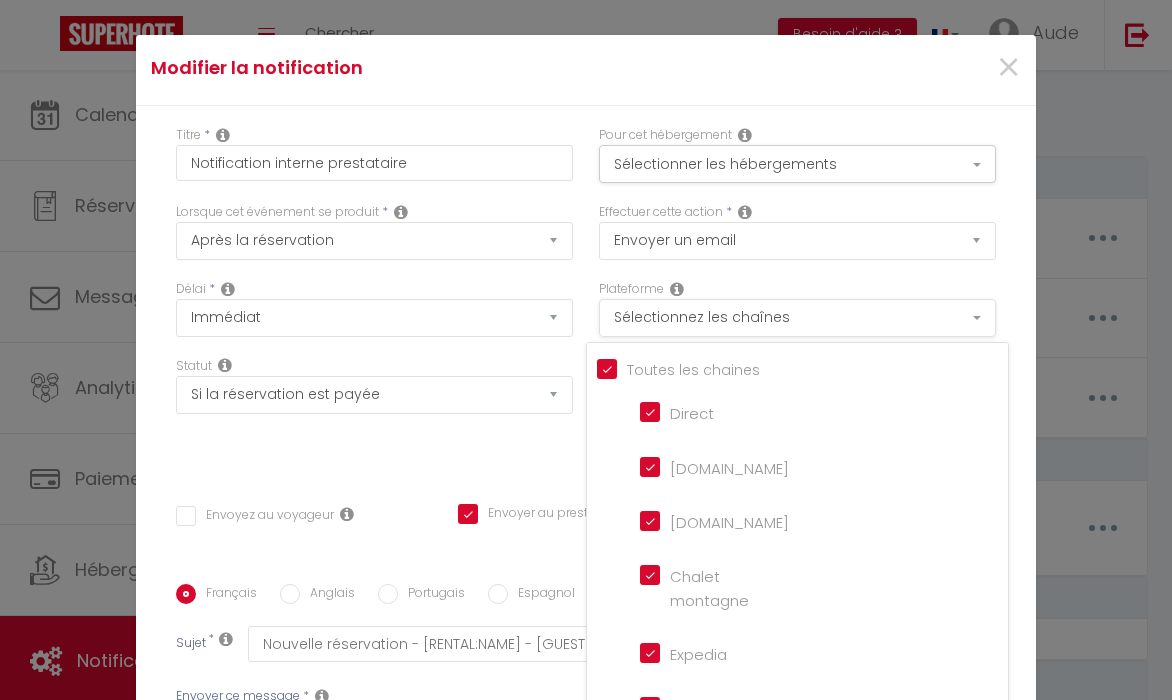click on "Sélectionnez les chaînes" at bounding box center [797, 318] 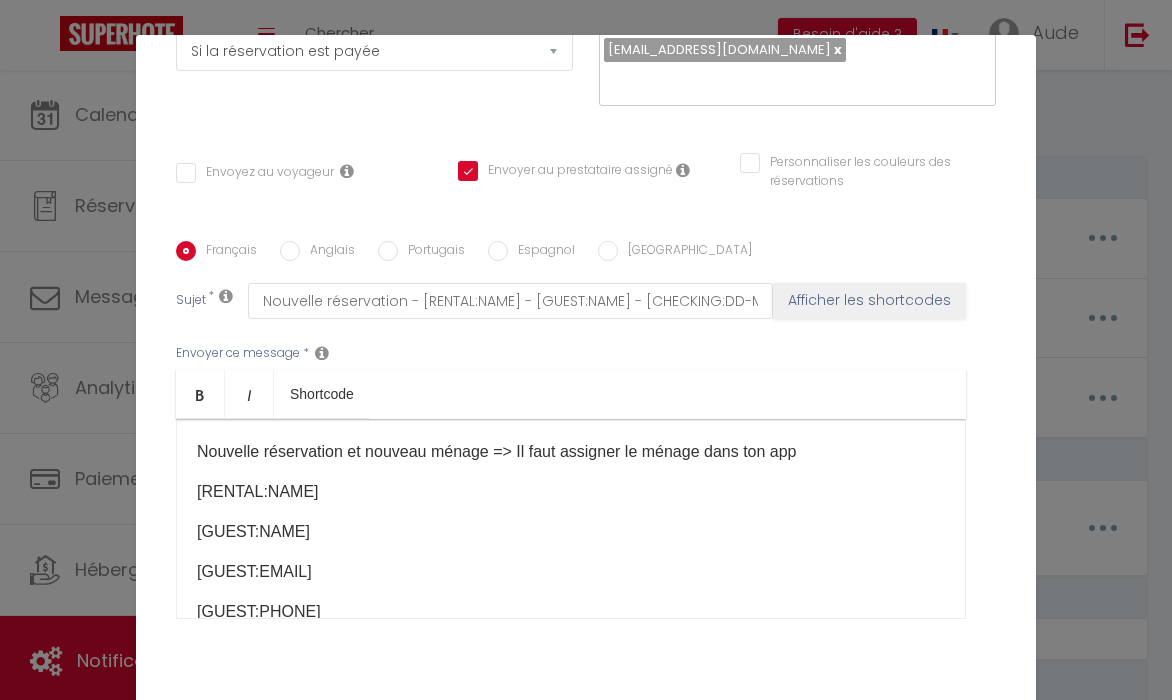scroll, scrollTop: 391, scrollLeft: 0, axis: vertical 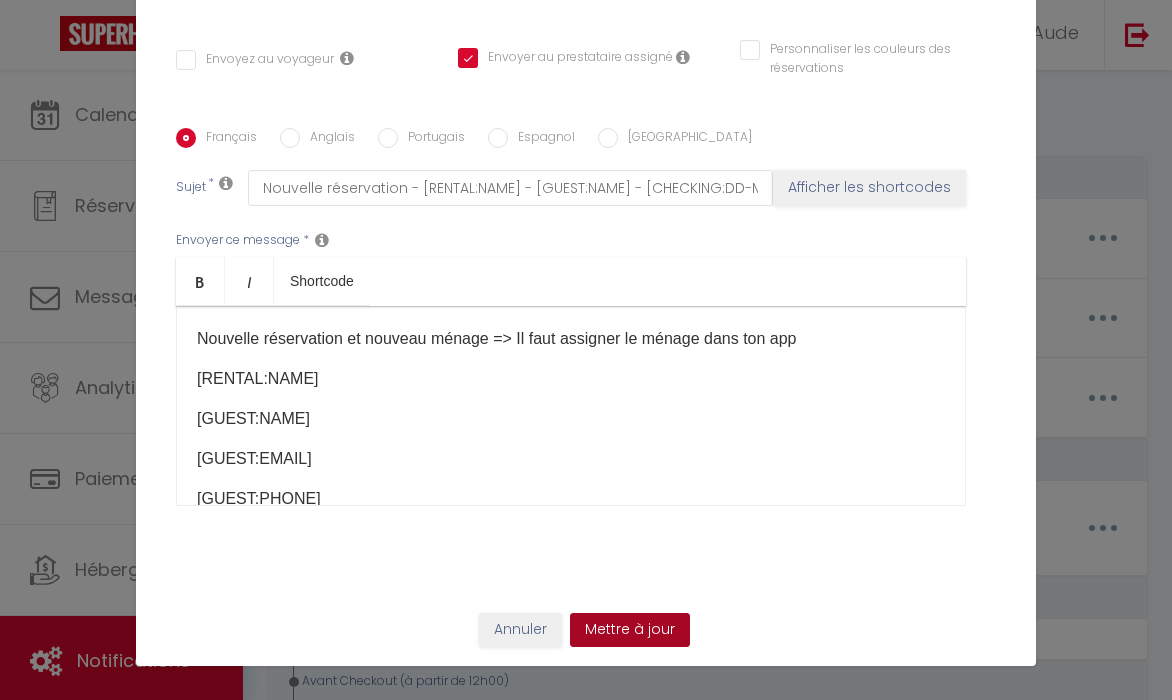 click on "Mettre à jour" at bounding box center [630, 630] 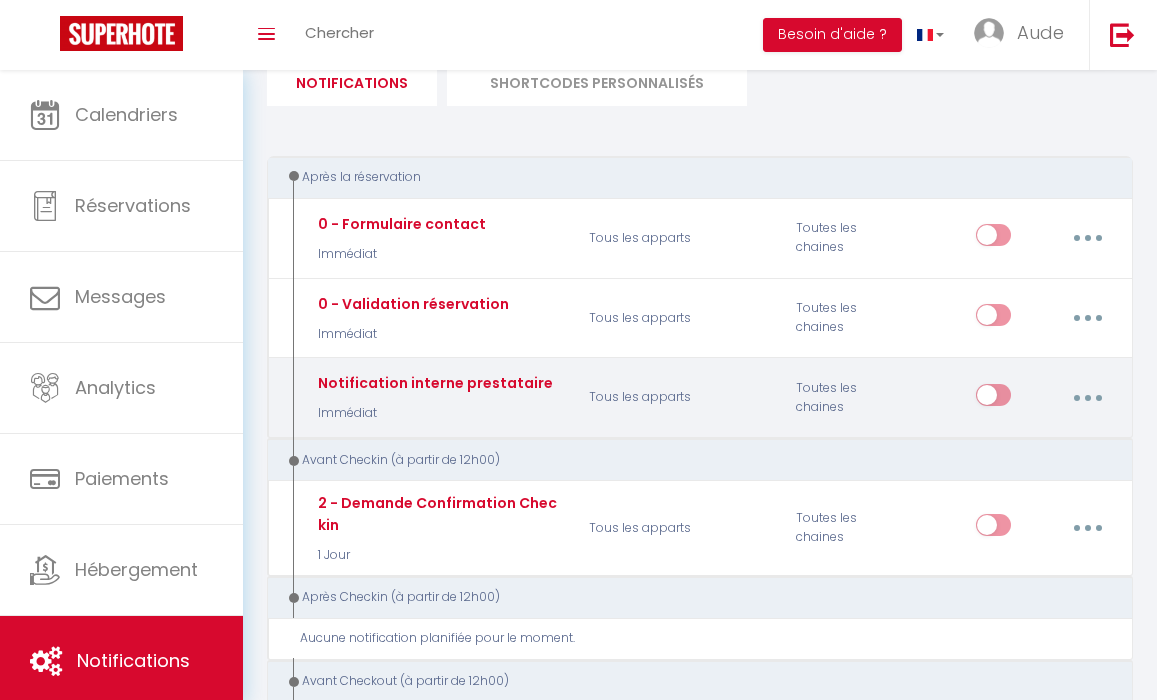click at bounding box center [1087, 398] 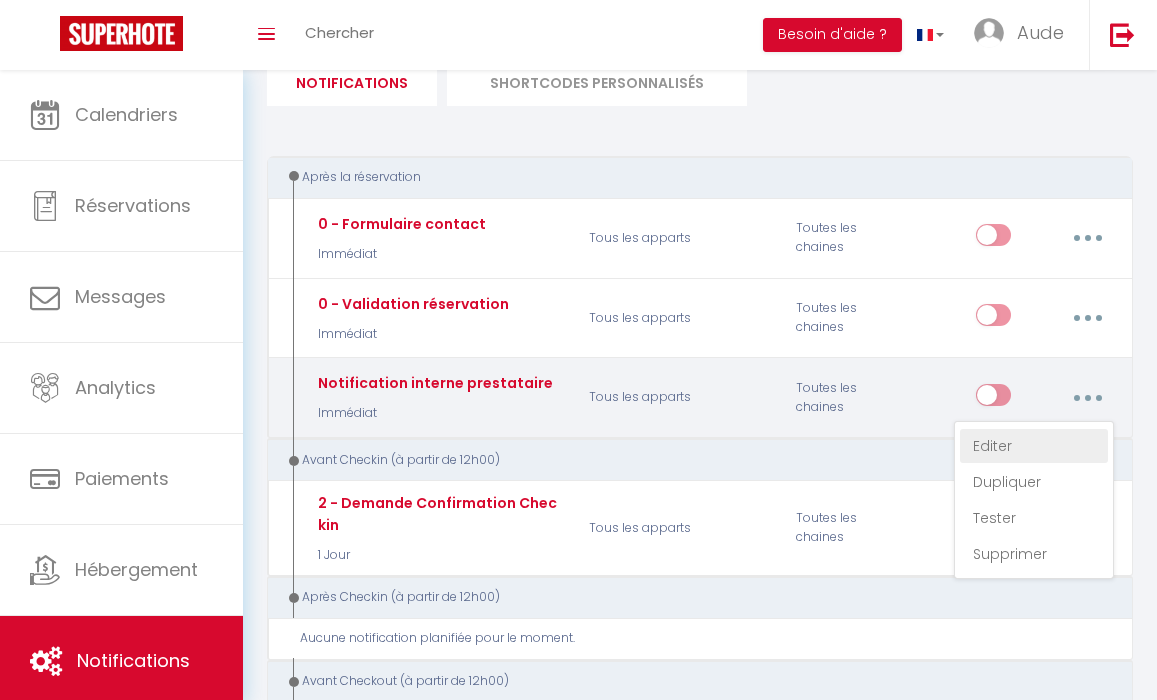 click on "Editer" at bounding box center [1034, 446] 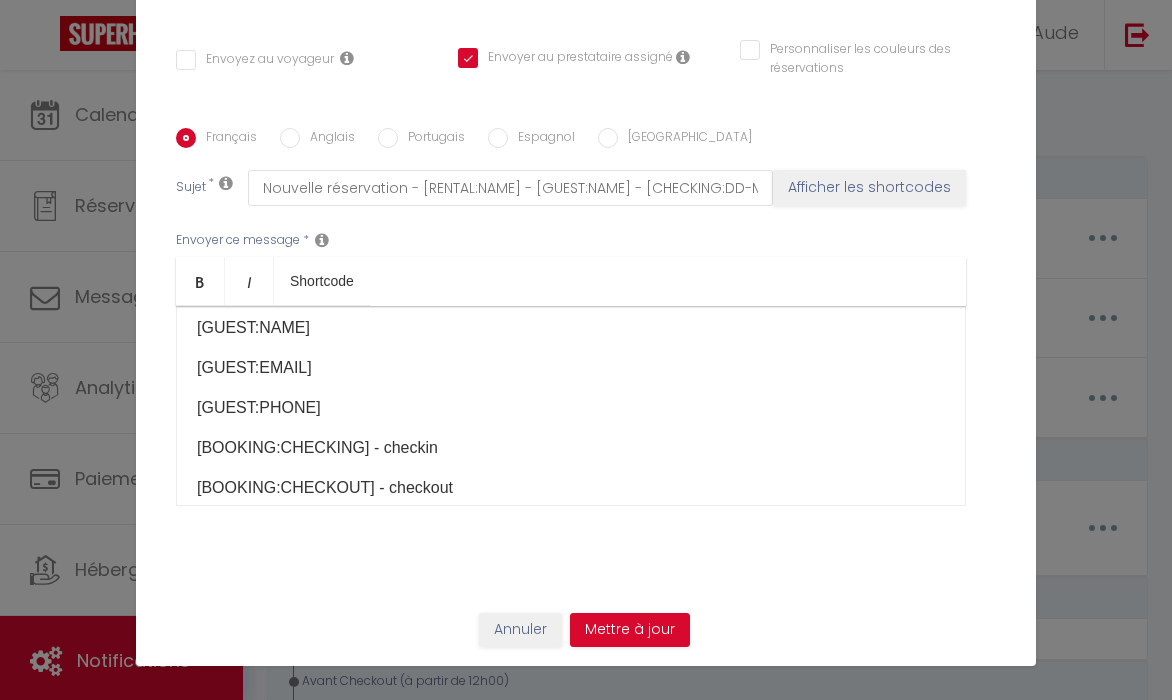 scroll, scrollTop: 95, scrollLeft: 0, axis: vertical 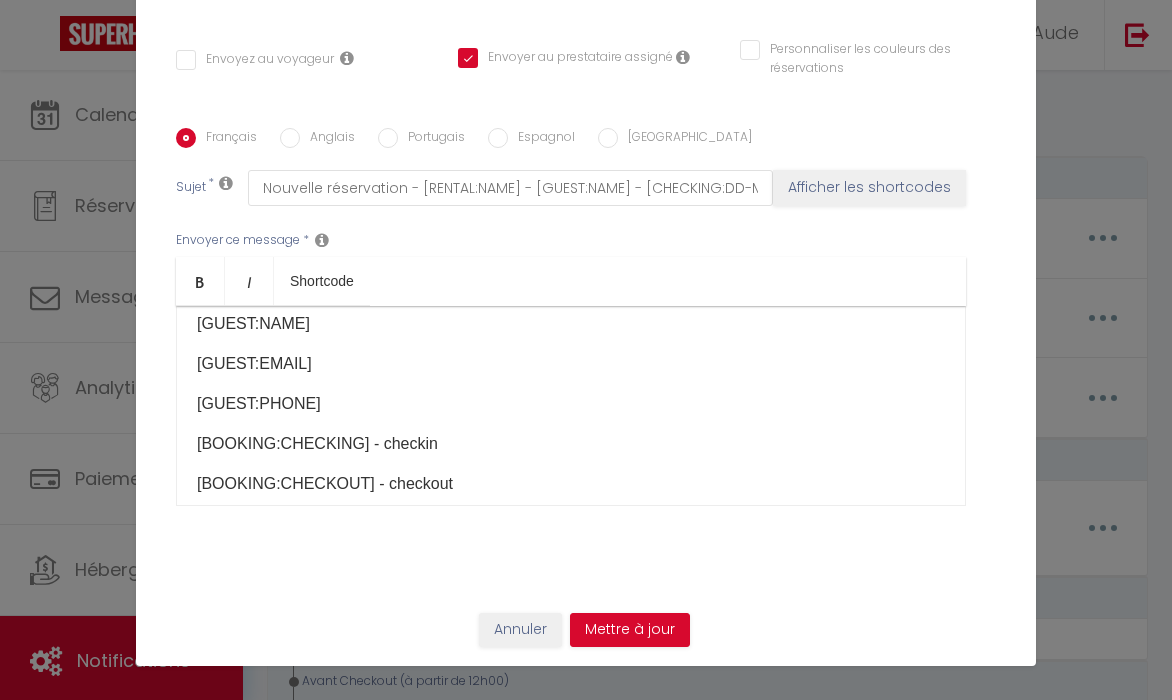 drag, startPoint x: 310, startPoint y: 407, endPoint x: 181, endPoint y: 385, distance: 130.86252 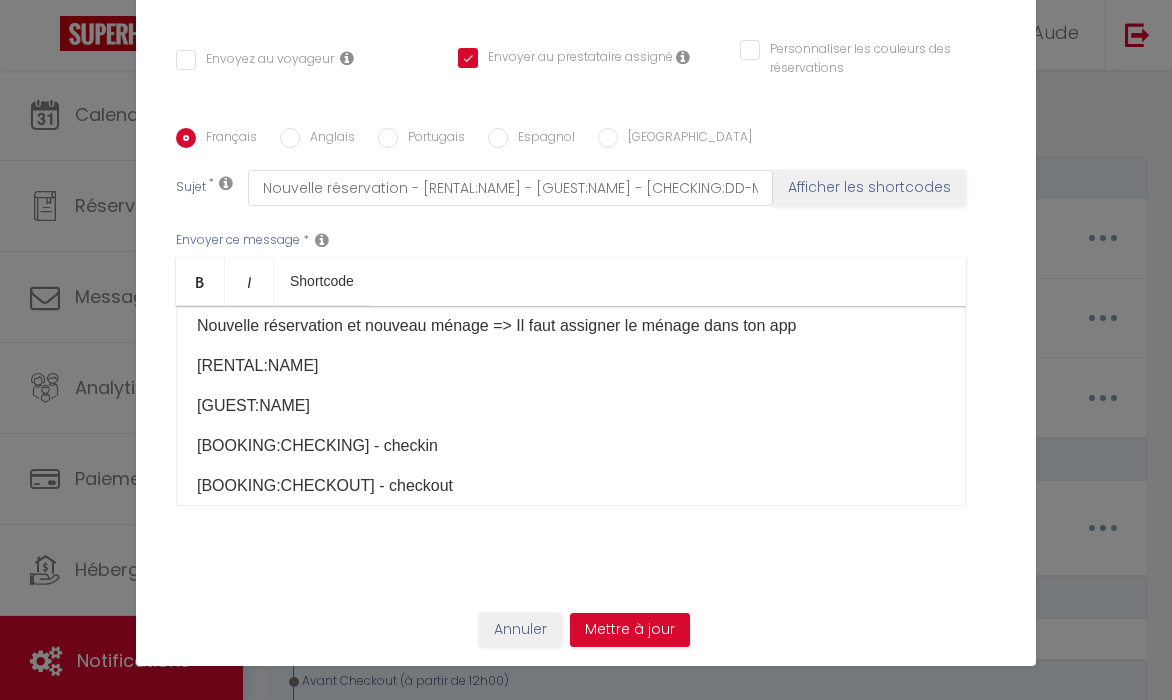 scroll, scrollTop: 0, scrollLeft: 0, axis: both 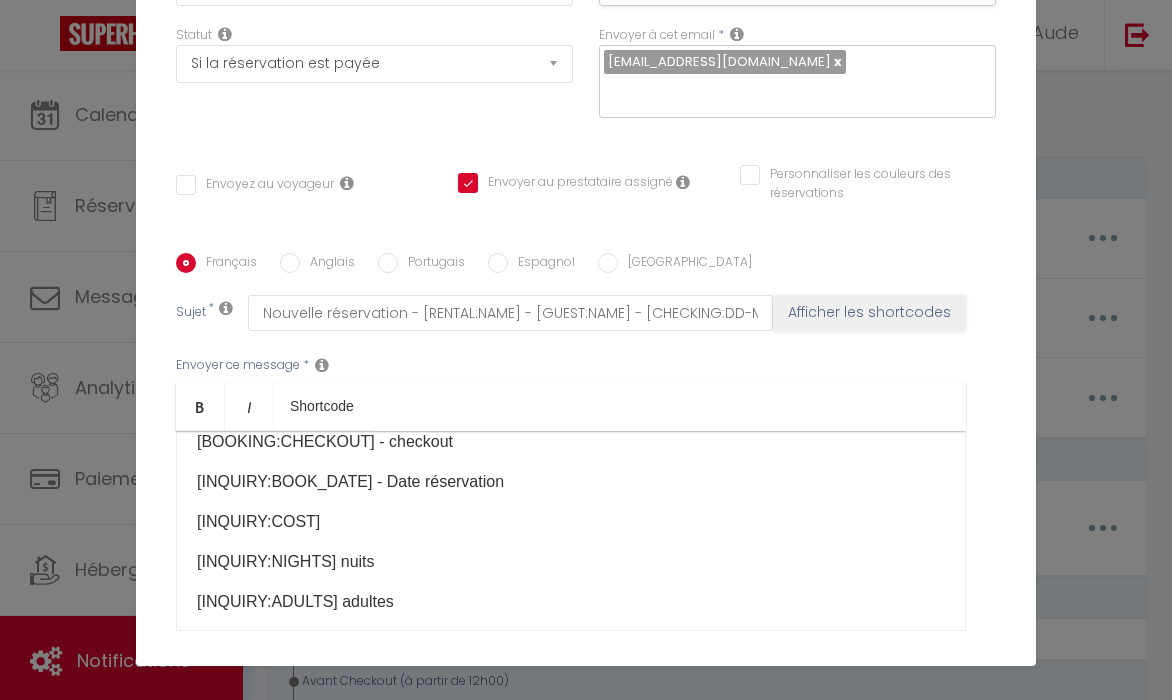 click on "[INQUIRY:COST]" at bounding box center [571, 522] 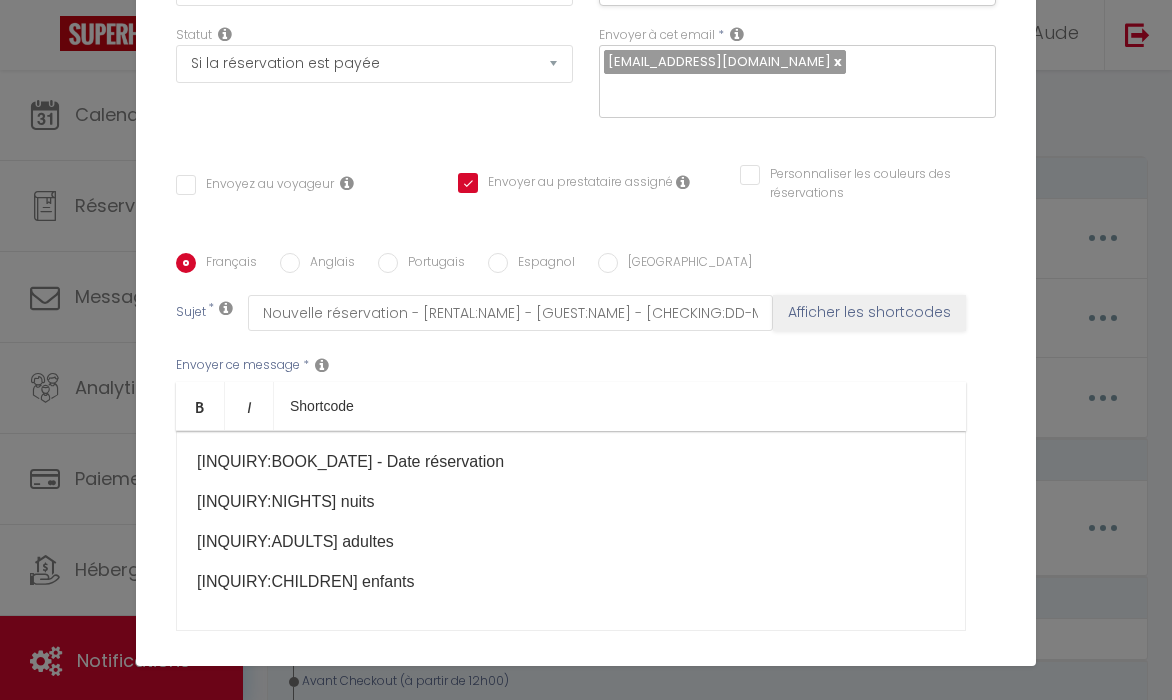 scroll, scrollTop: 206, scrollLeft: 0, axis: vertical 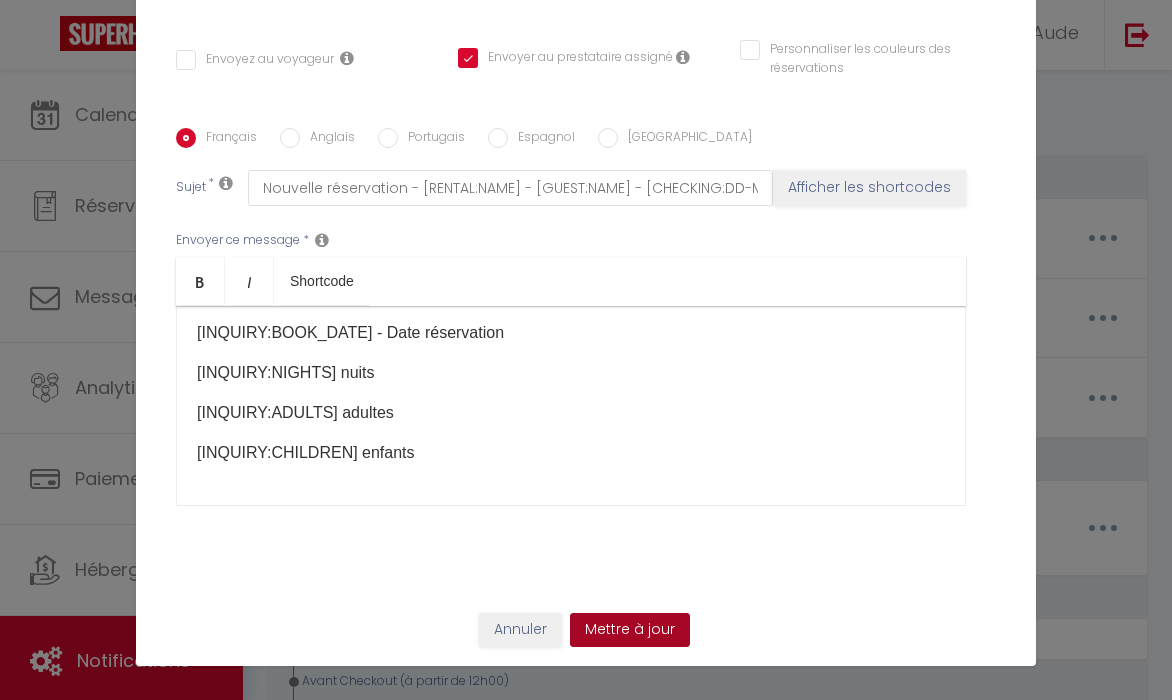 click on "Mettre à jour" at bounding box center [630, 630] 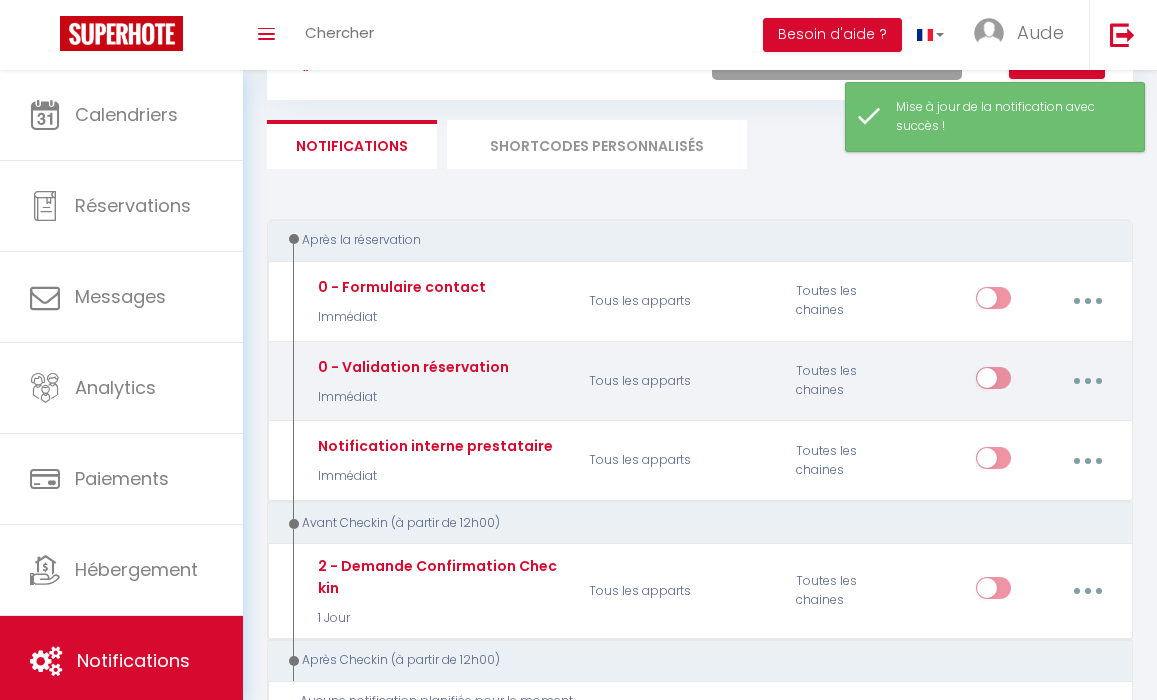 scroll, scrollTop: 0, scrollLeft: 0, axis: both 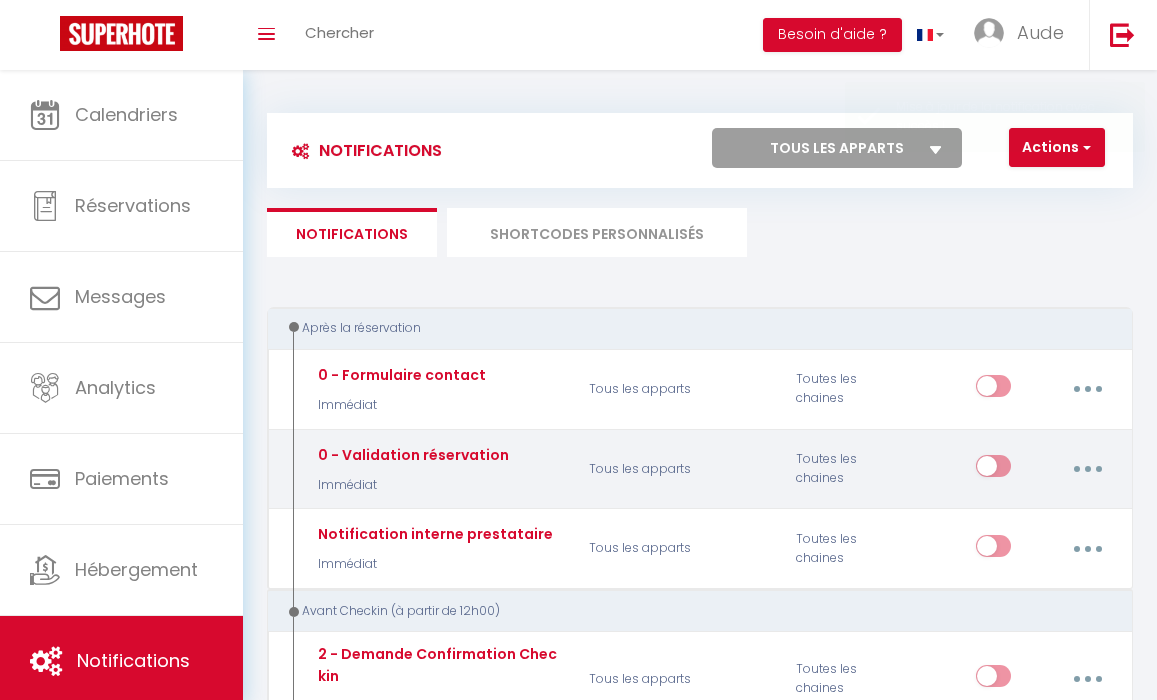 click at bounding box center [1087, 469] 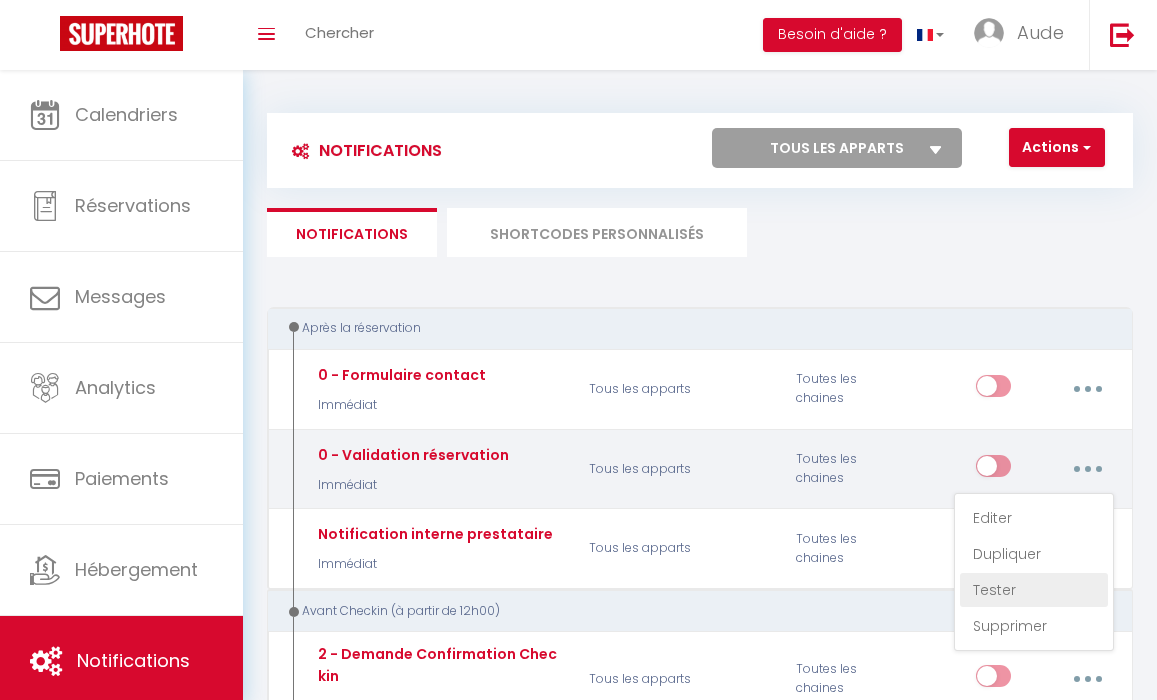 click on "Tester" at bounding box center (1034, 590) 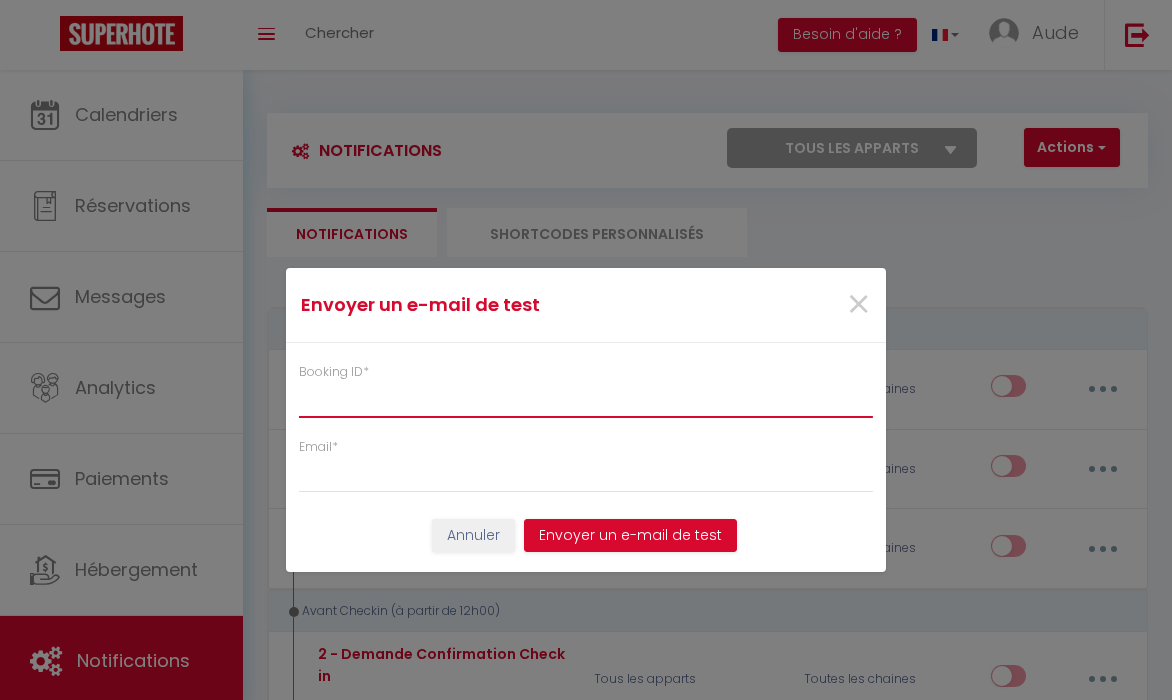 click on "Booking ID
*" at bounding box center (586, 400) 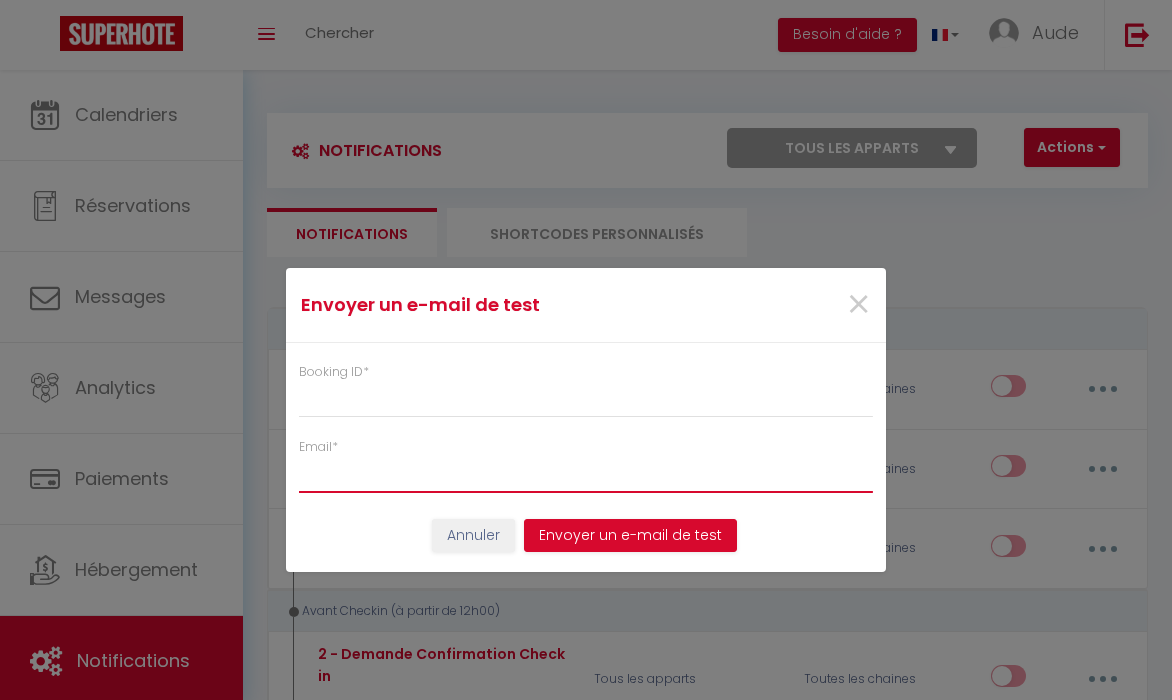 click on "Email
*" at bounding box center (586, 475) 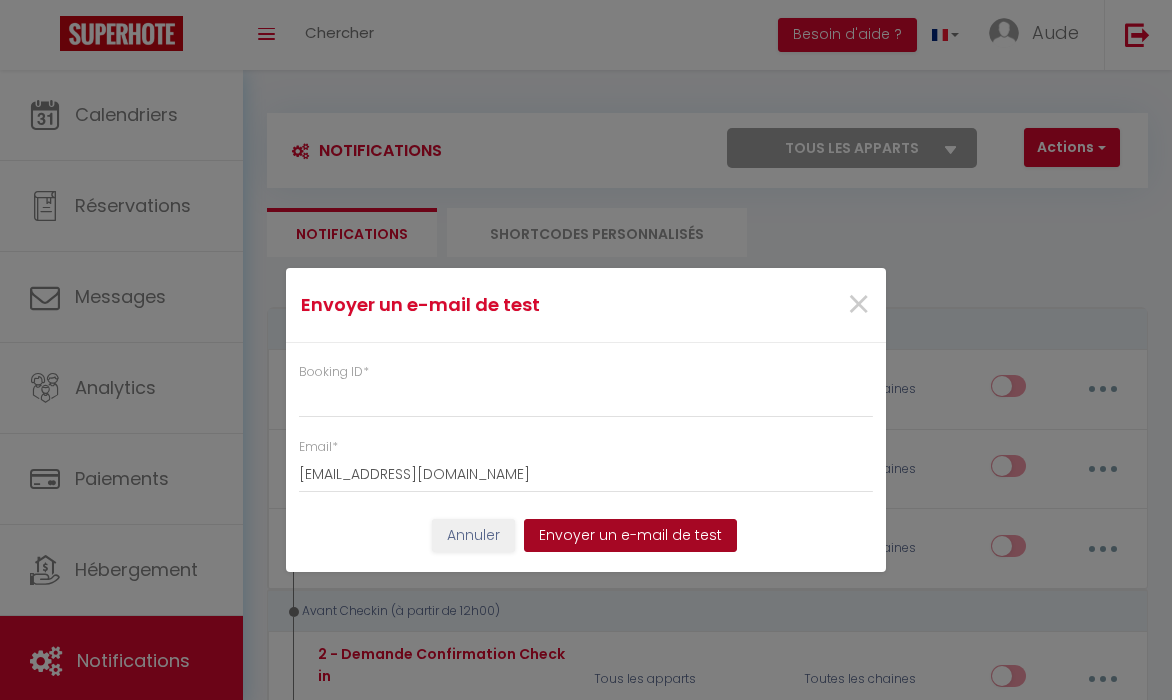 click on "Envoyer un e-mail de test" at bounding box center (630, 536) 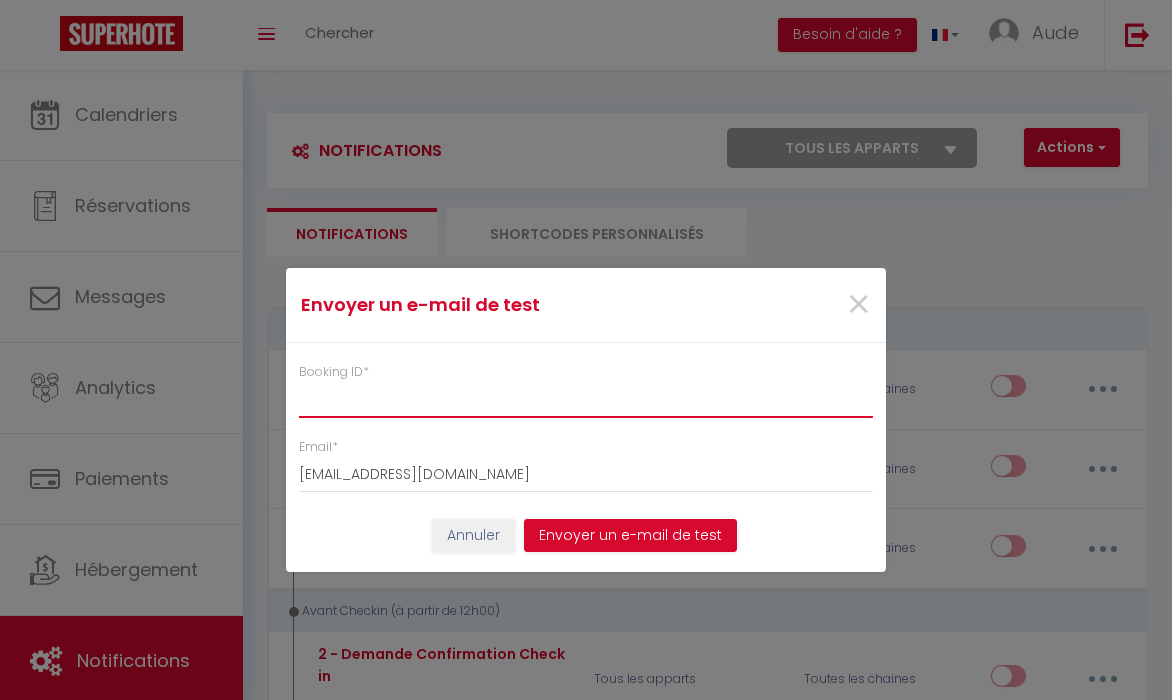 click on "Booking ID
*" at bounding box center [586, 400] 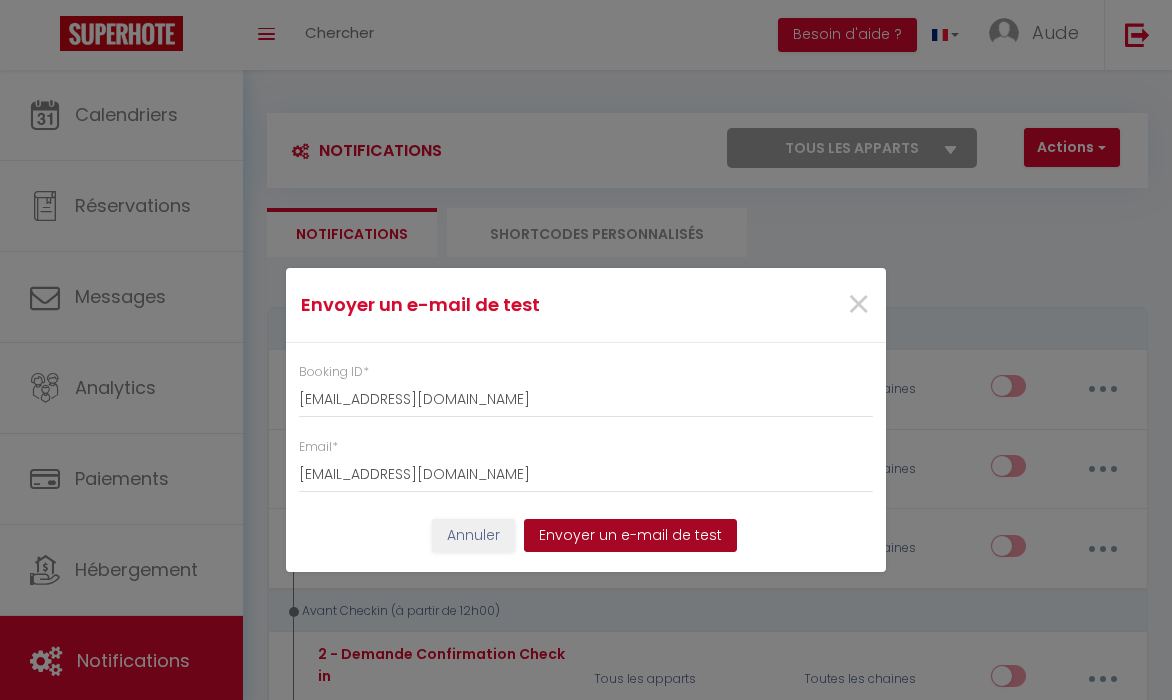 click on "Envoyer un e-mail de test" at bounding box center (630, 536) 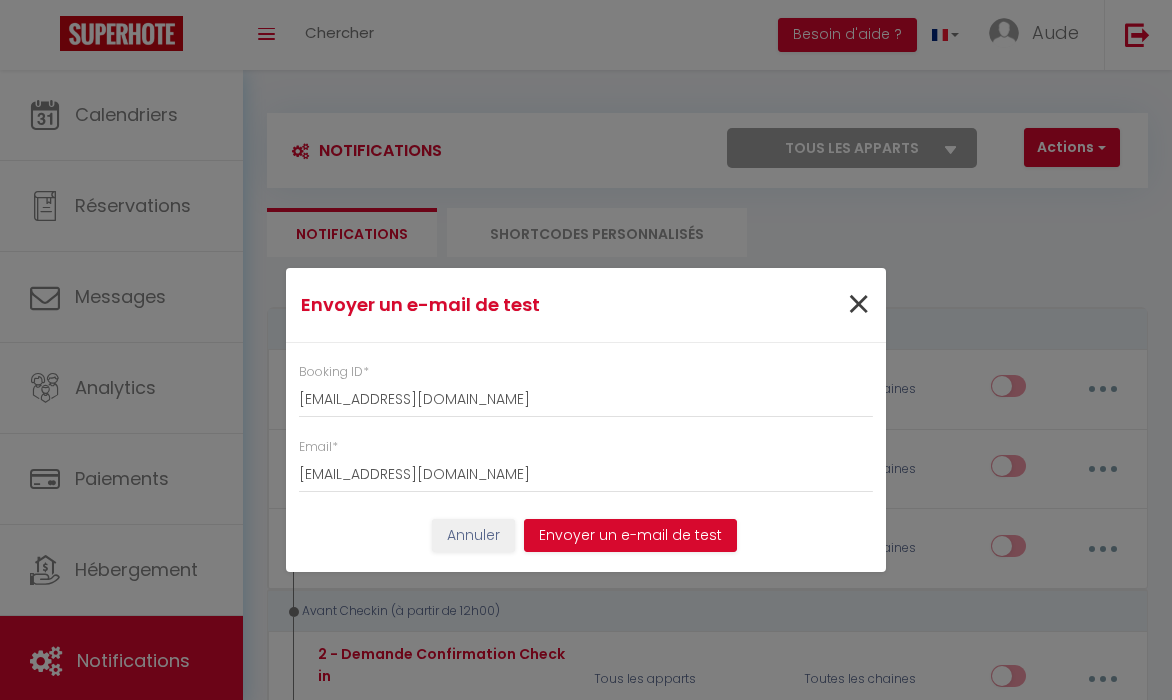 click on "×" at bounding box center (858, 305) 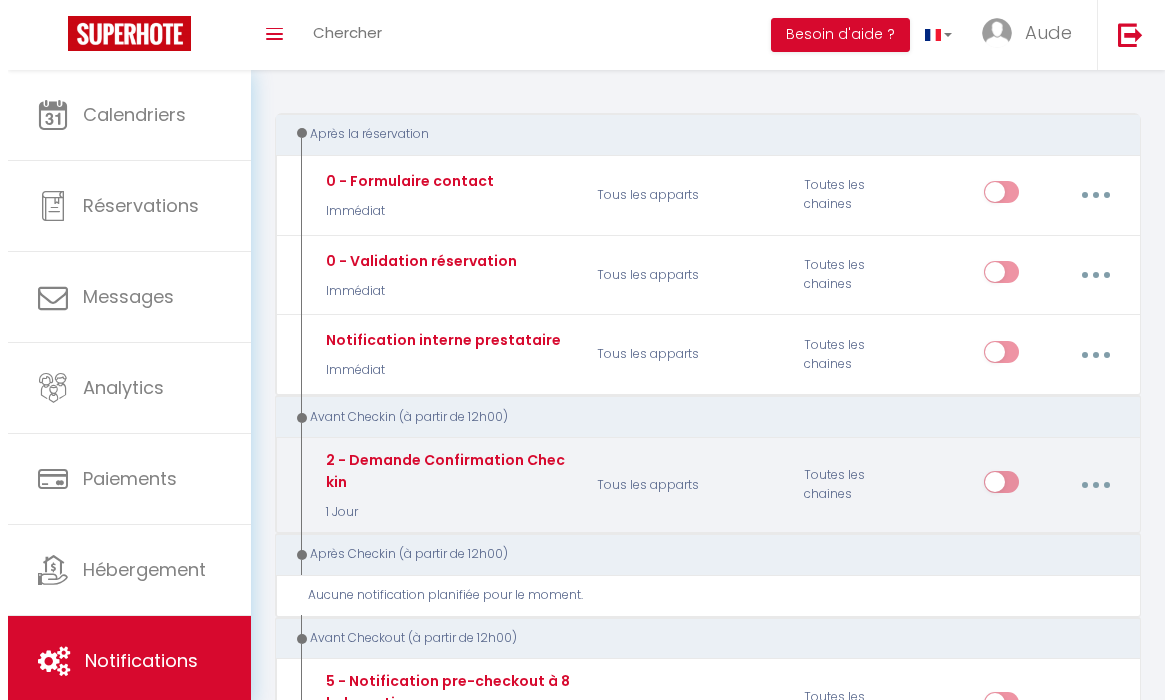 scroll, scrollTop: 231, scrollLeft: 0, axis: vertical 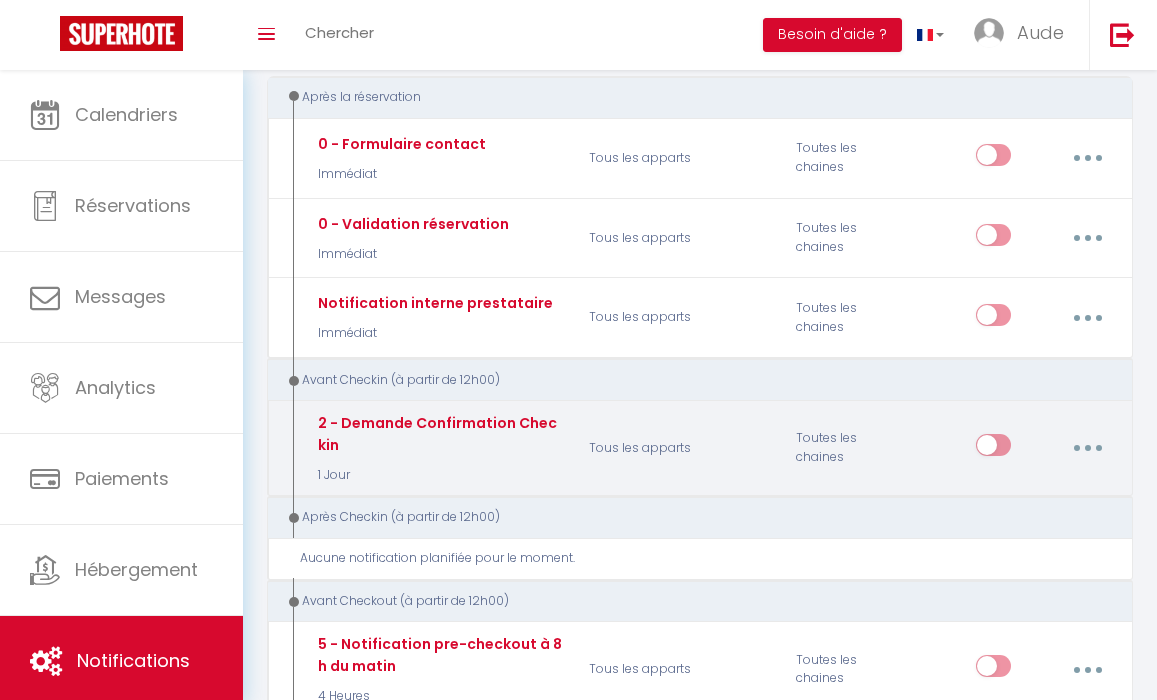 click at bounding box center (1088, 448) 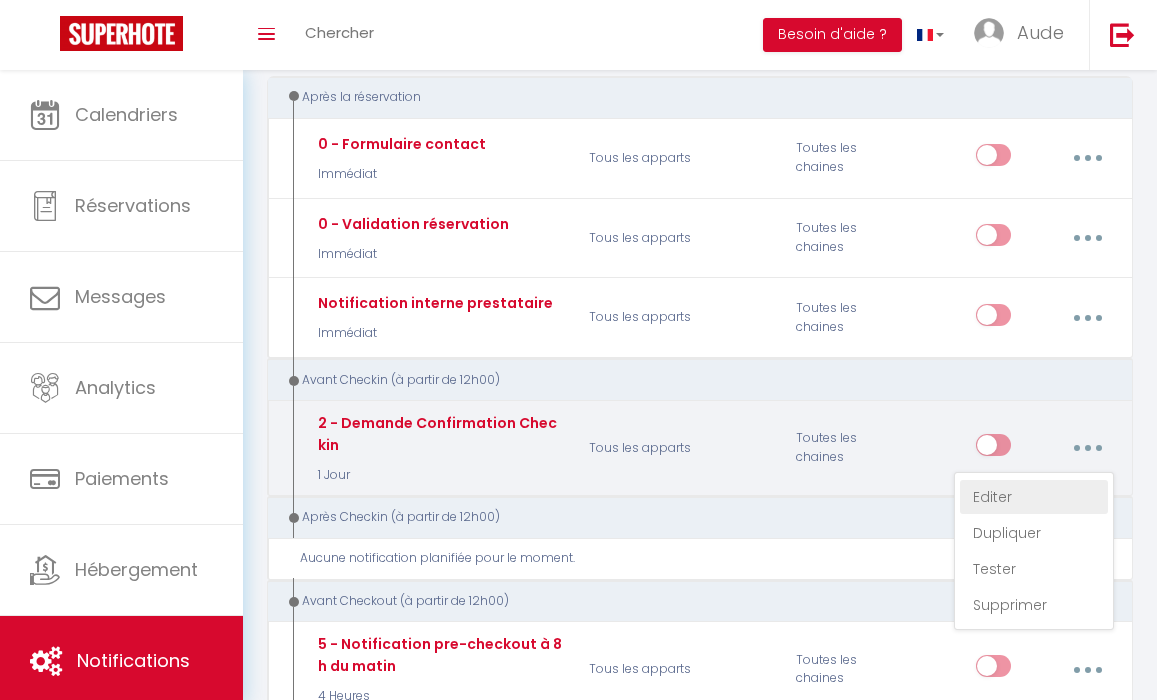 click on "Editer" at bounding box center [1034, 497] 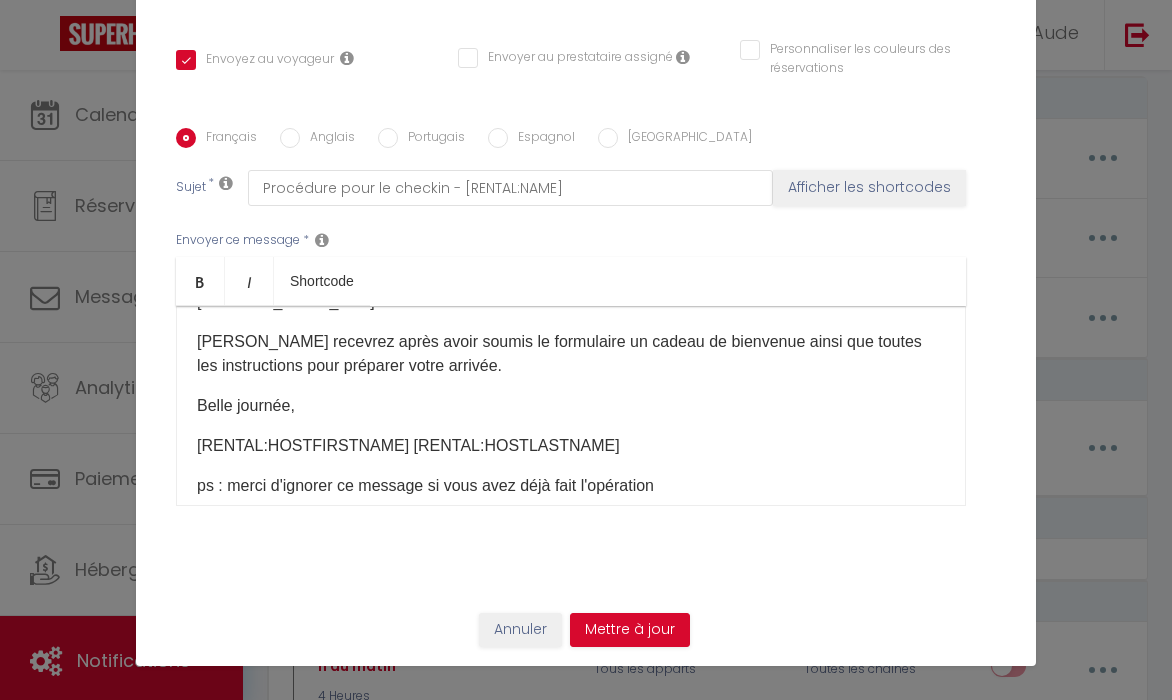 scroll, scrollTop: 0, scrollLeft: 0, axis: both 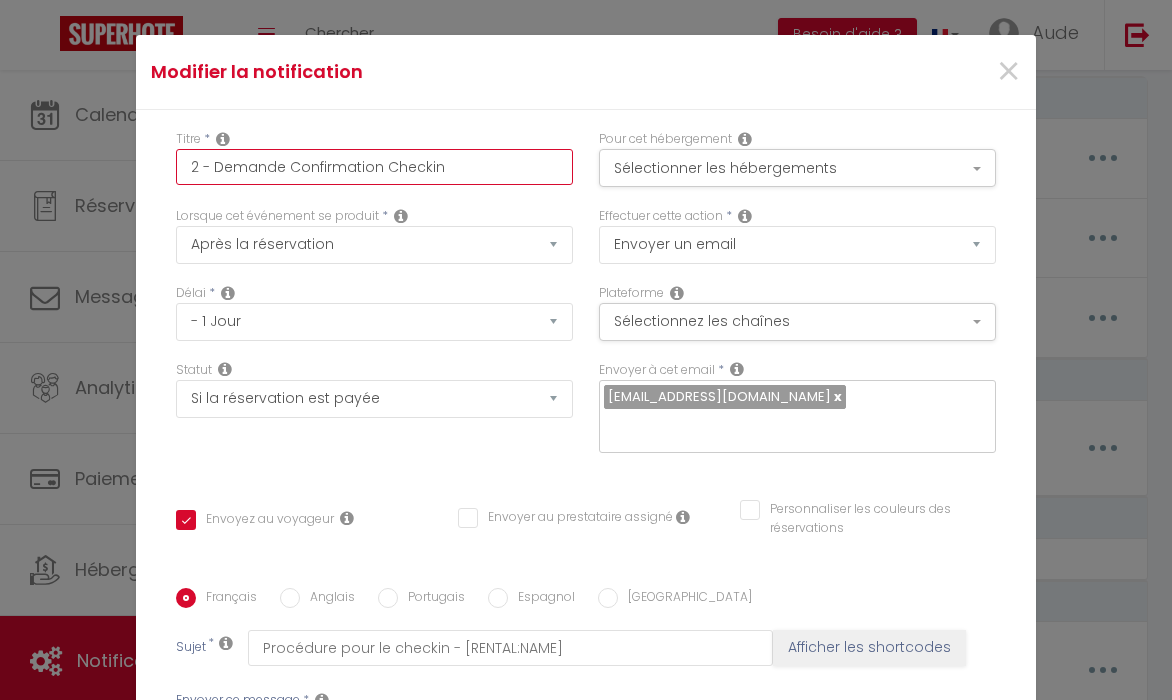 drag, startPoint x: 444, startPoint y: 162, endPoint x: 290, endPoint y: 164, distance: 154.01299 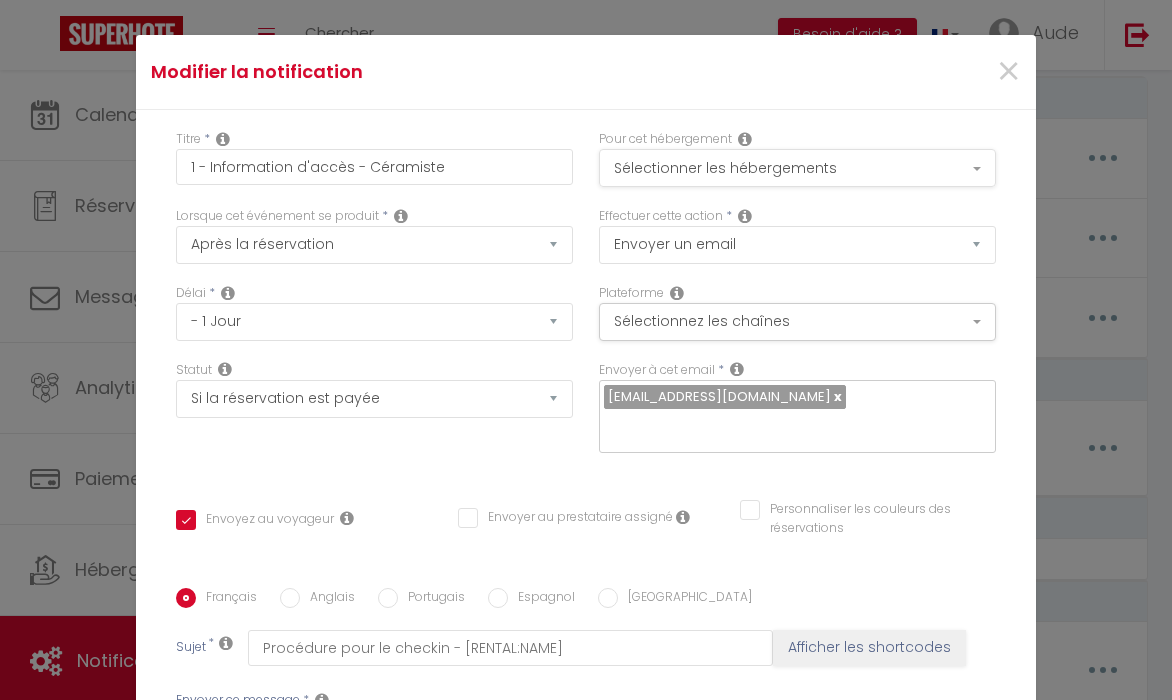 click on "Sélectionner les hébergements" at bounding box center [797, 168] 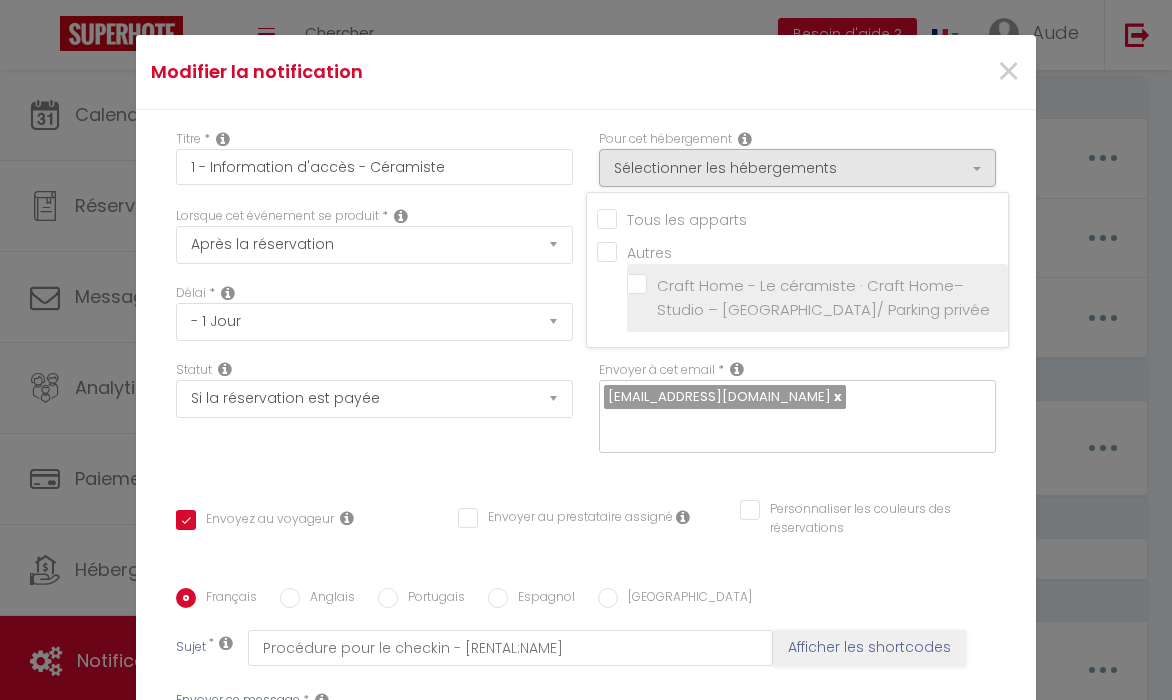 click on "Craft Home - Le céramiste  · Craft Home– Studio – [GEOGRAPHIC_DATA]/ Parking privée" at bounding box center [817, 298] 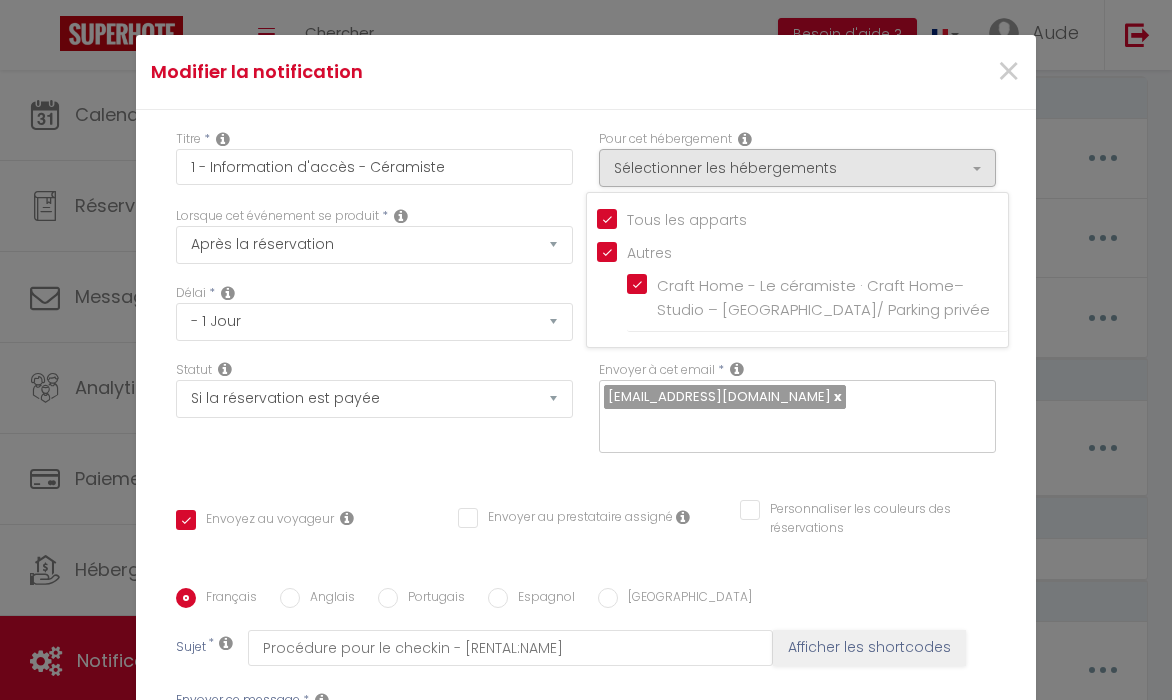click on "Autres" at bounding box center (644, 253) 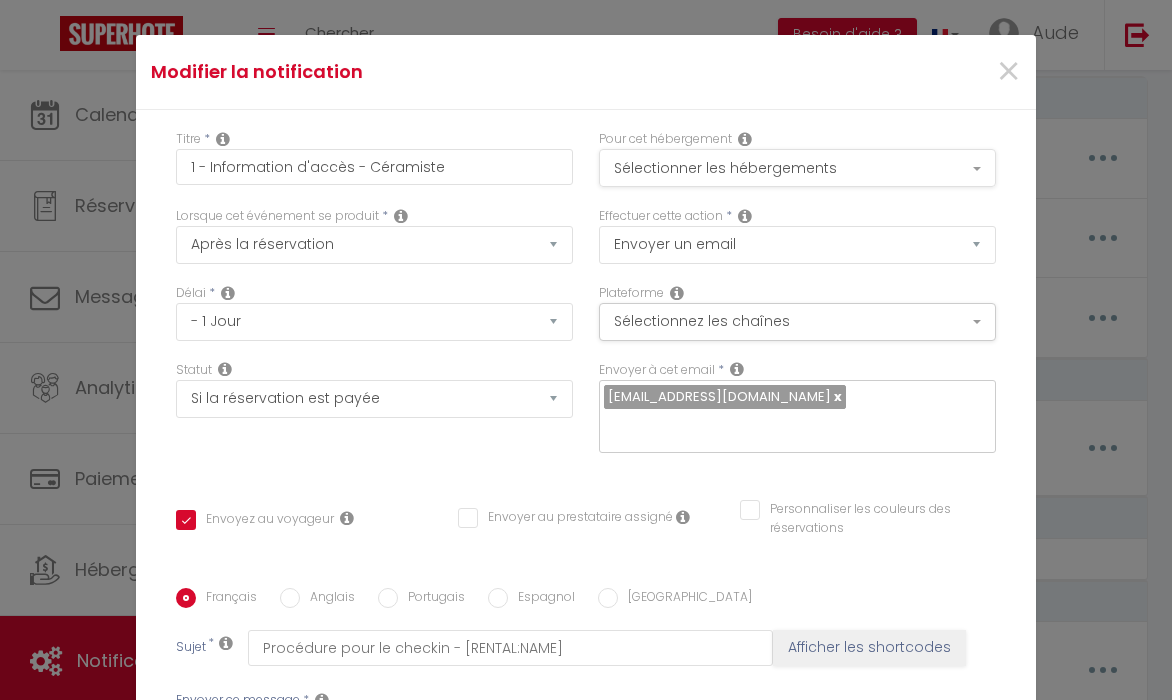 click on "Sélectionner les hébergements" at bounding box center [797, 168] 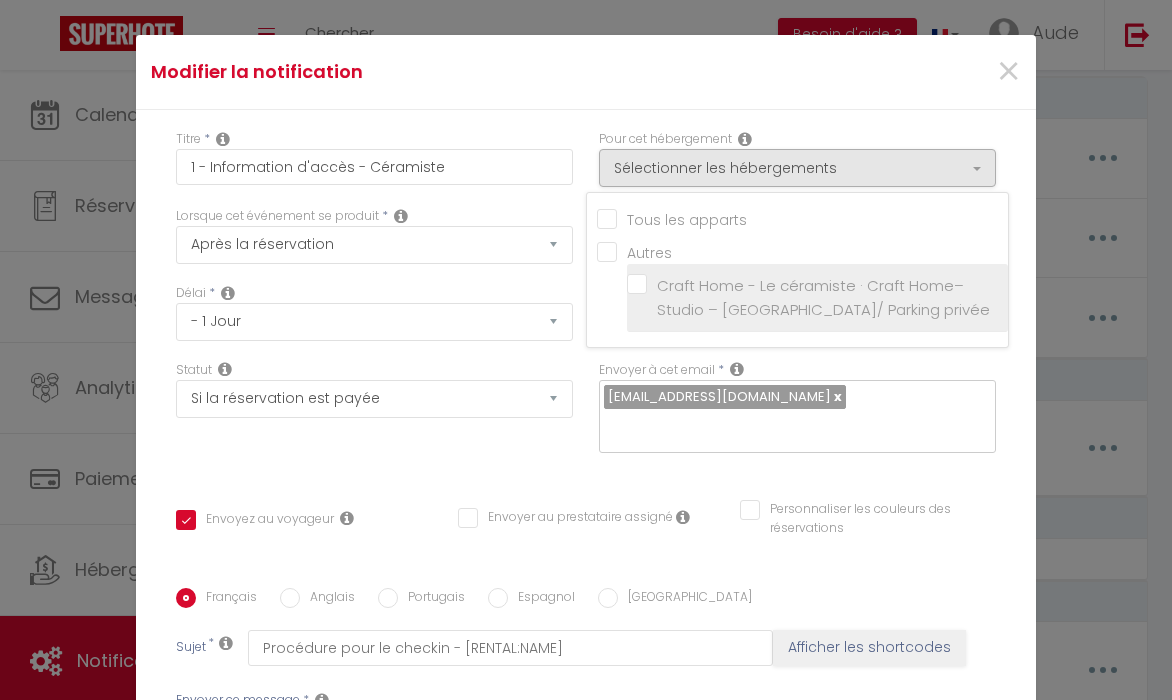 click on "Craft Home - Le céramiste  · Craft Home– Studio – [GEOGRAPHIC_DATA]/ Parking privée" at bounding box center (817, 298) 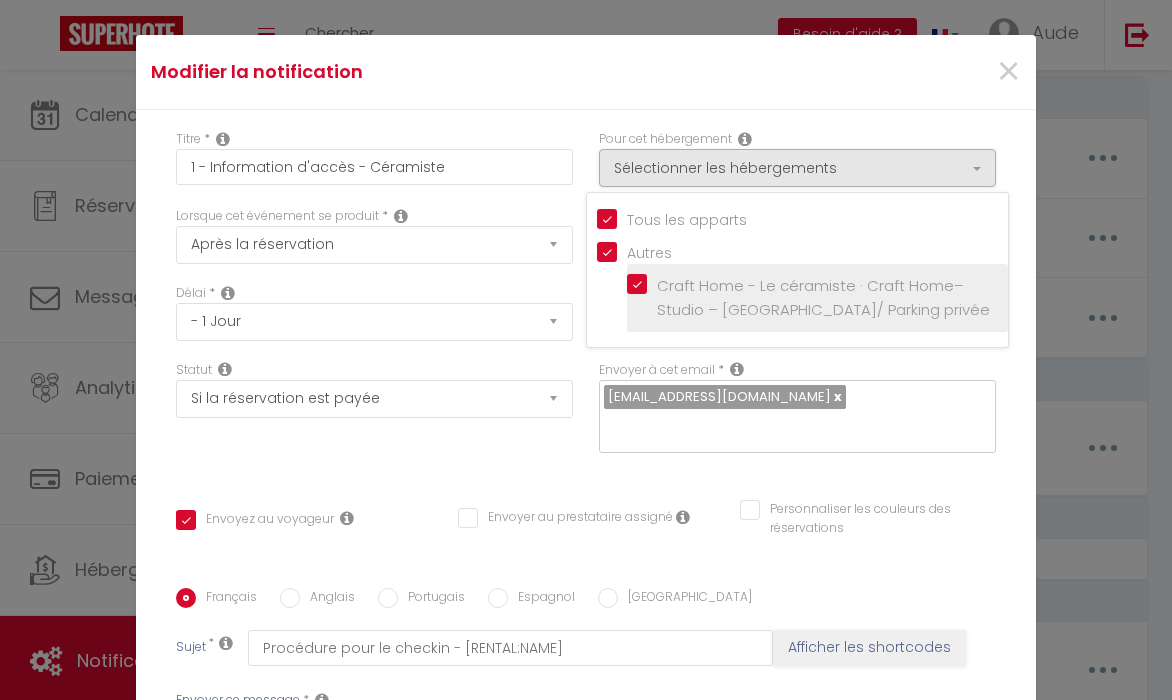 click on "Craft Home - Le céramiste  · Craft Home– Studio – [GEOGRAPHIC_DATA]/ Parking privée" at bounding box center (817, 298) 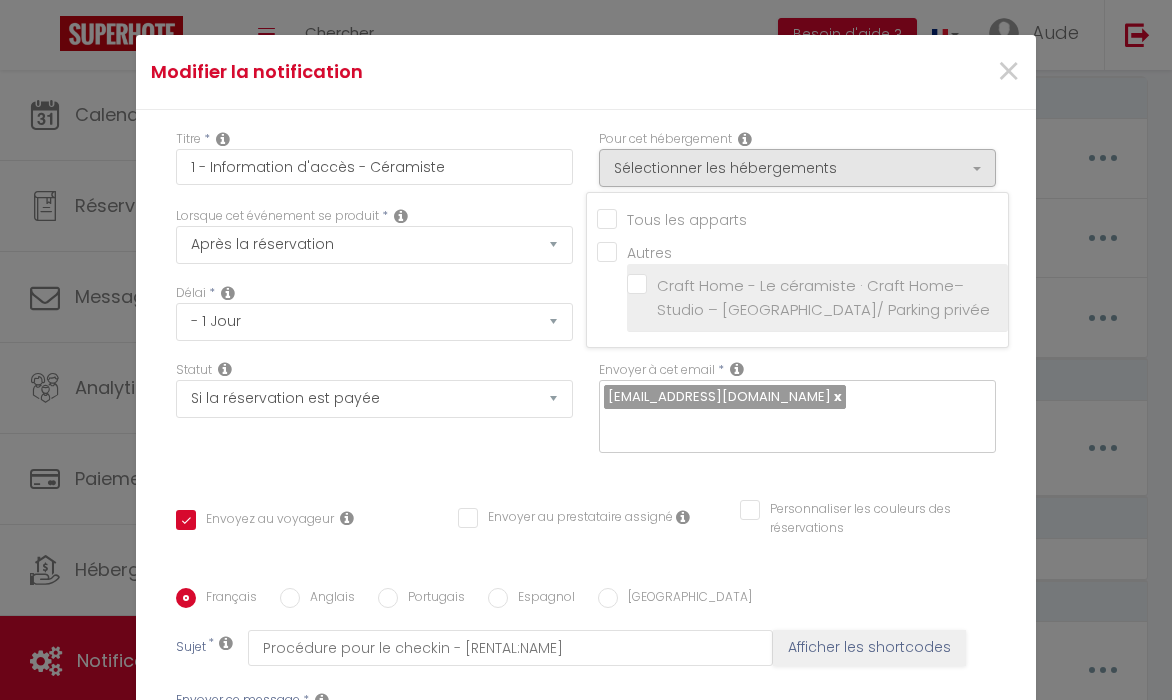 click on "Craft Home - Le céramiste  · Craft Home– Studio – [GEOGRAPHIC_DATA]/ Parking privée" at bounding box center (817, 298) 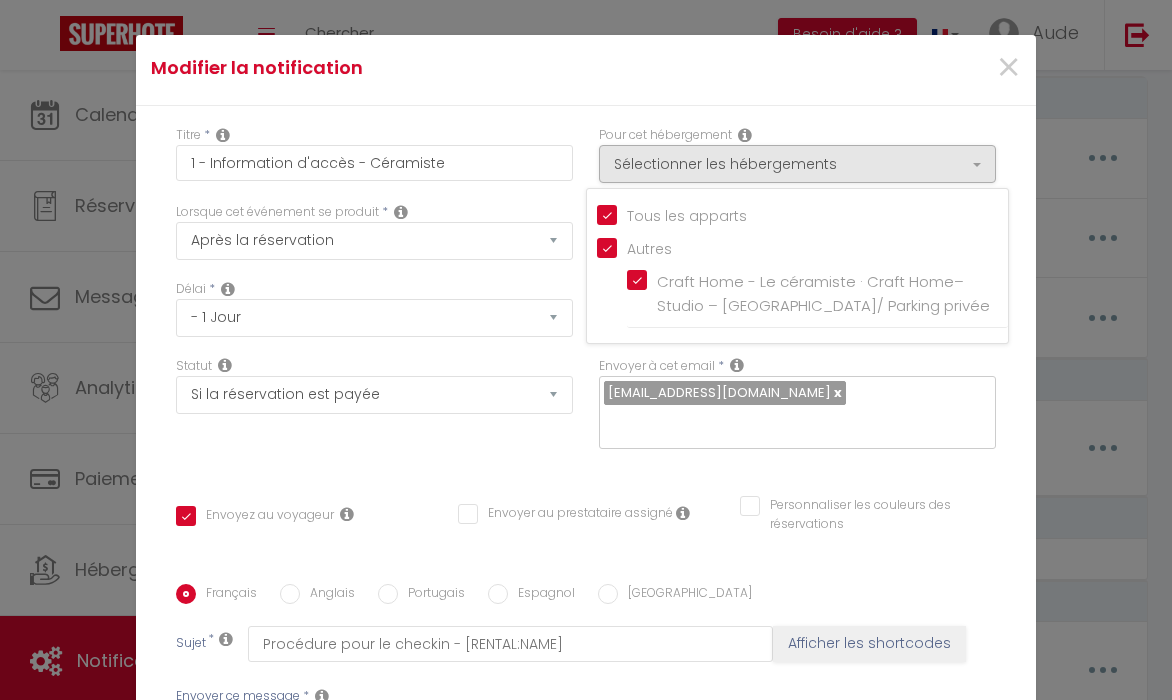 scroll, scrollTop: 30, scrollLeft: 0, axis: vertical 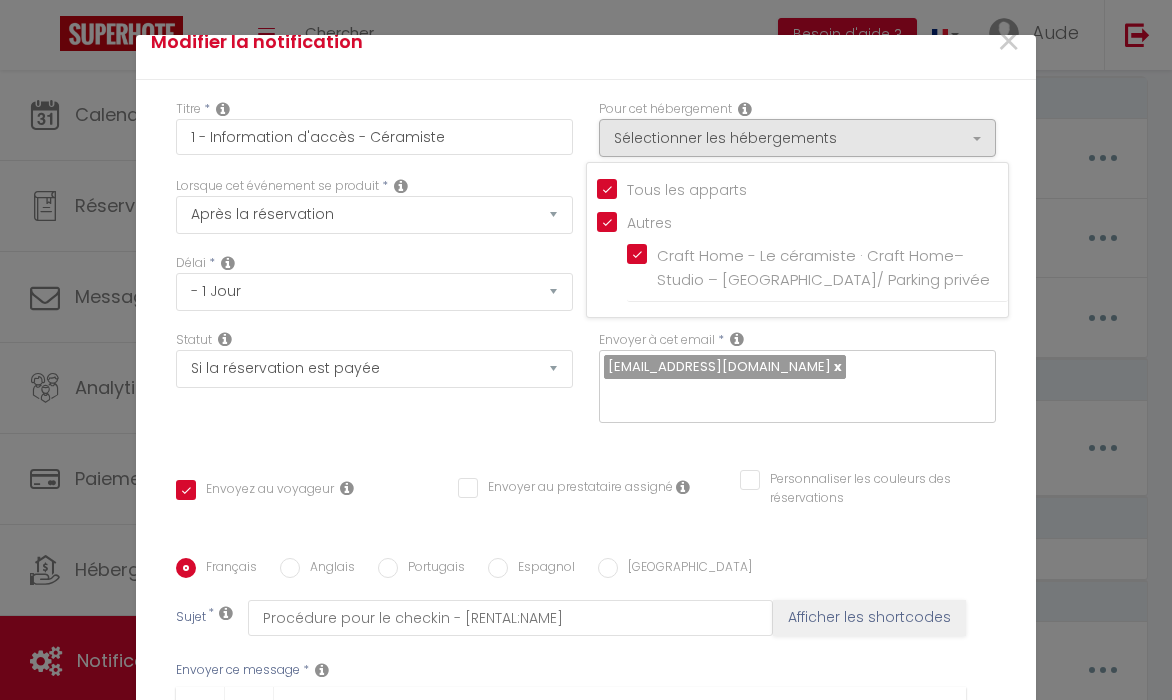 click on "Lorsque cet événement se produit   *      Après la réservation   Avant Checkin (à partir de 12h00)   Après Checkin (à partir de 12h00)   Avant Checkout (à partir de 12h00)   Après Checkout (à partir de 12h00)   Température   Co2   [MEDICAL_DATA] sonore   Après visualisation lien paiement   Après Paiement Lien KO   Après Caution Lien KO   Après Paiement Automatique KO   Après Caution Automatique KO   Après Visualisation du Contrat   Après Signature du Contrat   Paiement OK   Après soumission formulaire bienvenue   Aprés annulation réservation   Après remboursement automatique   Date spécifique   Après Assignation   Après Désassignation   Après soumission online checkin   Caution OK" at bounding box center [374, 215] 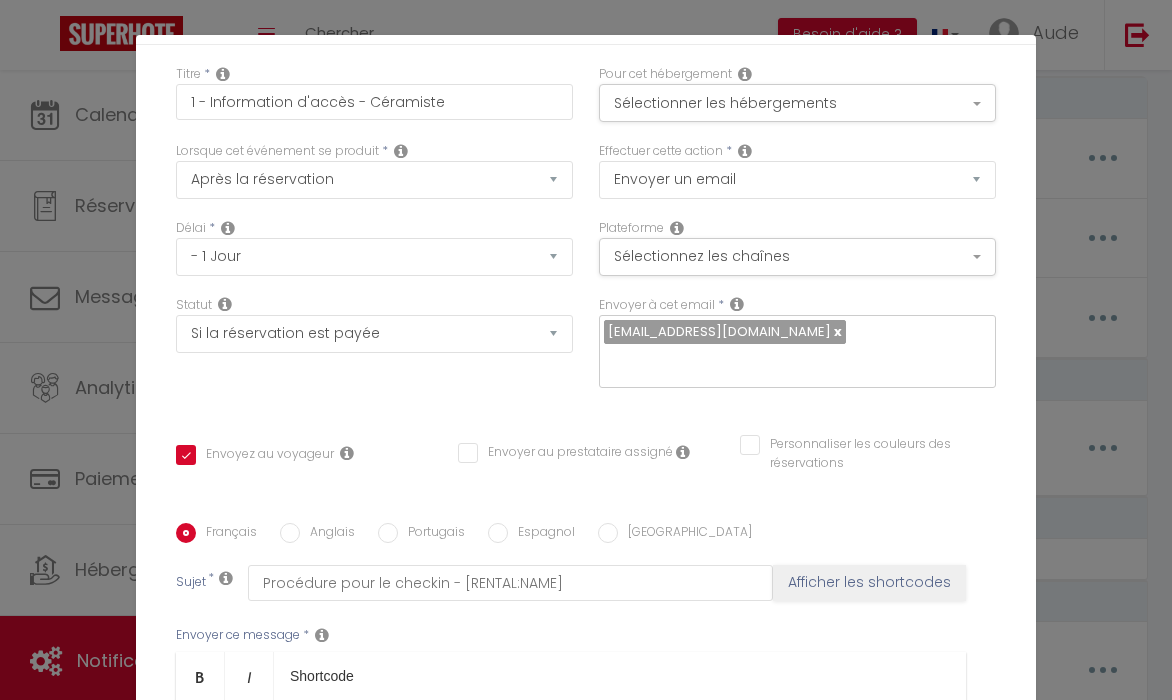 scroll, scrollTop: 0, scrollLeft: 0, axis: both 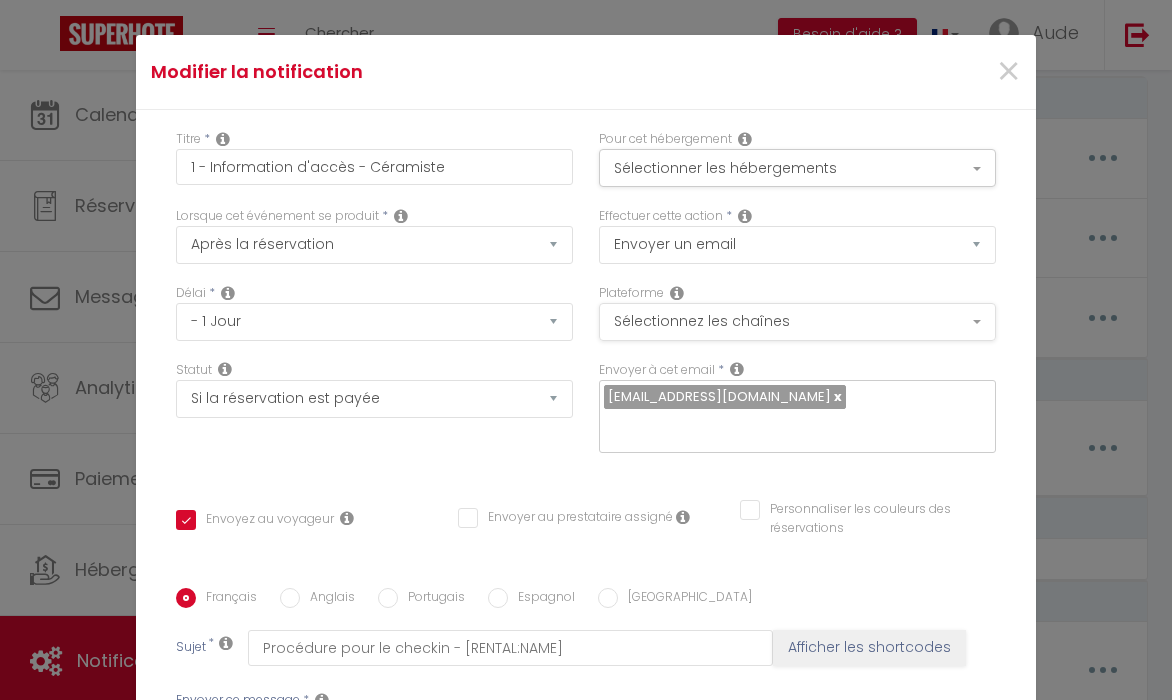 click on "Sélectionnez les chaînes" at bounding box center [797, 322] 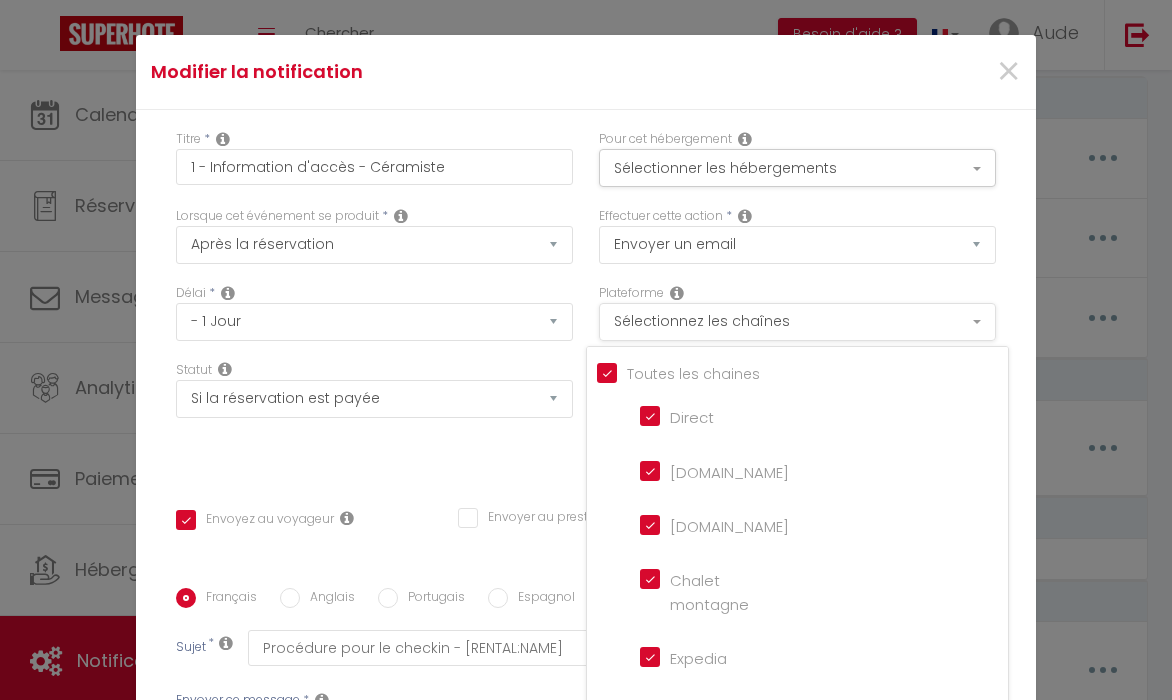 click on "Sélectionnez les chaînes" at bounding box center (797, 322) 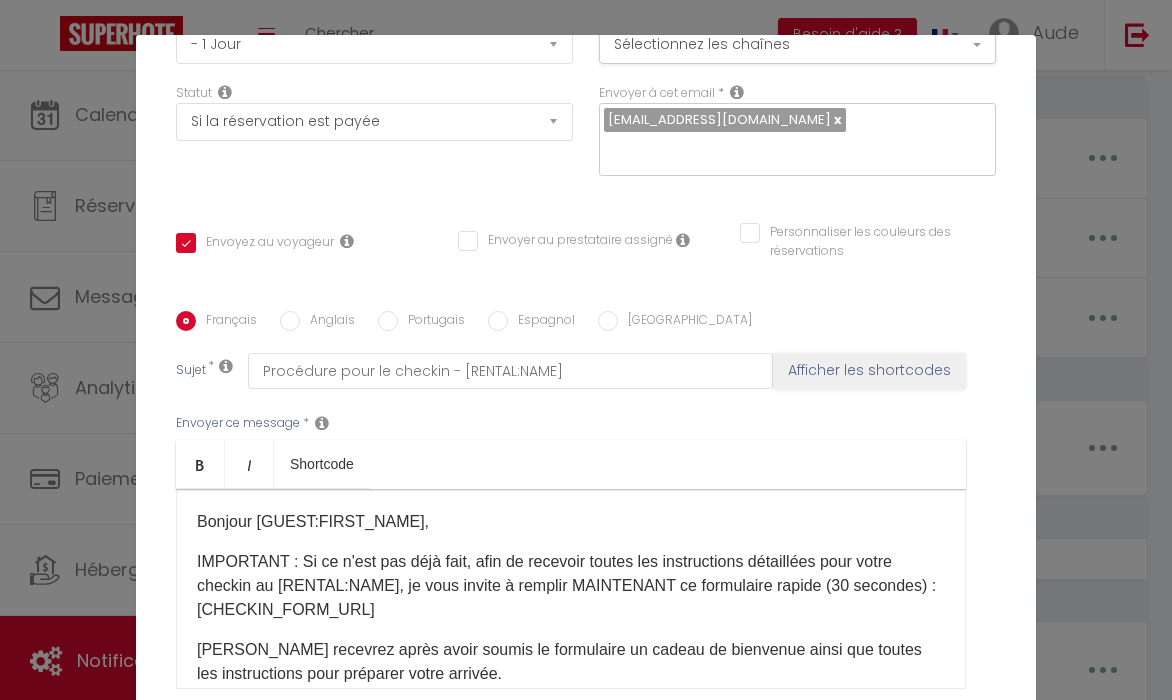 scroll, scrollTop: 328, scrollLeft: 0, axis: vertical 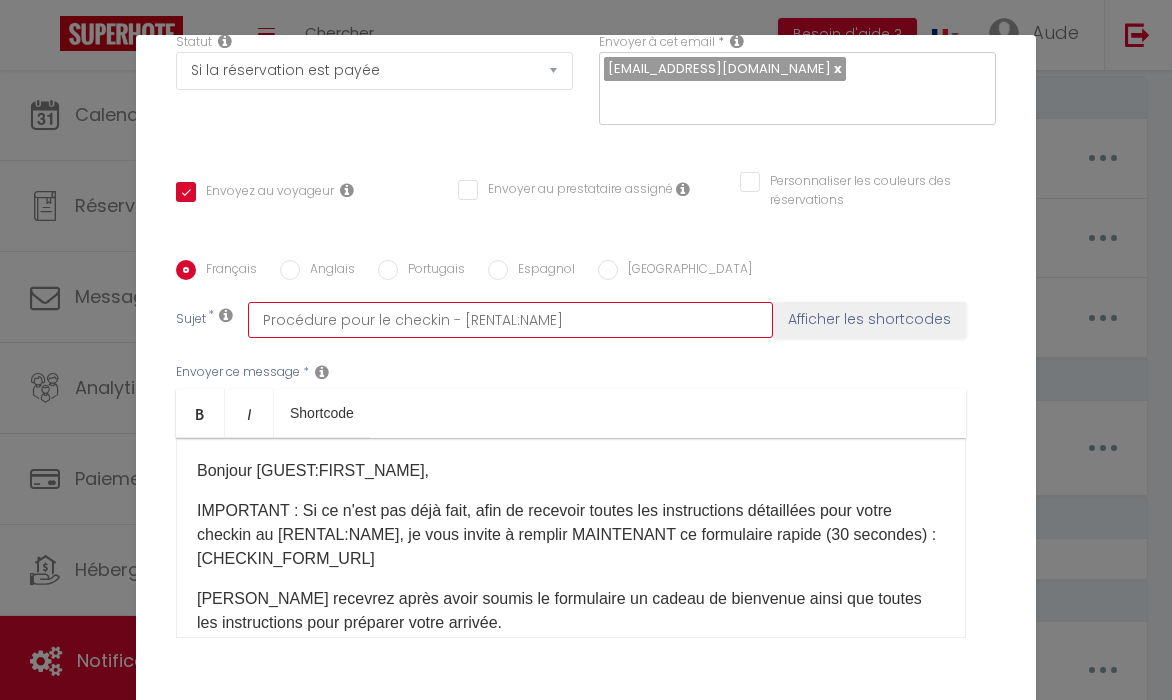 drag, startPoint x: 433, startPoint y: 317, endPoint x: 247, endPoint y: 309, distance: 186.17197 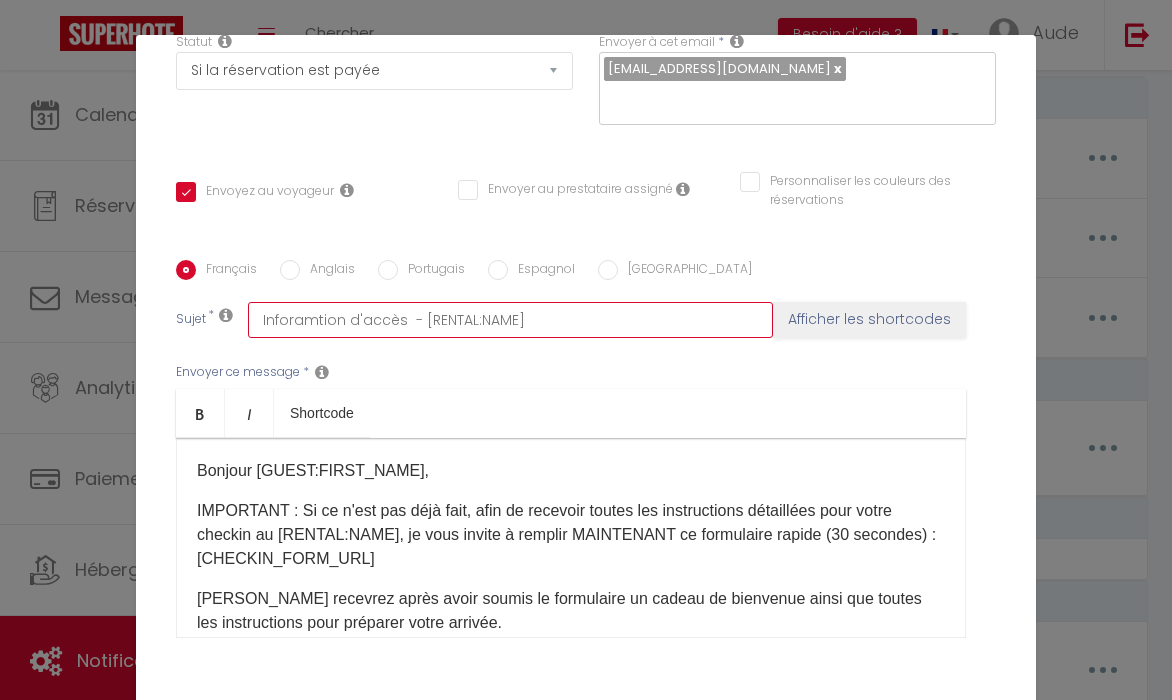 click on "Inforamtion d'accès  - [RENTAL:NAME]" at bounding box center [510, 320] 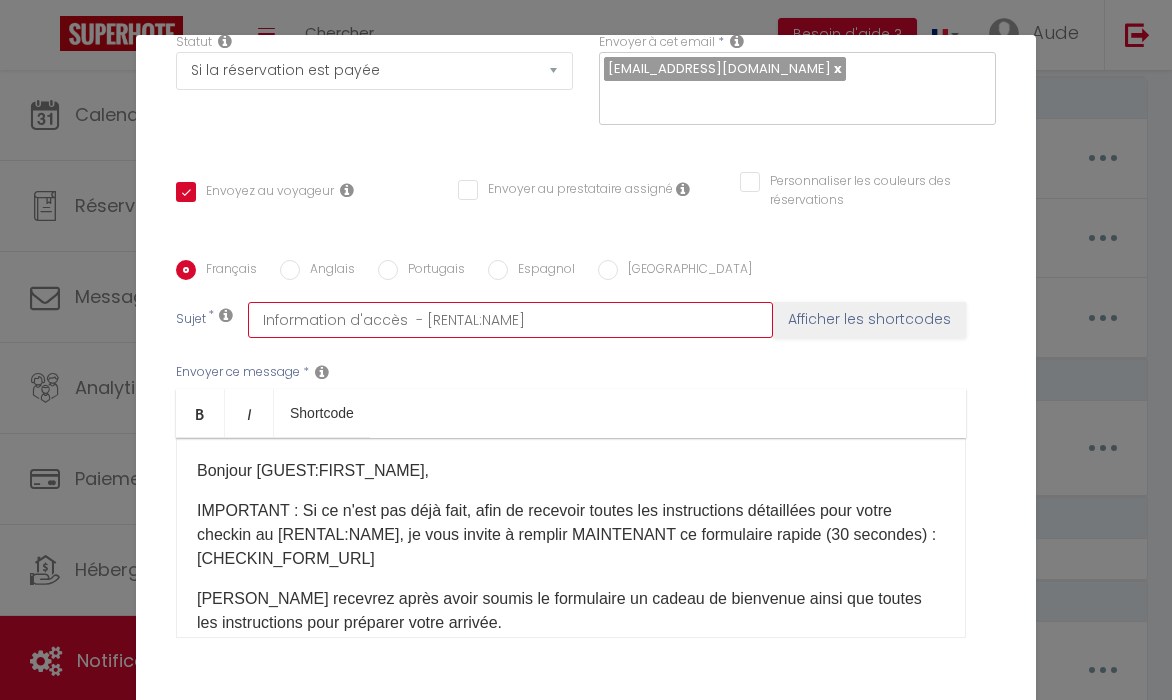click on "Information d'accès  - [RENTAL:NAME]" at bounding box center [510, 320] 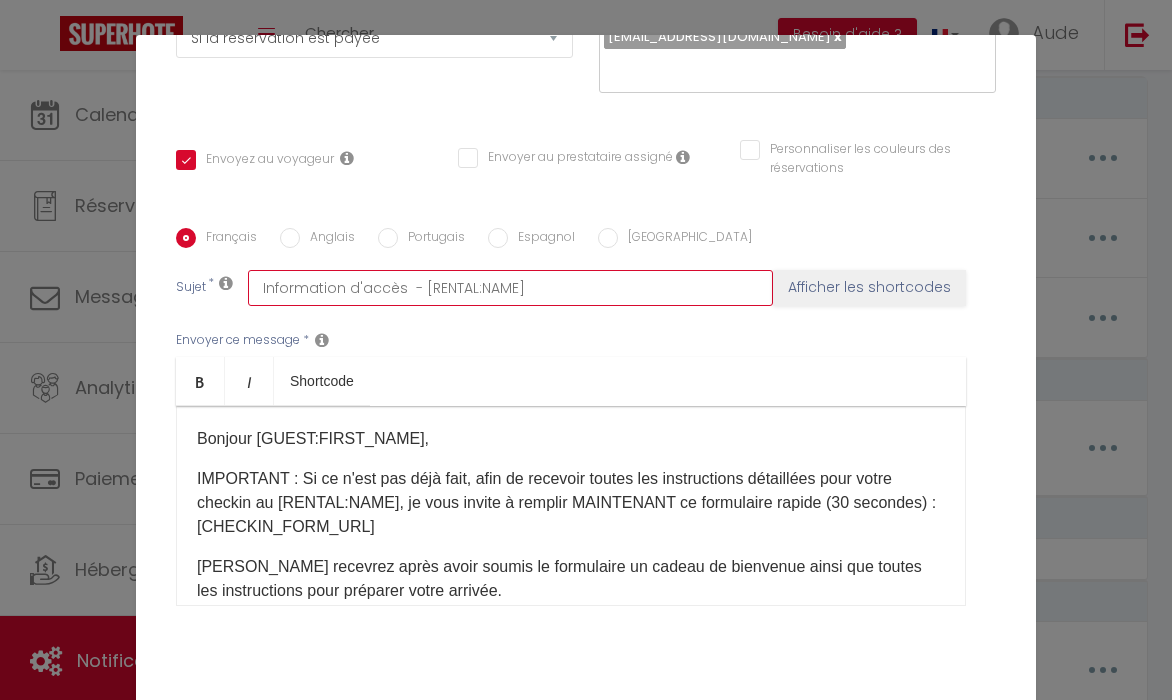 scroll, scrollTop: 391, scrollLeft: 0, axis: vertical 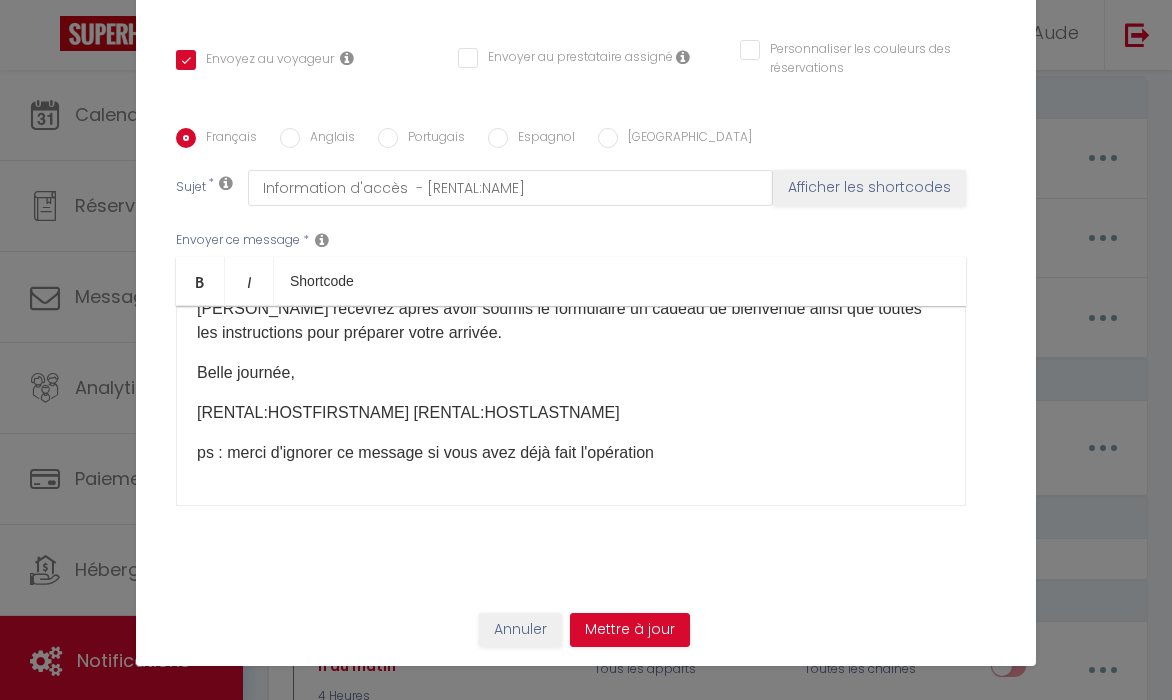 click on "[RENTAL:HOSTFIRSTNAME] [RENTAL:HOSTLASTNAME]" at bounding box center [571, 413] 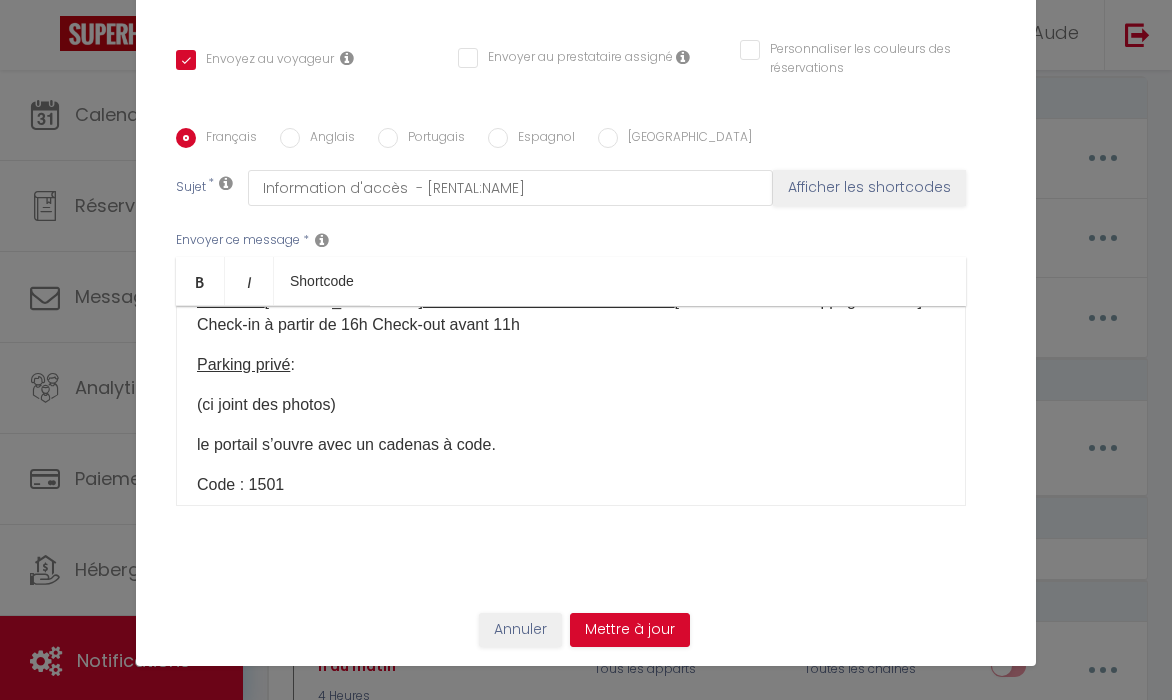 scroll, scrollTop: 0, scrollLeft: 0, axis: both 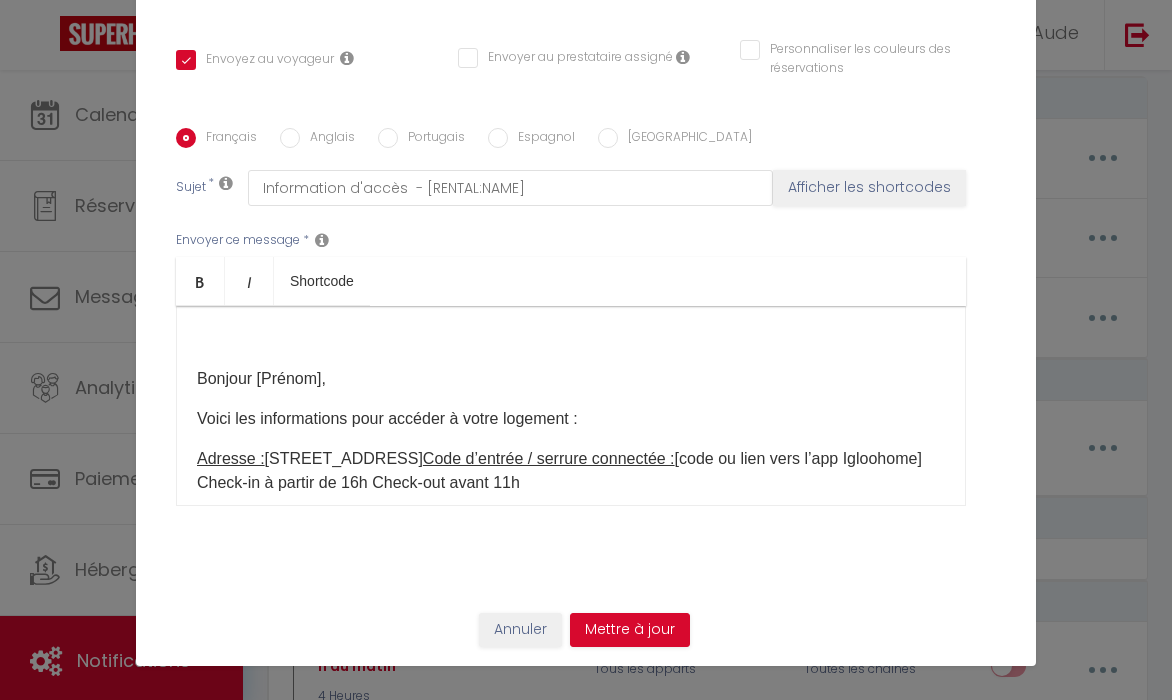 click on "Bonjour [Prénom],
Voici les informations pour accéder à votre logement :
Adresse :  [STREET_ADDRESS] / serrure connectée :  [code ou lien vers l’app Igloohome]
Check-in à partir de 16h
Check-out avant 11h
Parking privé  :
(ci joint des photos)
le portail s’ouvre avec un cadenas à code.
Code : 1501
Vous pouvez laisser le portail ouvert en journée. Si vous avez pas prévu de ressortir, il est préférable de fermer le portail derrière vous.
Accès :
L’accès au logement se fera par quelques marches que vous trouverez à côté du parking descendant entre deux bâtiments. Sur la droite vous trouverez votre logement ( un petit maison jaune)
Tout est prêt pour vous accueillir ! Si besoin, je suis joignable via Airbnb ou au 06 21 35 49 95.
Bonne installation !
Aude – Craft Home ​" at bounding box center (571, 406) 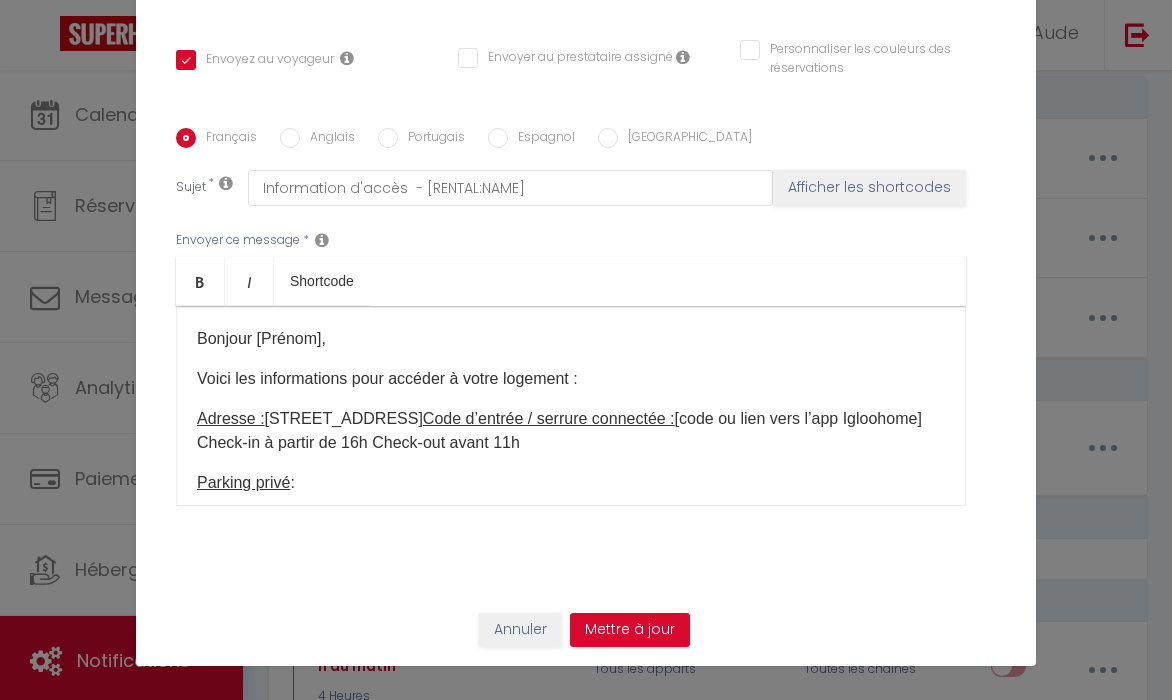drag, startPoint x: 283, startPoint y: 337, endPoint x: 245, endPoint y: 336, distance: 38.013157 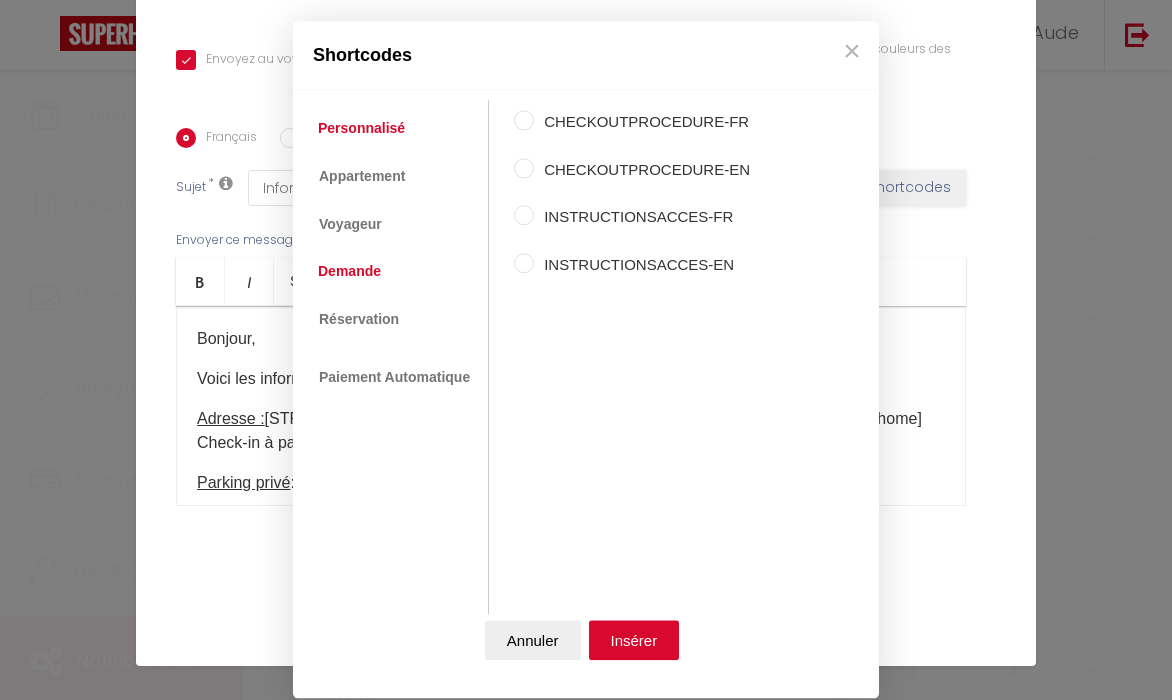 click on "Coaching SuperHote ce soir à 18h00, pour participer:  [URL][DOMAIN_NAME][SECURITY_DATA]   ×     Toggle navigation       Toggle Search     Toggle menubar     Chercher   BUTTON
Besoin d'aide ?
Aude   Paramètres        Équipe     Résultat de la recherche   Aucun résultat     Calendriers     Réservations     Messages     Analytics      Paiements     Hébergement     Notifications                 Résultat de la recherche   Id   Appart   Voyageur    Checkin   Checkout   Nuits   Pers.   Plateforme   Statut     Résultat de la recherche   Aucun résultat          Notifications
Actions
Nouvelle Notification    Exporter    Importer    Tous les apparts    Craft Home - Le céramiste  · Craft Home– Studio – [GEOGRAPHIC_DATA]/ Parking privée
Actions
Nouveau shortcode personnalisé    Notifications" at bounding box center [586, 1623] 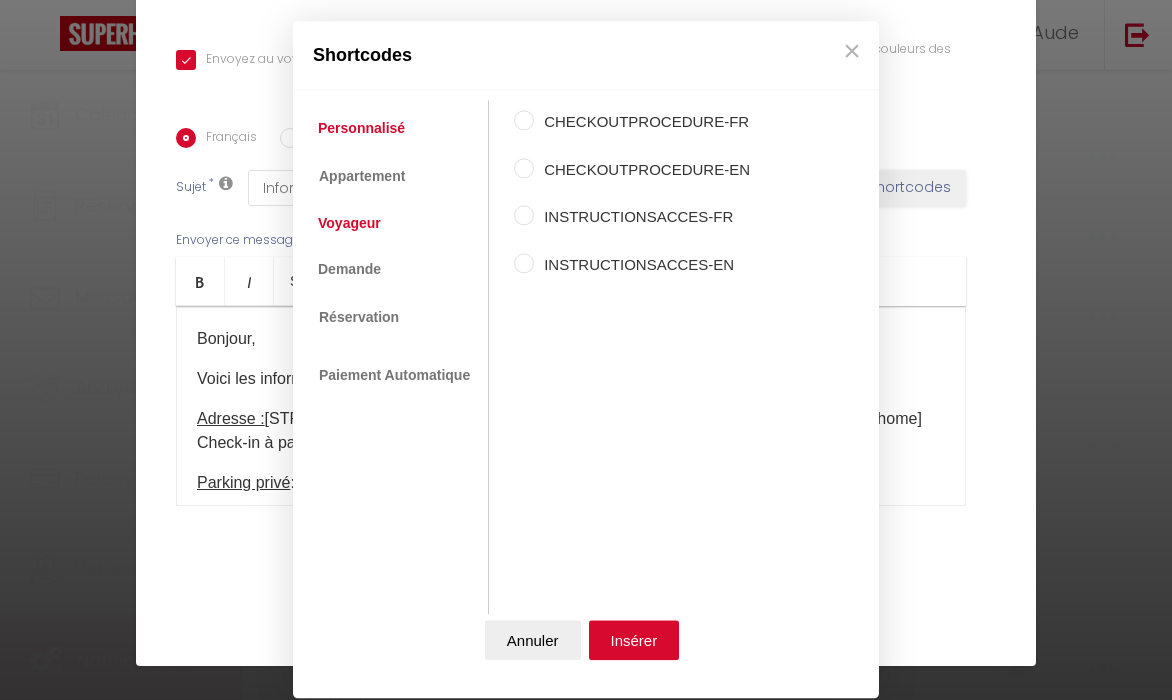 click on "Voyageur" at bounding box center (349, 223) 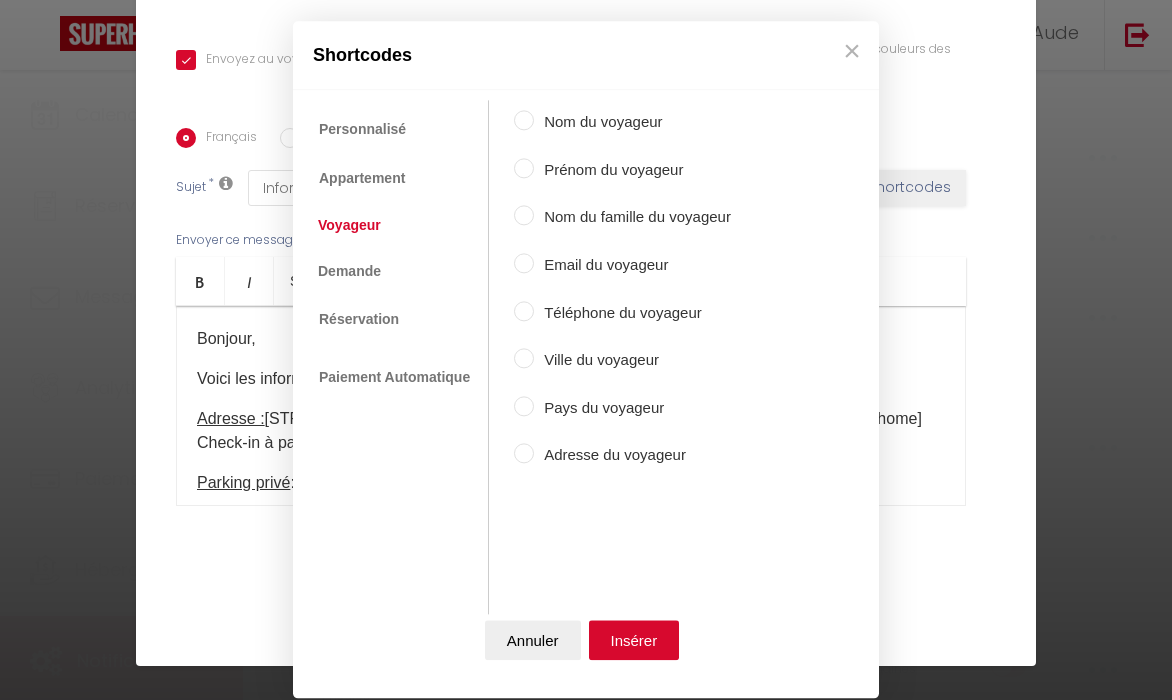 click on "Prénom du voyageur" at bounding box center [632, 170] 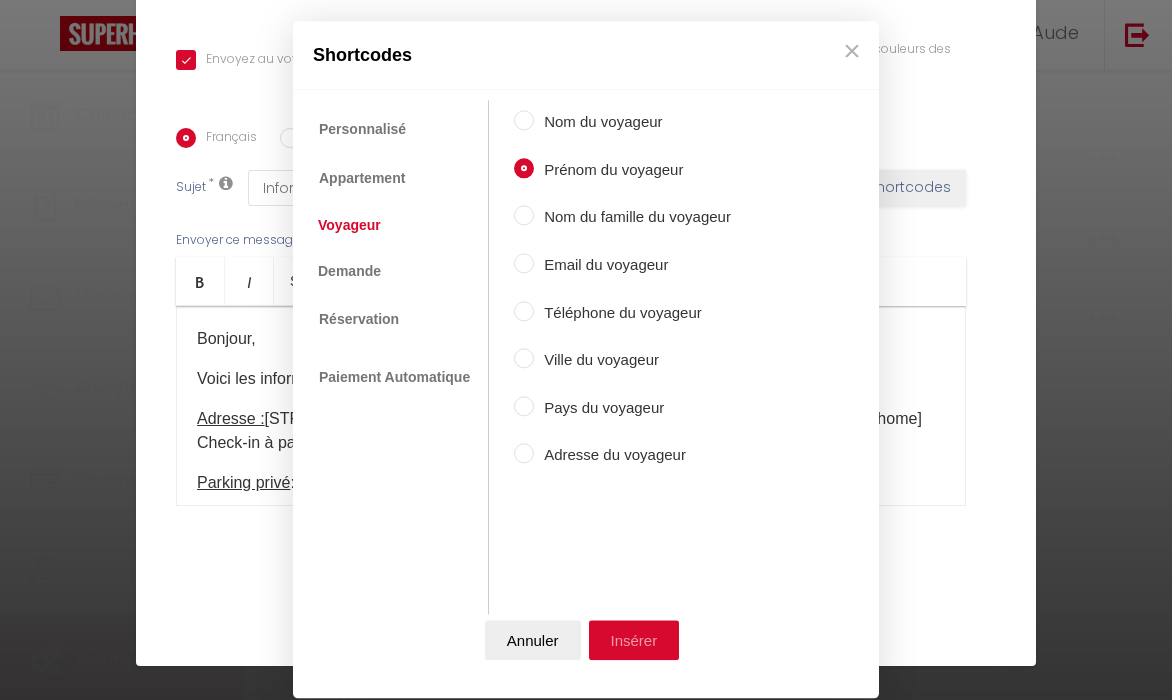 click on "Insérer" at bounding box center [634, 641] 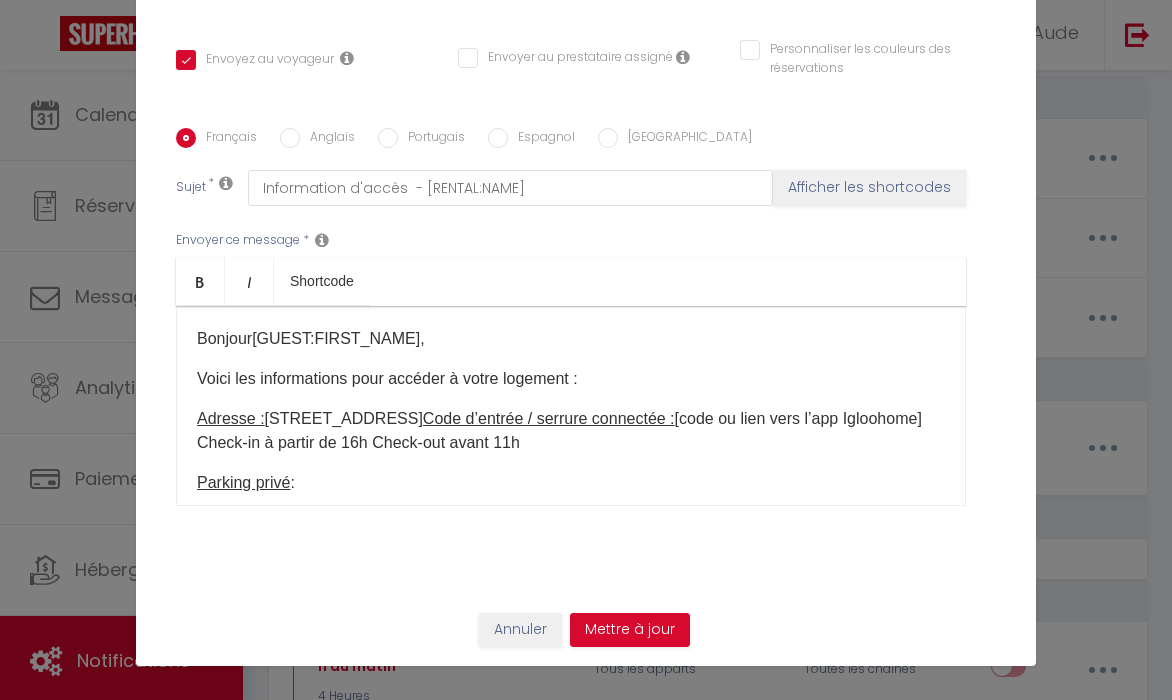 scroll, scrollTop: 13, scrollLeft: 0, axis: vertical 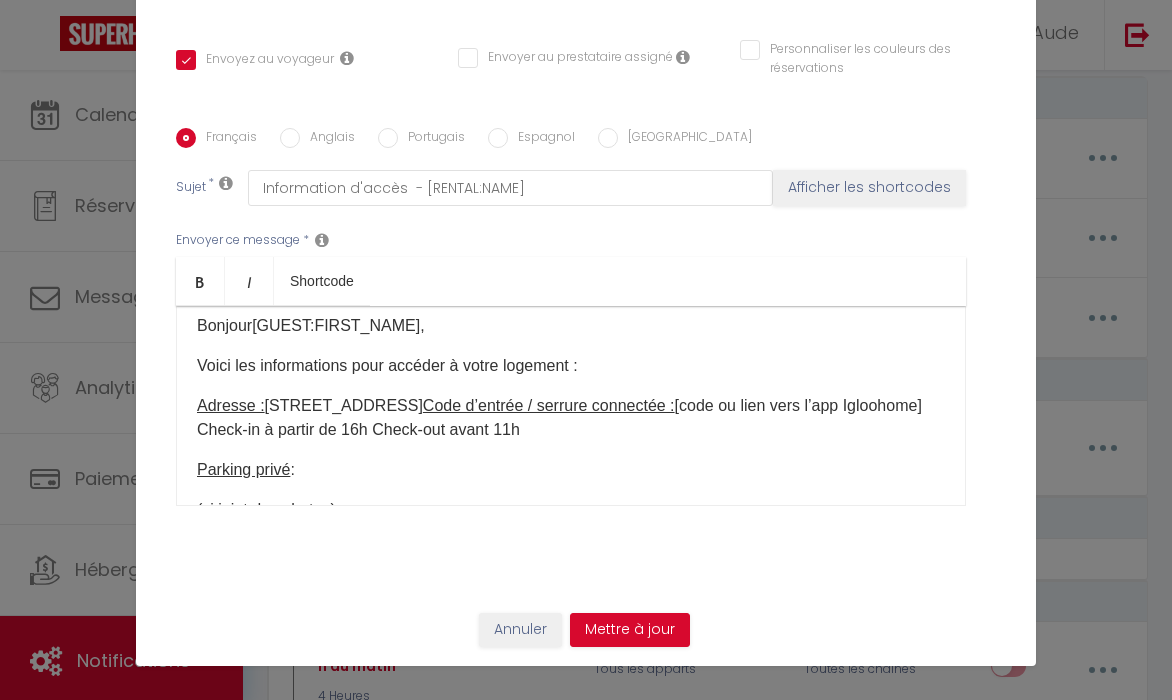click on "Adresse :  [STREET_ADDRESS] / serrure connectée :  [code ou lien vers l’app Igloohome]
Check-in à partir de 16h
Check-out avant 11h" at bounding box center [571, 418] 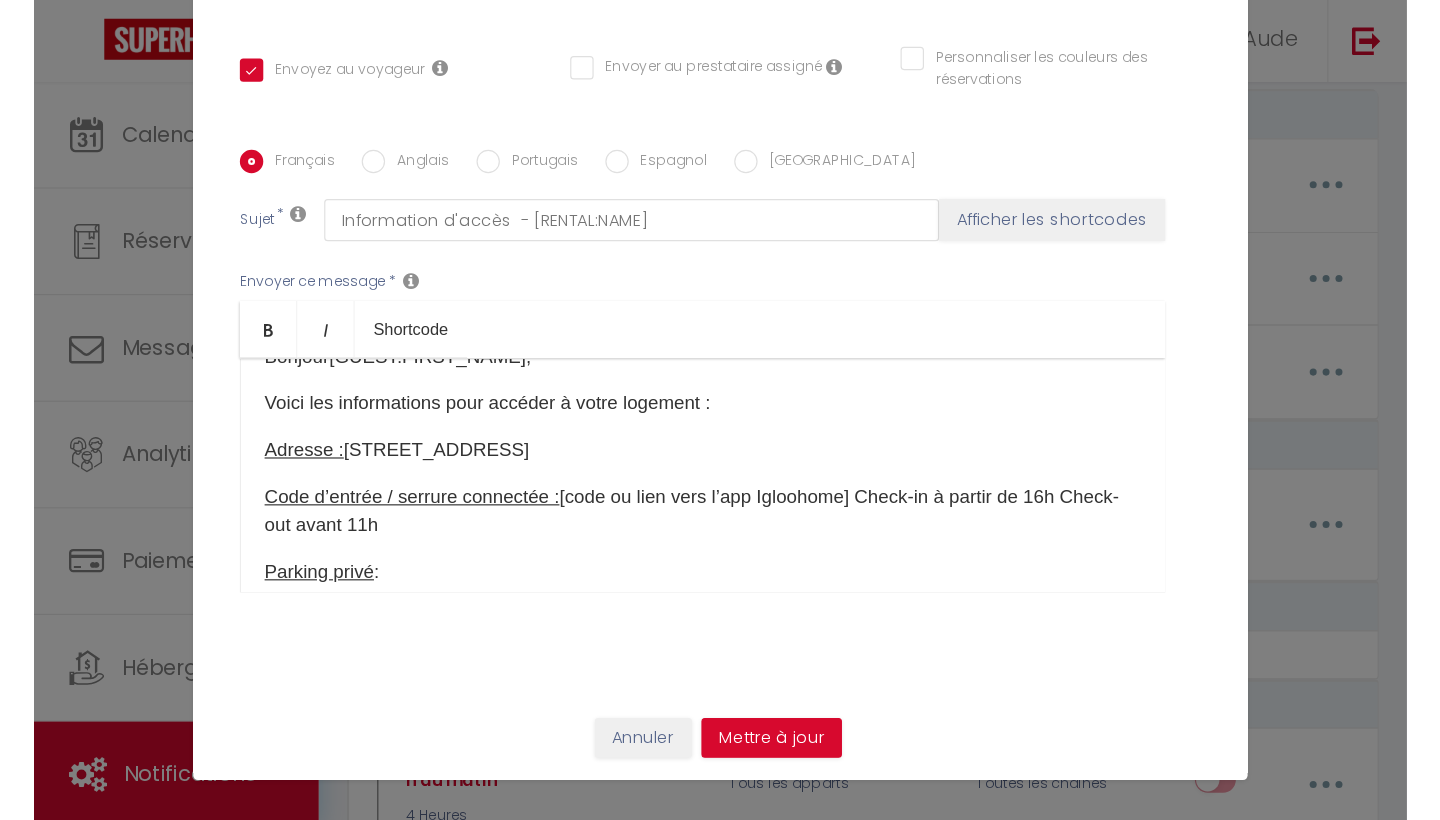 scroll, scrollTop: 38, scrollLeft: 0, axis: vertical 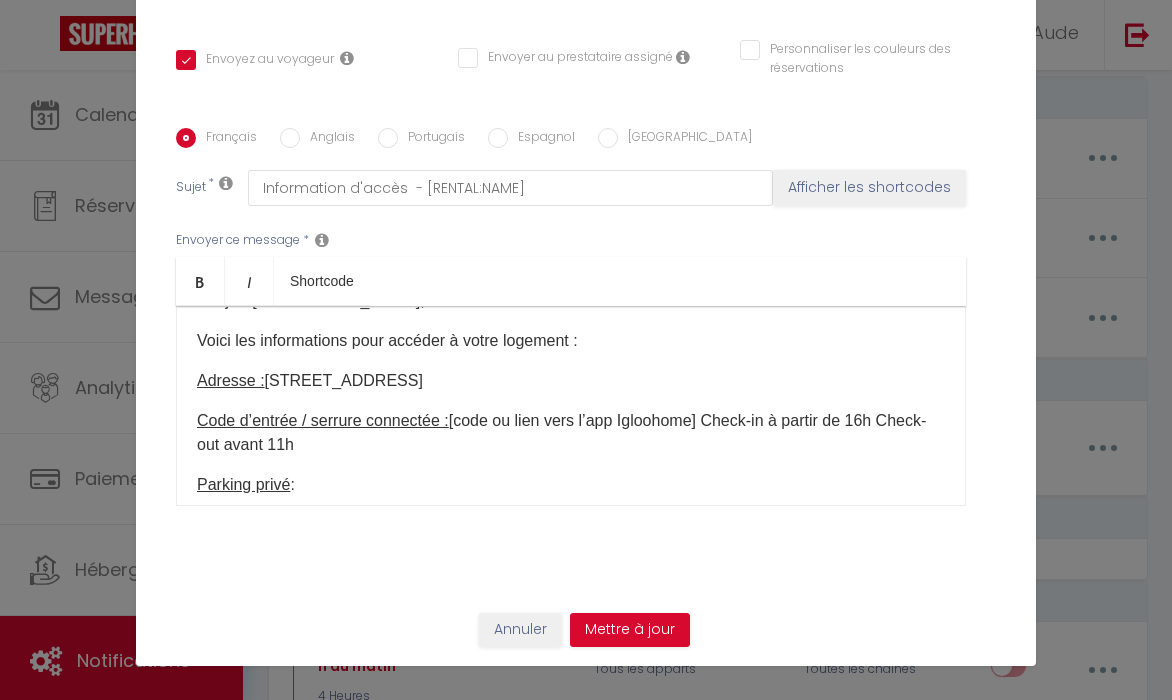 click on "Code d’entrée / serrure connectée :  [code ou lien vers l’app Igloohome]
Check-in à partir de 16h
Check-out avant 11h" at bounding box center [571, 433] 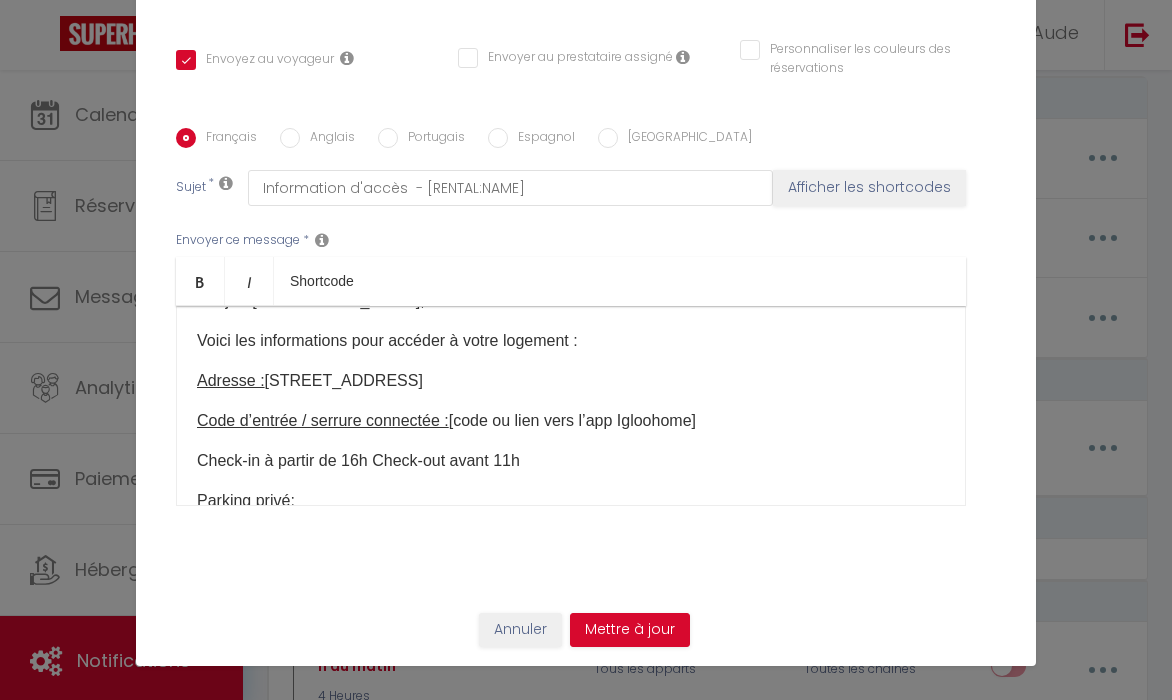 click on "Check-in à partir de 16h
Check-out avant 11h" at bounding box center (571, 461) 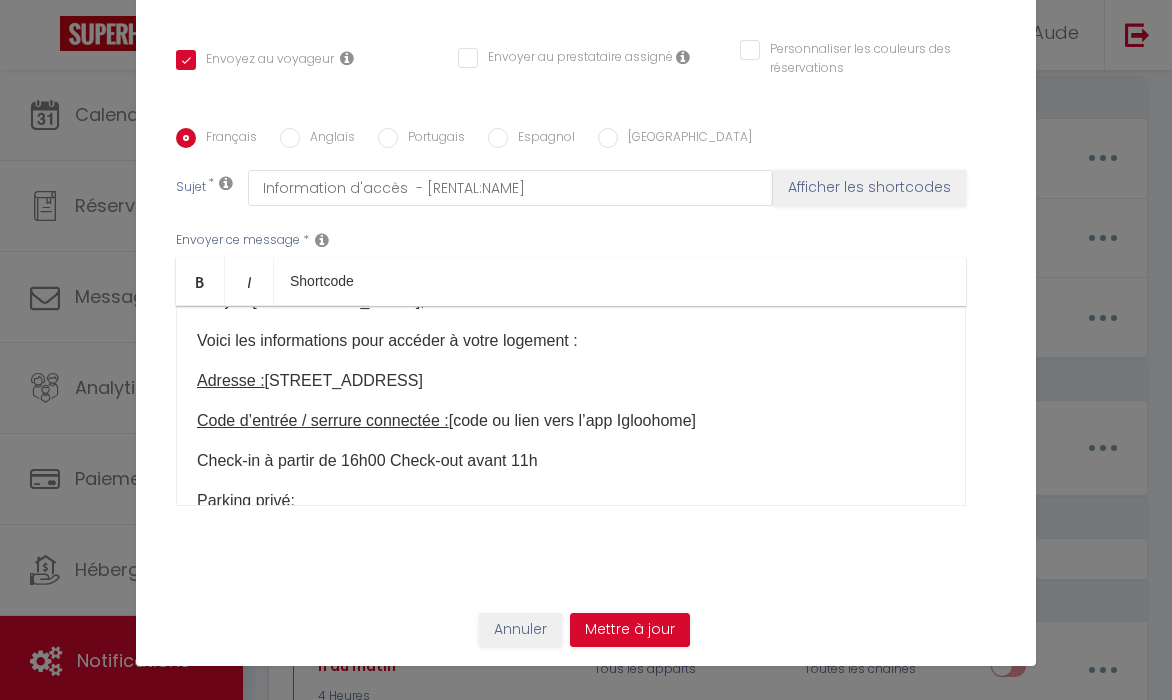click on "Check-in à partir de 16h00 Check-out avant 11h" at bounding box center [571, 461] 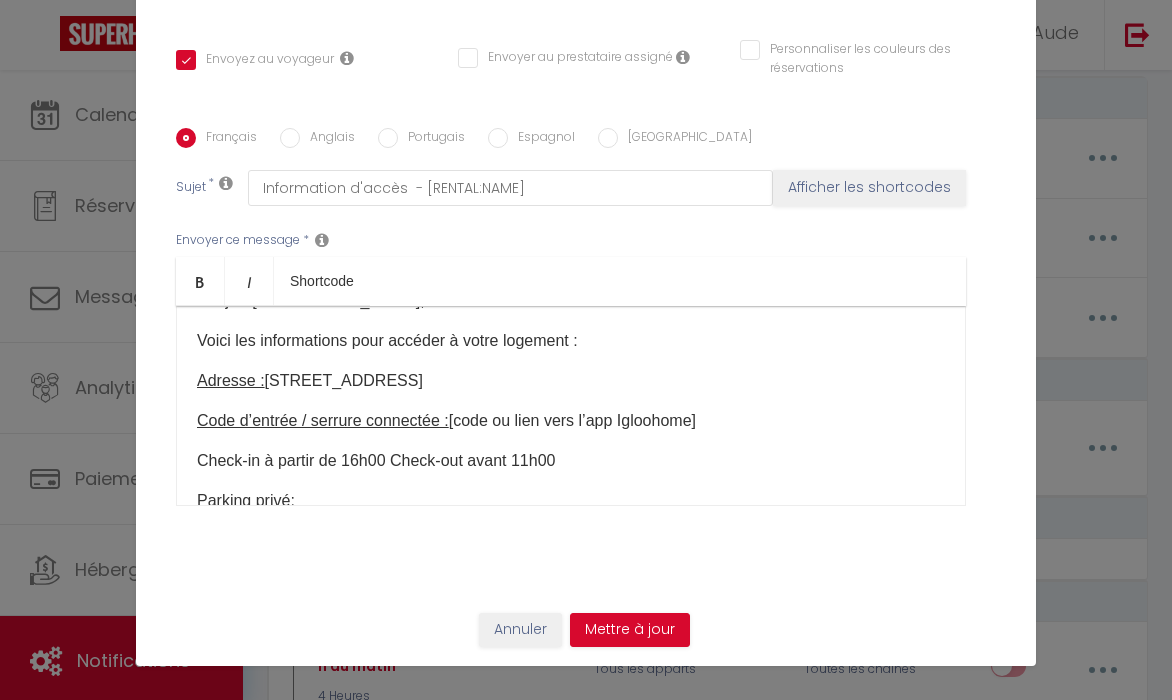drag, startPoint x: 501, startPoint y: 458, endPoint x: 467, endPoint y: 462, distance: 34.234486 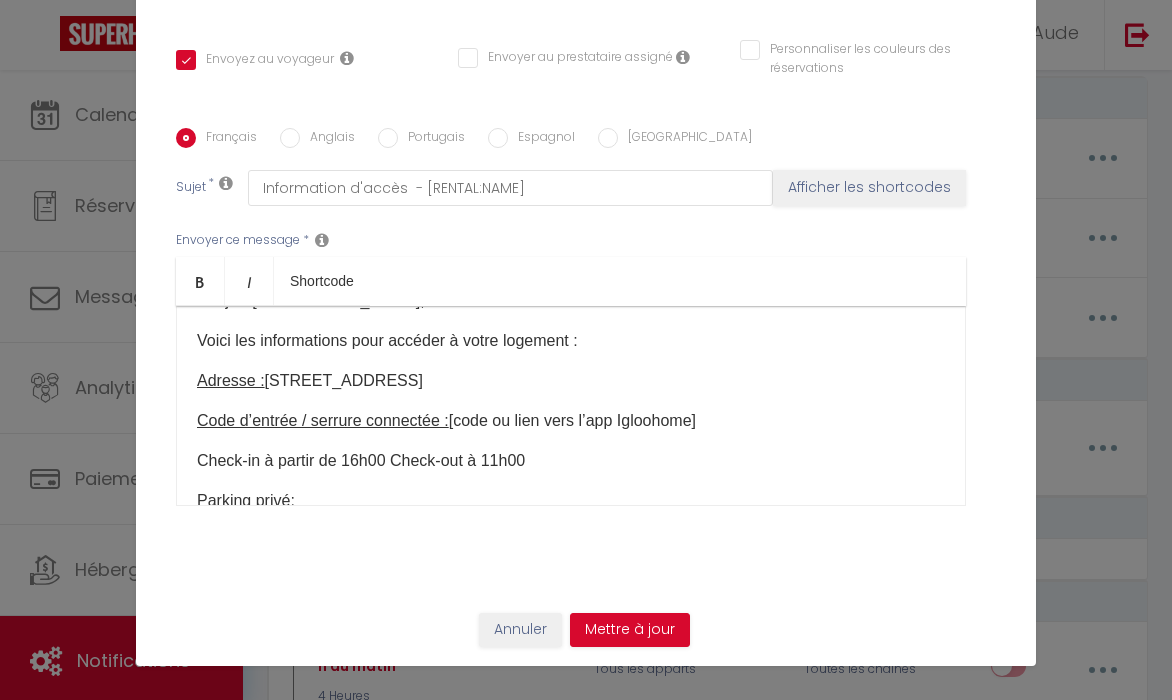 click on "Check-in à partir de 16h00 Check-out à 11h00" at bounding box center [571, 461] 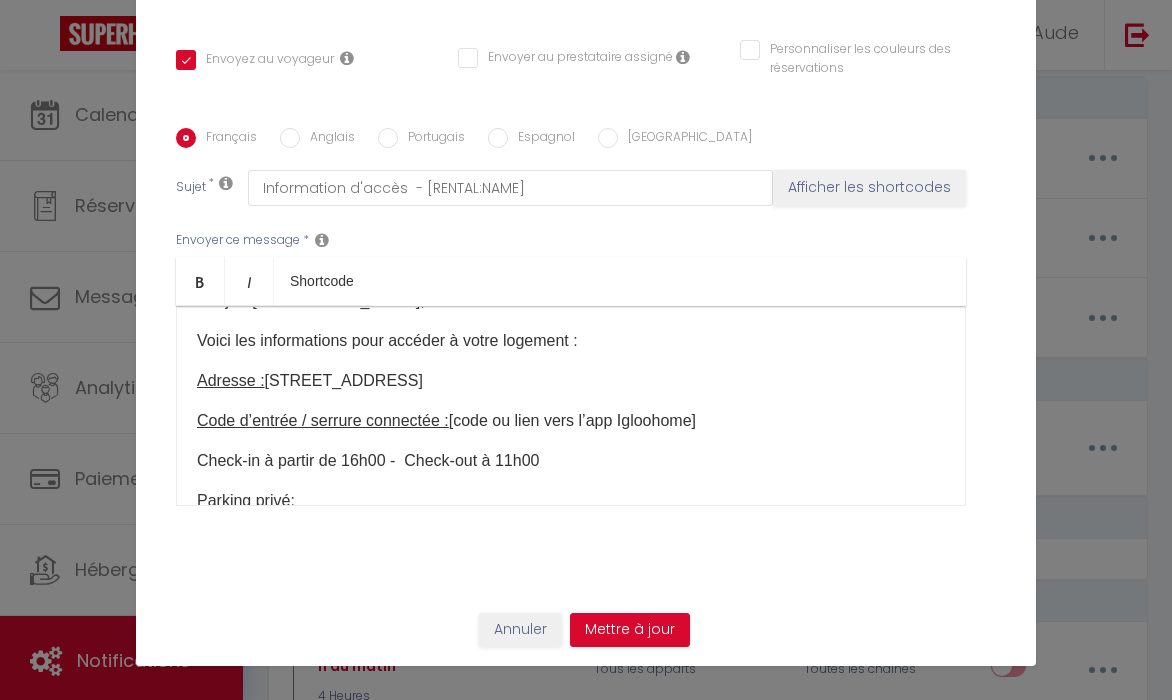 drag, startPoint x: 685, startPoint y: 423, endPoint x: 487, endPoint y: 426, distance: 198.02272 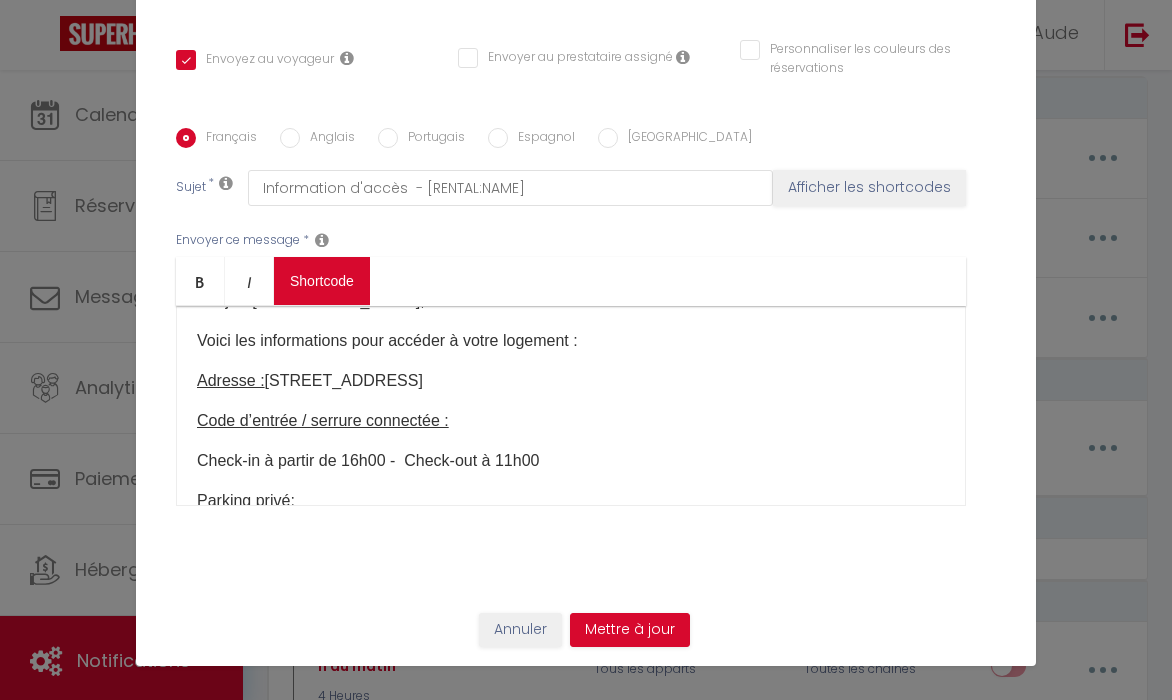click on "Coaching SuperHote ce soir à 18h00, pour participer:  [URL][DOMAIN_NAME][SECURITY_DATA]   ×     Toggle navigation       Toggle Search     Toggle menubar     Chercher   BUTTON
Besoin d'aide ?
Aude   Paramètres        Équipe     Résultat de la recherche   Aucun résultat     Calendriers     Réservations     Messages     Analytics      Paiements     Hébergement     Notifications                 Résultat de la recherche   Id   Appart   Voyageur    Checkin   Checkout   Nuits   Pers.   Plateforme   Statut     Résultat de la recherche   Aucun résultat          Notifications
Actions
Nouvelle Notification    Exporter    Importer    Tous les apparts    Craft Home - Le céramiste  · Craft Home– Studio – [GEOGRAPHIC_DATA]/ Parking privée
Actions
Nouveau shortcode personnalisé    Notifications" at bounding box center (586, 1623) 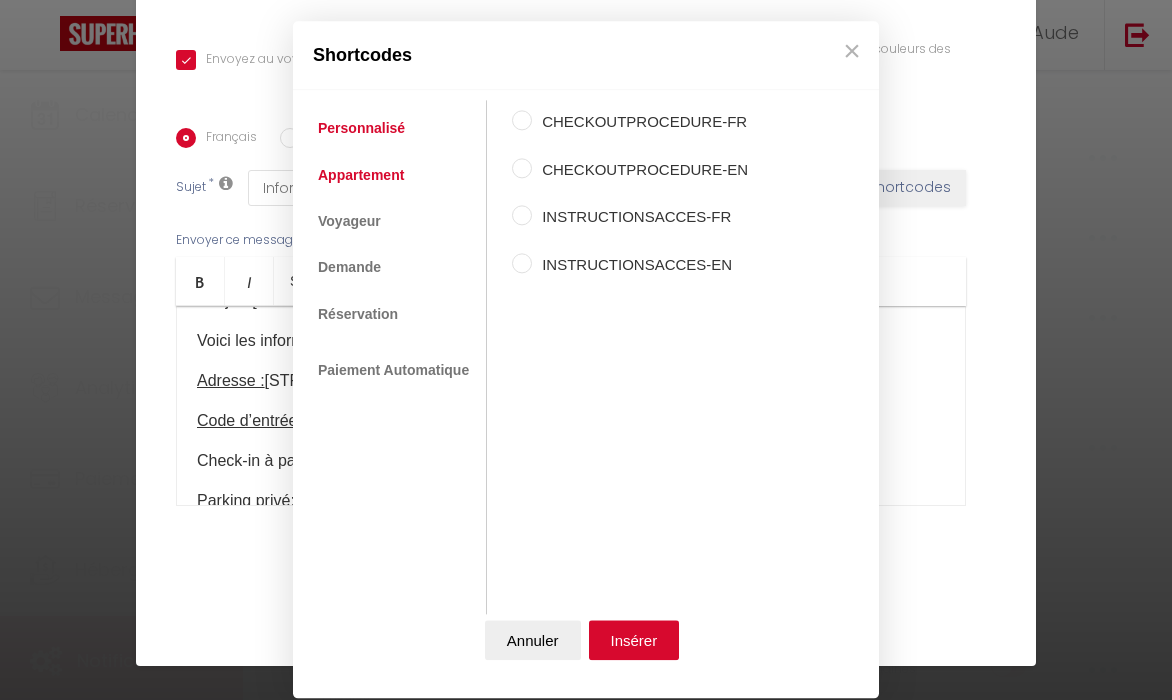 click on "Appartement" at bounding box center [361, 175] 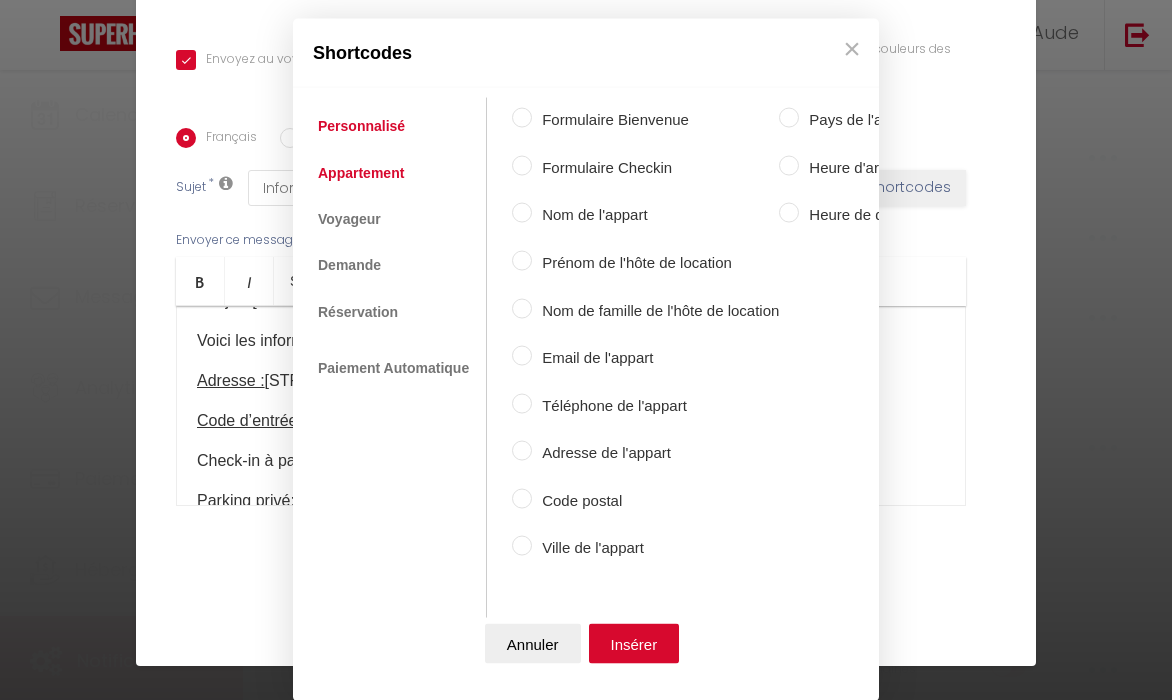 click on "Personnalisé" at bounding box center (361, 126) 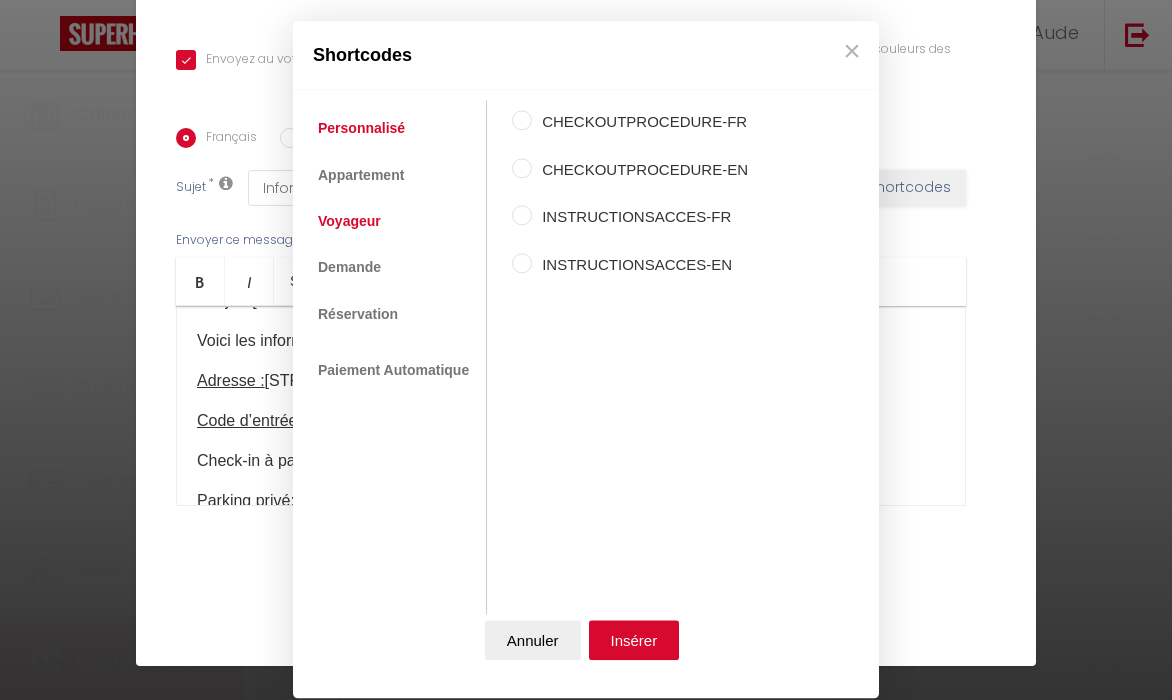 click on "Voyageur" at bounding box center (349, 221) 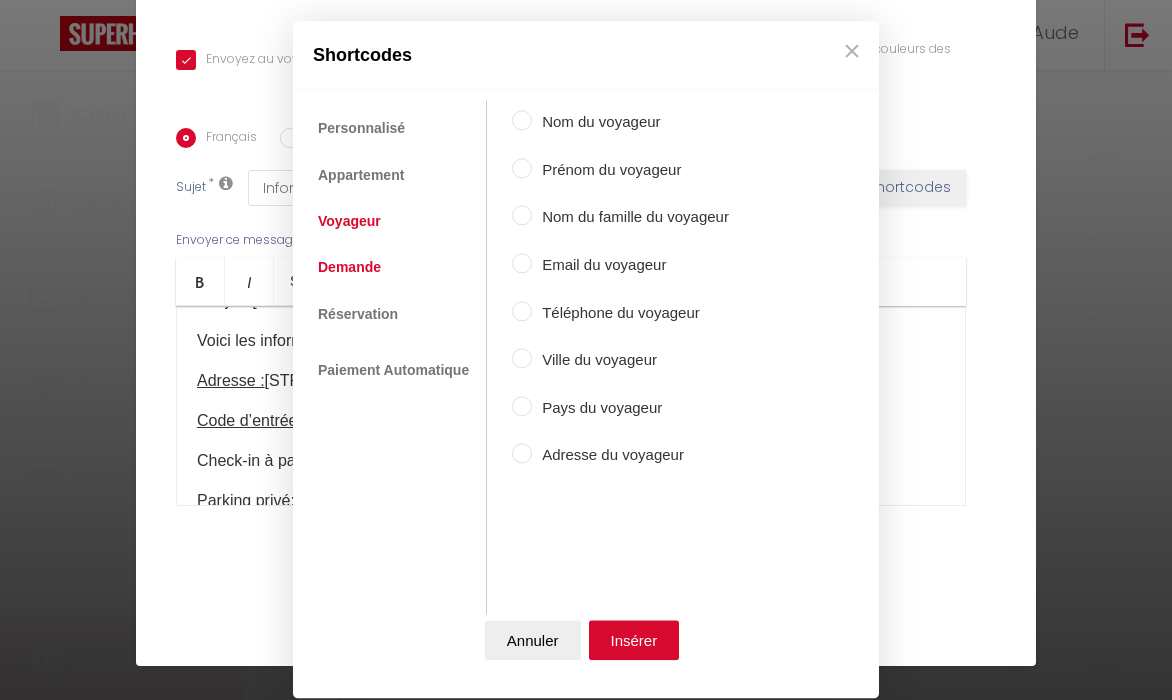 click on "Demande" at bounding box center (349, 268) 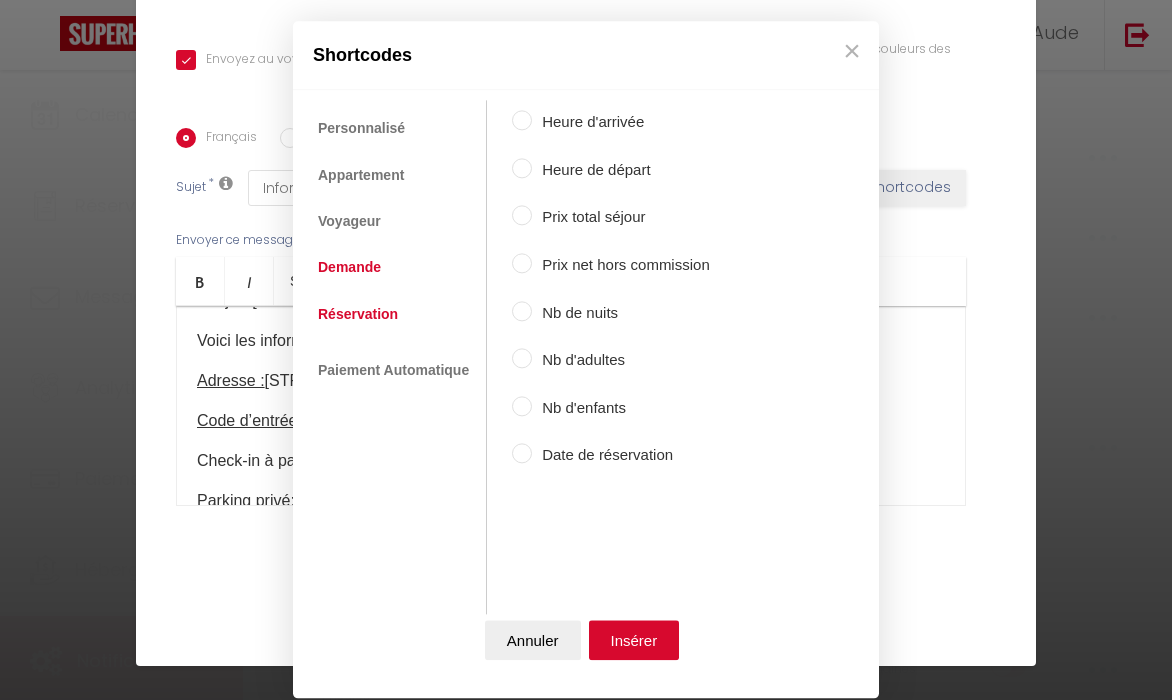 click on "Réservation" at bounding box center [358, 314] 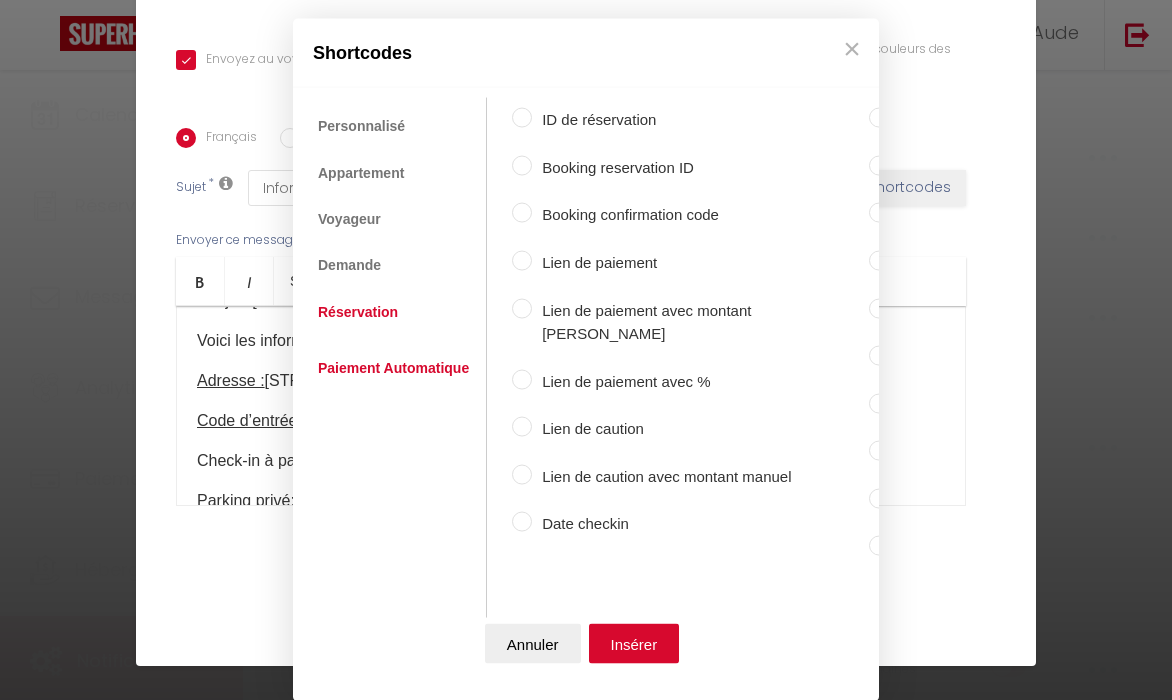 click on "Paiement Automatique" at bounding box center (393, 367) 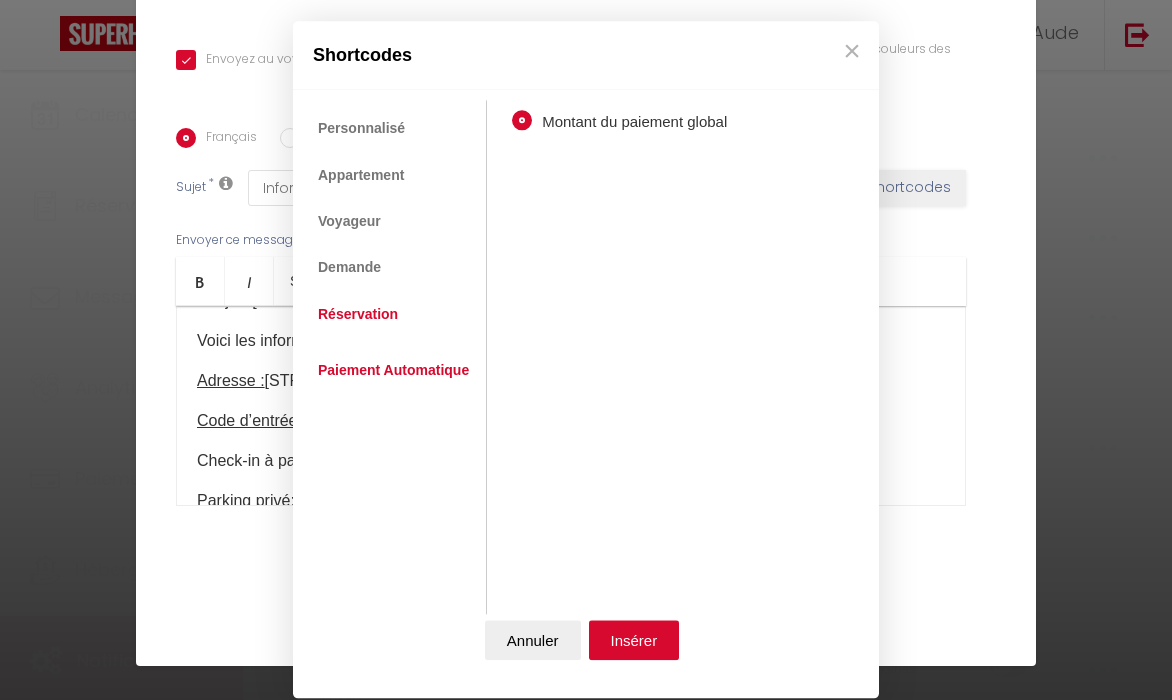 click on "Réservation" at bounding box center [358, 314] 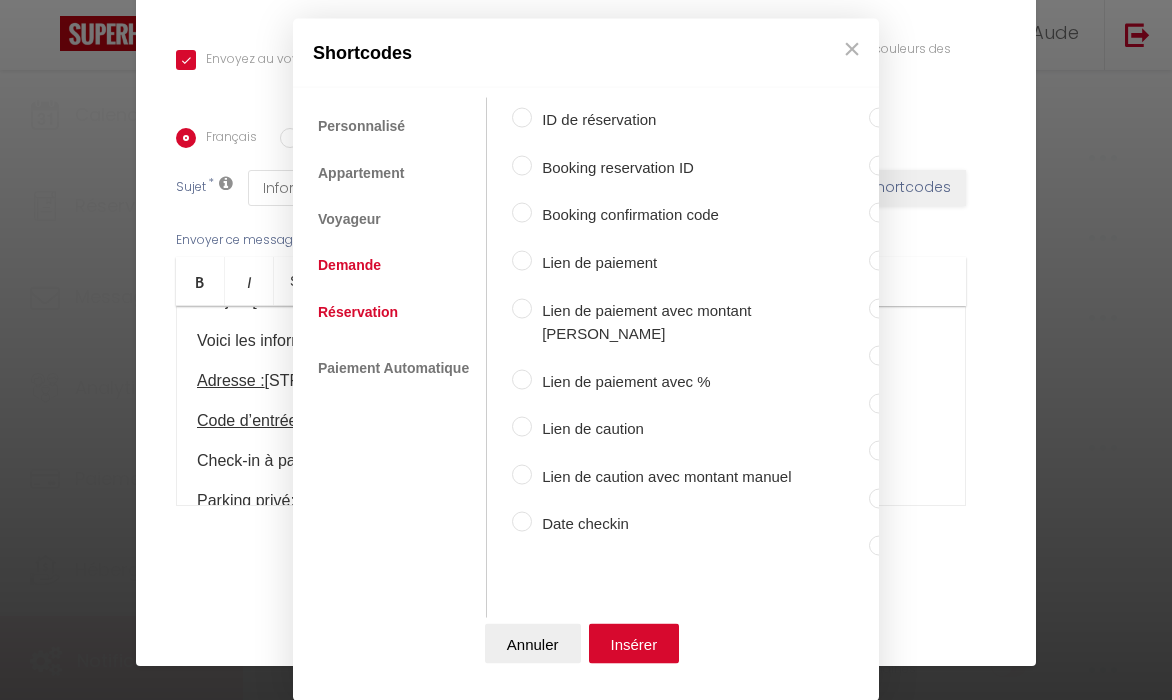 click on "Demande" at bounding box center [349, 265] 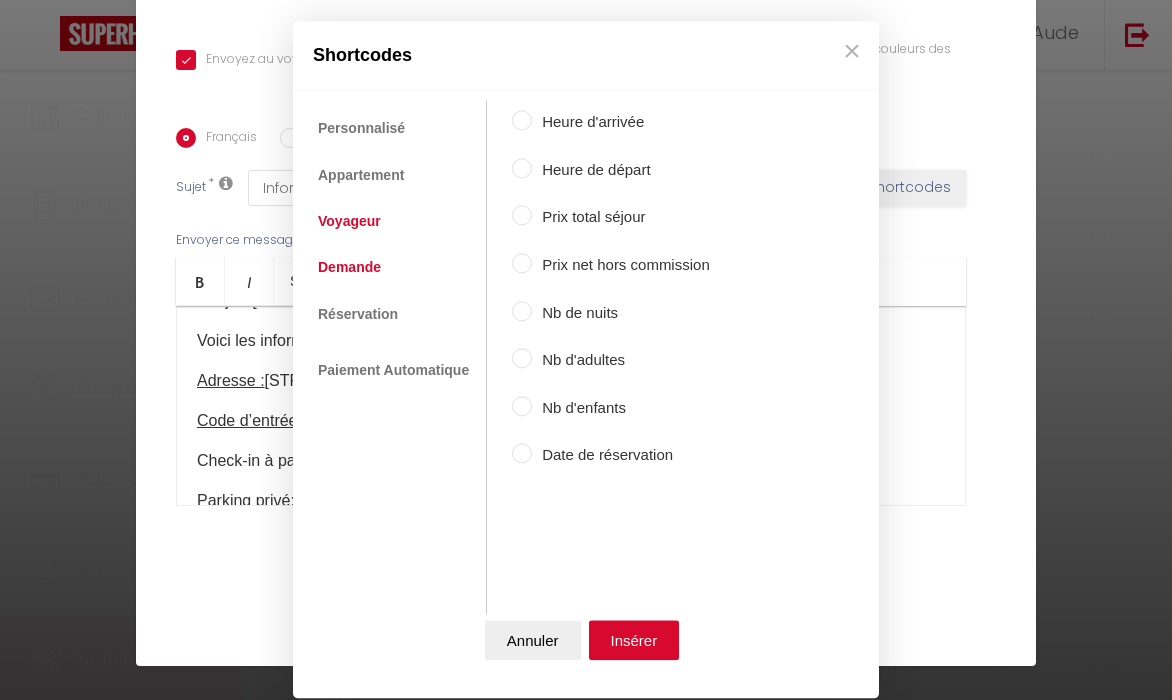 click on "Voyageur" at bounding box center (349, 221) 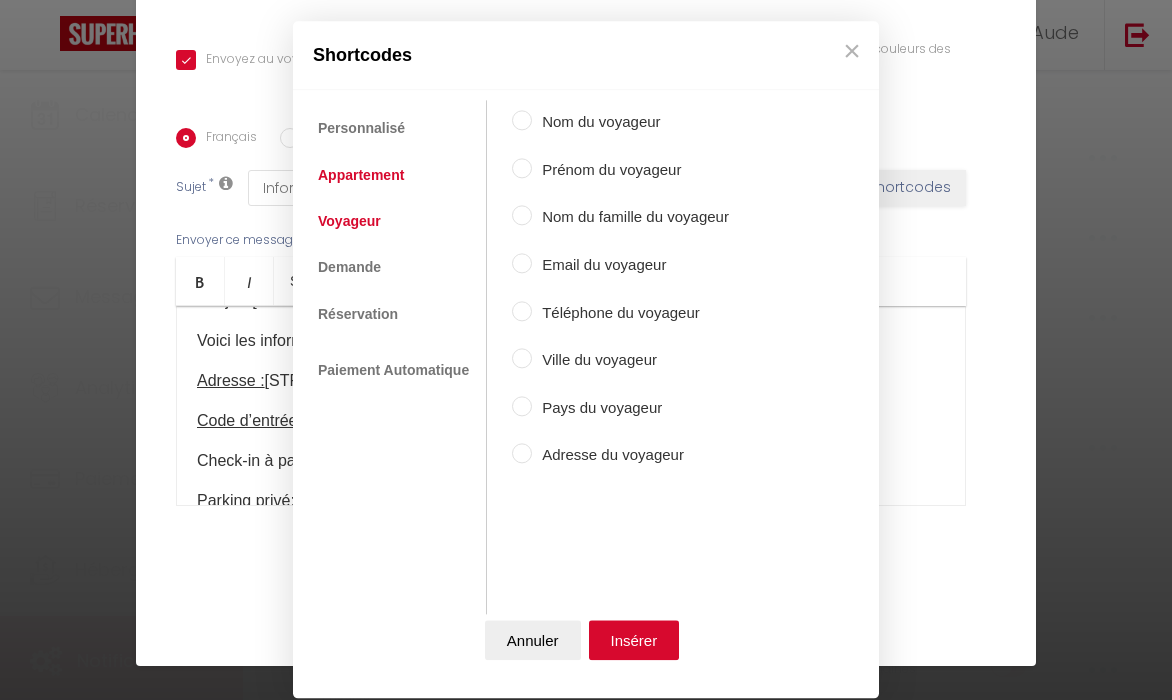 click on "Appartement" at bounding box center [361, 175] 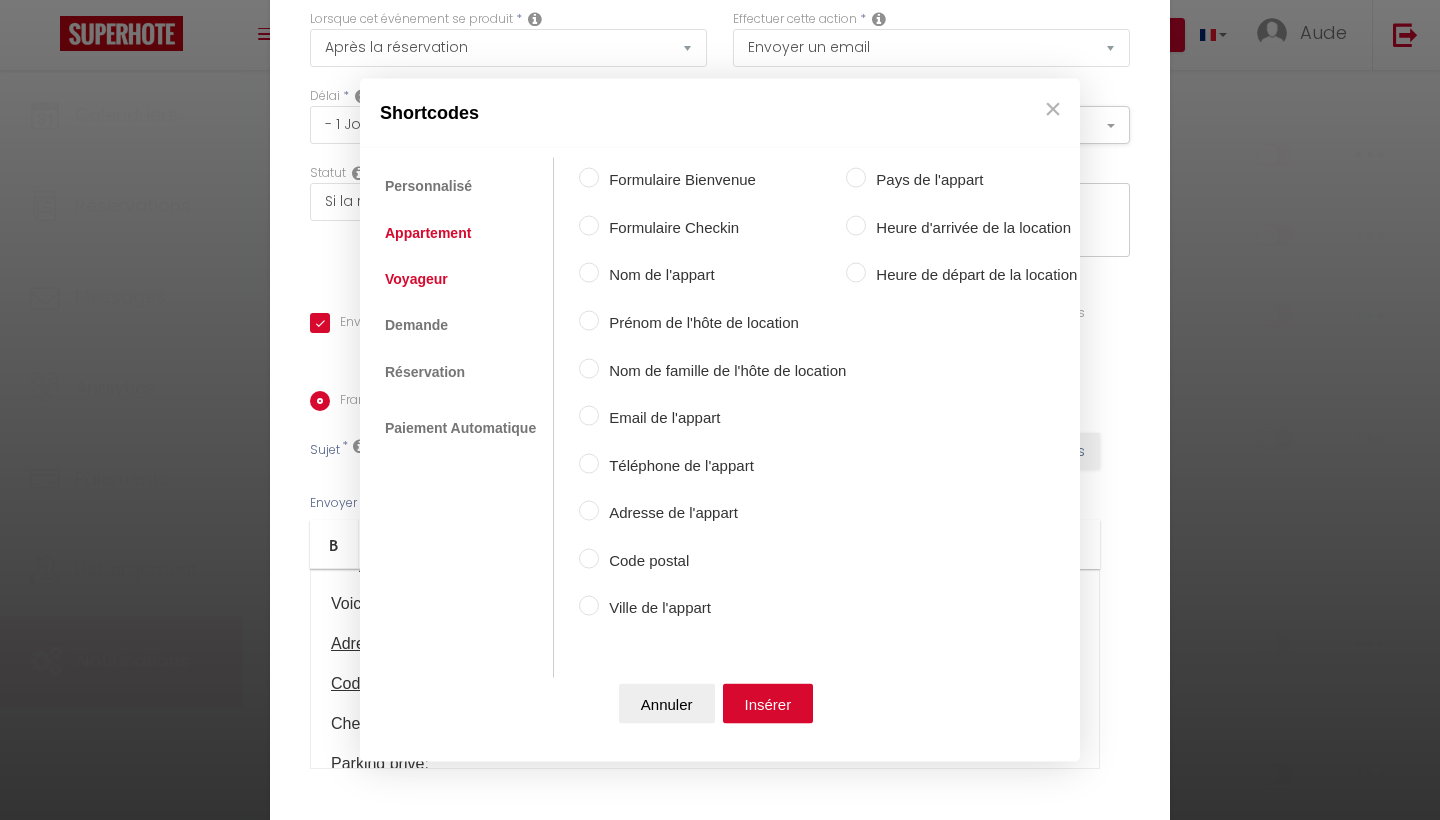 click on "Voyageur" at bounding box center [416, 278] 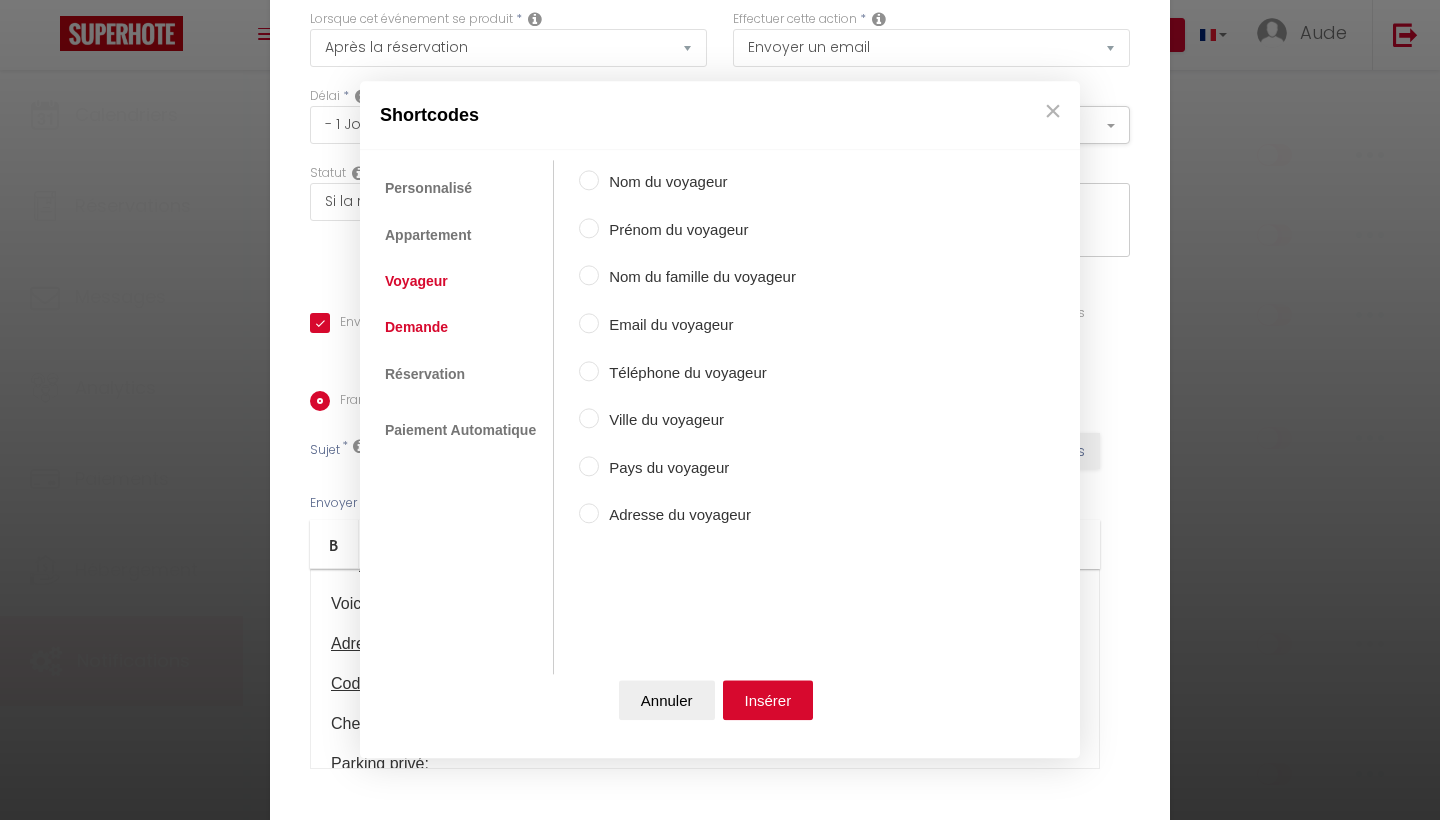 click on "Demande" at bounding box center [416, 328] 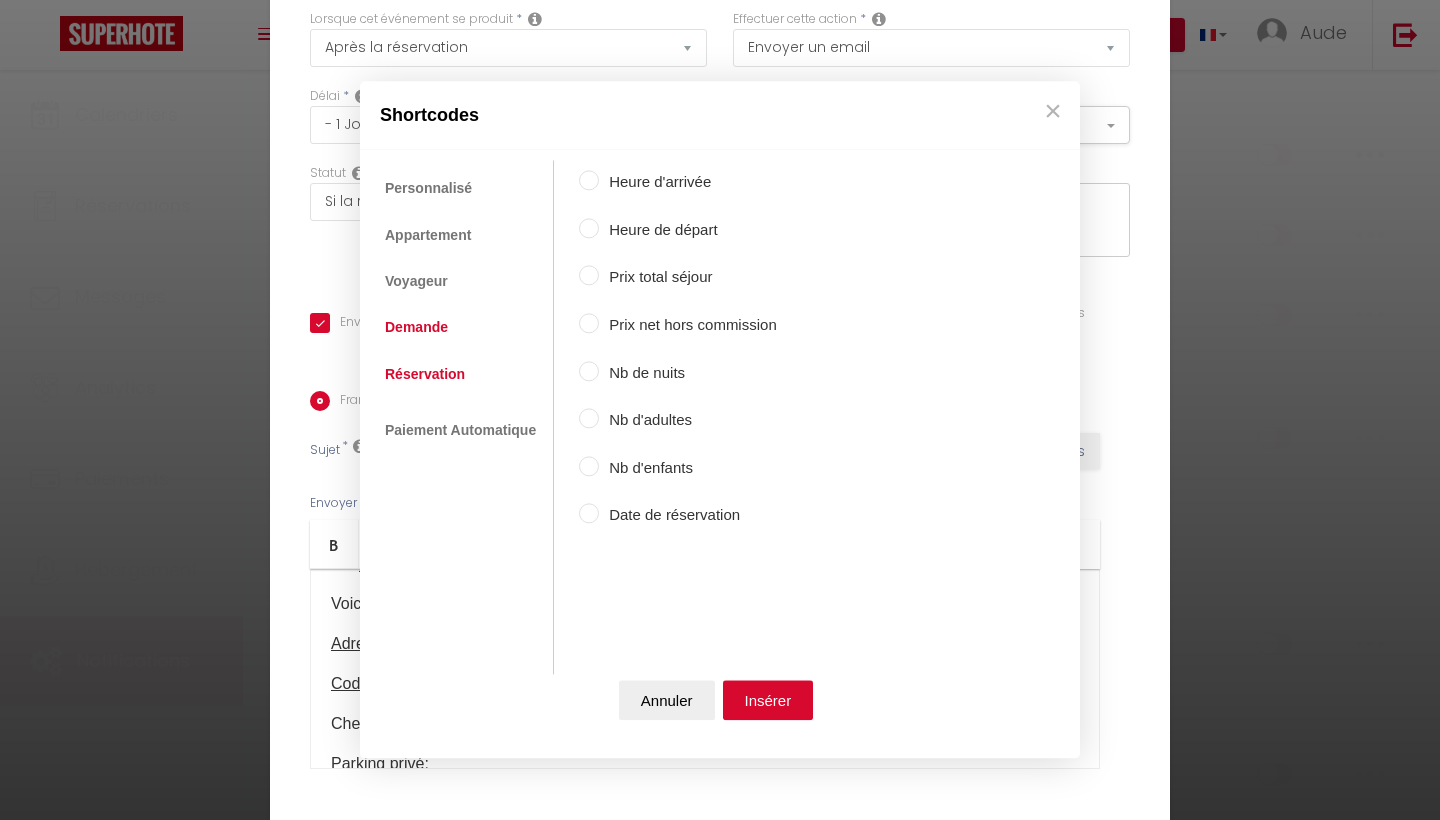 click on "Réservation" at bounding box center [425, 374] 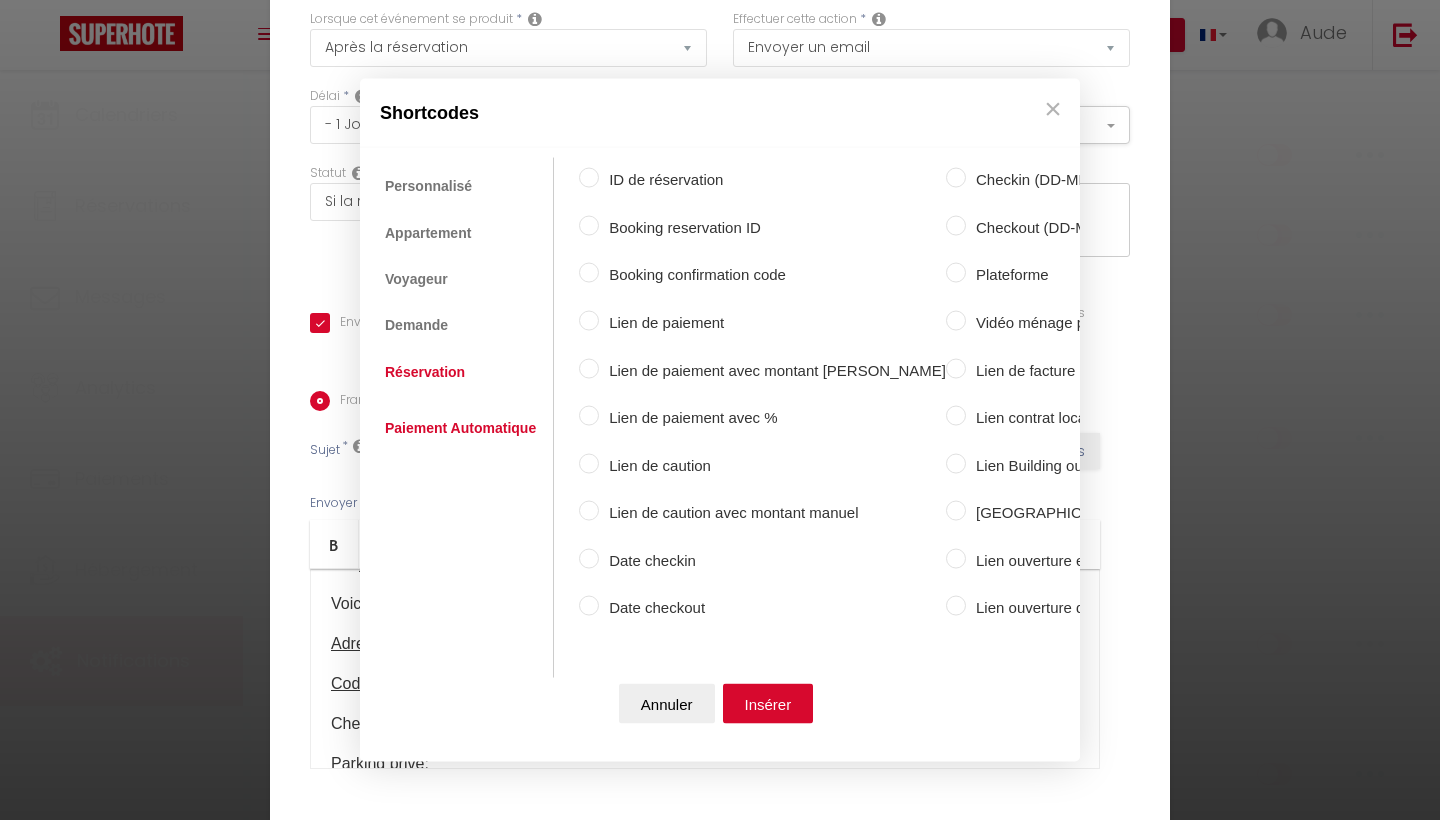 click on "Paiement Automatique" at bounding box center [460, 427] 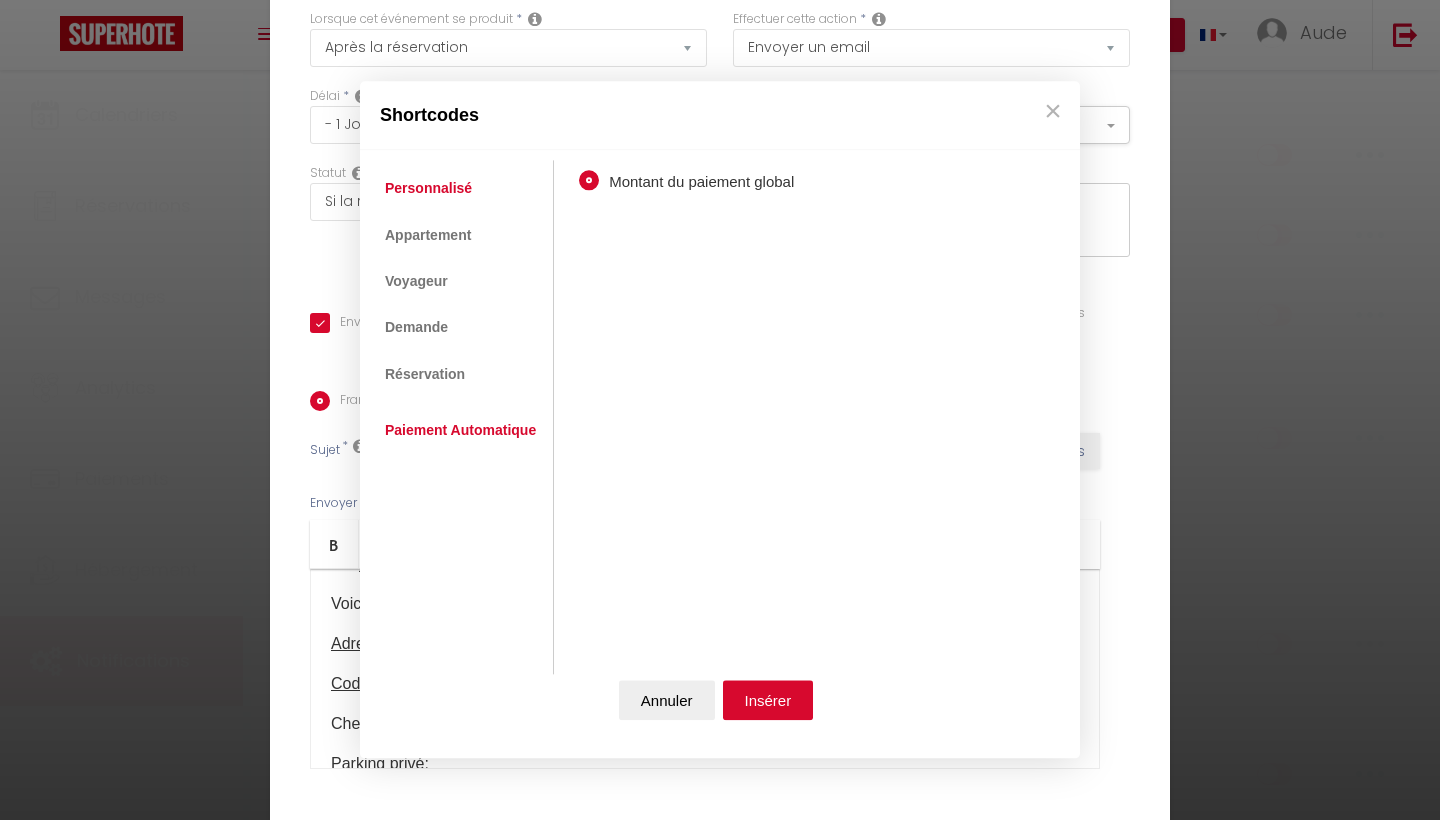 click on "Personnalisé" at bounding box center (428, 189) 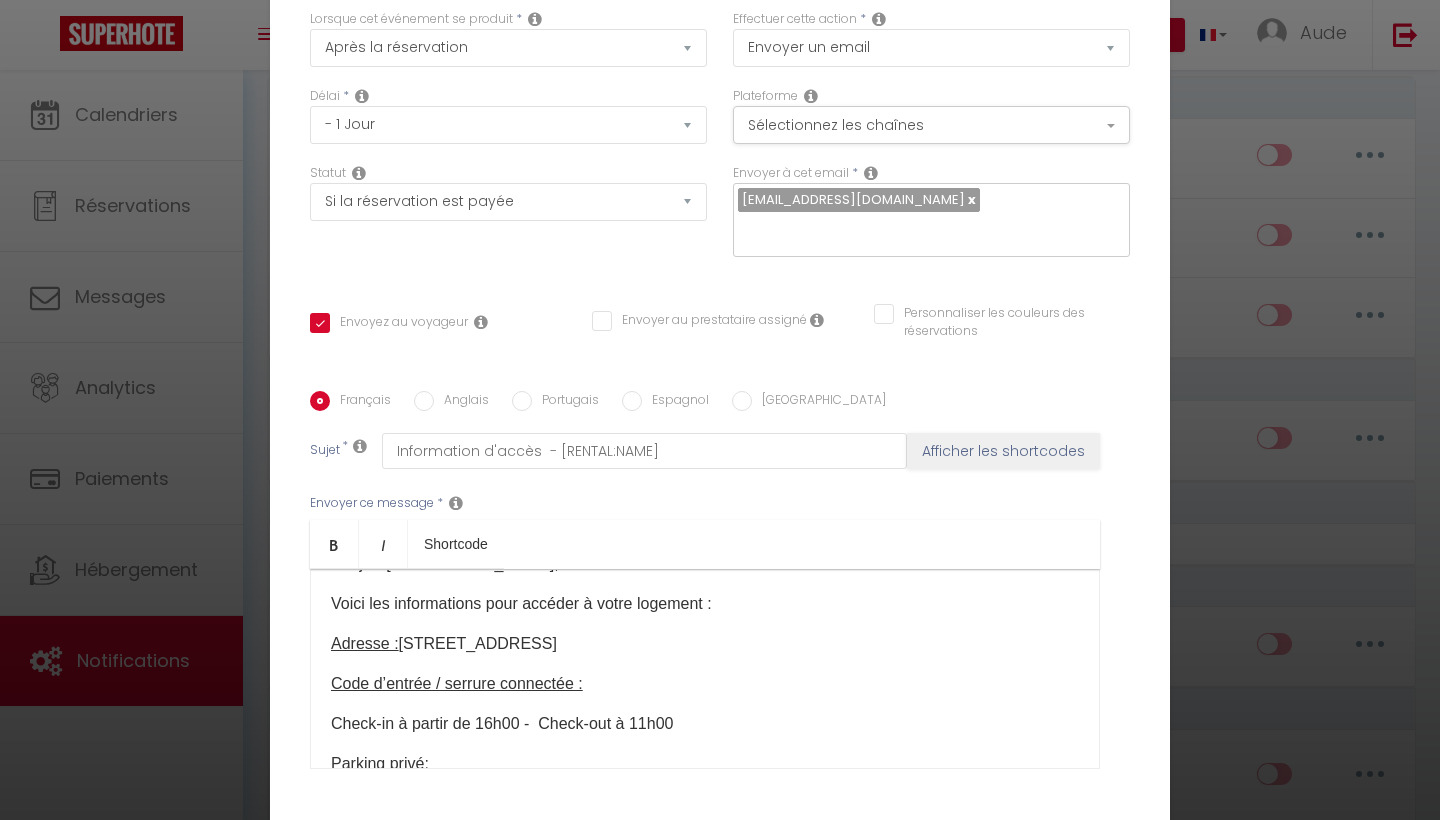 click on "×" at bounding box center (1053, 111) 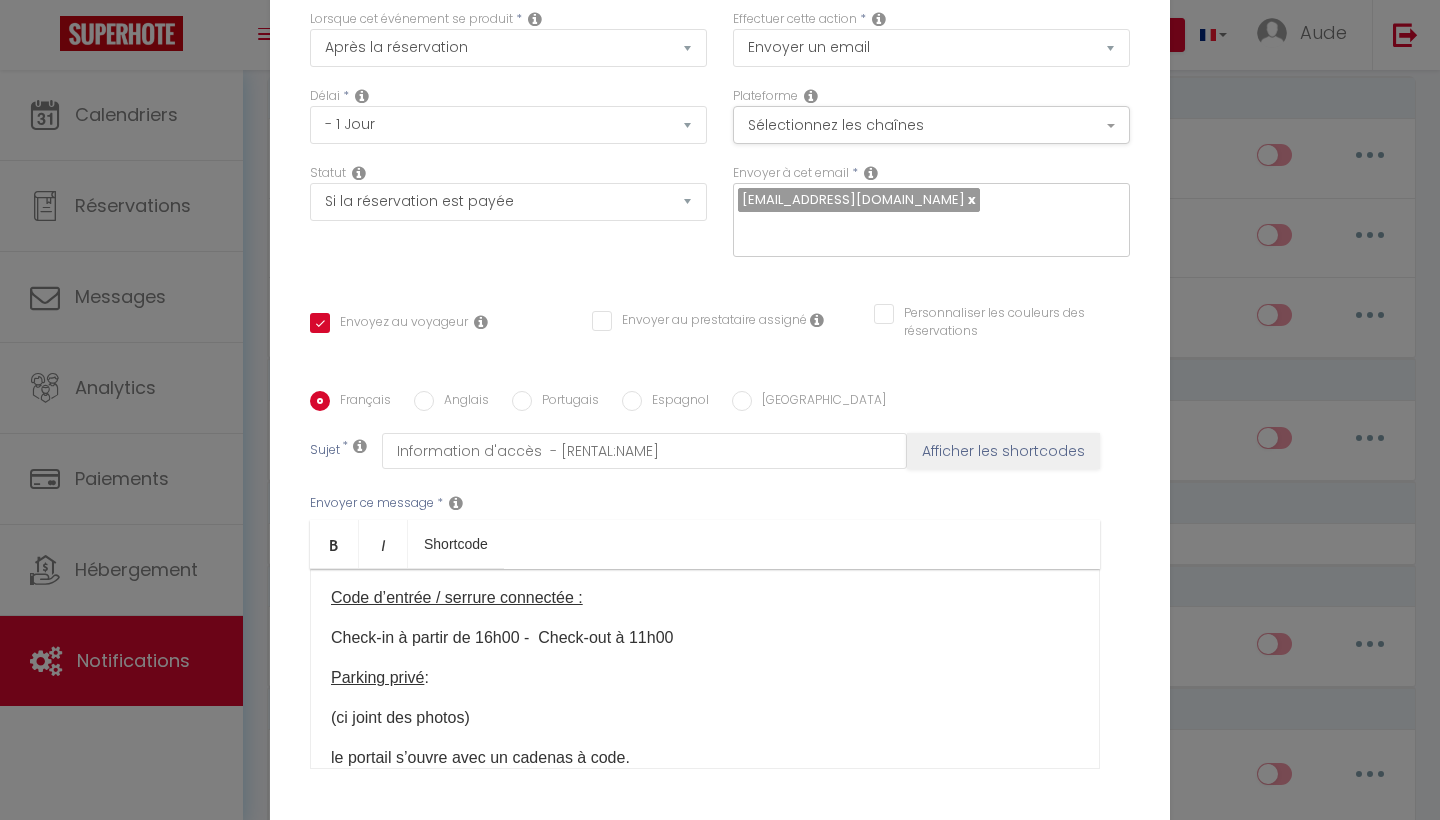 scroll, scrollTop: 110, scrollLeft: 0, axis: vertical 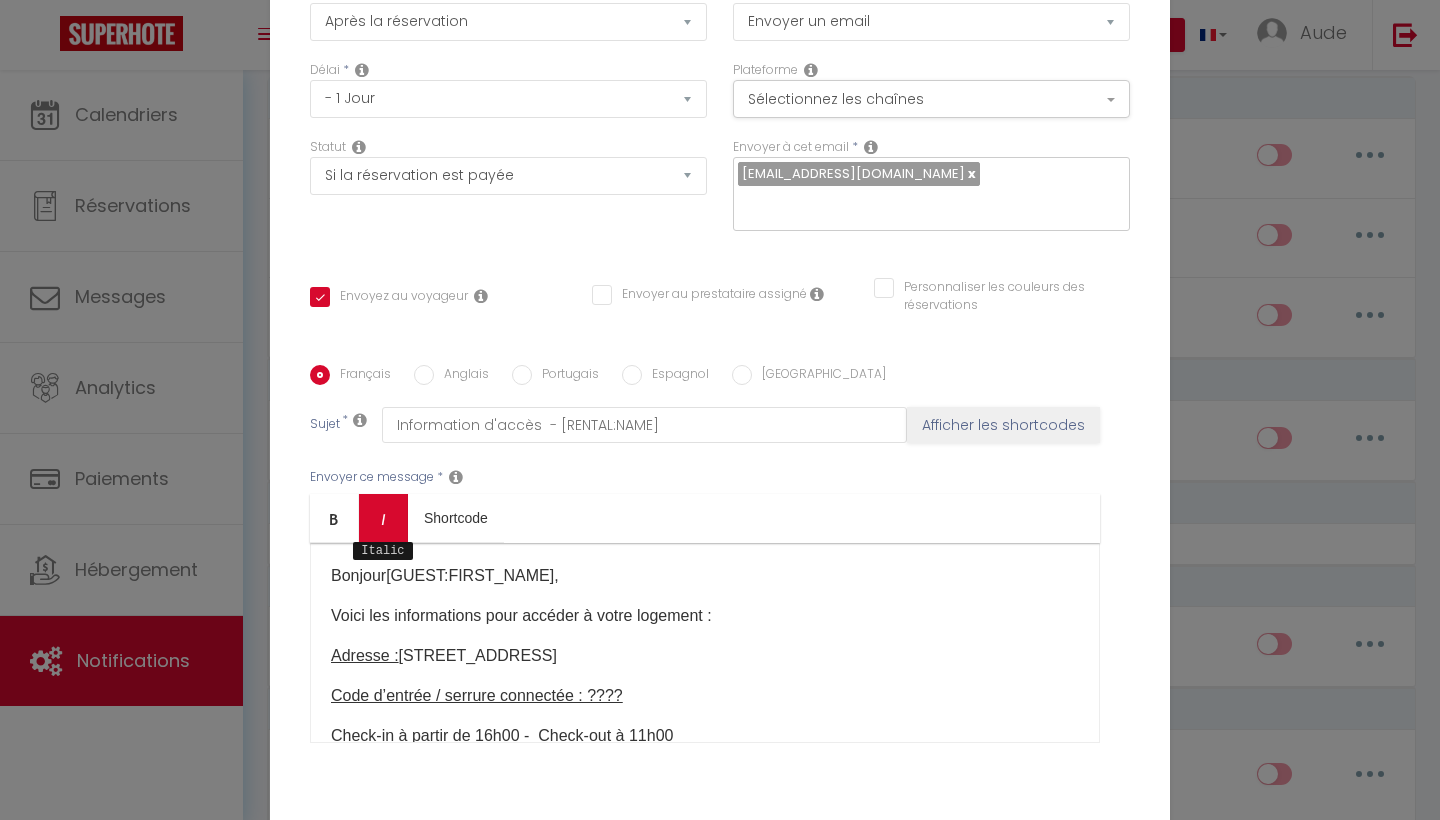 click on "Italic" at bounding box center (383, 518) 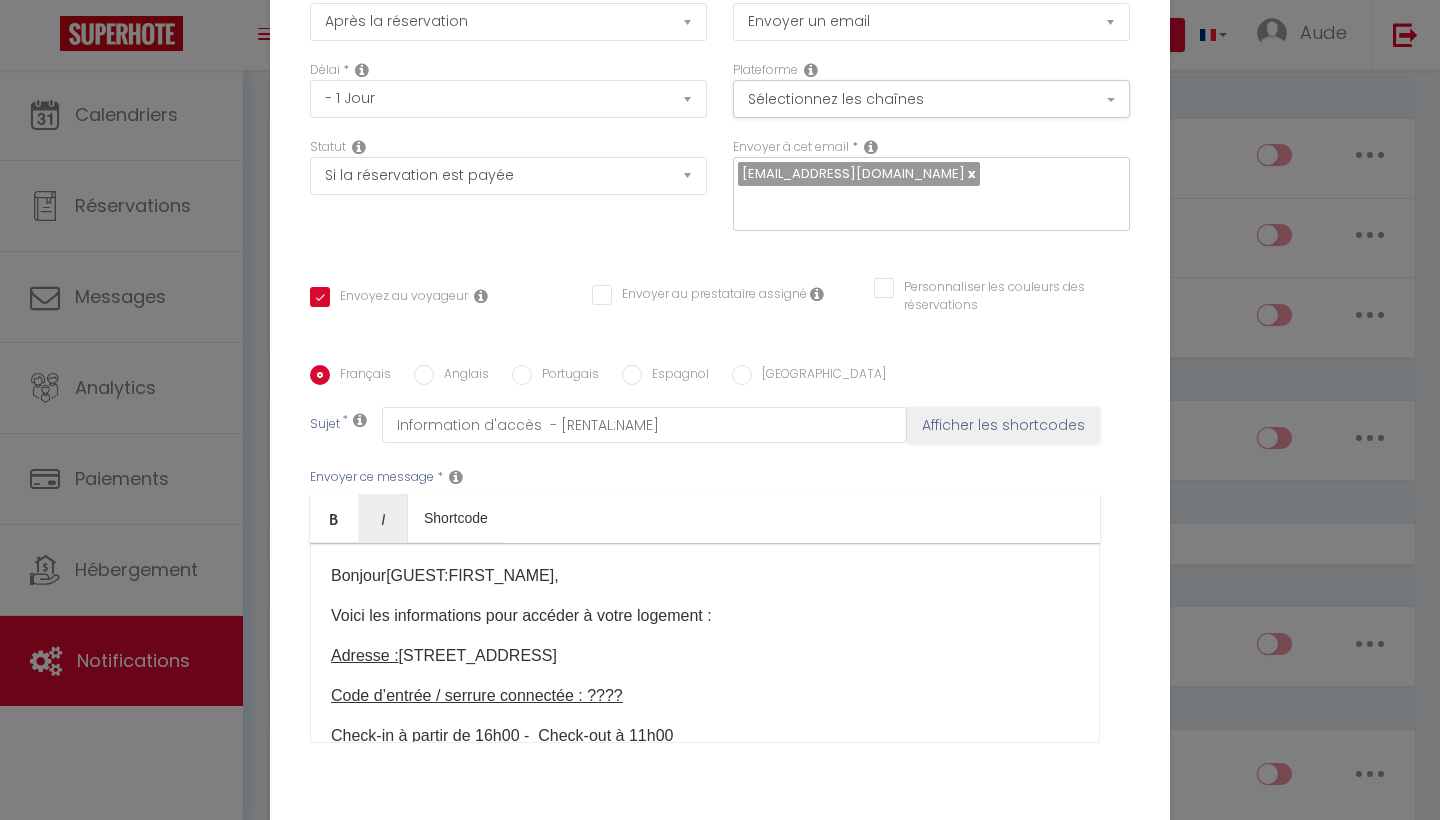 click on "Code d’entrée / serrure connectée : ???? ​" at bounding box center (705, 696) 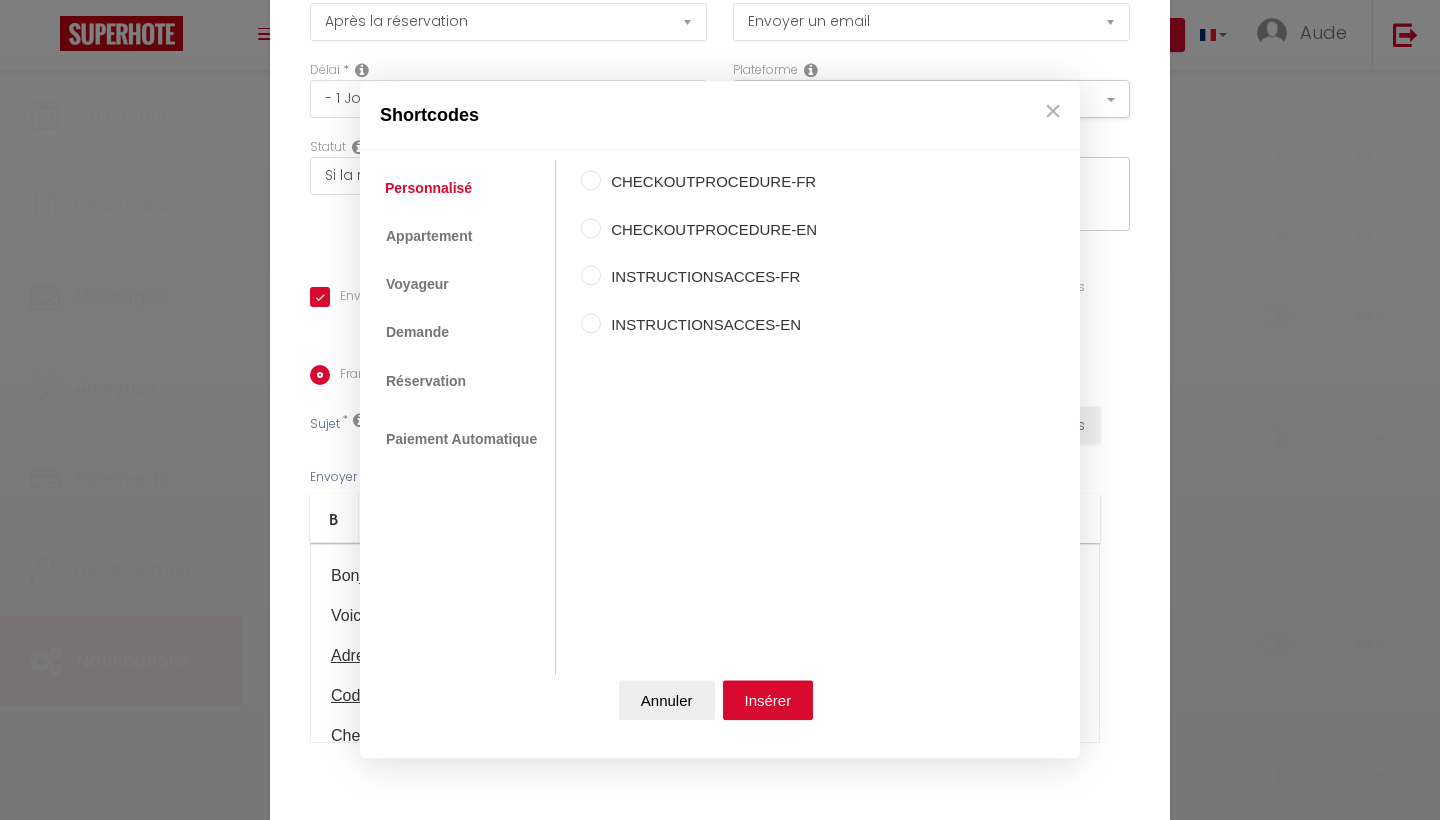 click on "Coaching SuperHote ce soir à 18h00, pour participer:  [URL][DOMAIN_NAME][SECURITY_DATA]   ×     Toggle navigation       Toggle Search     Toggle menubar     Chercher   BUTTON
Besoin d'aide ?
Aude   Paramètres        Équipe     Résultat de la recherche   Aucun résultat     Calendriers     Réservations     Messages     Analytics      Paiements     Hébergement     Notifications                 Résultat de la recherche   Id   Appart   Voyageur    Checkin   Checkout   Nuits   Pers.   Plateforme   Statut     Résultat de la recherche   Aucun résultat          Notifications
Actions
Nouvelle Notification    Exporter    Importer    Tous les apparts    Craft Home - Le céramiste  · Craft Home– Studio – [GEOGRAPHIC_DATA]/ Parking privée
Actions
Nouveau shortcode personnalisé    Notifications" at bounding box center [720, 1565] 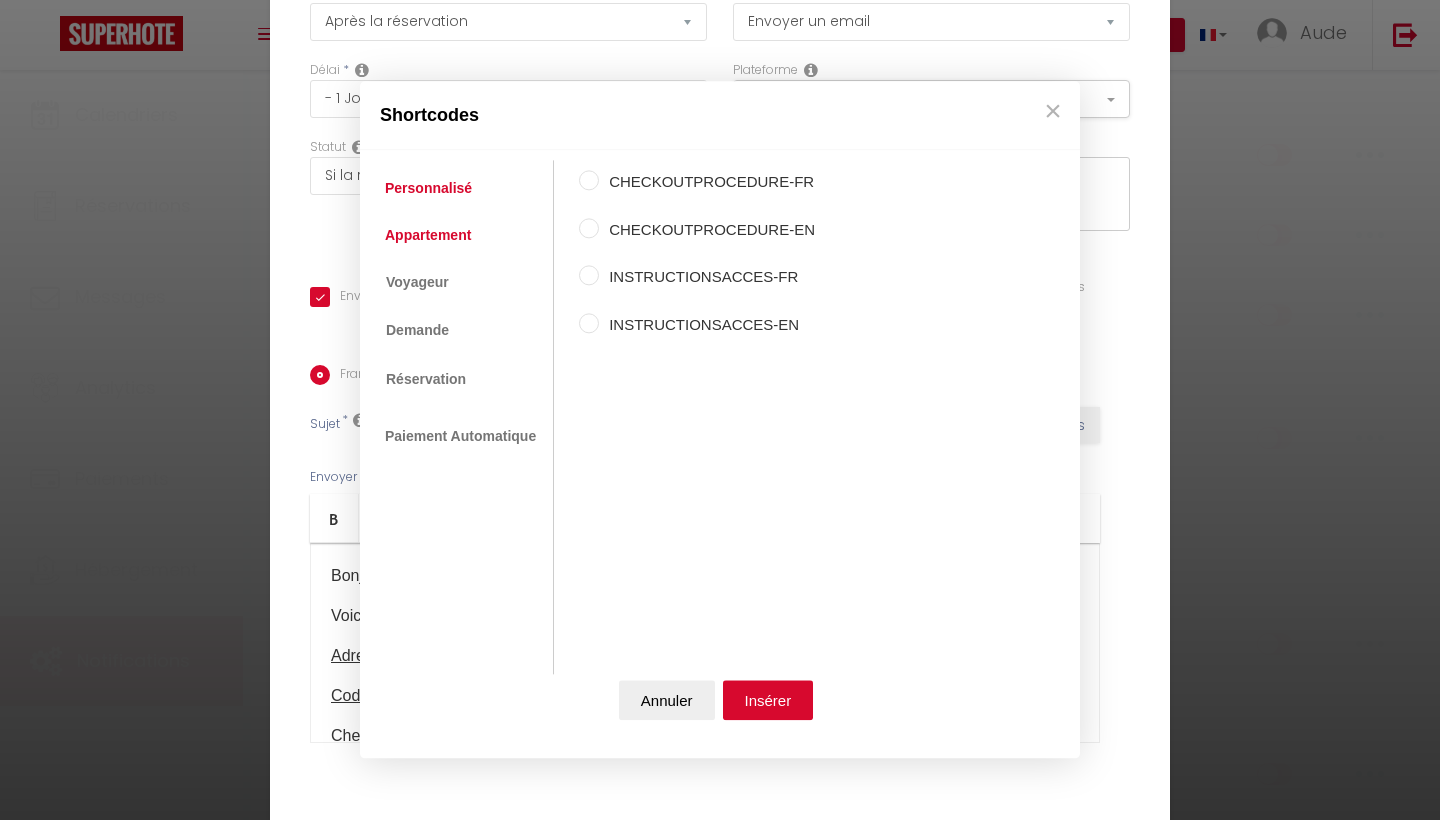 click on "Appartement" at bounding box center [428, 235] 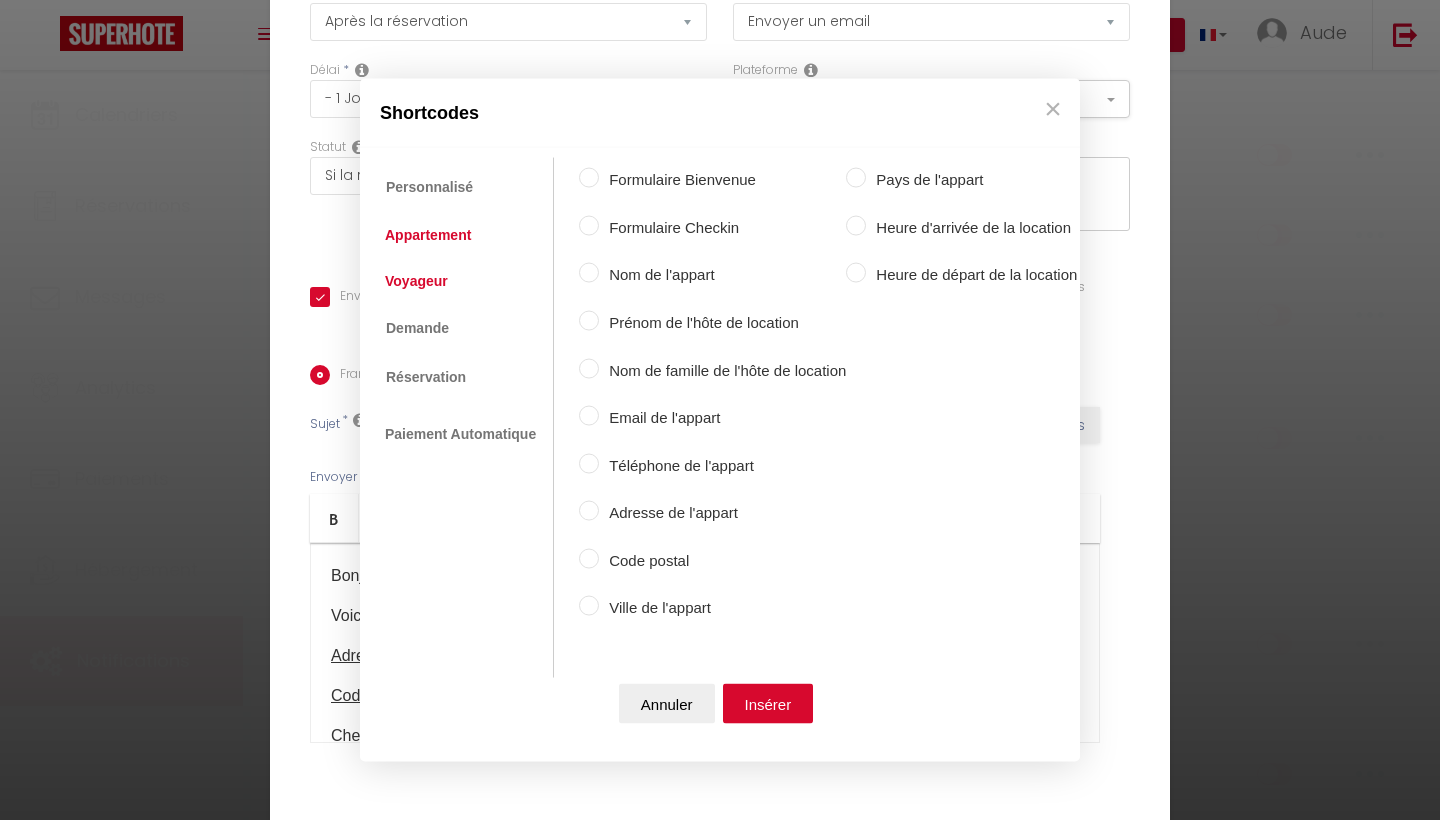 click on "Voyageur" at bounding box center [416, 280] 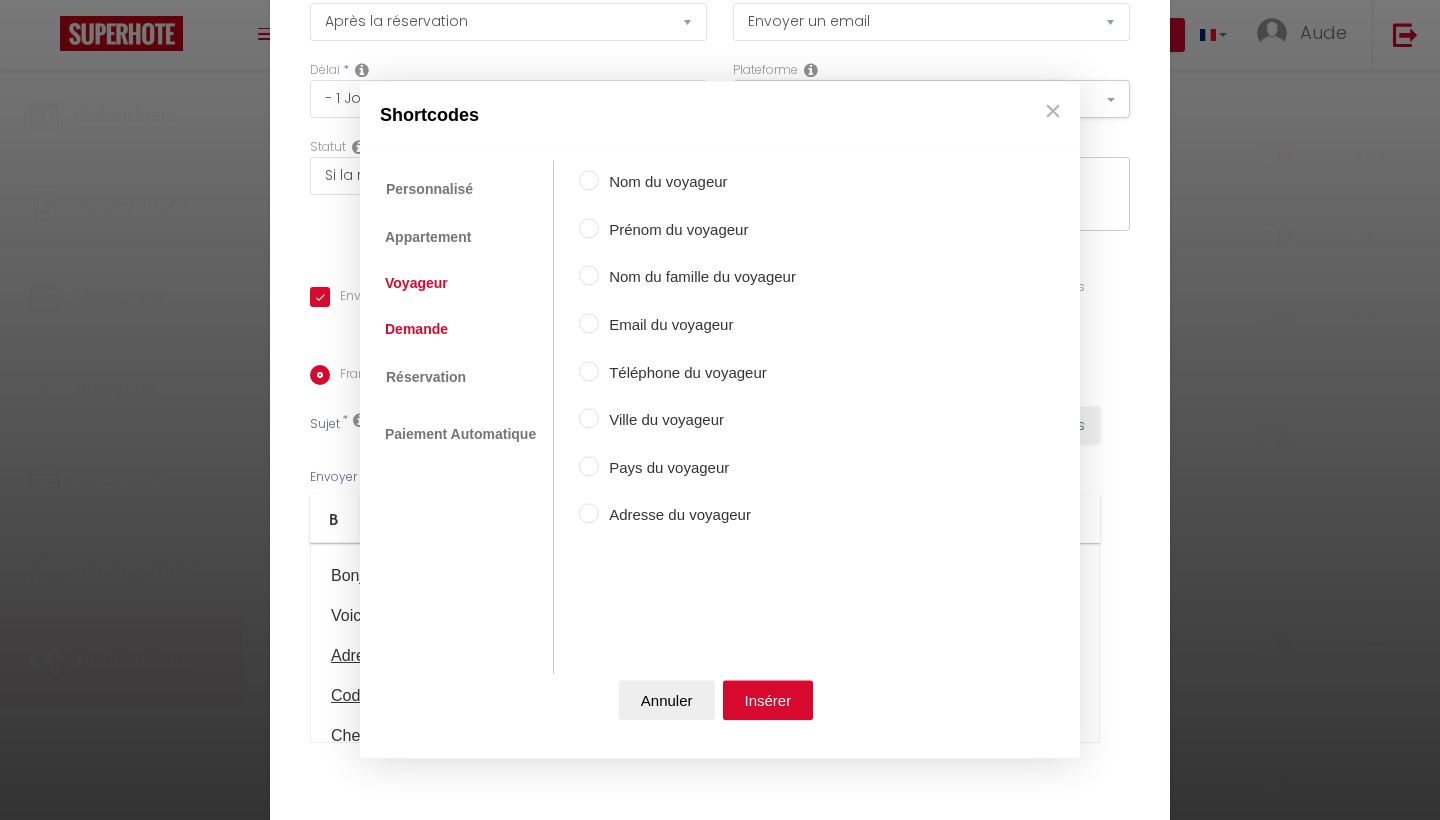 click on "Demande" at bounding box center (416, 330) 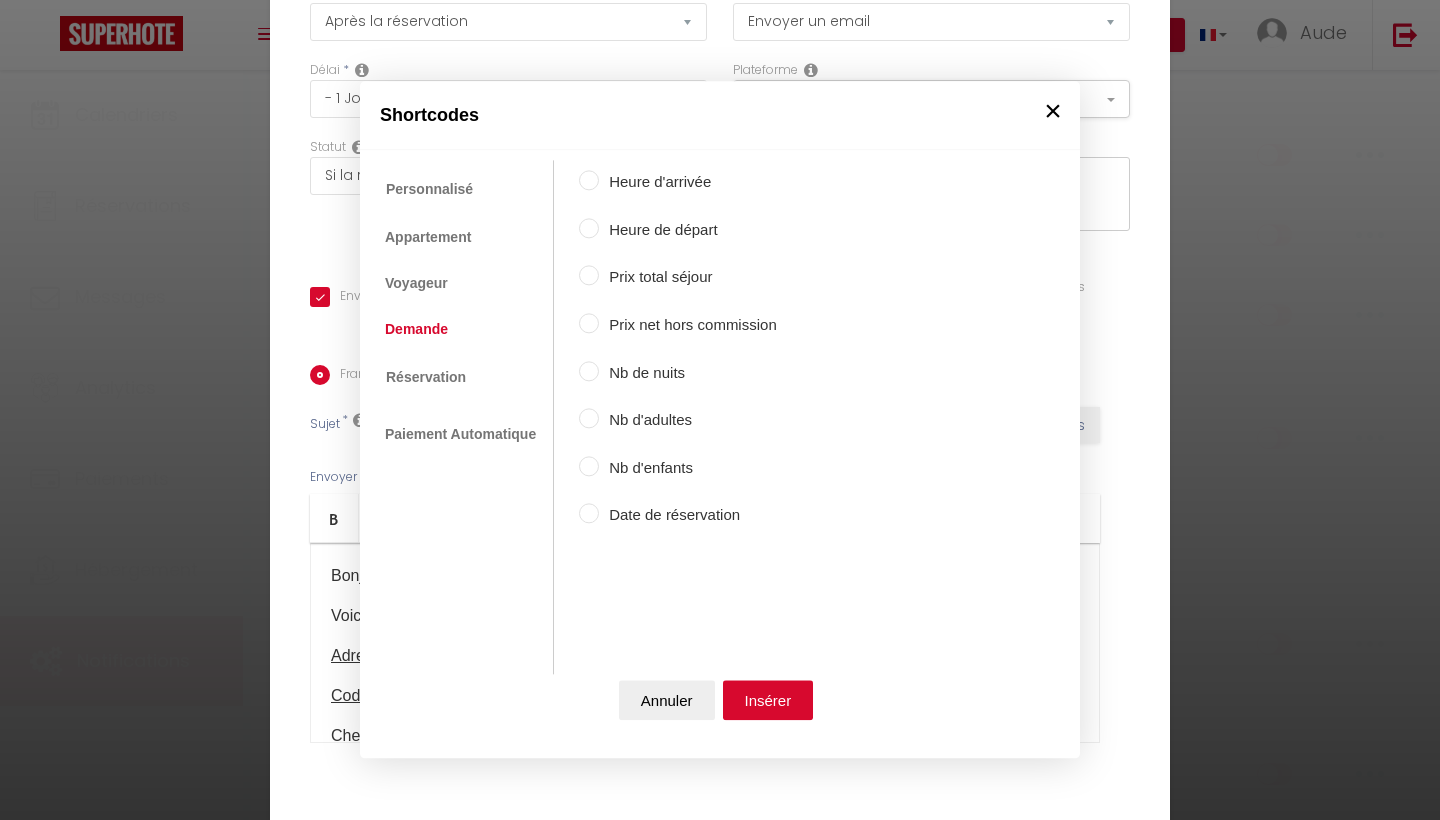 click on "×" at bounding box center (1053, 111) 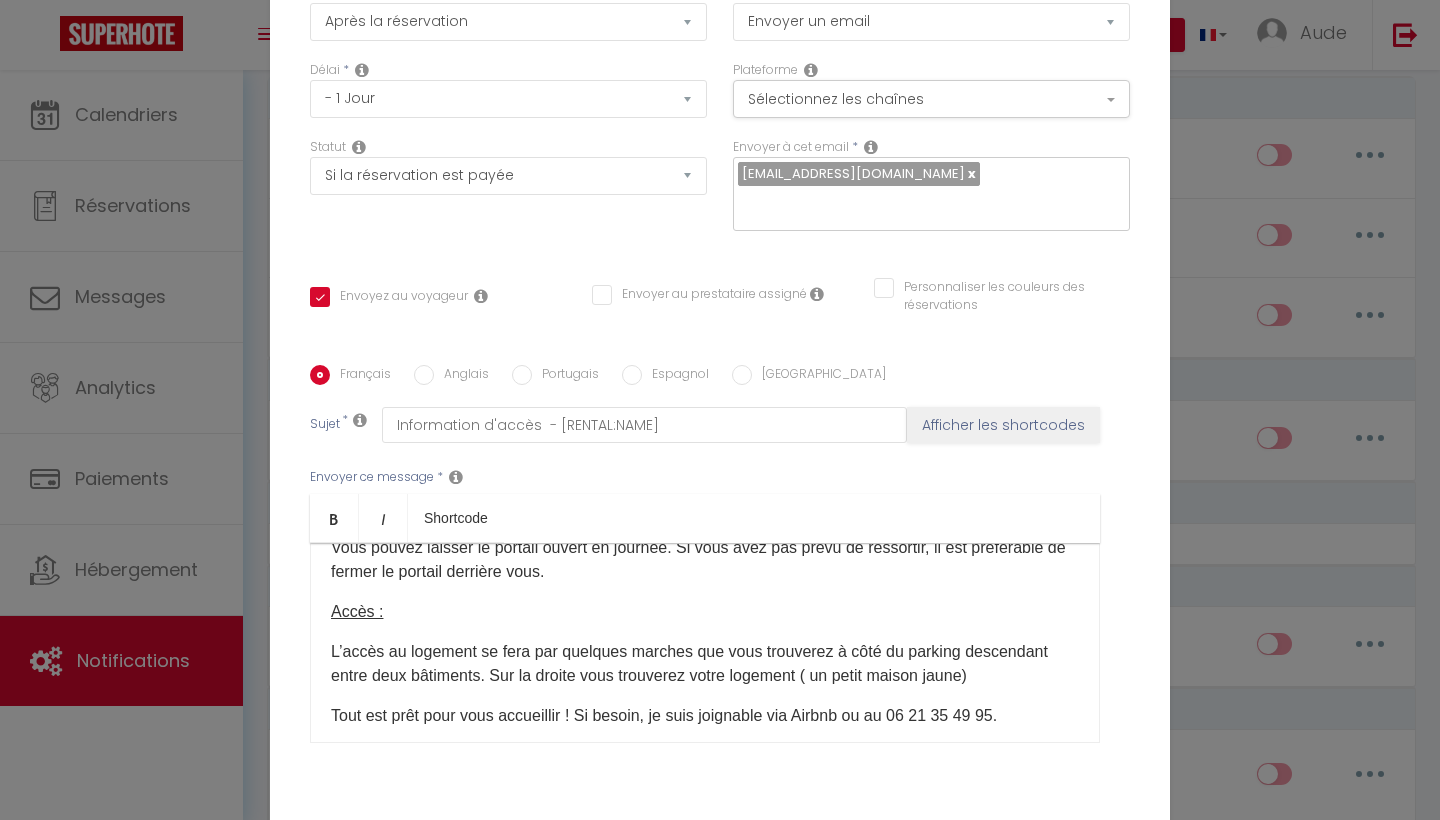 scroll, scrollTop: 0, scrollLeft: 0, axis: both 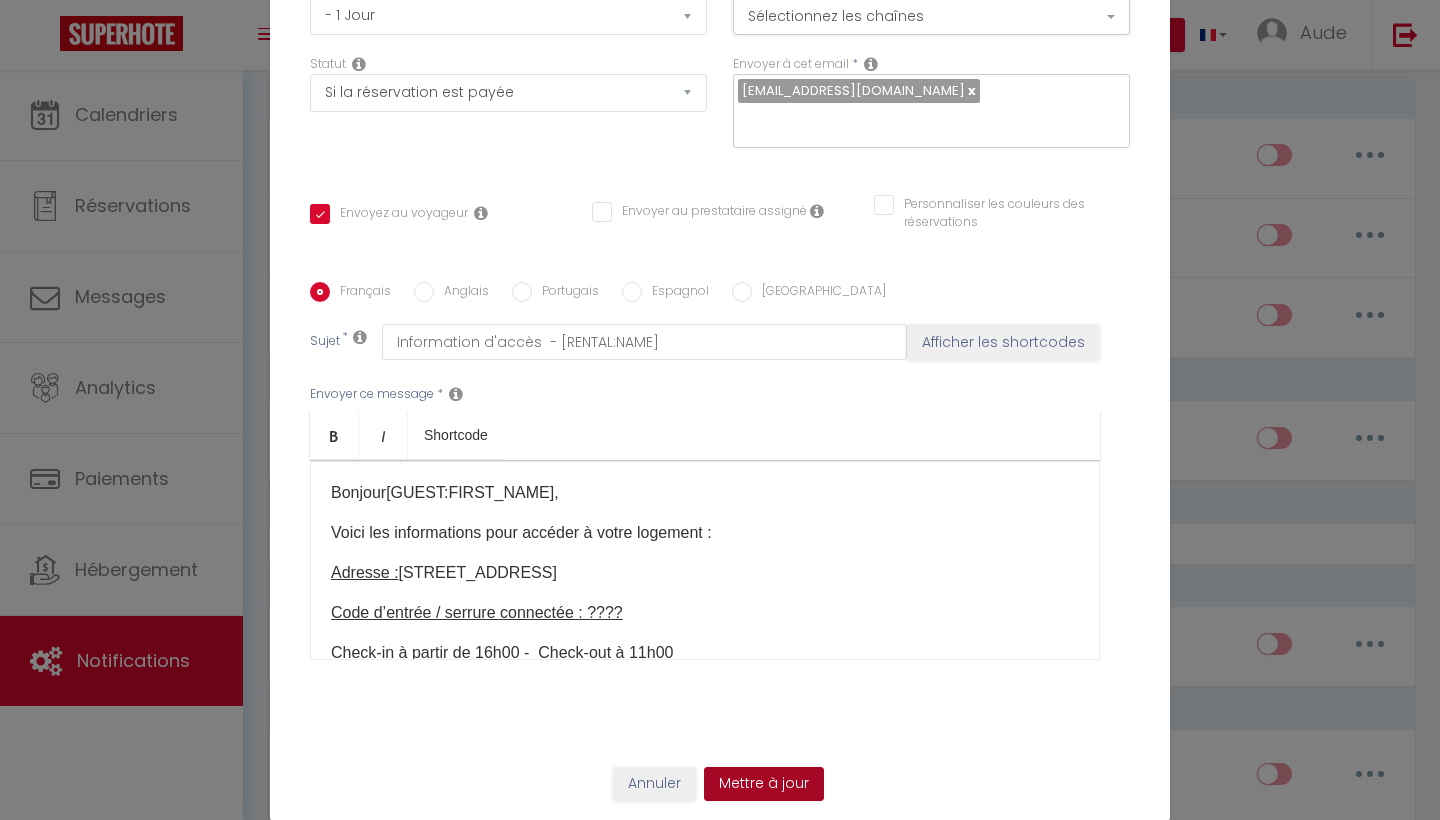 click on "Mettre à jour" at bounding box center [764, 784] 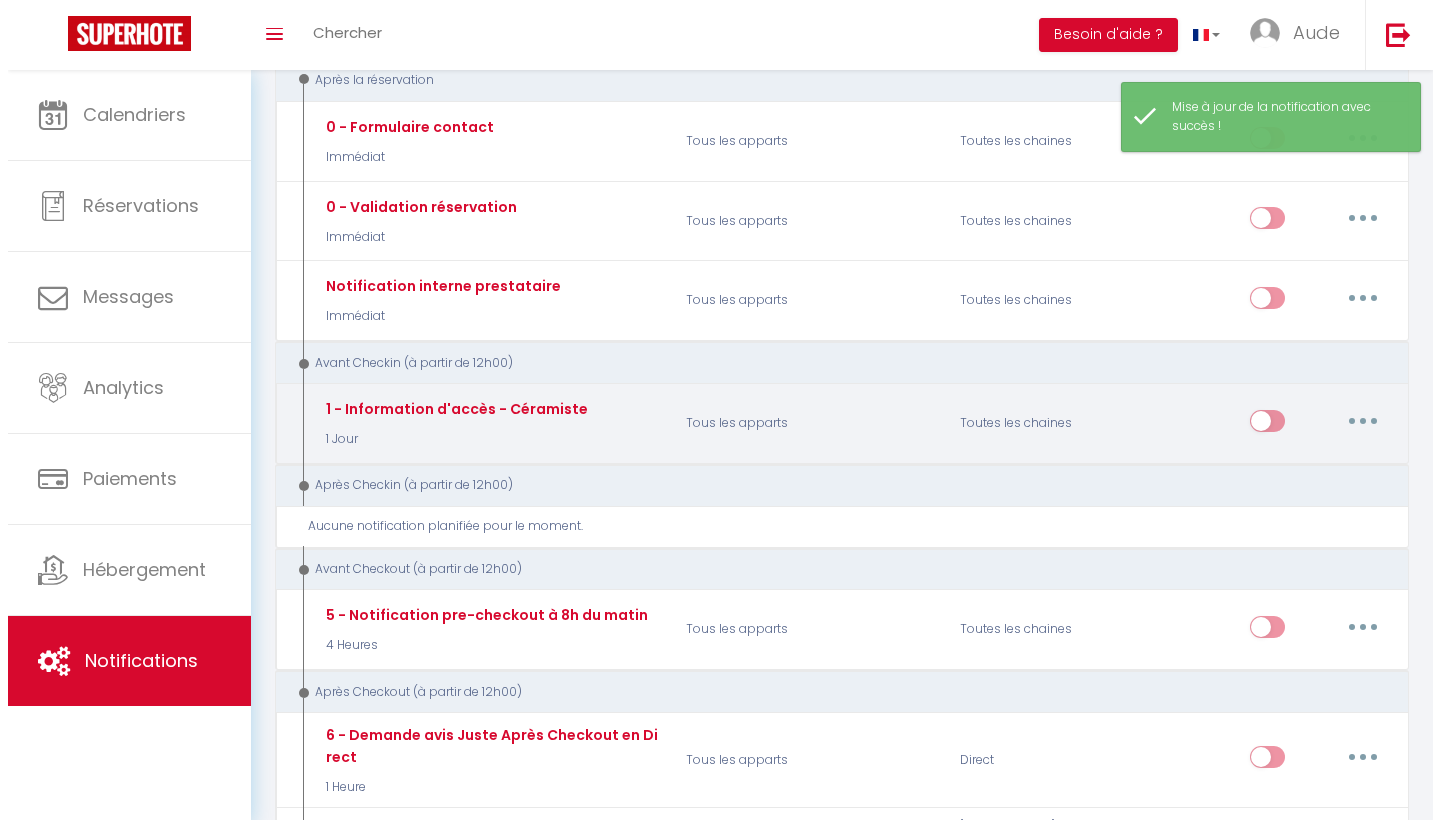 scroll, scrollTop: 252, scrollLeft: 0, axis: vertical 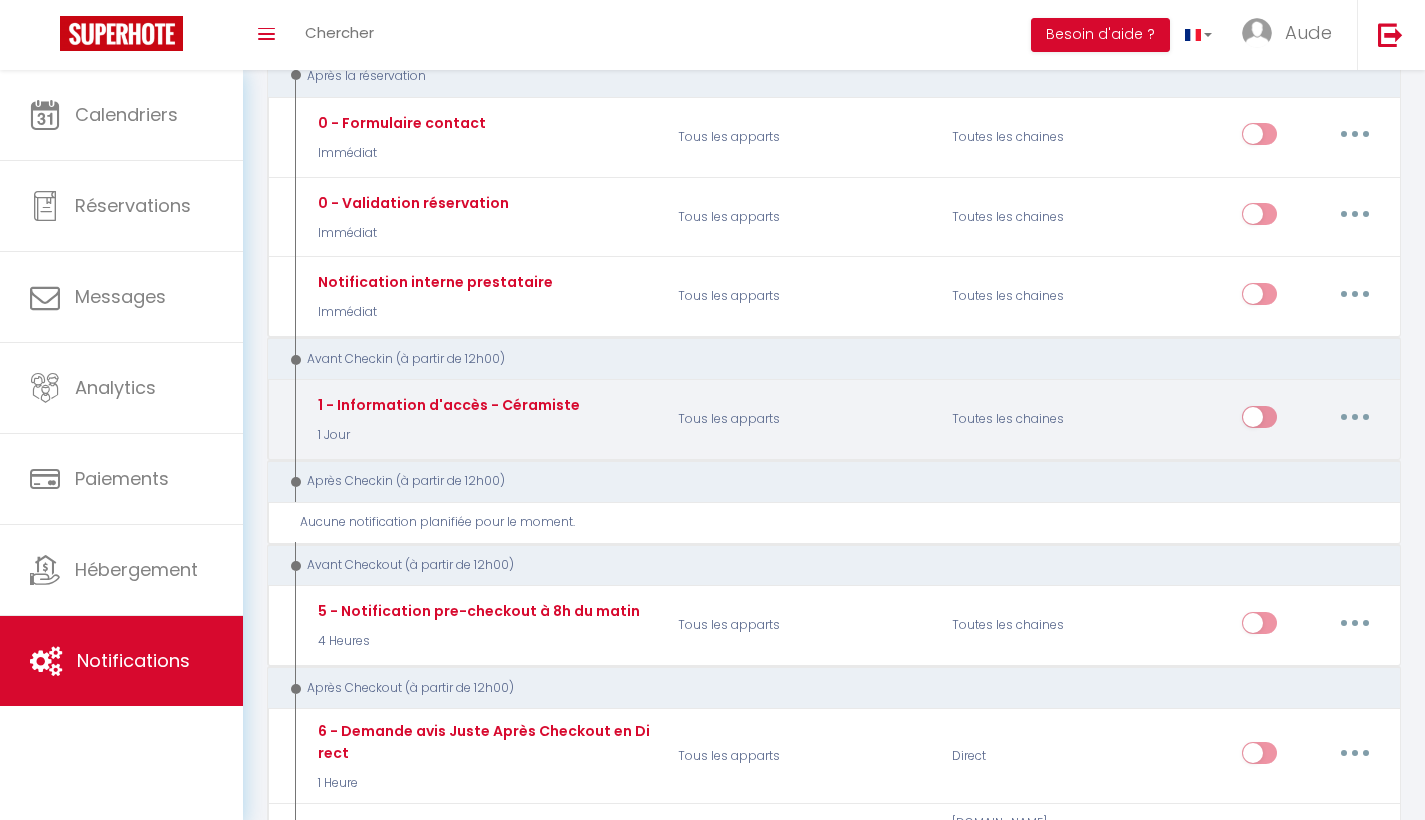 click at bounding box center [1355, 417] 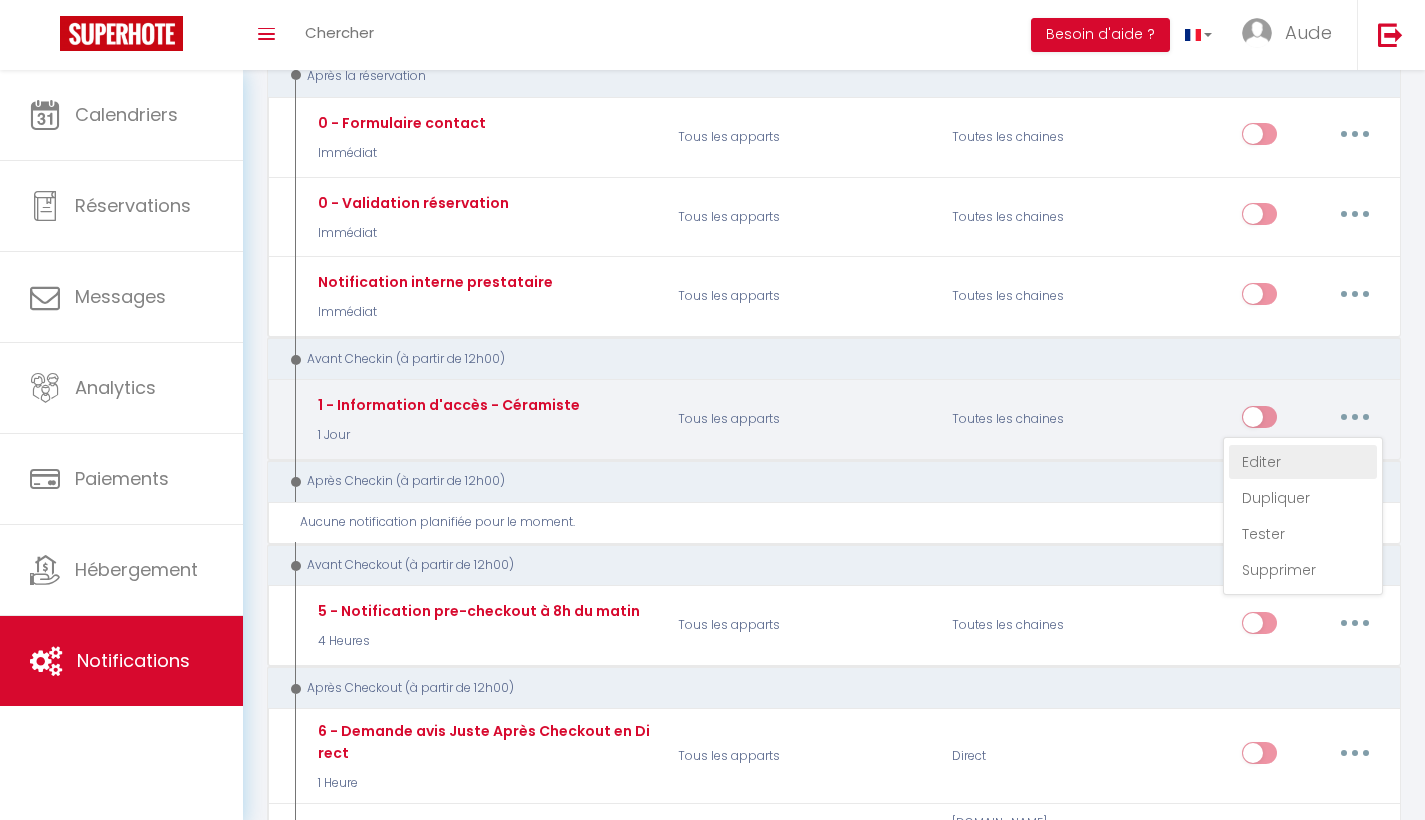 click on "Editer" at bounding box center [1303, 462] 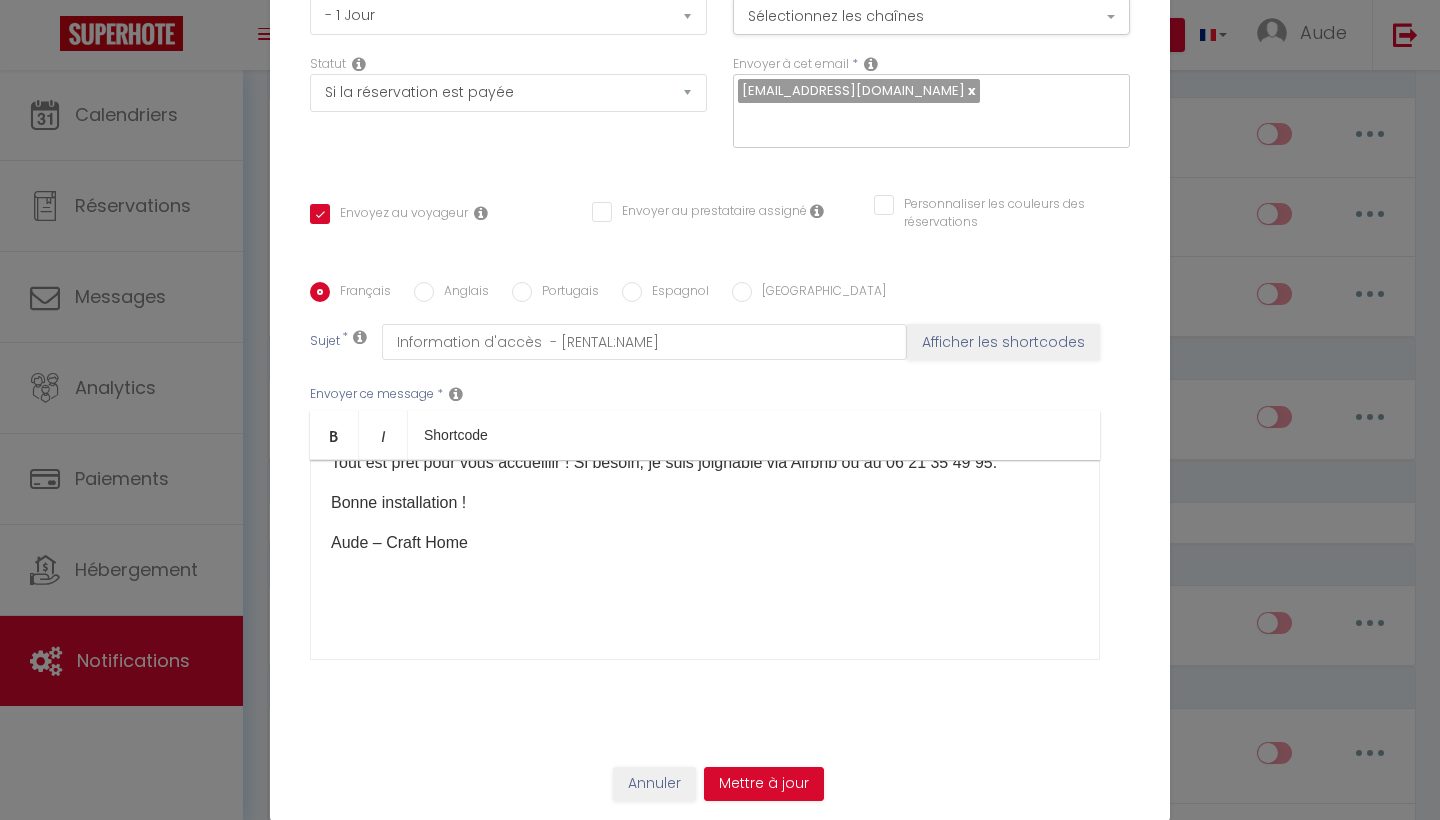 scroll, scrollTop: 0, scrollLeft: 0, axis: both 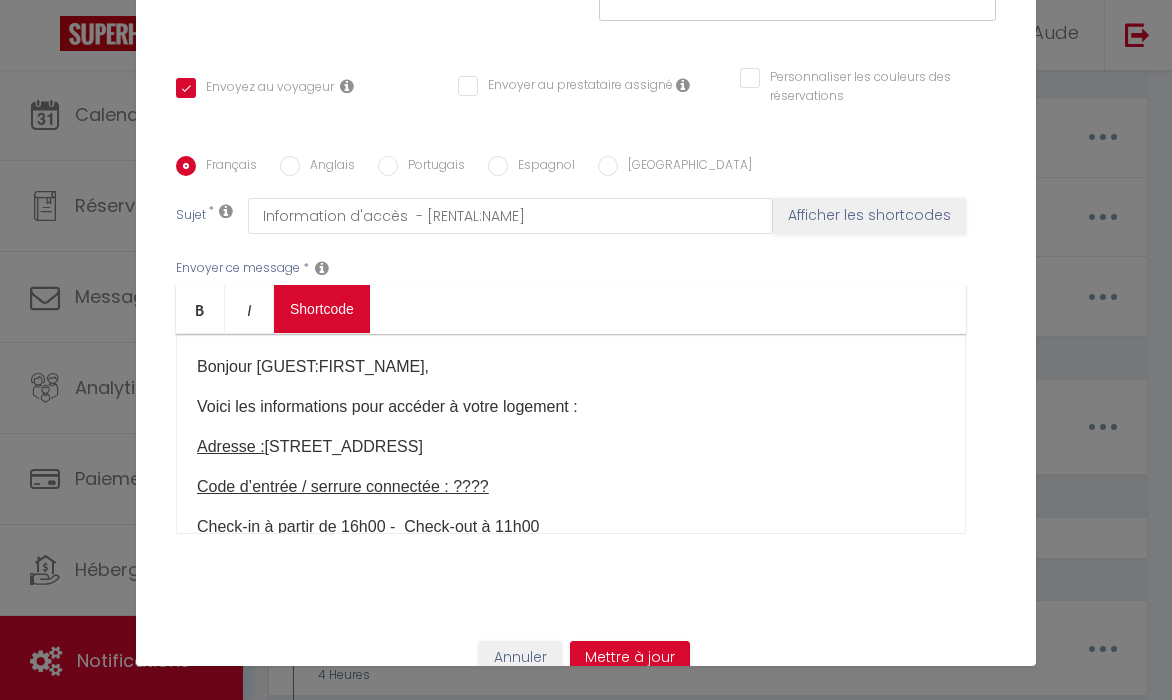 click on "Coaching SuperHote ce soir à 18h00, pour participer:  [URL][DOMAIN_NAME][SECURITY_DATA]   ×     Toggle navigation       Toggle Search     Toggle menubar     Chercher   BUTTON
Besoin d'aide ?
Aude   Paramètres        Équipe     Résultat de la recherche   Aucun résultat     Calendriers     Réservations     Messages     Analytics      Paiements     Hébergement     Notifications                 Résultat de la recherche   Id   Appart   Voyageur    Checkin   Checkout   Nuits   Pers.   Plateforme   Statut     Résultat de la recherche   Aucun résultat          Notifications
Actions
Nouvelle Notification    Exporter    Importer    Tous les apparts    Craft Home - Le céramiste  · Craft Home– Studio – [GEOGRAPHIC_DATA]/ Parking privée
Actions
Nouveau shortcode personnalisé    Notifications" at bounding box center (586, 1602) 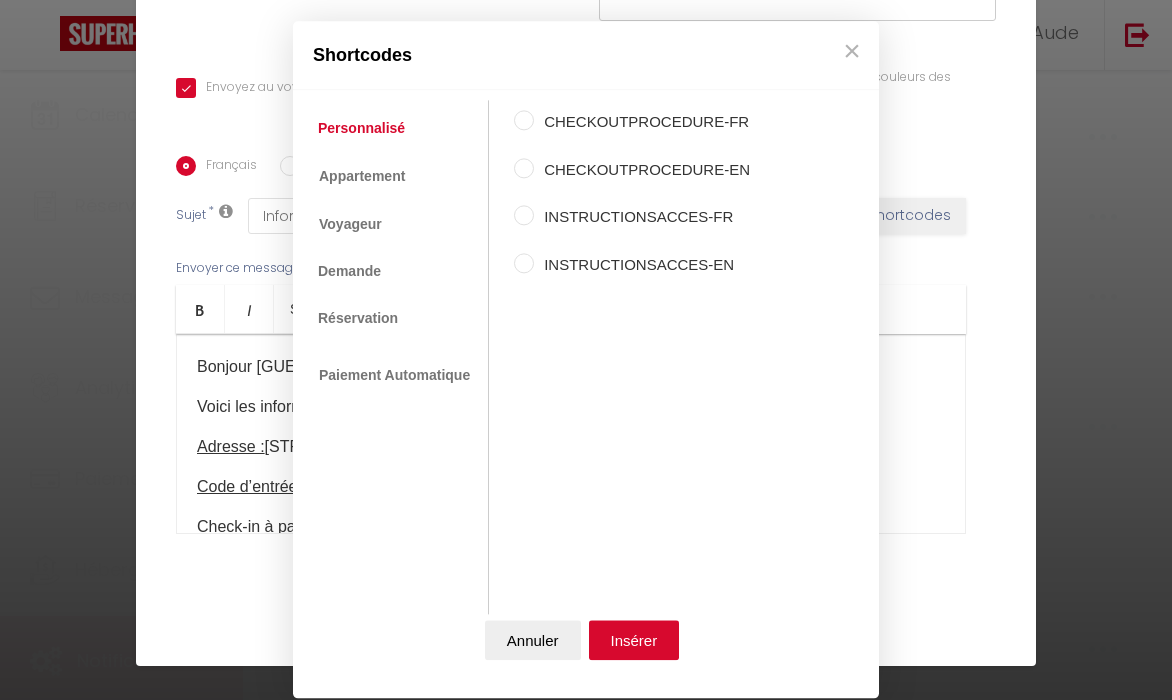 click on "Personnalisé
Appartement
Voyageur
Demande
Réservation
Lien De Paiement
Paiement Automatique" at bounding box center (396, 358) 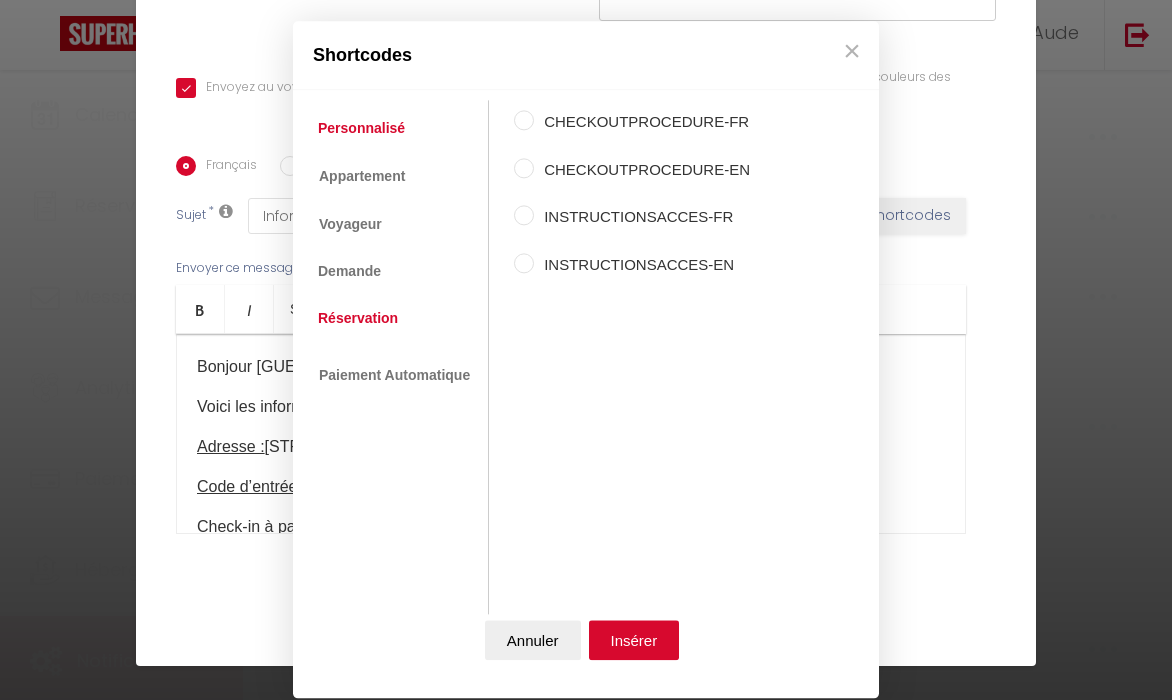 click on "Réservation" at bounding box center [358, 318] 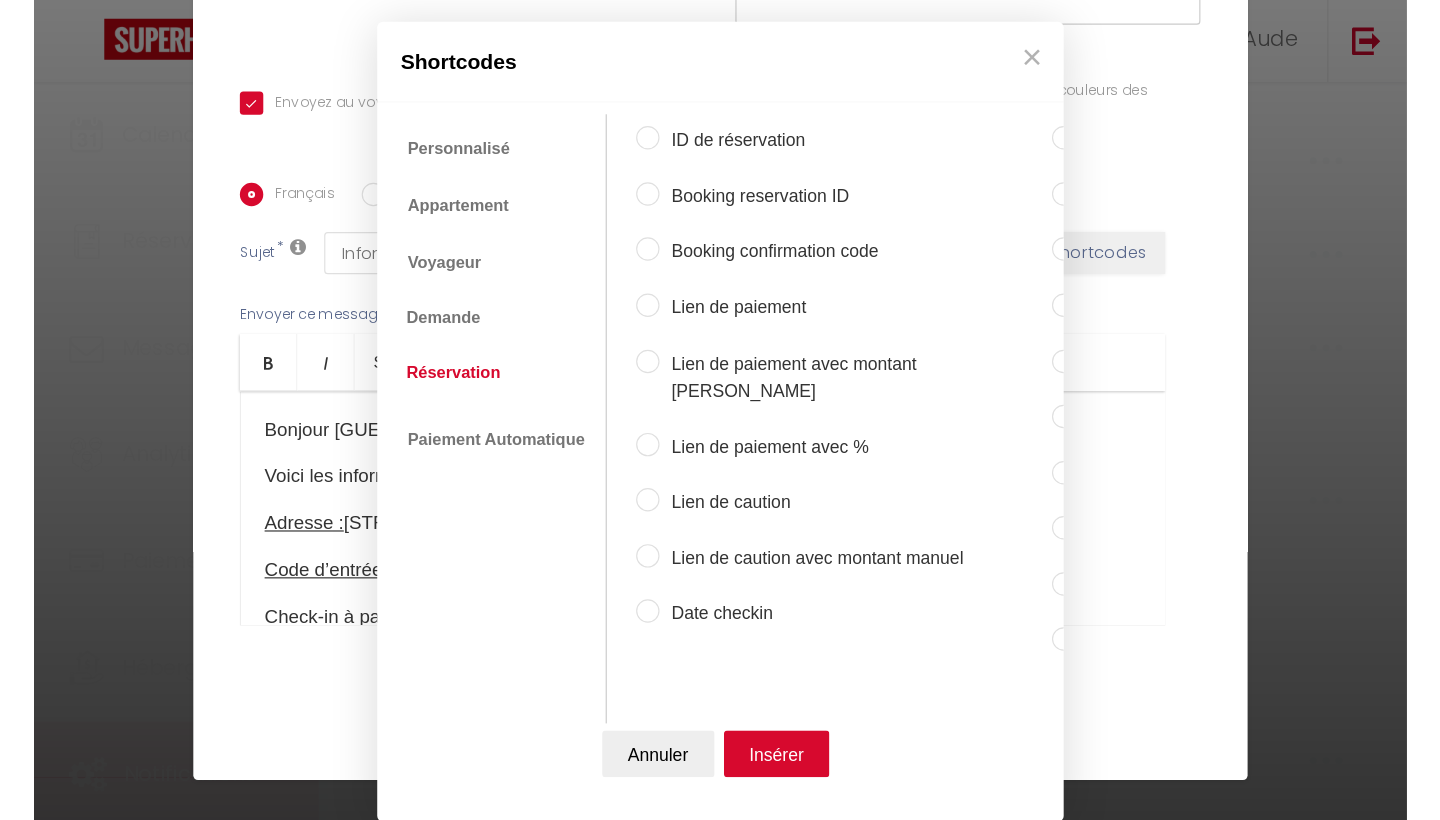 scroll, scrollTop: 18, scrollLeft: 0, axis: vertical 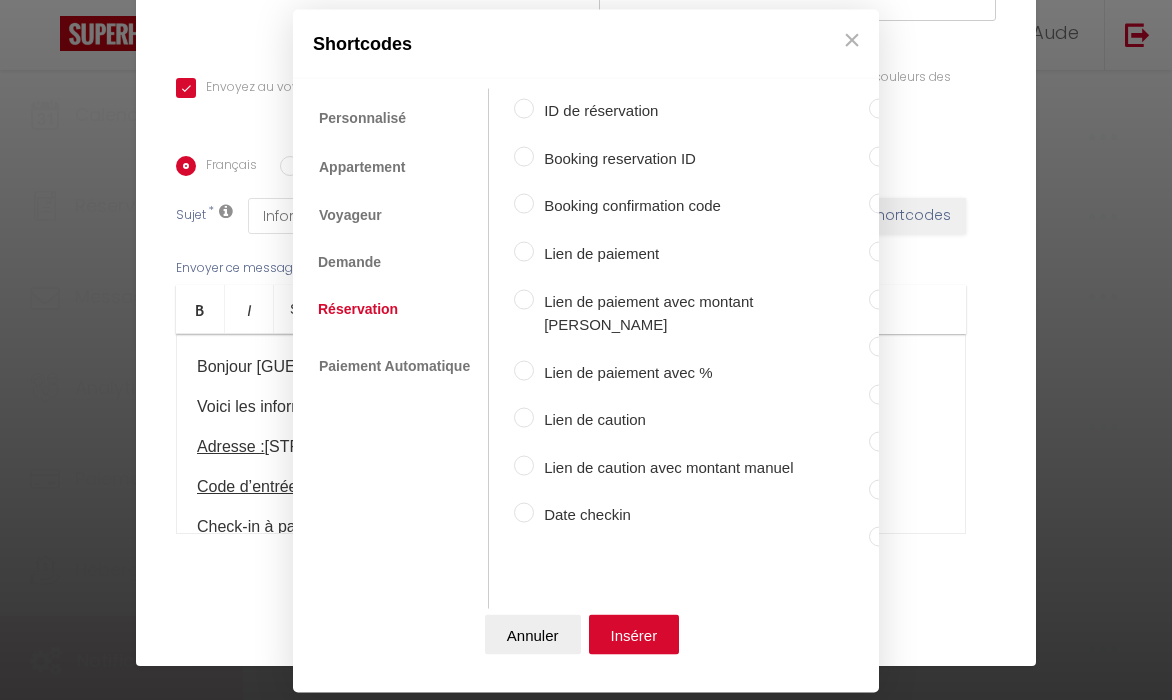 drag, startPoint x: 792, startPoint y: 363, endPoint x: 892, endPoint y: 373, distance: 100.49876 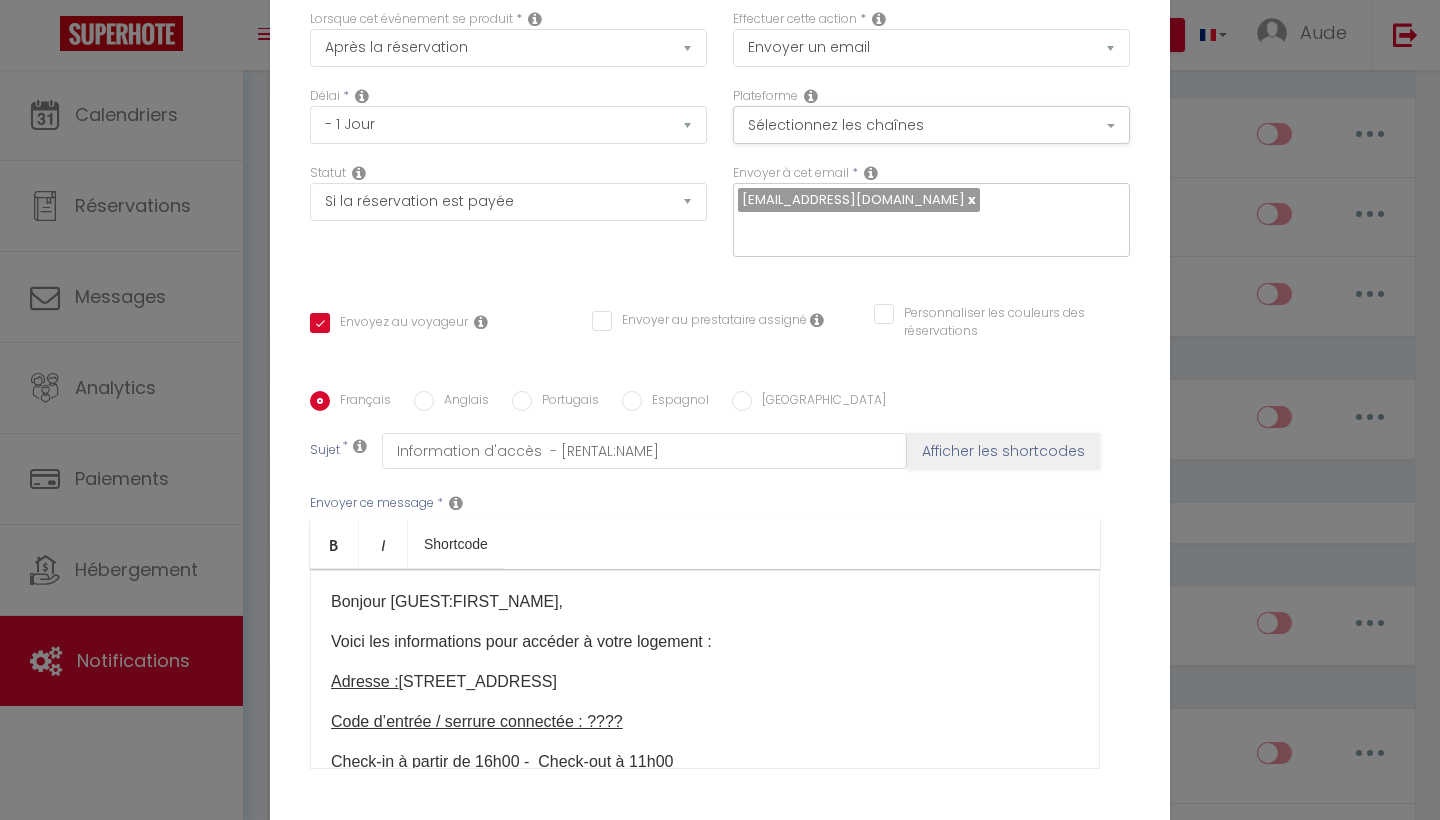 drag, startPoint x: 636, startPoint y: 728, endPoint x: 595, endPoint y: 722, distance: 41.4367 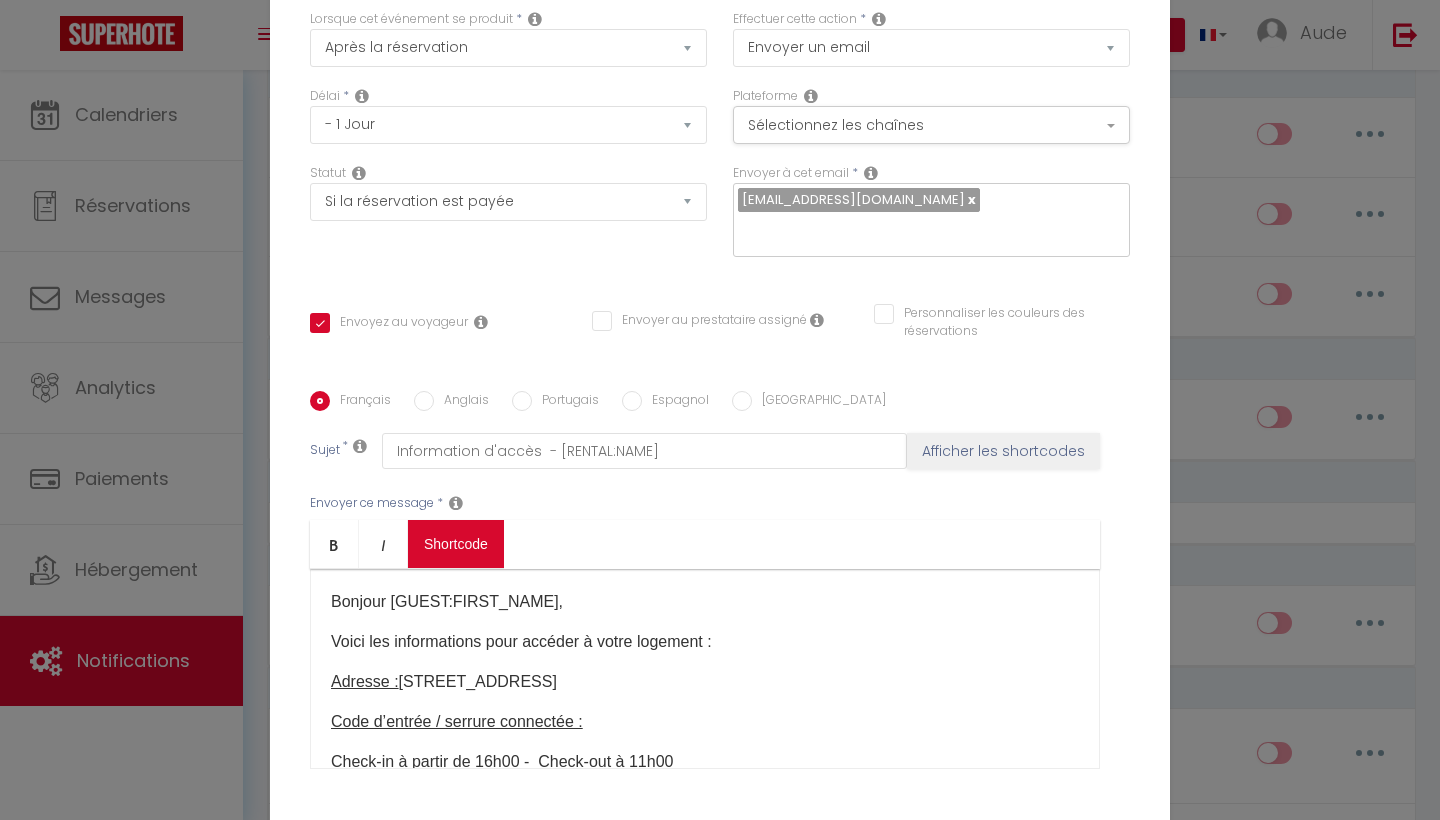 click on "Coaching SuperHote ce soir à 18h00, pour participer:  [URL][DOMAIN_NAME][SECURITY_DATA]   ×     Toggle navigation       Toggle Search     Toggle menubar     Chercher   BUTTON
Besoin d'aide ?
Aude   Paramètres        Équipe     Résultat de la recherche   Aucun résultat     Calendriers     Réservations     Messages     Analytics      Paiements     Hébergement     Notifications                 Résultat de la recherche   Id   Appart   Voyageur    Checkin   Checkout   Nuits   Pers.   Plateforme   Statut     Résultat de la recherche   Aucun résultat          Notifications
Actions
Nouvelle Notification    Exporter    Importer    Tous les apparts    Craft Home - Le céramiste  · Craft Home– Studio – [GEOGRAPHIC_DATA]/ Parking privée
Actions
Nouveau shortcode personnalisé    Notifications" at bounding box center (720, 1544) 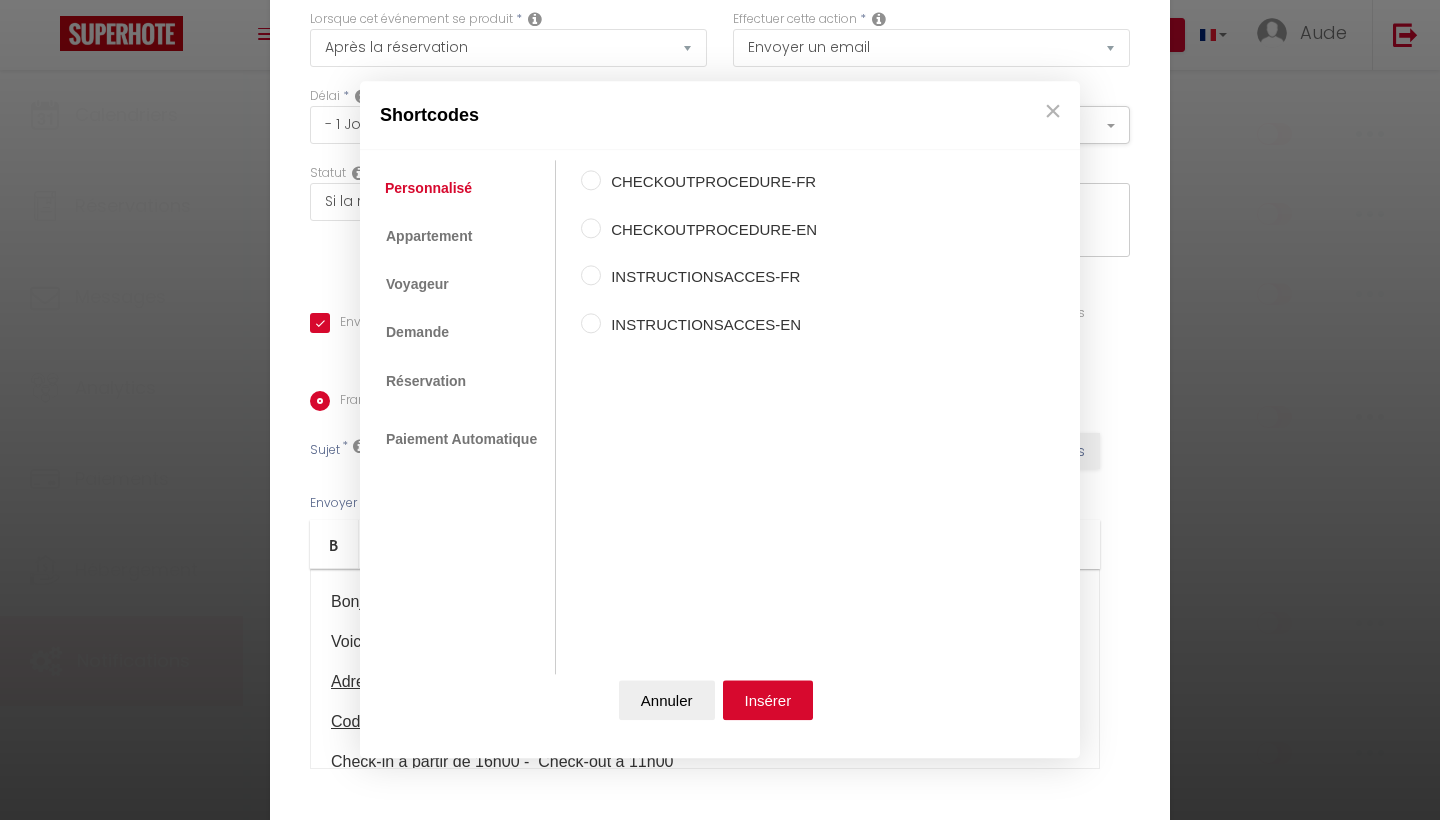 click on "Personnalisé
Appartement
Voyageur
Demande
Réservation
Lien De Paiement
Paiement Automatique" at bounding box center (463, 418) 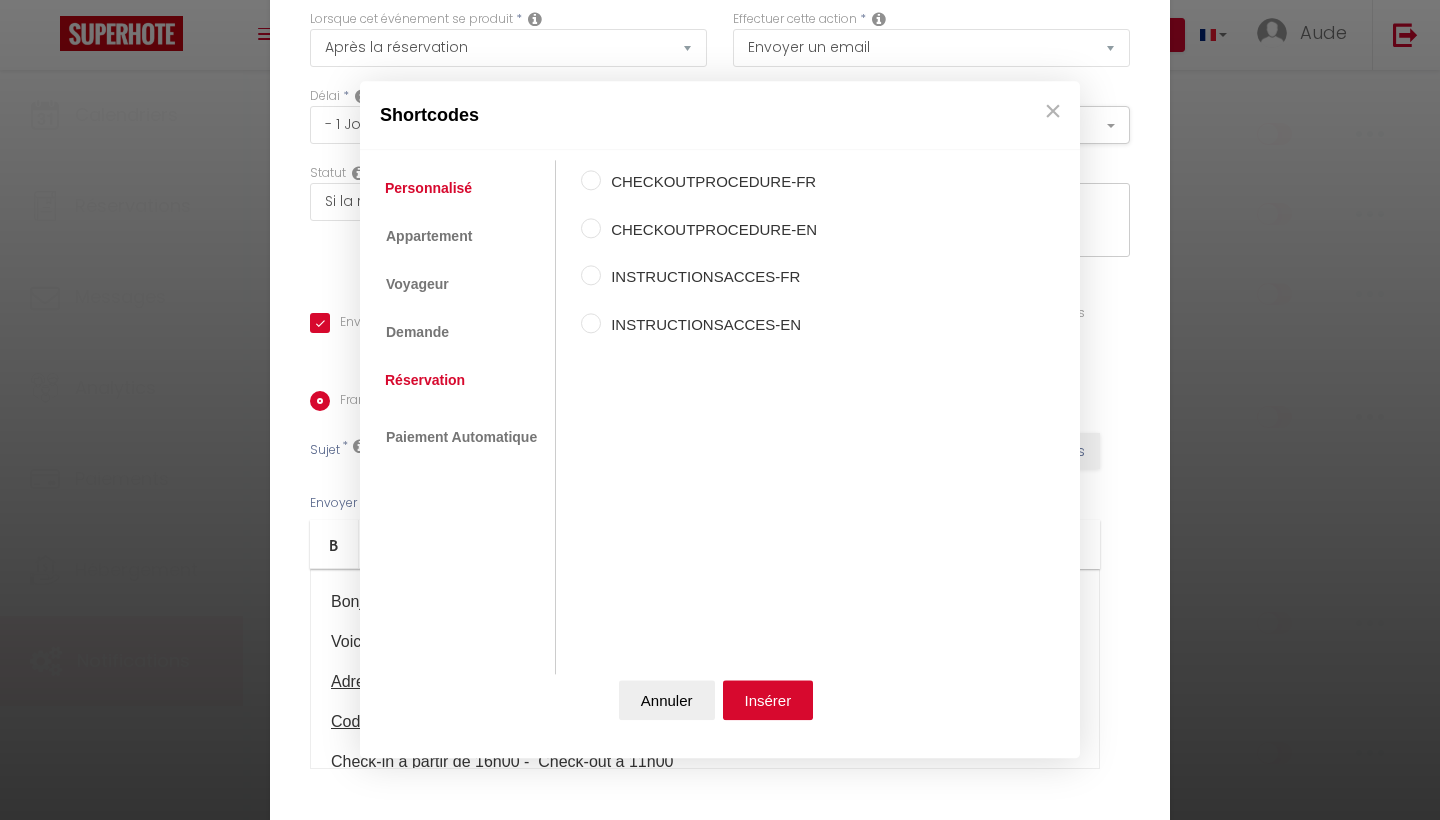 click on "Réservation" at bounding box center (425, 380) 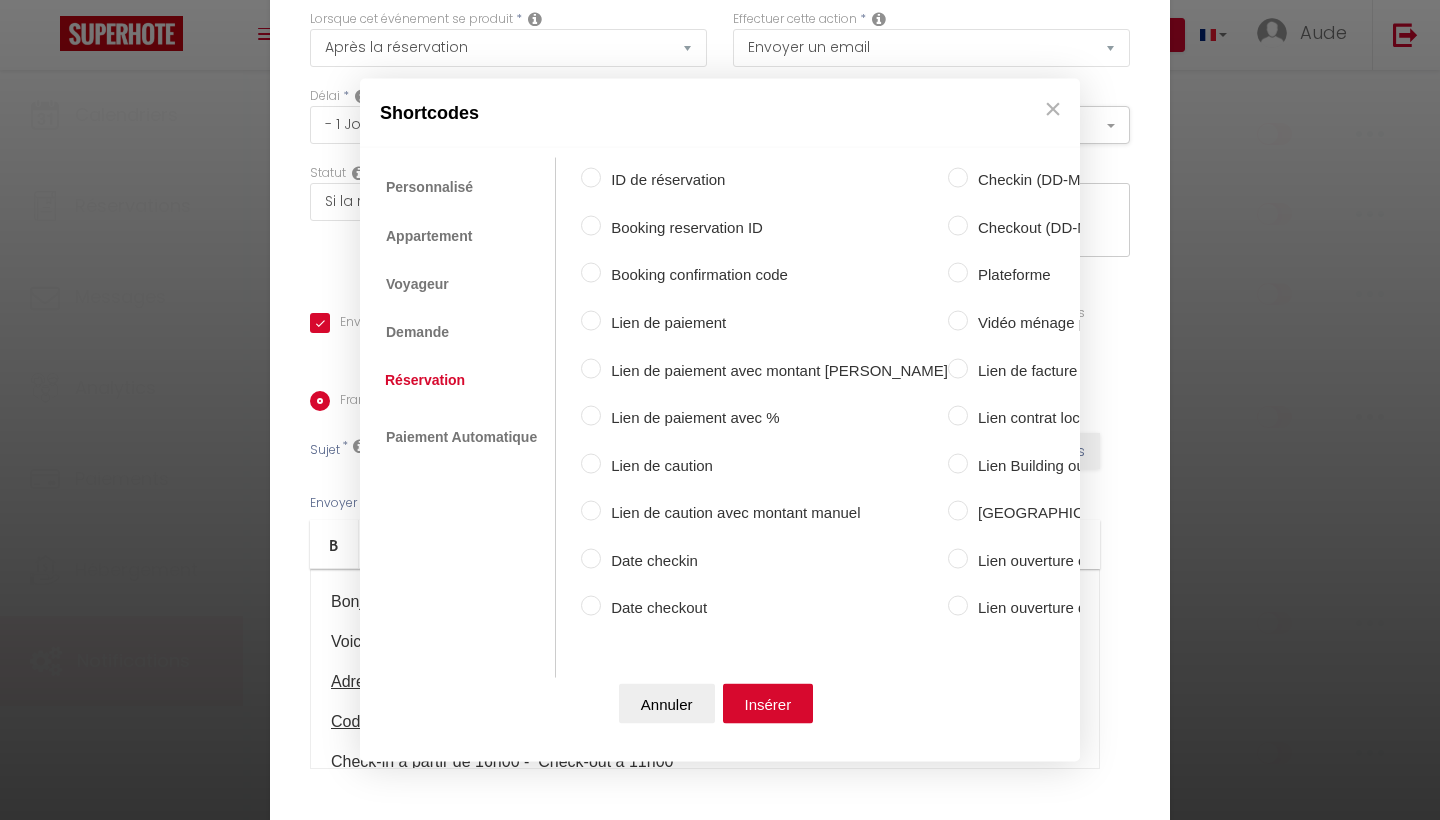 drag, startPoint x: 1010, startPoint y: 524, endPoint x: 1077, endPoint y: 526, distance: 67.02985 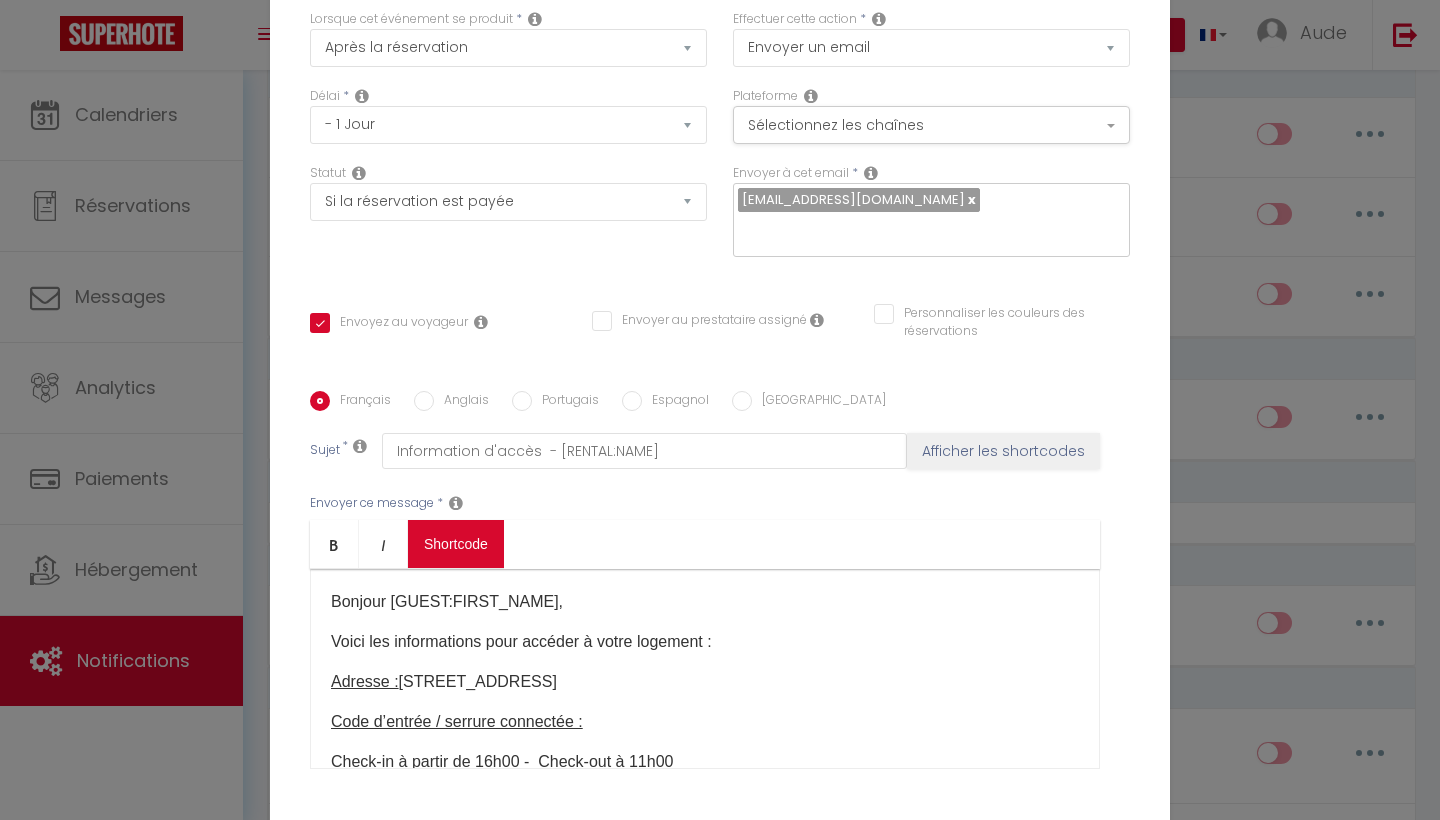 click on "Coaching SuperHote ce soir à 18h00, pour participer:  [URL][DOMAIN_NAME][SECURITY_DATA]   ×     Toggle navigation       Toggle Search     Toggle menubar     Chercher   BUTTON
Besoin d'aide ?
Aude   Paramètres        Équipe     Résultat de la recherche   Aucun résultat     Calendriers     Réservations     Messages     Analytics      Paiements     Hébergement     Notifications                 Résultat de la recherche   Id   Appart   Voyageur    Checkin   Checkout   Nuits   Pers.   Plateforme   Statut     Résultat de la recherche   Aucun résultat          Notifications
Actions
Nouvelle Notification    Exporter    Importer    Tous les apparts    Craft Home - Le céramiste  · Craft Home– Studio – [GEOGRAPHIC_DATA]/ Parking privée
Actions
Nouveau shortcode personnalisé    Notifications" at bounding box center (720, 1544) 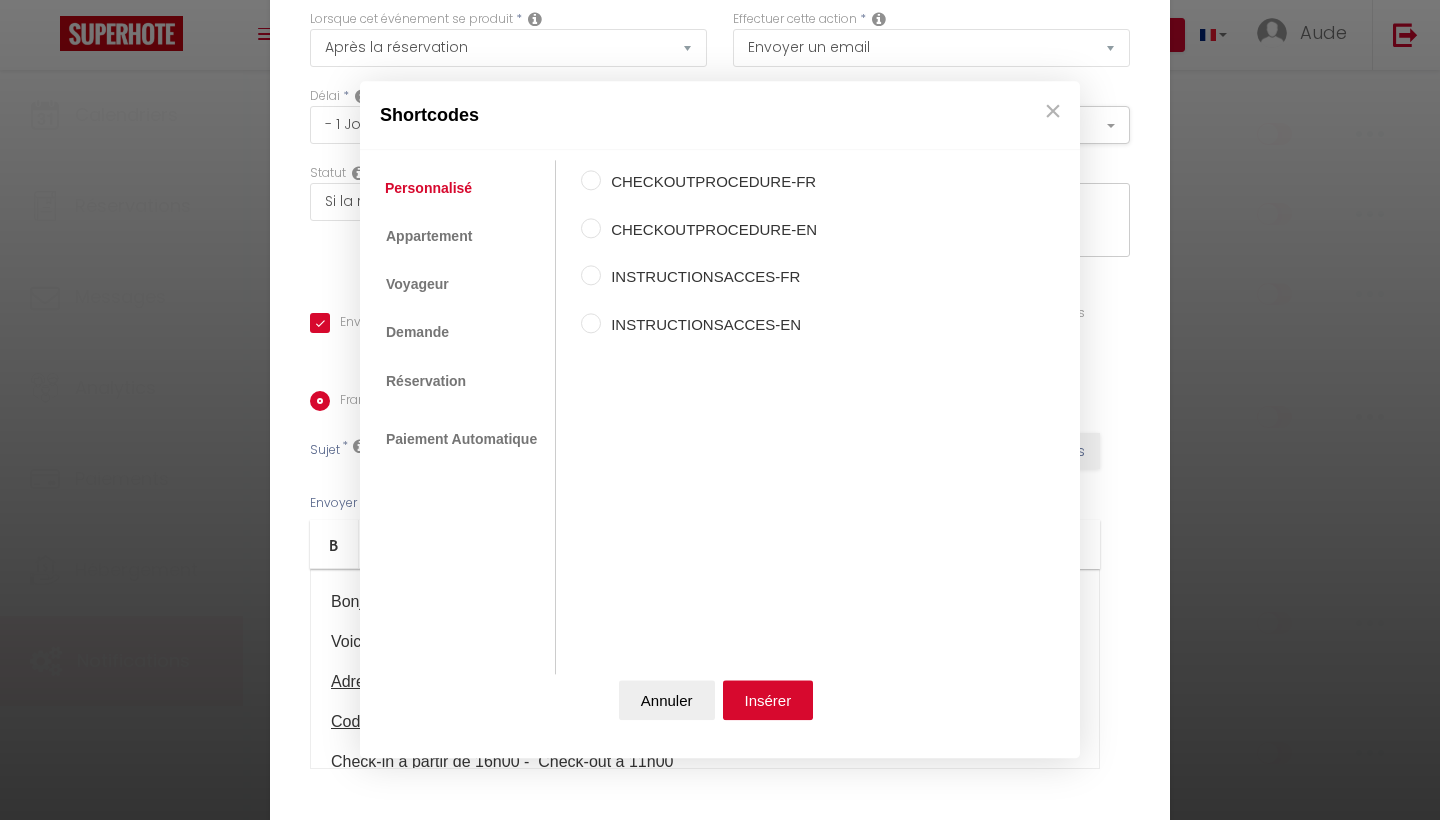 click on "Personnalisé
Appartement
Voyageur
Demande
Réservation
Lien De Paiement
Paiement Automatique" at bounding box center (463, 418) 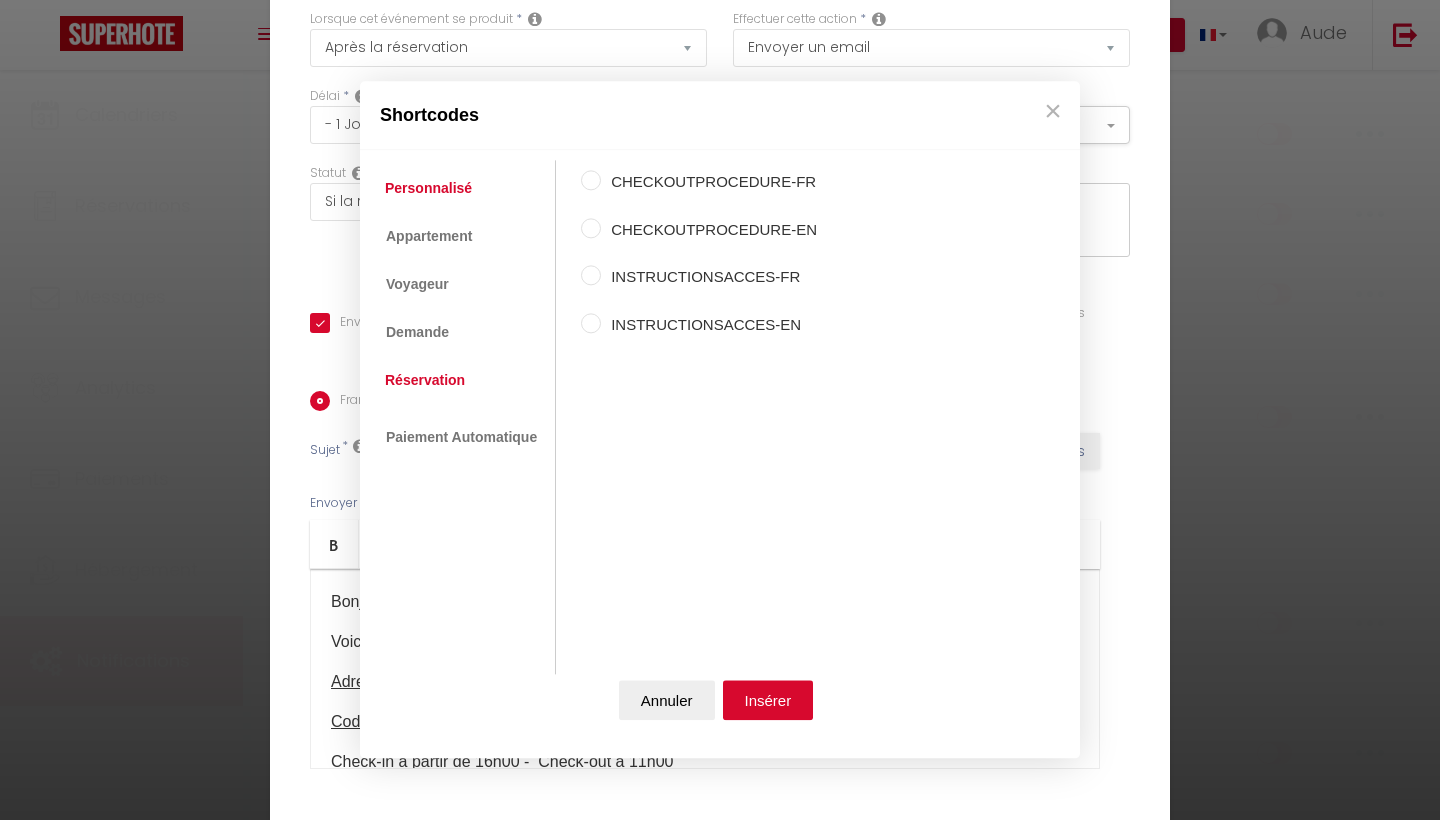 click on "Réservation" at bounding box center (425, 380) 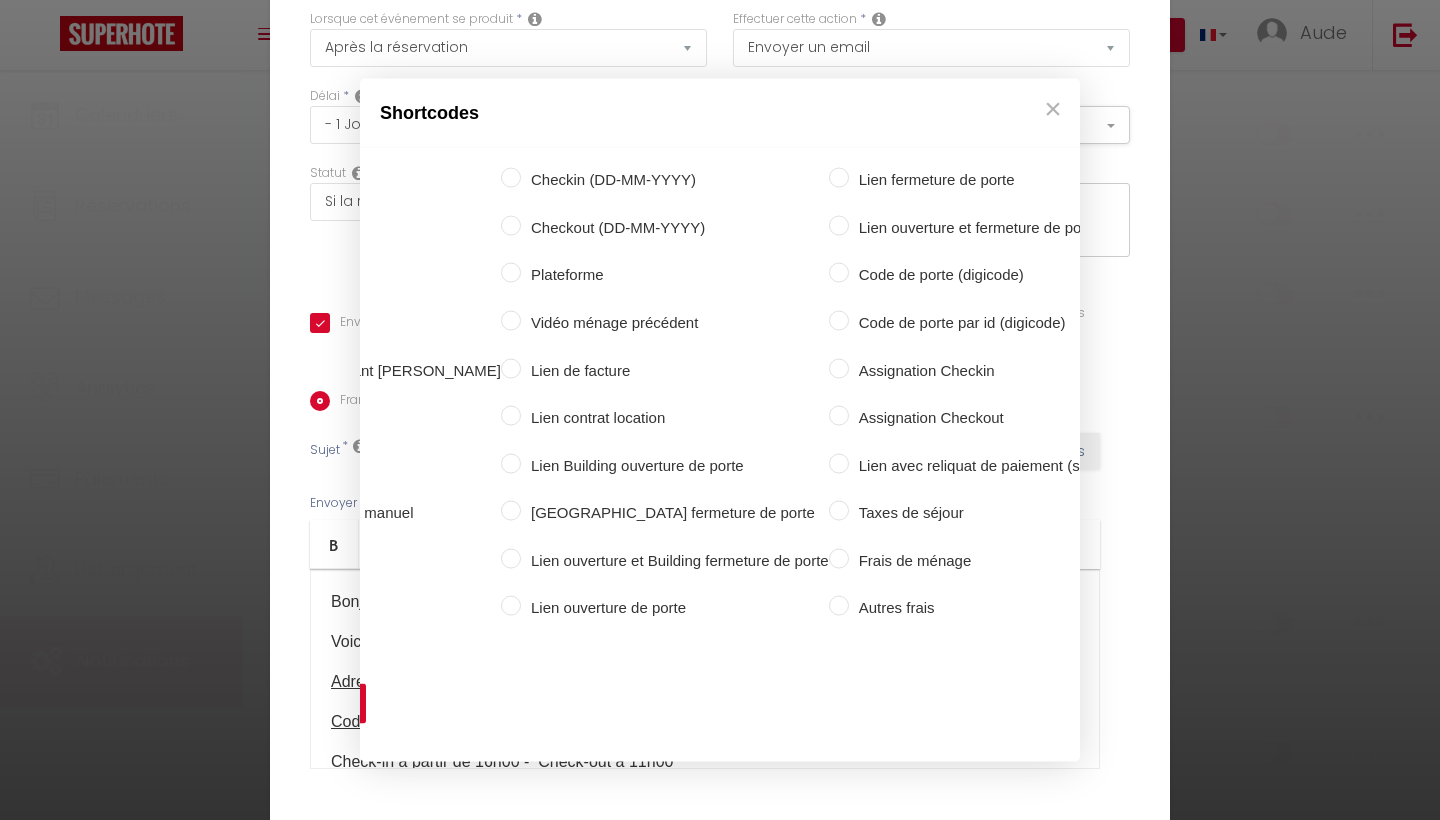 scroll, scrollTop: 0, scrollLeft: 450, axis: horizontal 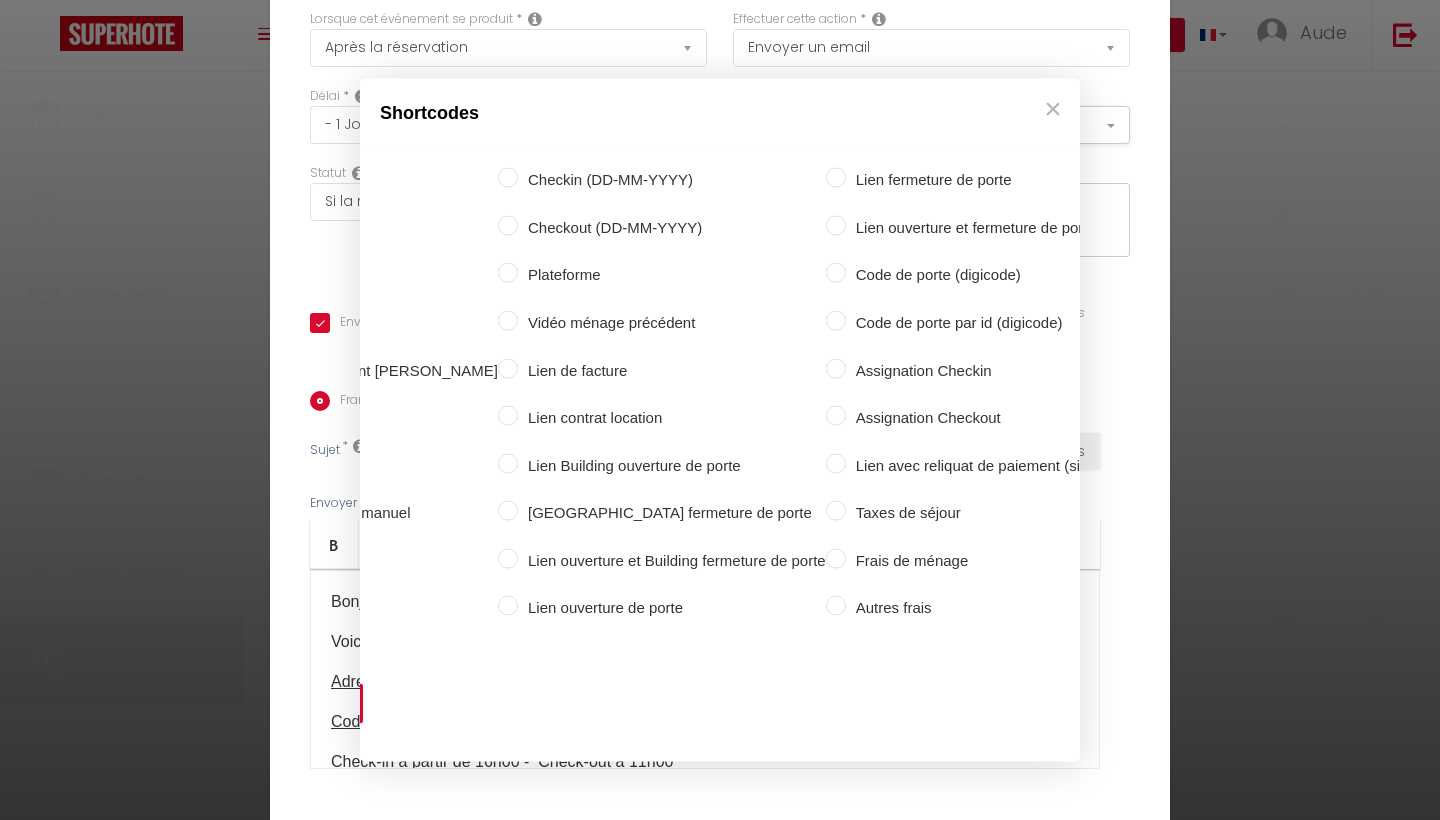 click on "Code de porte (digicode)" at bounding box center (988, 275) 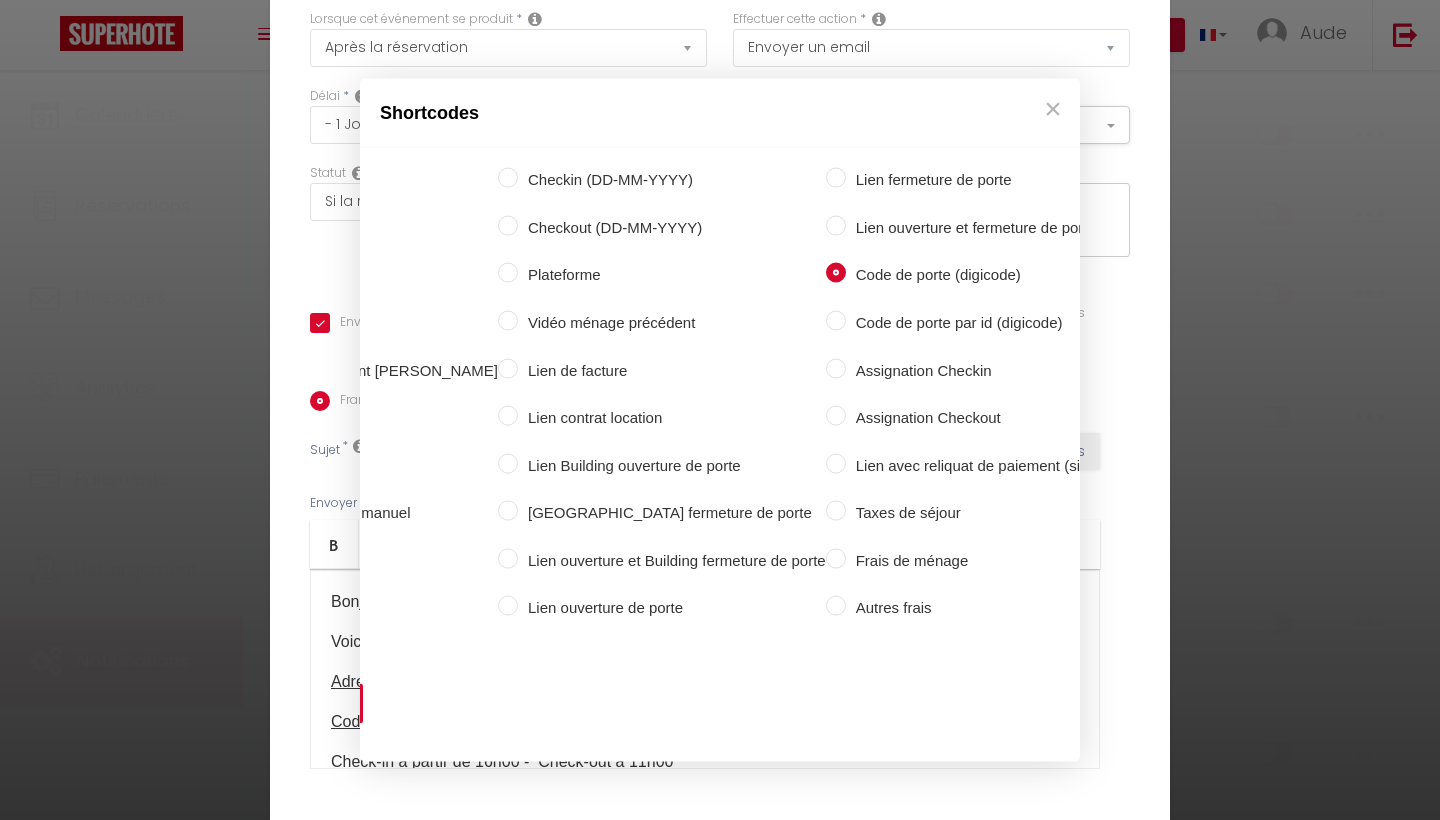 scroll, scrollTop: 0, scrollLeft: 0, axis: both 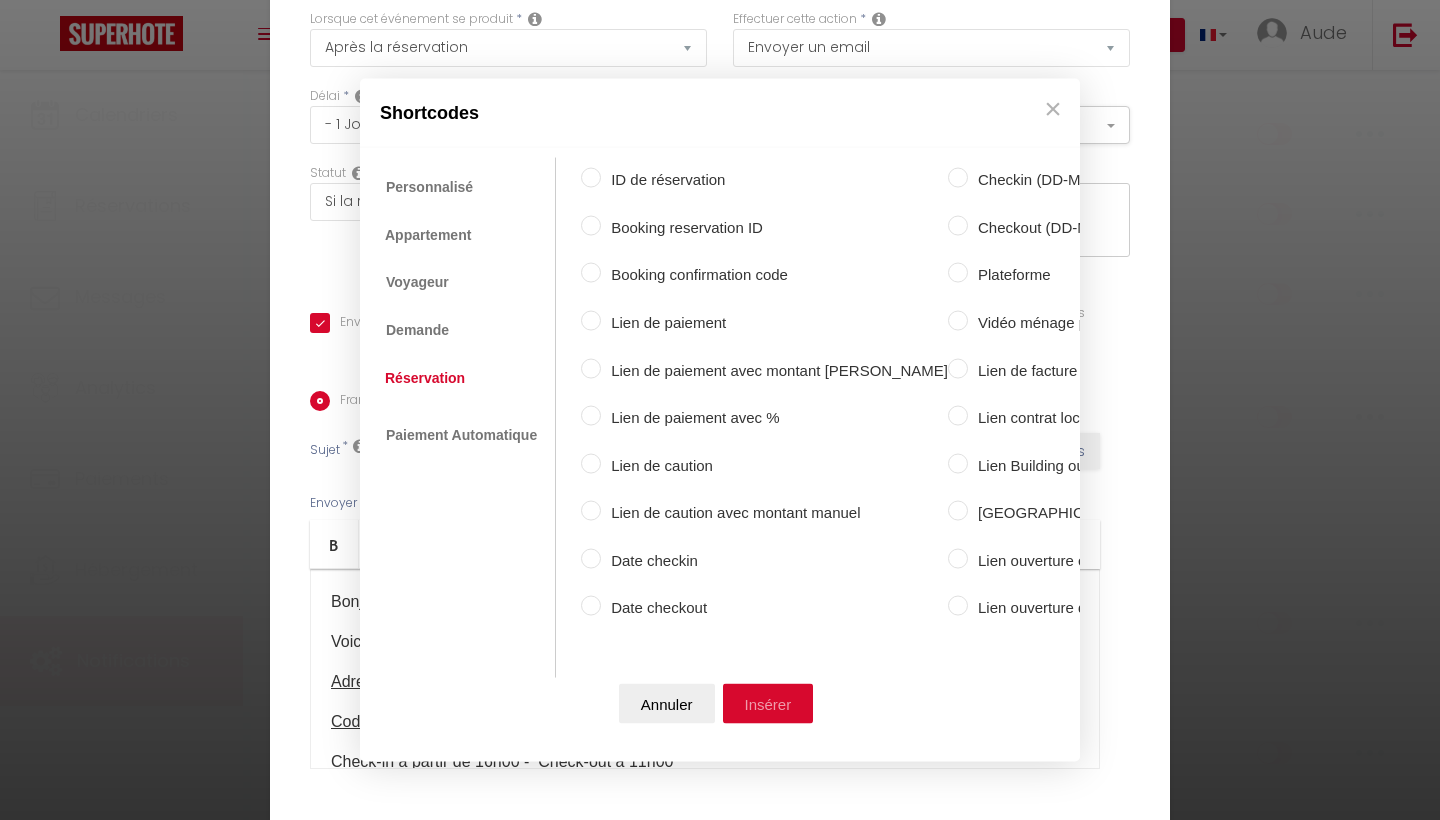 click on "Insérer" at bounding box center [768, 703] 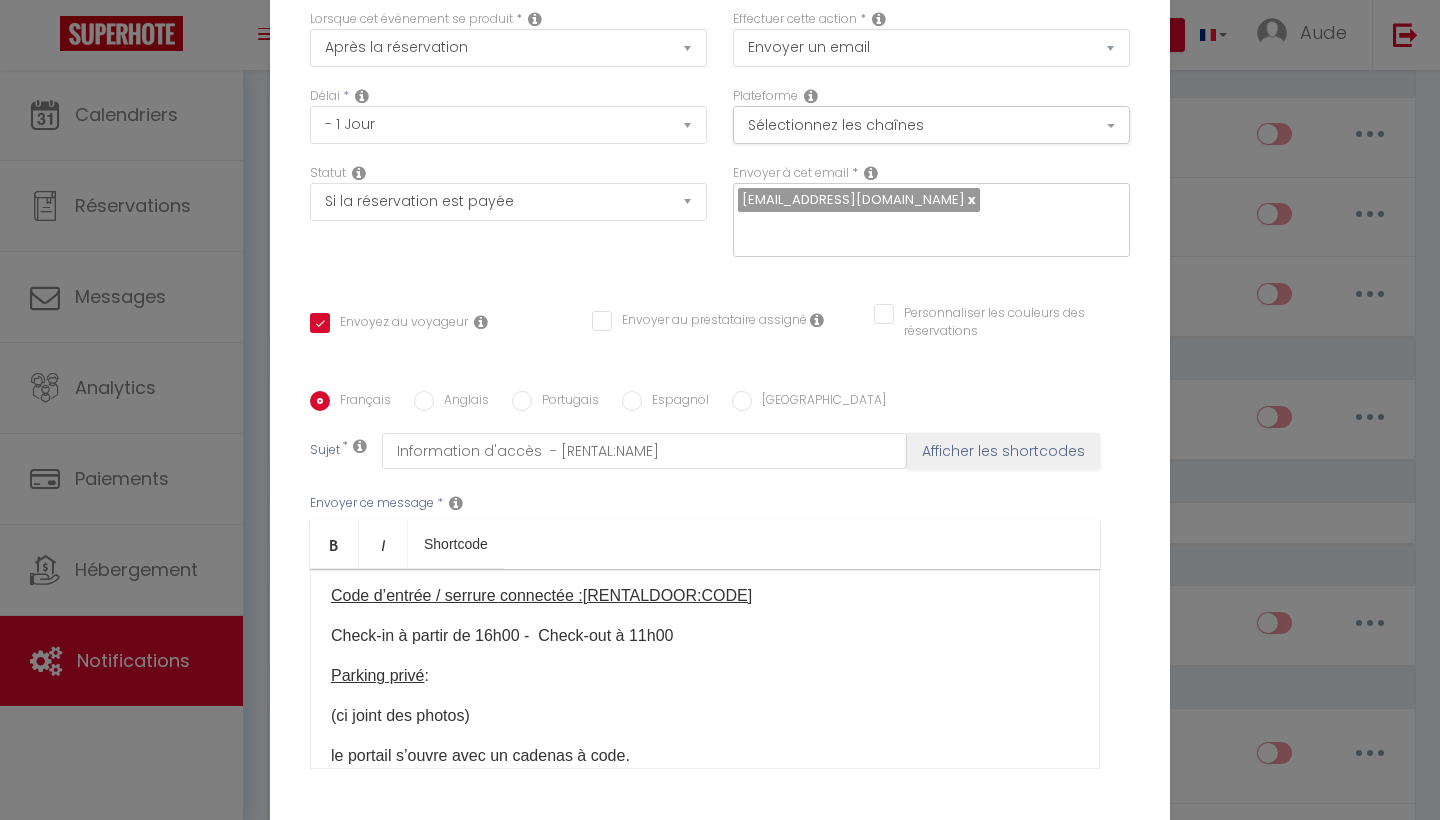 scroll, scrollTop: 122, scrollLeft: 0, axis: vertical 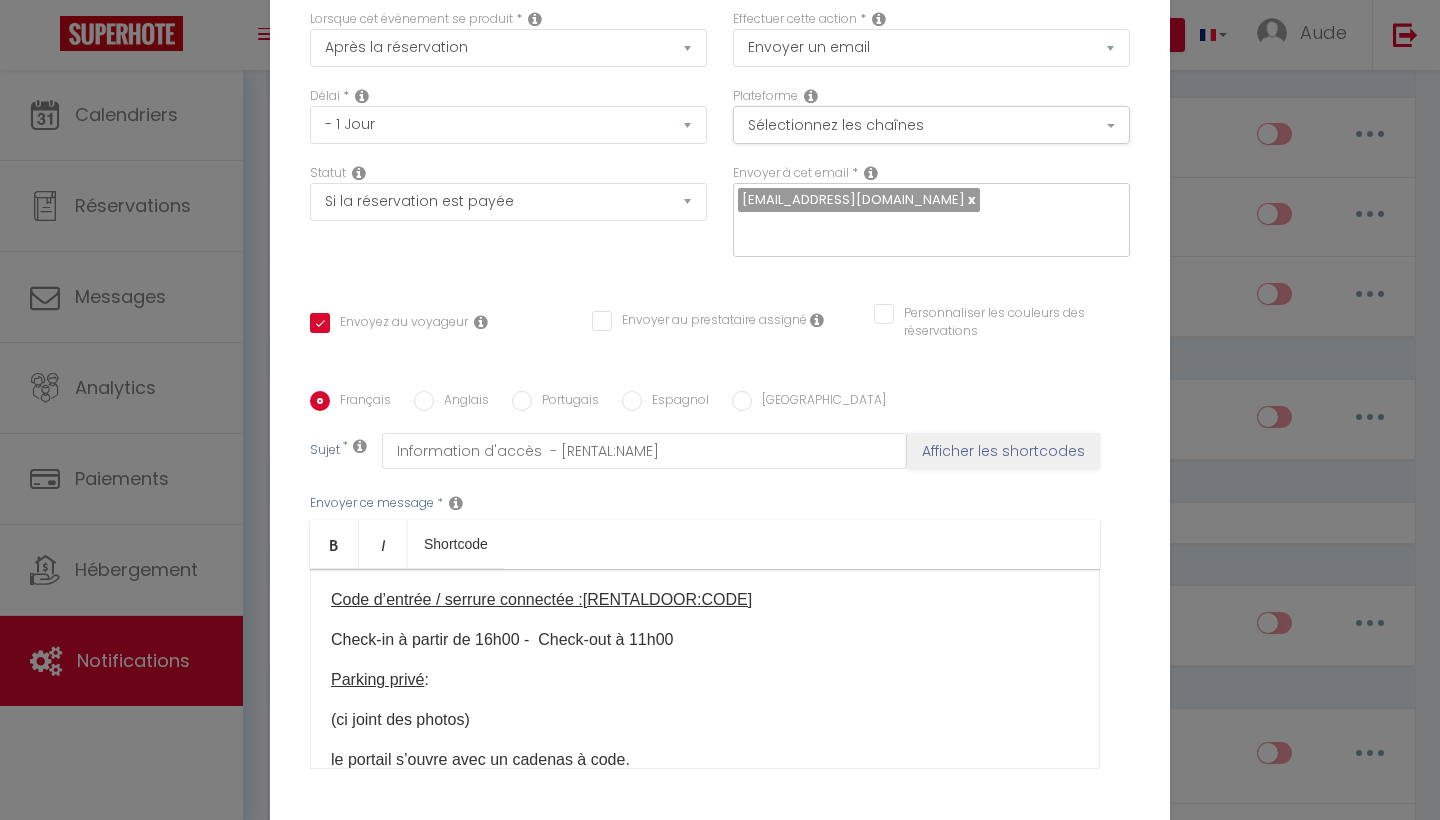 drag, startPoint x: 516, startPoint y: 641, endPoint x: 471, endPoint y: 640, distance: 45.01111 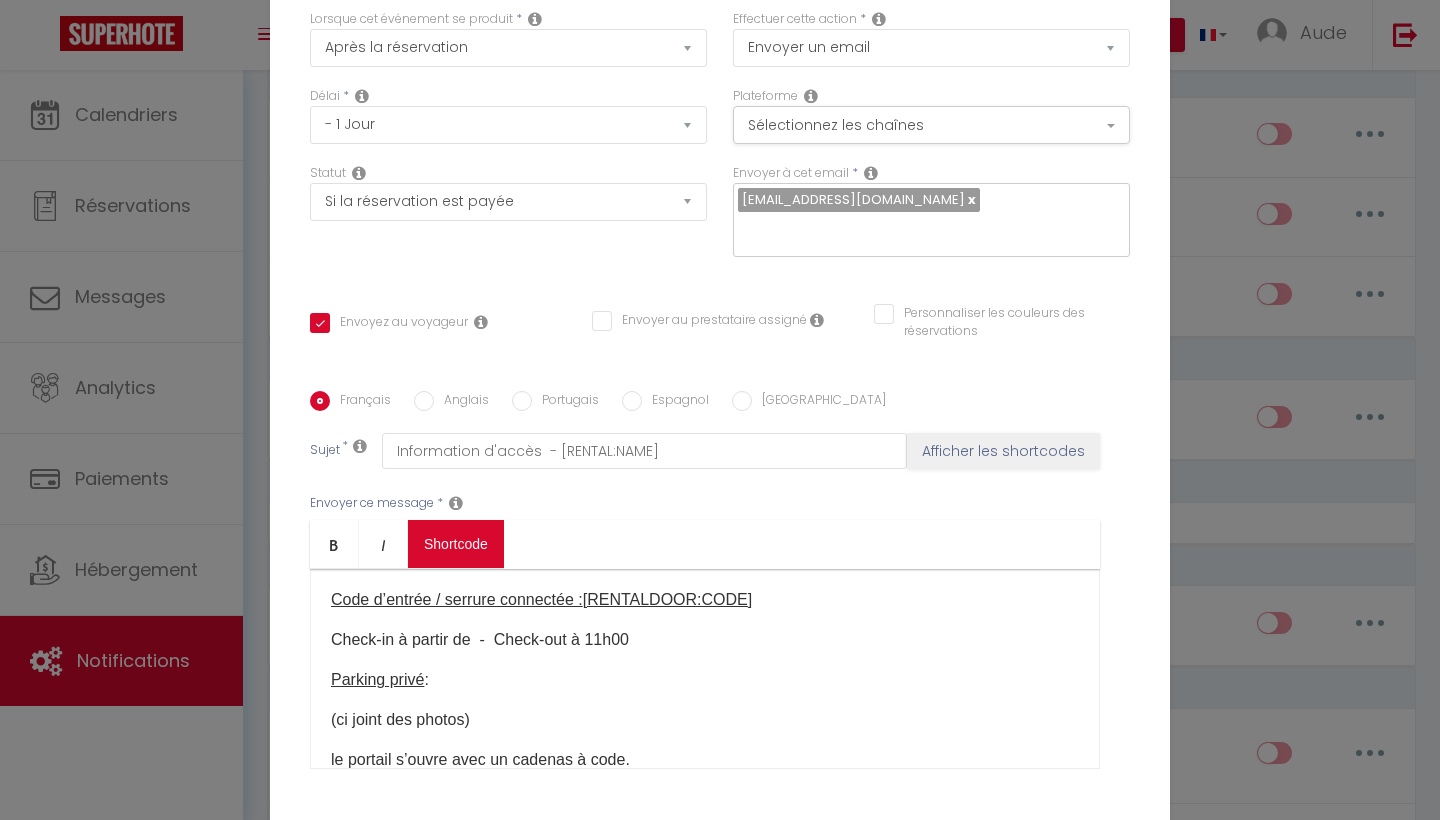 click on "Coaching SuperHote ce soir à 18h00, pour participer:  [URL][DOMAIN_NAME][SECURITY_DATA]   ×     Toggle navigation       Toggle Search     Toggle menubar     Chercher   BUTTON
Besoin d'aide ?
Aude   Paramètres        Équipe     Résultat de la recherche   Aucun résultat     Calendriers     Réservations     Messages     Analytics      Paiements     Hébergement     Notifications                 Résultat de la recherche   Id   Appart   Voyageur    Checkin   Checkout   Nuits   Pers.   Plateforme   Statut     Résultat de la recherche   Aucun résultat          Notifications
Actions
Nouvelle Notification    Exporter    Importer    Tous les apparts    Craft Home - Le céramiste  · Craft Home– Studio – [GEOGRAPHIC_DATA]/ Parking privée
Actions
Nouveau shortcode personnalisé    Notifications" at bounding box center (720, 1544) 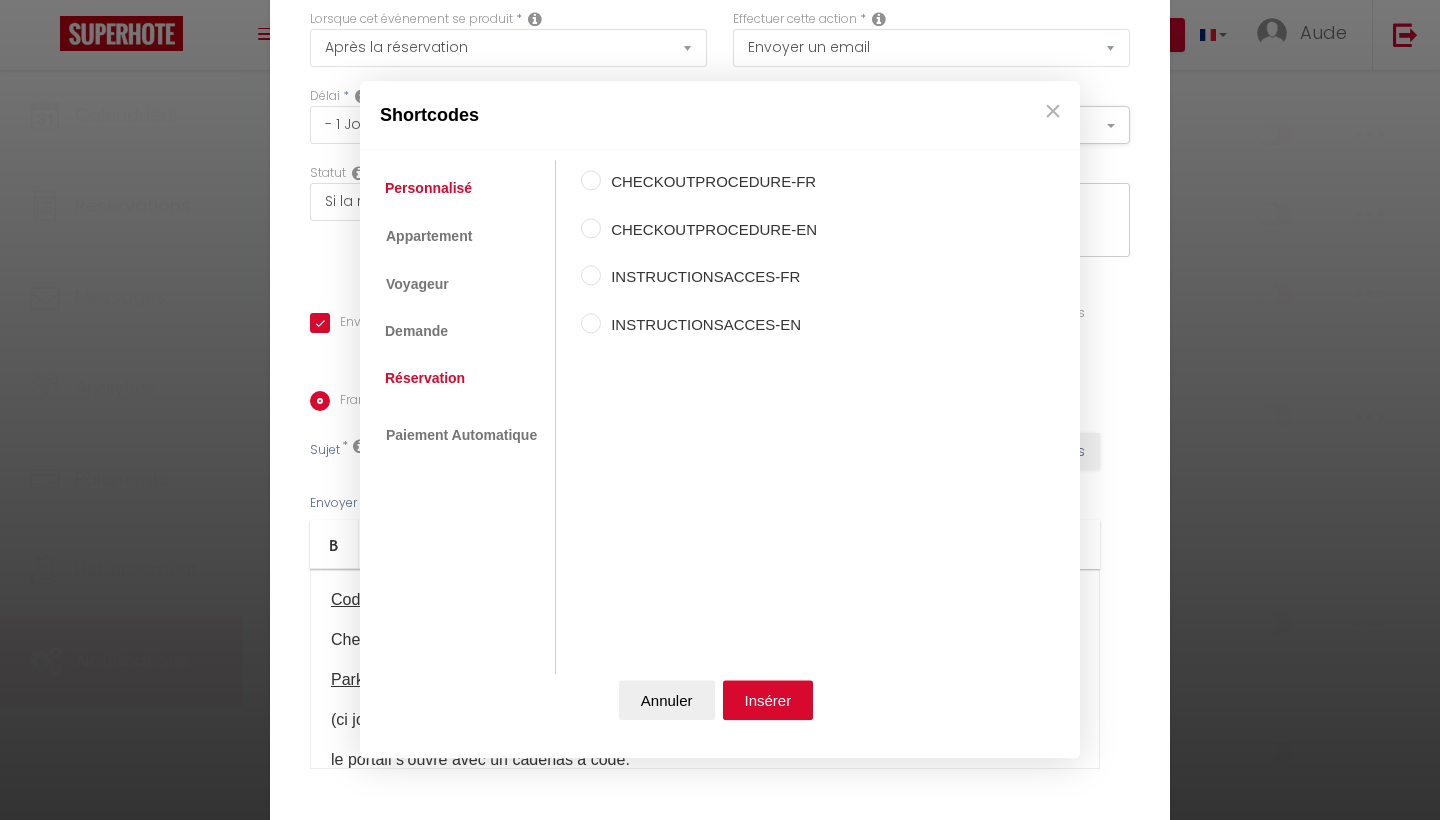 click on "Réservation" at bounding box center (425, 378) 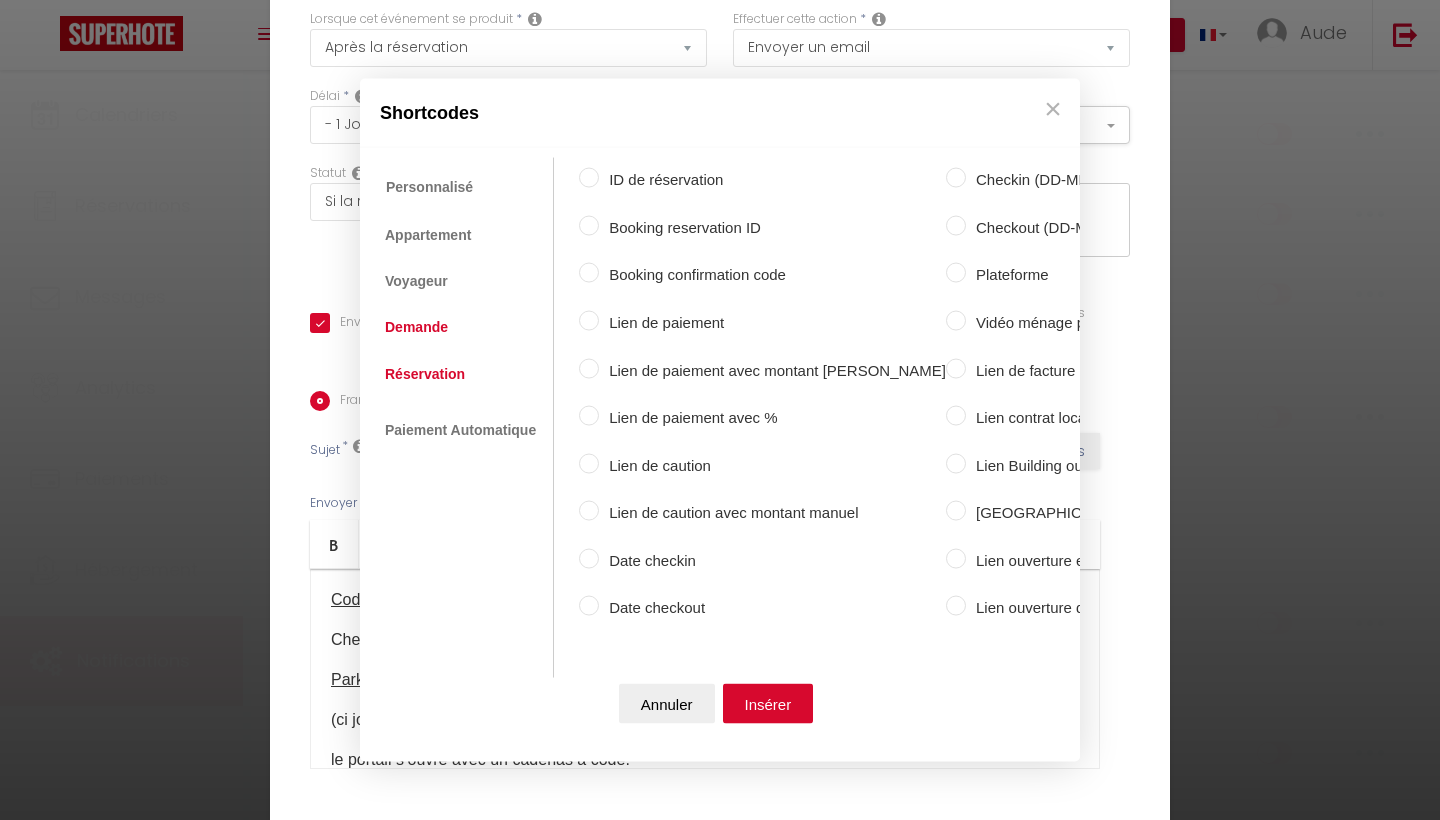 click on "Demande" at bounding box center [416, 327] 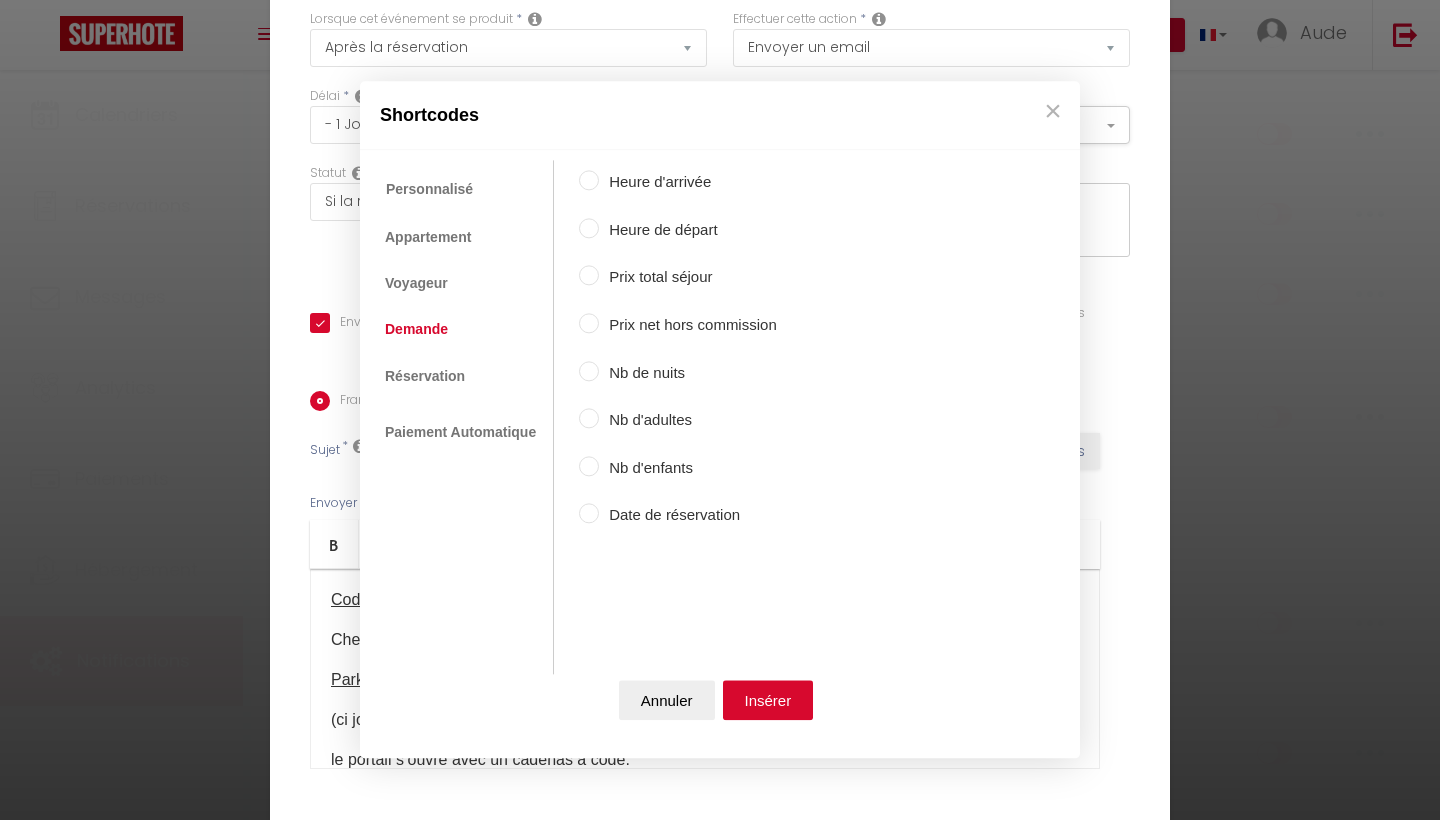click on "Heure d'arrivée" at bounding box center (688, 183) 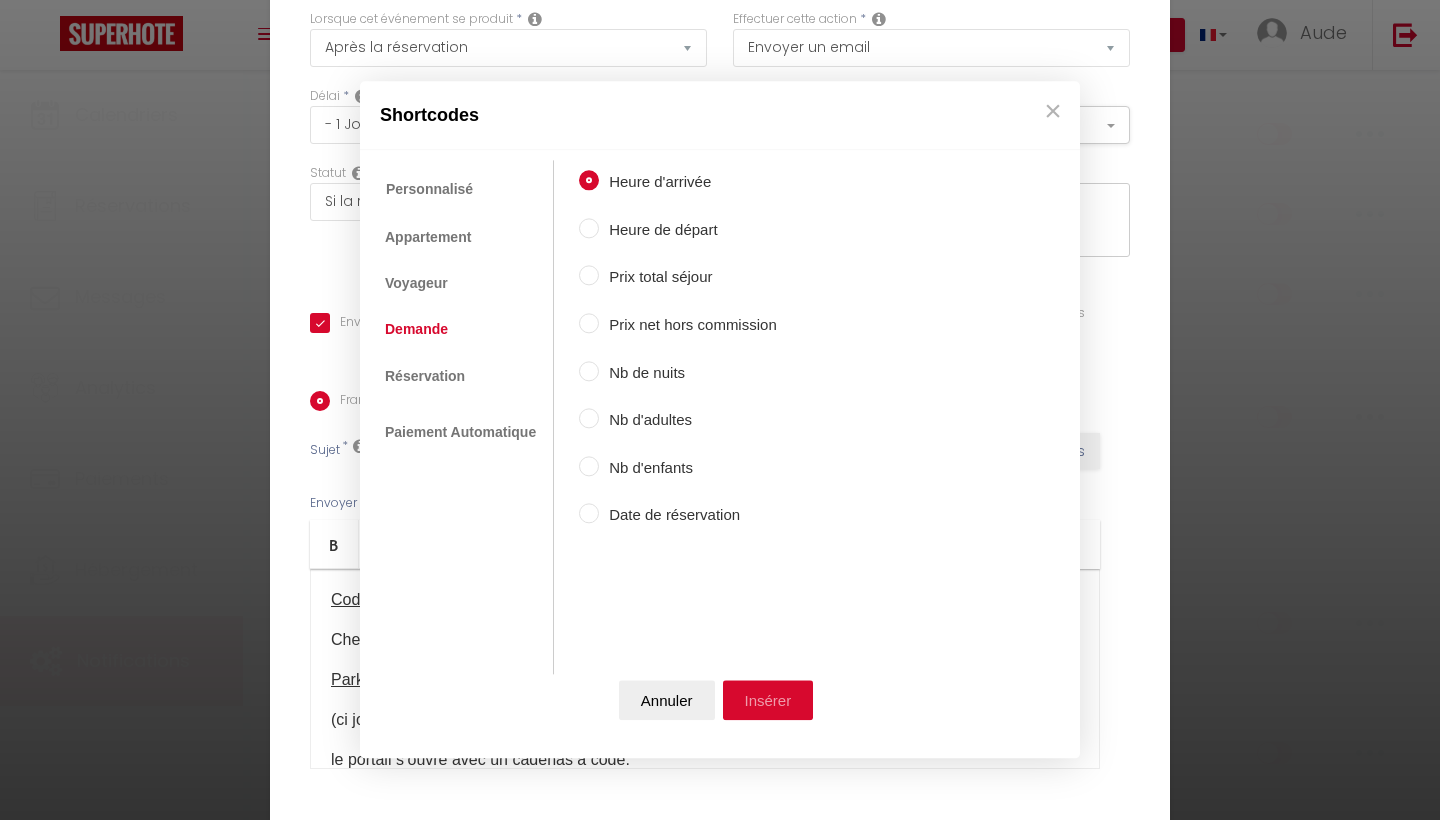 click on "Insérer" at bounding box center (768, 701) 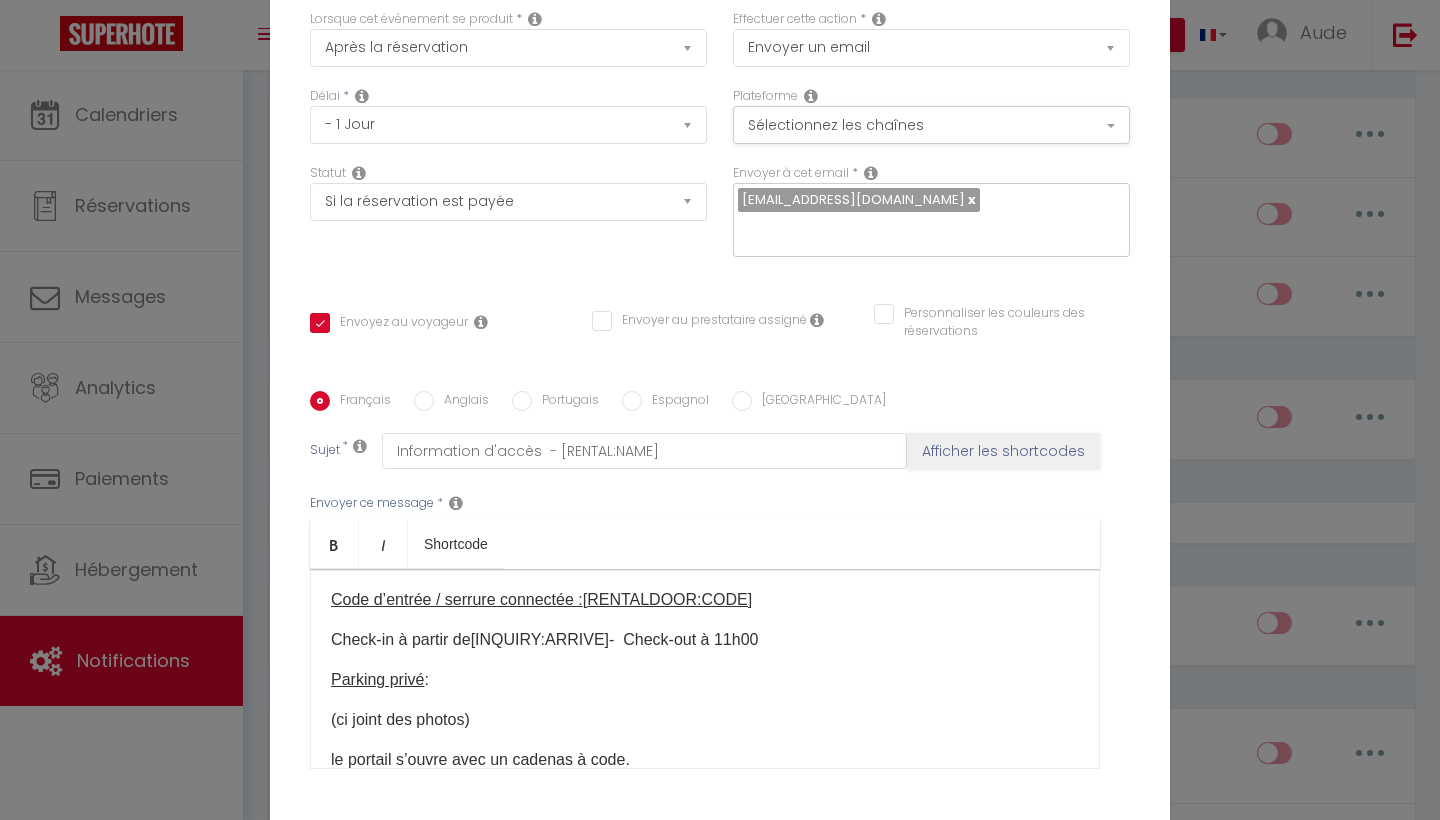 drag, startPoint x: 749, startPoint y: 638, endPoint x: 698, endPoint y: 638, distance: 51 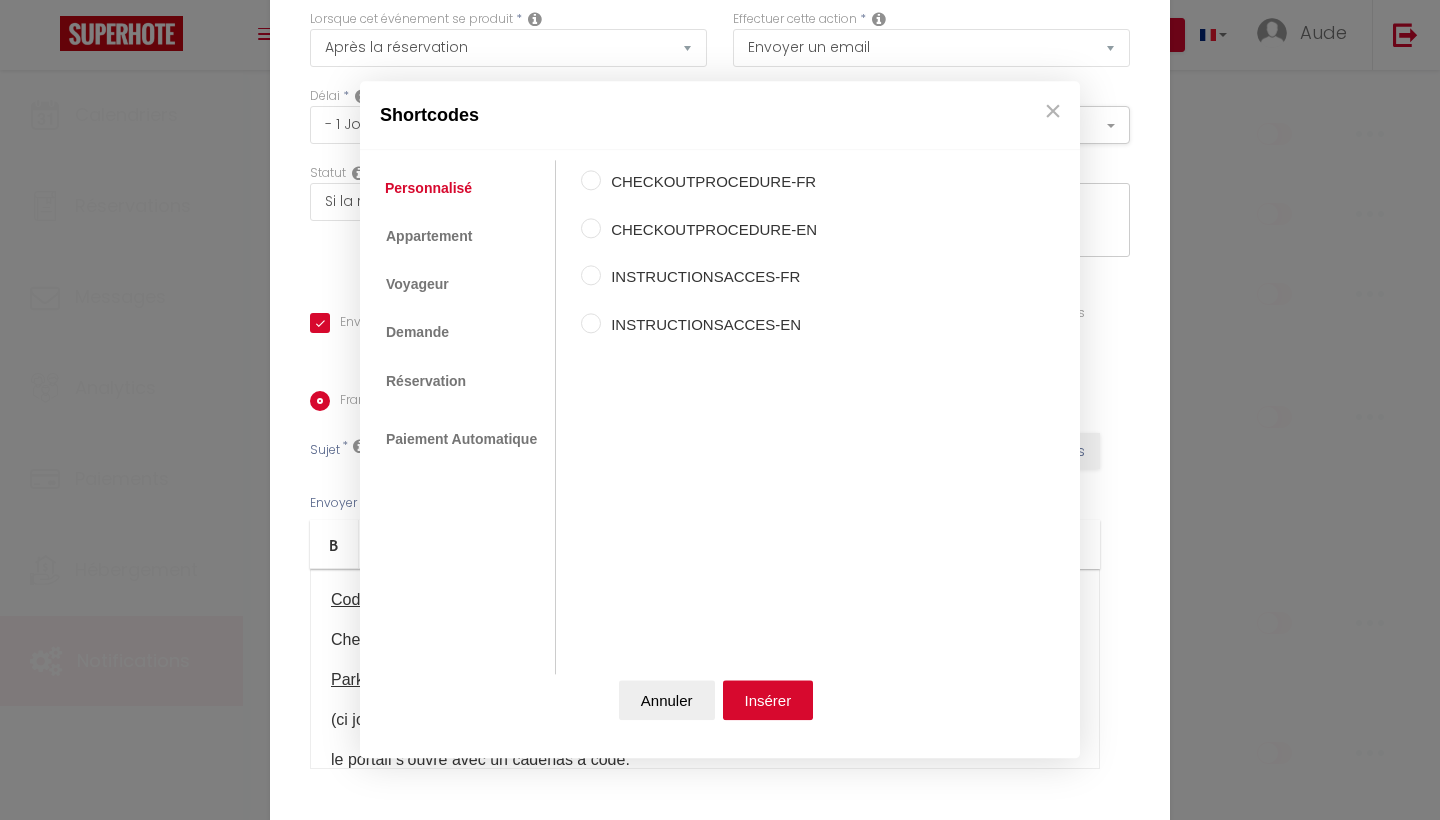 click on "Coaching SuperHote ce soir à 18h00, pour participer:  [URL][DOMAIN_NAME][SECURITY_DATA]   ×     Toggle navigation       Toggle Search     Toggle menubar     Chercher   BUTTON
Besoin d'aide ?
Aude   Paramètres        Équipe     Résultat de la recherche   Aucun résultat     Calendriers     Réservations     Messages     Analytics      Paiements     Hébergement     Notifications                 Résultat de la recherche   Id   Appart   Voyageur    Checkin   Checkout   Nuits   Pers.   Plateforme   Statut     Résultat de la recherche   Aucun résultat          Notifications
Actions
Nouvelle Notification    Exporter    Importer    Tous les apparts    Craft Home - Le céramiste  · Craft Home– Studio – [GEOGRAPHIC_DATA]/ Parking privée
Actions
Nouveau shortcode personnalisé    Notifications" at bounding box center (720, 1544) 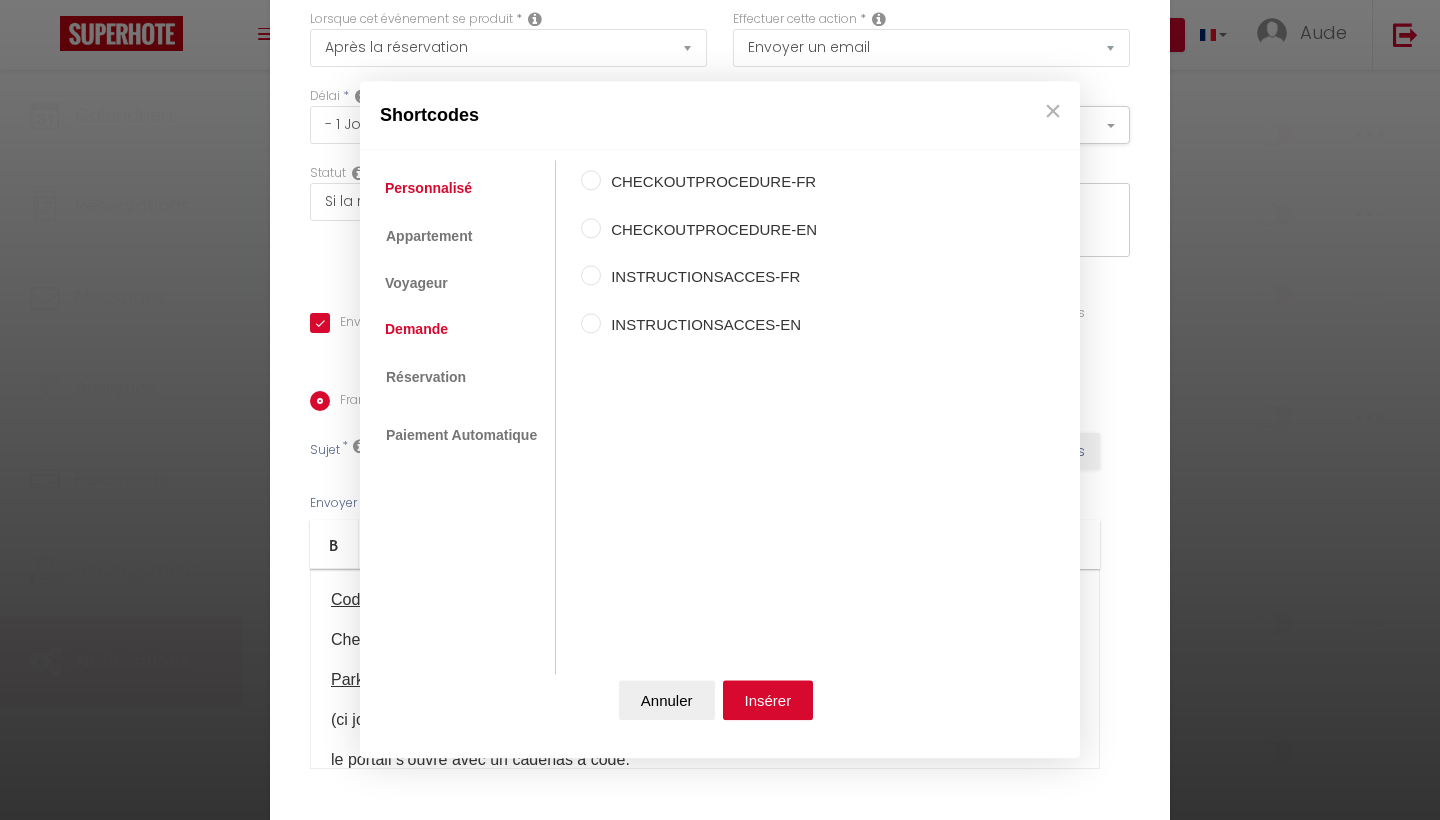 click on "Demande" at bounding box center (416, 330) 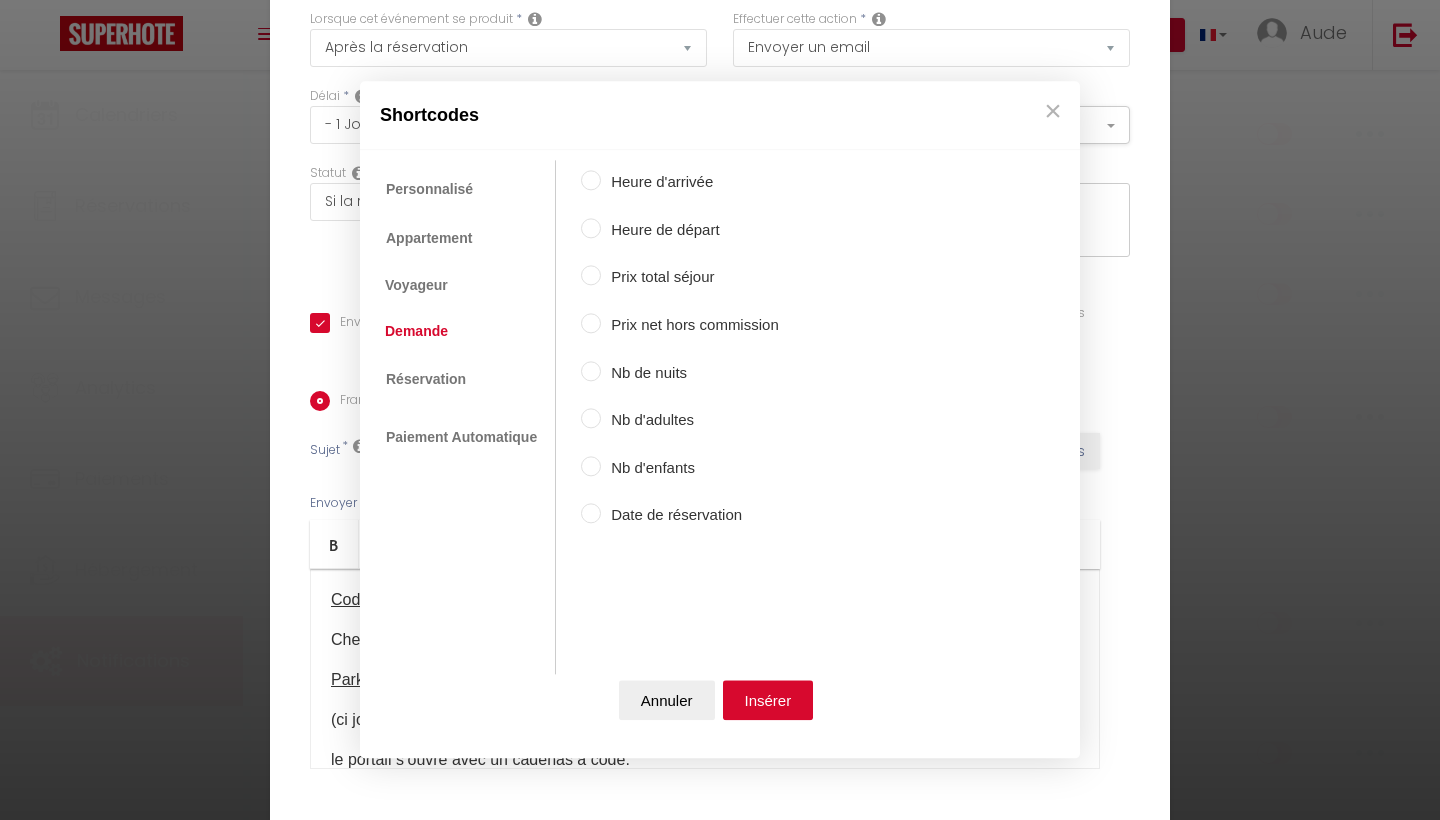 click on "Heure de départ" at bounding box center (690, 230) 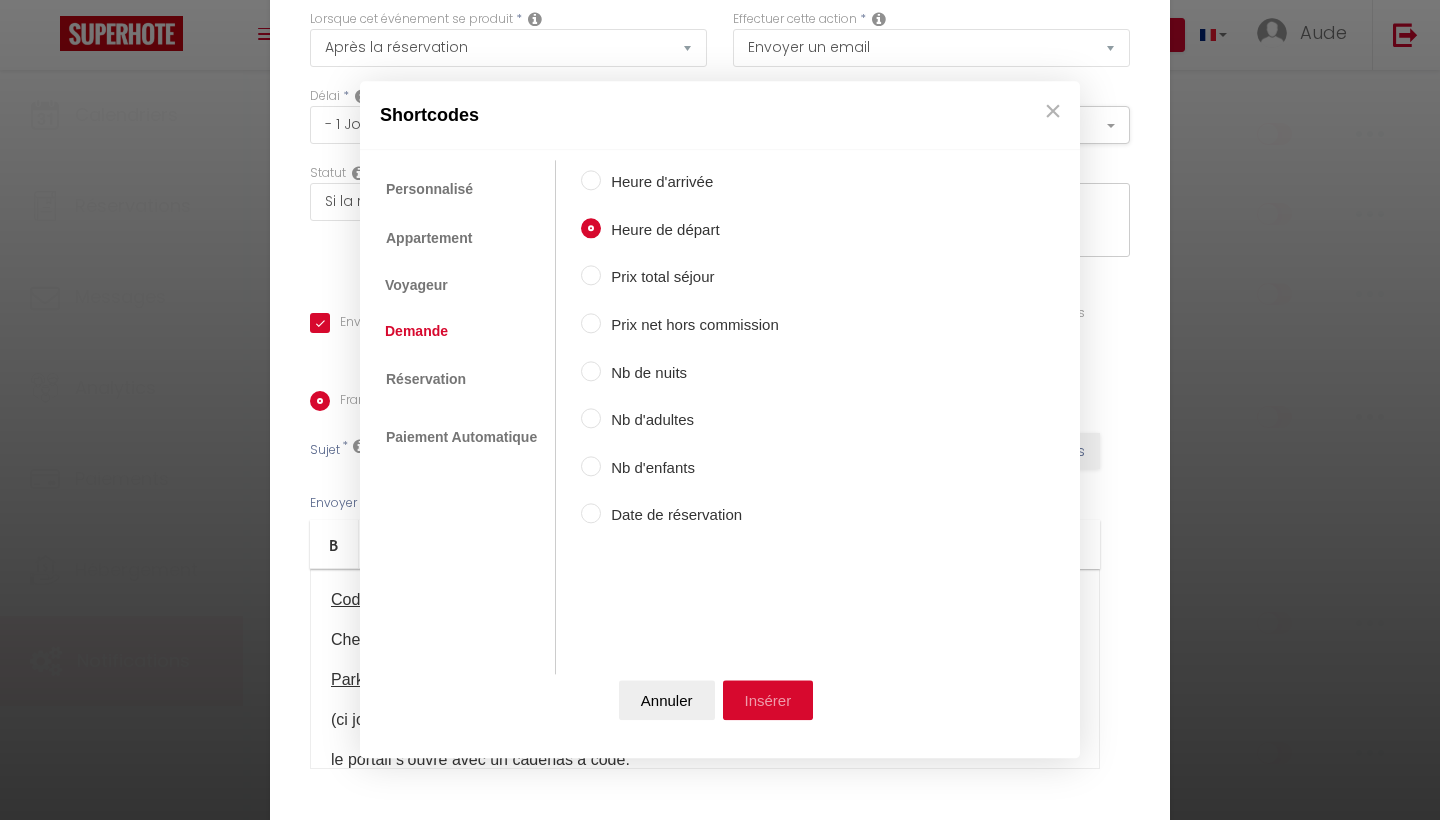 click on "Insérer" at bounding box center (768, 701) 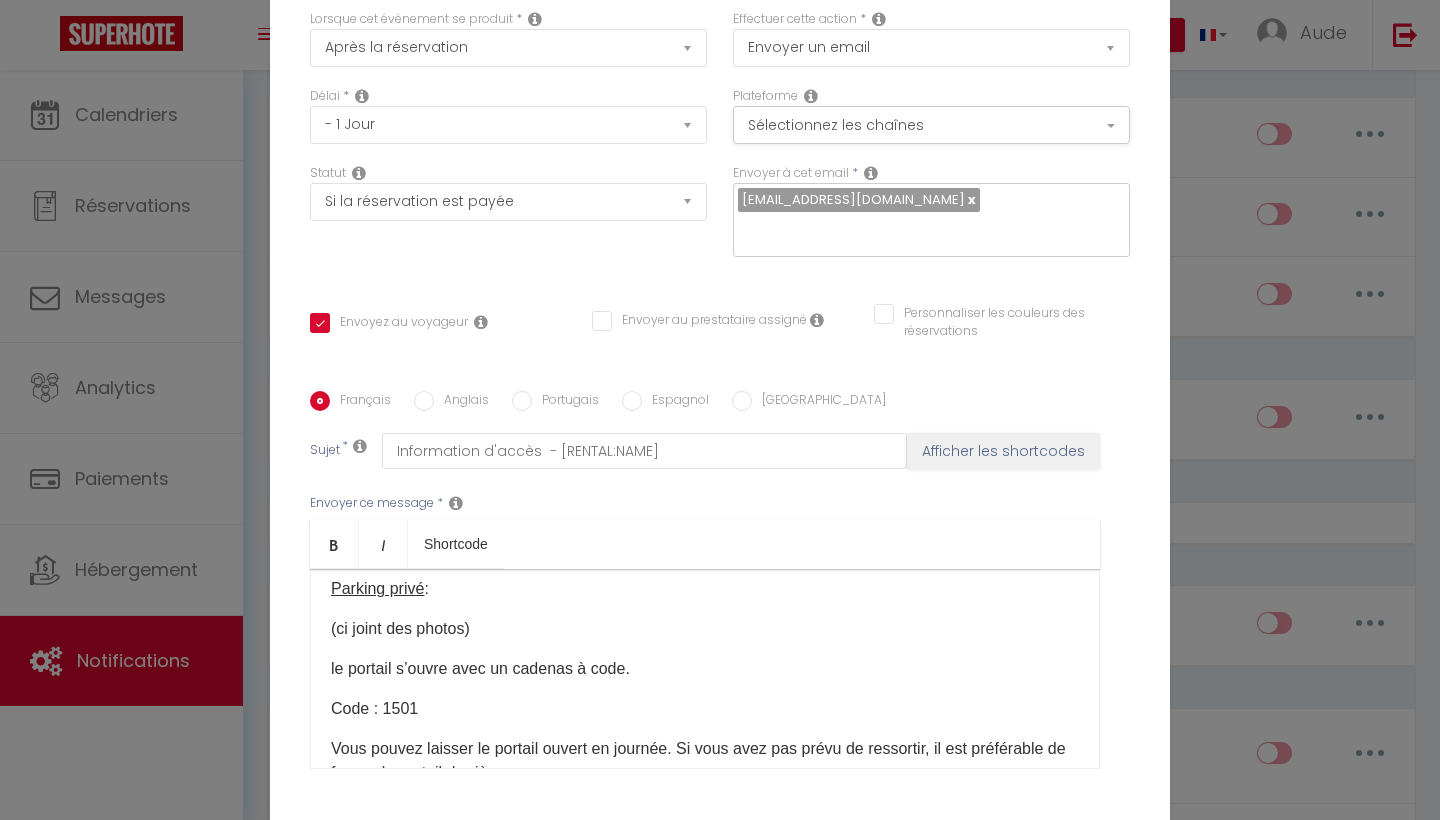scroll, scrollTop: 217, scrollLeft: 0, axis: vertical 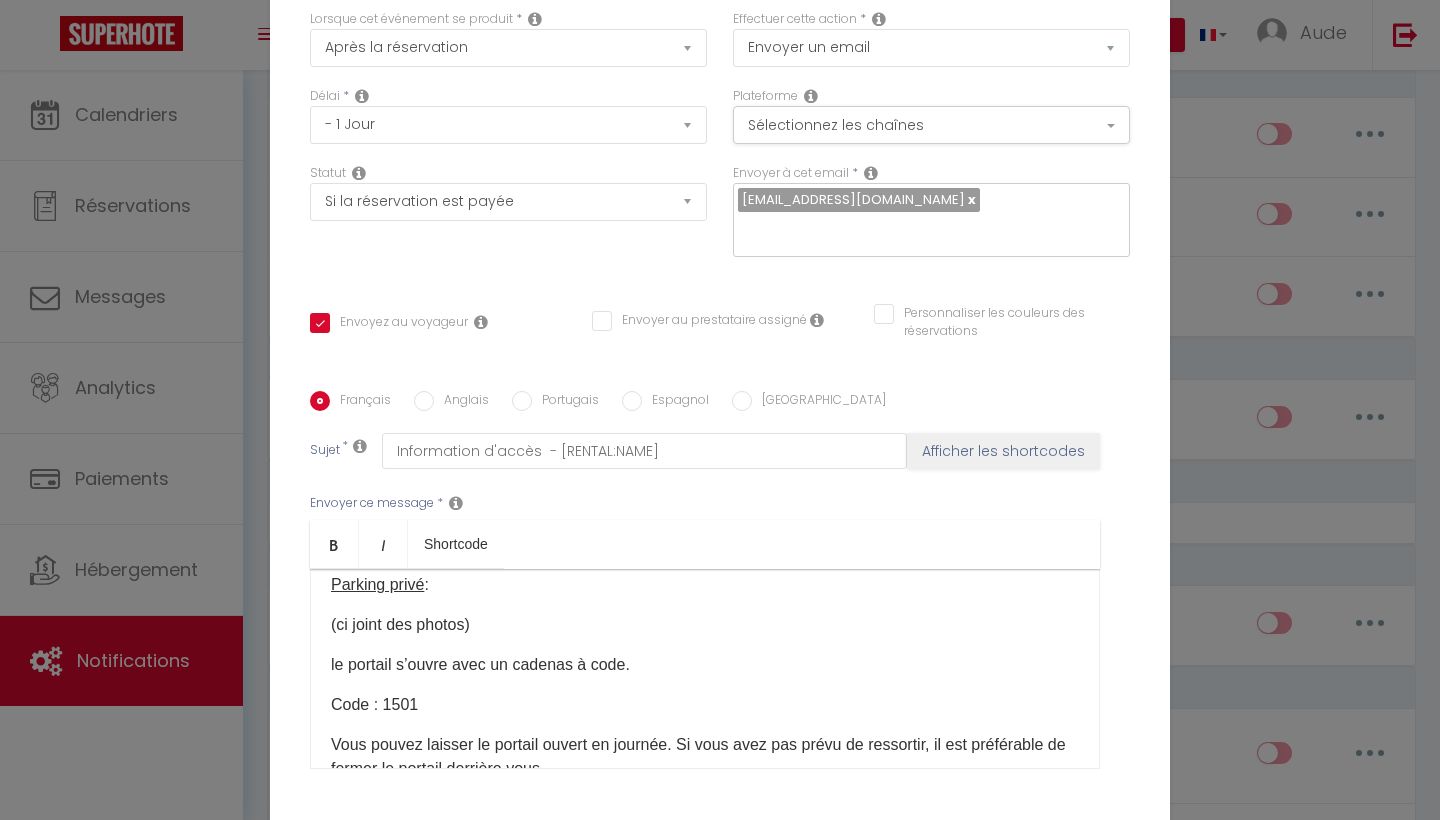 drag, startPoint x: 484, startPoint y: 630, endPoint x: 405, endPoint y: 630, distance: 79 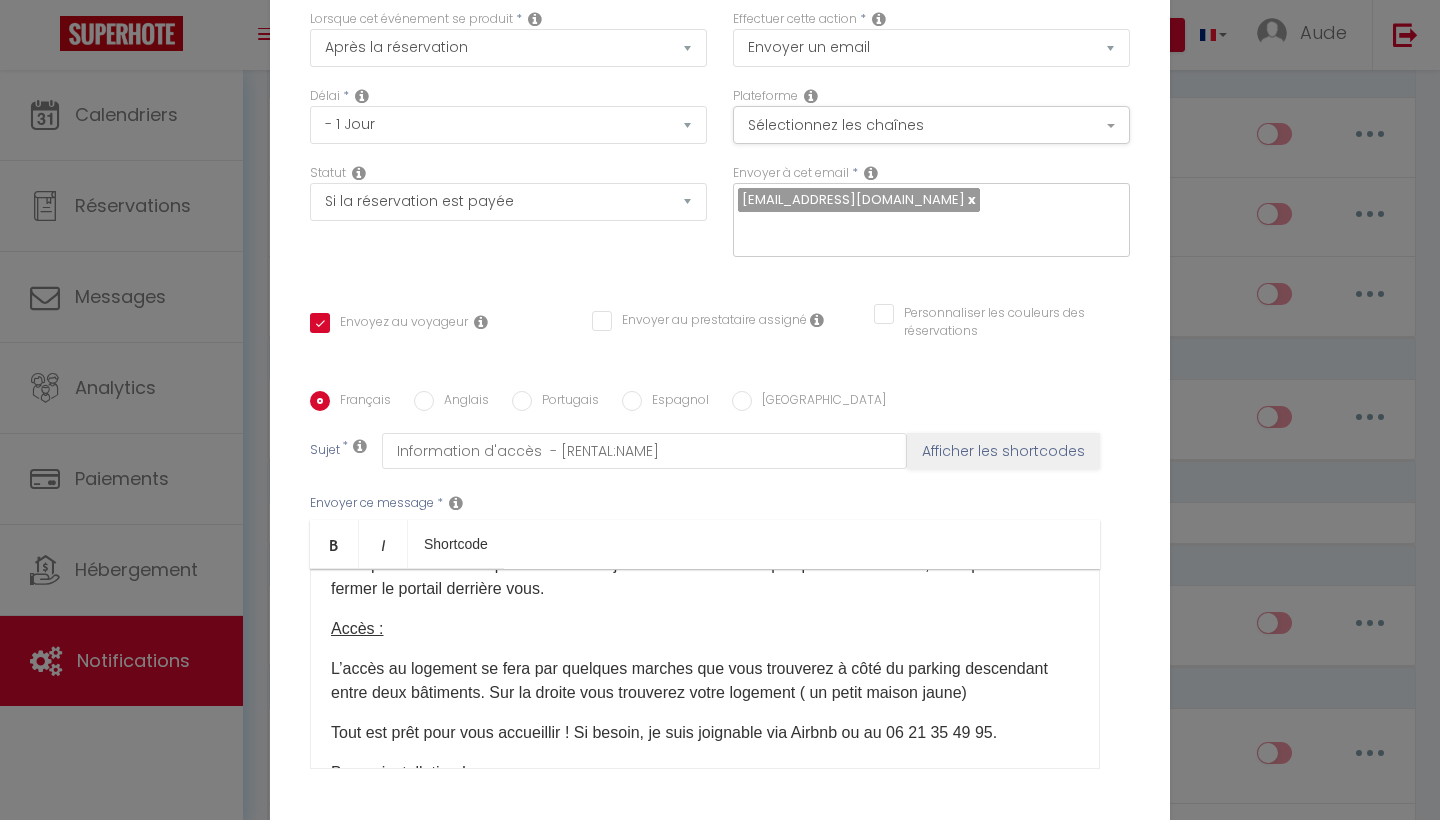 scroll, scrollTop: 558, scrollLeft: 0, axis: vertical 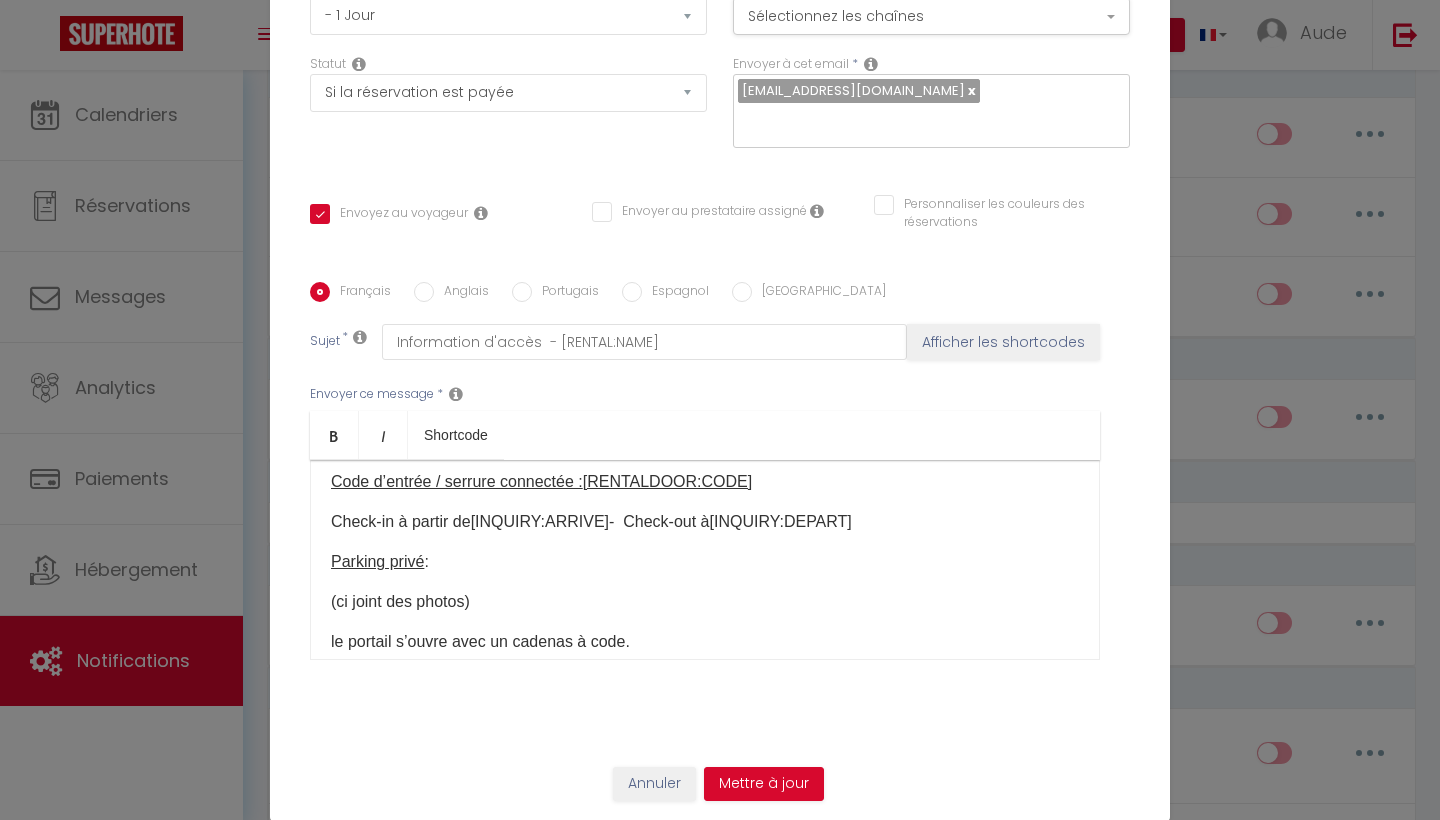 click on "(ci joint des photos)" at bounding box center (705, 602) 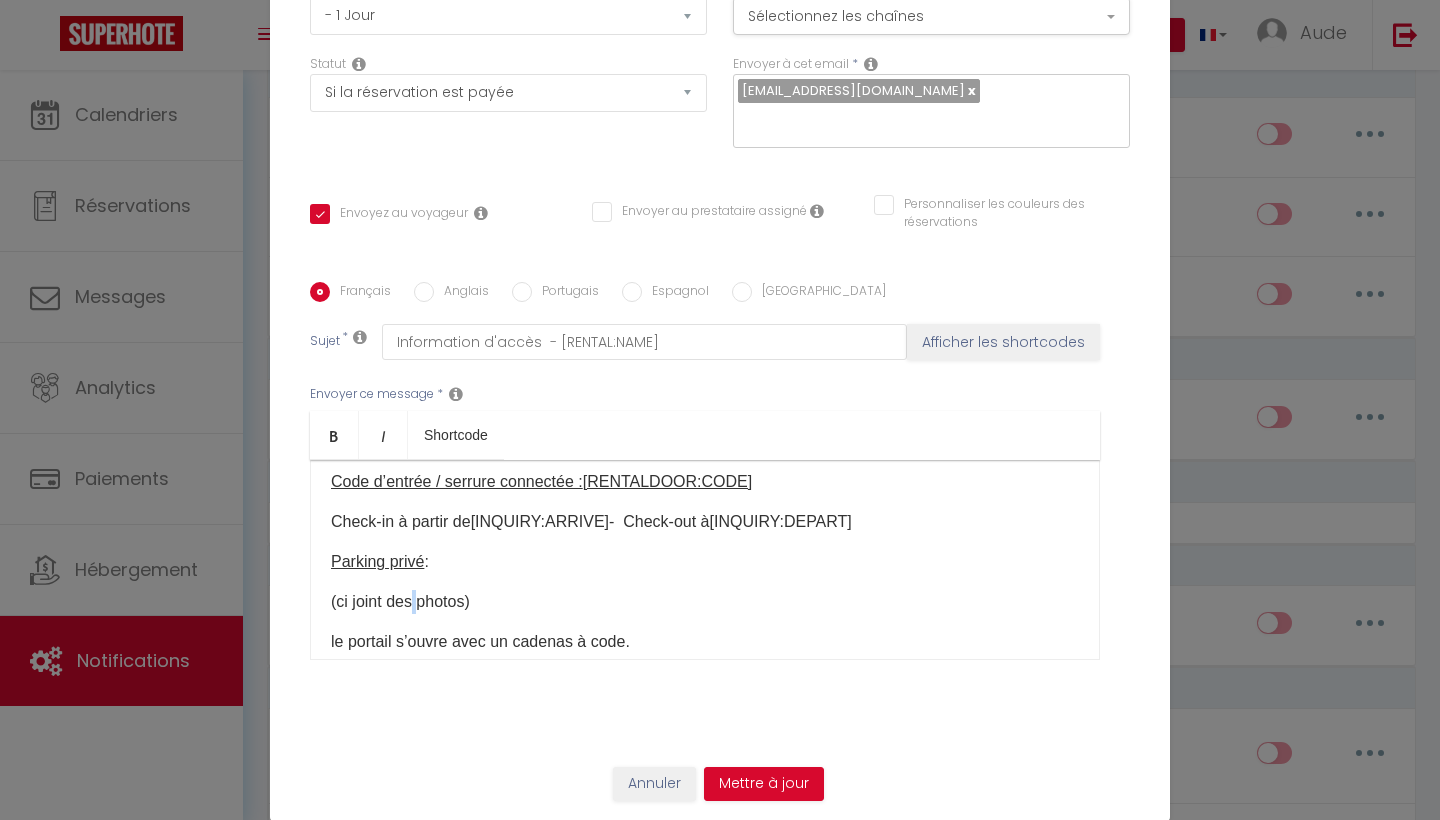 click on "(ci joint des photos)" at bounding box center [705, 602] 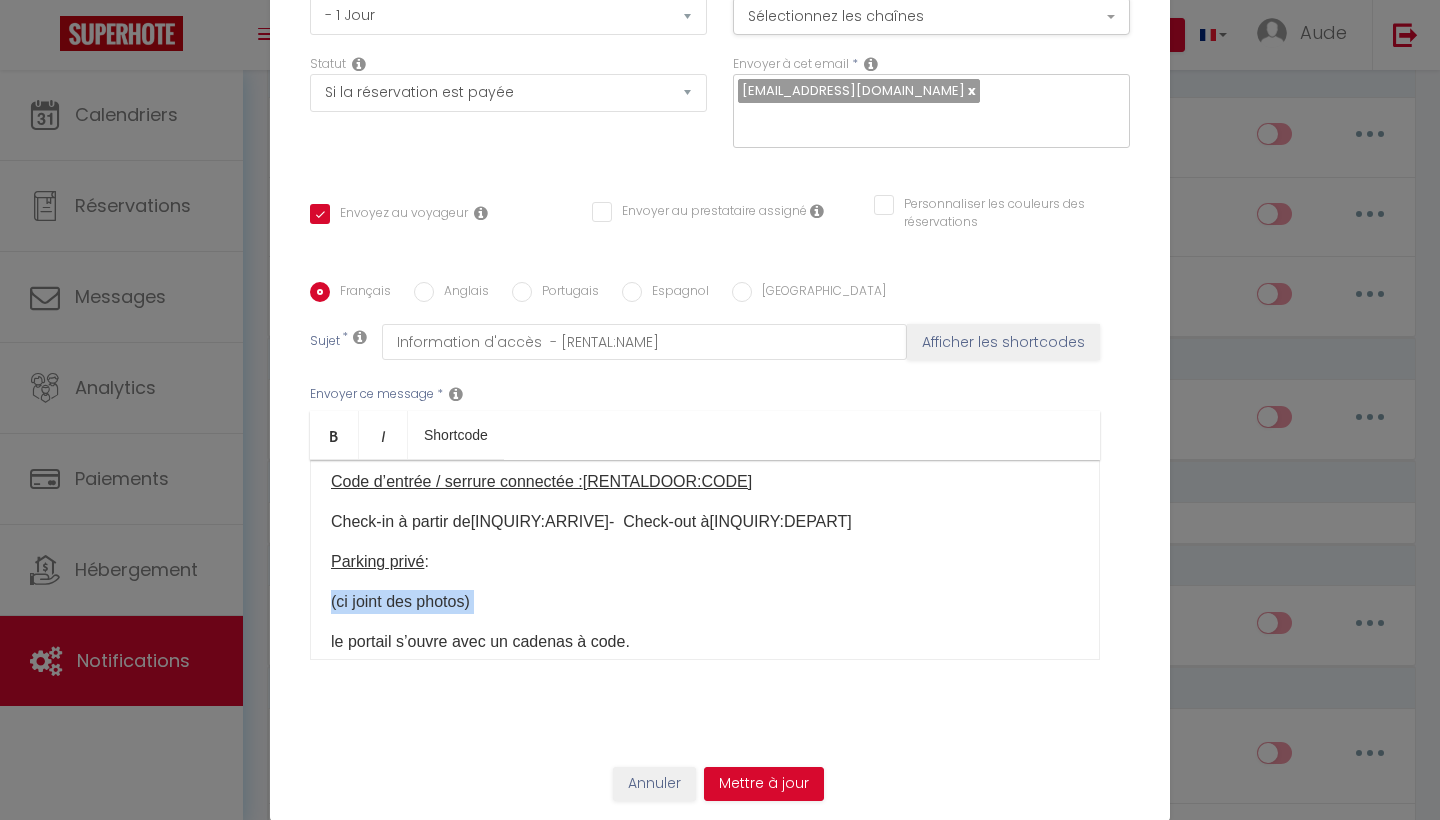 click on "(ci joint des photos)" at bounding box center [705, 602] 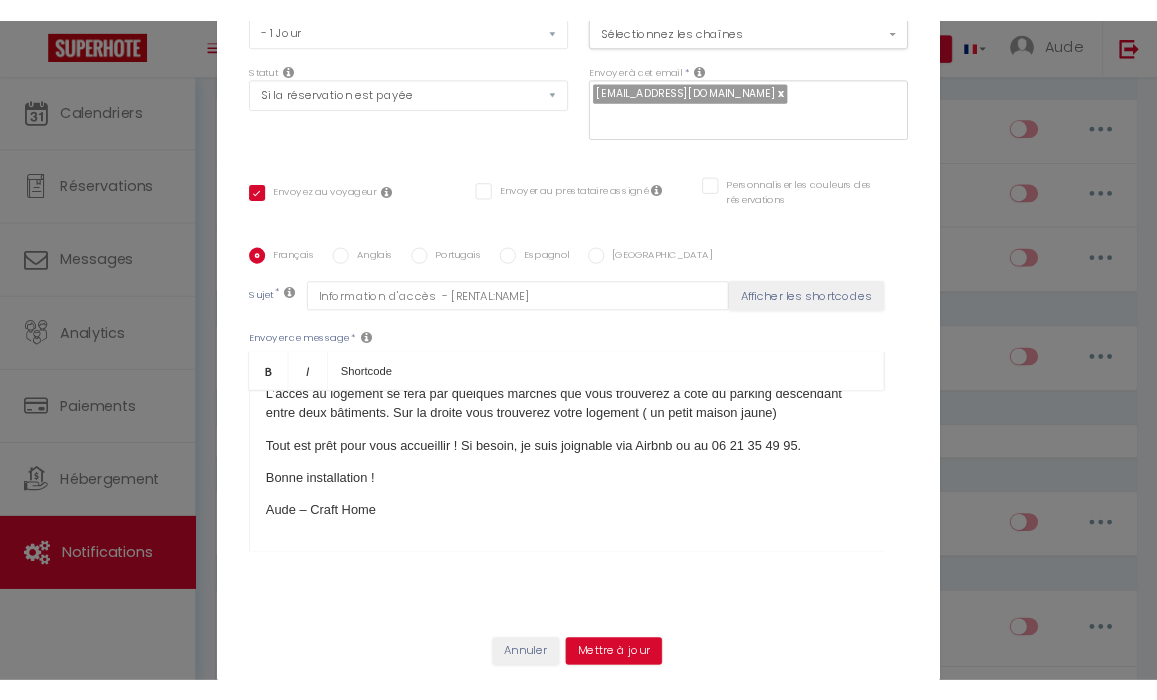 scroll, scrollTop: 518, scrollLeft: 0, axis: vertical 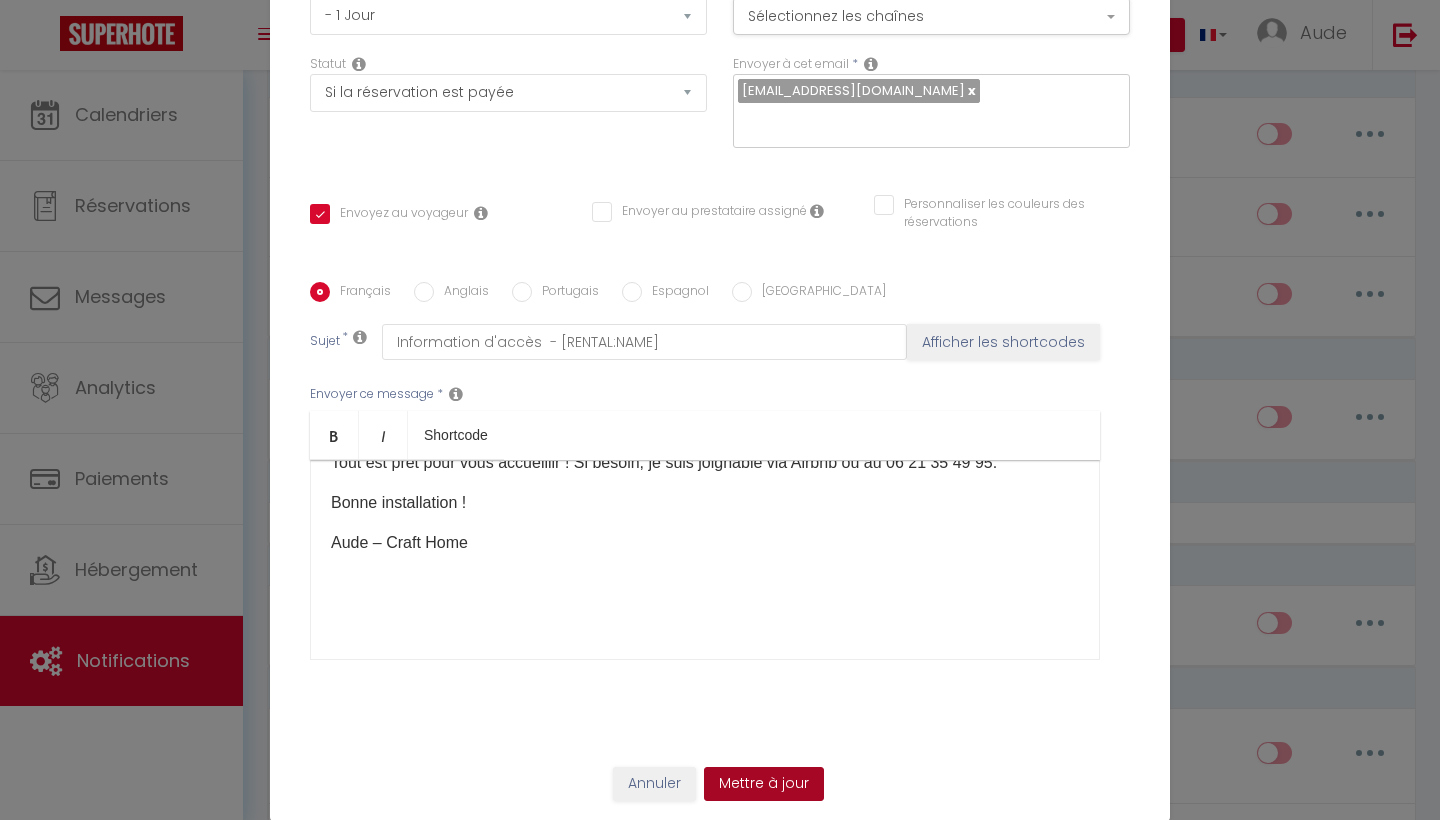 click on "Mettre à jour" at bounding box center (764, 784) 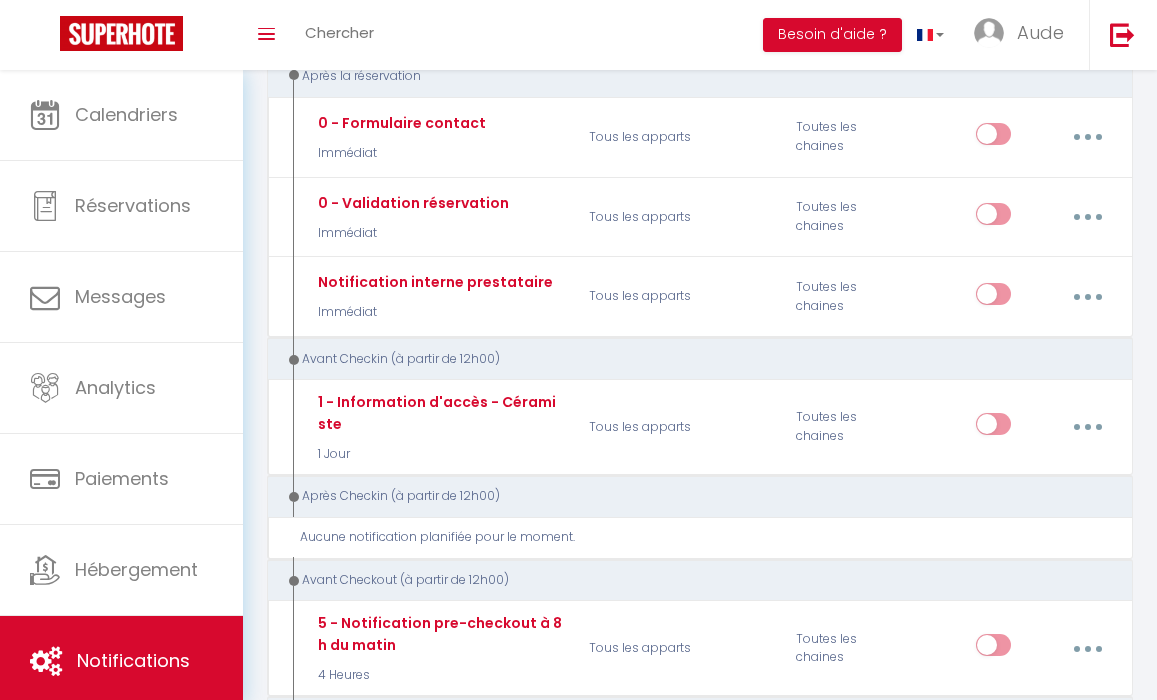 scroll, scrollTop: 0, scrollLeft: 0, axis: both 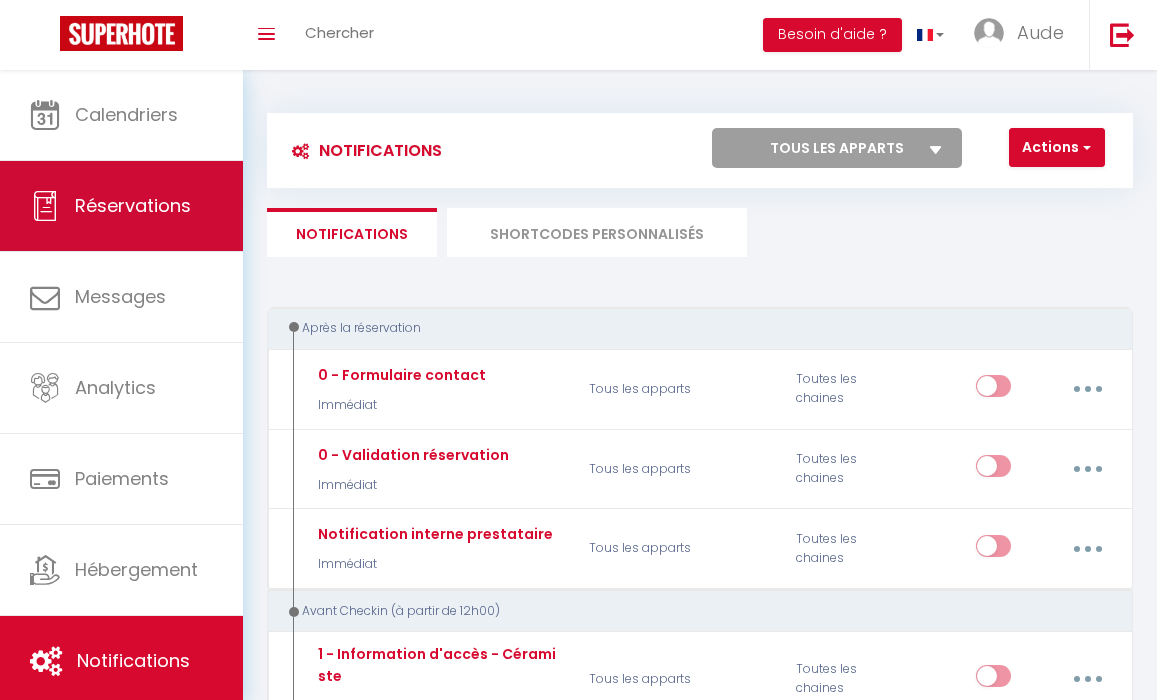 click on "Réservations" at bounding box center (121, 206) 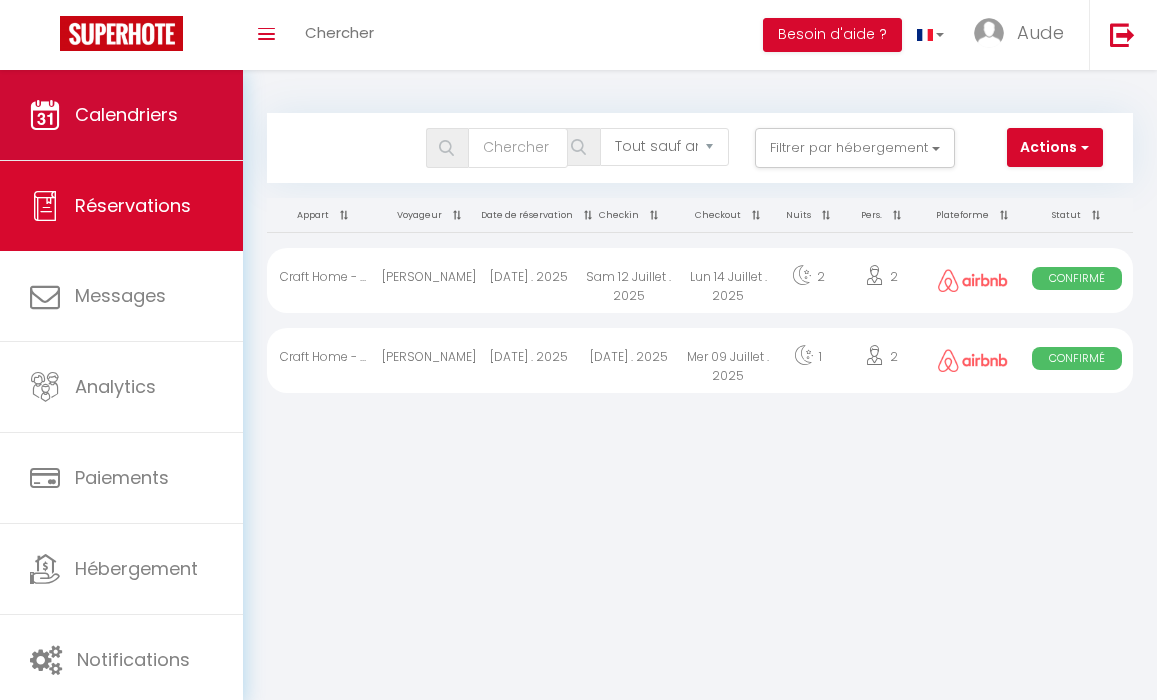 click on "Calendriers" at bounding box center [126, 114] 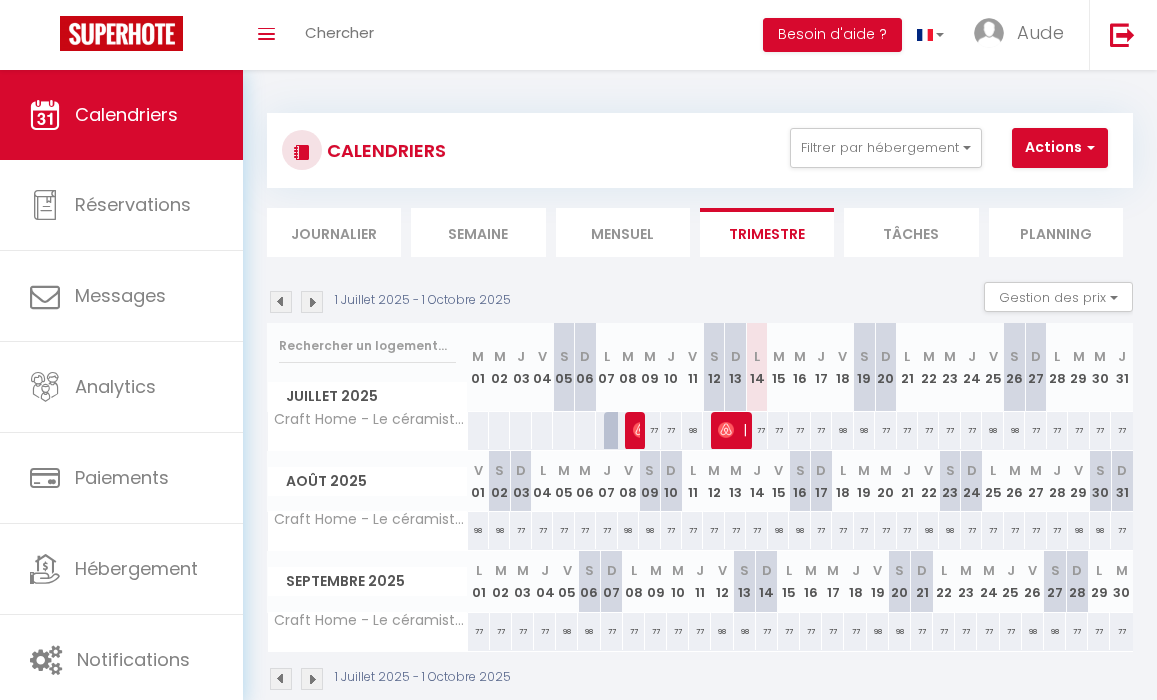 click at bounding box center [1088, 147] 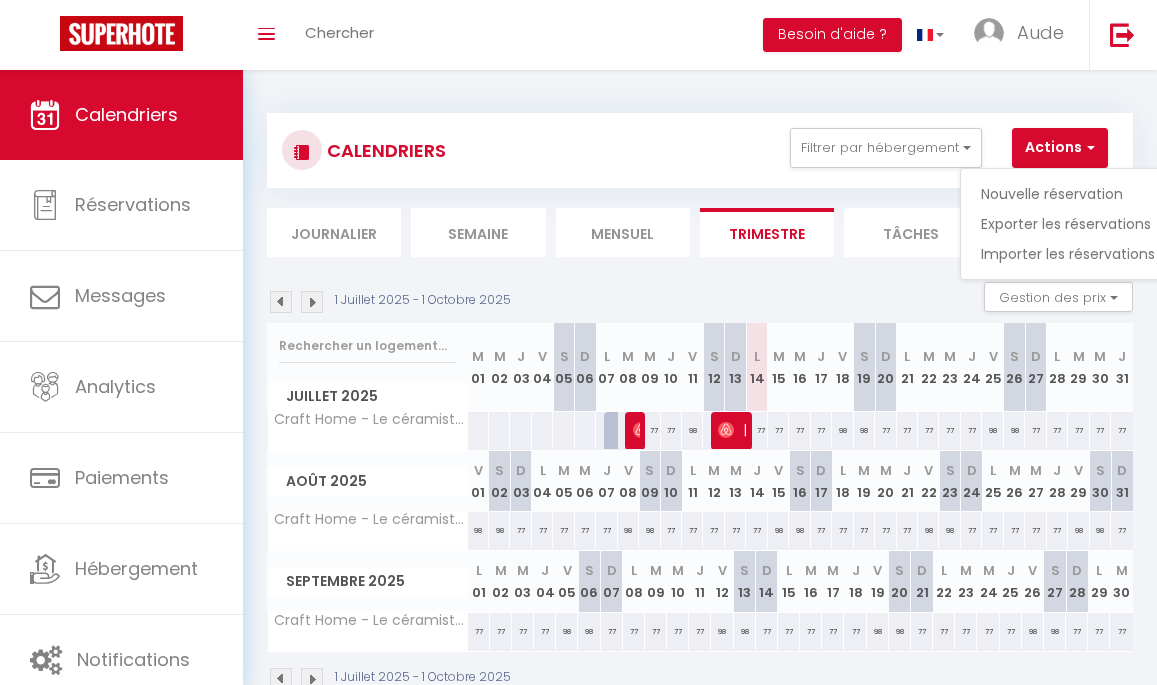 click on "Nouvelle réservation" at bounding box center [1068, 194] 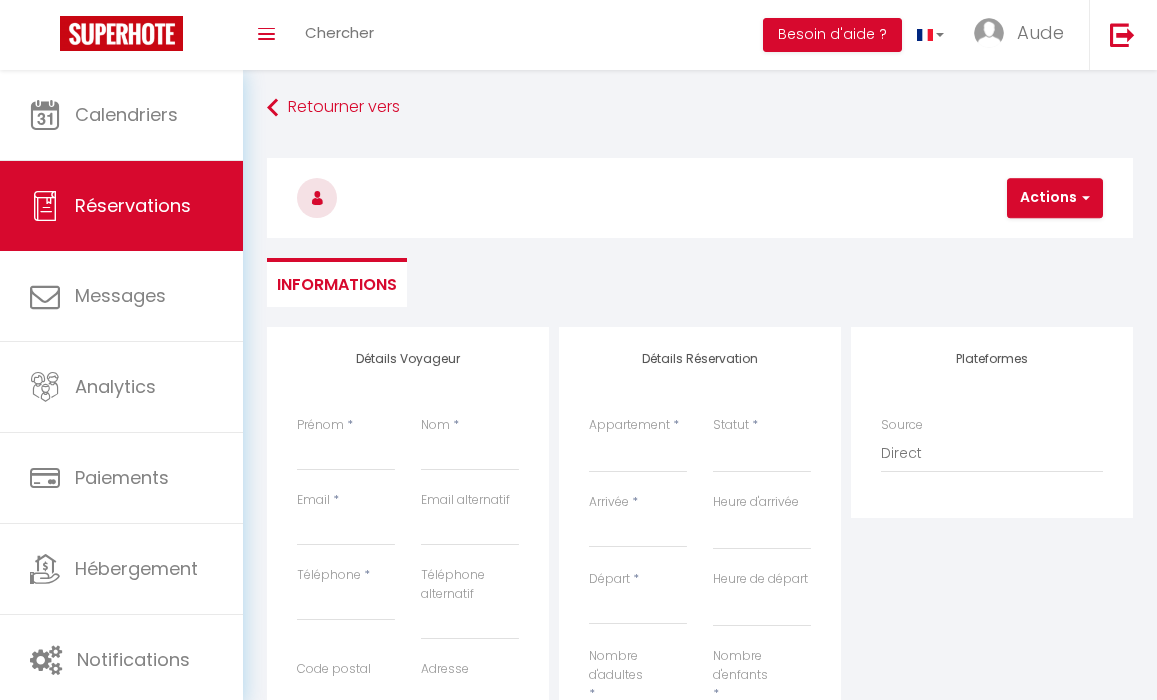 scroll, scrollTop: 76, scrollLeft: 0, axis: vertical 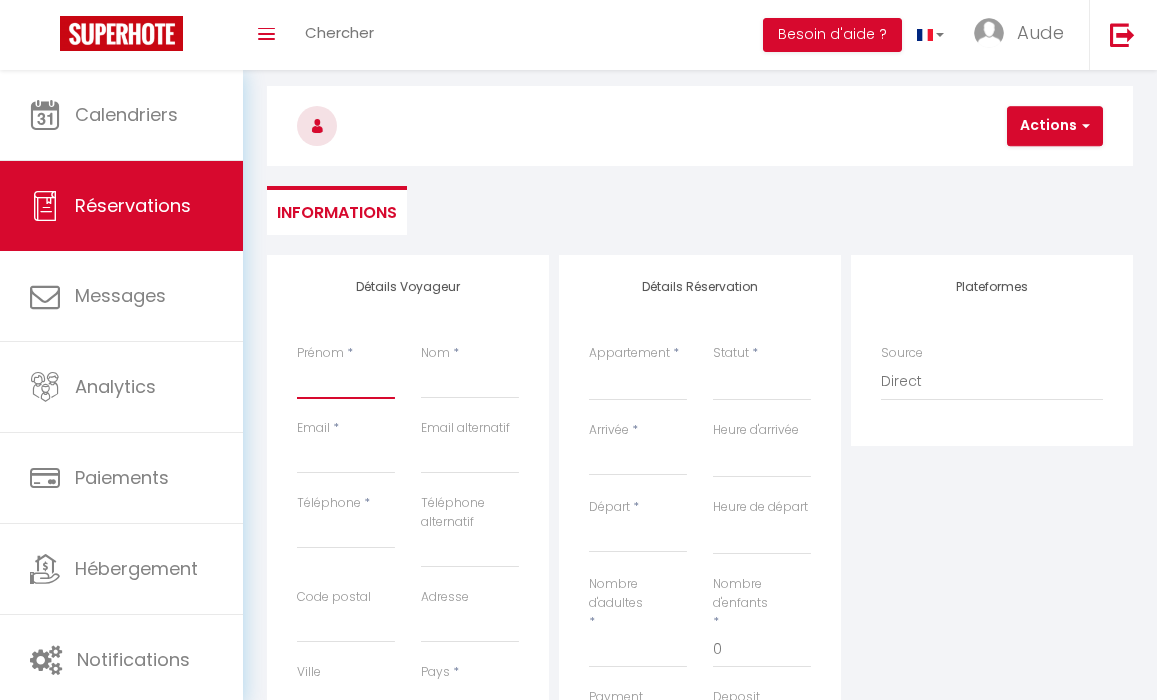 click on "Prénom" at bounding box center (346, 381) 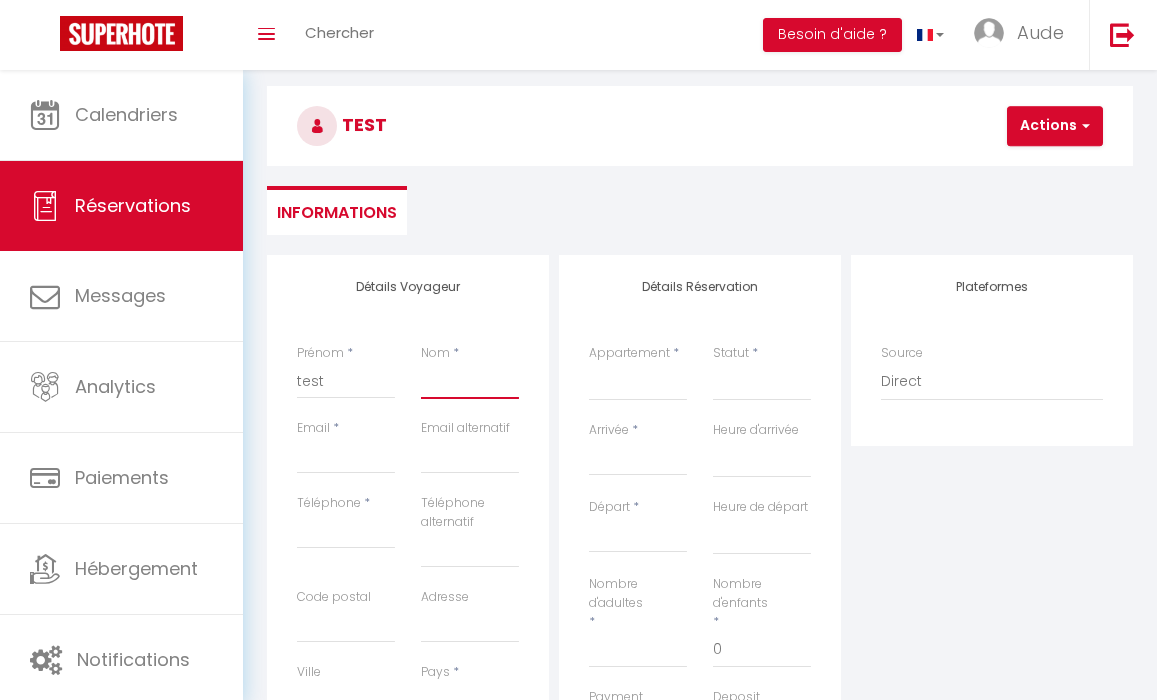 click on "Nom" at bounding box center [470, 381] 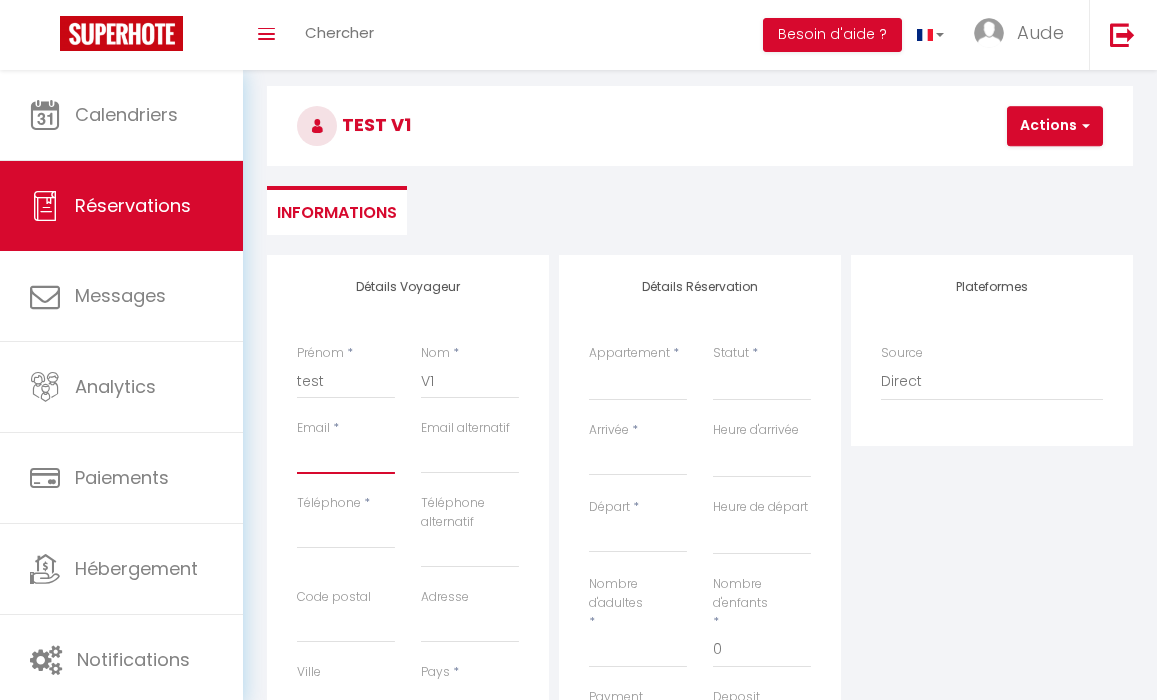 click on "Email client" at bounding box center [346, 456] 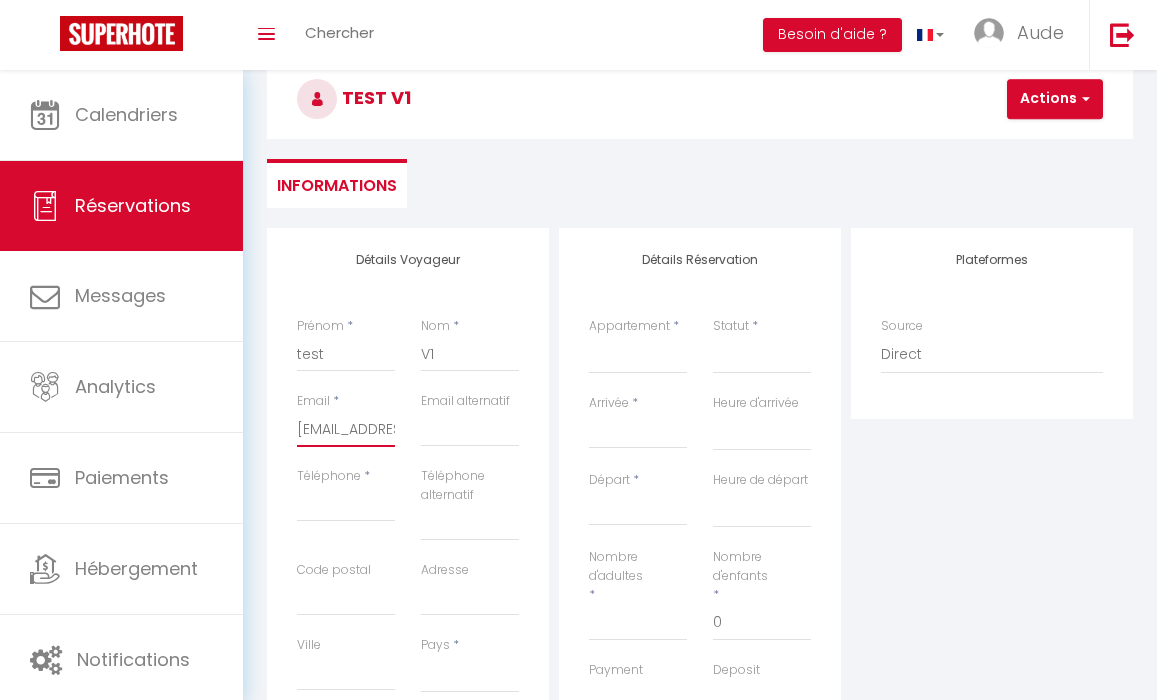 scroll, scrollTop: 146, scrollLeft: 0, axis: vertical 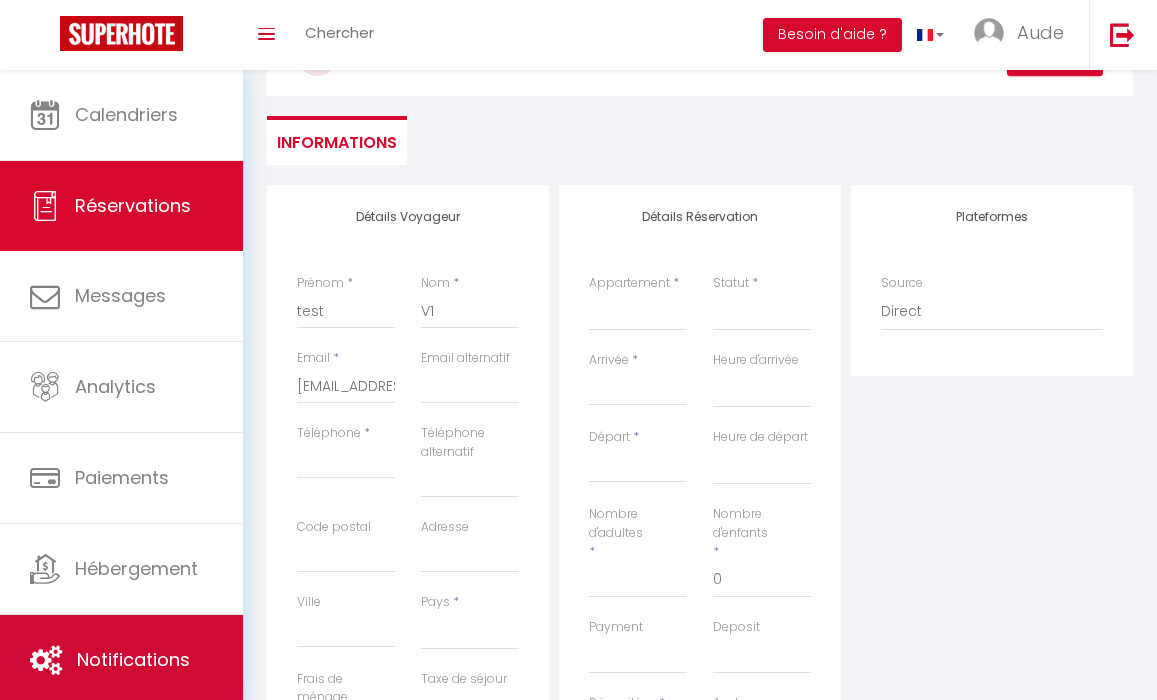 click on "Notifications" at bounding box center (133, 659) 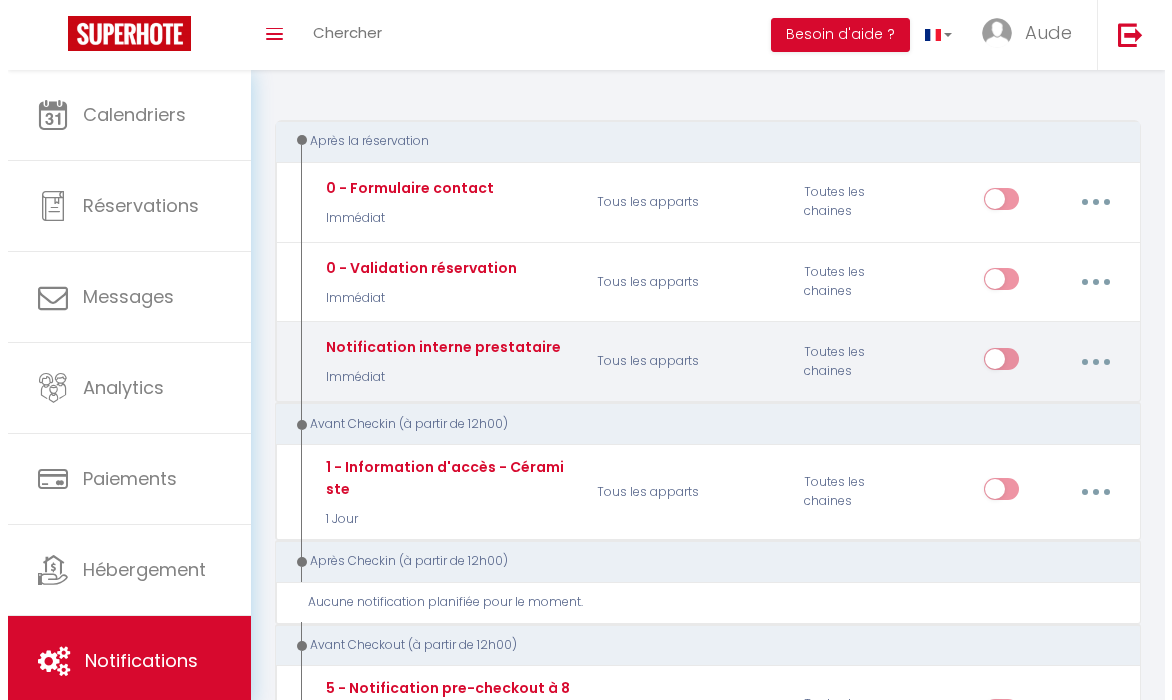 scroll, scrollTop: 249, scrollLeft: 0, axis: vertical 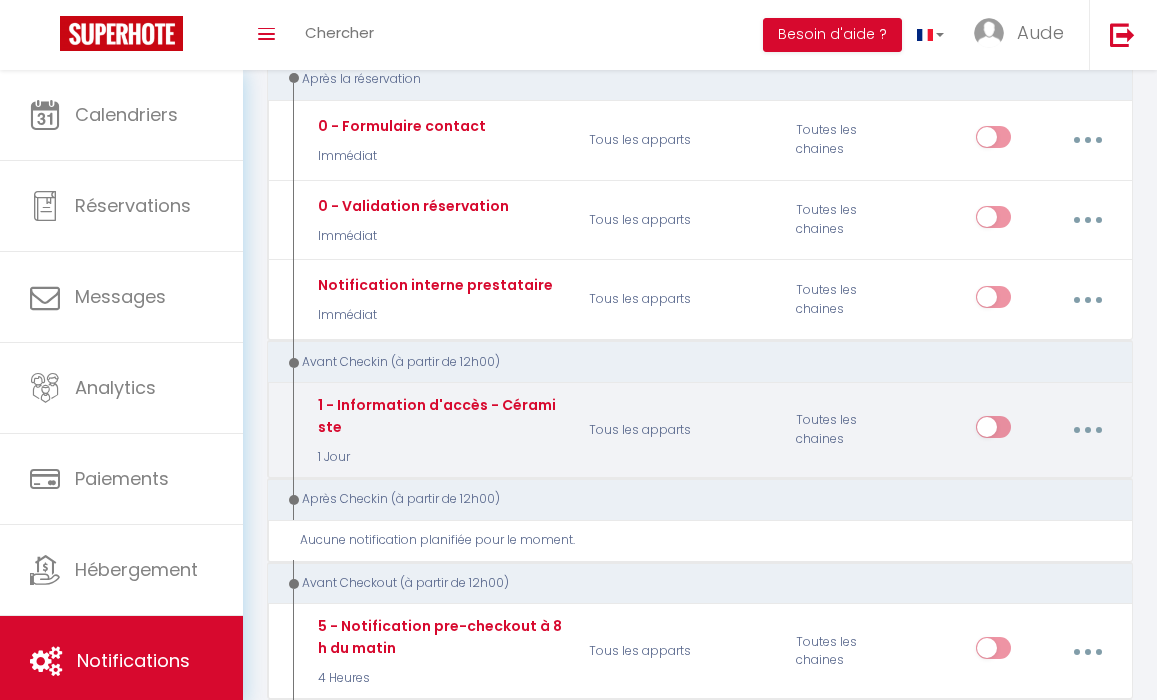 click at bounding box center (1087, 430) 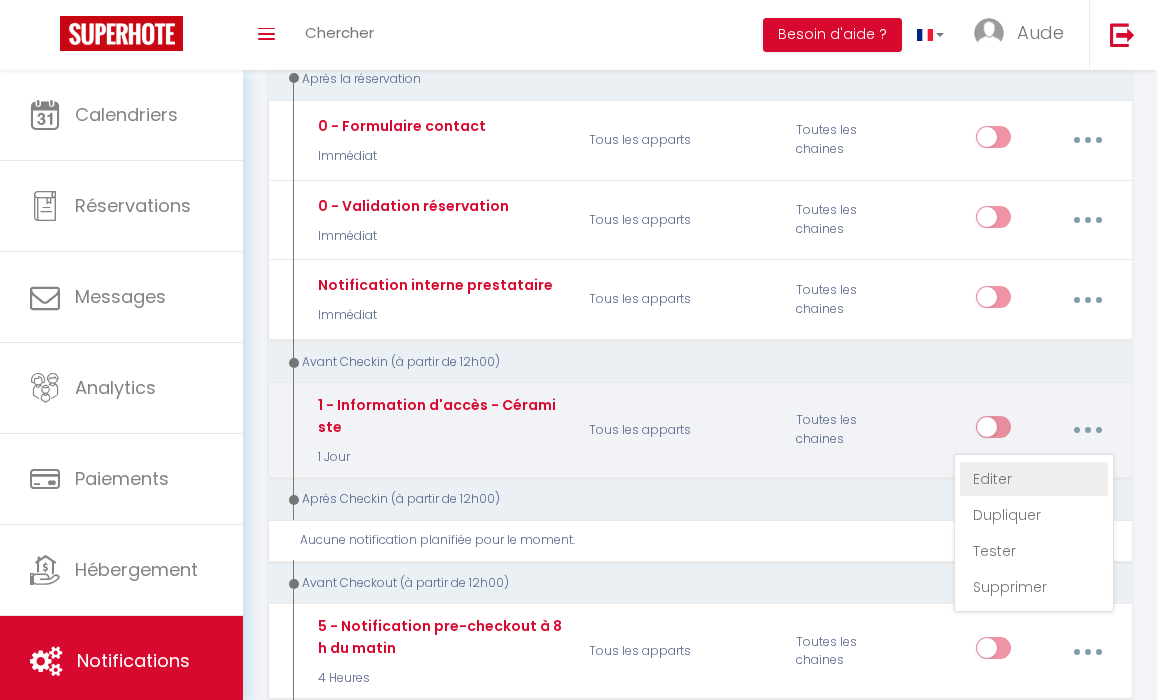 click on "Editer" at bounding box center [1034, 479] 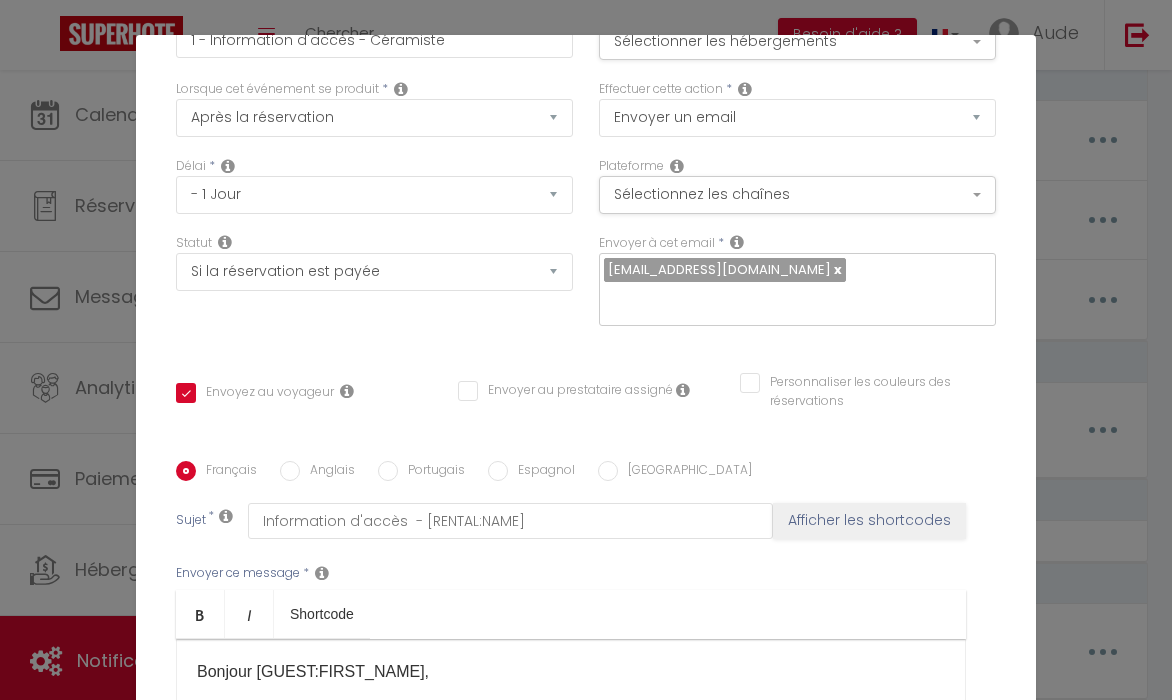 scroll, scrollTop: 391, scrollLeft: 0, axis: vertical 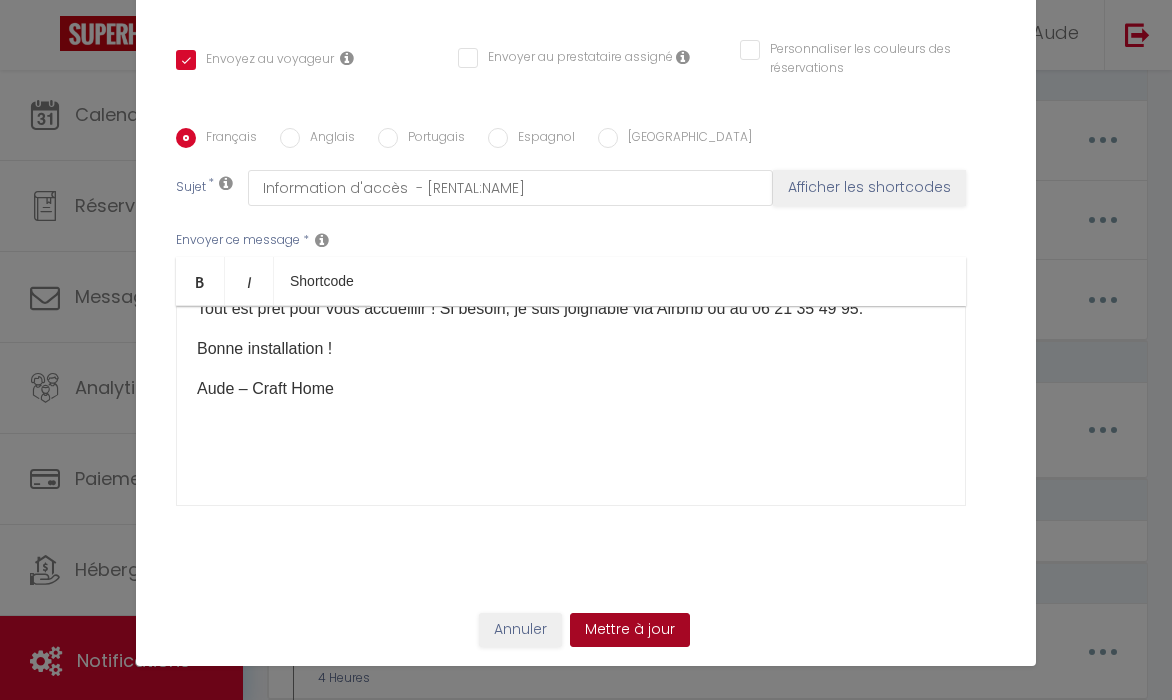 click on "Mettre à jour" at bounding box center (630, 630) 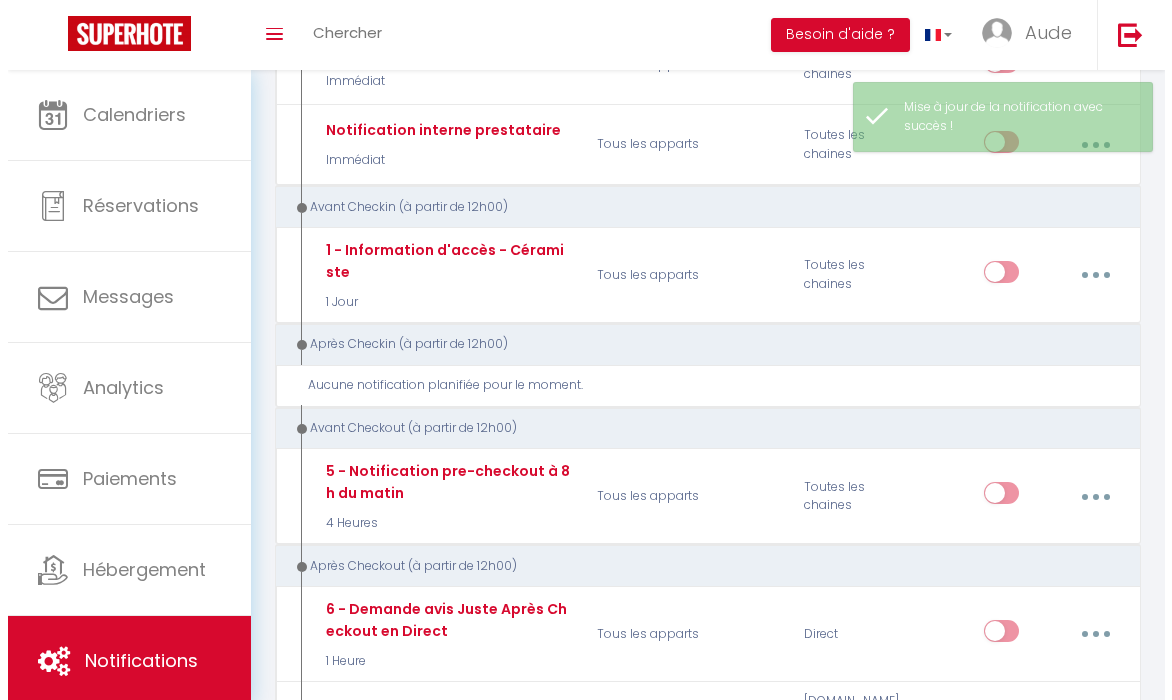 scroll, scrollTop: 408, scrollLeft: 0, axis: vertical 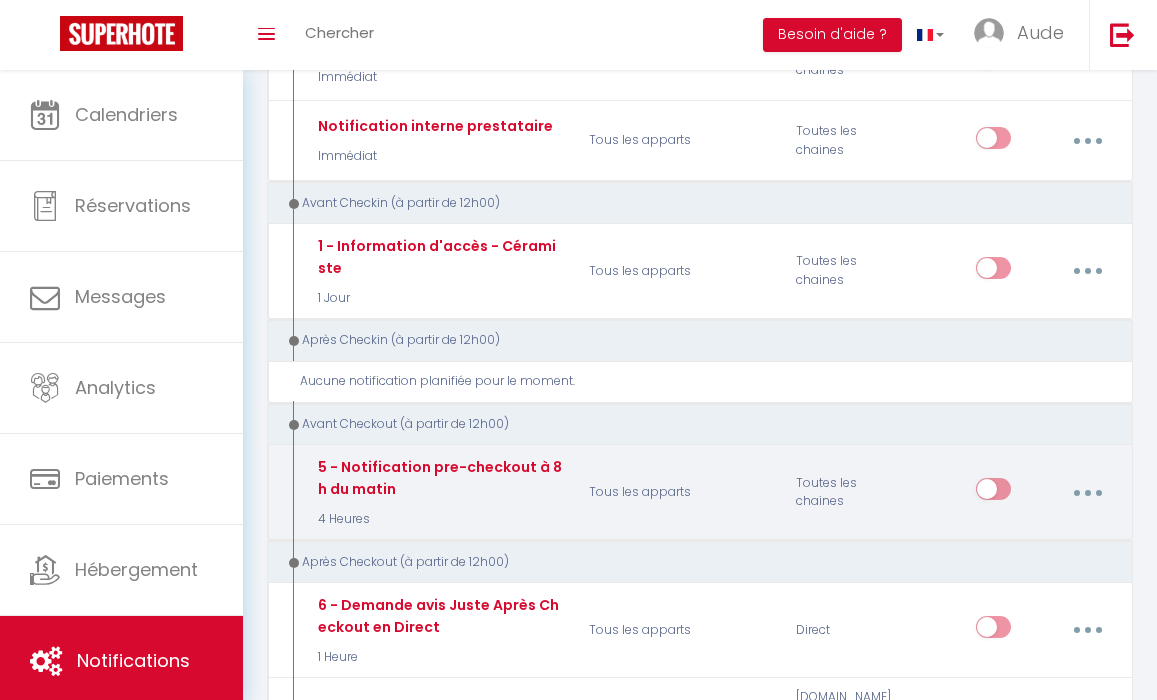 click at bounding box center [1087, 492] 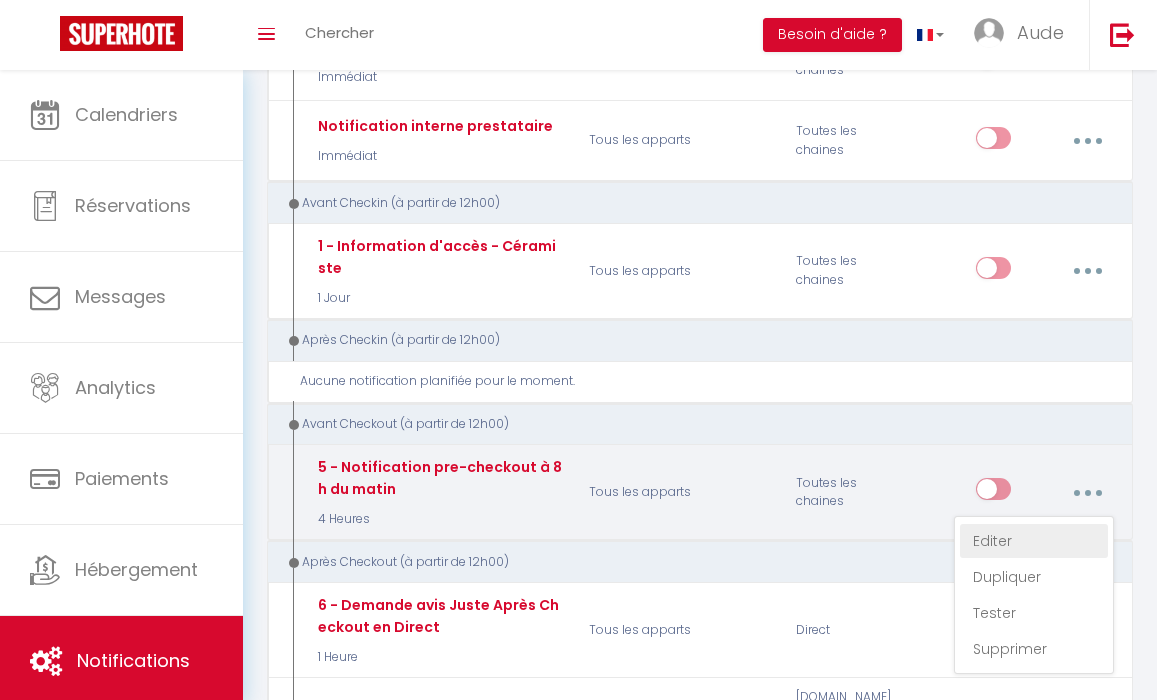click on "Editer" at bounding box center (1034, 541) 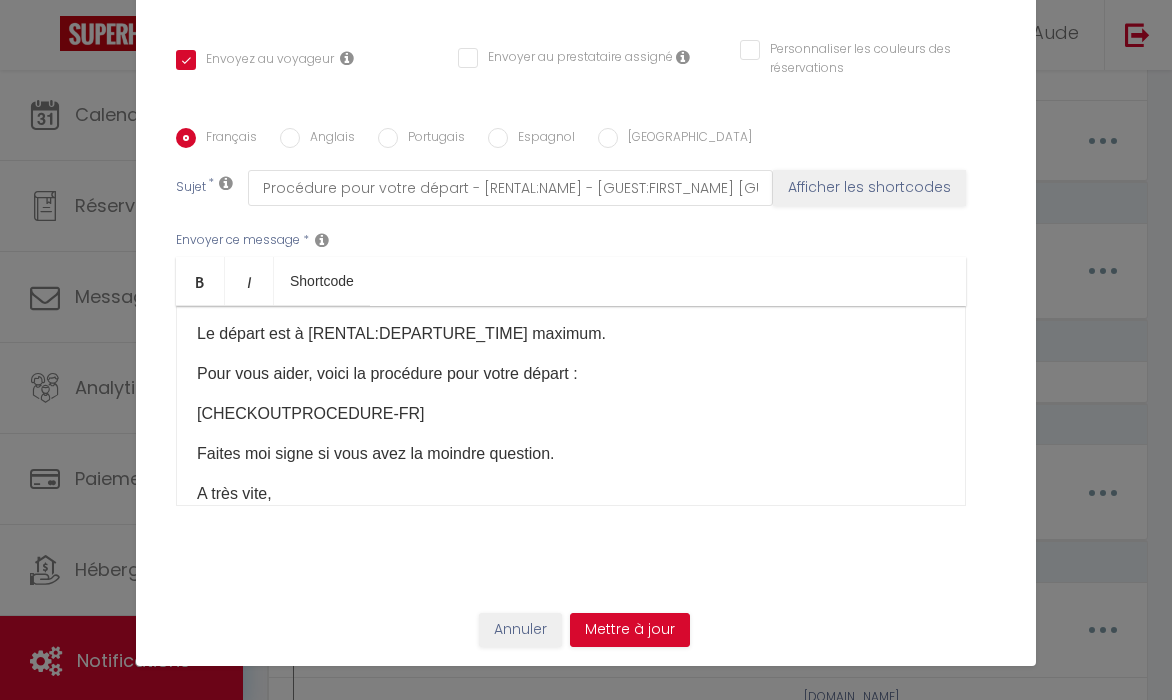 scroll, scrollTop: 0, scrollLeft: 0, axis: both 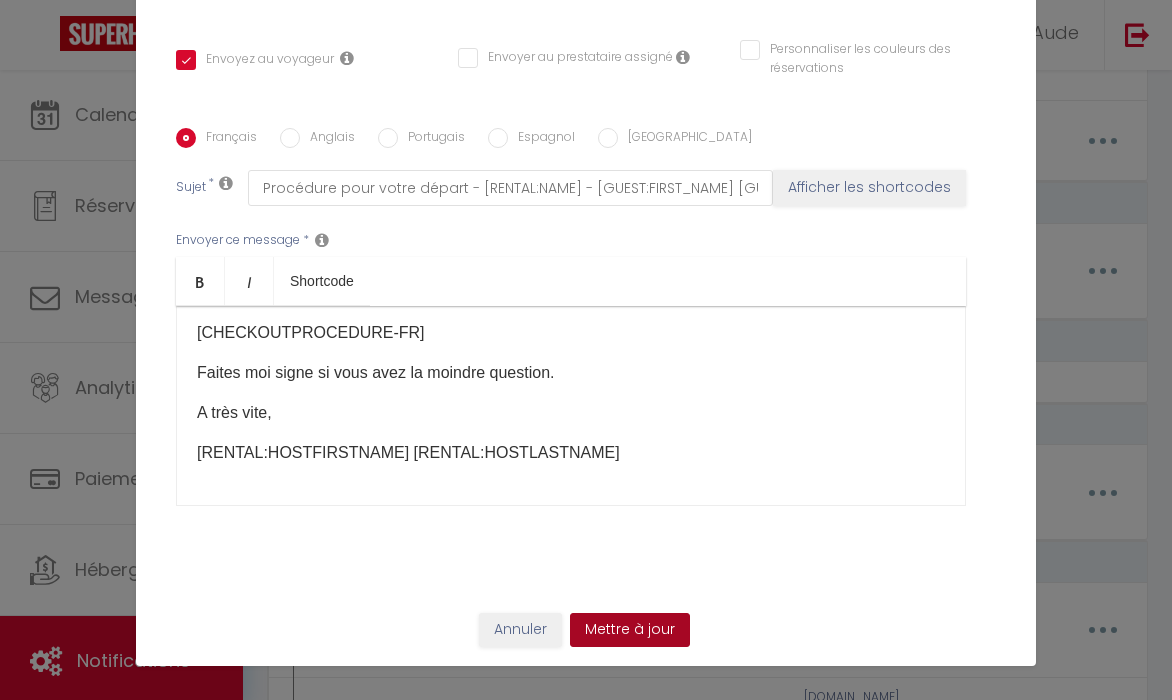 click on "Mettre à jour" at bounding box center [630, 630] 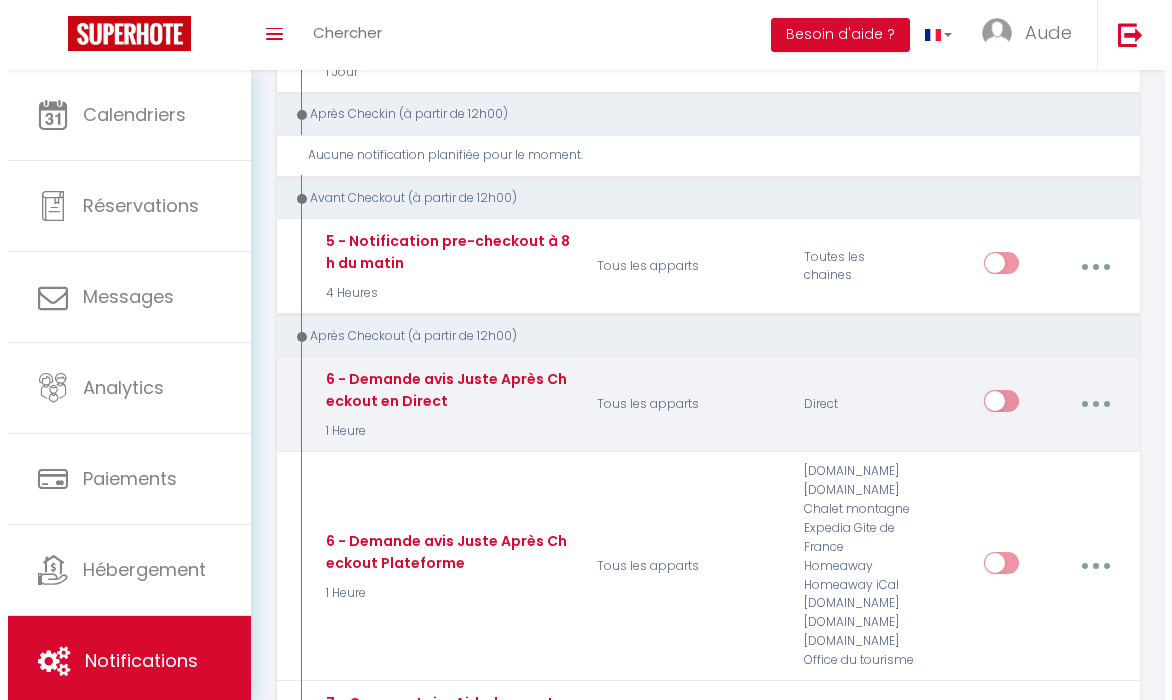 scroll, scrollTop: 686, scrollLeft: 0, axis: vertical 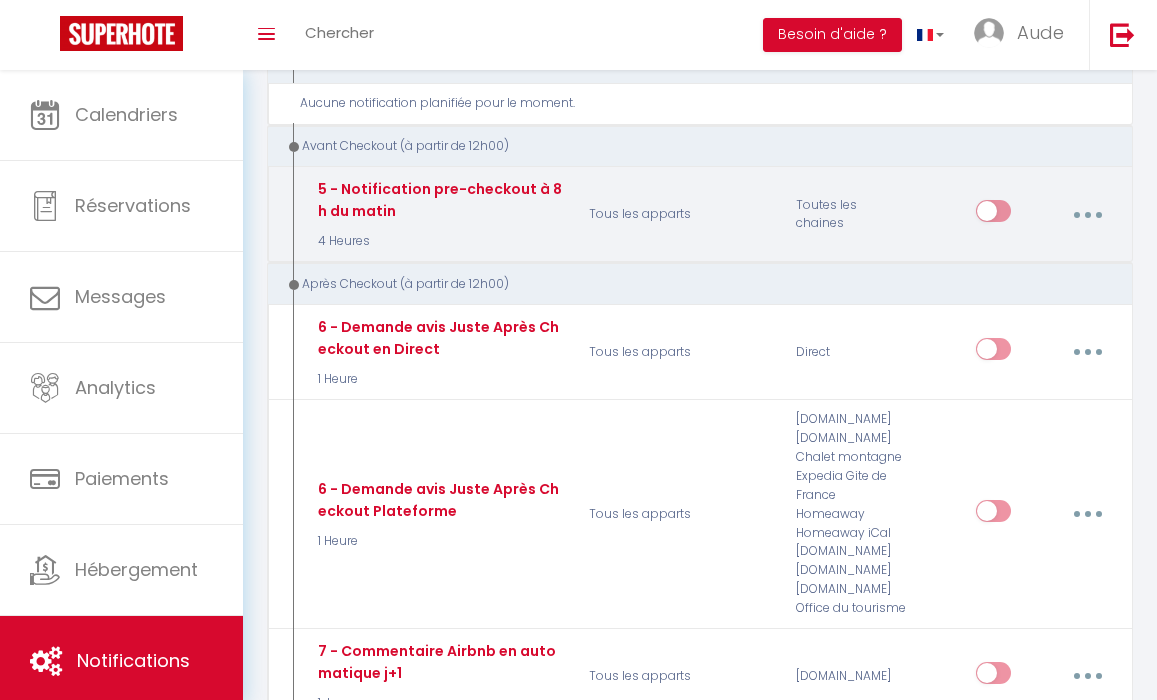 click at bounding box center (1087, 214) 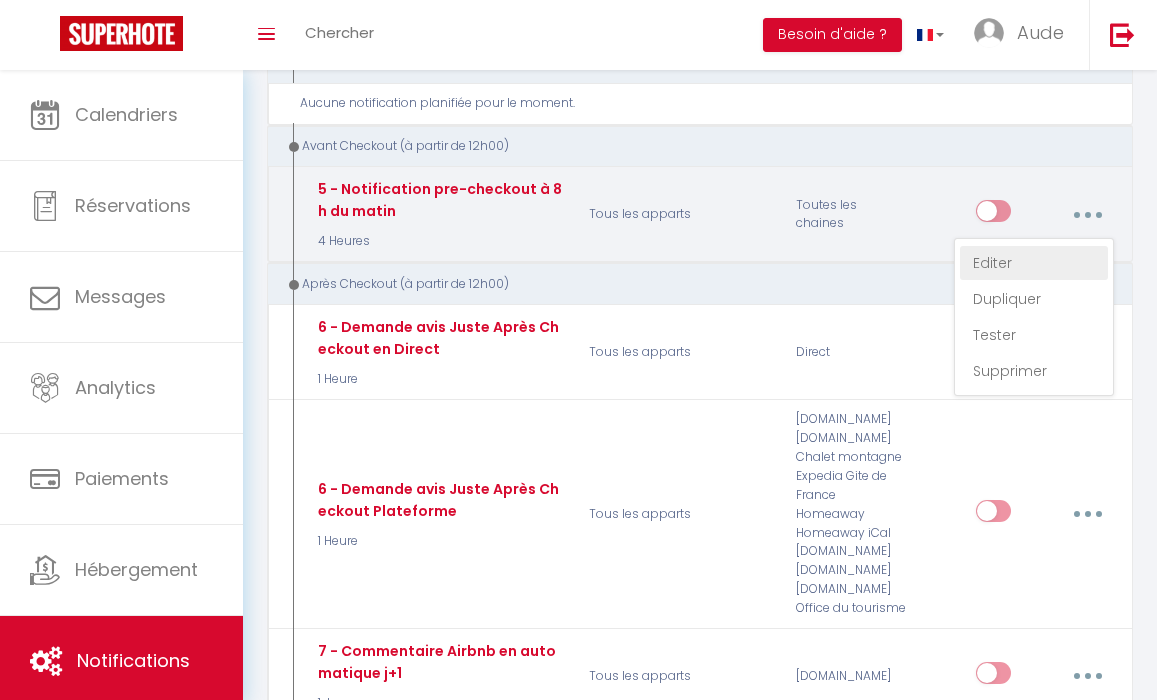 click on "Editer" at bounding box center [1034, 263] 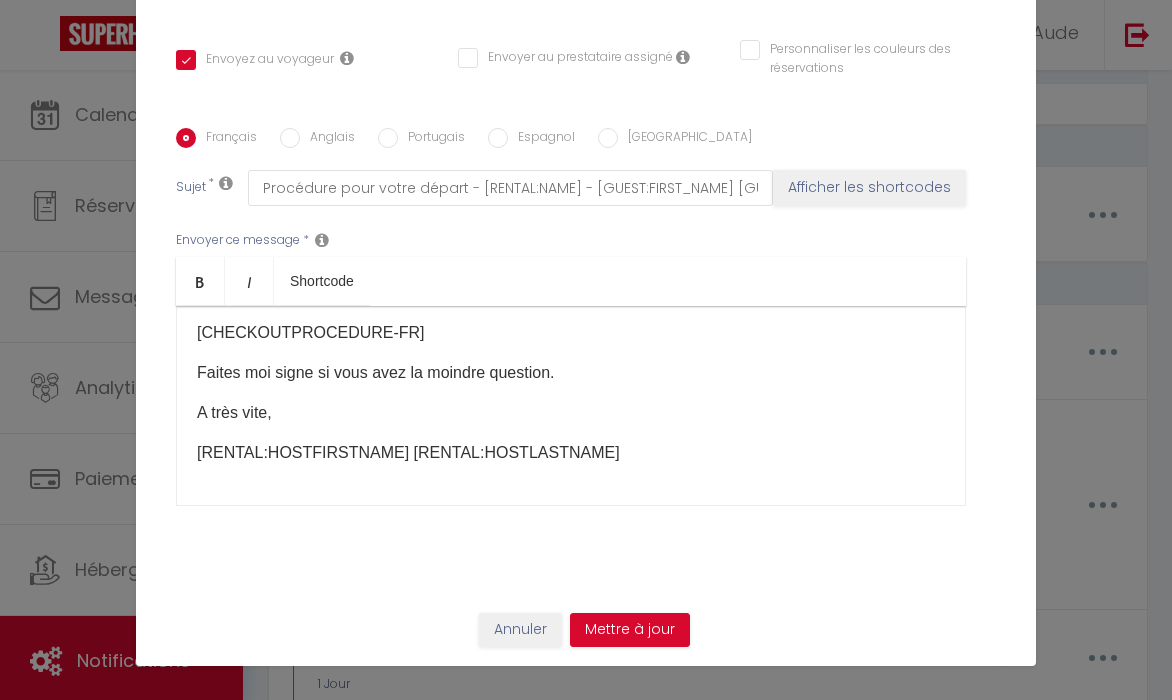 scroll, scrollTop: 0, scrollLeft: 0, axis: both 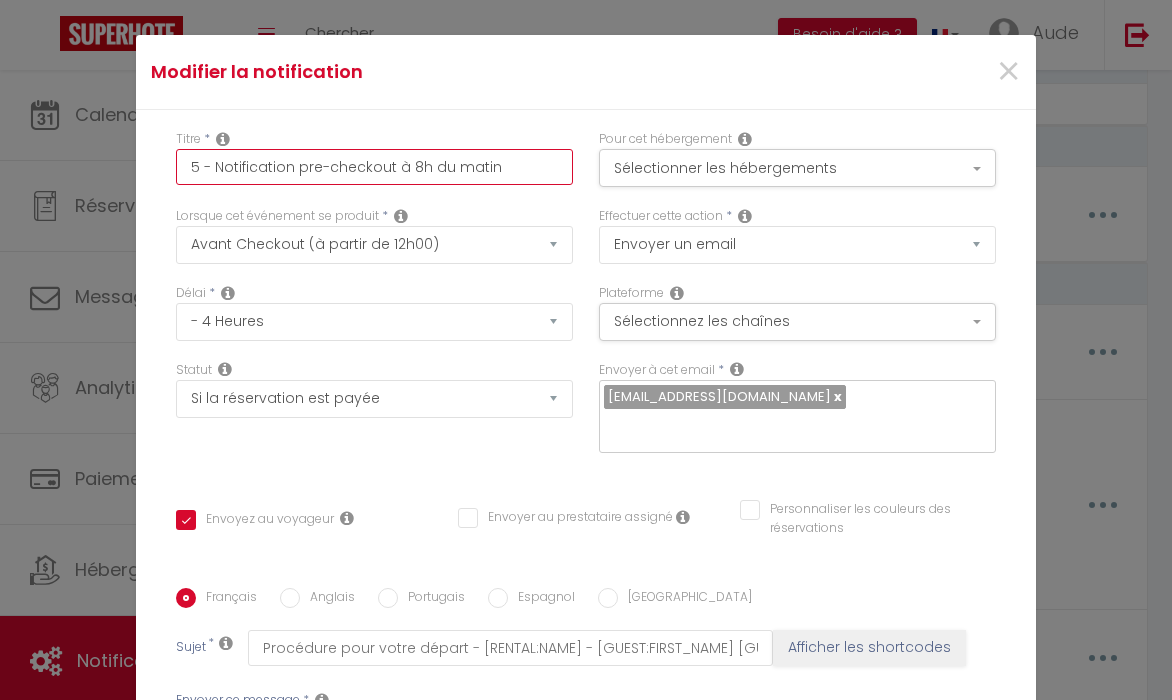 drag, startPoint x: 192, startPoint y: 164, endPoint x: 153, endPoint y: 160, distance: 39.20459 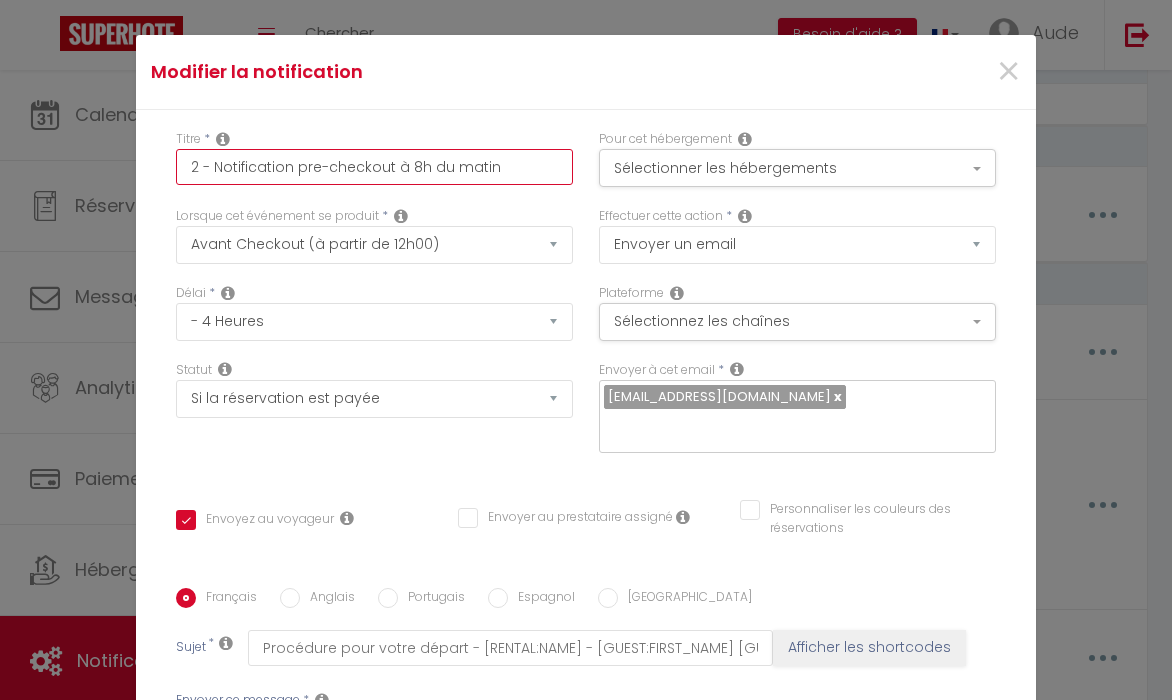 drag, startPoint x: 207, startPoint y: 166, endPoint x: 281, endPoint y: 167, distance: 74.00676 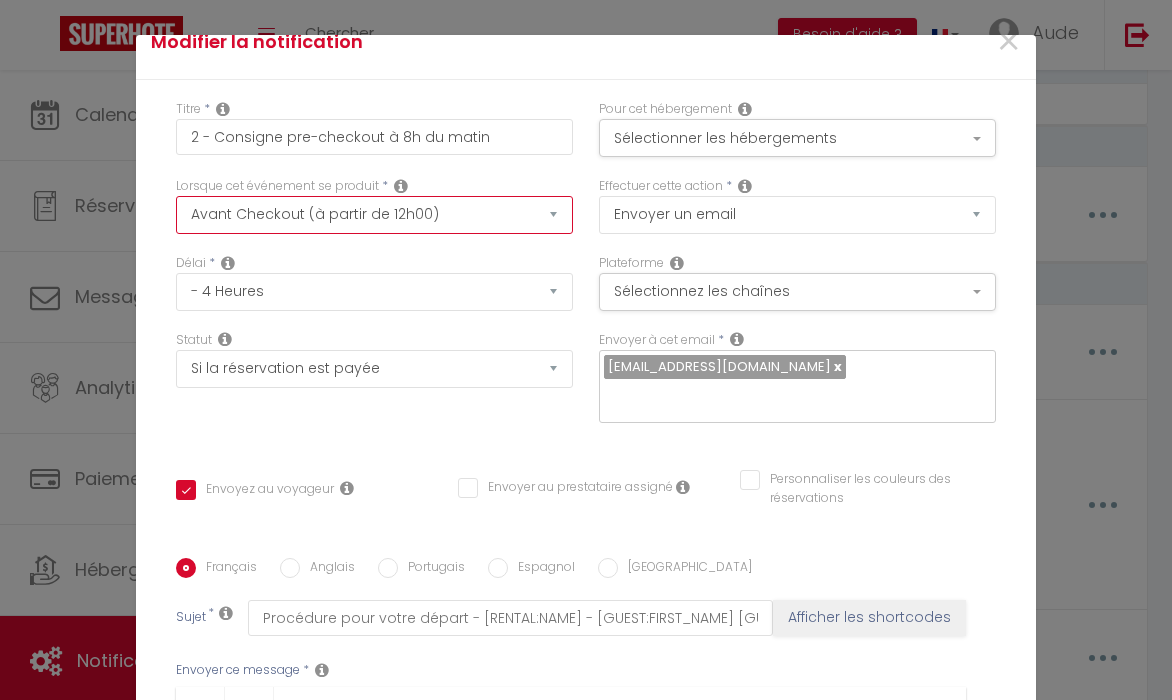 scroll, scrollTop: 34, scrollLeft: 0, axis: vertical 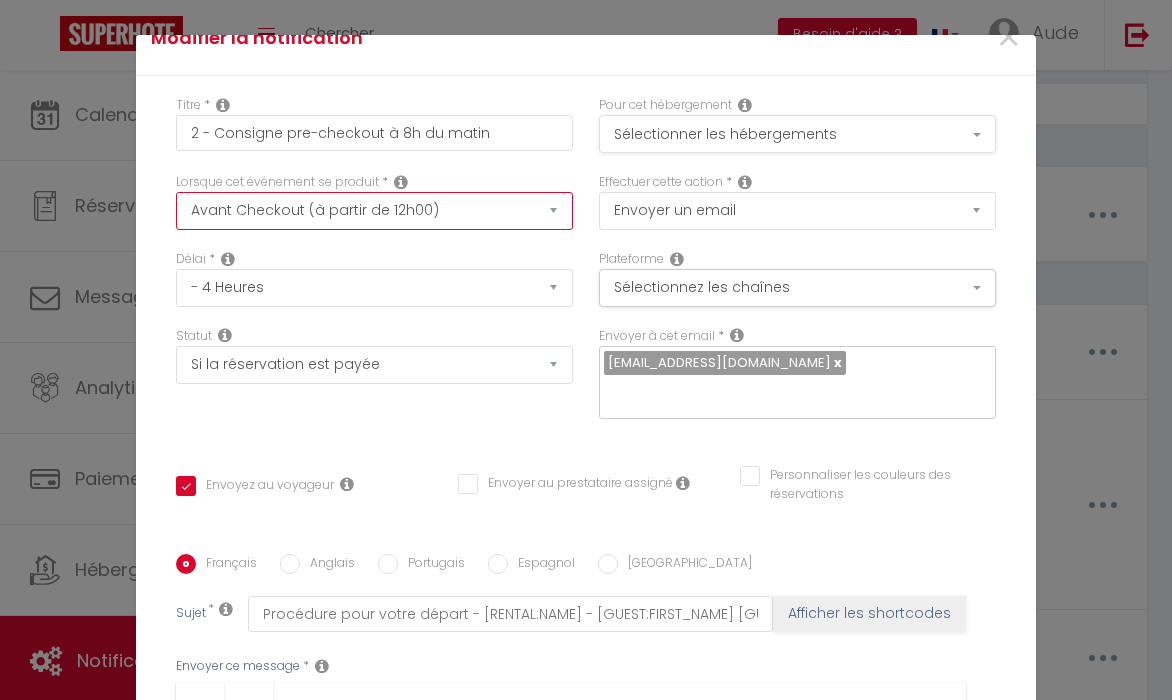 click on "Sélectionner les hébergements" at bounding box center [797, 134] 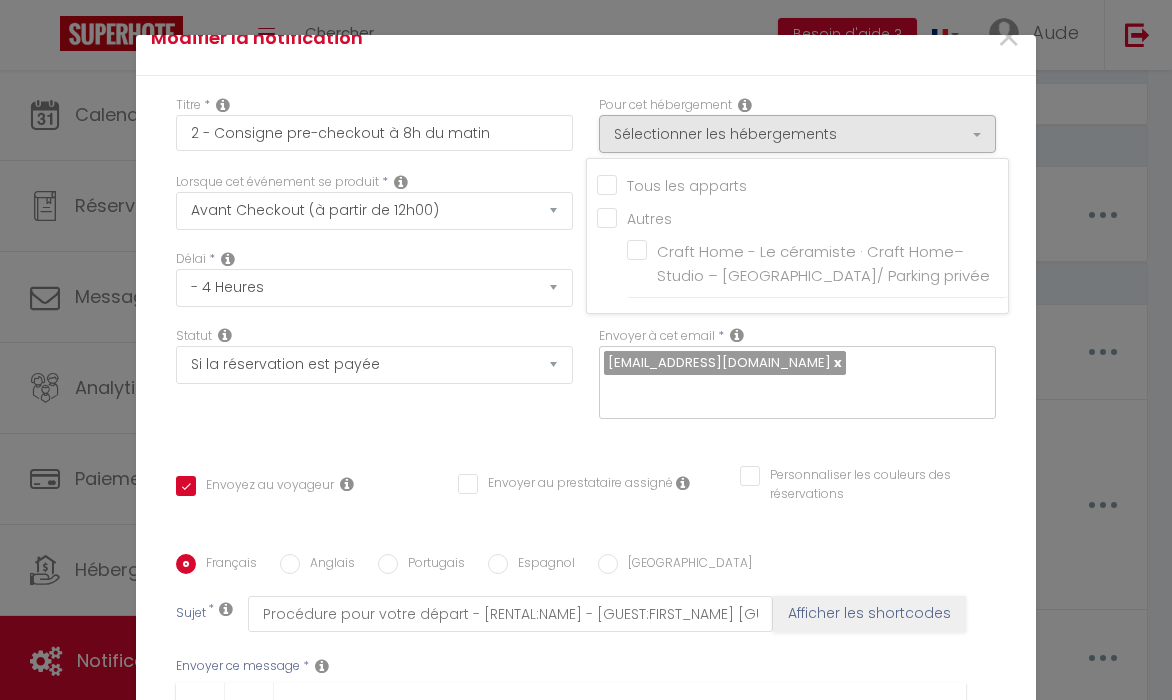 click on "Tous les apparts" at bounding box center [802, 184] 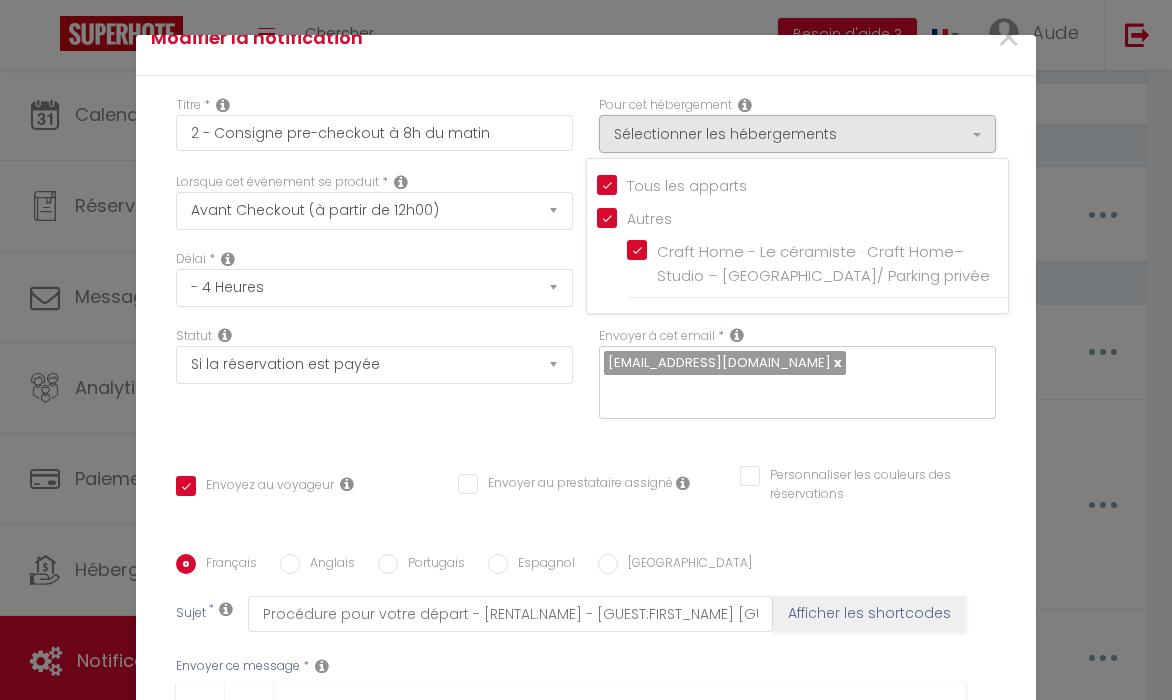 click on "Envoyer au prestataire assigné" at bounding box center (565, 484) 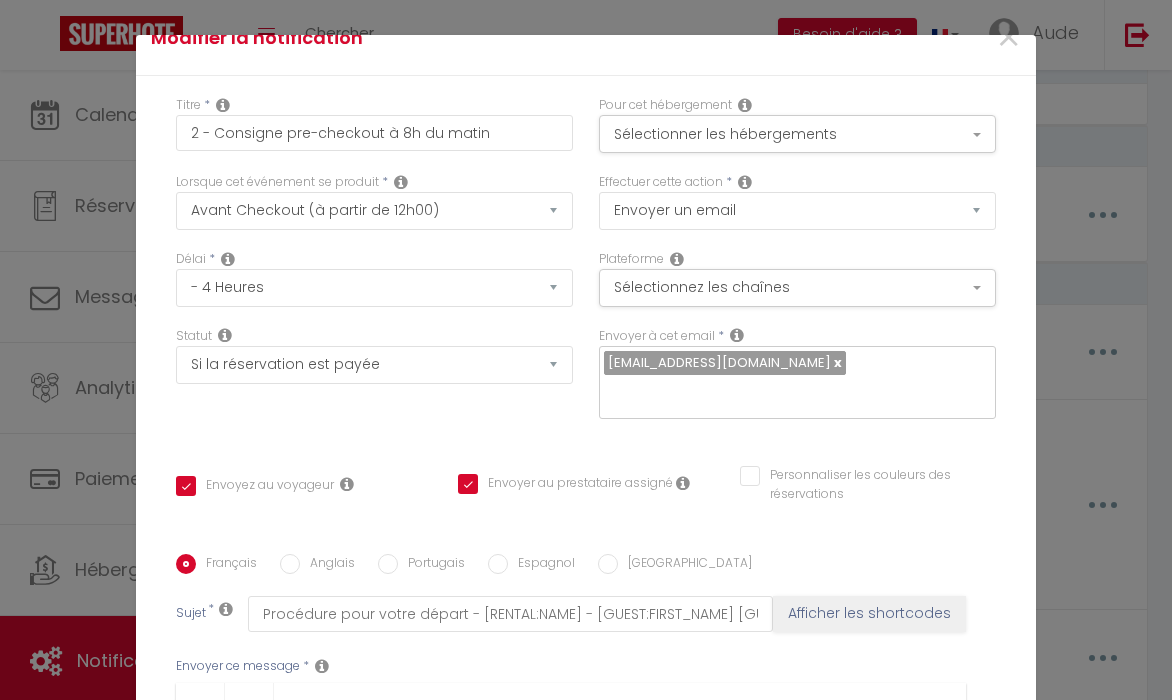 click on "Envoyer au prestataire assigné" at bounding box center [565, 484] 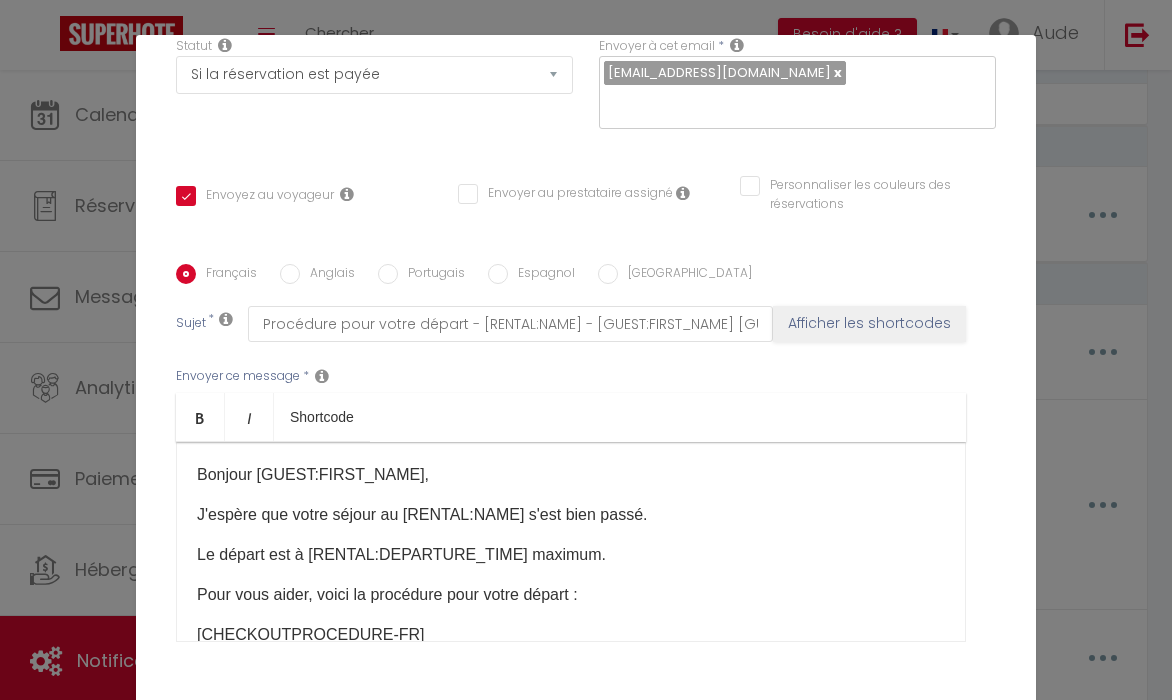 scroll, scrollTop: 391, scrollLeft: 0, axis: vertical 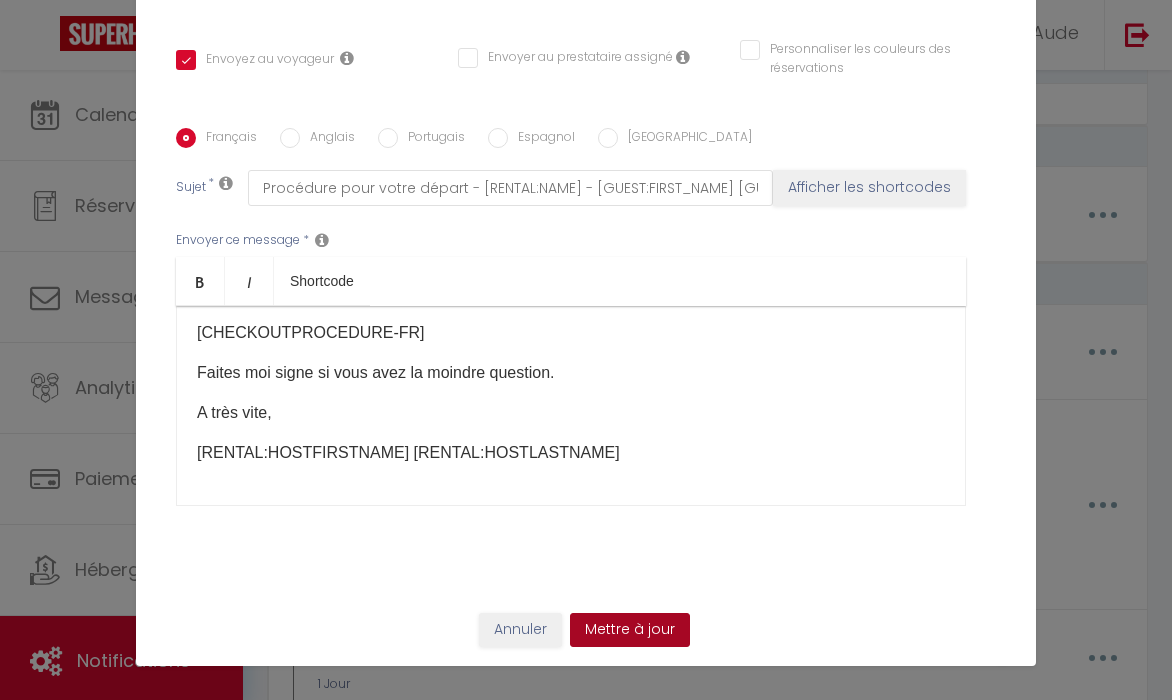 click on "Mettre à jour" at bounding box center (630, 630) 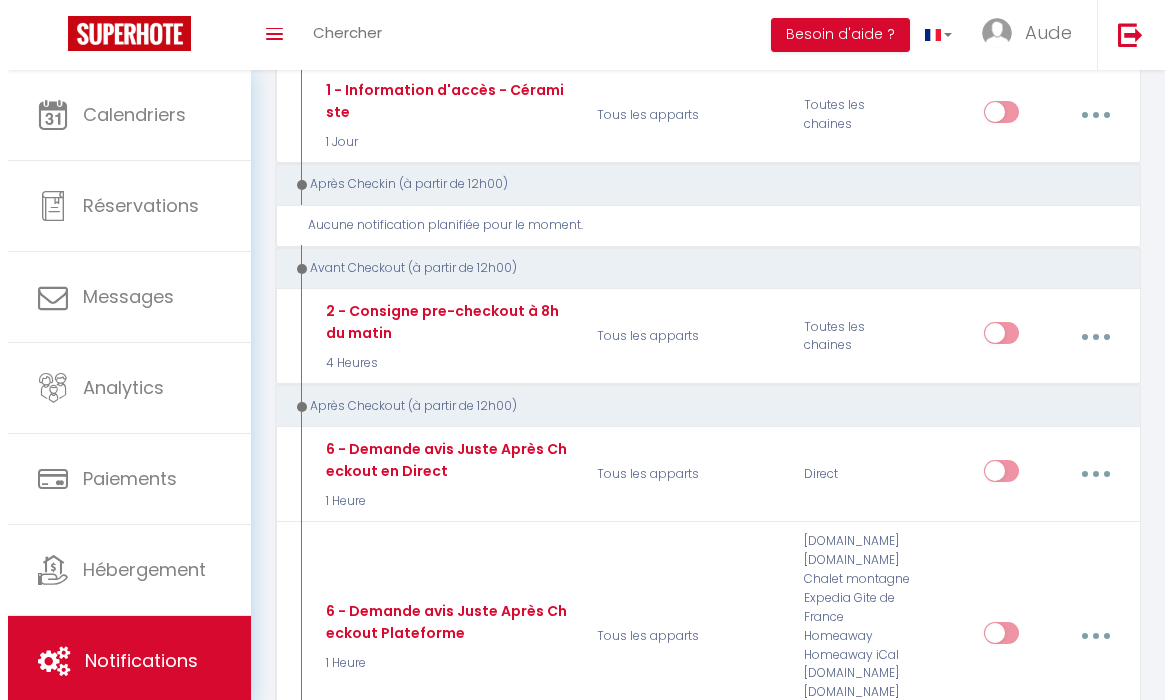 scroll, scrollTop: 672, scrollLeft: 0, axis: vertical 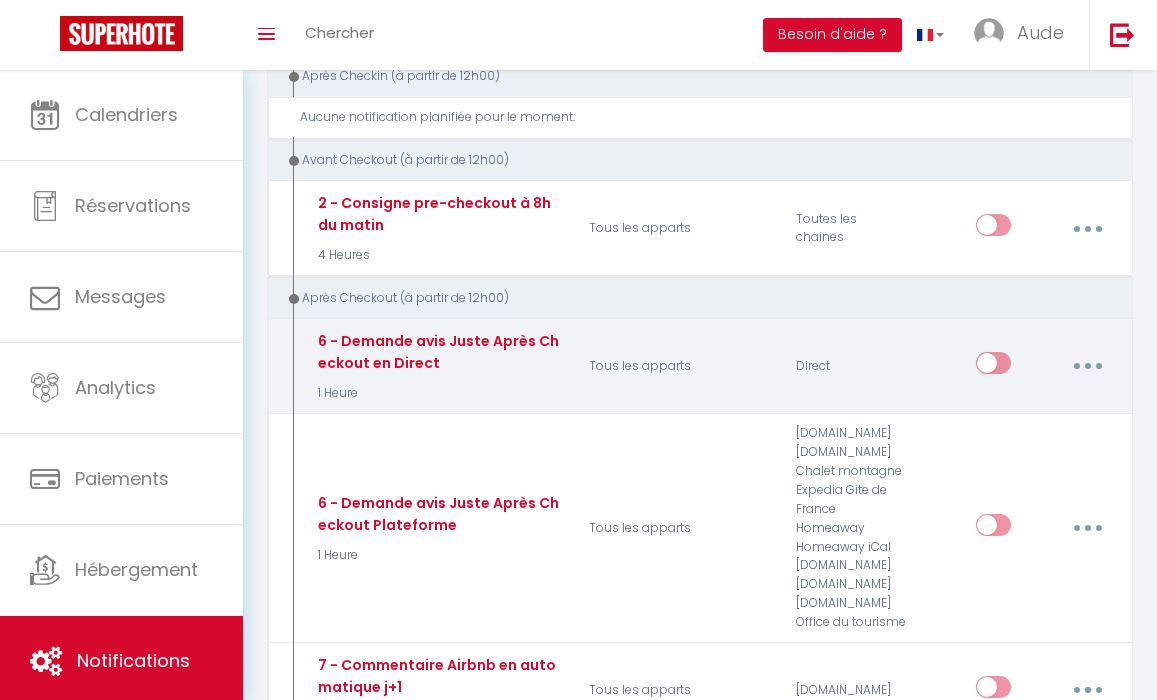 click at bounding box center [1087, 366] 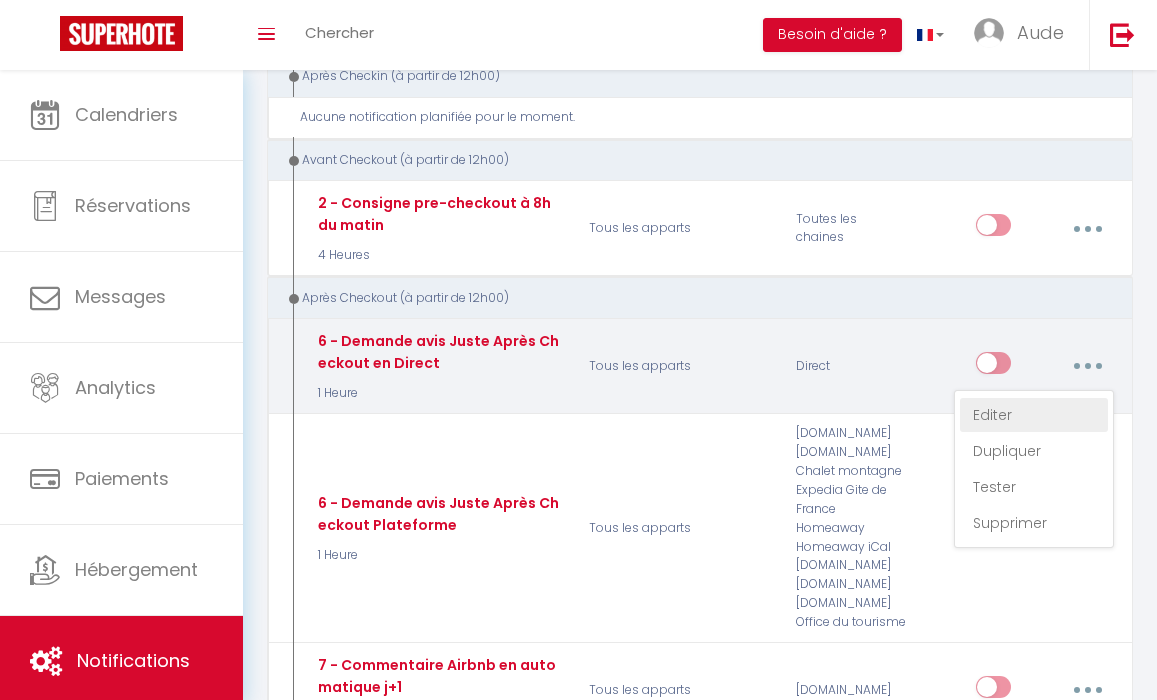 click on "Editer" at bounding box center (1034, 415) 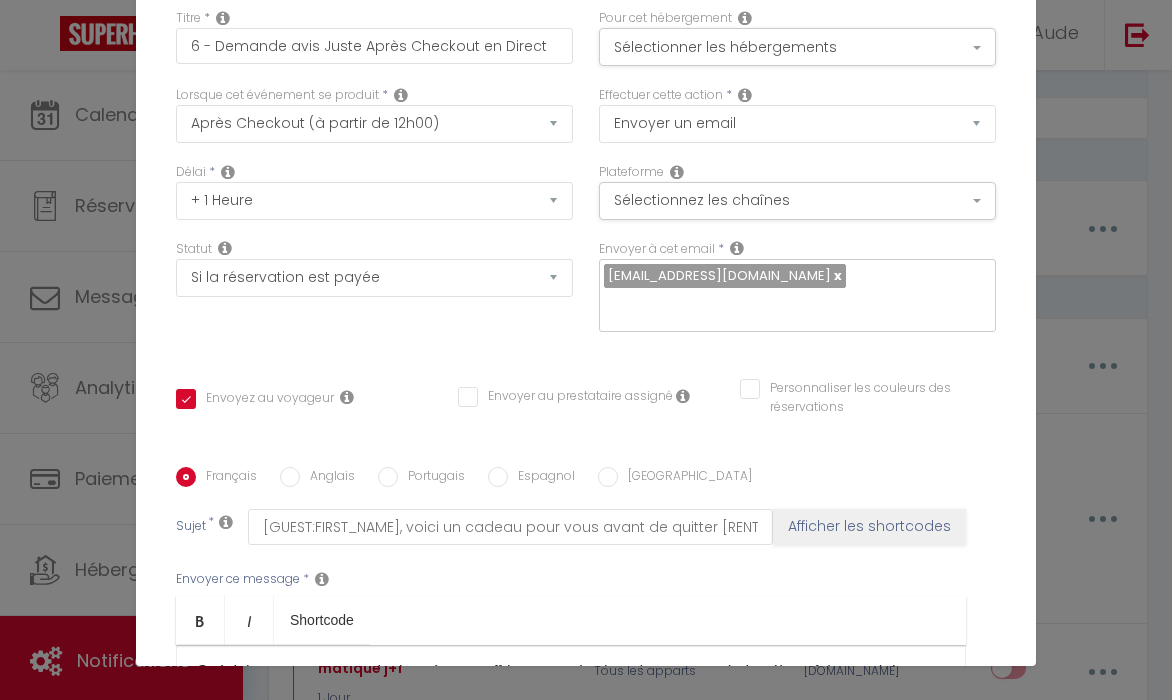 scroll, scrollTop: 0, scrollLeft: 0, axis: both 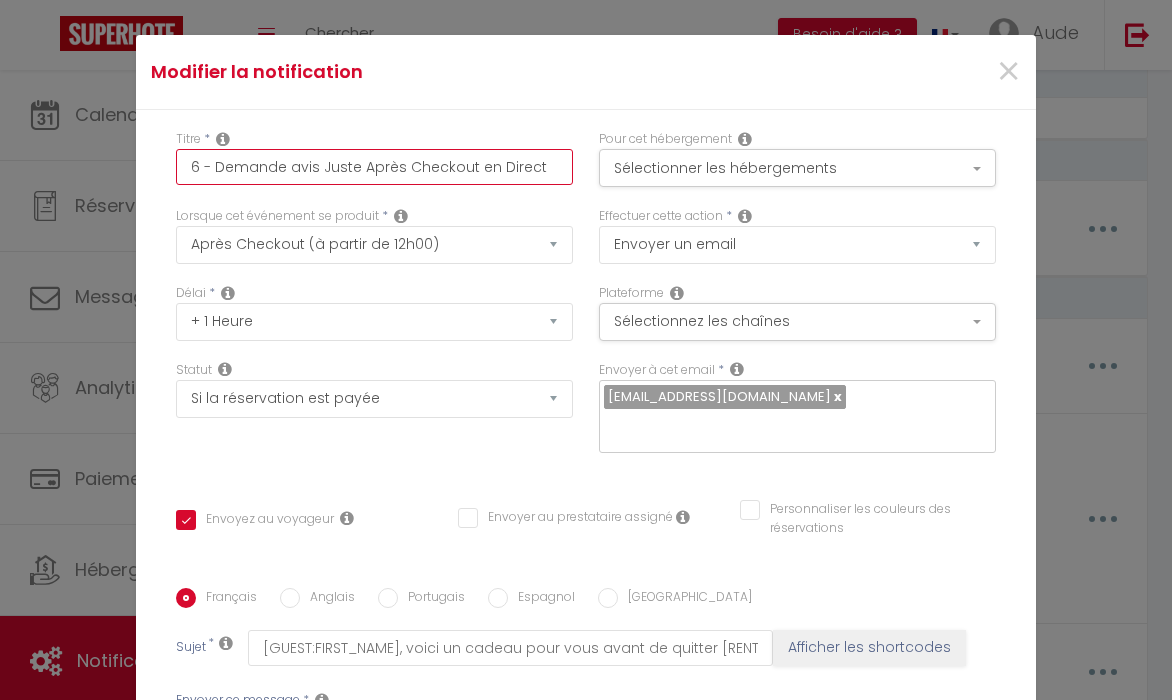 drag, startPoint x: 193, startPoint y: 159, endPoint x: 167, endPoint y: 156, distance: 26.172504 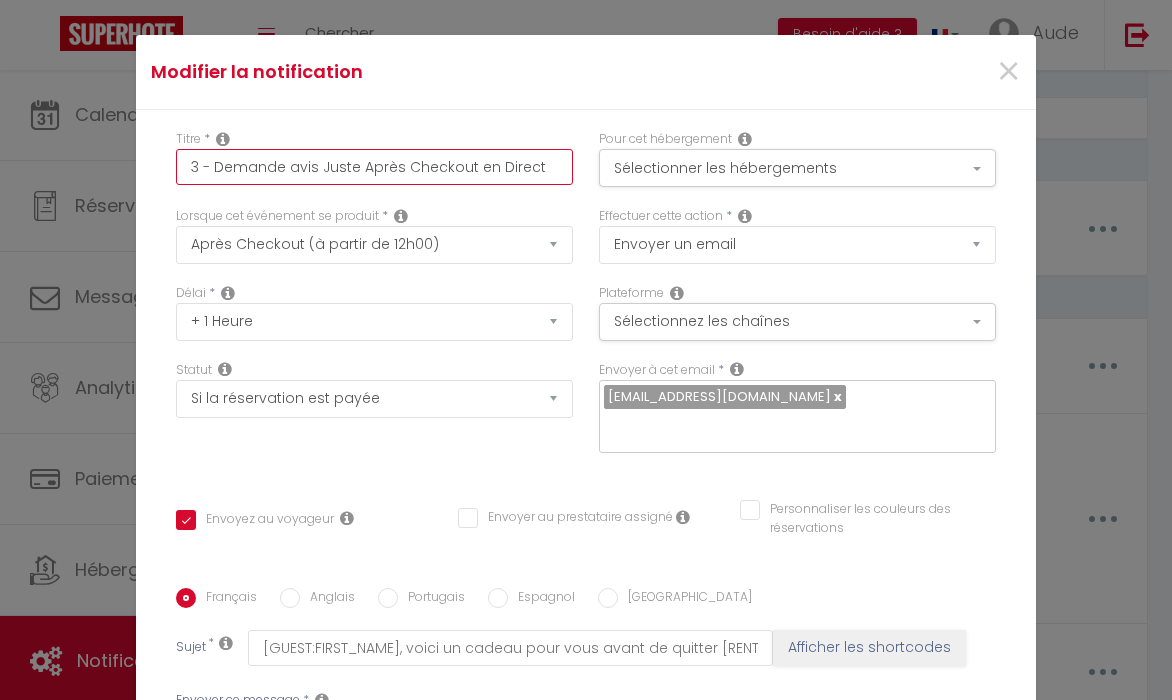 drag, startPoint x: 529, startPoint y: 169, endPoint x: 515, endPoint y: 170, distance: 14.035668 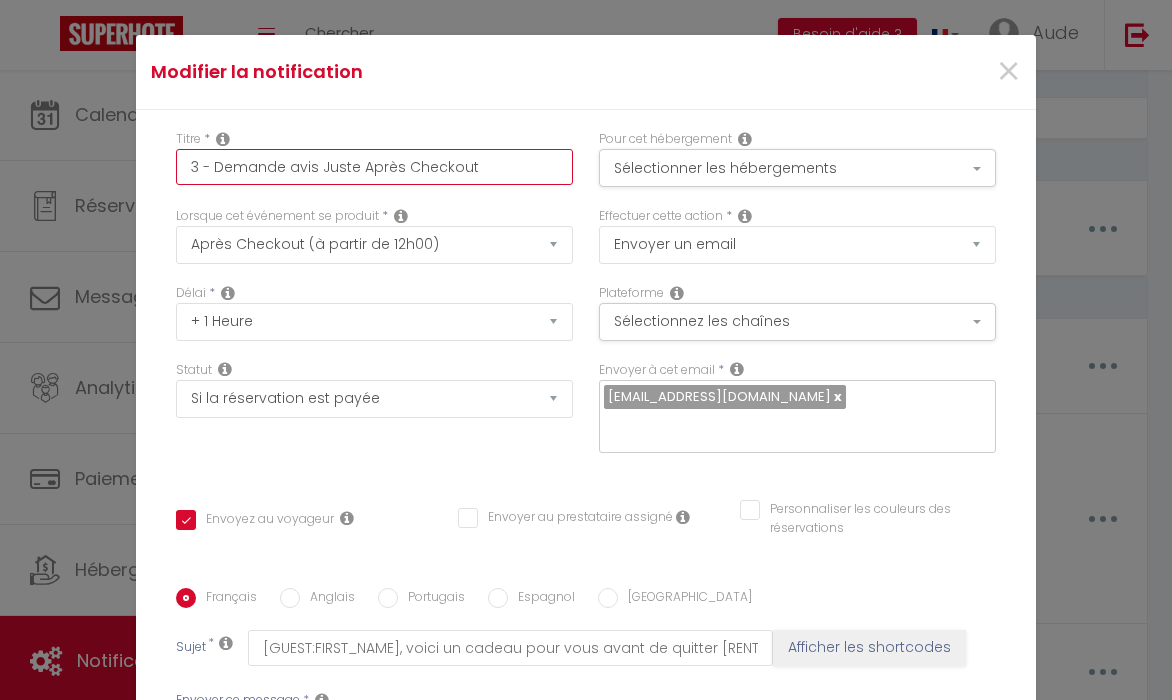 drag, startPoint x: 470, startPoint y: 164, endPoint x: 320, endPoint y: 161, distance: 150.03 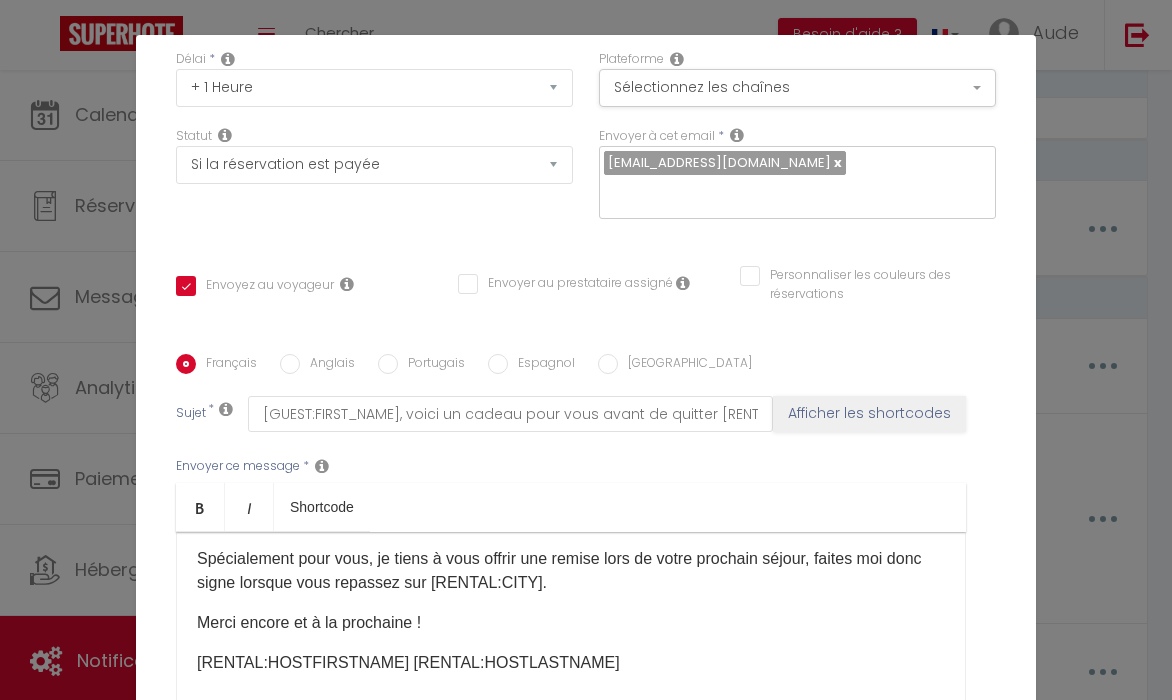 scroll, scrollTop: 300, scrollLeft: 0, axis: vertical 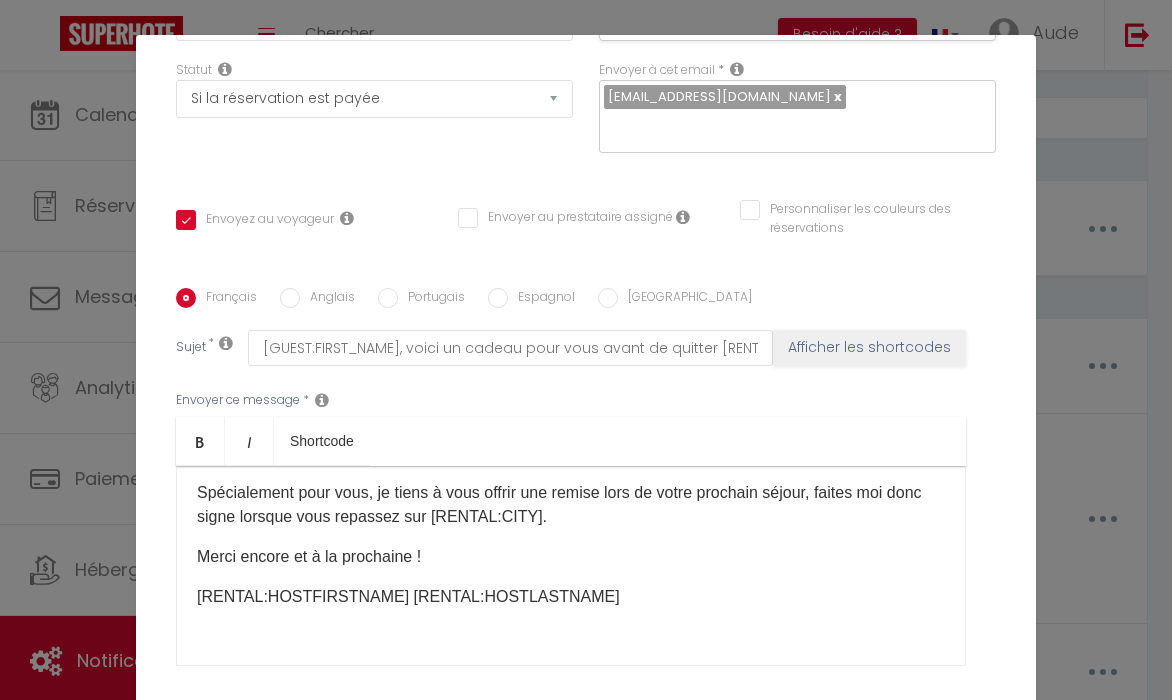 click on "[RENTAL:HOSTFIRSTNAME] [RENTAL:HOSTLASTNAME]" at bounding box center (571, 597) 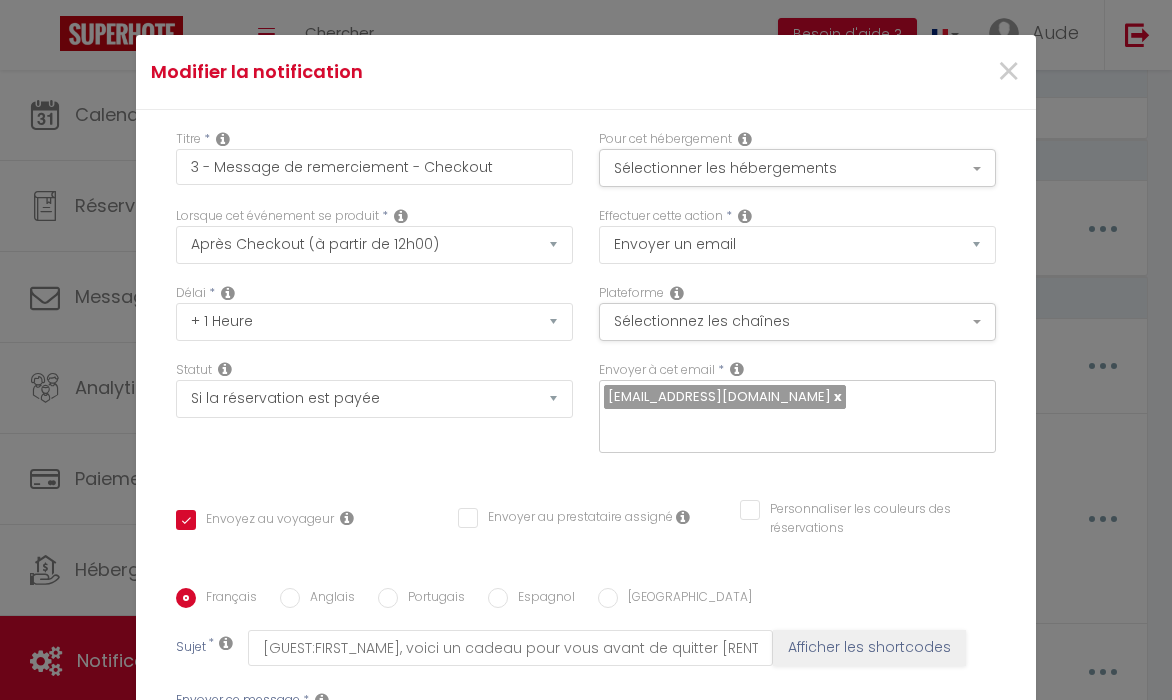 scroll, scrollTop: 311, scrollLeft: 0, axis: vertical 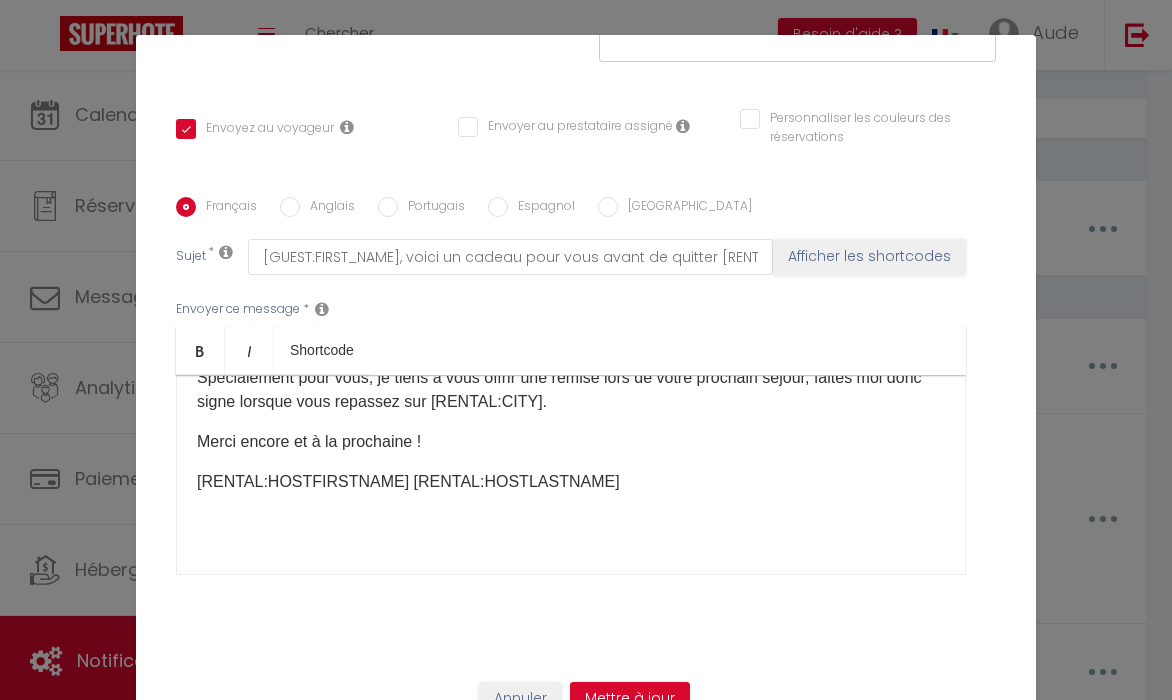 click on "[RENTAL:HOSTFIRSTNAME] [RENTAL:HOSTLASTNAME]" at bounding box center (571, 482) 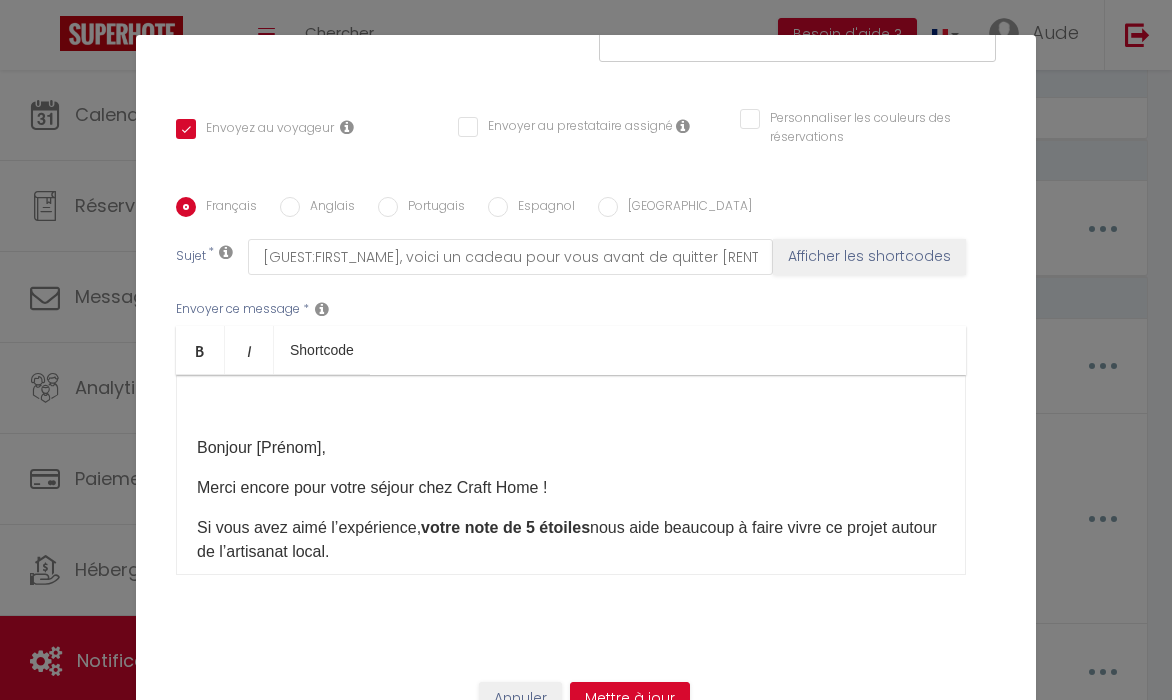click on "Bonjour [Prénom],
Merci [MEDICAL_DATA] pour votre séjour chez Craft Home !
Si vous avez aimé l’expérience,  votre note de 5 étoiles  nous aide beaucoup à faire vivre ce projet autour de l’artisanat local.
Et si vous avez  des remarques ou idées d’amélioration , vous pouvez m’écrire via Airbnb / Booking ou directement au  06 21 35 49 95 .
Vous pouvez retrouver sur le site :  [URL][DOMAIN_NAME]  toutes les informations sur les créations exposés dans le logements .
En espérant vous revoir bientôt,
Aude – Craft Home ​" at bounding box center [571, 475] 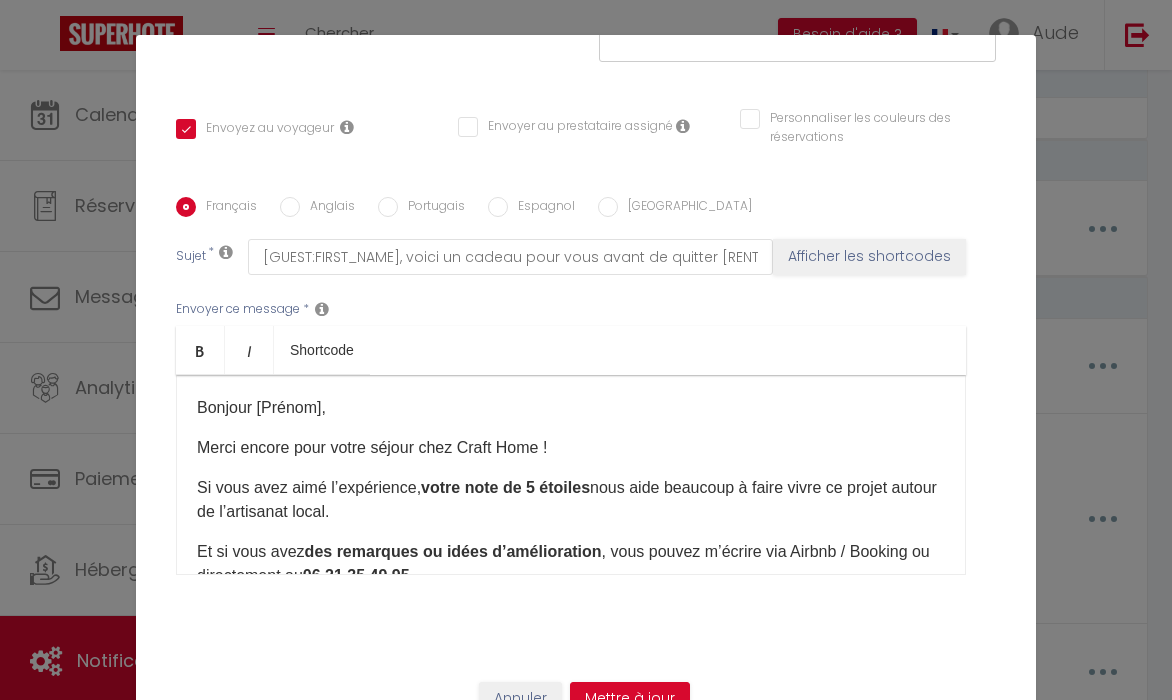 drag, startPoint x: 316, startPoint y: 405, endPoint x: 255, endPoint y: 398, distance: 61.400326 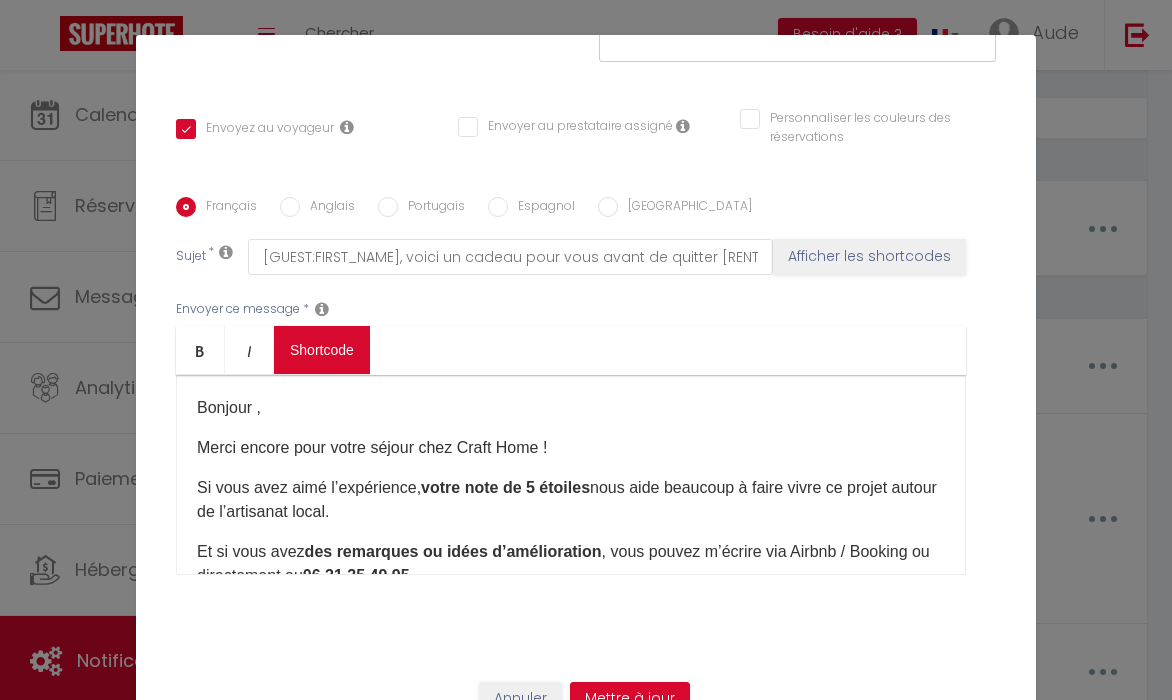 click on "Coaching SuperHote ce soir à 18h00, pour participer:  [URL][DOMAIN_NAME][SECURITY_DATA]   ×     Toggle navigation       Toggle Search     Toggle menubar     Chercher   BUTTON
Besoin d'aide ?
Aude   Paramètres        Équipe     Résultat de la recherche   Aucun résultat     Calendriers     Réservations     Messages     Analytics      Paiements     Hébergement     Notifications                 Résultat de la recherche   Id   Appart   Voyageur    Checkin   Checkout   Nuits   Pers.   Plateforme   Statut     Résultat de la recherche   Aucun résultat          Notifications
Actions
Nouvelle Notification    Exporter    Importer    Tous les apparts    Craft Home - Le céramiste  · Craft Home– Studio – [GEOGRAPHIC_DATA]/ Parking privée
Actions
Nouveau shortcode personnalisé    Notifications" at bounding box center [586, 1182] 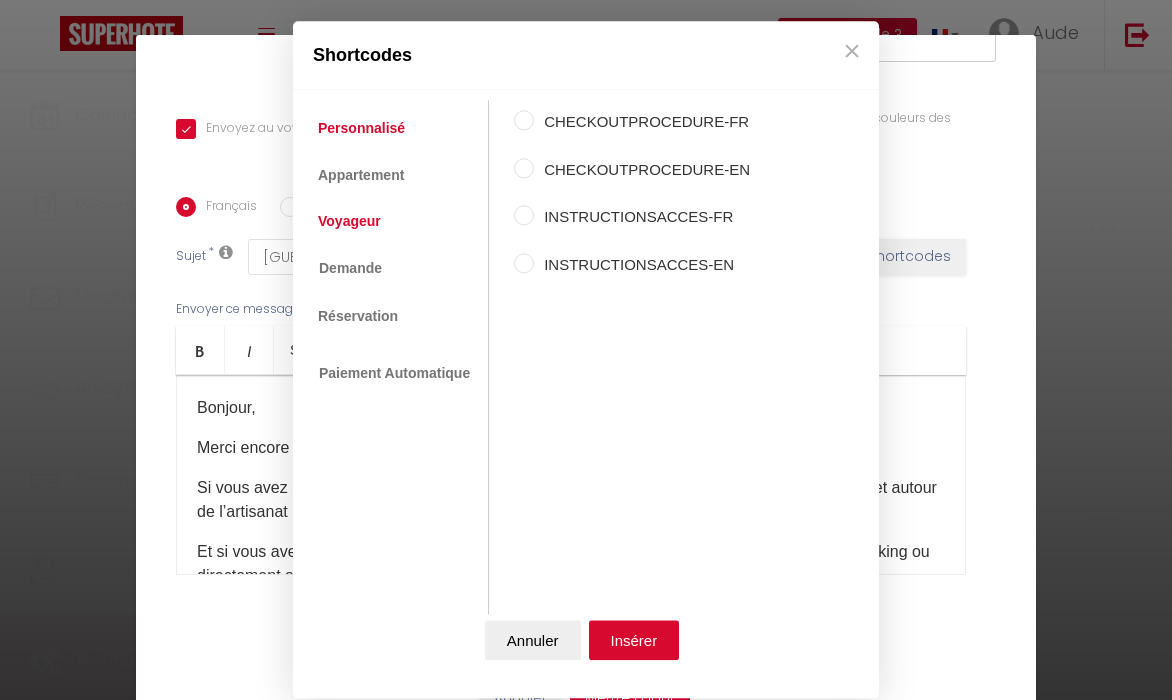 click on "Voyageur" at bounding box center (349, 221) 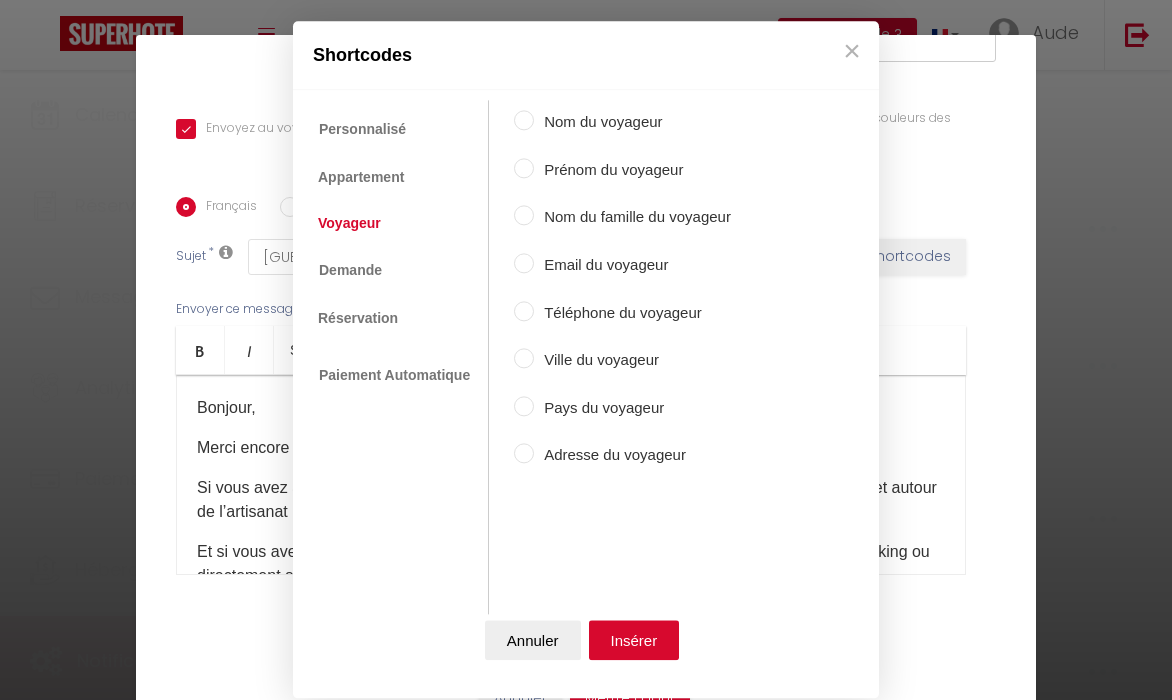 click on "Prénom du voyageur" at bounding box center [632, 170] 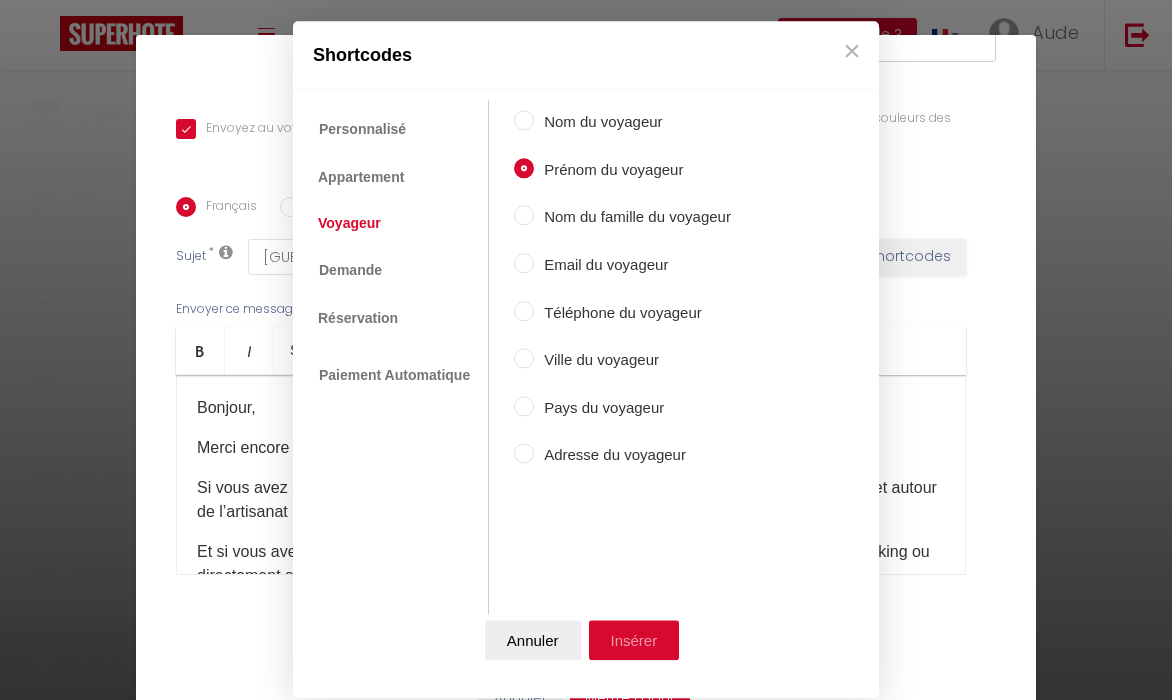 click on "Insérer" at bounding box center [634, 641] 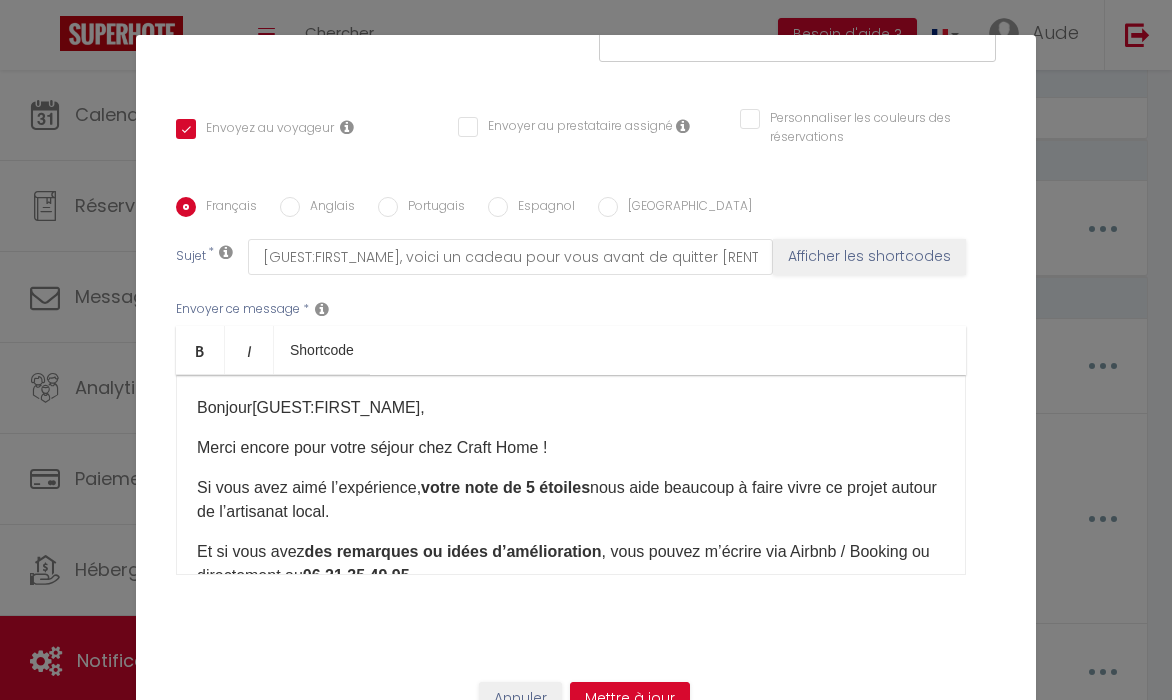 click on "Bonjour  [GUEST:FIRST_NAME] ​ ,
Merci [MEDICAL_DATA] pour votre séjour chez Craft Home !
Si vous avez aimé l’expérience,  votre note de 5 étoiles  nous aide beaucoup à faire vivre ce projet autour de l’artisanat local.
Et si vous avez  des remarques ou idées d’amélioration , vous pouvez m’écrire via Airbnb / Booking ou directement au  06 21 35 49 95 .
Vous pouvez retrouver sur le site :  [URL][DOMAIN_NAME]  toutes les informations sur les créations exposés dans le logements .
En espérant vous revoir bientôt,
Aude – Craft Home ​" at bounding box center [571, 475] 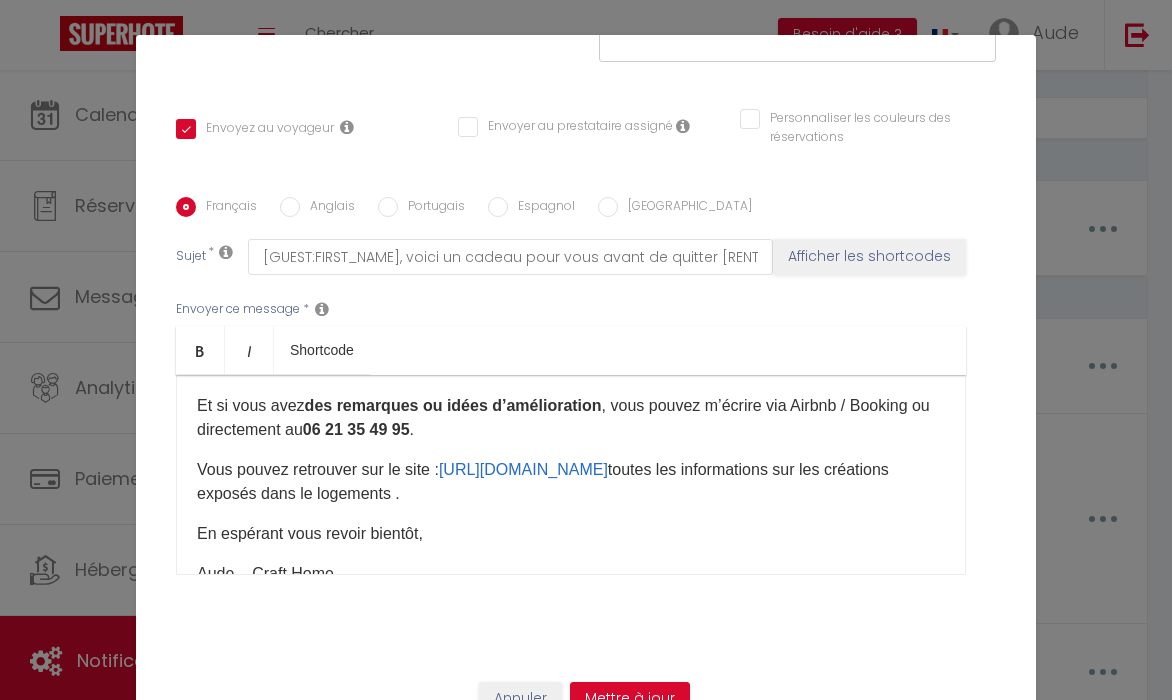 scroll, scrollTop: 156, scrollLeft: 0, axis: vertical 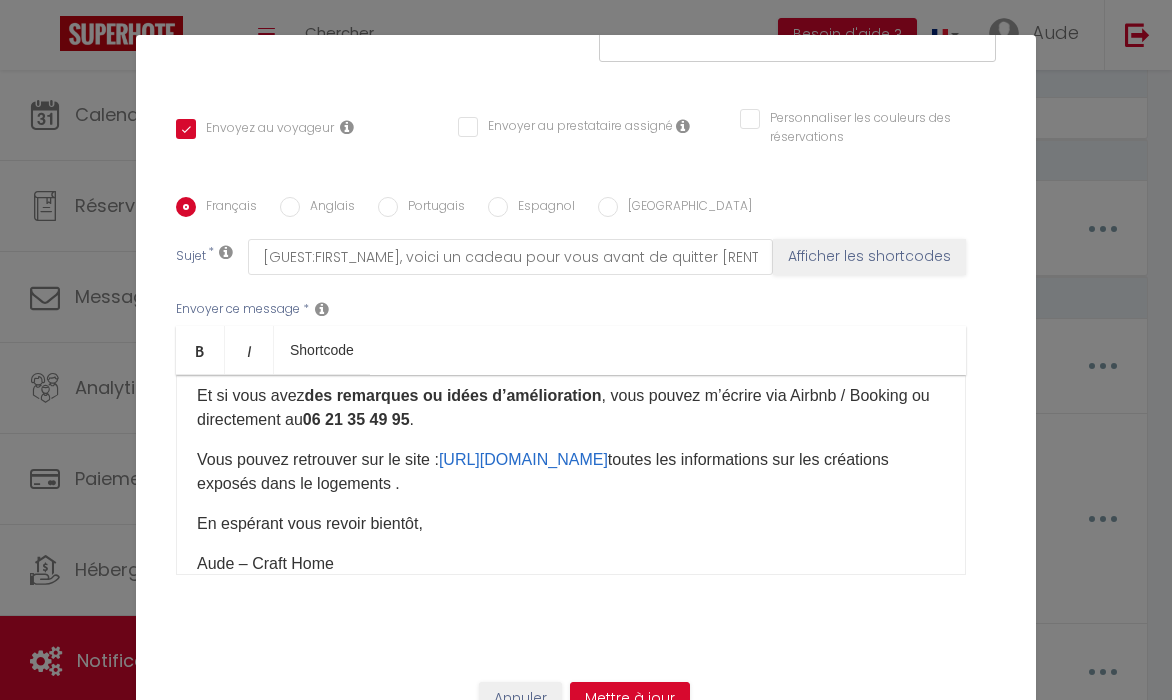 click on "Vous pouvez retrouver sur le site :  [URL][DOMAIN_NAME]  toutes les informations sur les créations exposés dans le logements ." at bounding box center [571, 472] 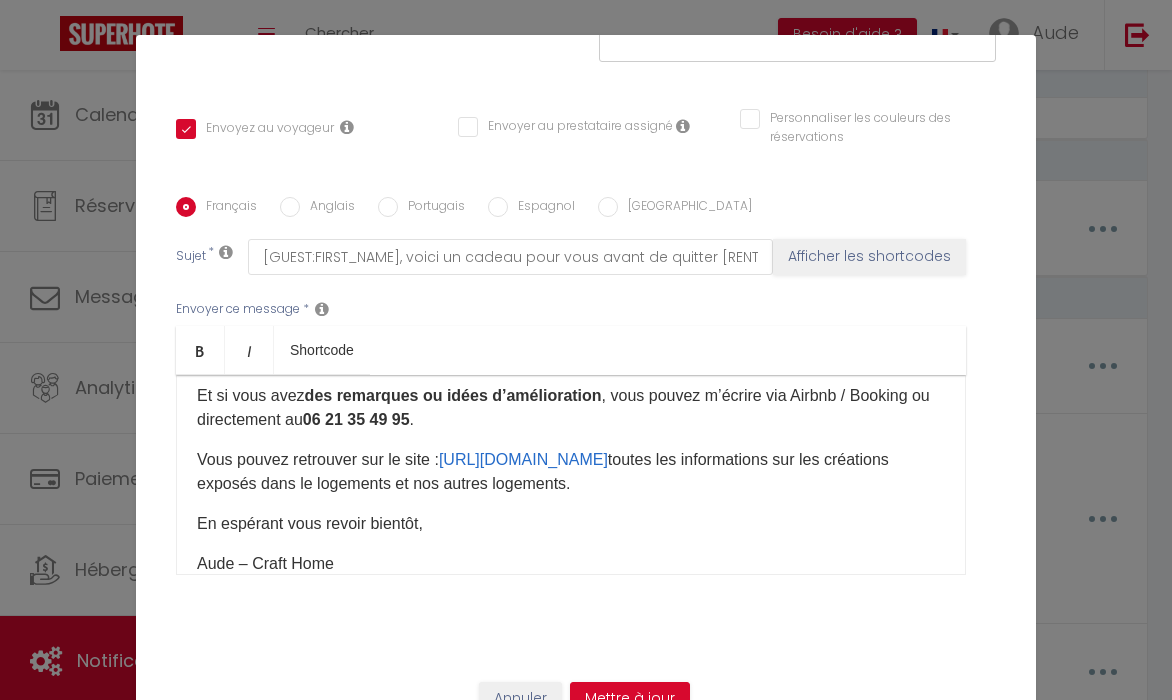 click on "Bonjour  [GUEST:FIRST_NAME] ​ ,
Merci encore pour votre séjour chez Craft Home !
Si vous avez aimé l’expérience,  votre note de 5 étoiles  nous aide beaucoup à faire vivre ce projet autour de l’artisanat local.
Et si vous avez  des remarques ou idées d’amélioration , vous pouvez m’écrire via Airbnb / Booking ou directement au  06 21 35 49 95 .
Vous pouvez retrouver sur le site :  [URL][DOMAIN_NAME]  toutes les informations sur les créations exposés dans le logements et nos autres logements.
En espérant vous revoir bientôt,
Aude – Craft Home ​" at bounding box center (571, 475) 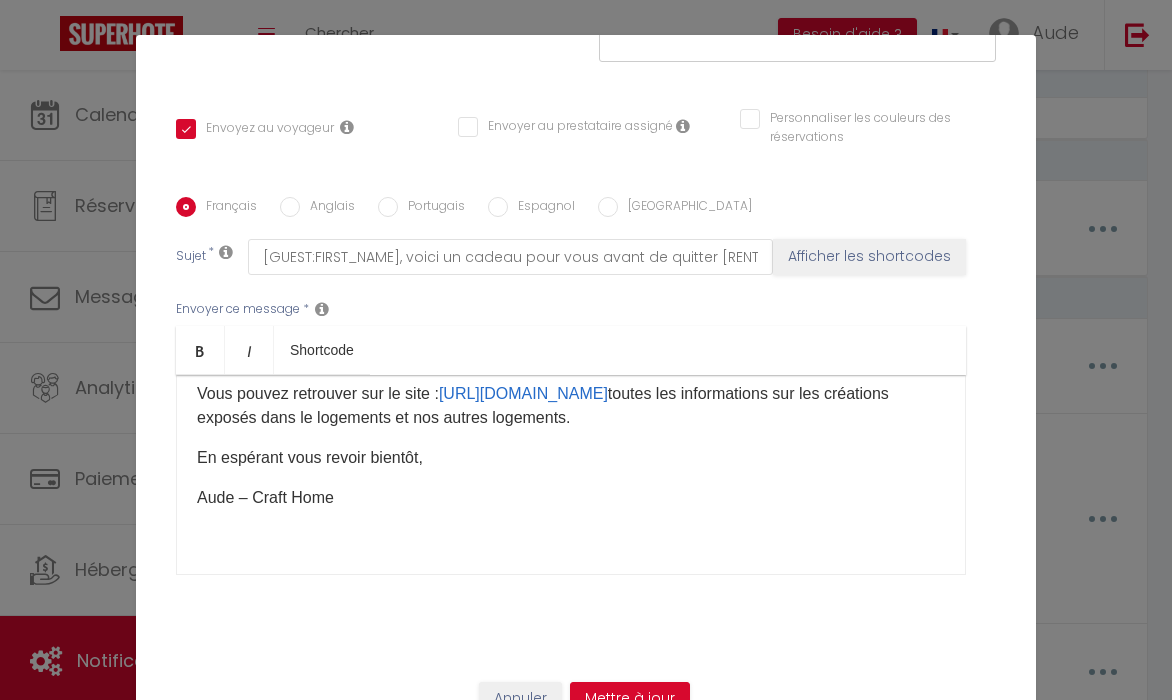 scroll, scrollTop: 254, scrollLeft: 0, axis: vertical 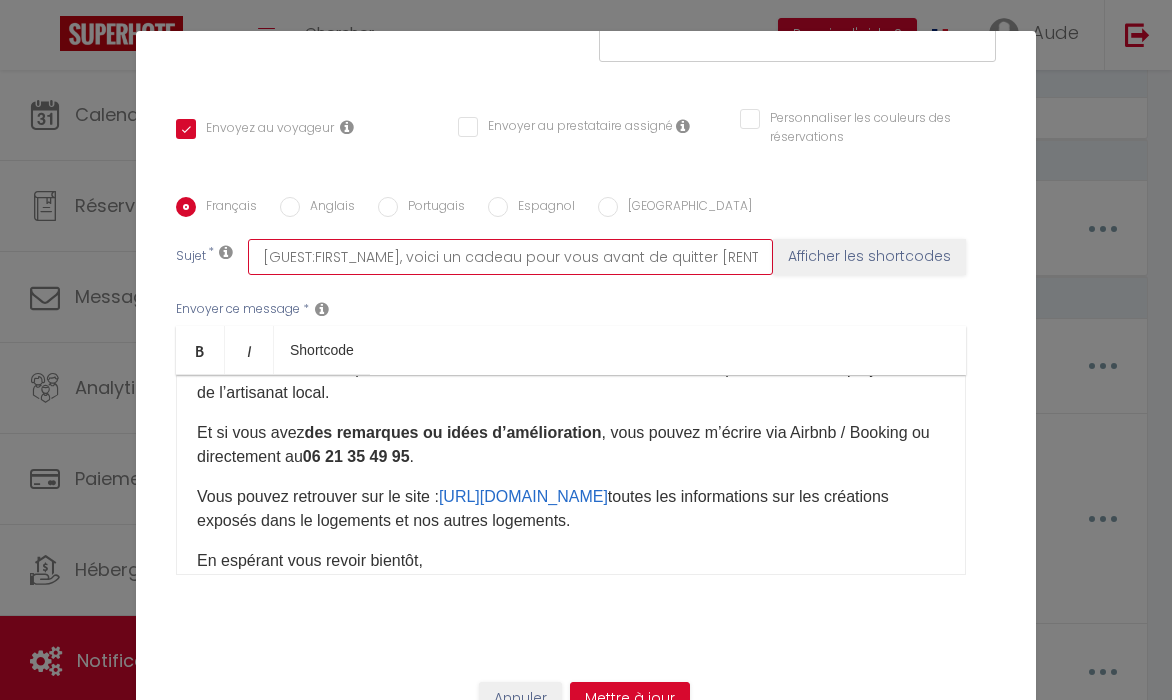 click on "[GUEST:FIRST_NAME], voici un cadeau pour vous avant de quitter [RENTAL:CITY]" at bounding box center [510, 257] 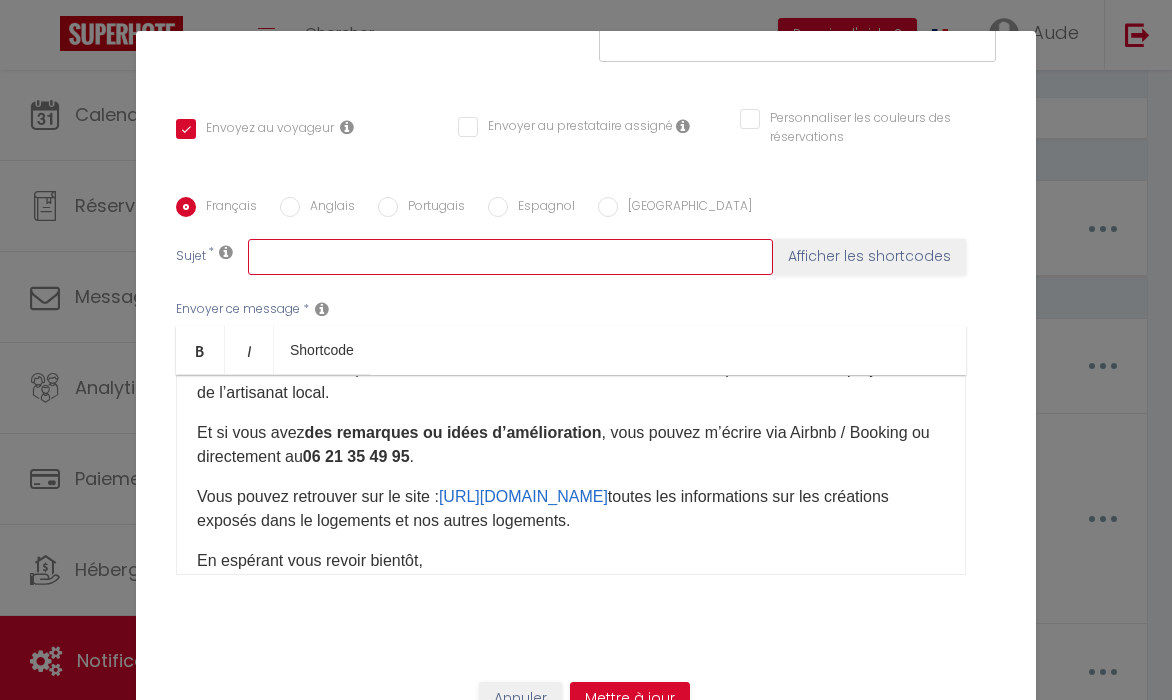 scroll, scrollTop: 0, scrollLeft: 0, axis: both 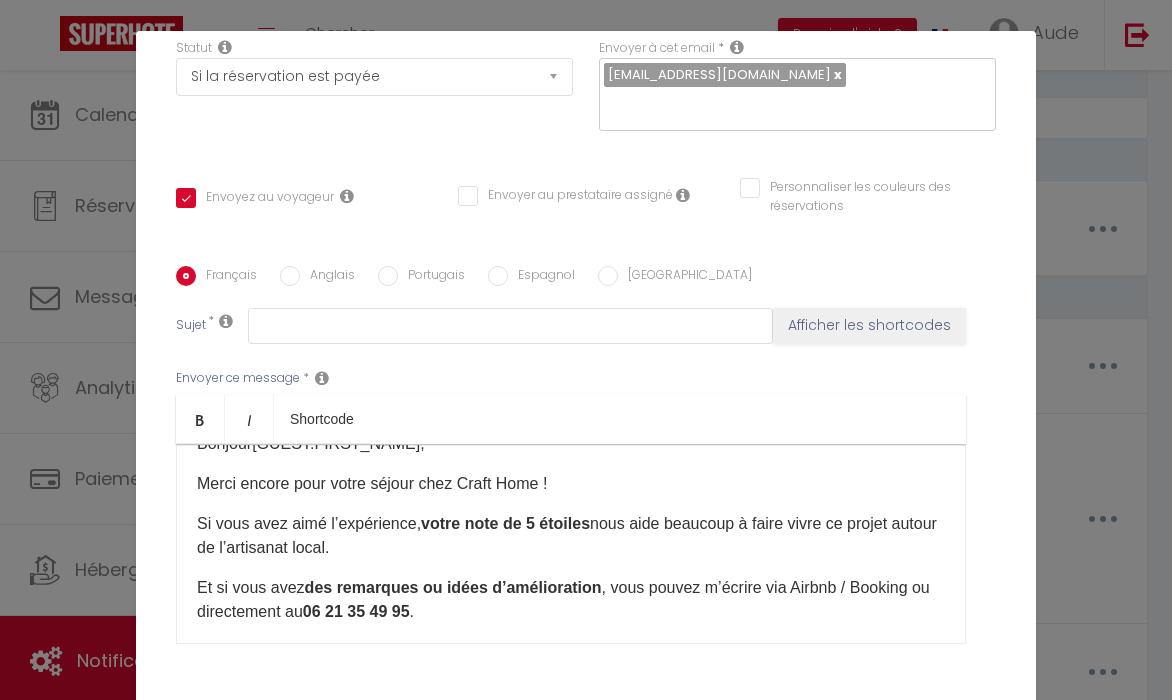 drag, startPoint x: 531, startPoint y: 486, endPoint x: 195, endPoint y: 481, distance: 336.0372 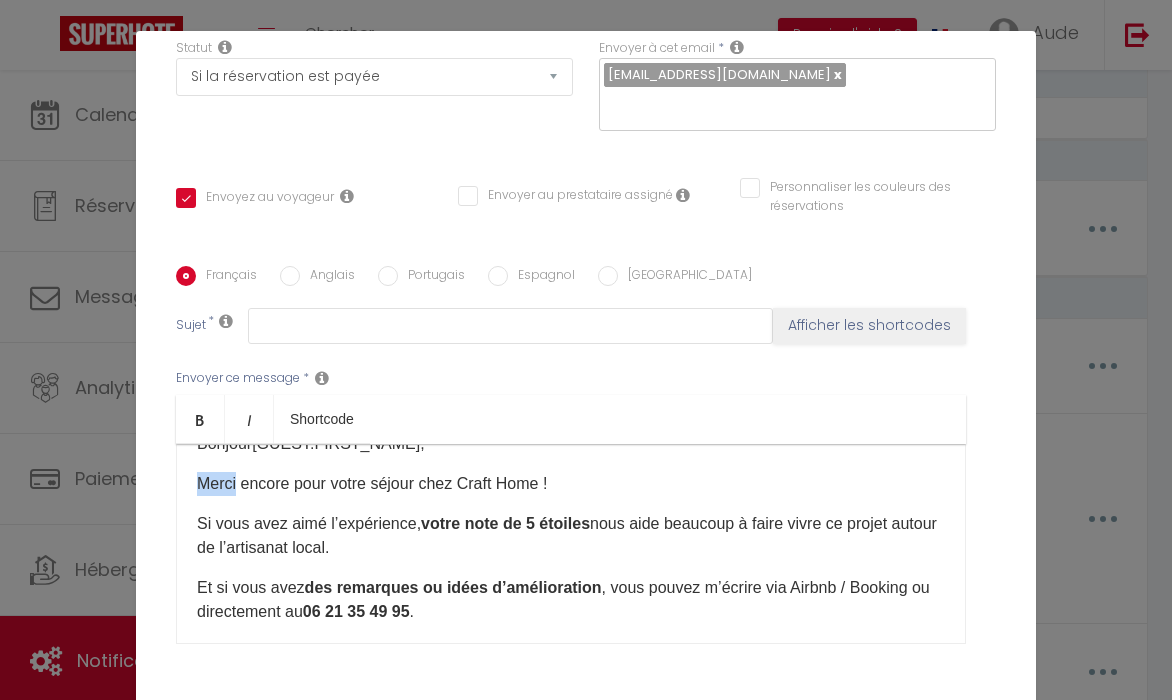 click on "Merci encore pour votre séjour chez Craft Home !" at bounding box center (571, 484) 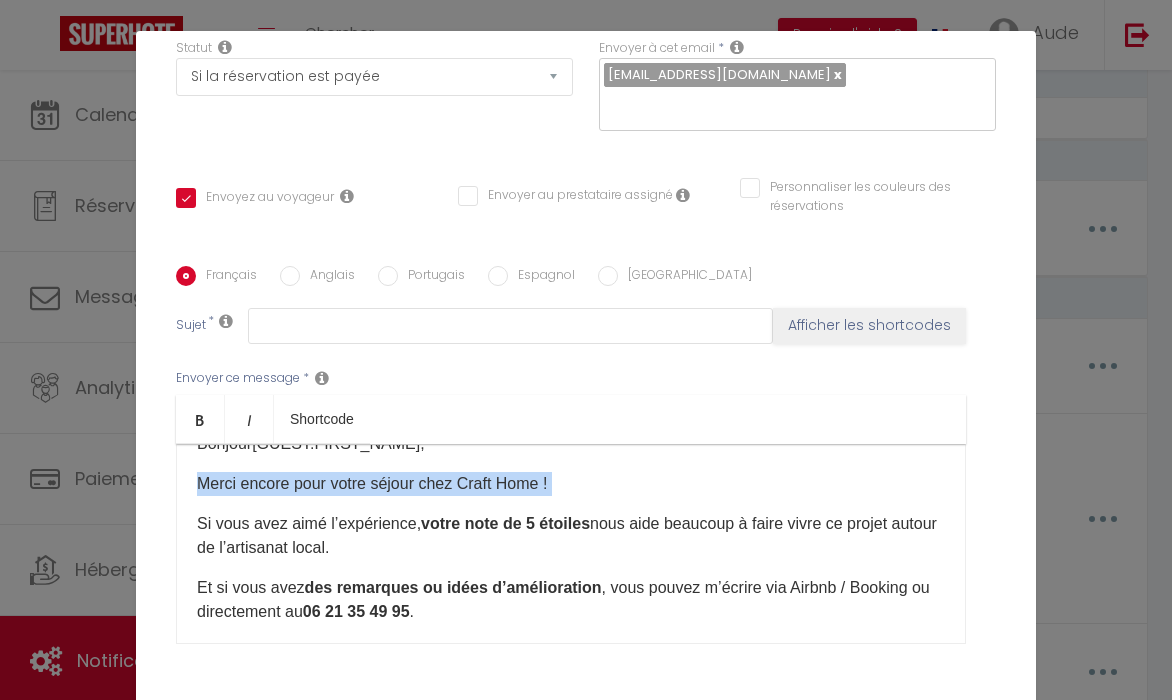 click on "Merci encore pour votre séjour chez Craft Home !" at bounding box center [571, 484] 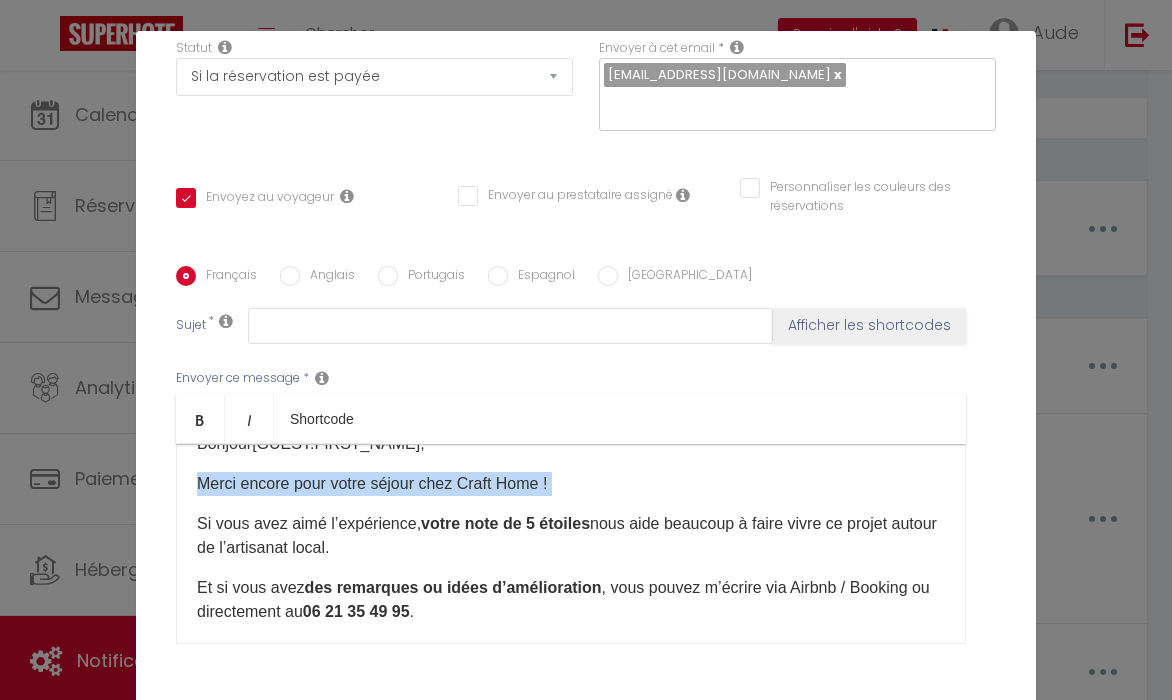 copy on "Merci encore pour votre séjour chez Craft Home !" 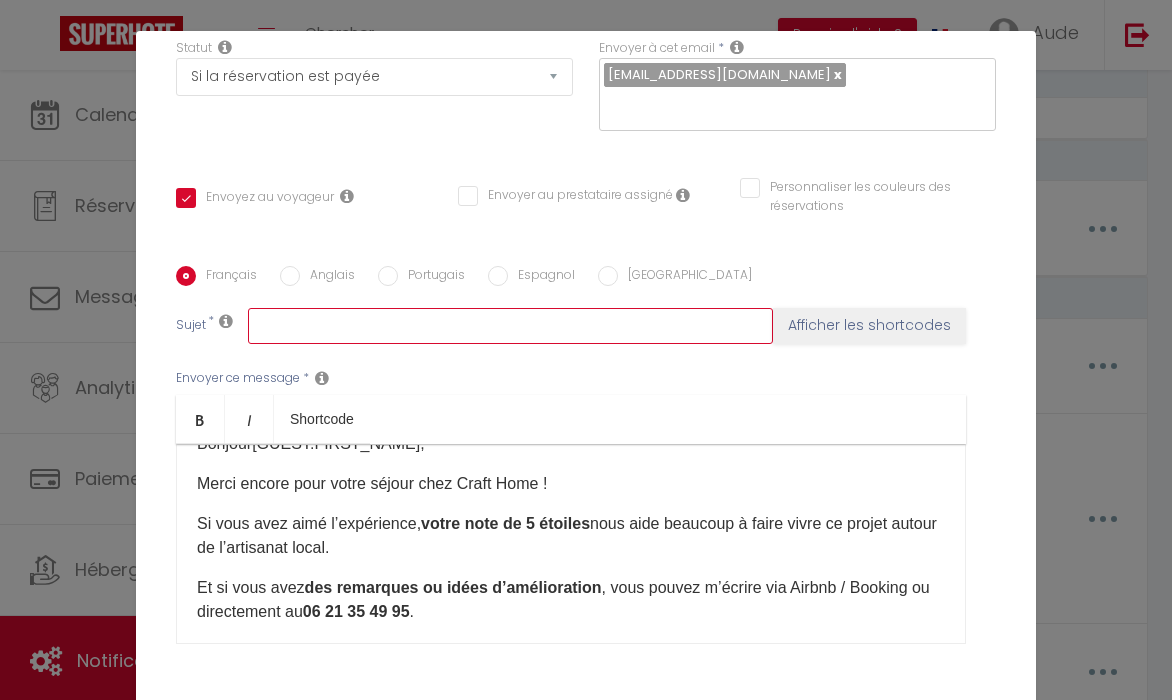 click at bounding box center (510, 326) 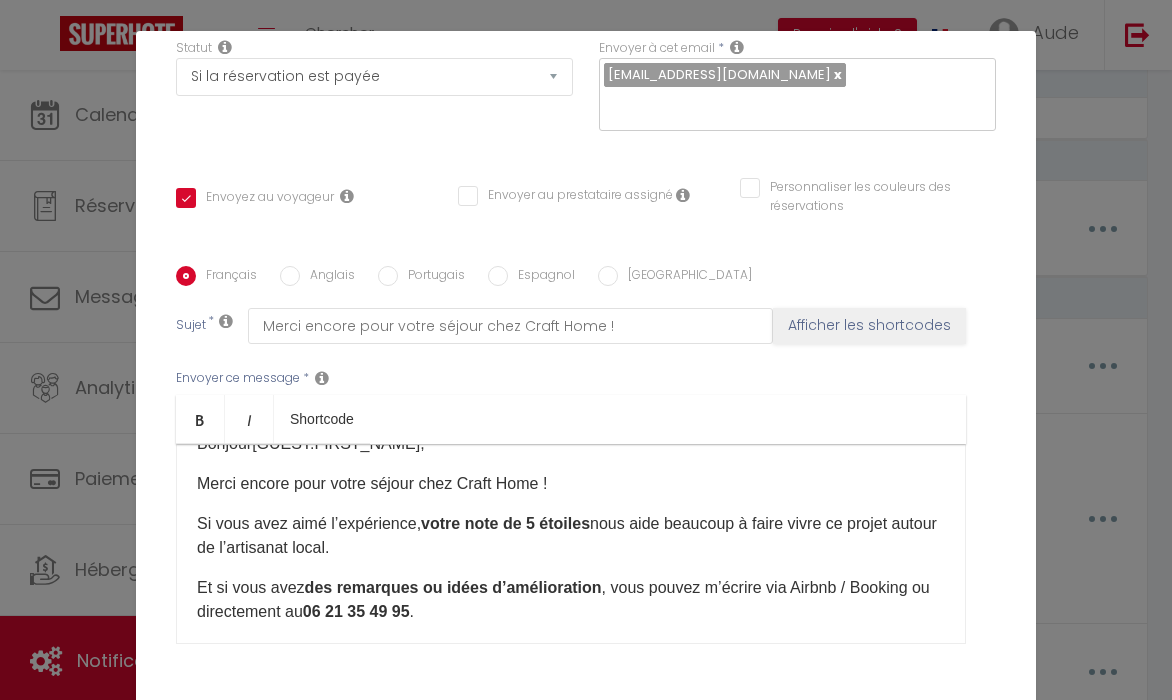 click on "Merci encore pour votre séjour chez Craft Home !" at bounding box center [571, 484] 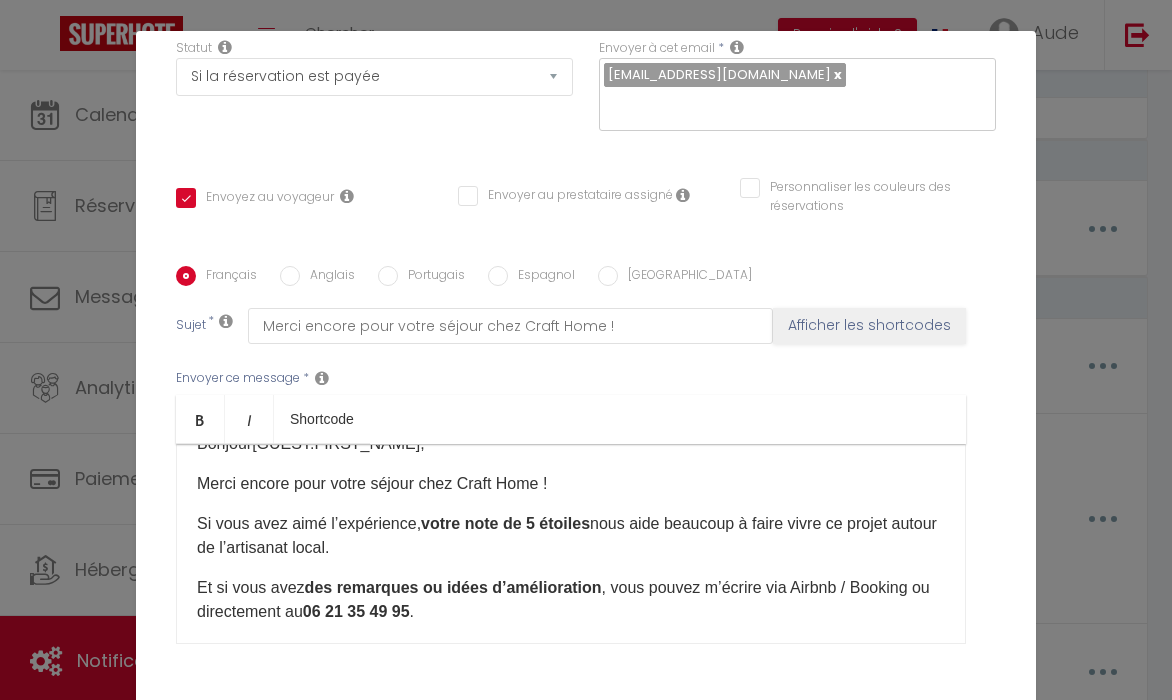 drag, startPoint x: 556, startPoint y: 482, endPoint x: 329, endPoint y: 488, distance: 227.07928 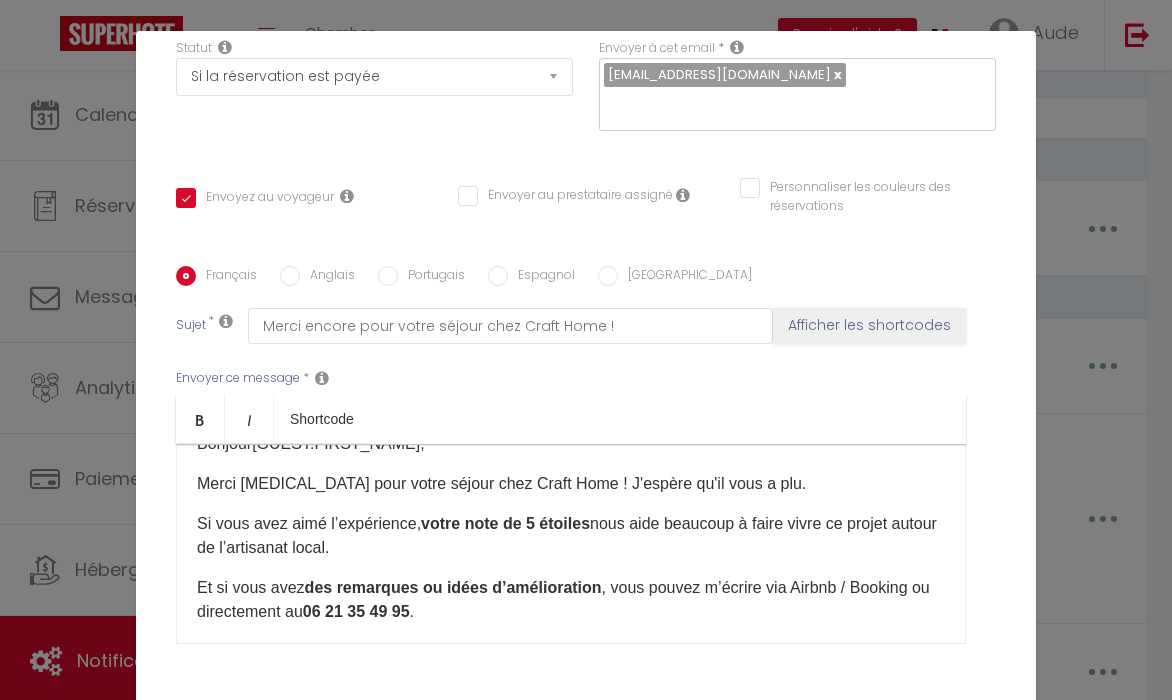 drag, startPoint x: 709, startPoint y: 487, endPoint x: 609, endPoint y: 487, distance: 100 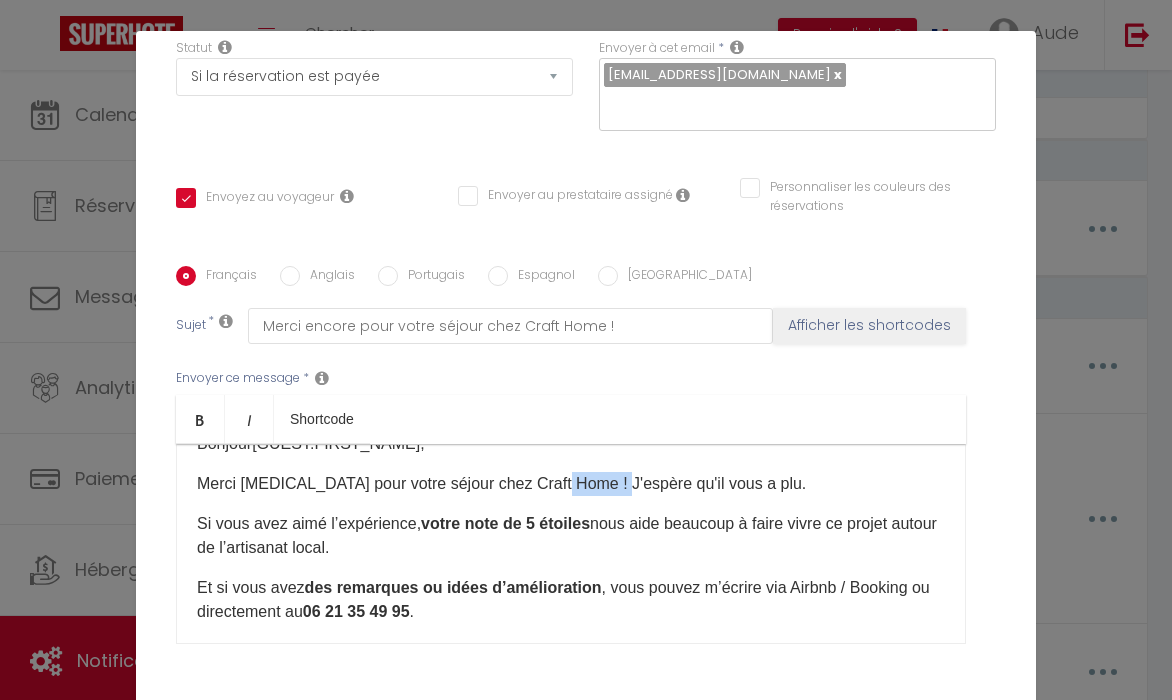 click on "Merci [MEDICAL_DATA] pour votre séjour chez Craft Home ! J'espère qu'il vous a plu." at bounding box center (571, 484) 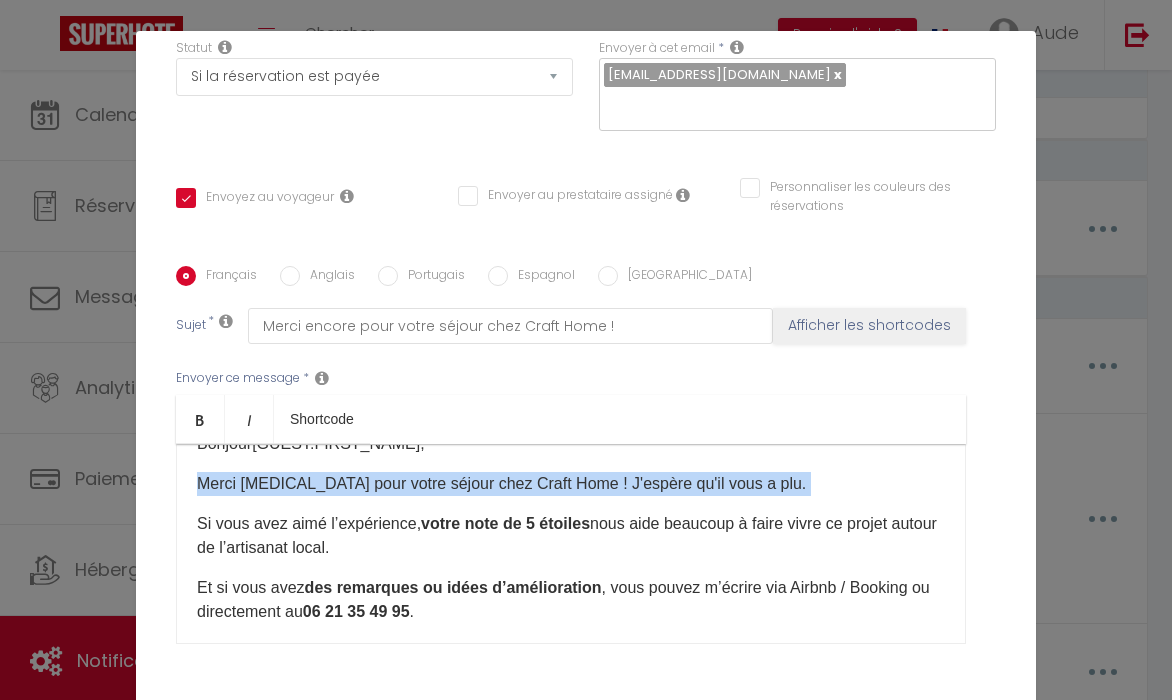 click on "Merci [MEDICAL_DATA] pour votre séjour chez Craft Home ! J'espère qu'il vous a plu." at bounding box center (571, 484) 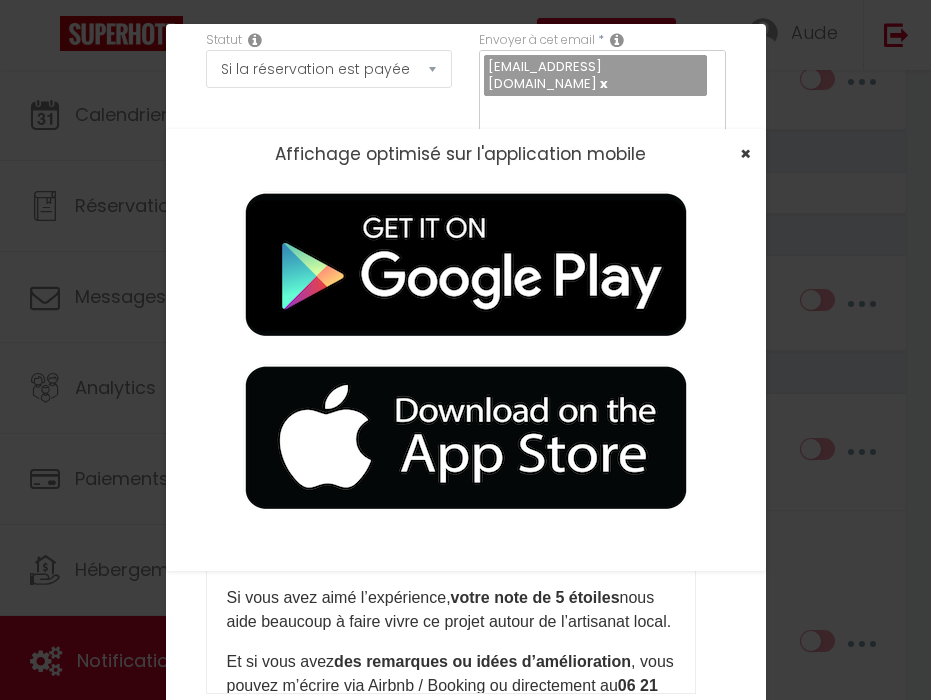 click on "×" at bounding box center [745, 153] 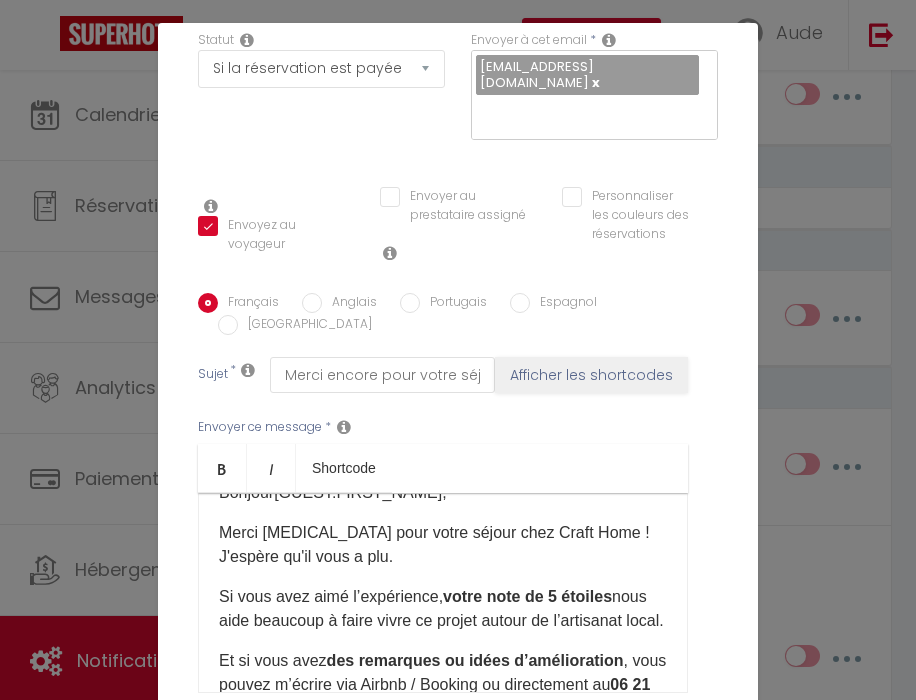 drag, startPoint x: 411, startPoint y: 551, endPoint x: 225, endPoint y: 532, distance: 186.96791 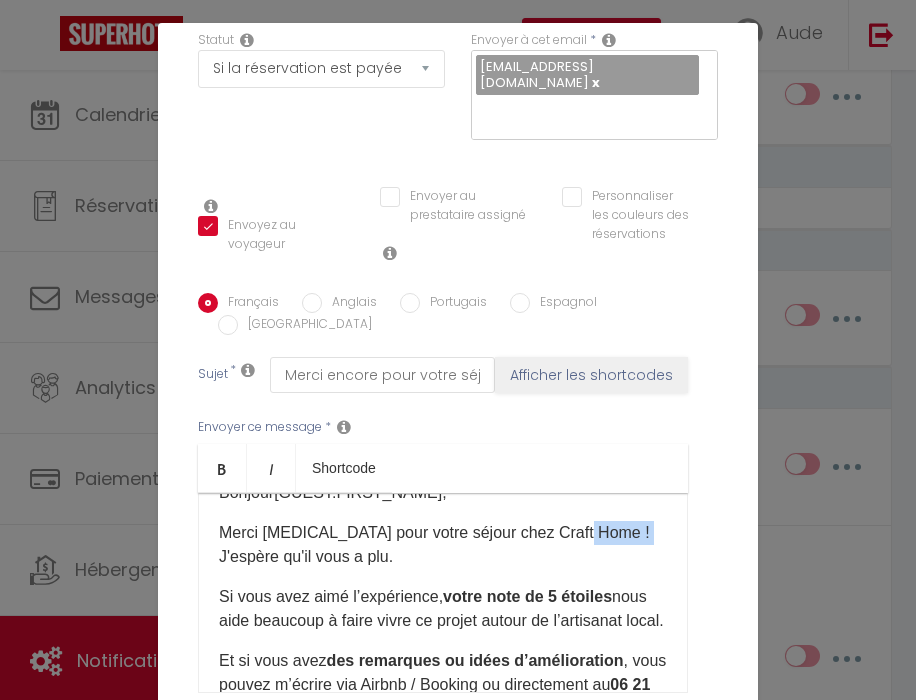 click on "Merci [MEDICAL_DATA] pour votre séjour chez Craft Home ! J'espère qu'il vous a plu." at bounding box center [443, 545] 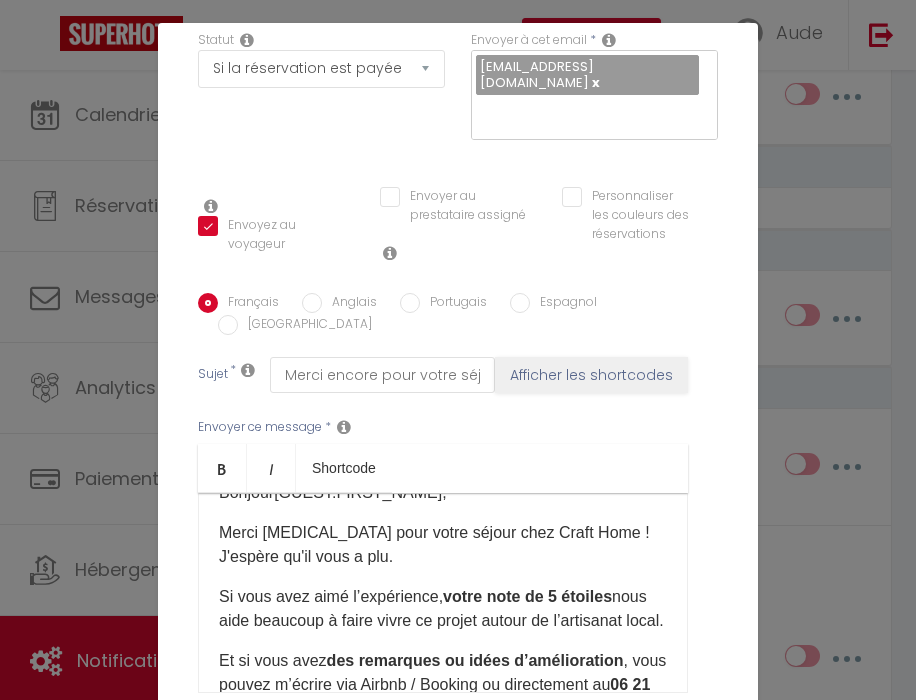 click on "Merci [MEDICAL_DATA] pour votre séjour chez Craft Home ! J'espère qu'il vous a plu." at bounding box center [443, 545] 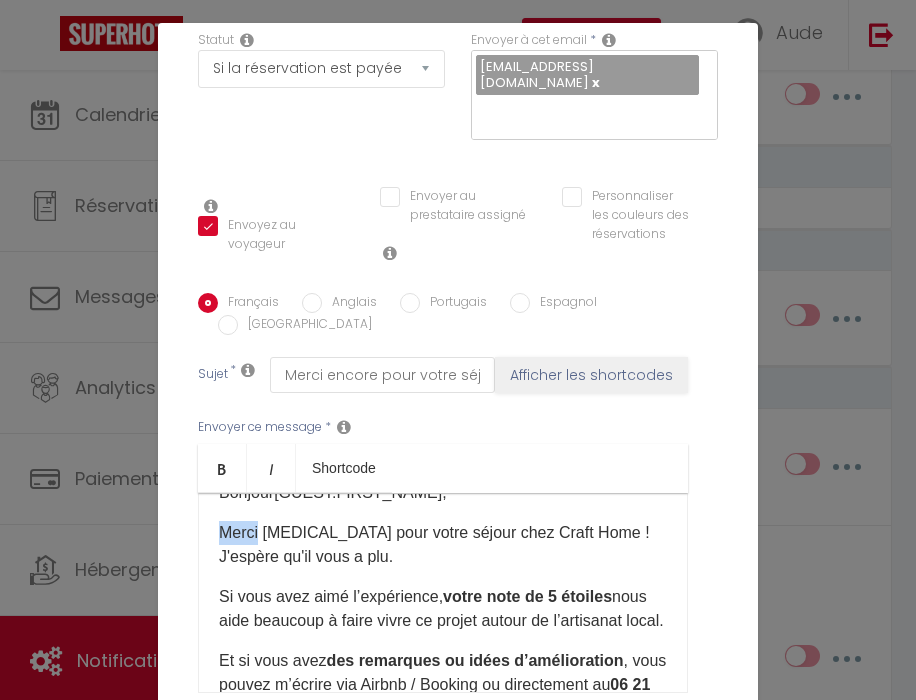 drag, startPoint x: 223, startPoint y: 525, endPoint x: 379, endPoint y: 550, distance: 157.99051 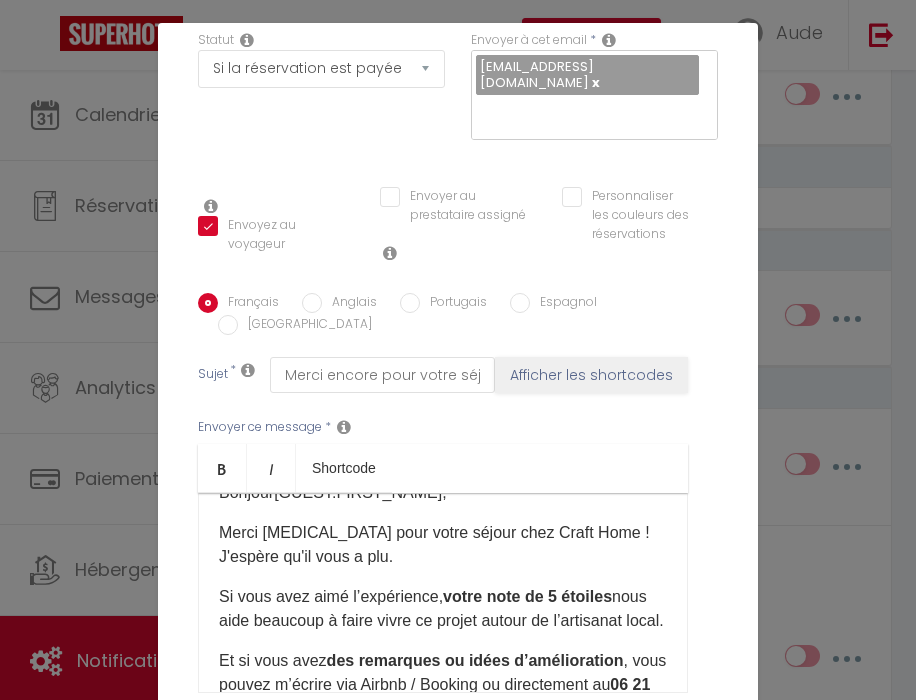 drag, startPoint x: 400, startPoint y: 549, endPoint x: 275, endPoint y: 538, distance: 125.48307 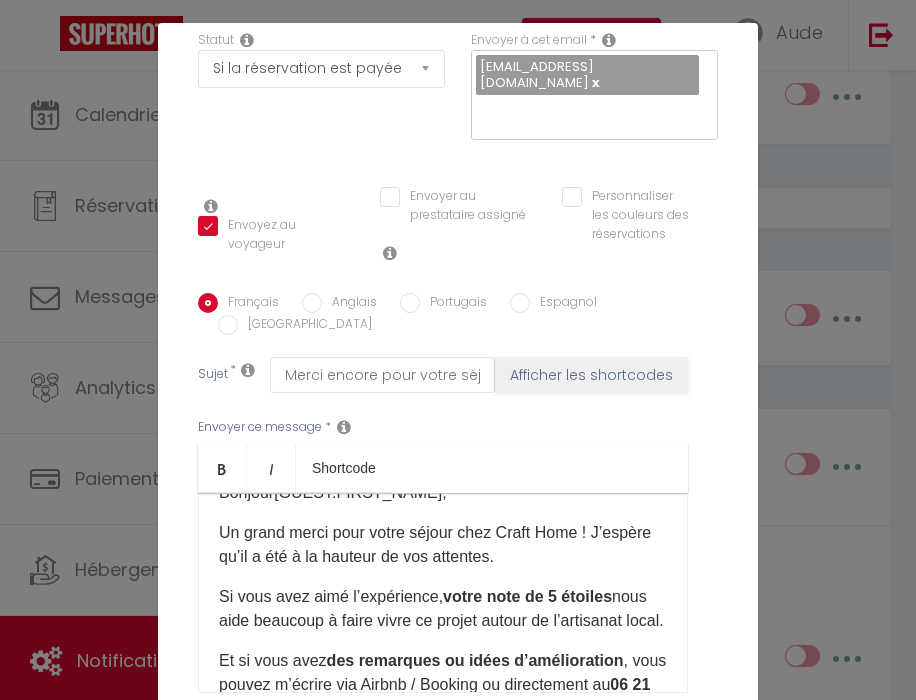 drag, startPoint x: 583, startPoint y: 527, endPoint x: 533, endPoint y: 529, distance: 50.039986 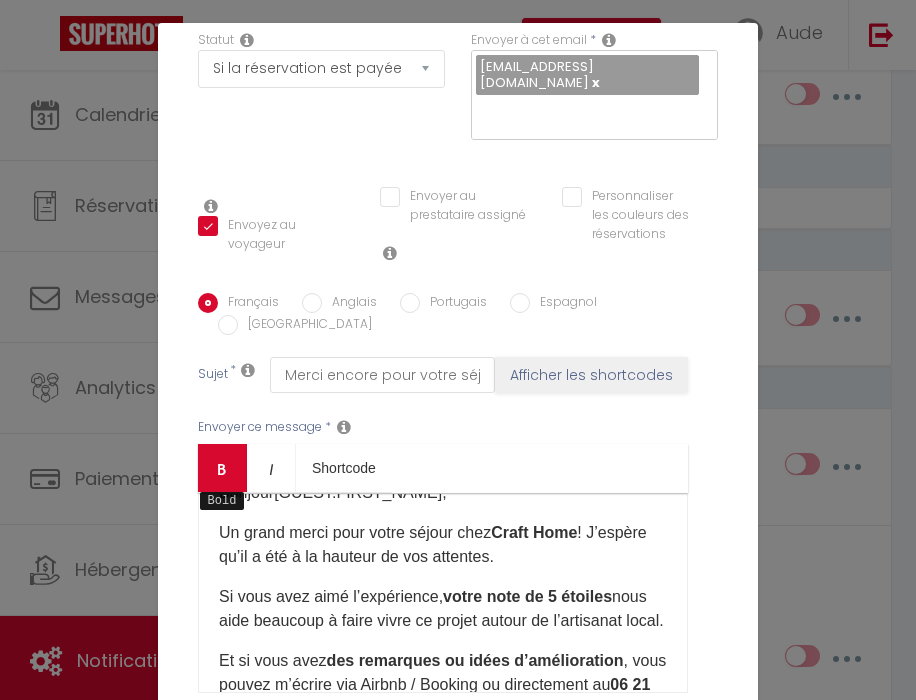 click on "Bold" at bounding box center (222, 468) 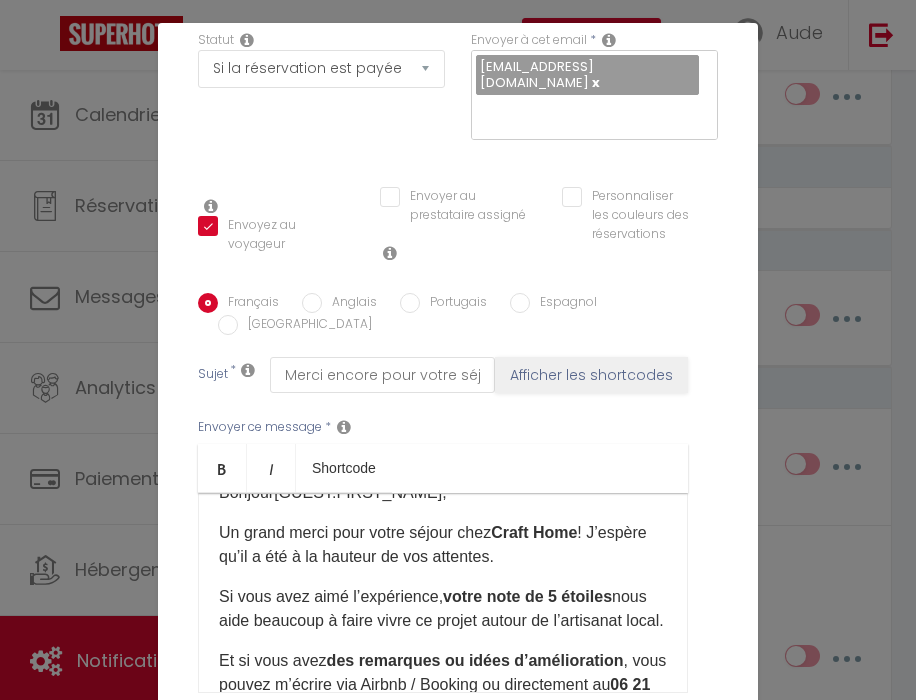 click on "Bonjour  [GUEST:FIRST_NAME] ​ ,
Un grand merci pour votre séjour chez  Craft Home  ! J’espère qu’il a été à la hauteur de vos attentes. ​
Si vous avez aimé l’expérience,  votre note de 5 étoiles  nous aide beaucoup à faire vivre ce projet autour de l’artisanat local.
Et si vous avez  des remarques ou idées d’amélioration , vous pouvez m’écrire via Airbnb / Booking ou directement au  06 21 35 49 95 .
Vous pouvez retrouver sur le site :  [URL][DOMAIN_NAME]  toutes les informations sur les créations exposés dans le logements et nos autres logements.
En espérant vous revoir bientôt,
Aude – Craft Home ​" at bounding box center [443, 593] 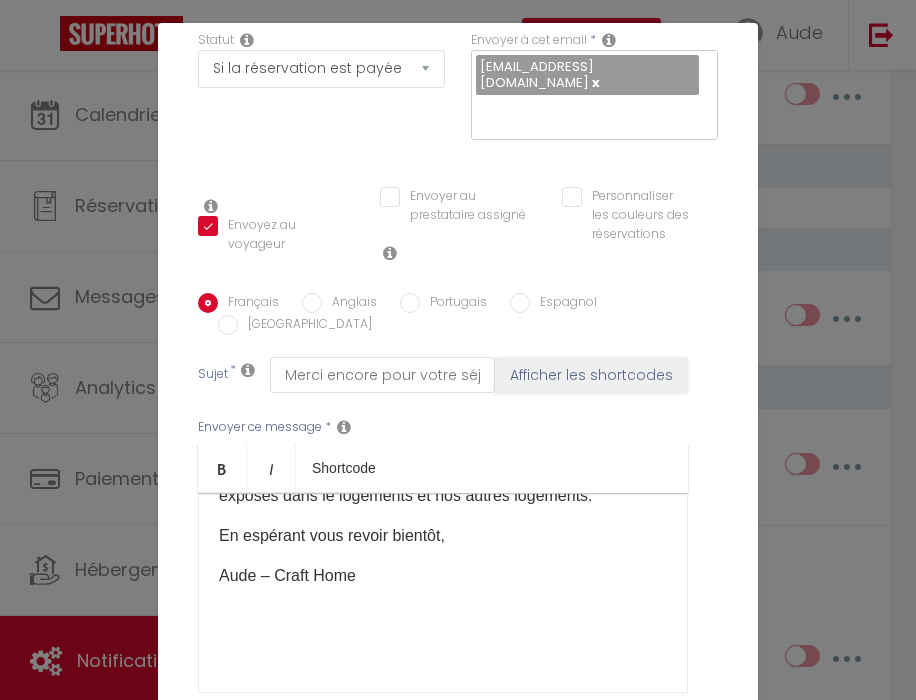 scroll, scrollTop: 358, scrollLeft: 0, axis: vertical 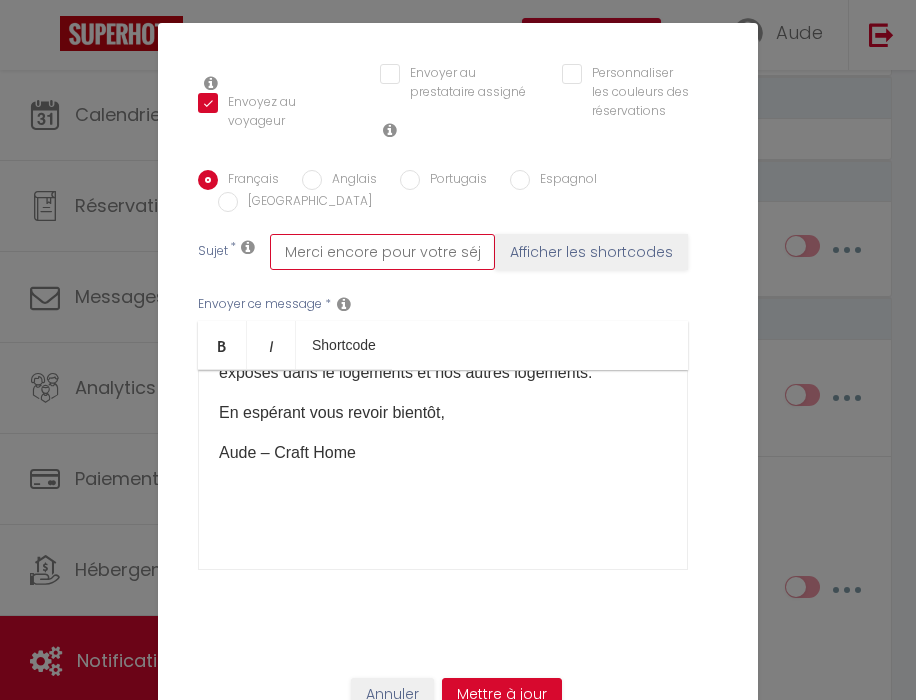 click on "Merci encore pour votre séjour chez Craft Home !" at bounding box center (382, 252) 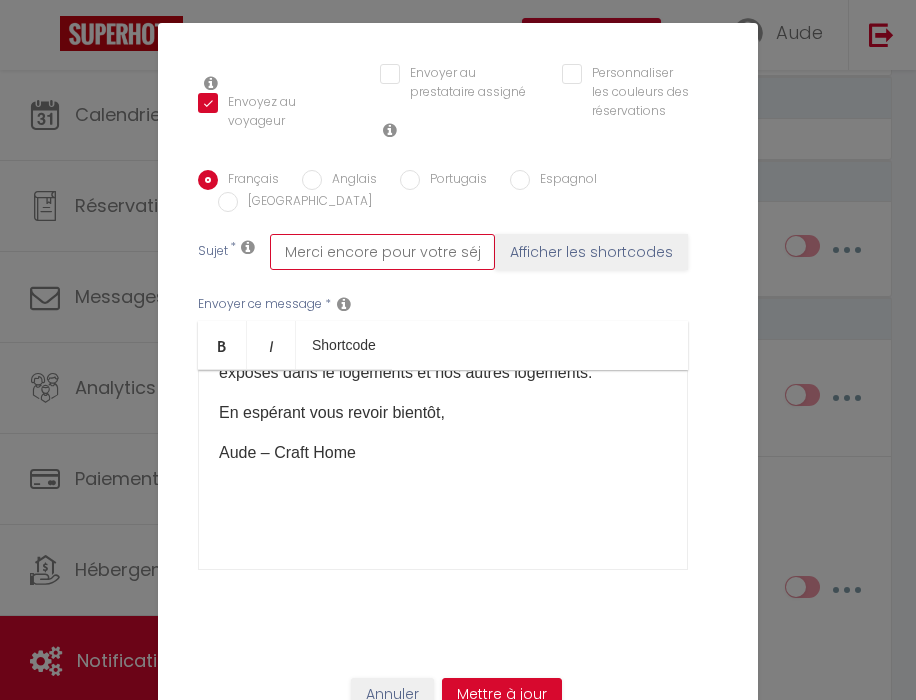click on "Merci encore pour votre séjour chez Craft Home !" at bounding box center (382, 252) 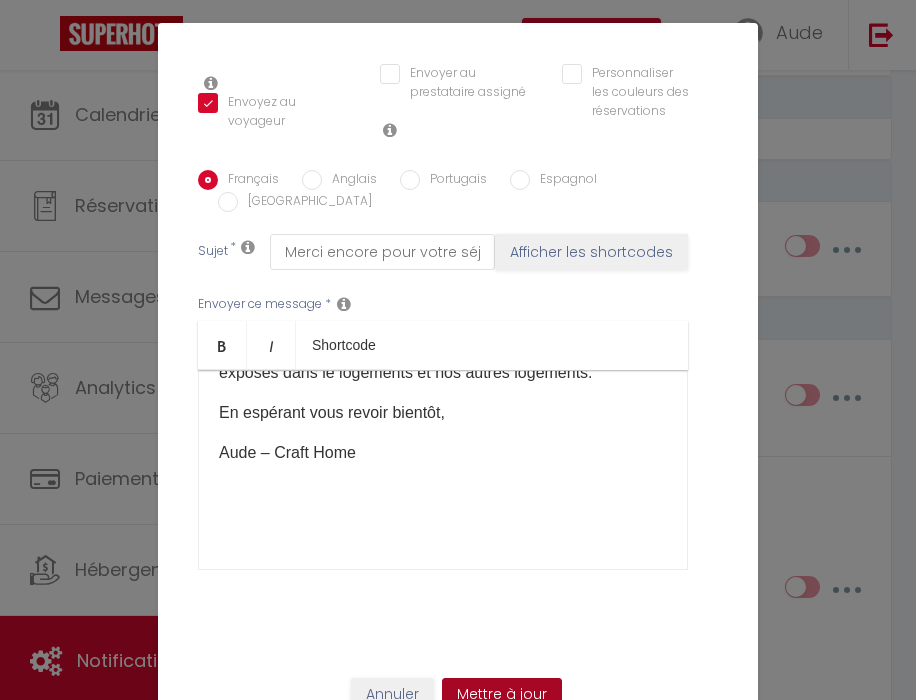 click on "Mettre à jour" at bounding box center [502, 695] 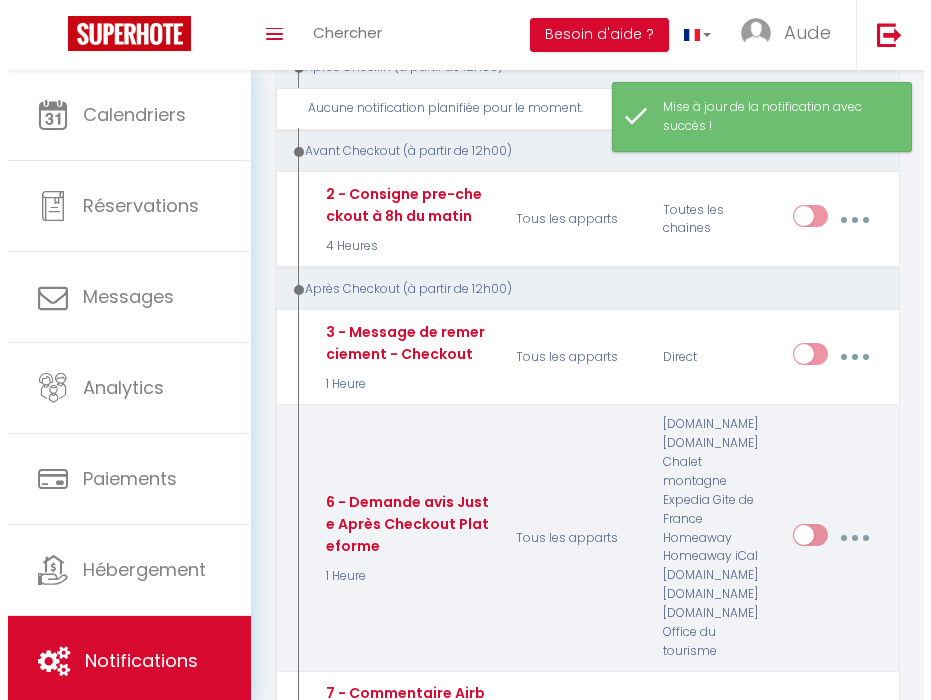 scroll, scrollTop: 798, scrollLeft: 0, axis: vertical 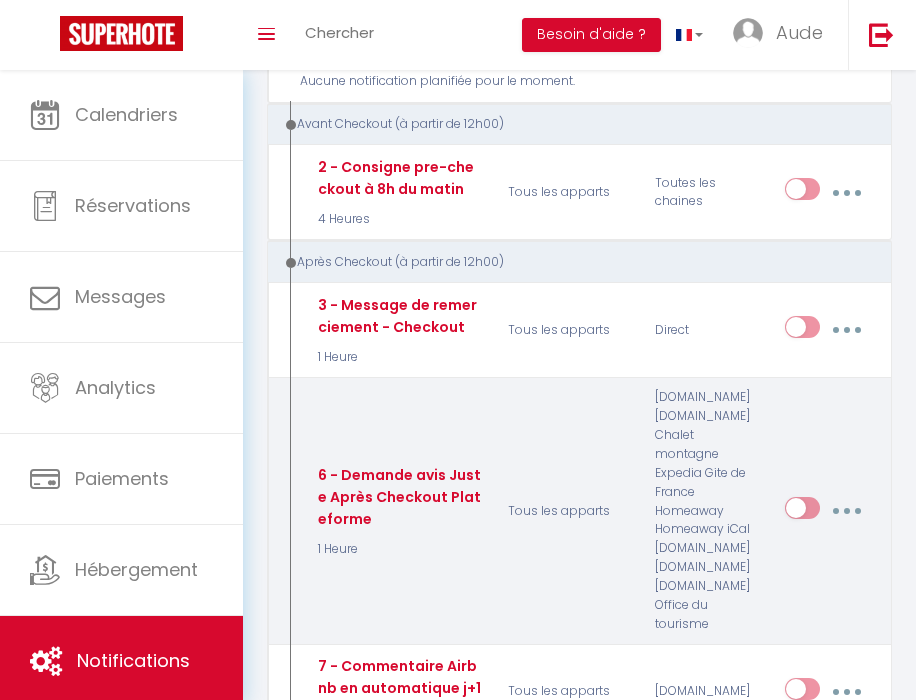 click at bounding box center [846, 511] 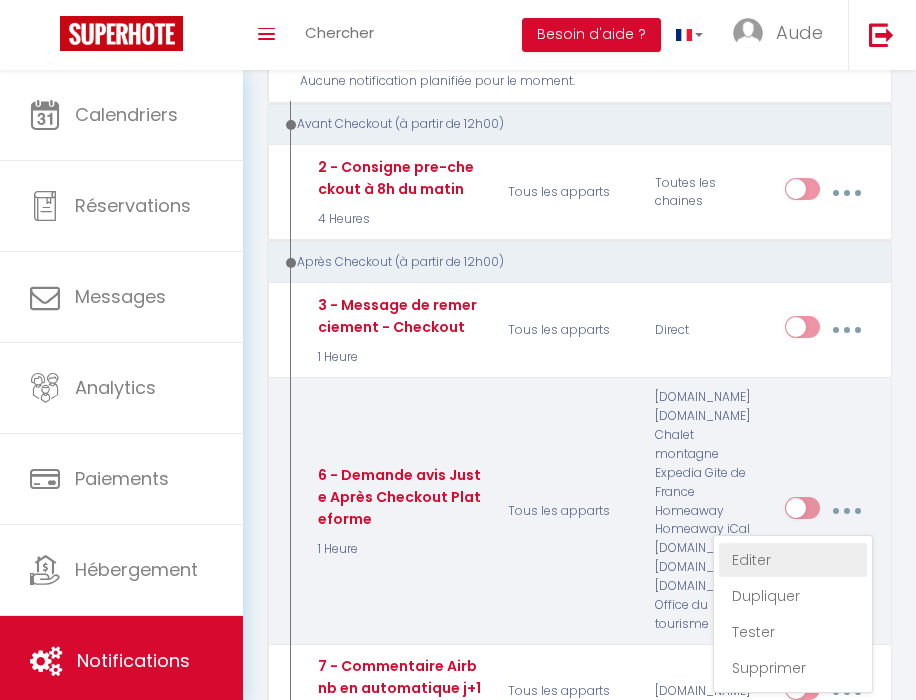 click on "Editer" at bounding box center [793, 560] 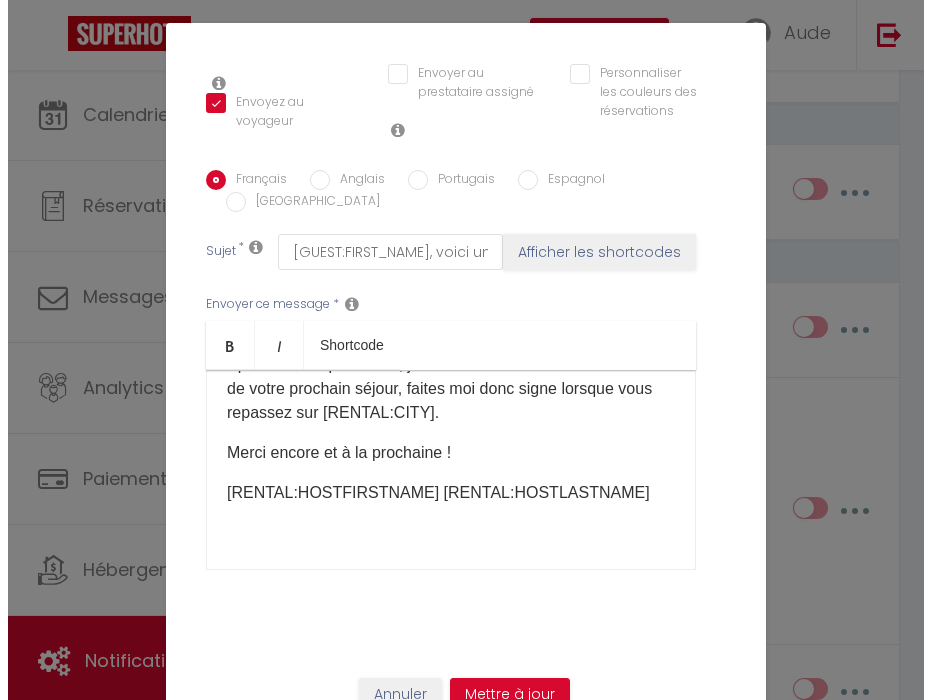 scroll, scrollTop: 426, scrollLeft: 0, axis: vertical 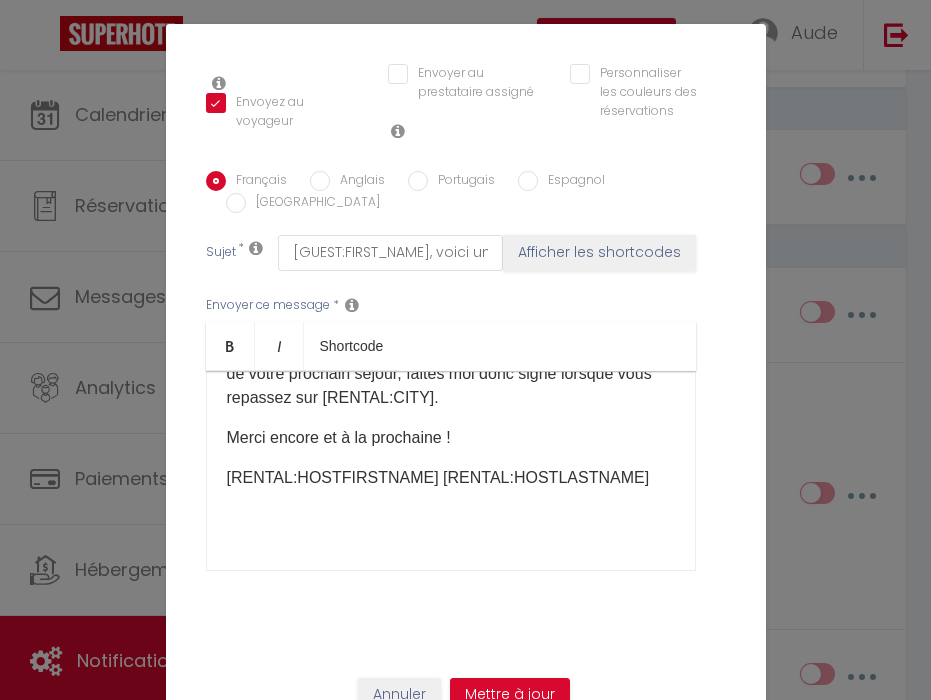 click on "Annuler" at bounding box center (399, 695) 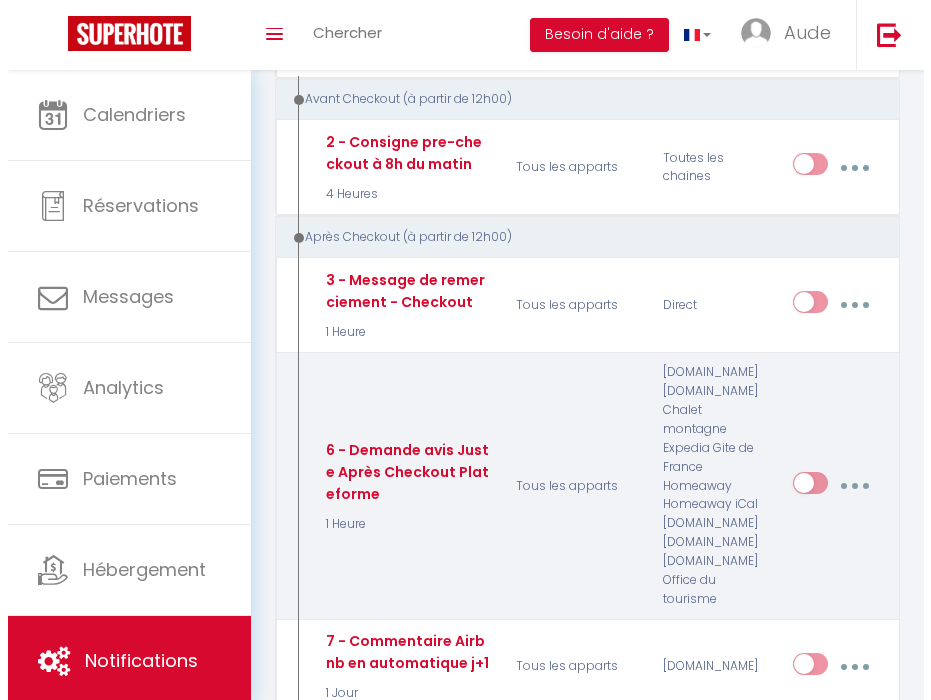 scroll, scrollTop: 950, scrollLeft: 0, axis: vertical 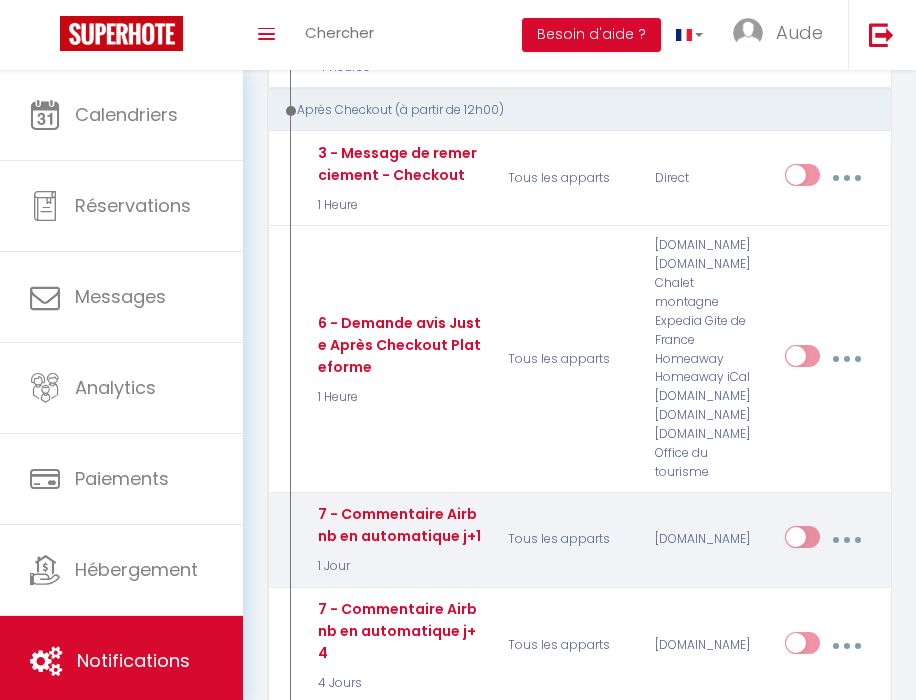 click at bounding box center (846, 540) 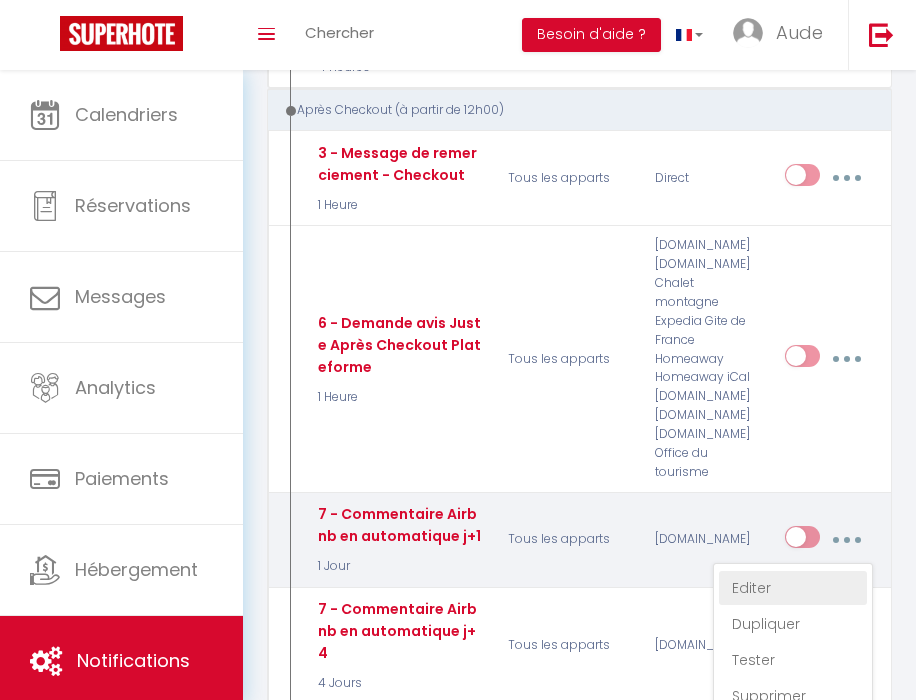 click on "Editer" at bounding box center (793, 588) 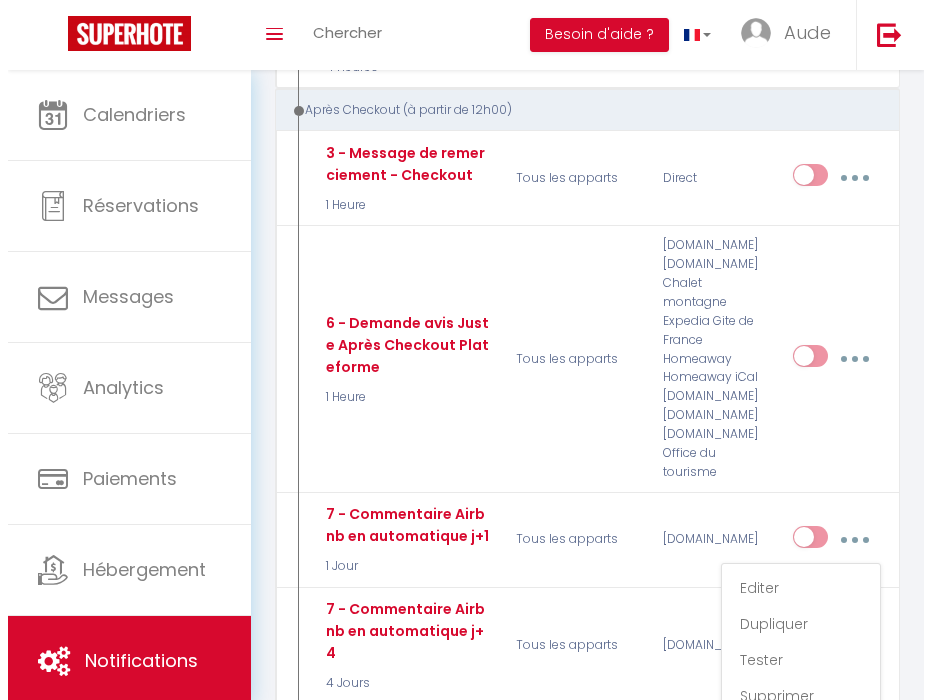 scroll, scrollTop: 0, scrollLeft: 0, axis: both 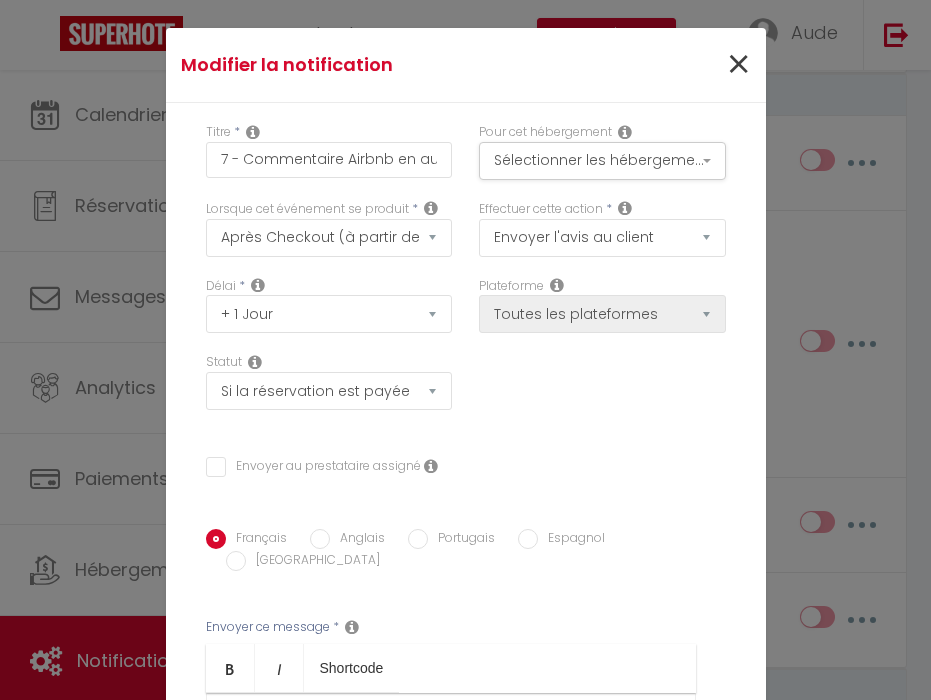 click on "×" at bounding box center (738, 65) 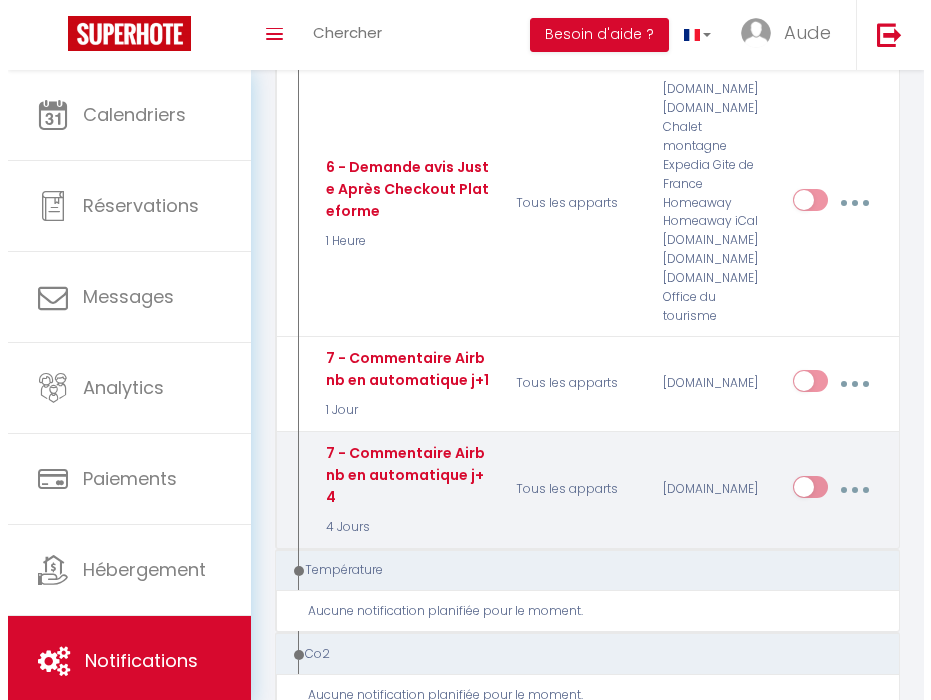 scroll, scrollTop: 1060, scrollLeft: 0, axis: vertical 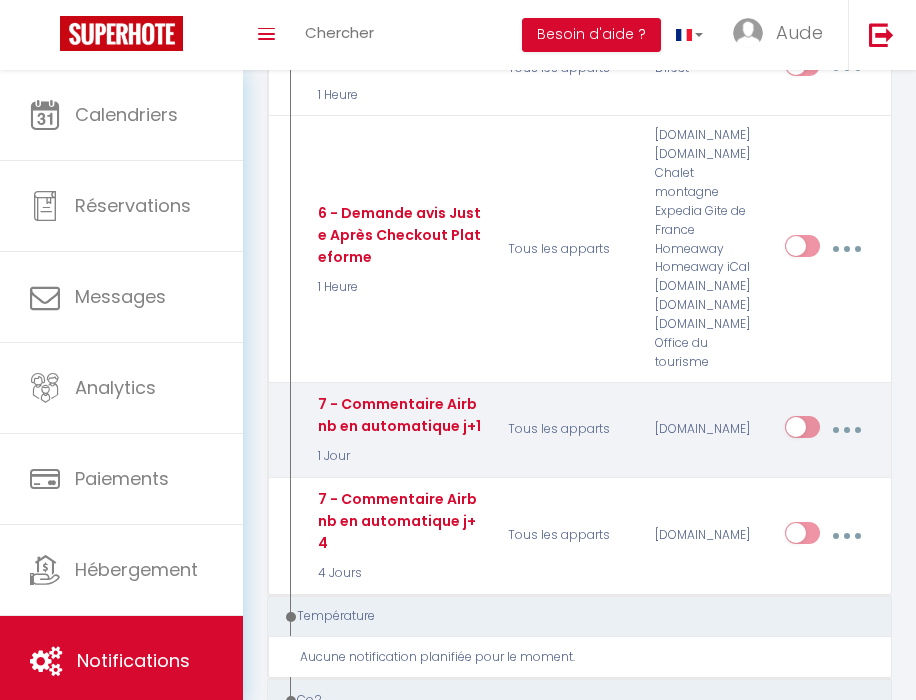 click at bounding box center (847, 430) 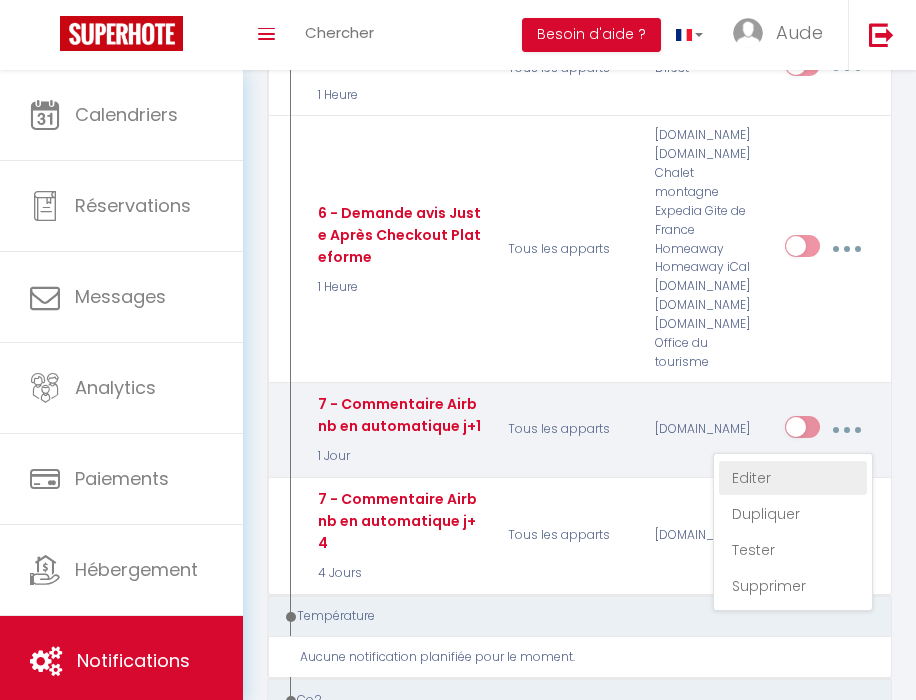 click on "Editer" at bounding box center (793, 478) 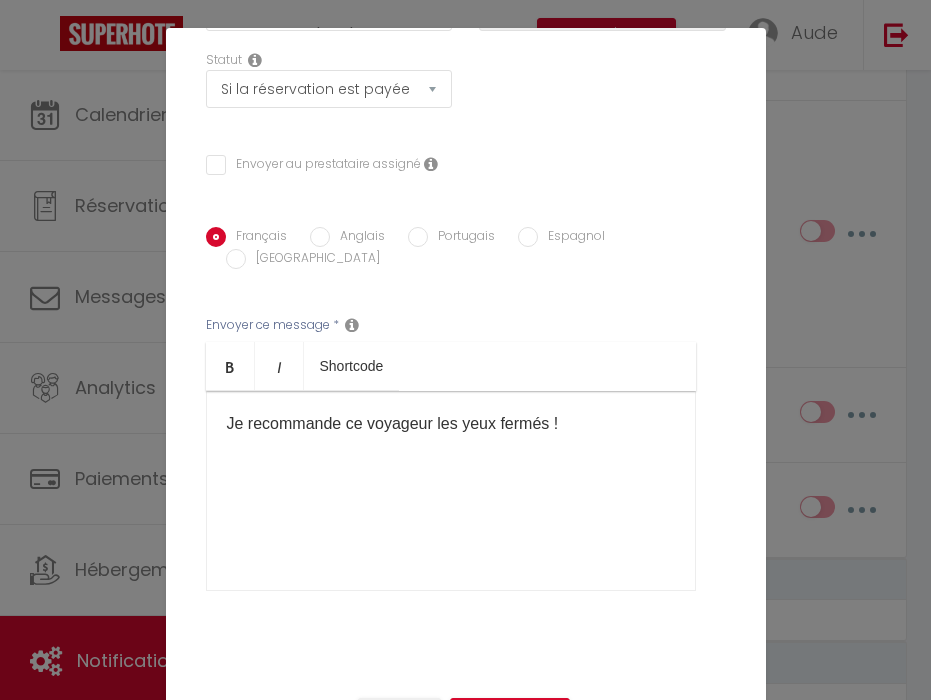 scroll, scrollTop: 0, scrollLeft: 0, axis: both 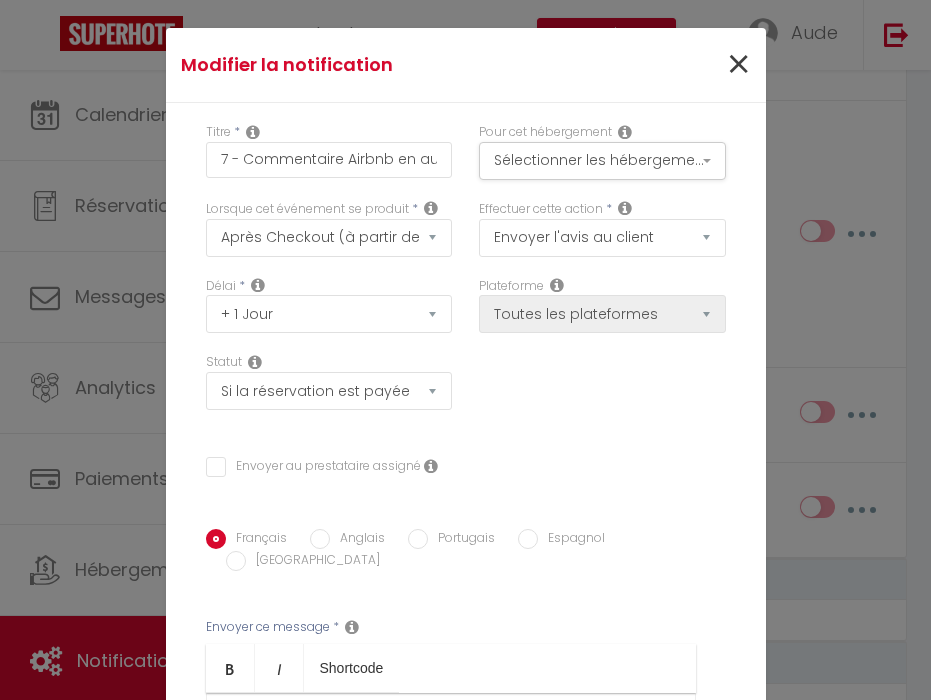 click on "×" at bounding box center [738, 65] 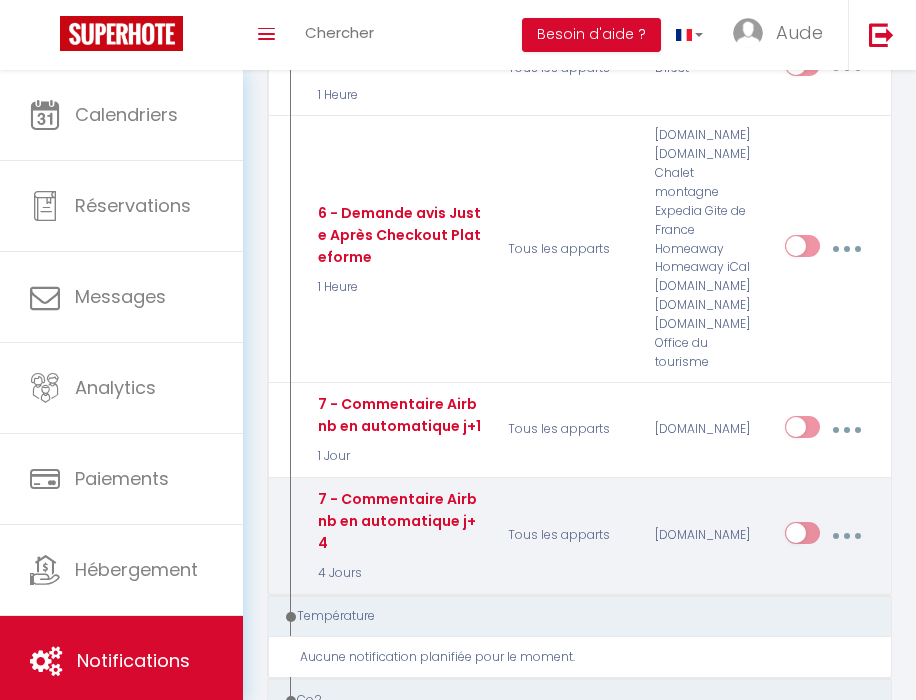 click at bounding box center [846, 536] 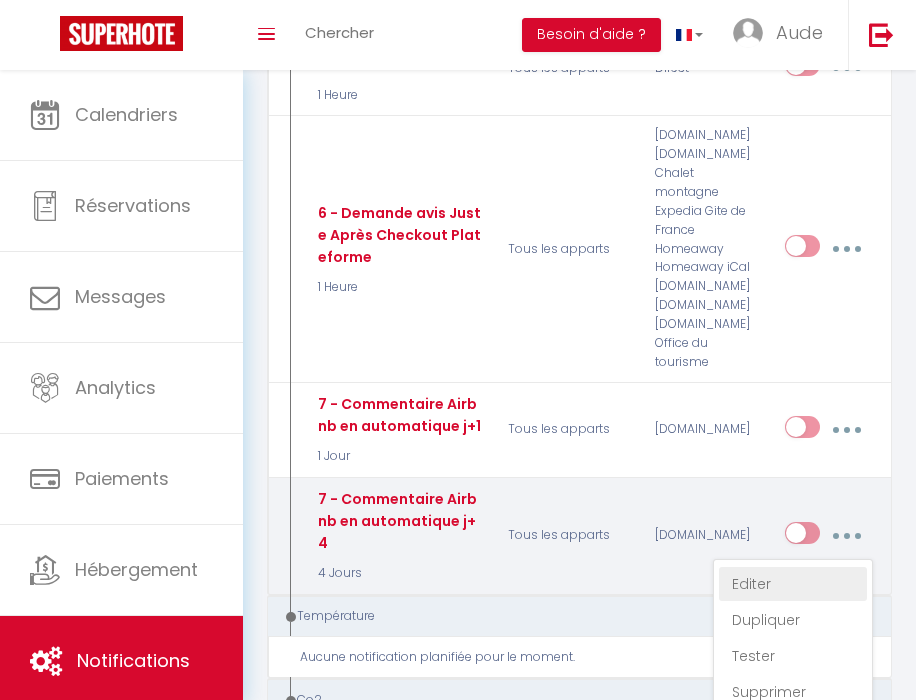 click on "Editer" at bounding box center [793, 584] 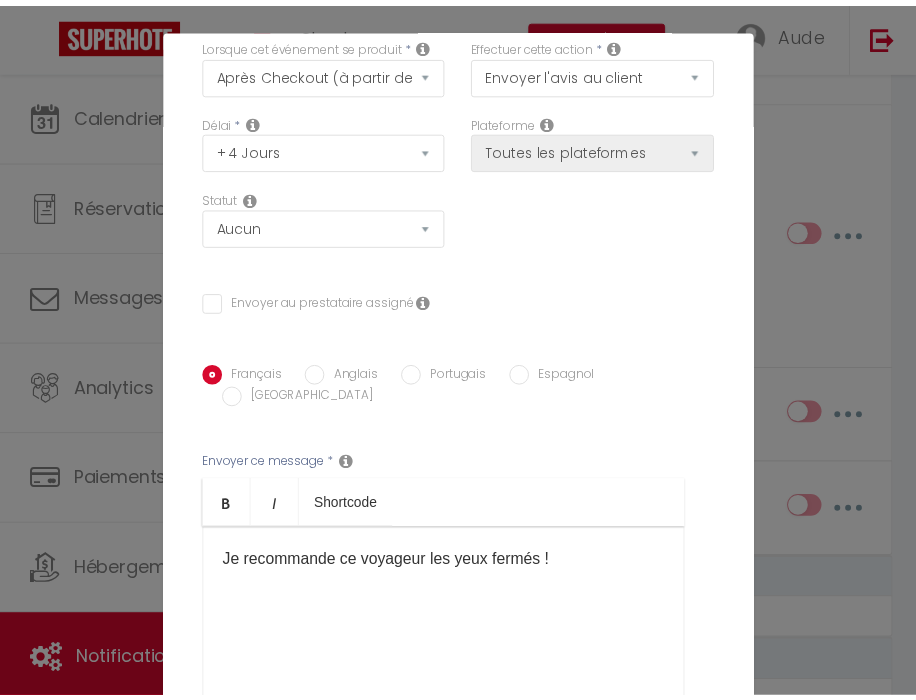 scroll, scrollTop: 0, scrollLeft: 0, axis: both 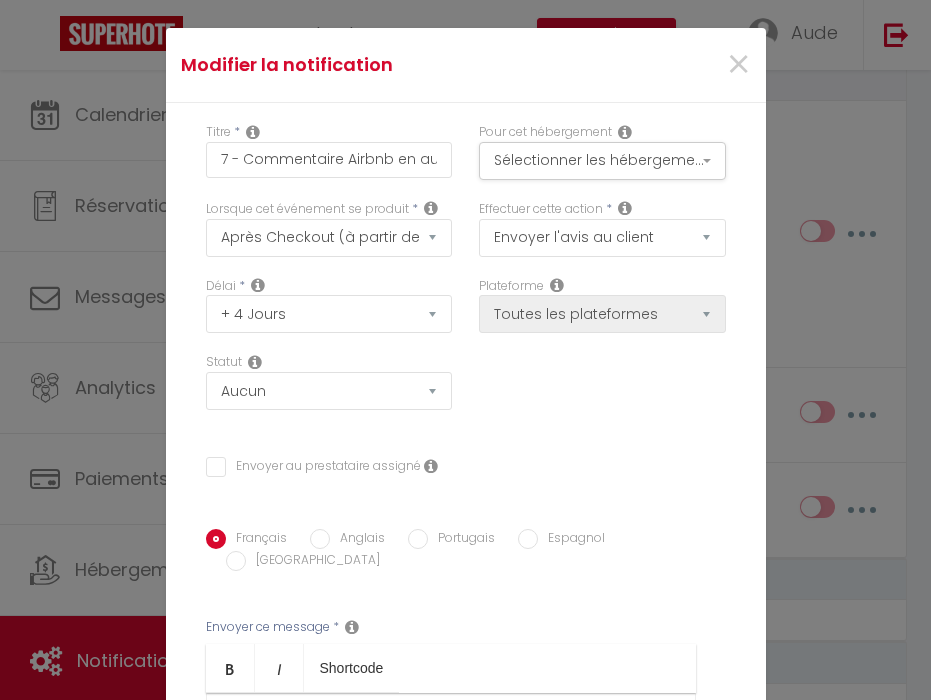 click on "×" at bounding box center [738, 65] 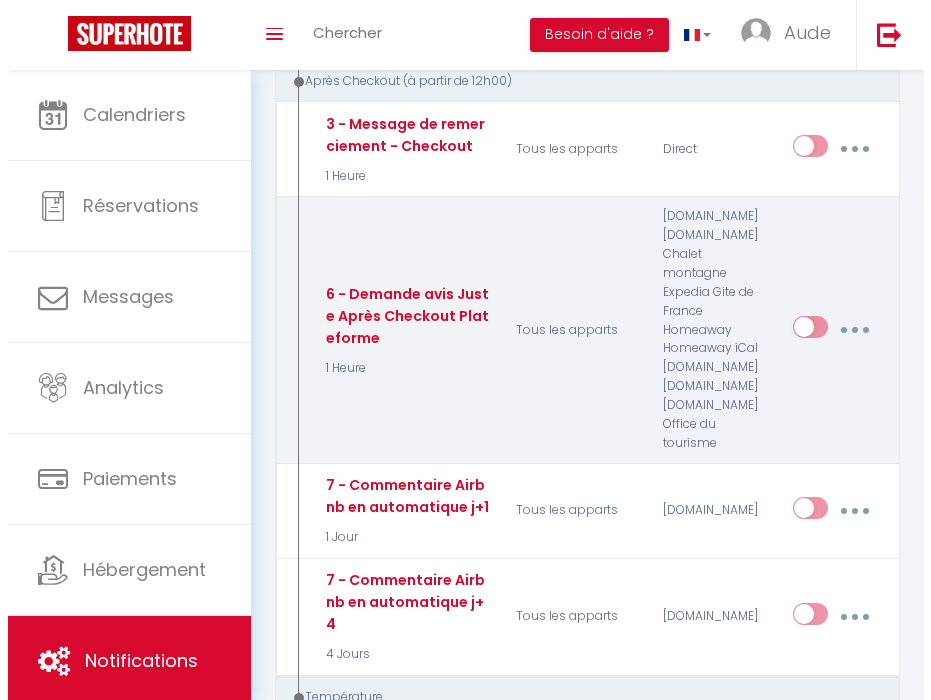 scroll, scrollTop: 862, scrollLeft: 0, axis: vertical 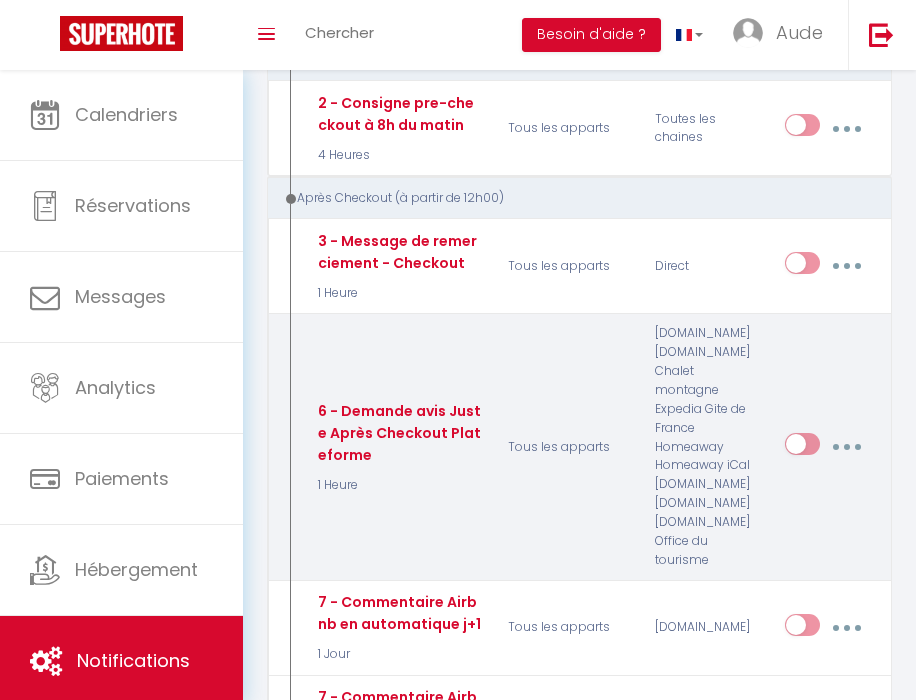 click at bounding box center (846, 447) 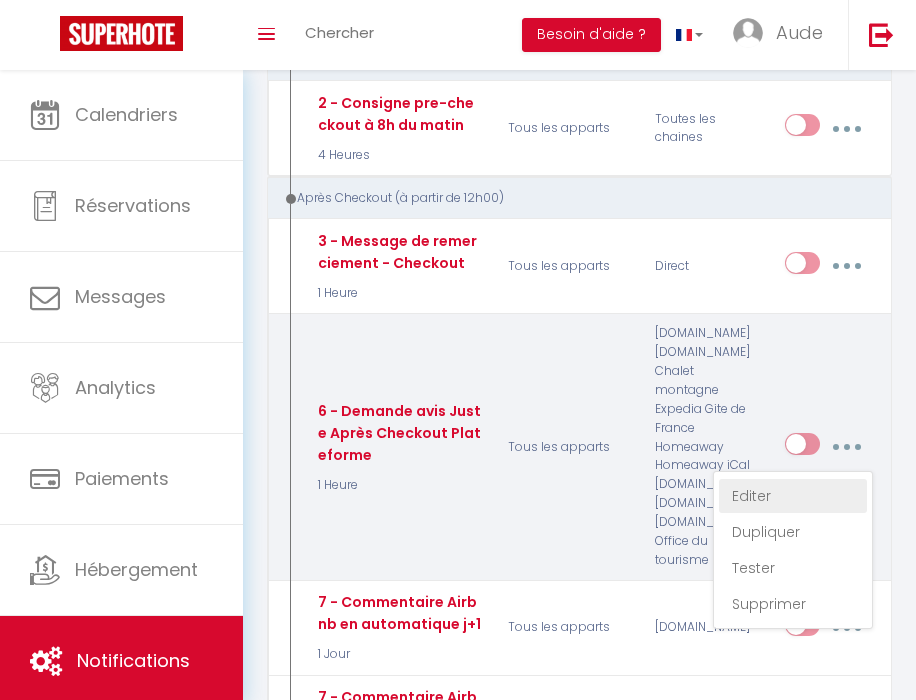 click on "Editer" at bounding box center [793, 496] 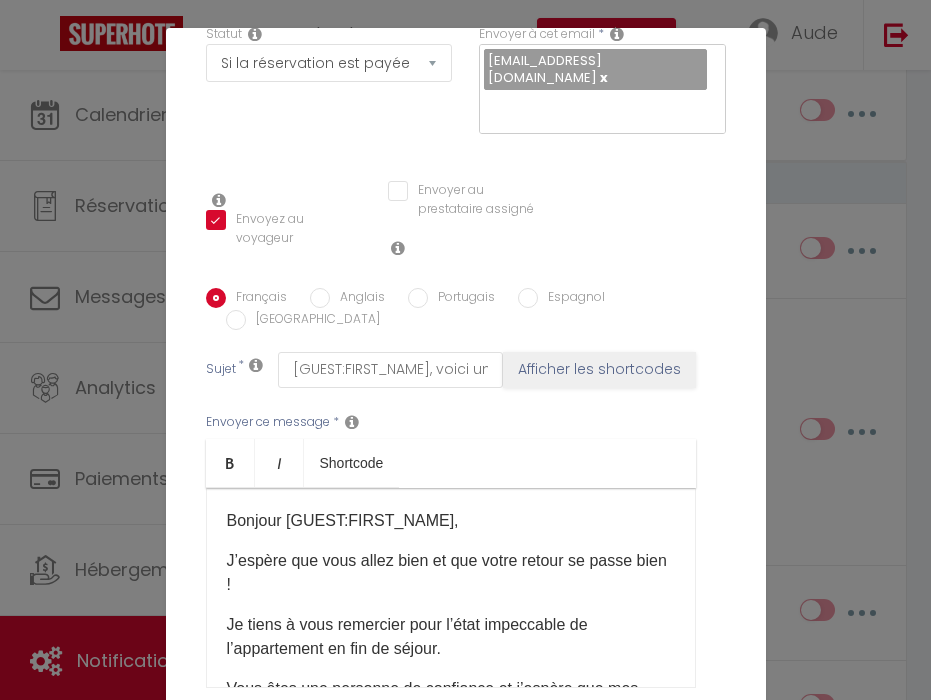 scroll, scrollTop: 441, scrollLeft: 0, axis: vertical 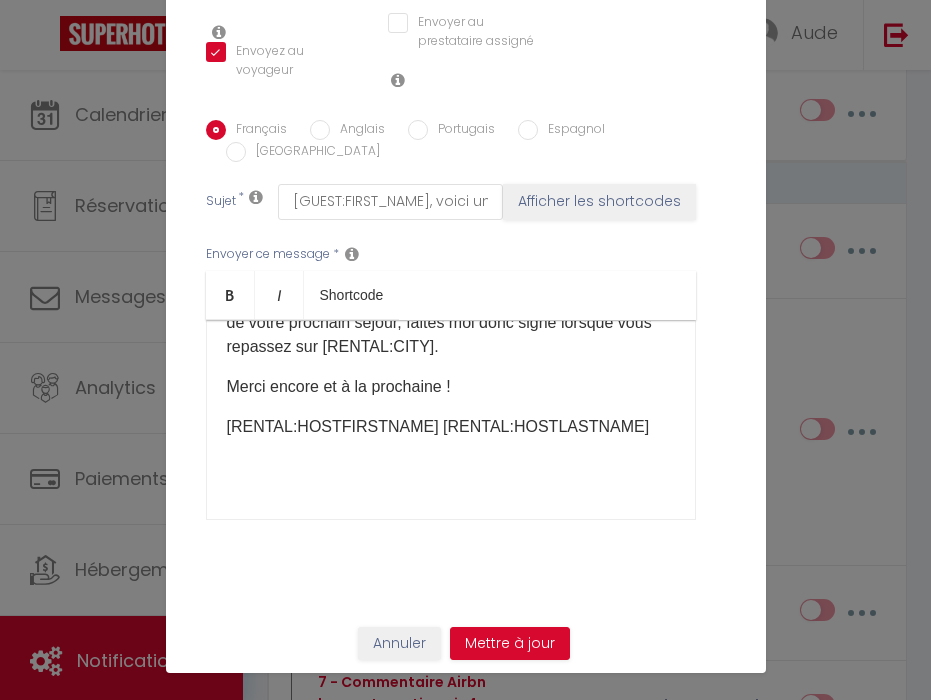 click on "Annuler" at bounding box center (399, 644) 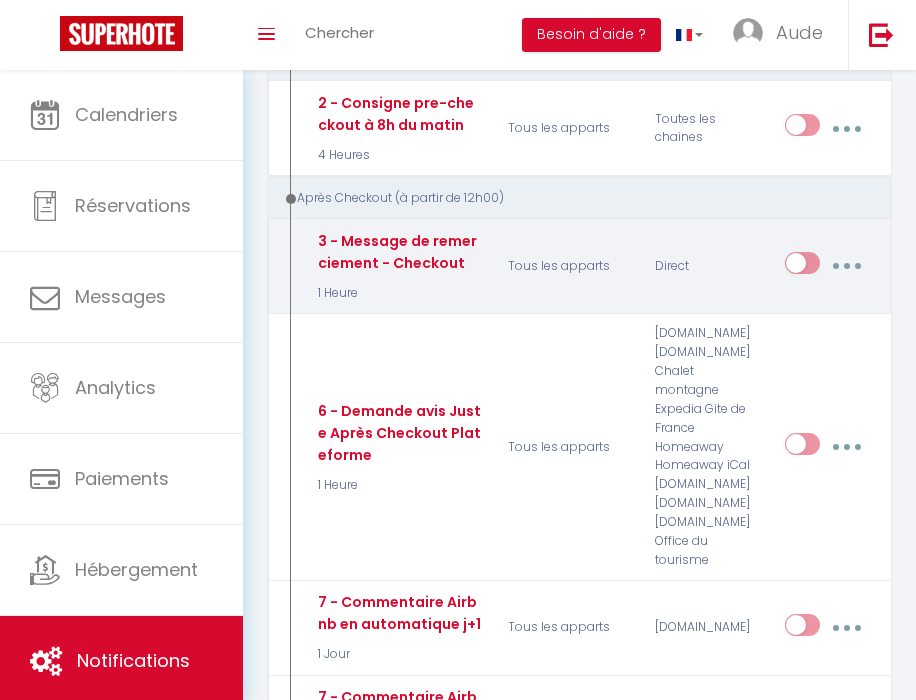 click at bounding box center (846, 266) 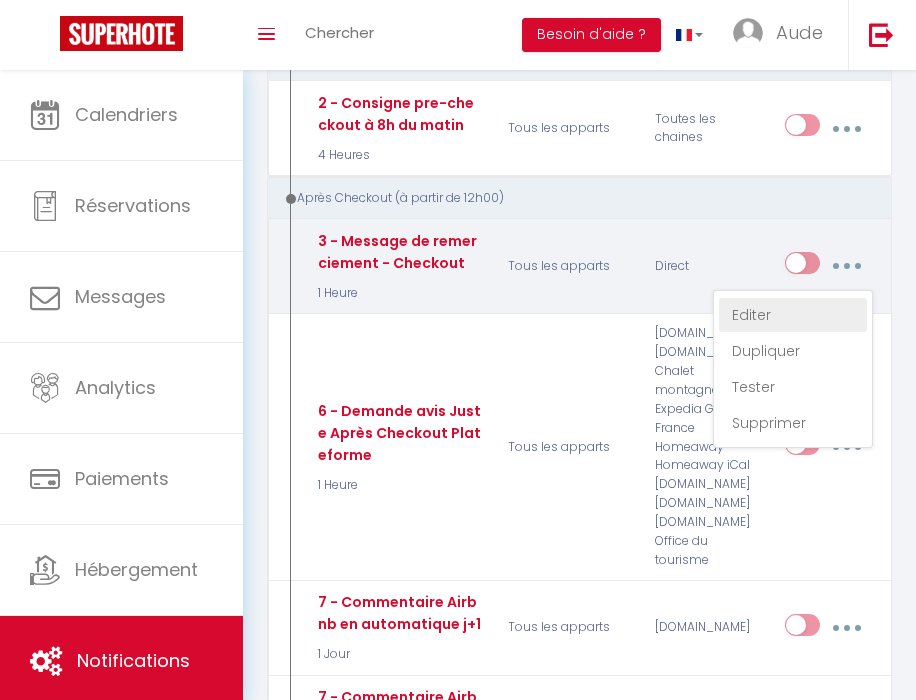 click on "Editer" at bounding box center (793, 315) 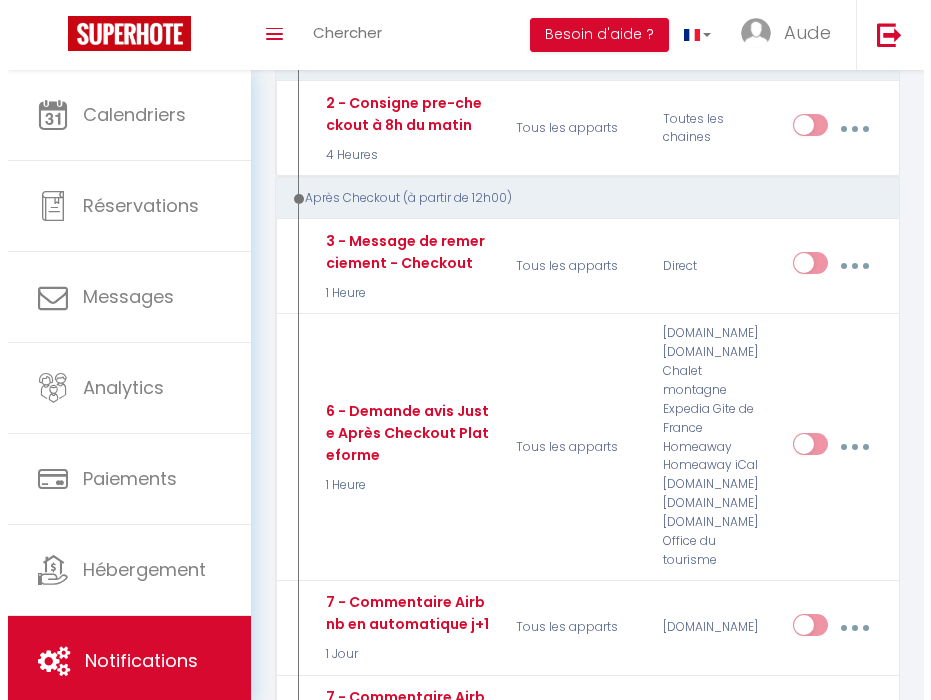 scroll, scrollTop: 358, scrollLeft: 0, axis: vertical 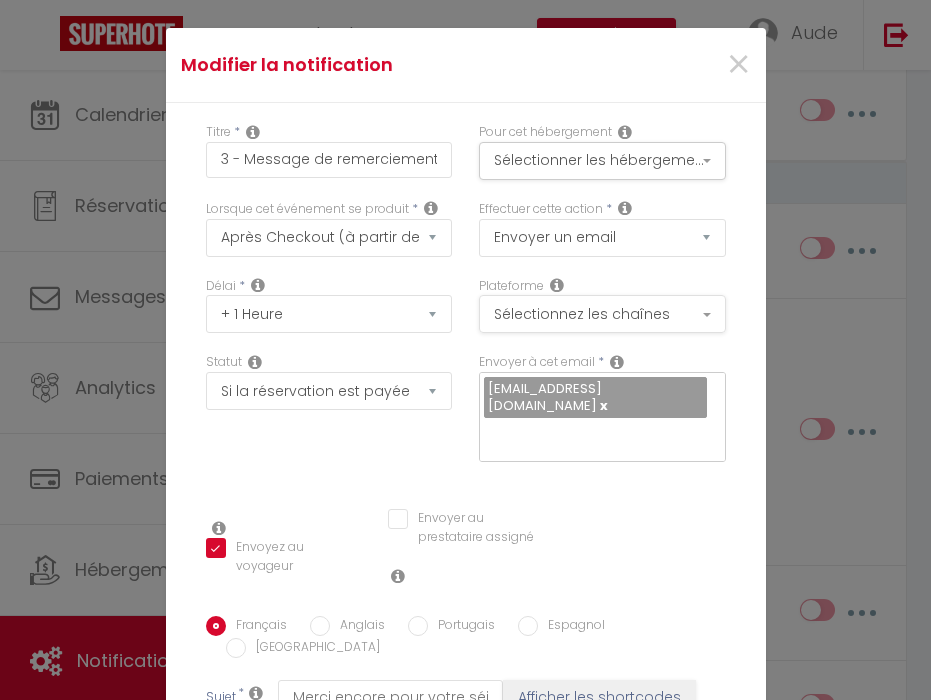 click on "Sélectionnez les chaînes" at bounding box center [602, 314] 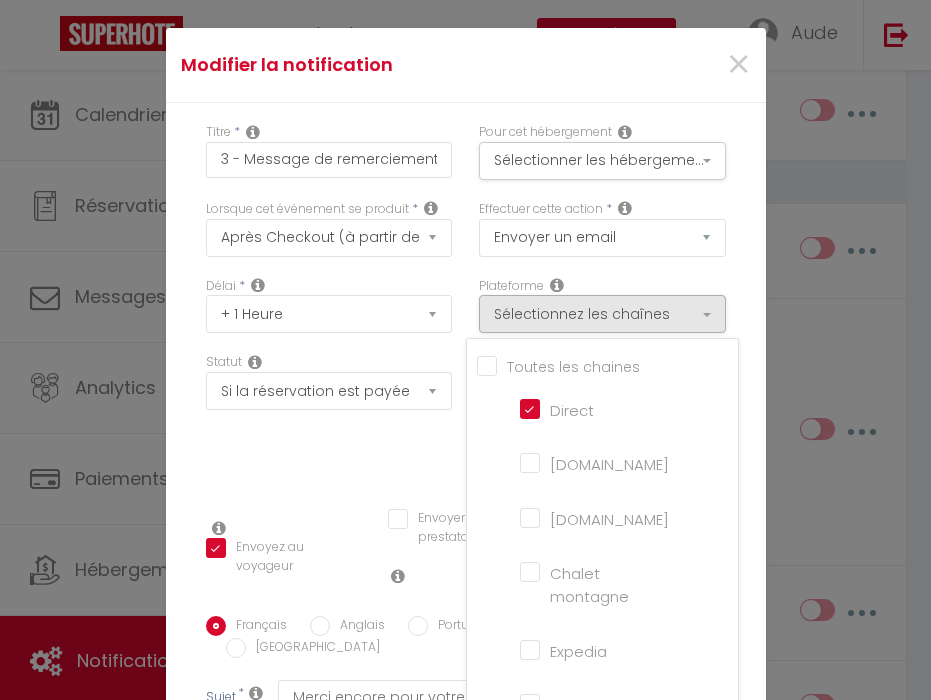 click on "[DOMAIN_NAME]" at bounding box center [552, 462] 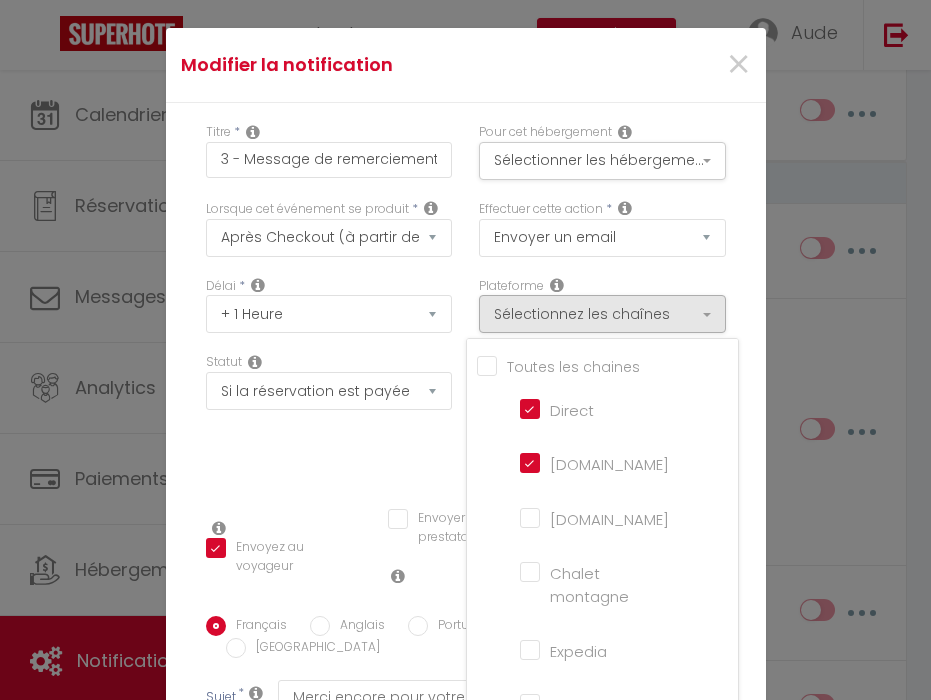 click on "[DOMAIN_NAME]" at bounding box center [552, 517] 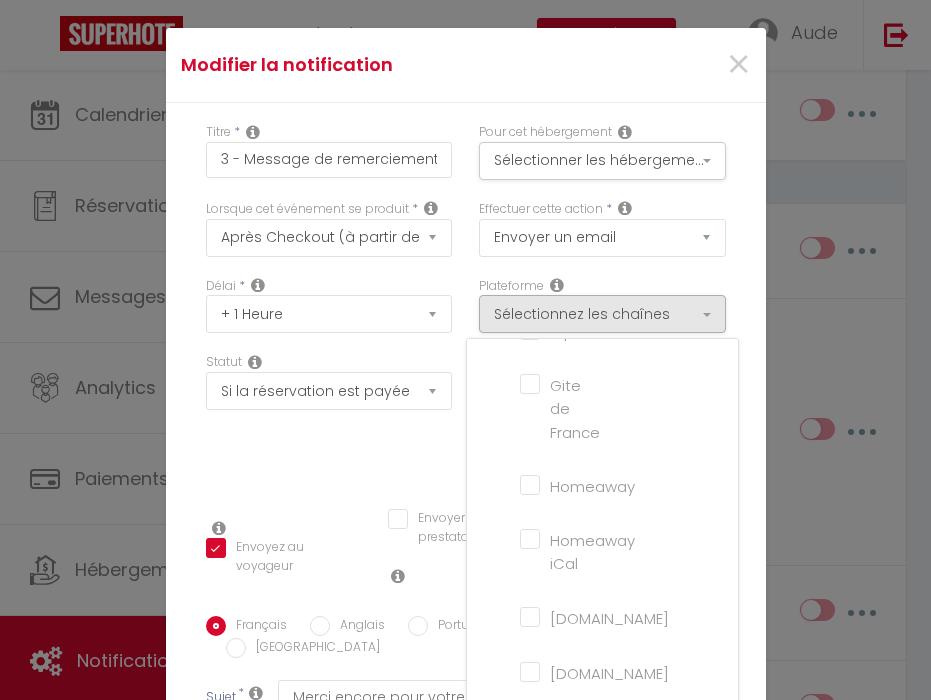 scroll, scrollTop: 503, scrollLeft: 0, axis: vertical 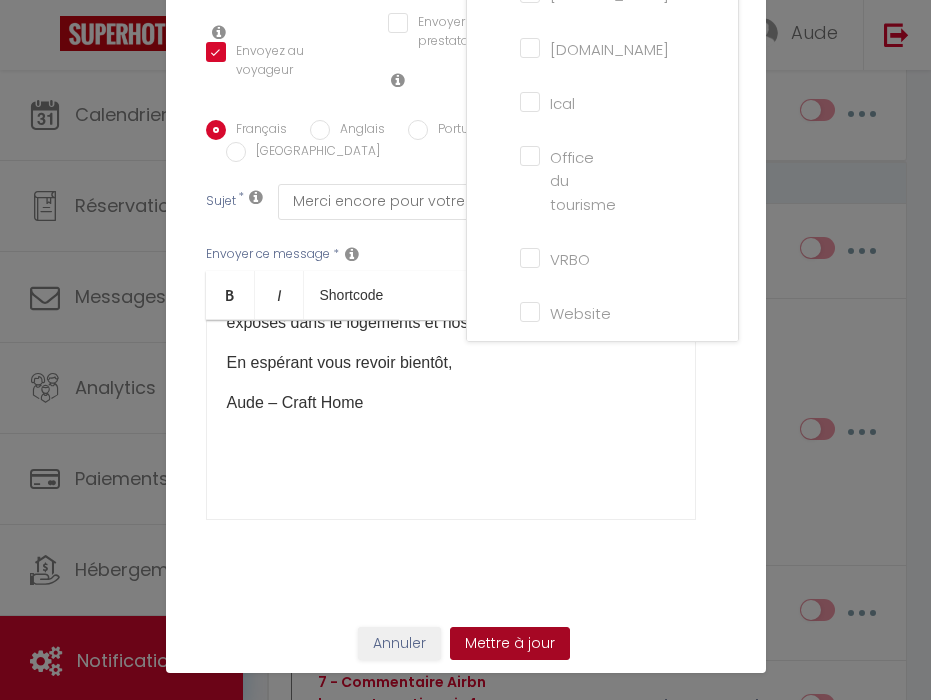 click on "Mettre à jour" at bounding box center (510, 644) 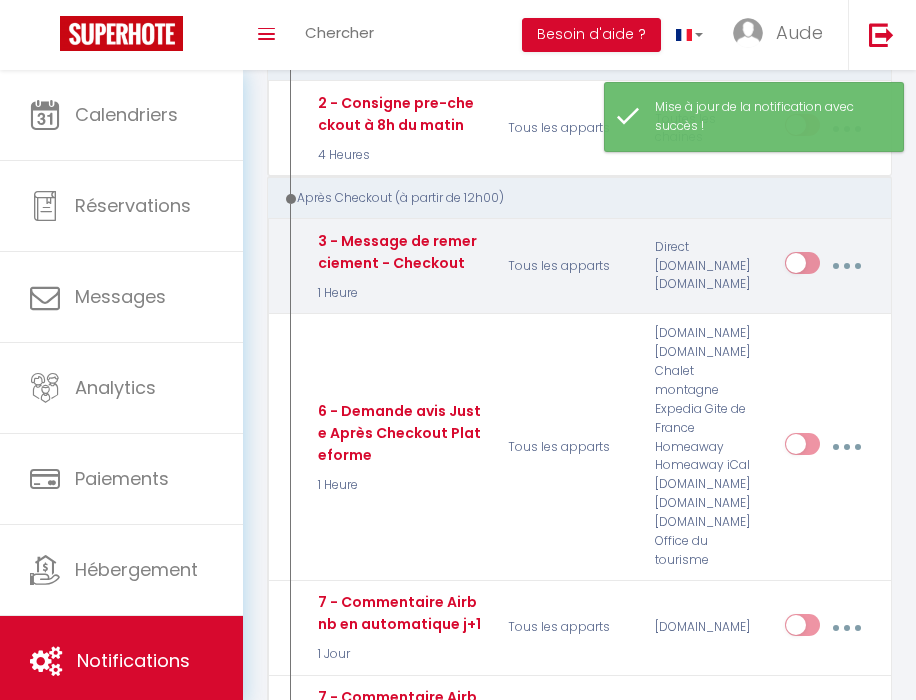 click at bounding box center [846, 266] 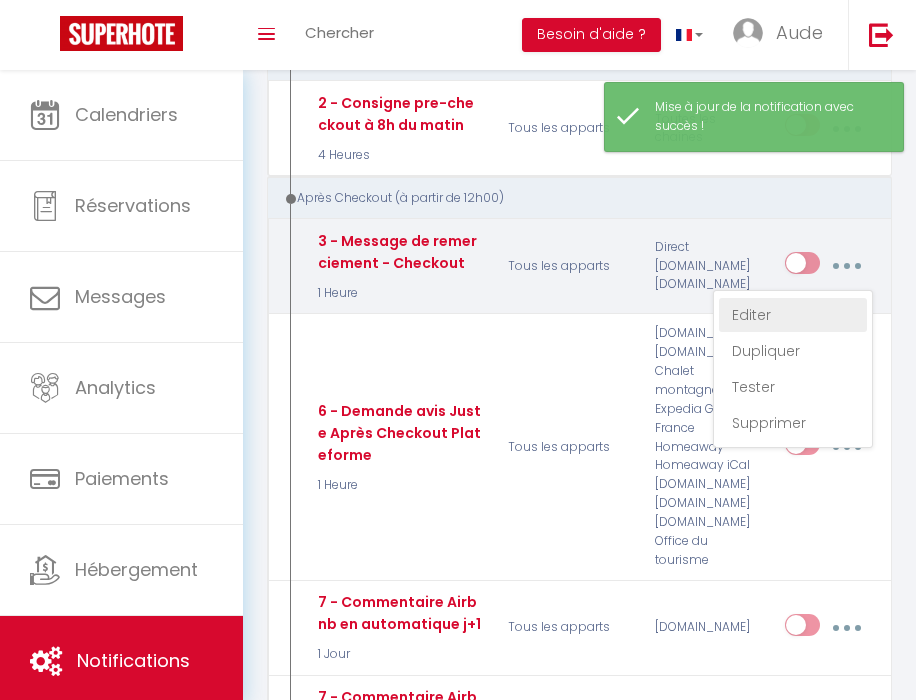 click on "Editer" at bounding box center (793, 315) 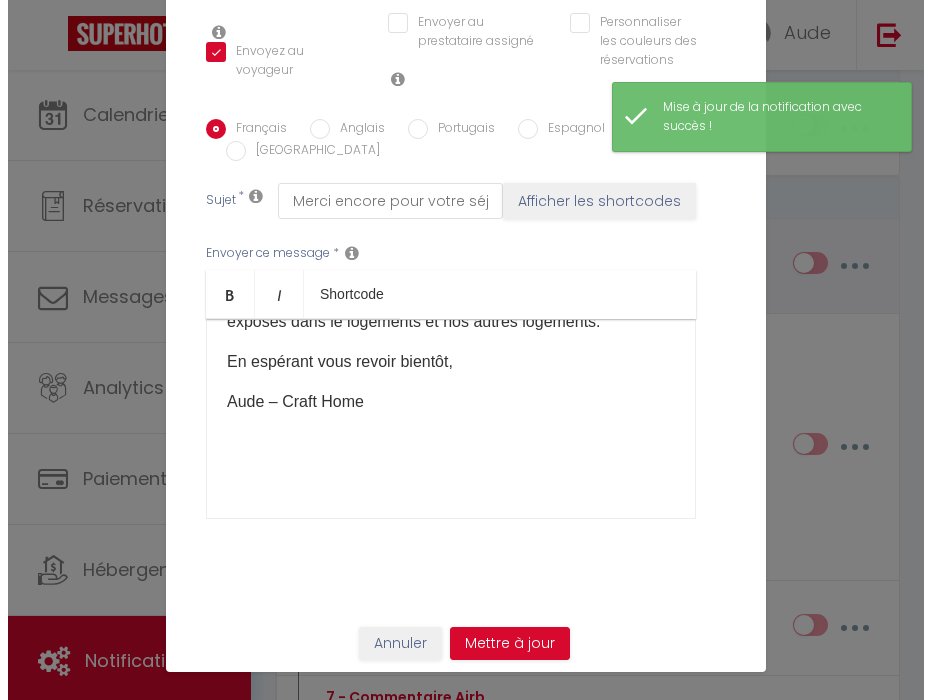 scroll, scrollTop: 426, scrollLeft: 0, axis: vertical 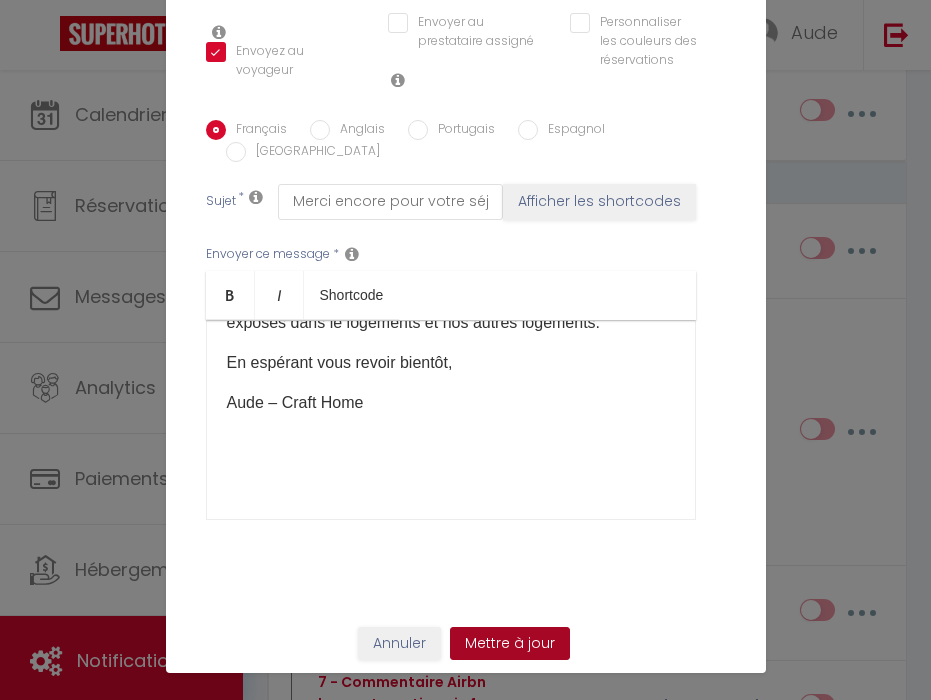click on "Mettre à jour" at bounding box center (510, 644) 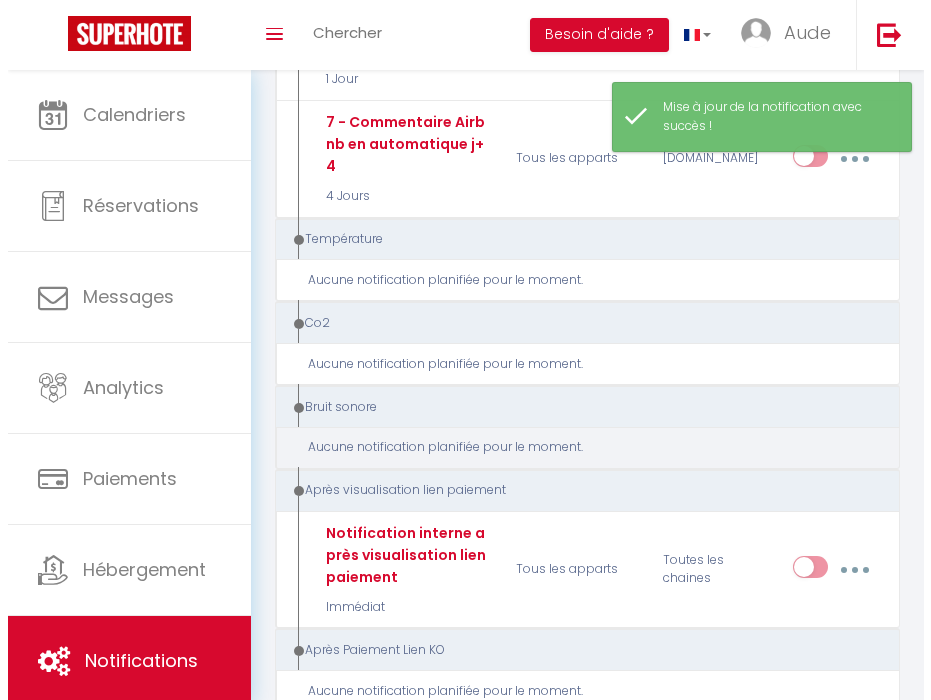 scroll, scrollTop: 1484, scrollLeft: 0, axis: vertical 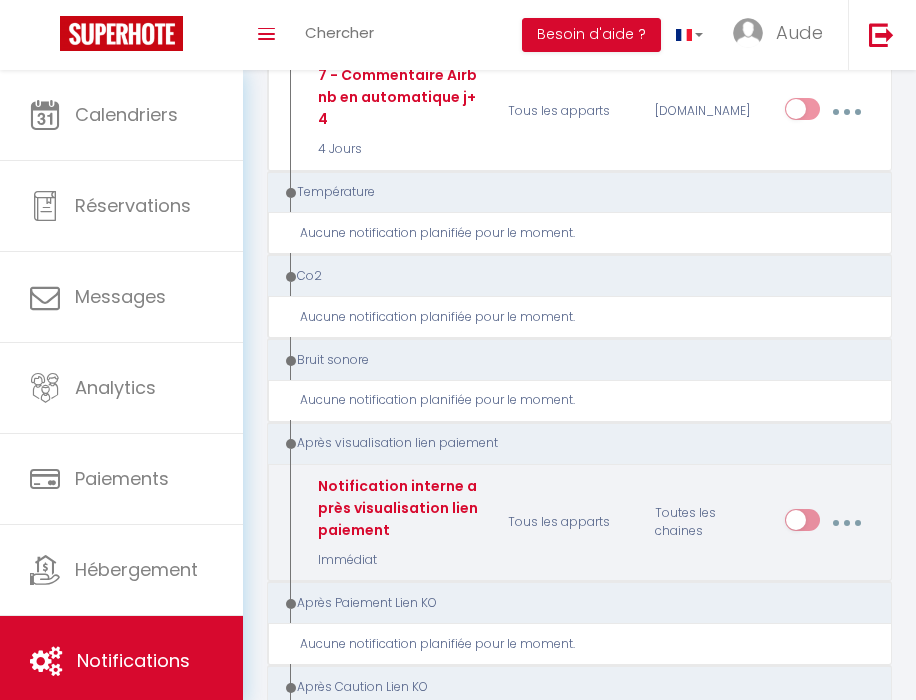 click at bounding box center [846, 523] 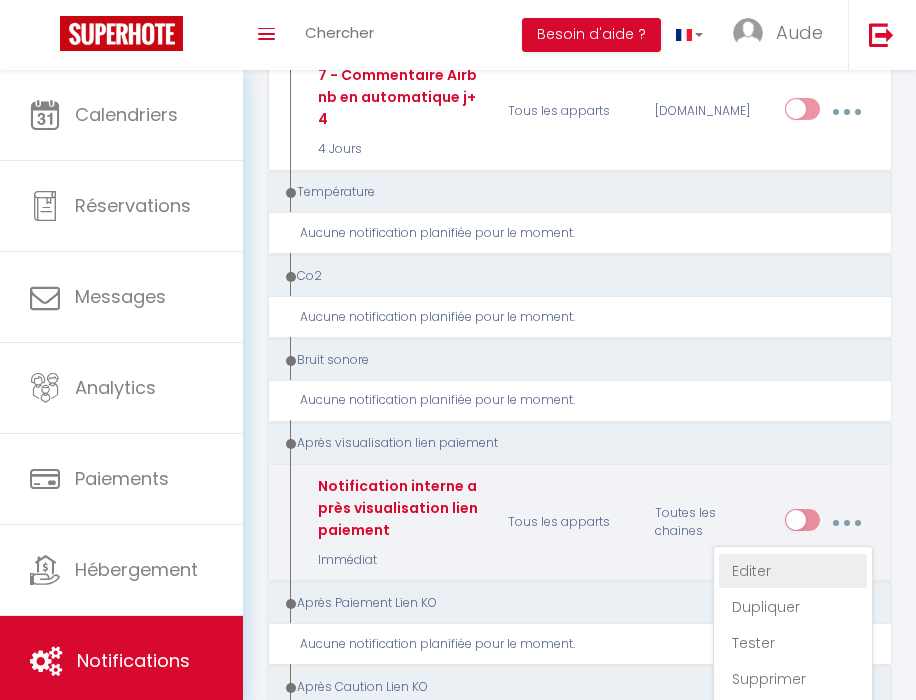 click on "Editer" at bounding box center (793, 571) 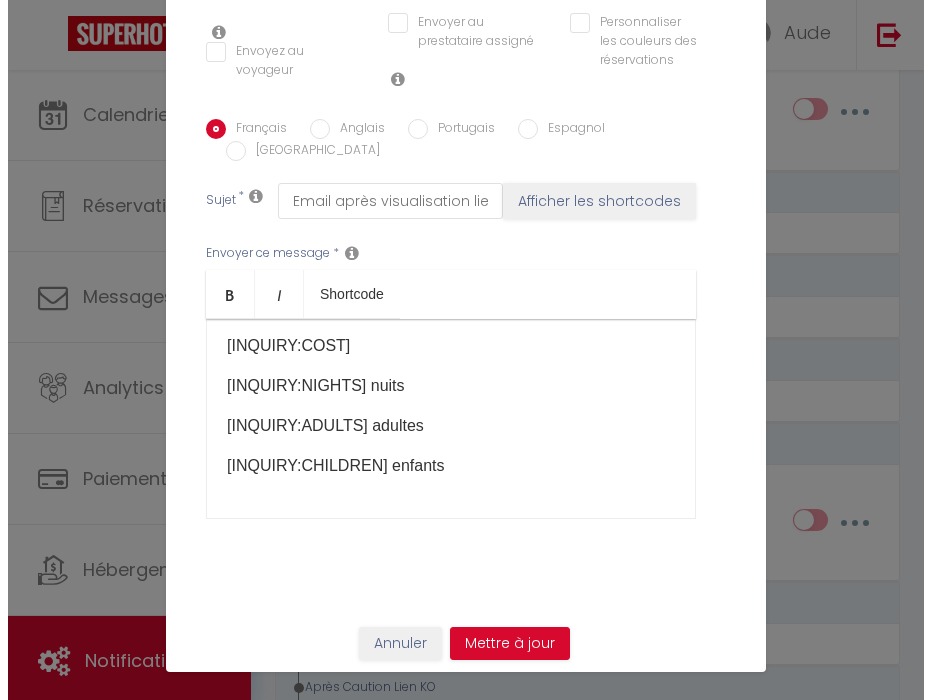 scroll, scrollTop: 326, scrollLeft: 0, axis: vertical 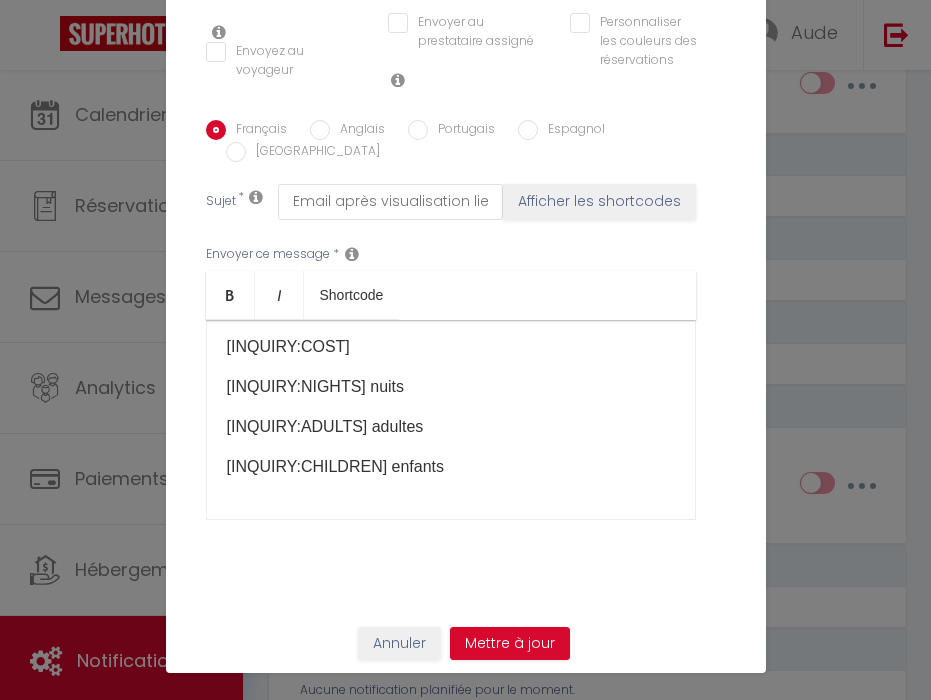click on "Annuler" at bounding box center [399, 644] 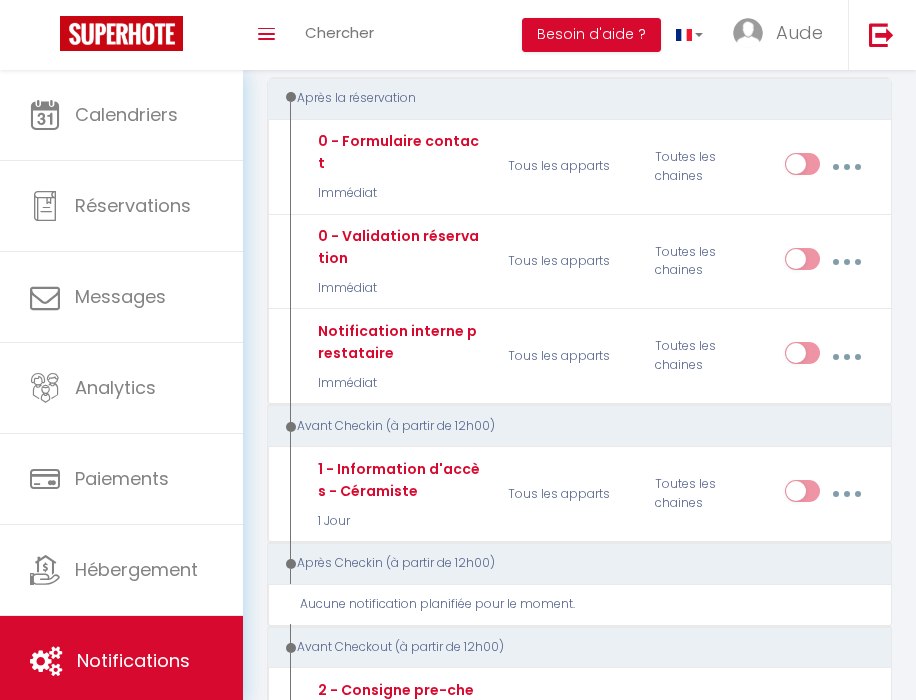 scroll, scrollTop: 0, scrollLeft: 0, axis: both 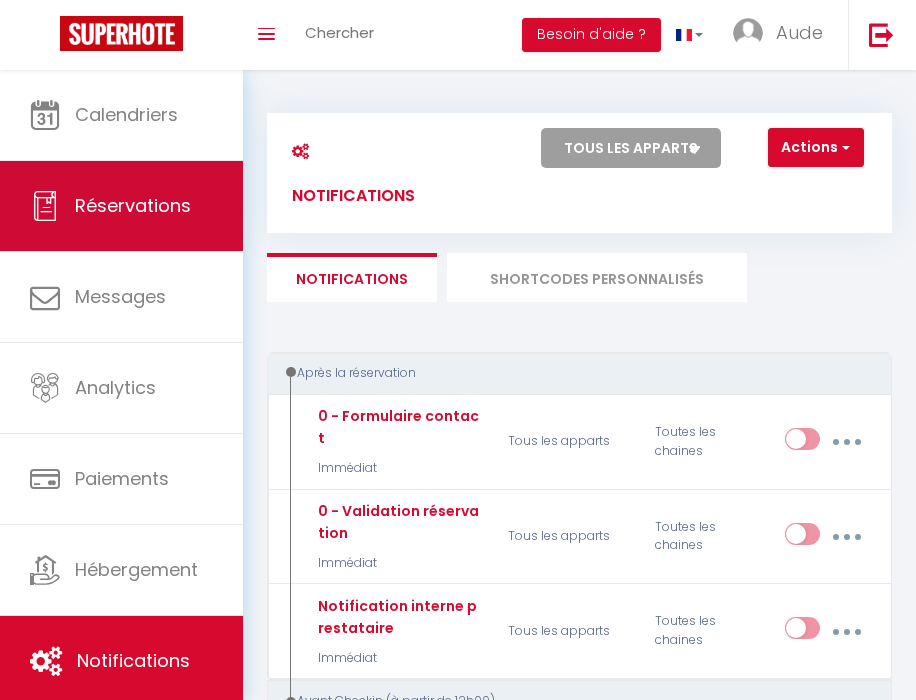 click on "Réservations" at bounding box center [121, 206] 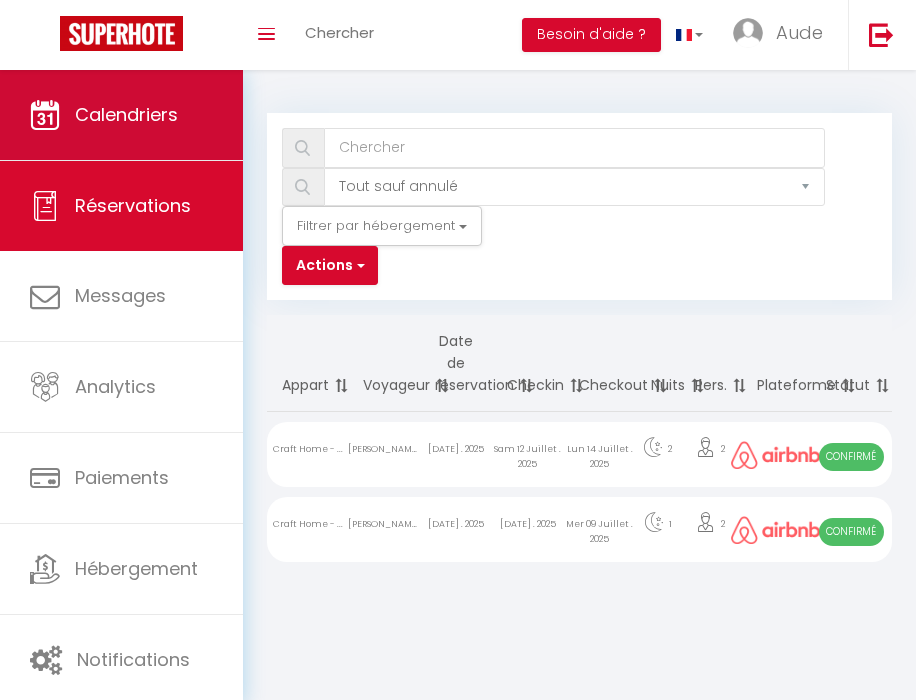click on "Calendriers" at bounding box center [121, 115] 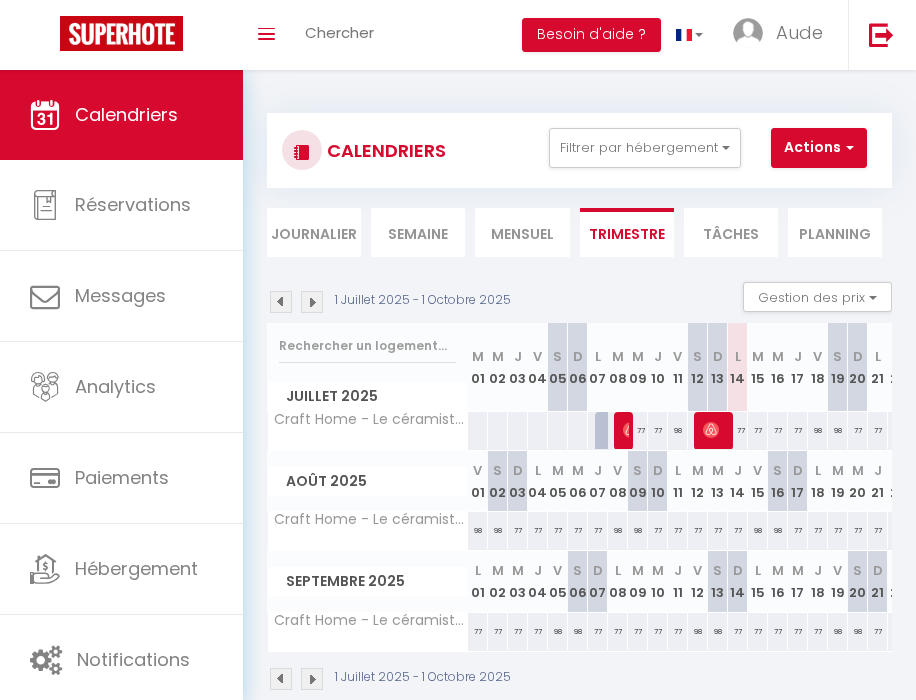click on "Actions" at bounding box center (819, 148) 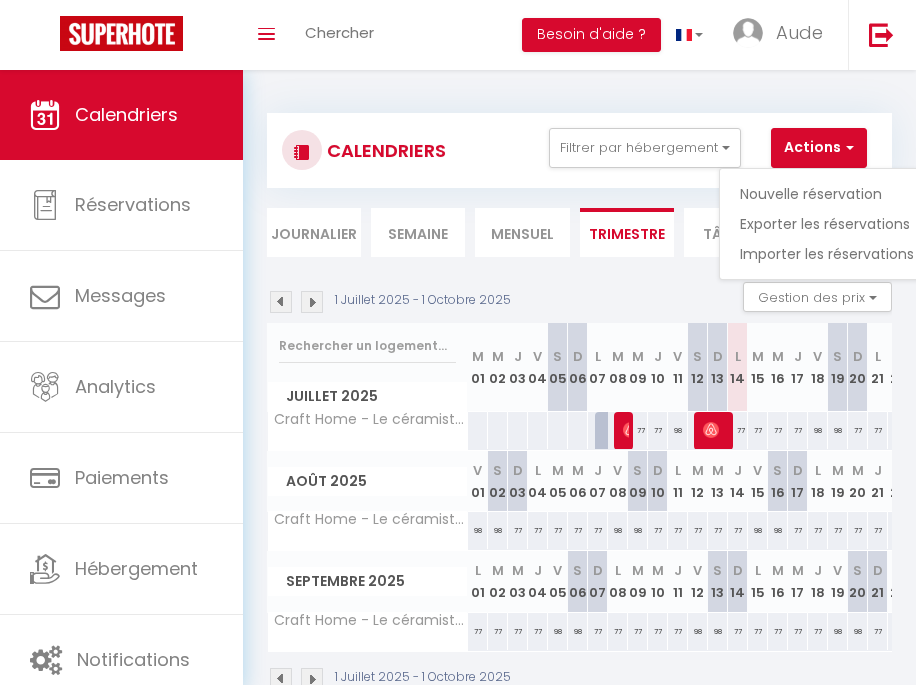 click on "Nouvelle réservation" at bounding box center [827, 194] 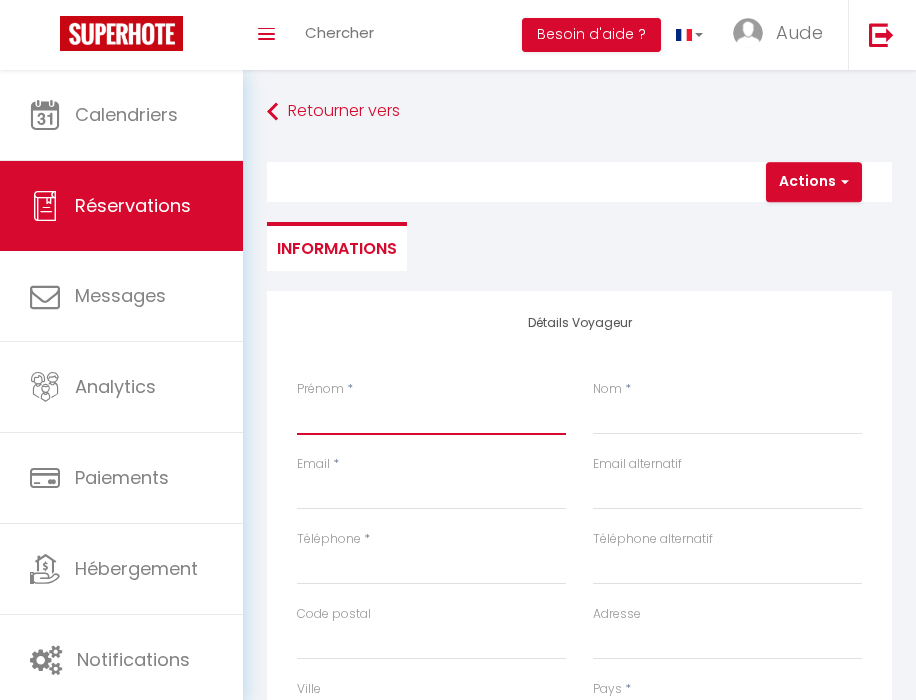 drag, startPoint x: 377, startPoint y: 422, endPoint x: 380, endPoint y: 407, distance: 15.297058 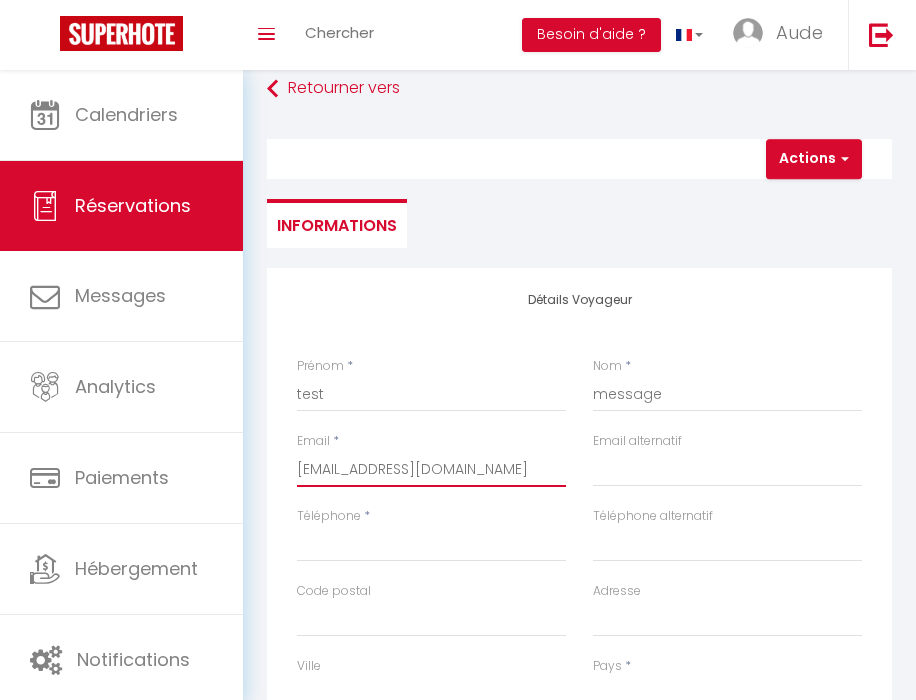 scroll, scrollTop: 137, scrollLeft: 0, axis: vertical 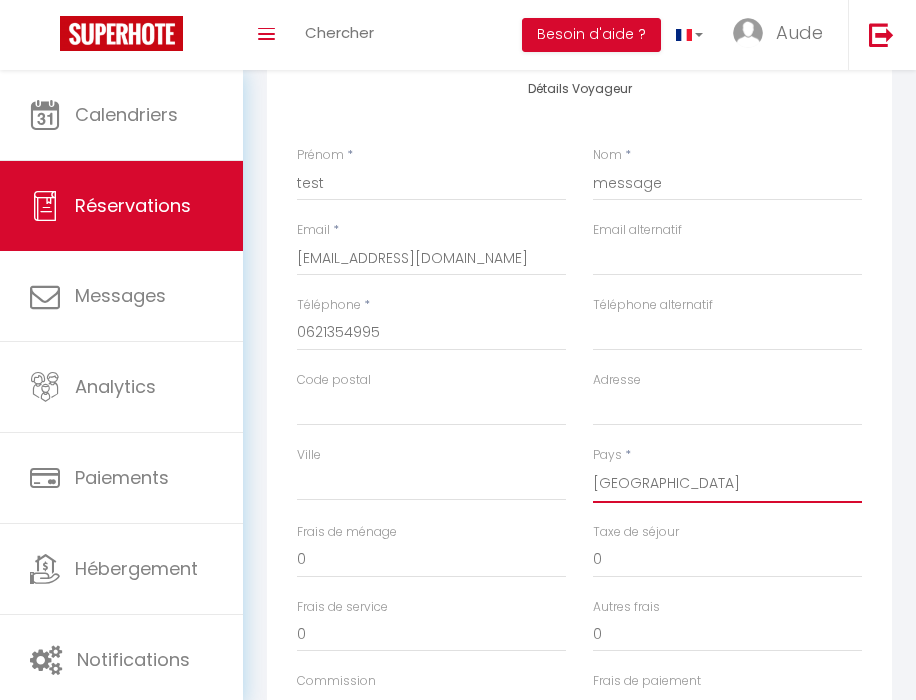 click on "Ville" at bounding box center [431, 483] 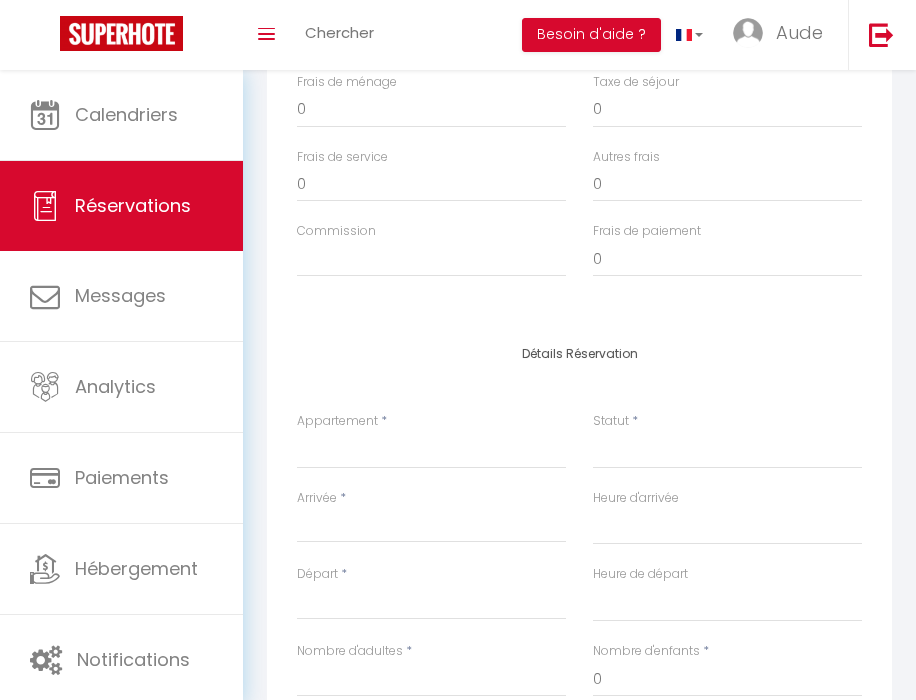 scroll, scrollTop: 688, scrollLeft: 0, axis: vertical 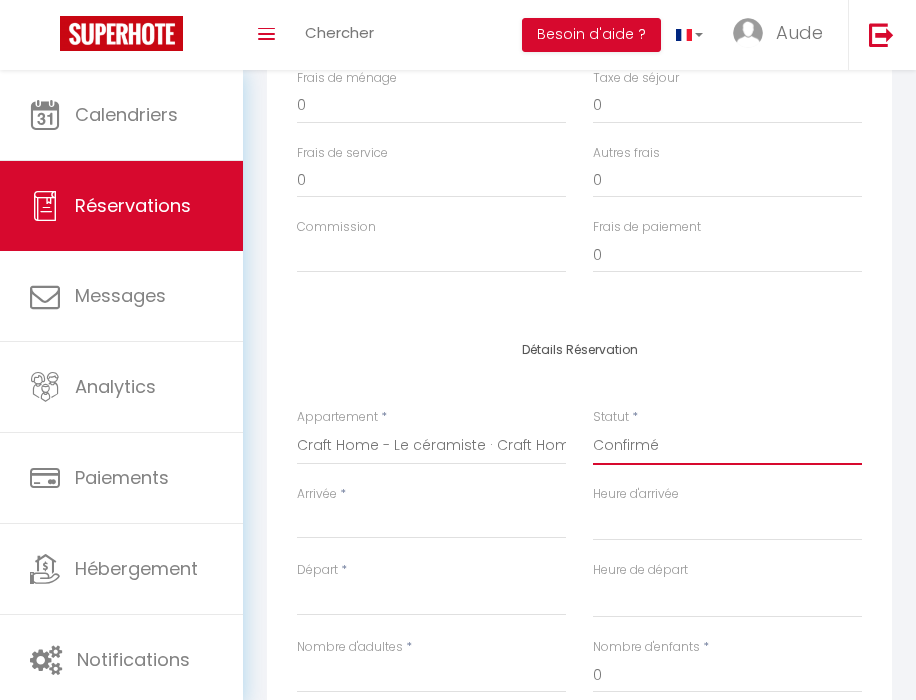 click on "Détails Réservation    Appartement   *     Craft Home - Le céramiste  · Craft Home– Studio – [GEOGRAPHIC_DATA]/ Parking privée   Statut   *   Confirmé Non Confirmé Annulé Annulé par le voyageur No Show Request   Arrivée   *               <   [DATE]   >   Dim Lun Mar Mer Jeu Ven Sam   1 2 3 4 5 6 7 8 9 10 11 12 13 14 15 16 17 18 19 20 21 22 23 24 25 26 27 28 29 30 31     <   2025   >   [PERSON_NAME] Mars Avril Mai Juin Juillet Août Septembre Octobre Novembre Décembre     <   [DATE] - [DATE]   >   2020 2021 2022 2023 2024 2025 2026 2027 2028 2029     Heure d'arrivée   00:00 00:30 01:00 01:30 02:00 02:30 03:00 03:30 04:00 04:30 05:00 05:30 06:00 06:30 07:00 07:30 08:00 08:30 09:00 09:30 10:00 10:30 11:00 11:30 12:00 12:30 13:00 13:30 14:00 14:30 15:00 15:30 16:00 16:30 17:00 17:30 18:00 18:30 19:00 19:30 20:00 20:30 21:00 21:30 22:00 22:30 23:00 23:30   Départ   *               <   [DATE]   >   Dim Lun Mar Mer Jeu Ven Sam   1 2 3 4 5 6 7 8 9 10 11 12 13 14 15 16 17 18 19 20 21 22 23 24 25 26 27 28" at bounding box center (579, 633) 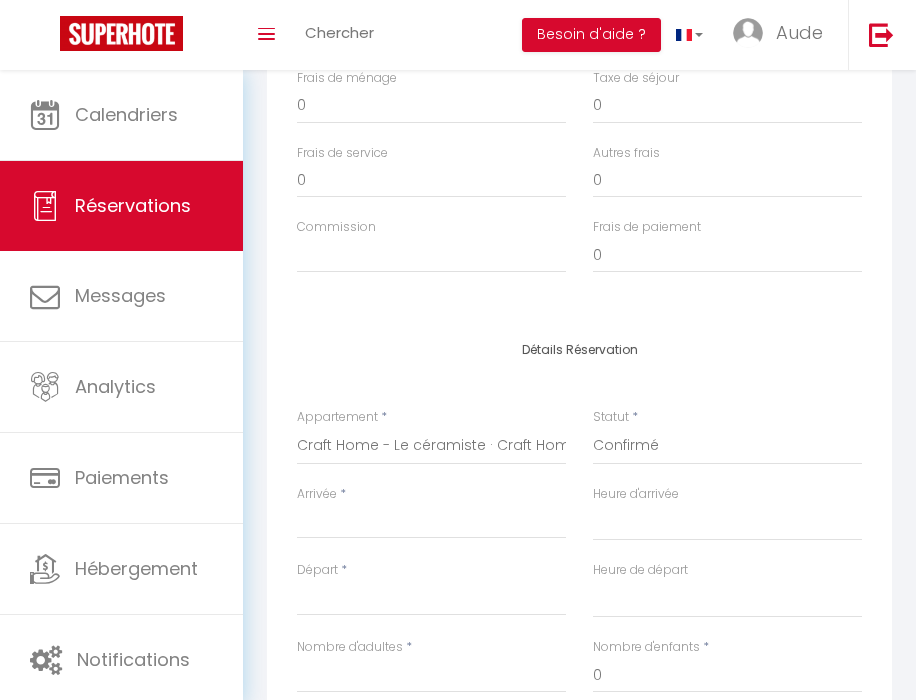click on "Arrivée" at bounding box center [431, 523] 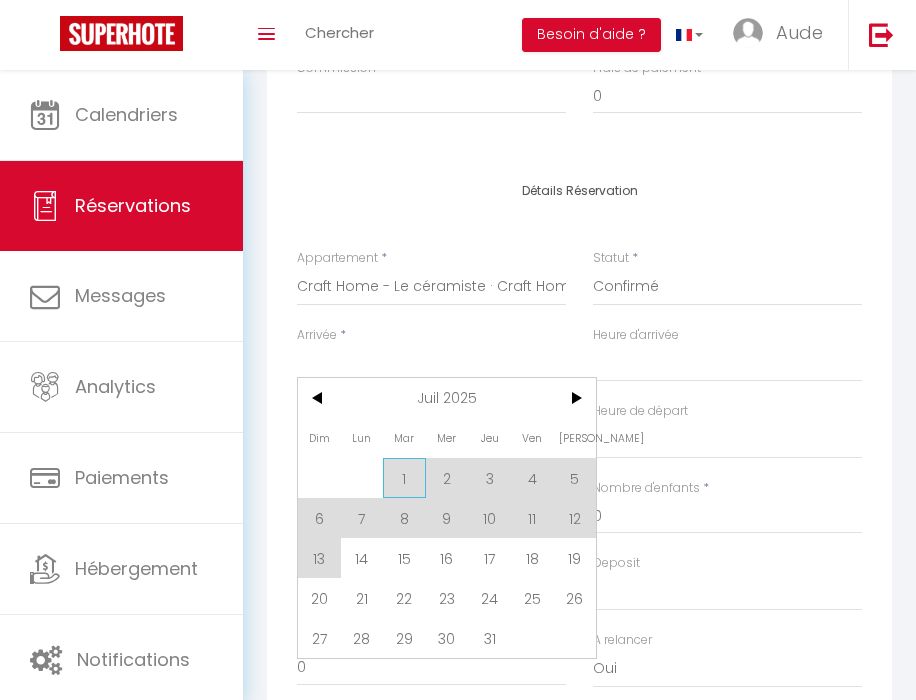 scroll, scrollTop: 886, scrollLeft: 0, axis: vertical 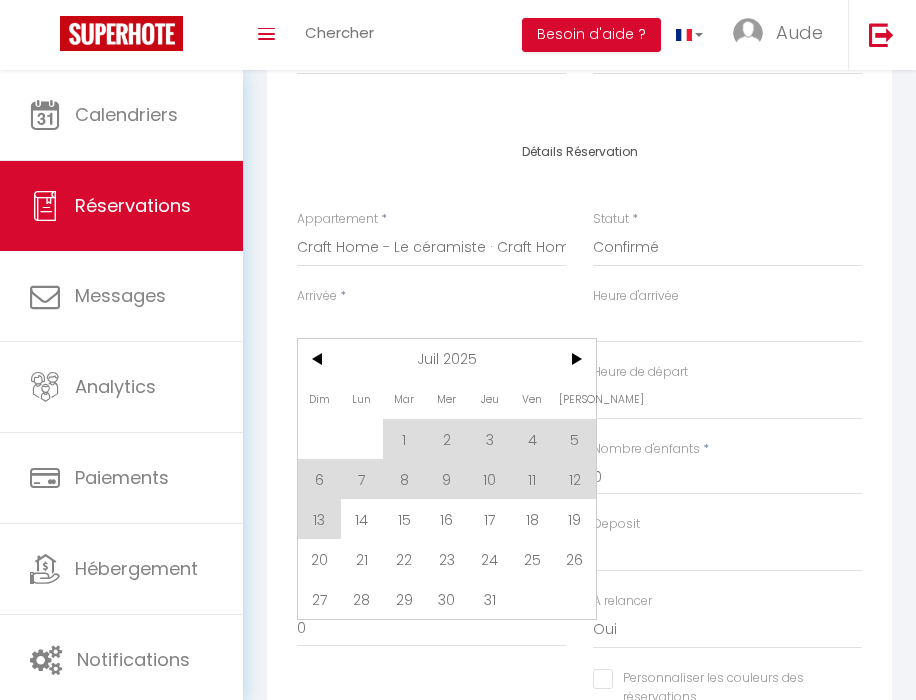 click on "22" at bounding box center [404, 559] 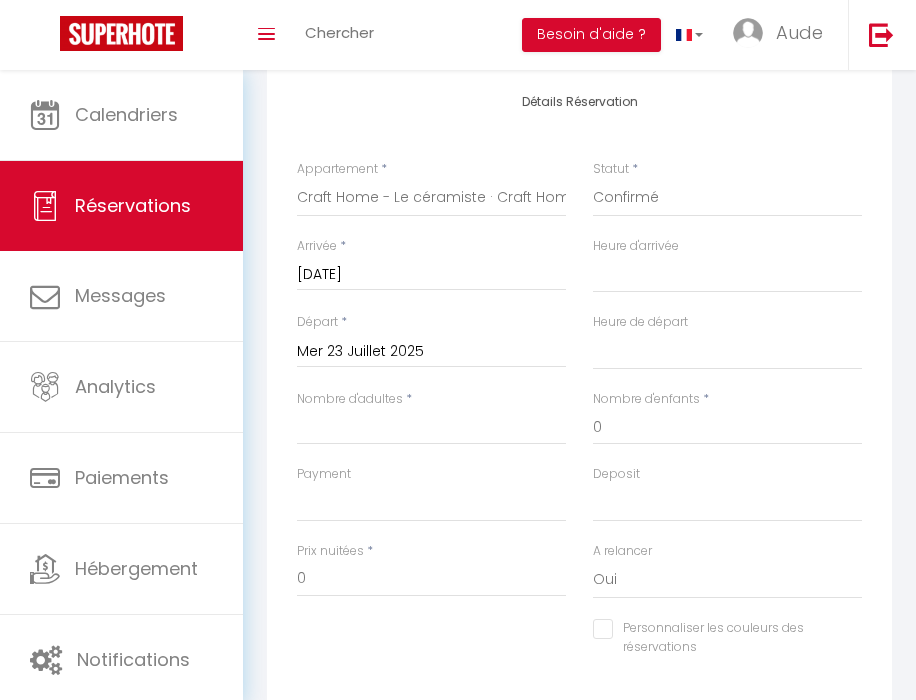 scroll, scrollTop: 940, scrollLeft: 0, axis: vertical 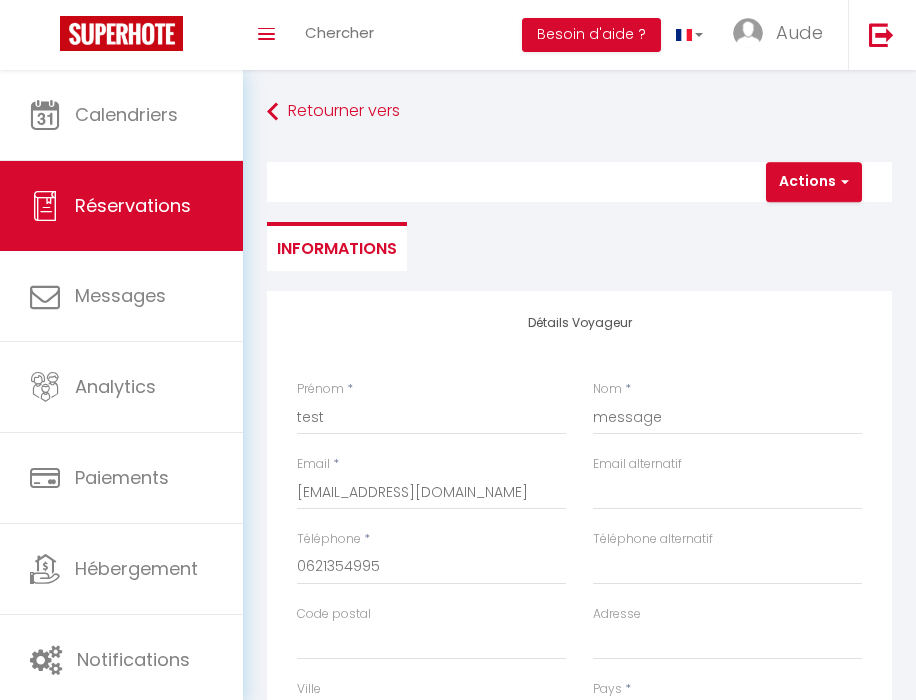 click on "Actions" at bounding box center [814, 182] 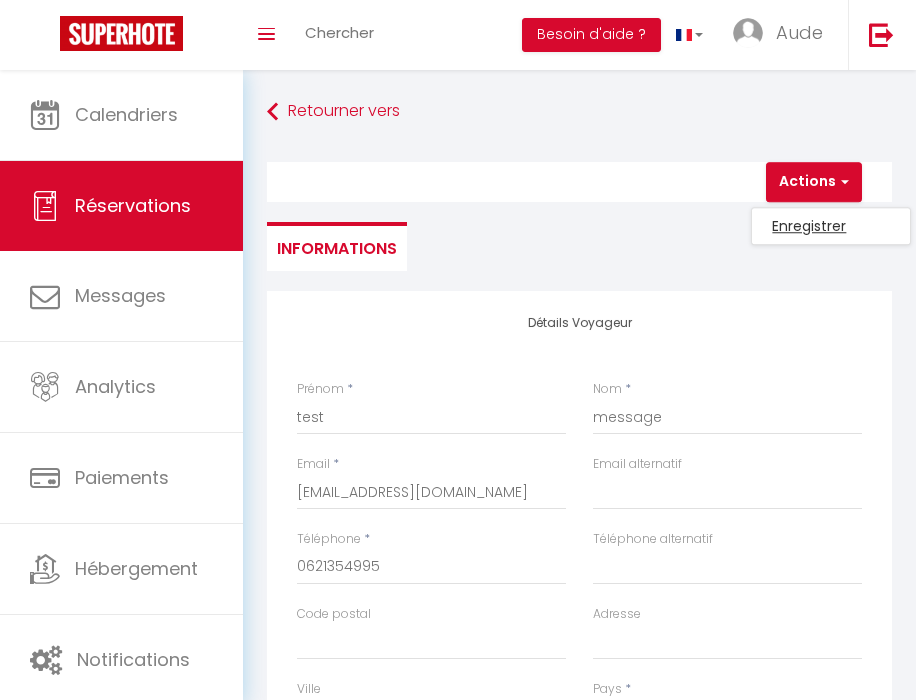click on "Enregistrer" at bounding box center [831, 226] 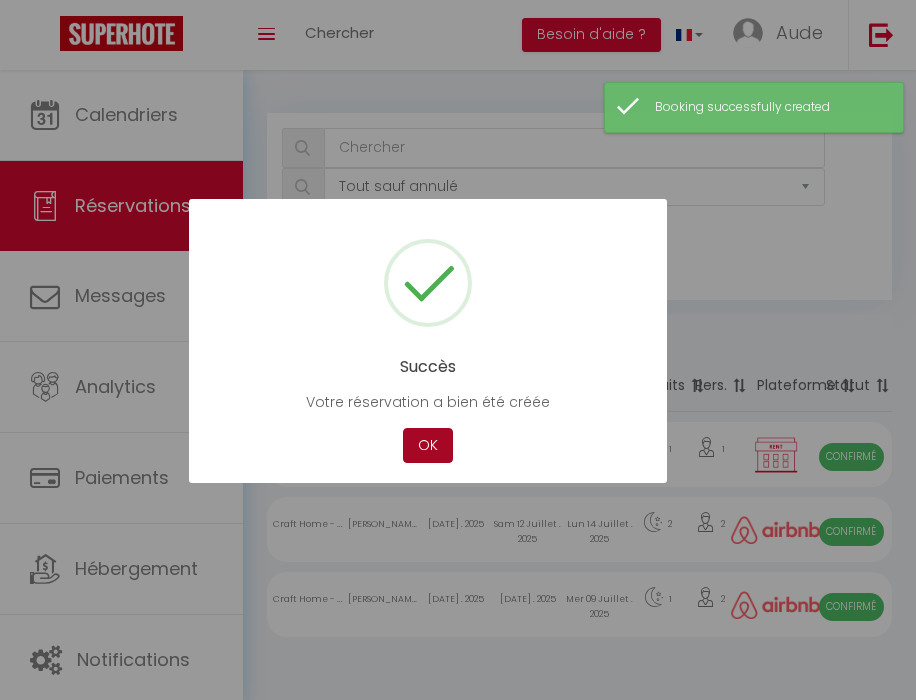 click on "OK" at bounding box center (428, 445) 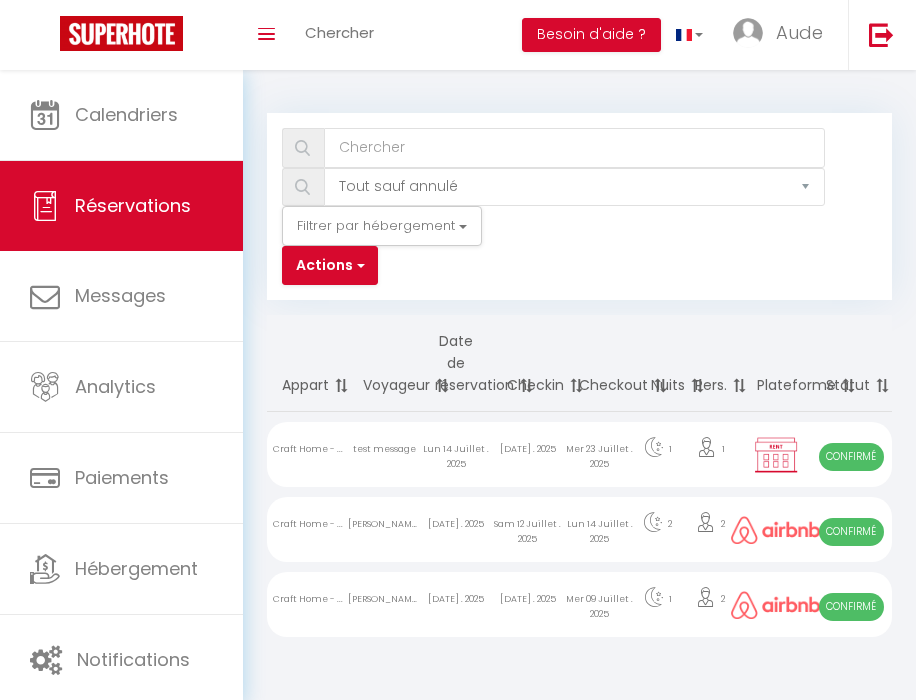 click on "1" at bounding box center [658, 454] 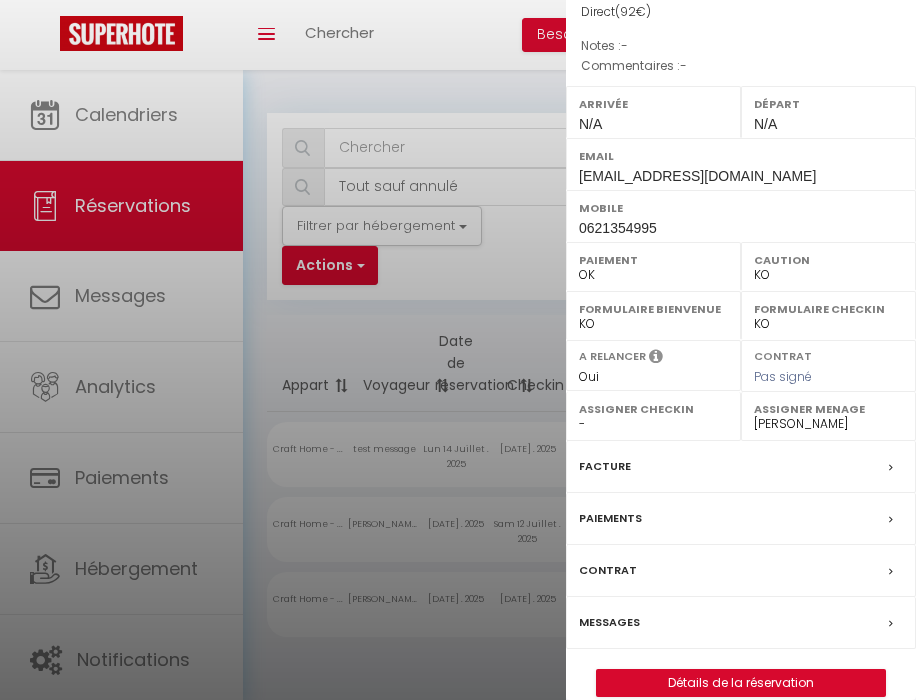 scroll, scrollTop: 246, scrollLeft: 0, axis: vertical 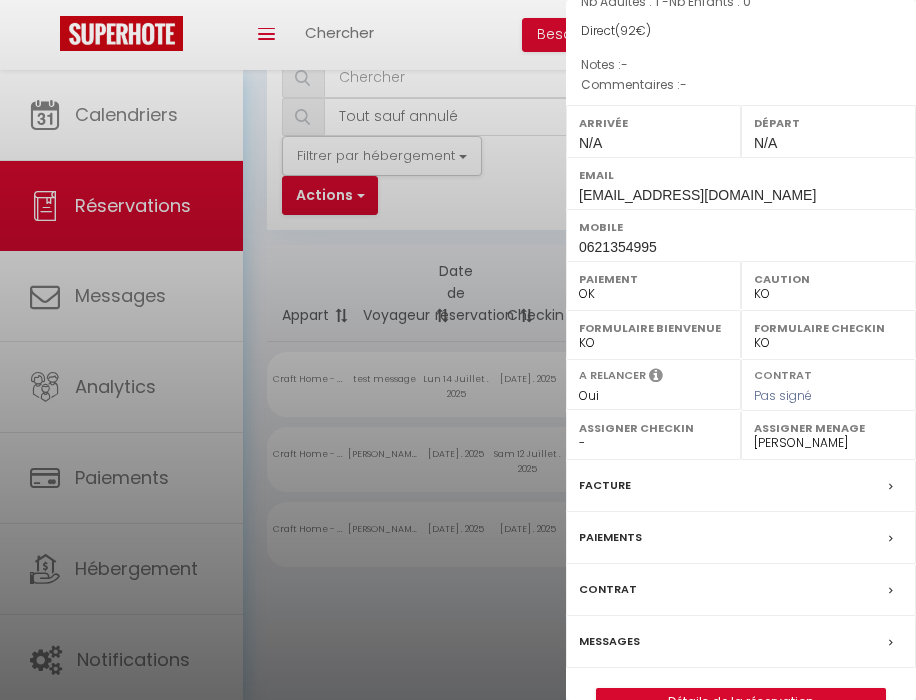 click on "Messages" at bounding box center [741, 642] 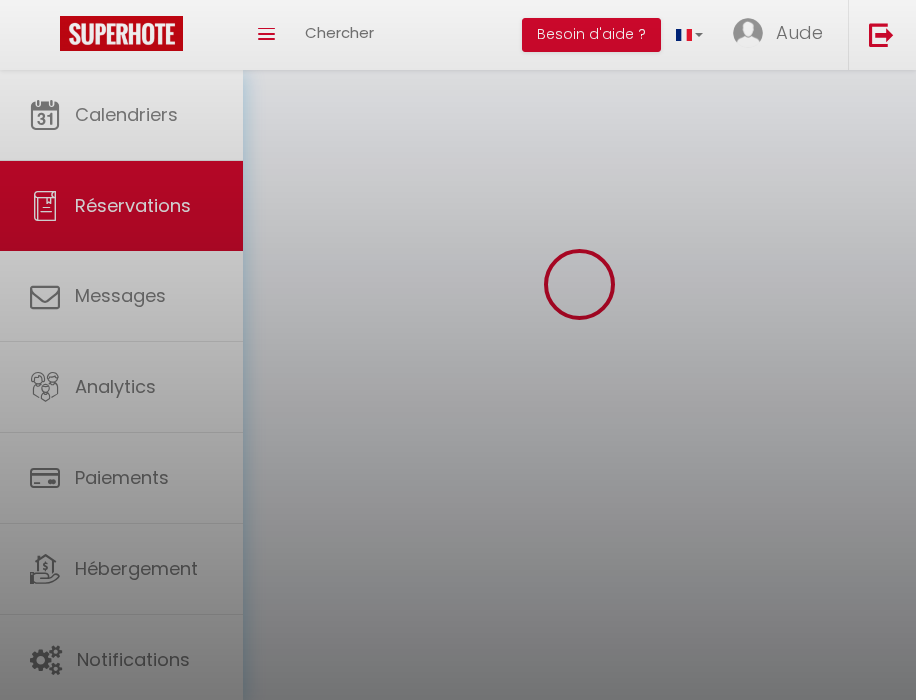 scroll, scrollTop: 0, scrollLeft: 0, axis: both 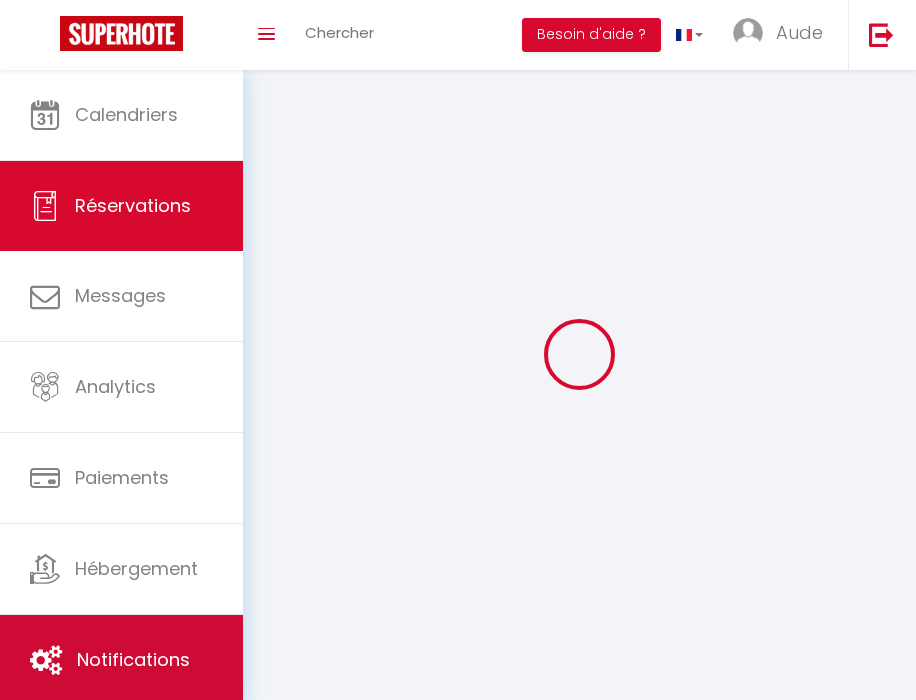 click on "Notifications" at bounding box center [121, 660] 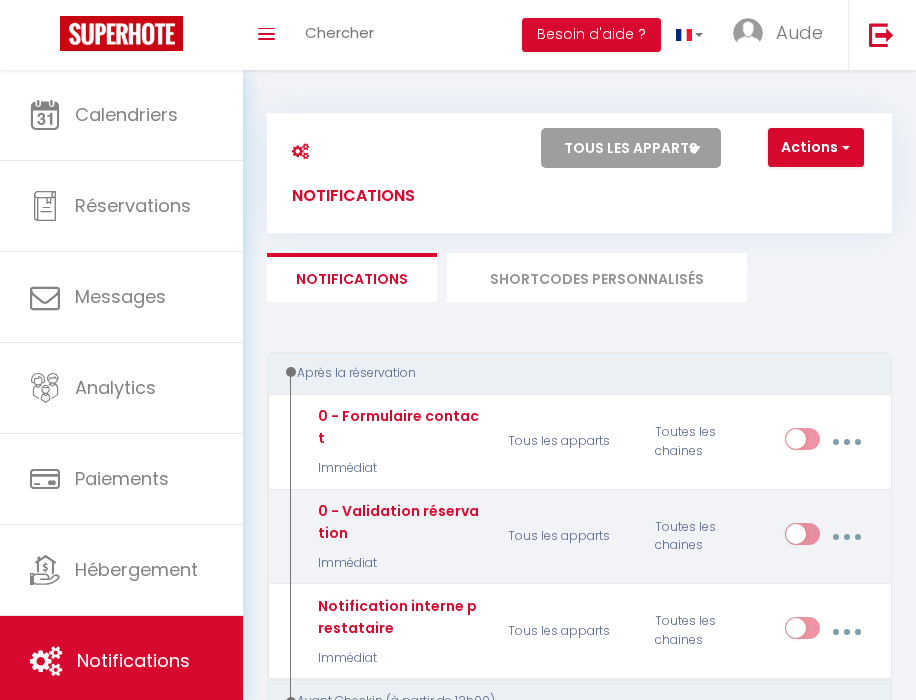click at bounding box center [802, 538] 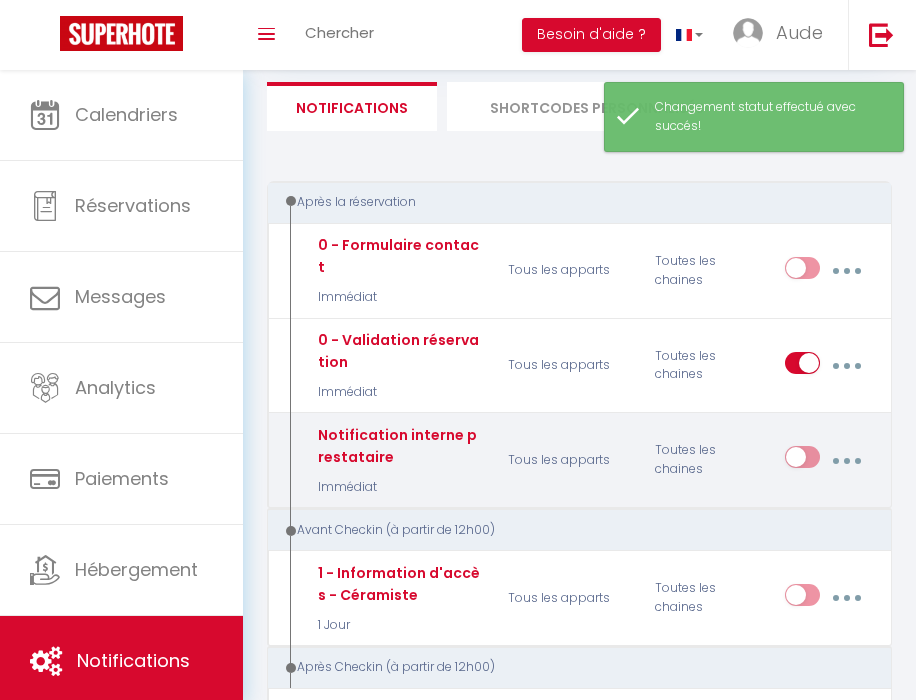 scroll, scrollTop: 180, scrollLeft: 0, axis: vertical 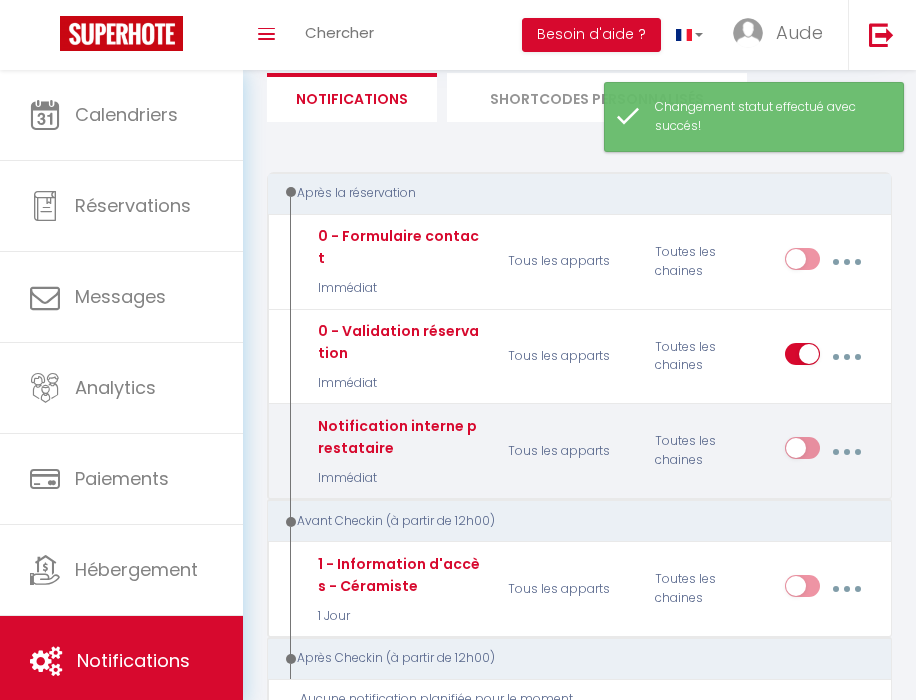 click at bounding box center (802, 452) 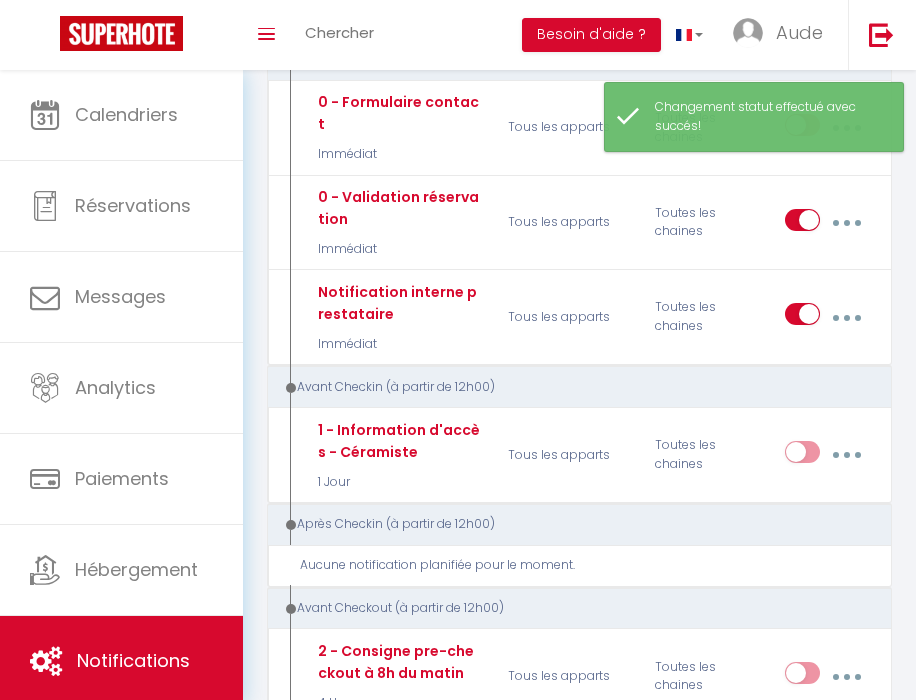 scroll, scrollTop: 382, scrollLeft: 0, axis: vertical 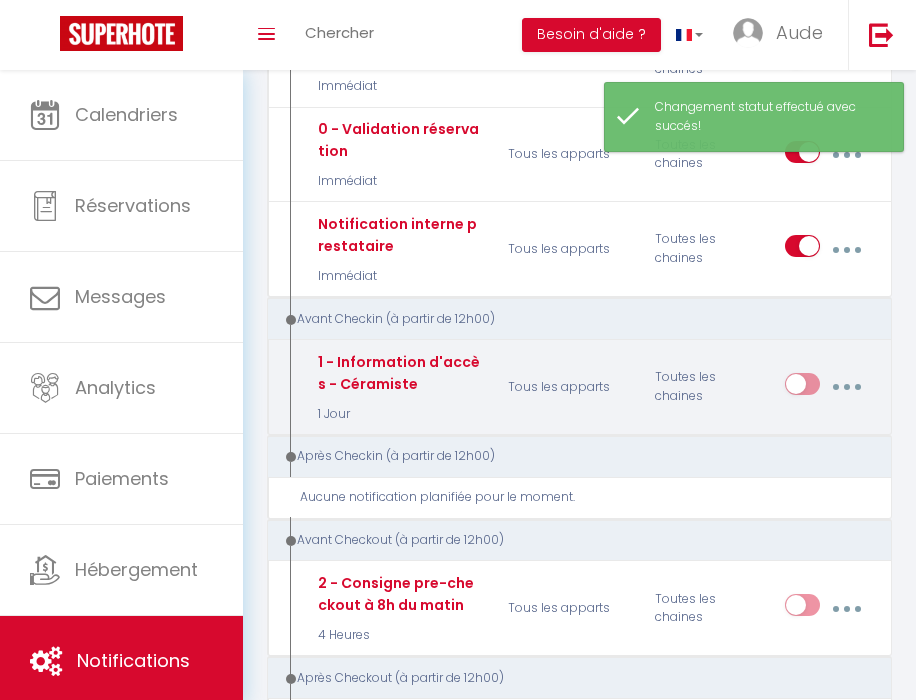 click at bounding box center [802, 388] 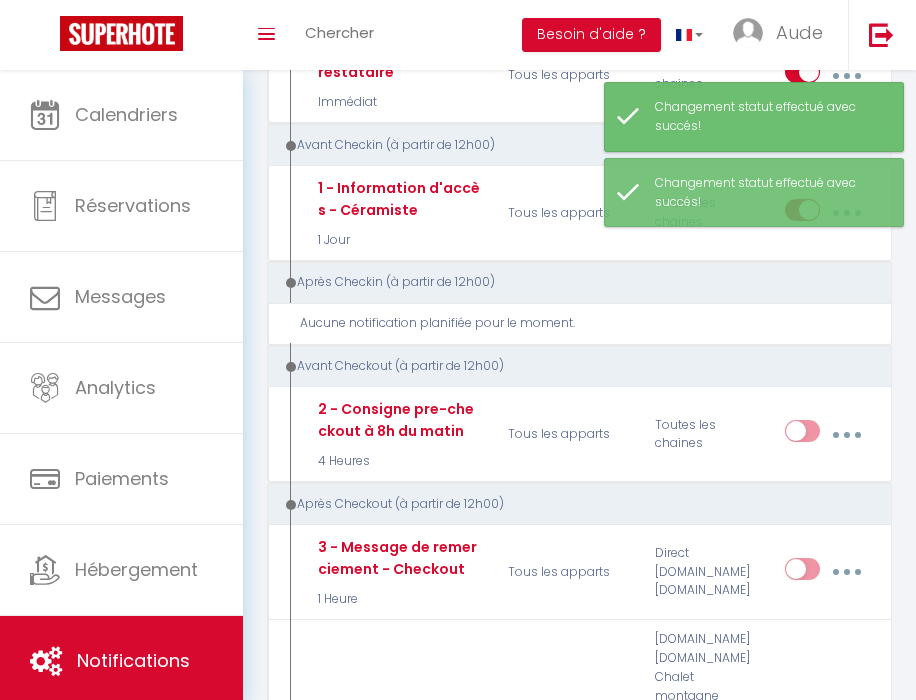 scroll, scrollTop: 560, scrollLeft: 0, axis: vertical 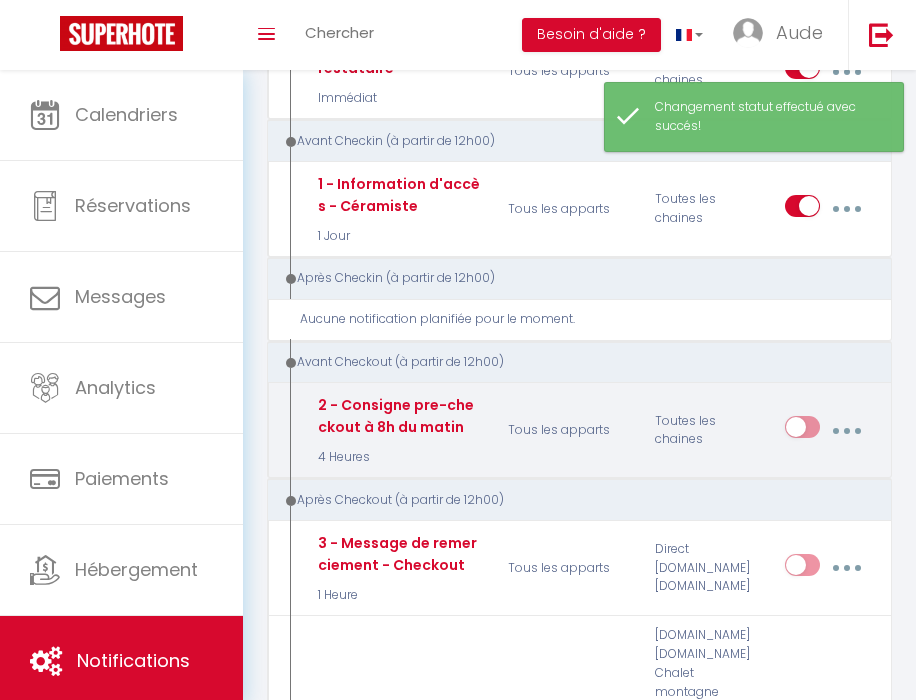 click at bounding box center [802, 431] 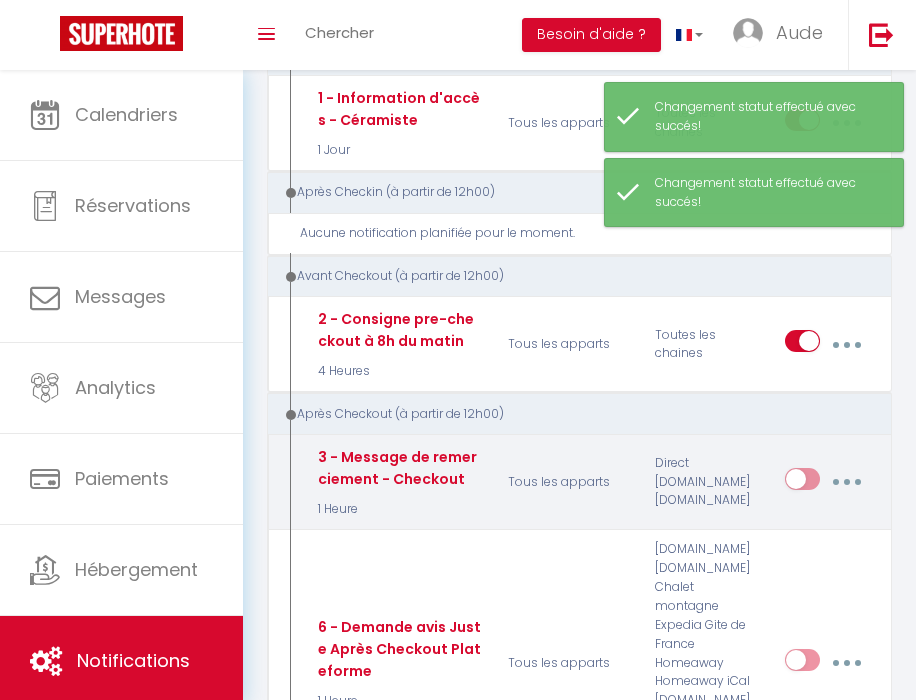 scroll, scrollTop: 700, scrollLeft: 0, axis: vertical 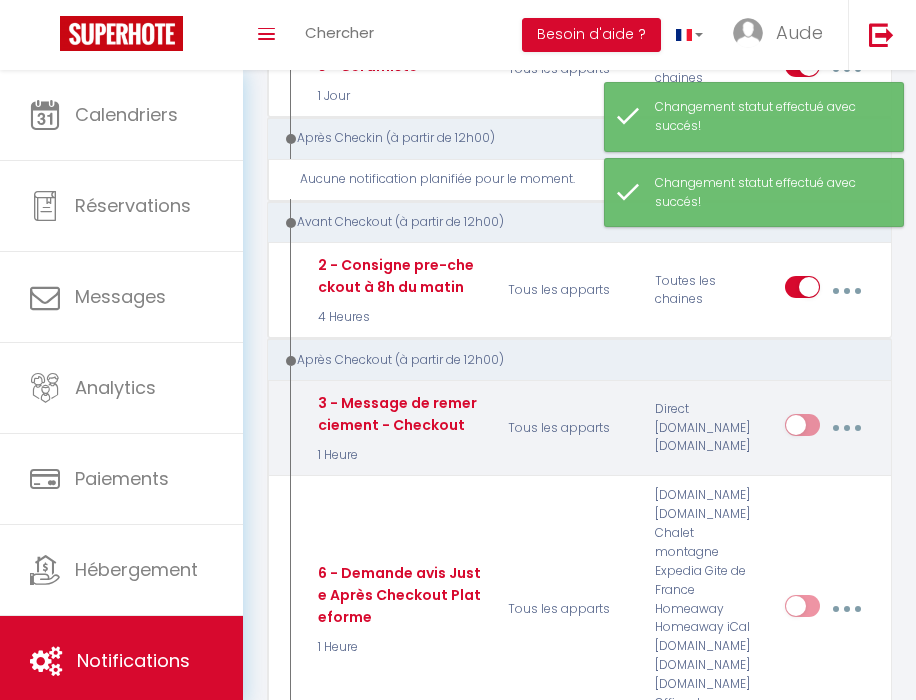 click at bounding box center [802, 429] 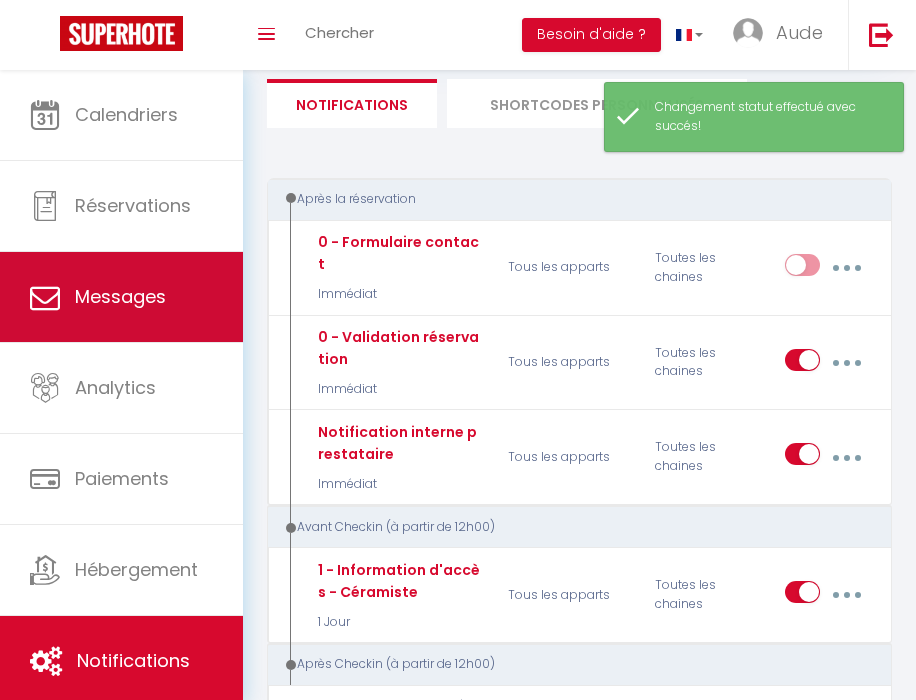 scroll, scrollTop: 0, scrollLeft: 0, axis: both 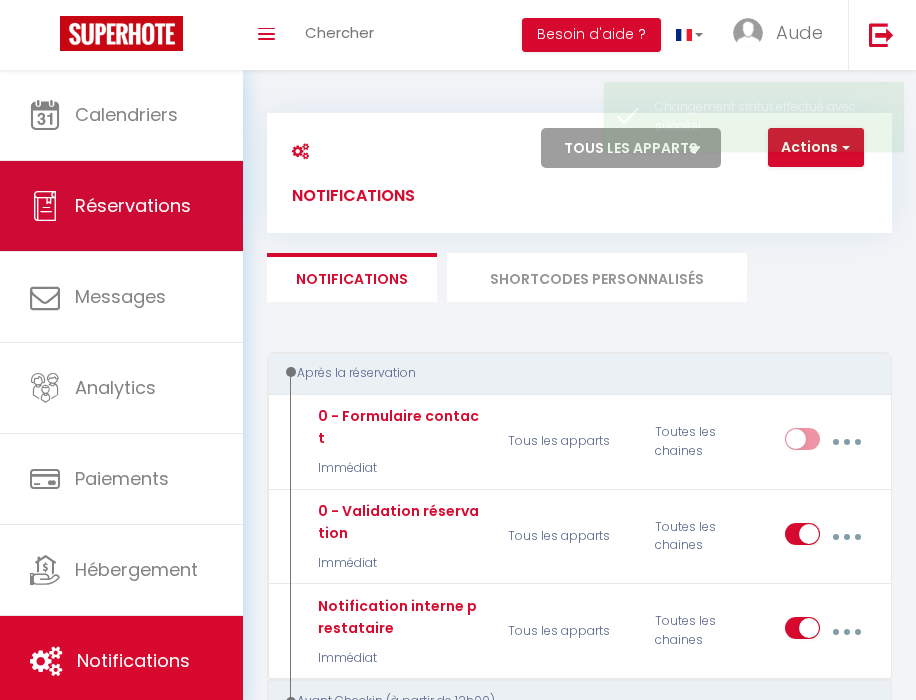 click on "Réservations" at bounding box center [133, 205] 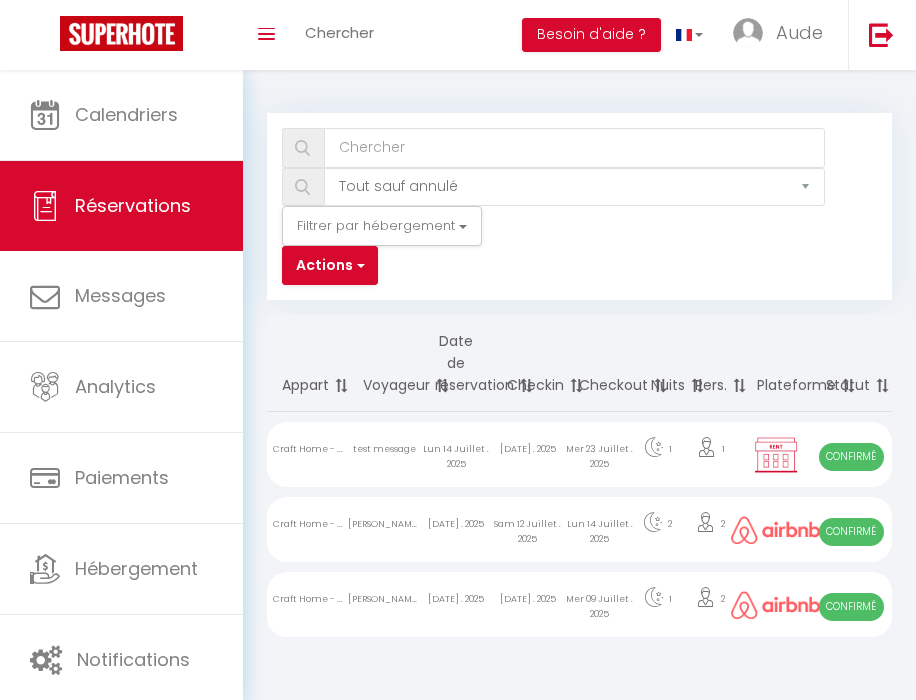 click on "1" at bounding box center [658, 454] 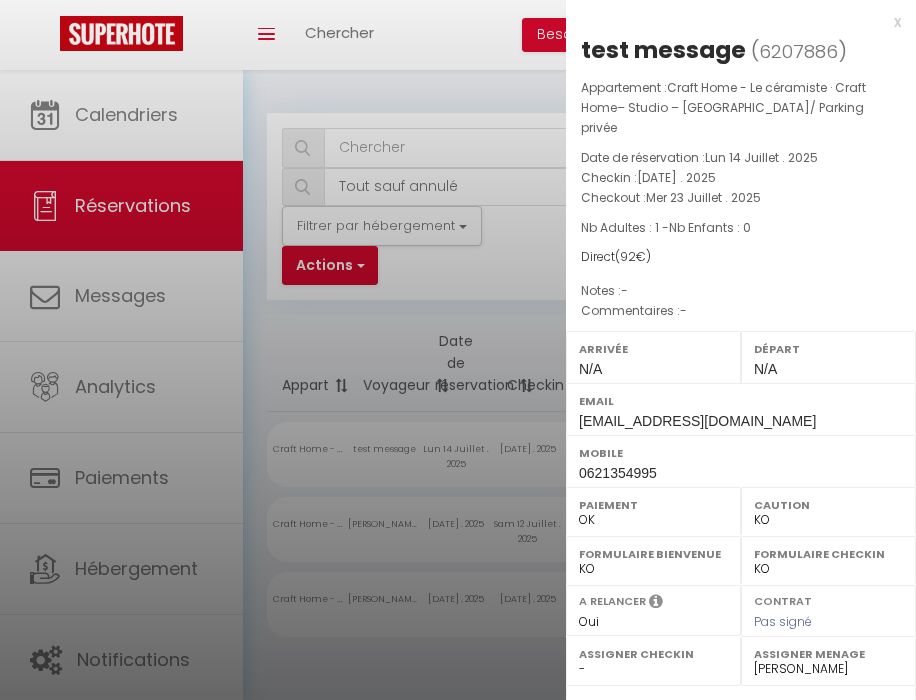 scroll, scrollTop: 246, scrollLeft: 0, axis: vertical 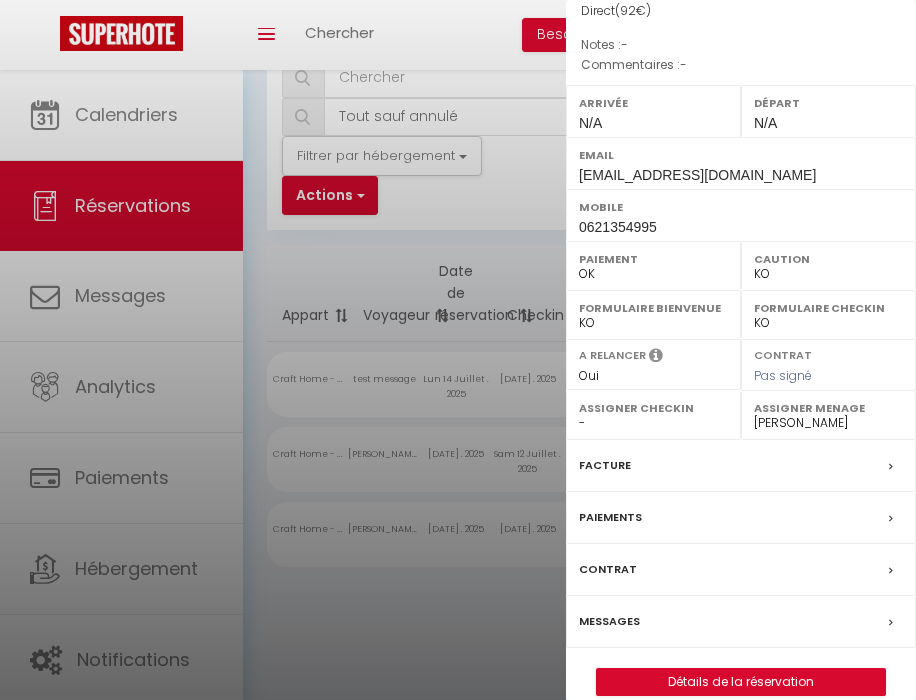 click on "Messages" at bounding box center [741, 622] 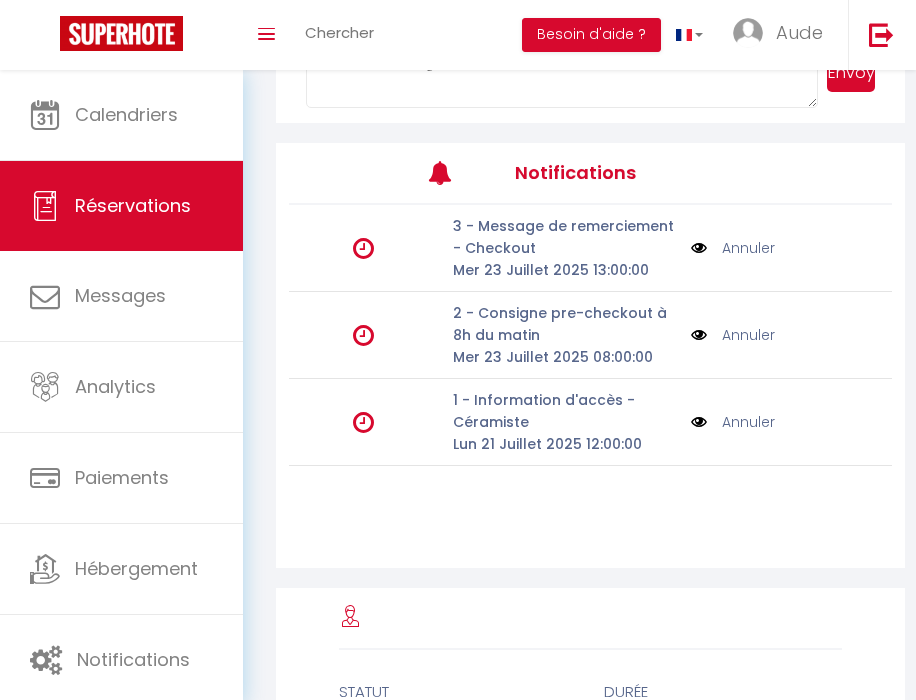 scroll, scrollTop: 732, scrollLeft: 0, axis: vertical 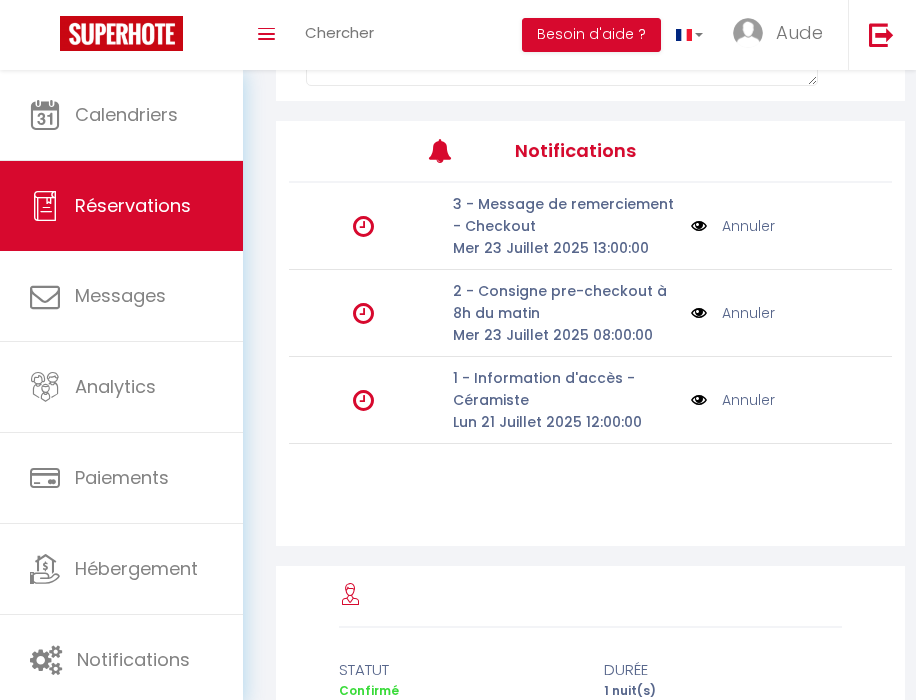 click at bounding box center (699, 400) 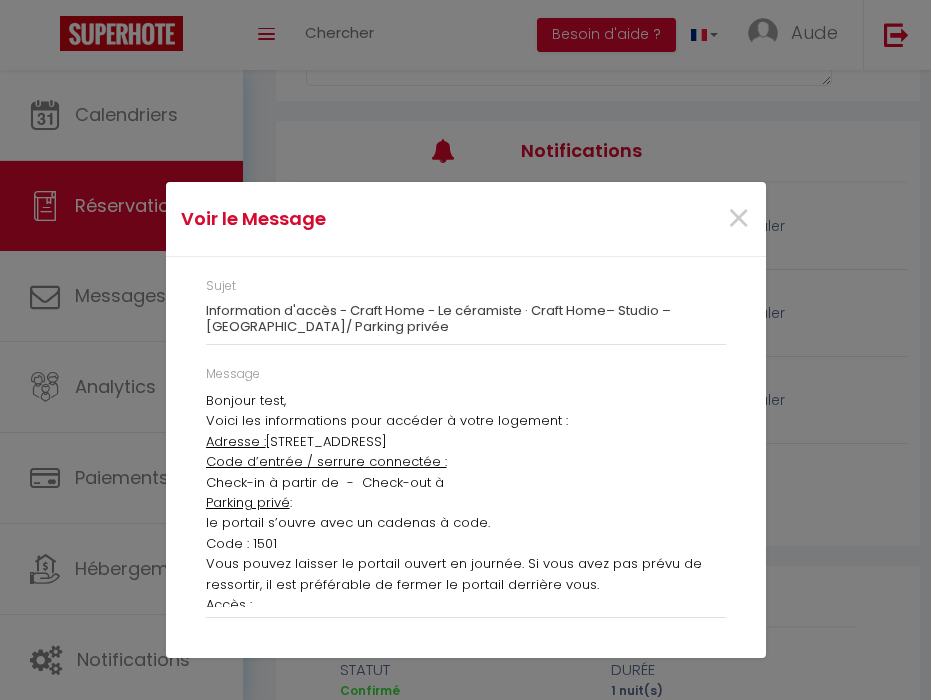 click on "×" at bounding box center [738, 219] 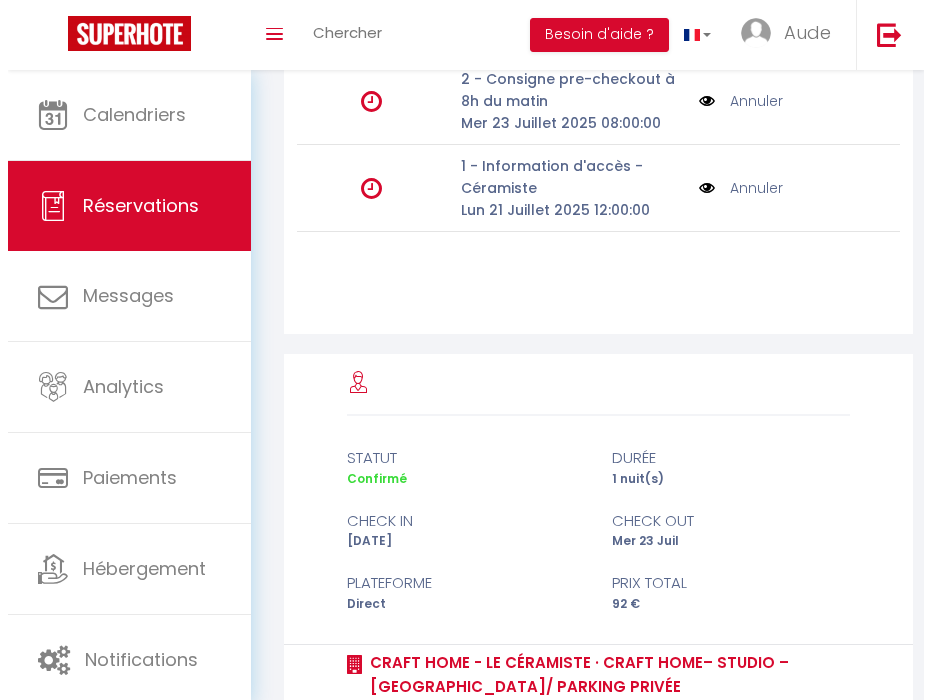 scroll, scrollTop: 786, scrollLeft: 0, axis: vertical 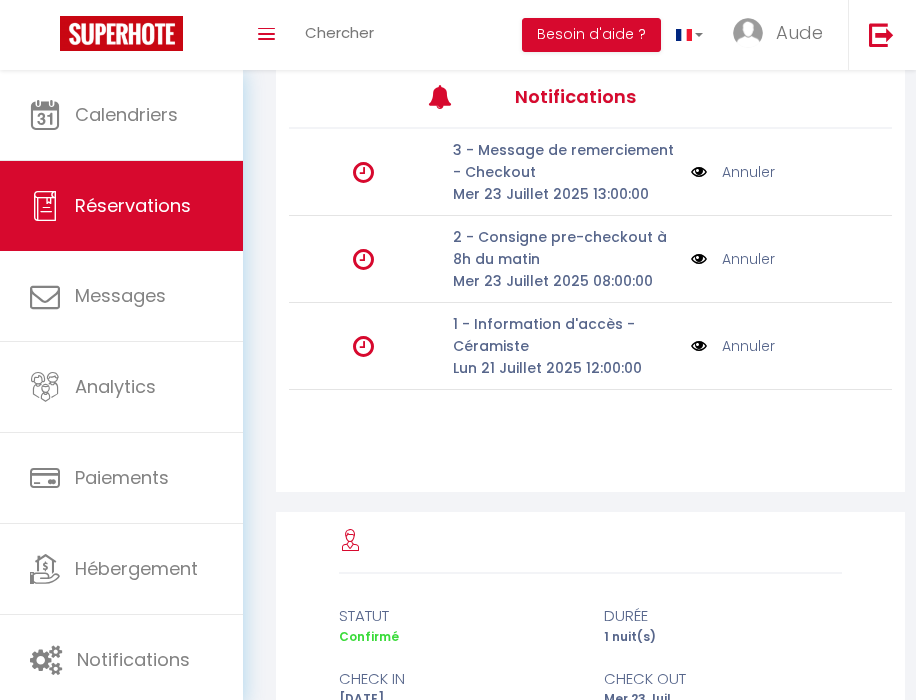 click at bounding box center (699, 346) 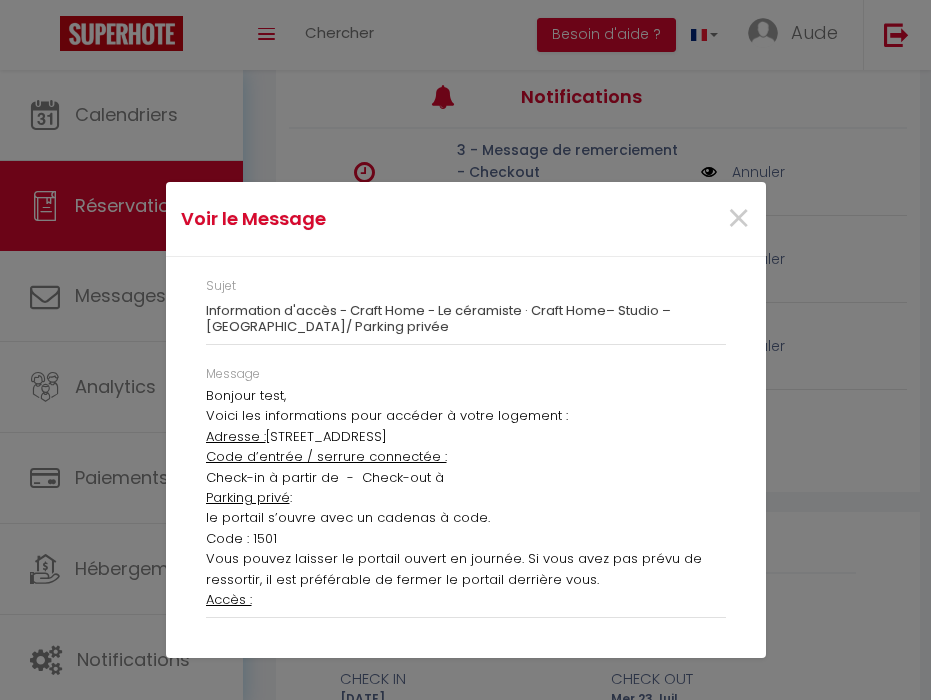 scroll, scrollTop: 1, scrollLeft: 0, axis: vertical 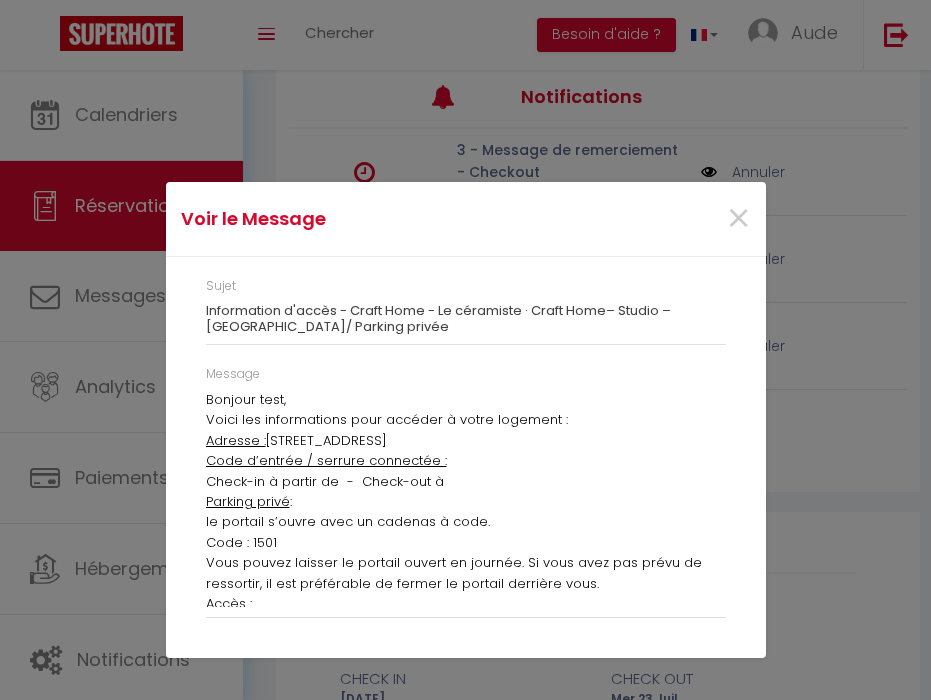 click on "Code d’entrée / serrure connectée :" at bounding box center [466, 461] 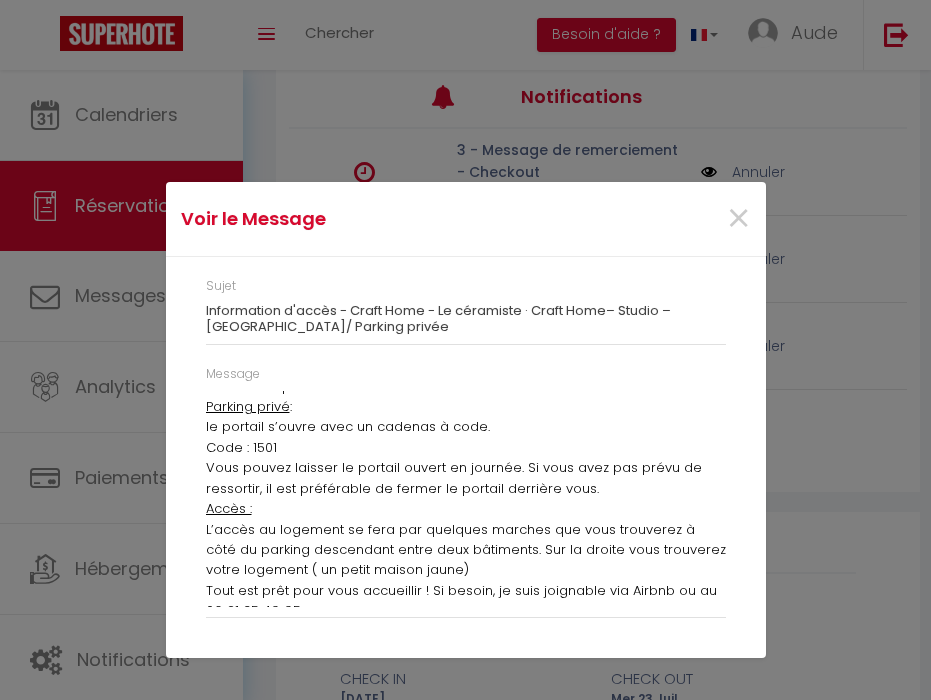 scroll, scrollTop: 144, scrollLeft: 0, axis: vertical 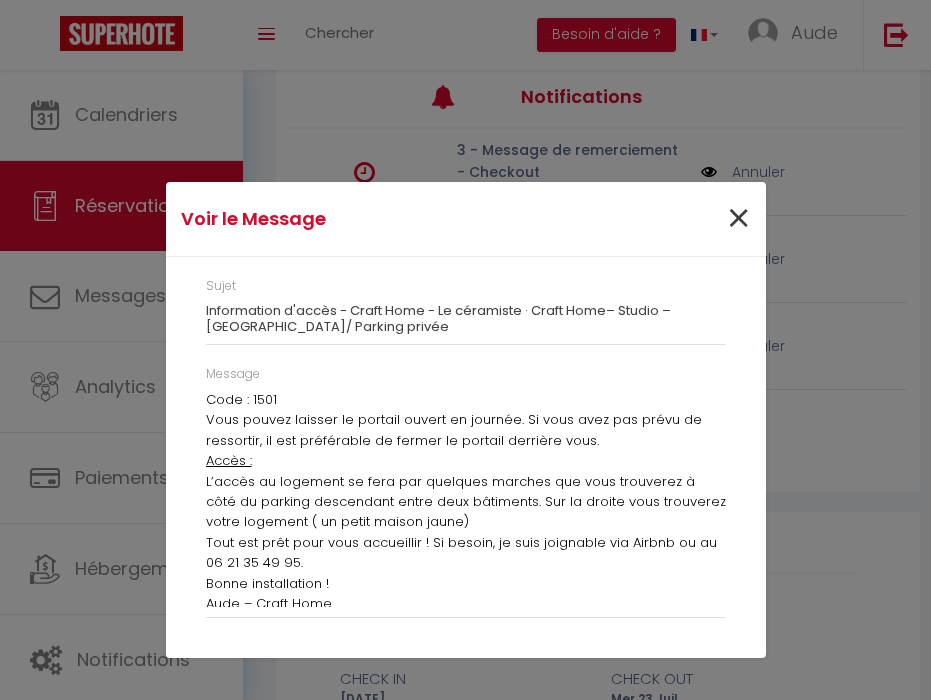 click on "×" at bounding box center (738, 219) 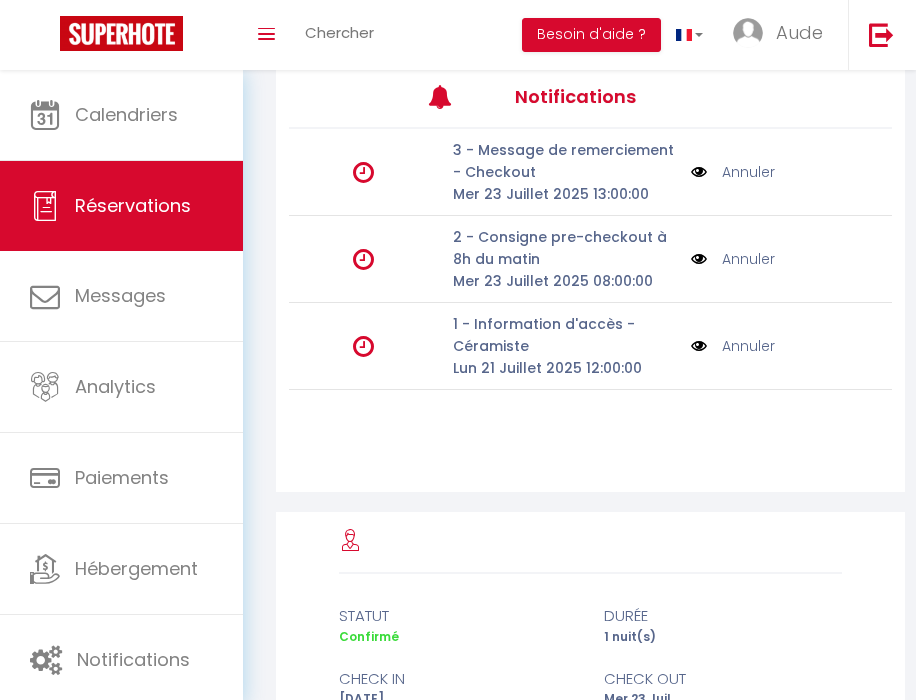 click at bounding box center (699, 259) 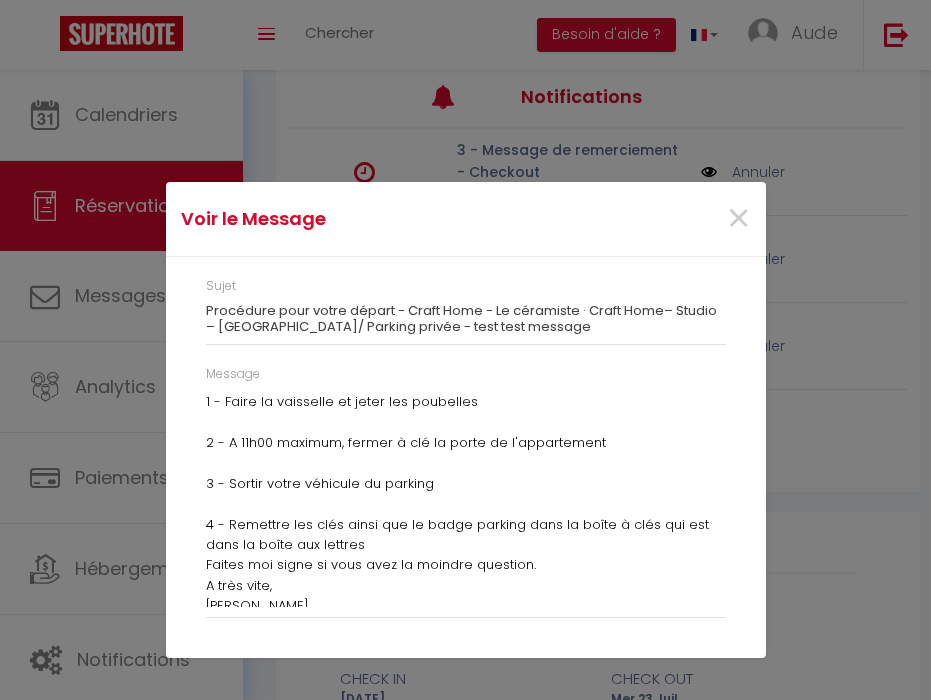 scroll, scrollTop: 104, scrollLeft: 0, axis: vertical 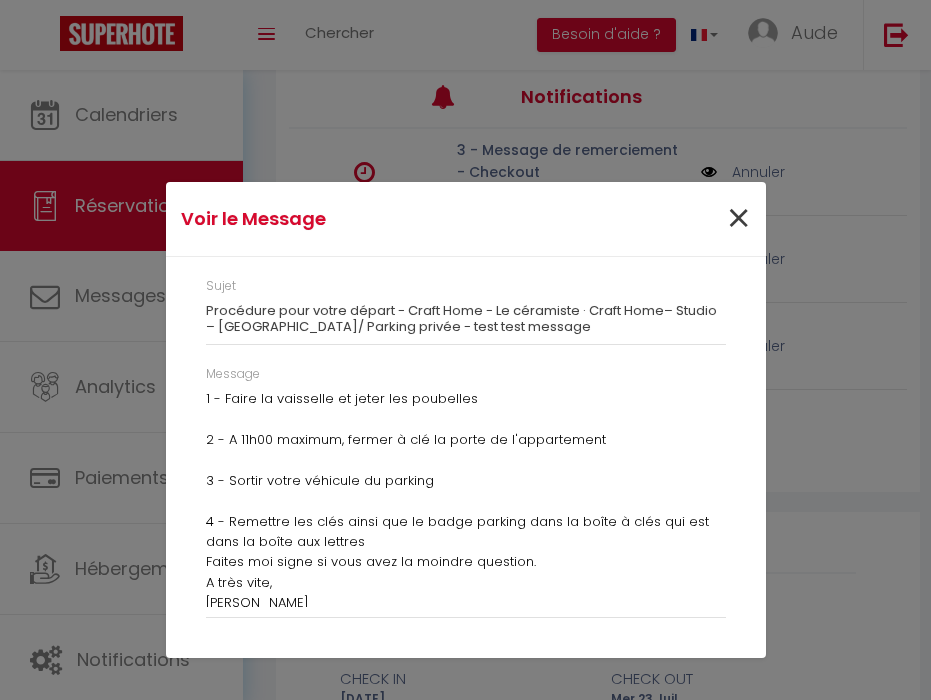 click on "×" at bounding box center (738, 219) 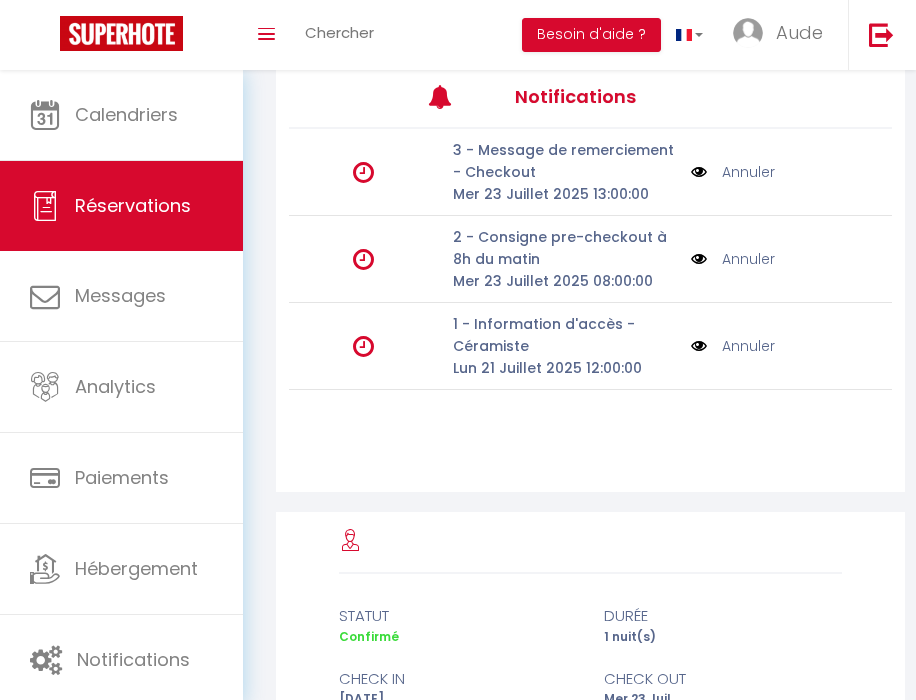 click at bounding box center (699, 172) 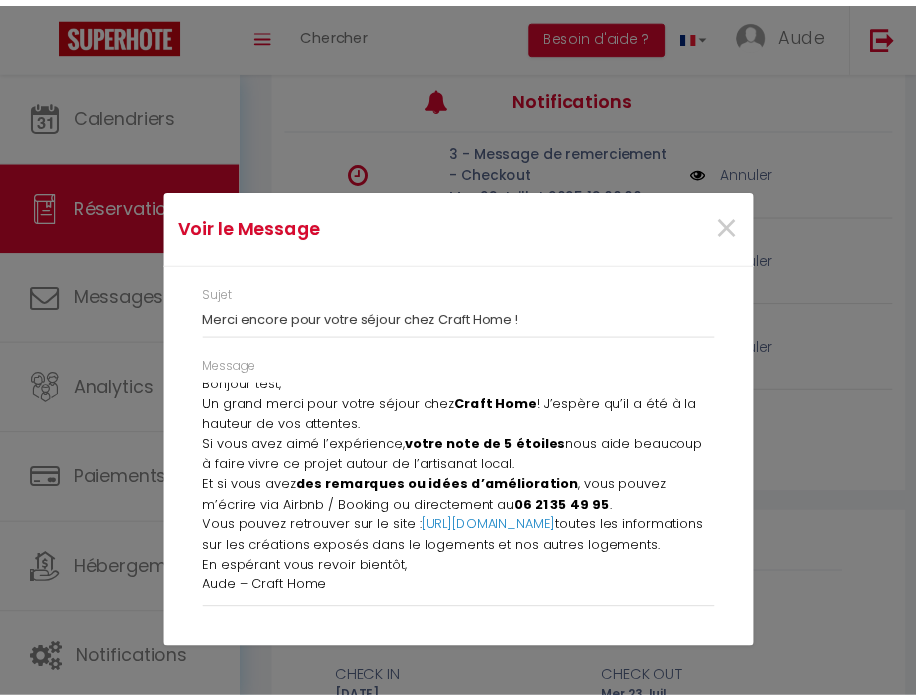 scroll, scrollTop: 24, scrollLeft: 0, axis: vertical 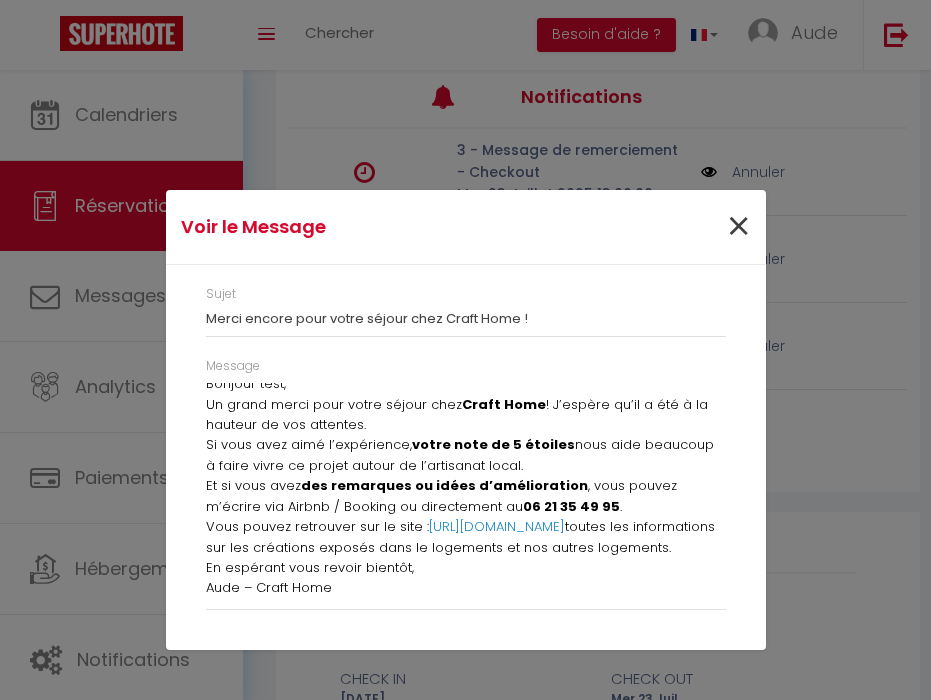 click on "×" at bounding box center [738, 227] 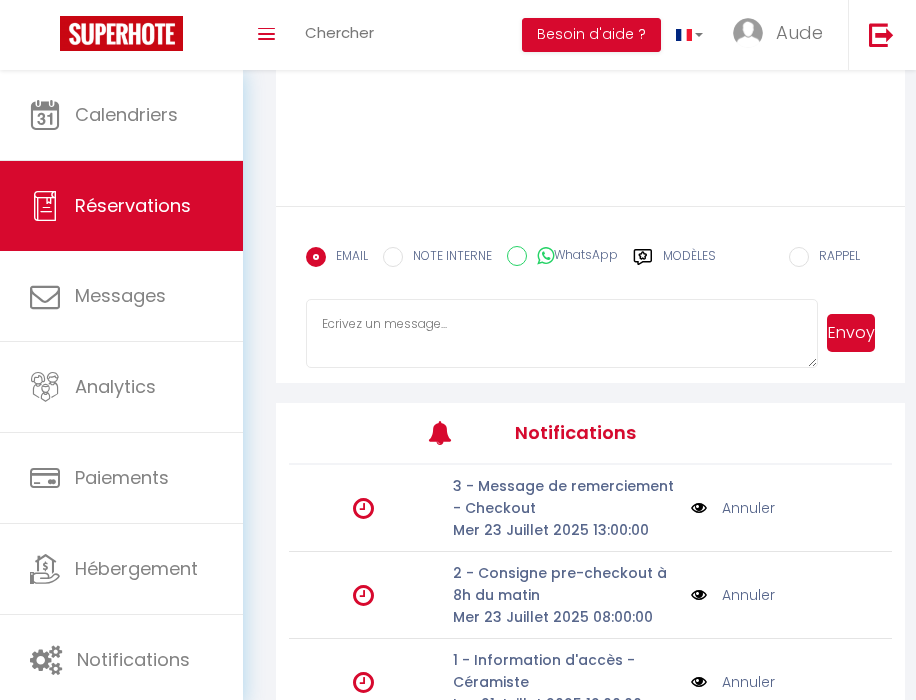 scroll, scrollTop: 253, scrollLeft: 0, axis: vertical 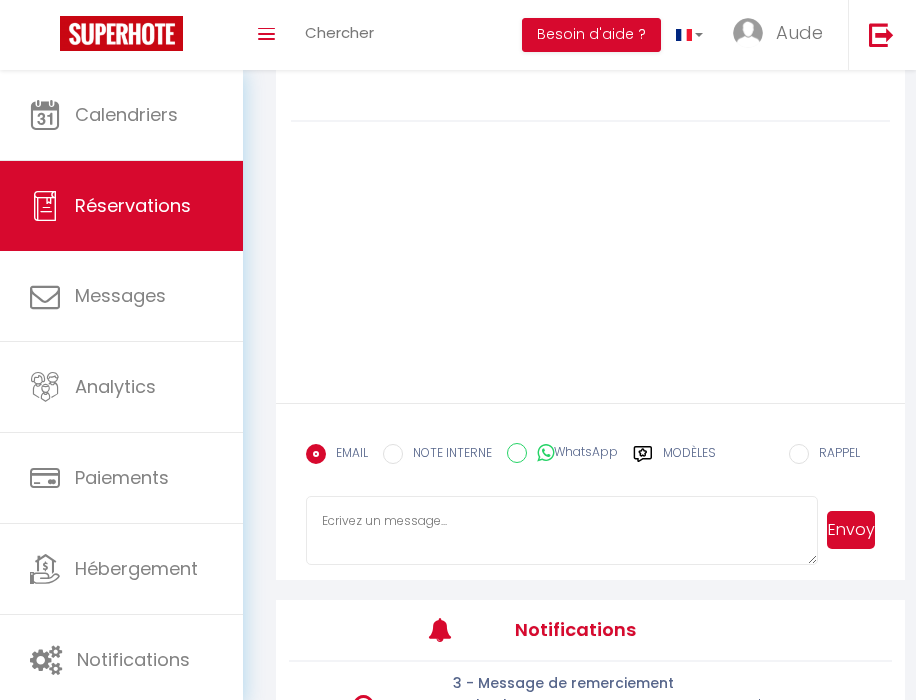 click on "Réservations" at bounding box center (121, 206) 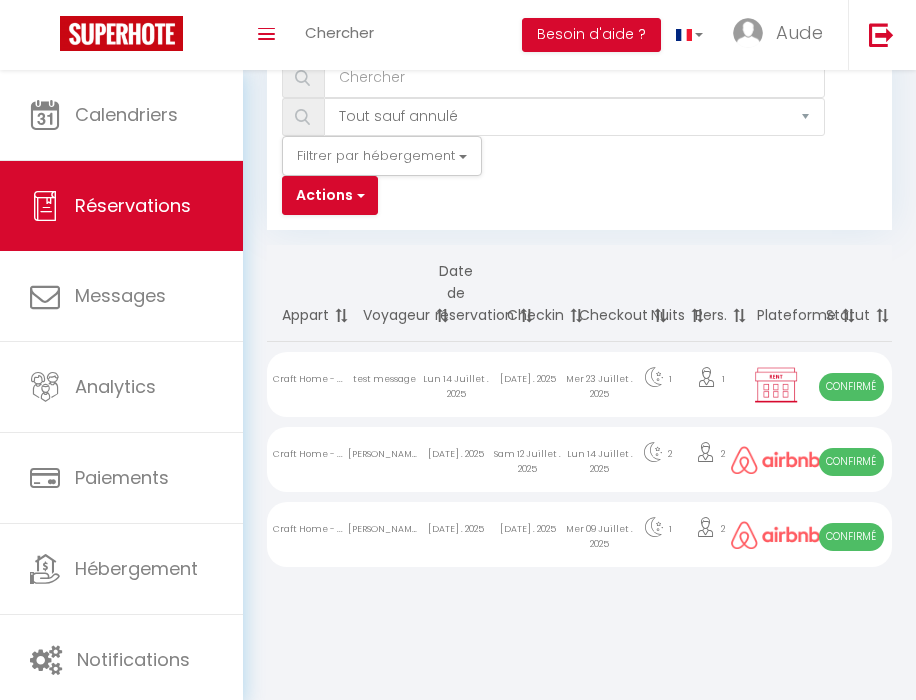scroll, scrollTop: 70, scrollLeft: 0, axis: vertical 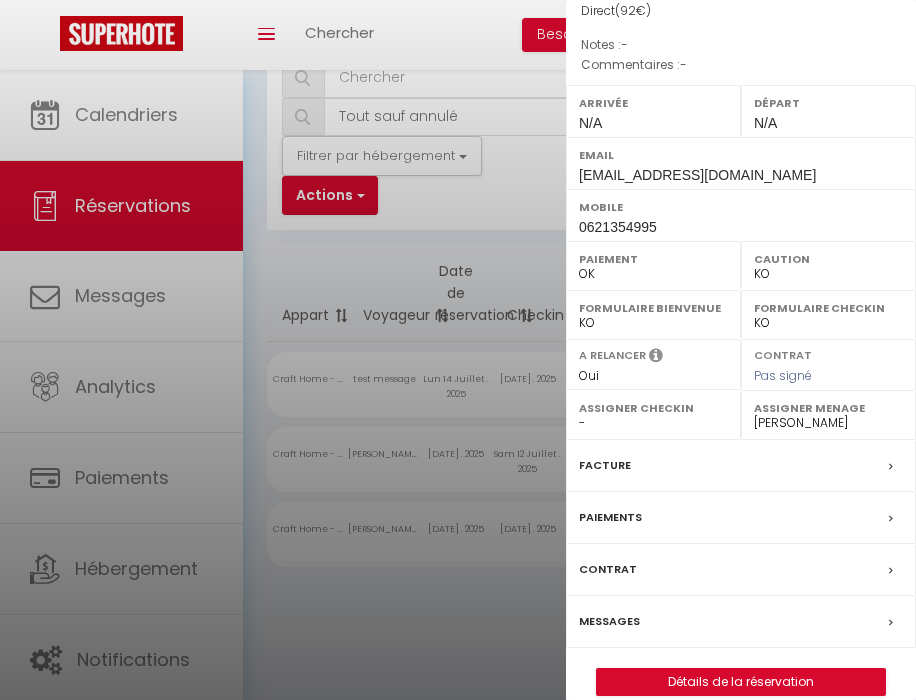 click on "Détails de la réservation" at bounding box center [741, 682] 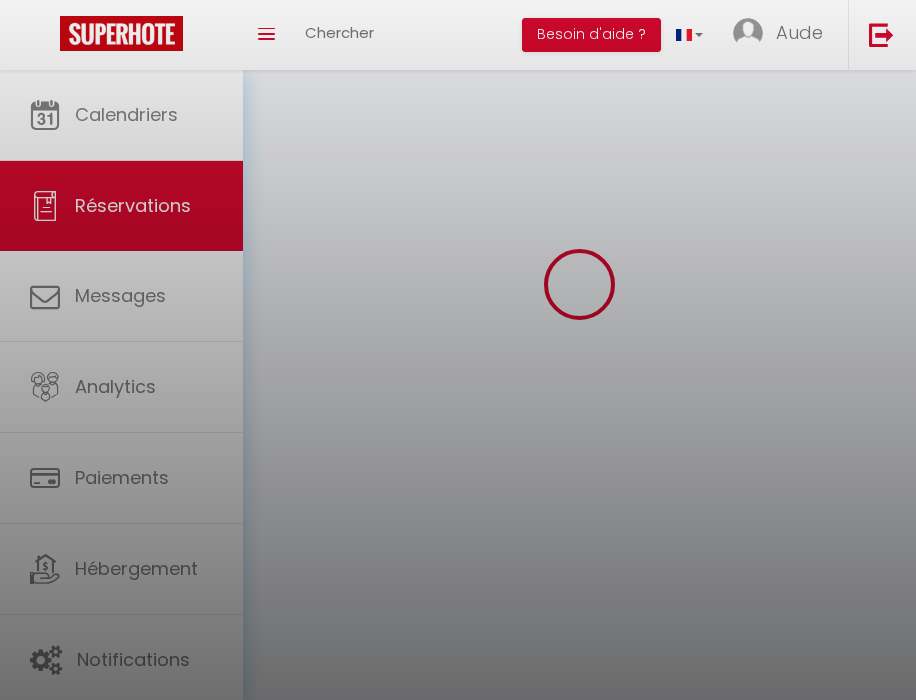 scroll, scrollTop: 0, scrollLeft: 0, axis: both 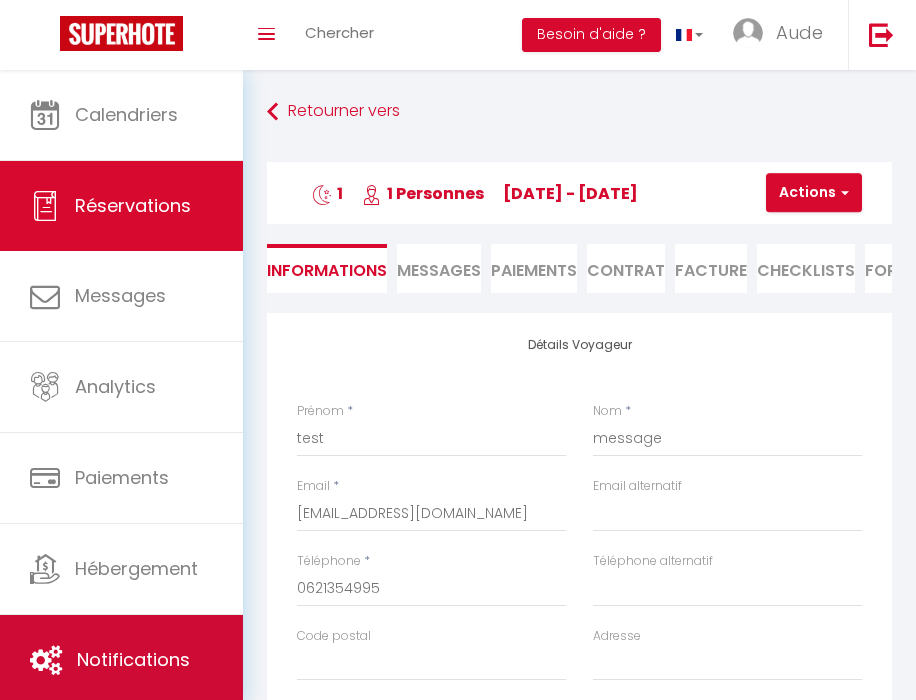 click on "Notifications" at bounding box center (121, 660) 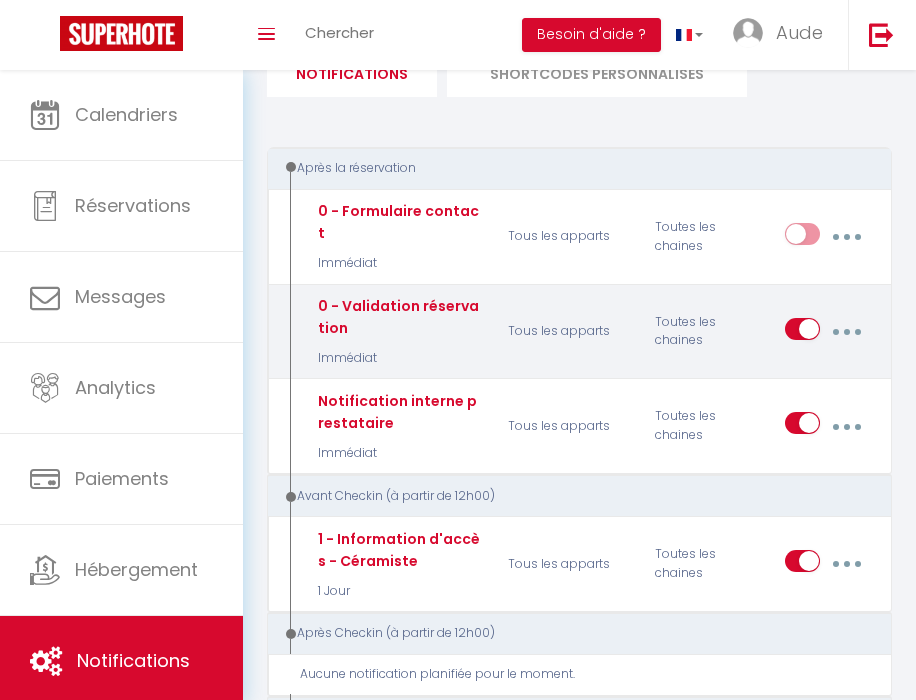 scroll, scrollTop: 310, scrollLeft: 0, axis: vertical 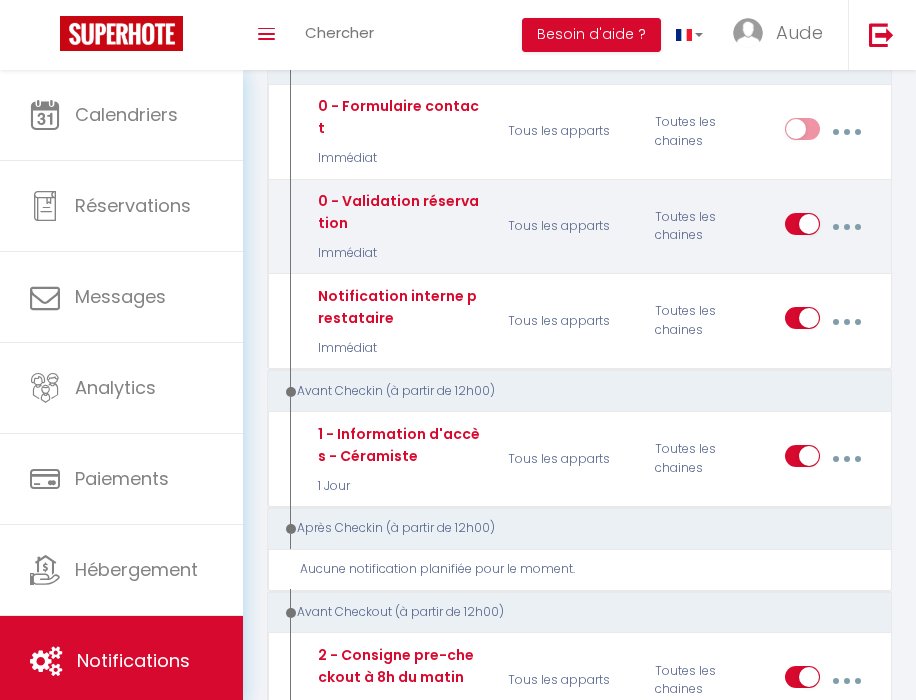 click at bounding box center (802, 228) 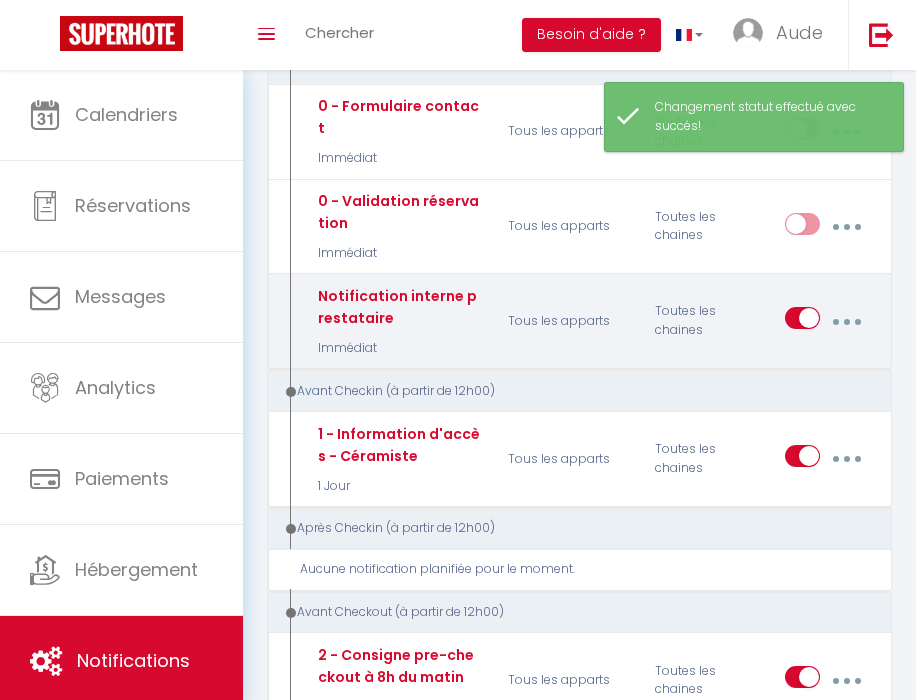 click at bounding box center (802, 322) 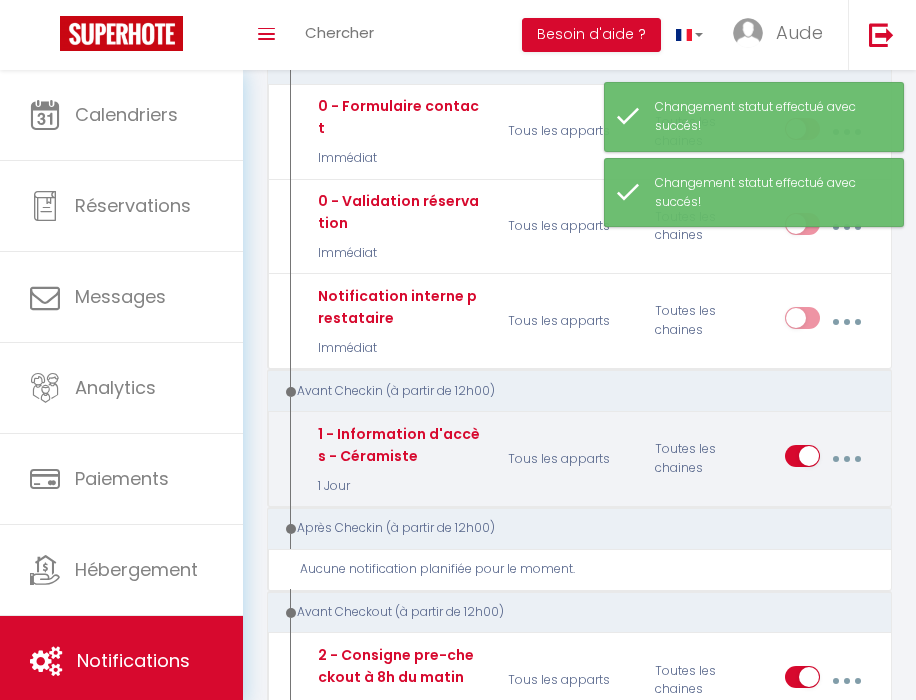 click at bounding box center [802, 460] 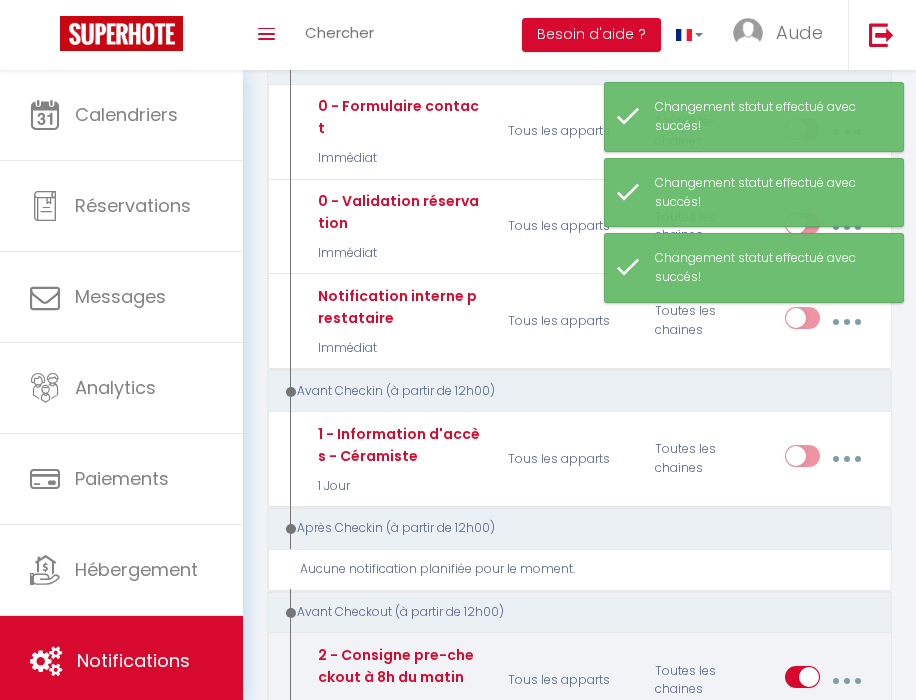 click at bounding box center (802, 681) 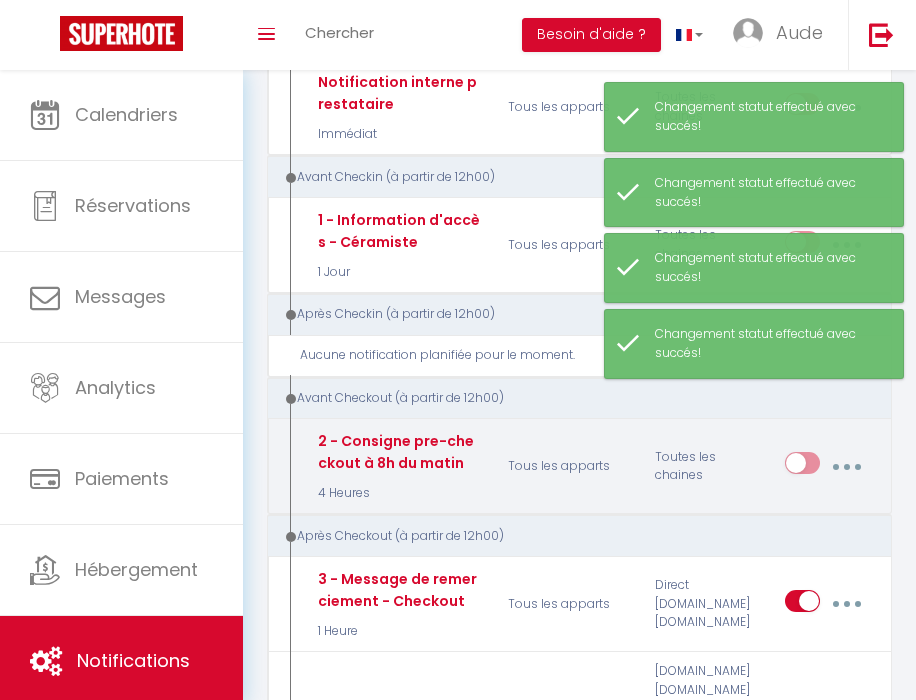 scroll, scrollTop: 628, scrollLeft: 0, axis: vertical 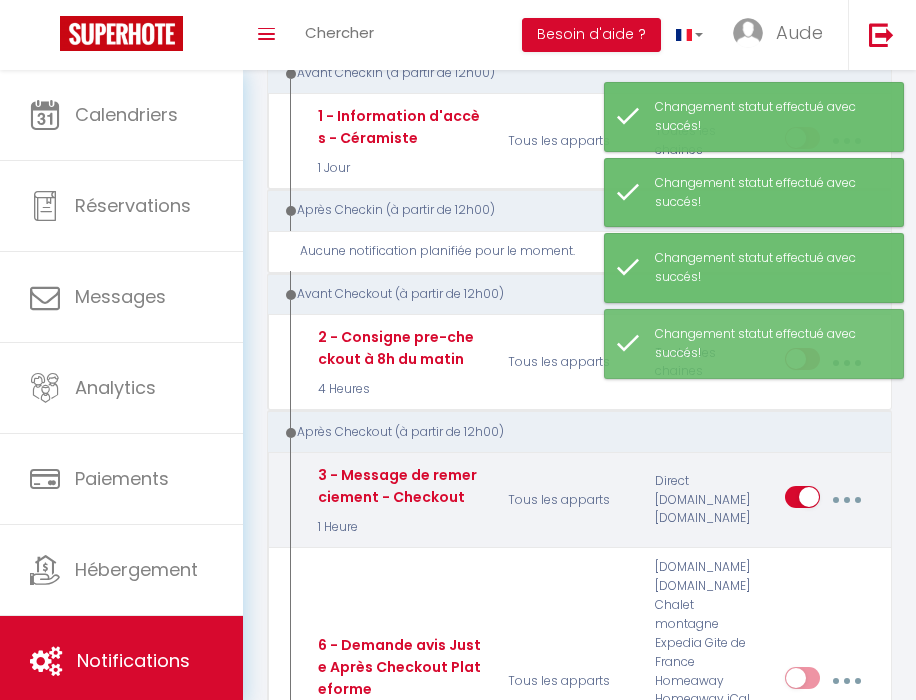 click at bounding box center [802, 501] 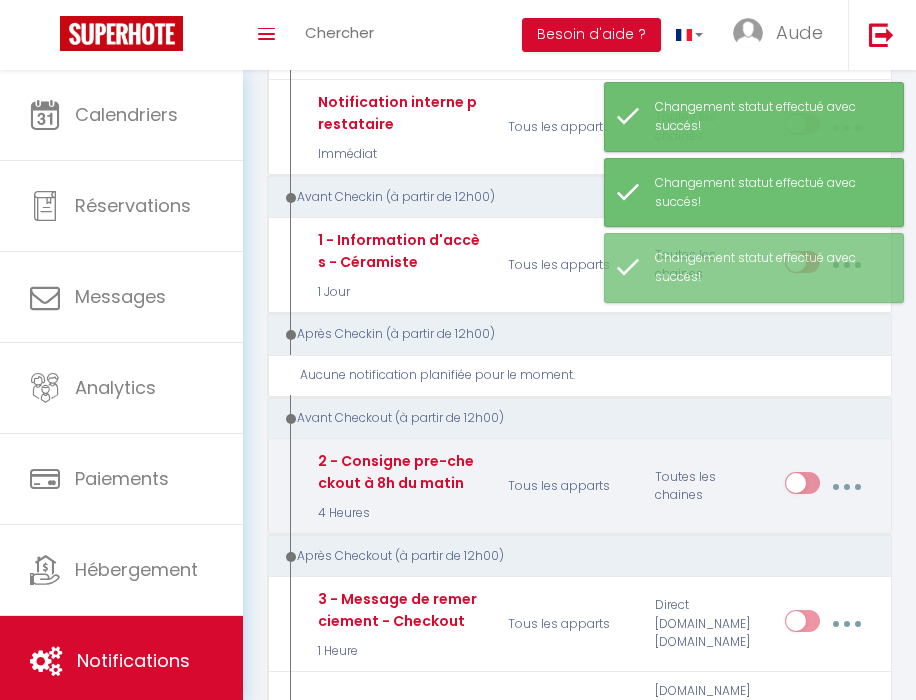 scroll, scrollTop: 0, scrollLeft: 0, axis: both 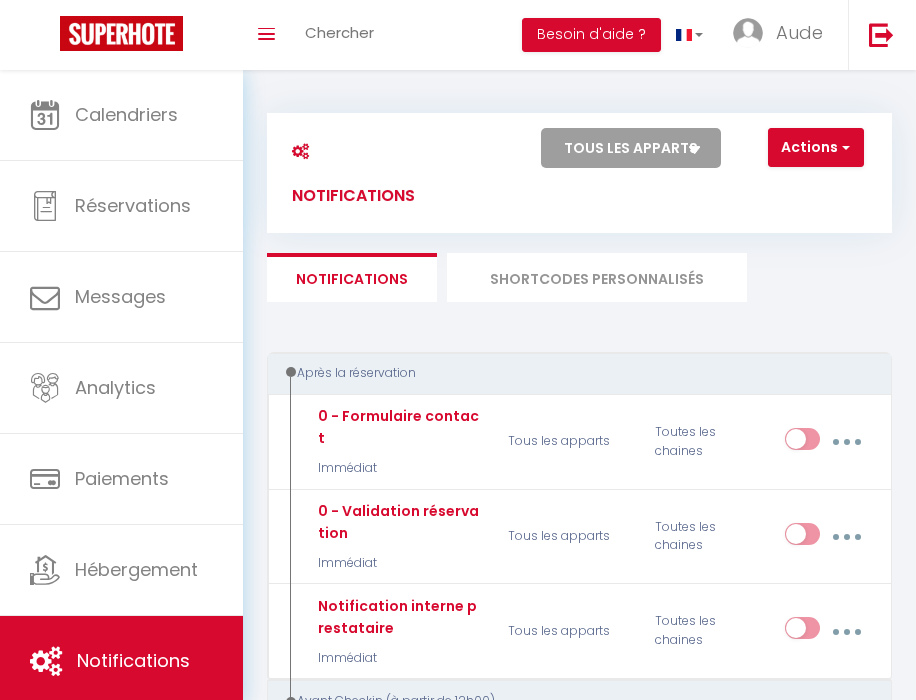 click on "Actions" at bounding box center (816, 148) 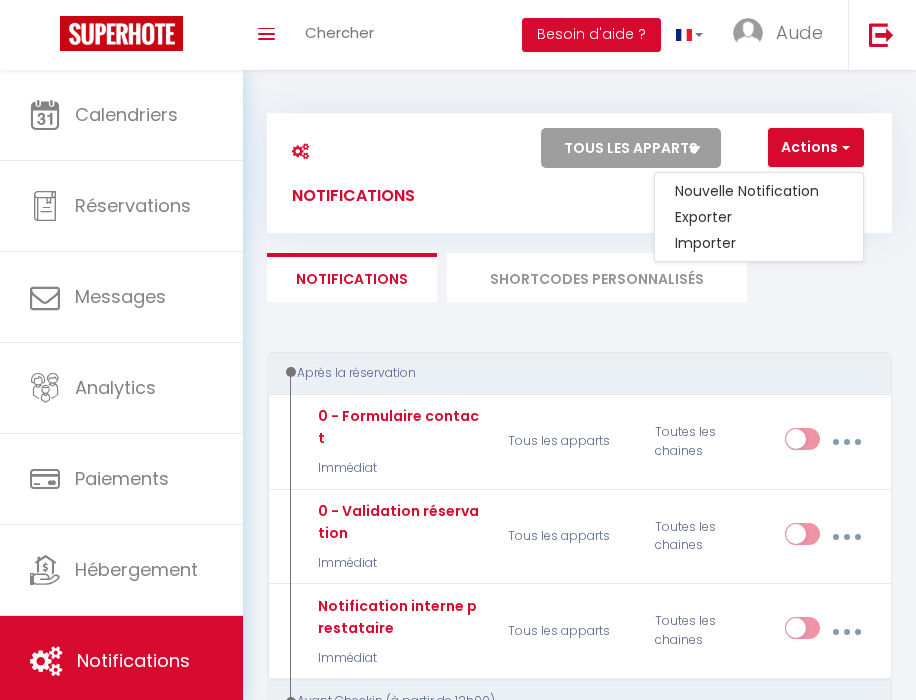click on "Actions
Nouvelle Notification    Exporter    Importer    Tous les apparts    Craft Home - Le céramiste  · Craft Home– Studio – Balnéo/ Parking privée" at bounding box center (657, 173) 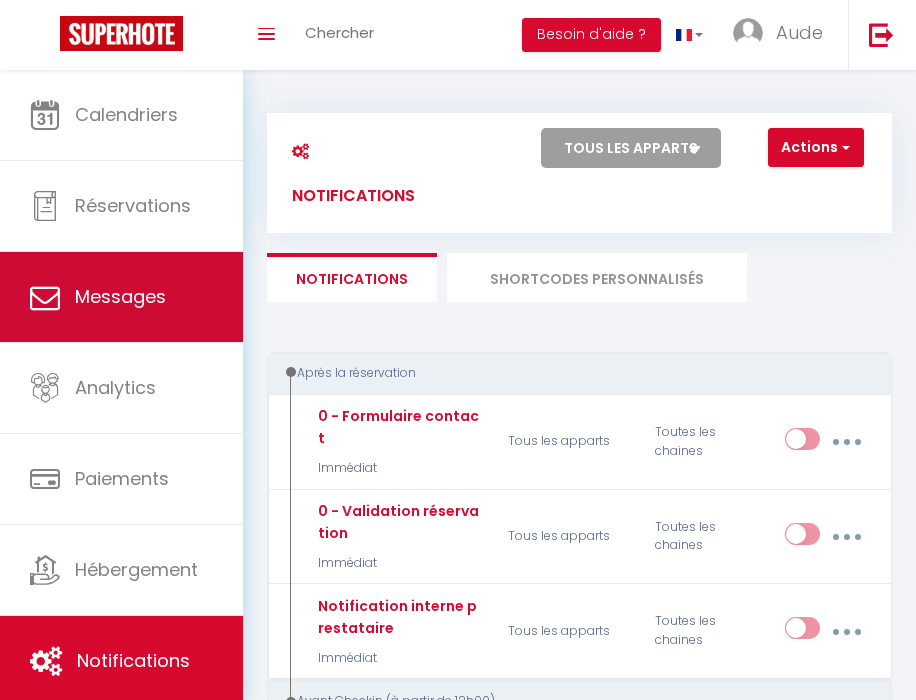 click on "Messages" at bounding box center (120, 296) 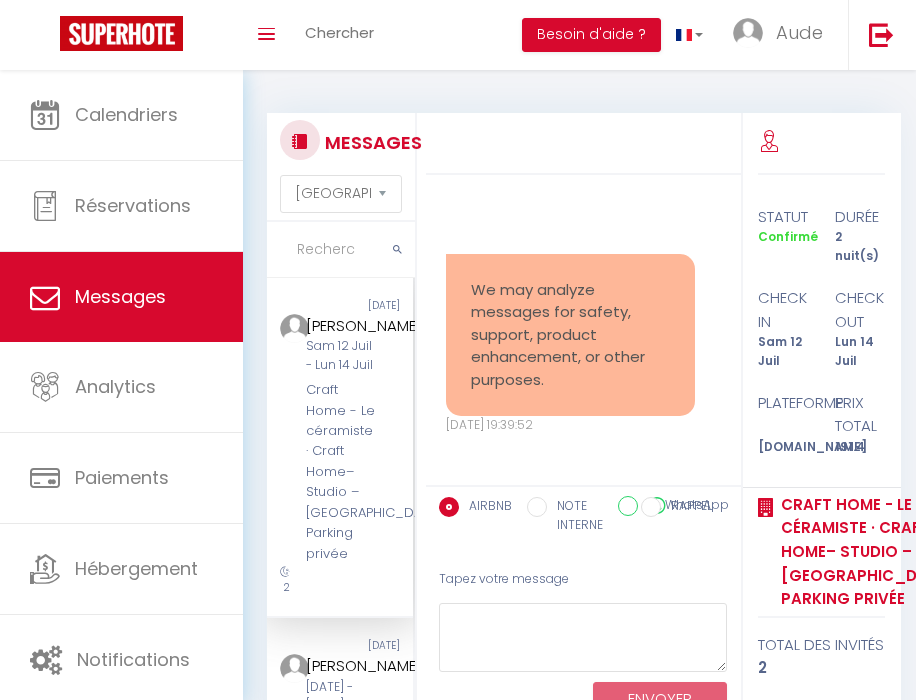 scroll, scrollTop: 2320, scrollLeft: 0, axis: vertical 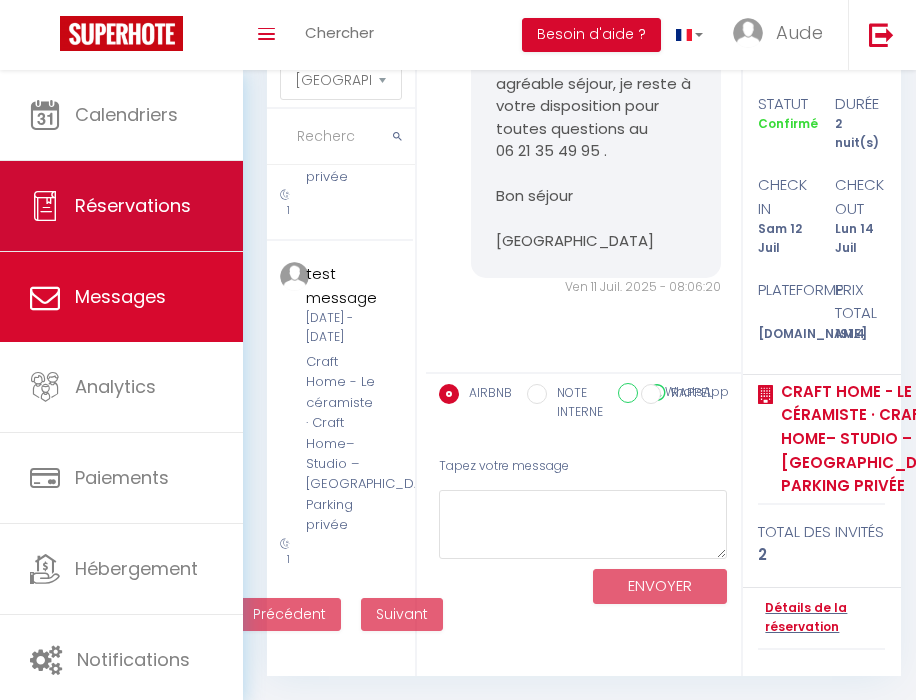 click on "Réservations" at bounding box center [133, 205] 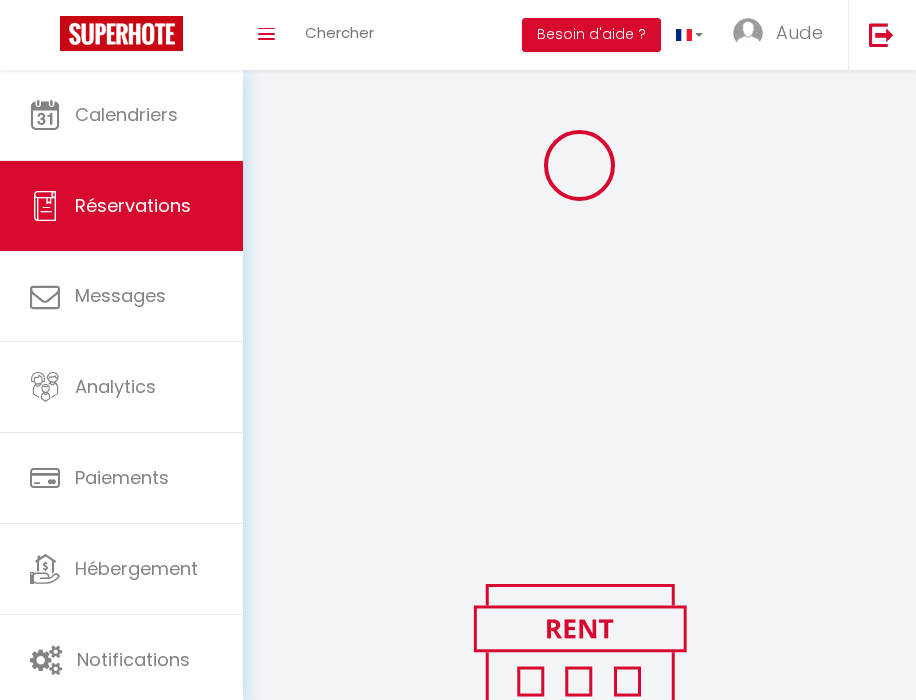 scroll, scrollTop: 70, scrollLeft: 0, axis: vertical 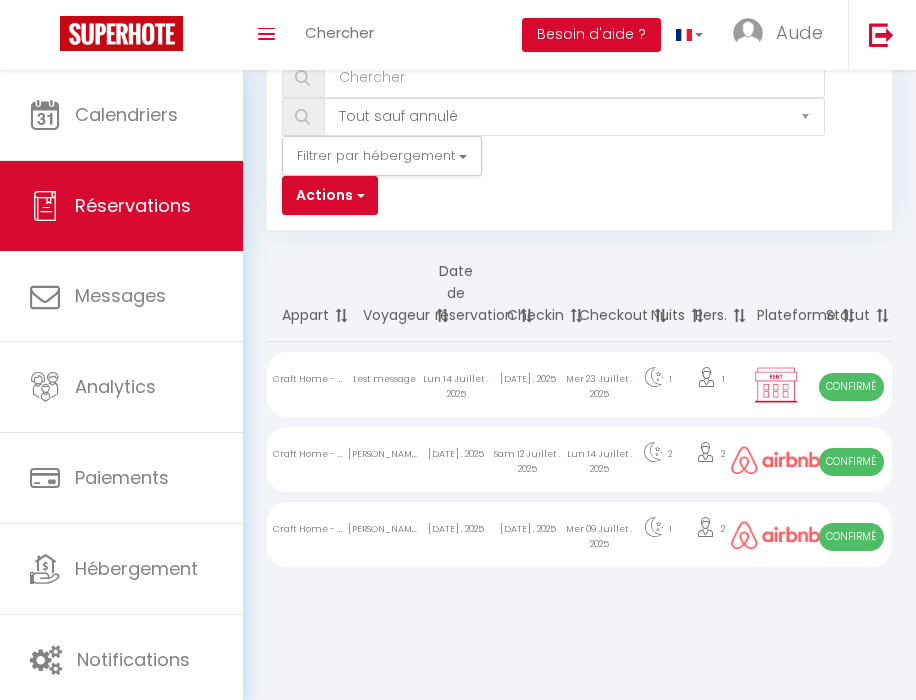 click on "Mer 23 Juillet . 2025" at bounding box center (600, 384) 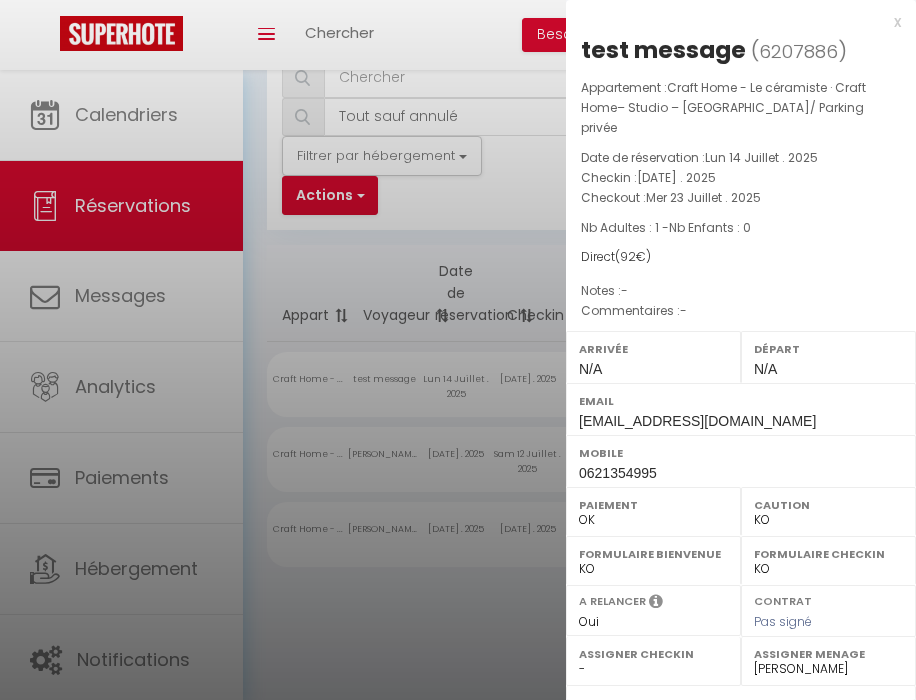scroll, scrollTop: 246, scrollLeft: 0, axis: vertical 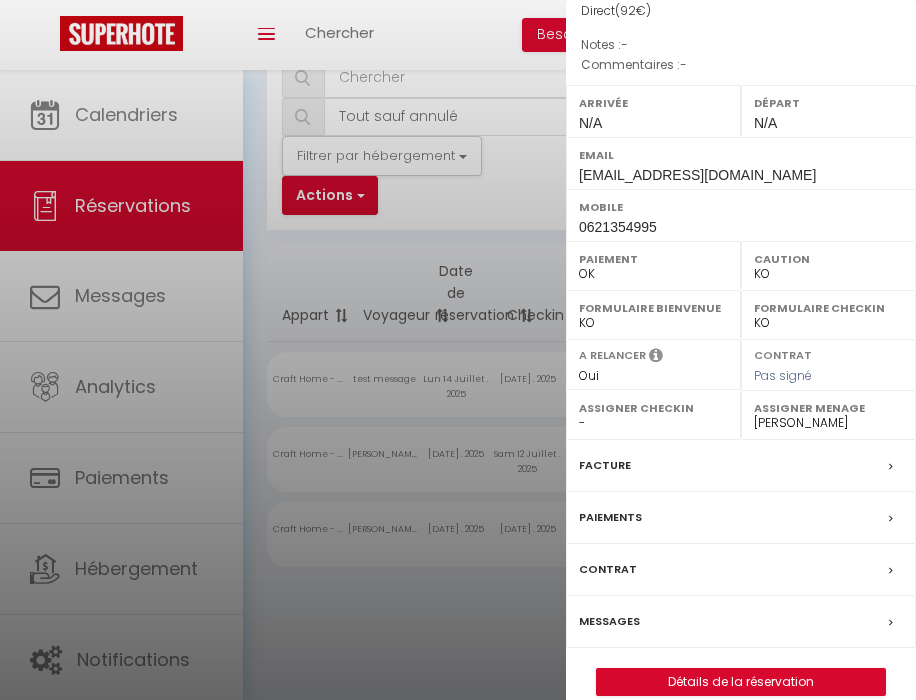 click on "Messages" at bounding box center (741, 622) 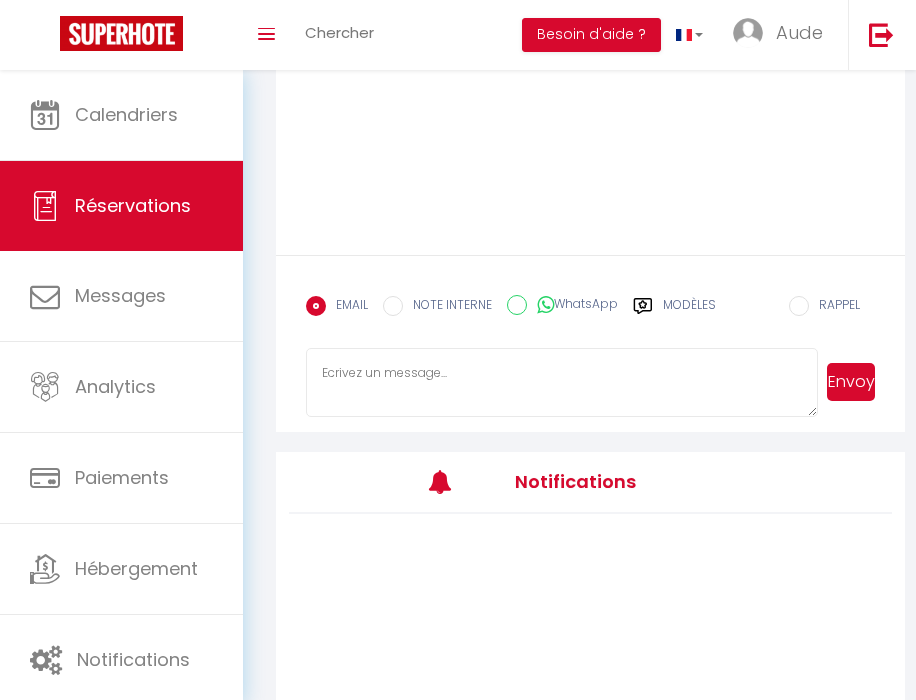 scroll, scrollTop: 0, scrollLeft: 0, axis: both 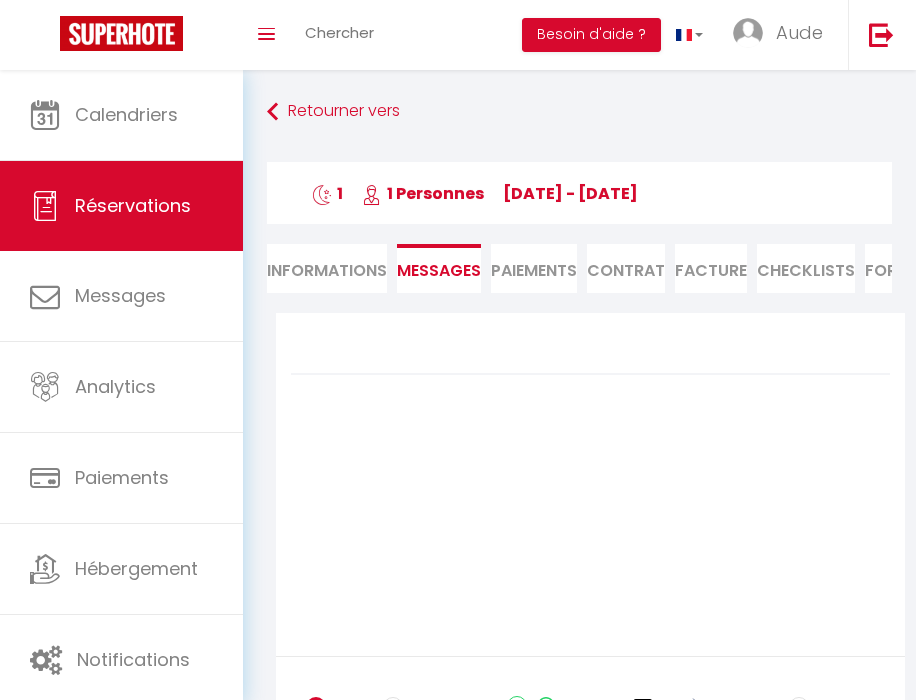 click on "Messages" at bounding box center (439, 270) 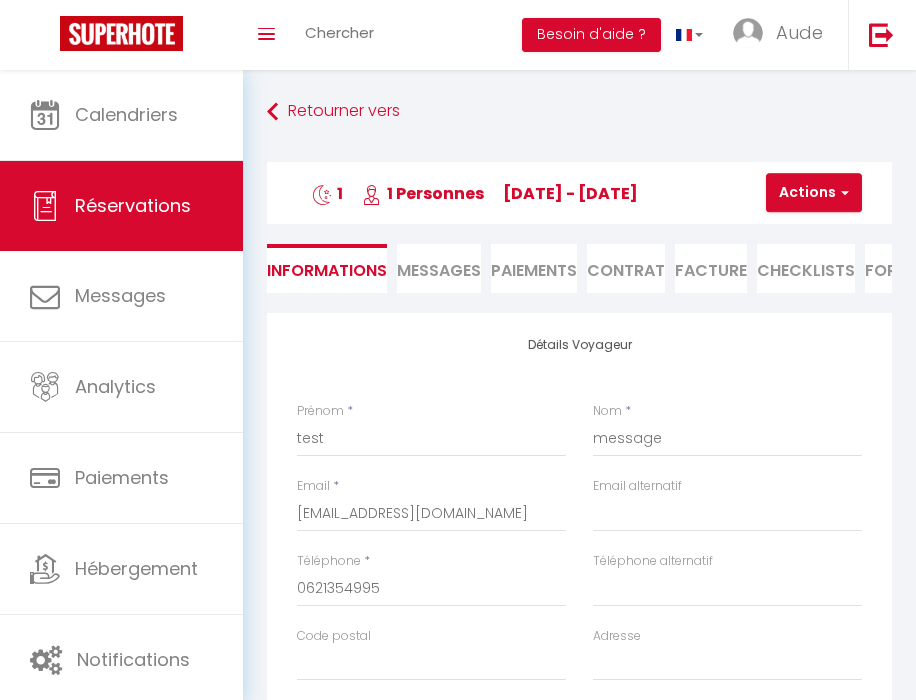 click on "Messages" at bounding box center (439, 270) 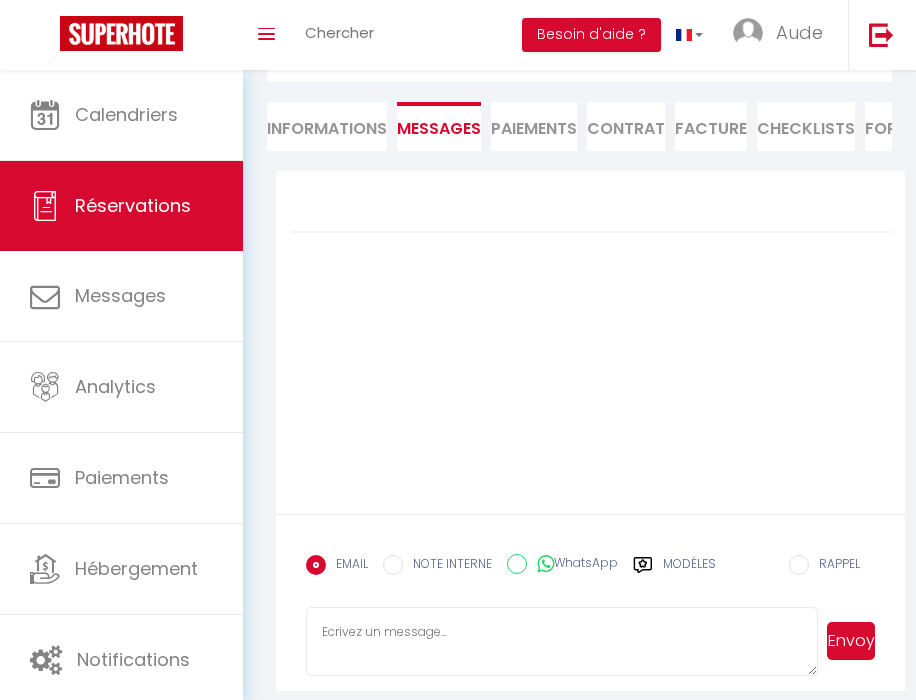 scroll, scrollTop: 0, scrollLeft: 0, axis: both 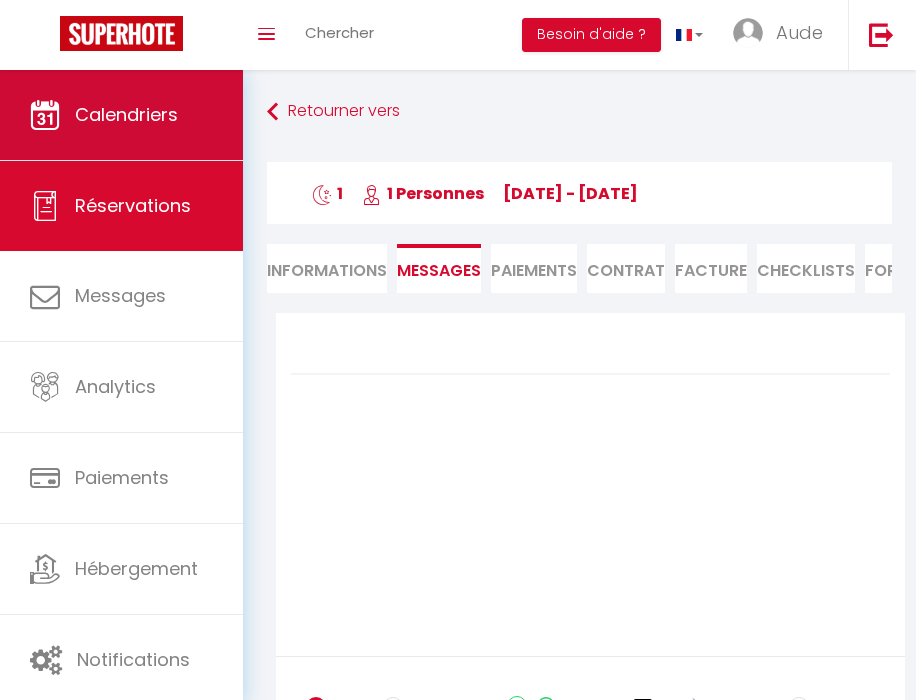 click on "Calendriers" at bounding box center [126, 114] 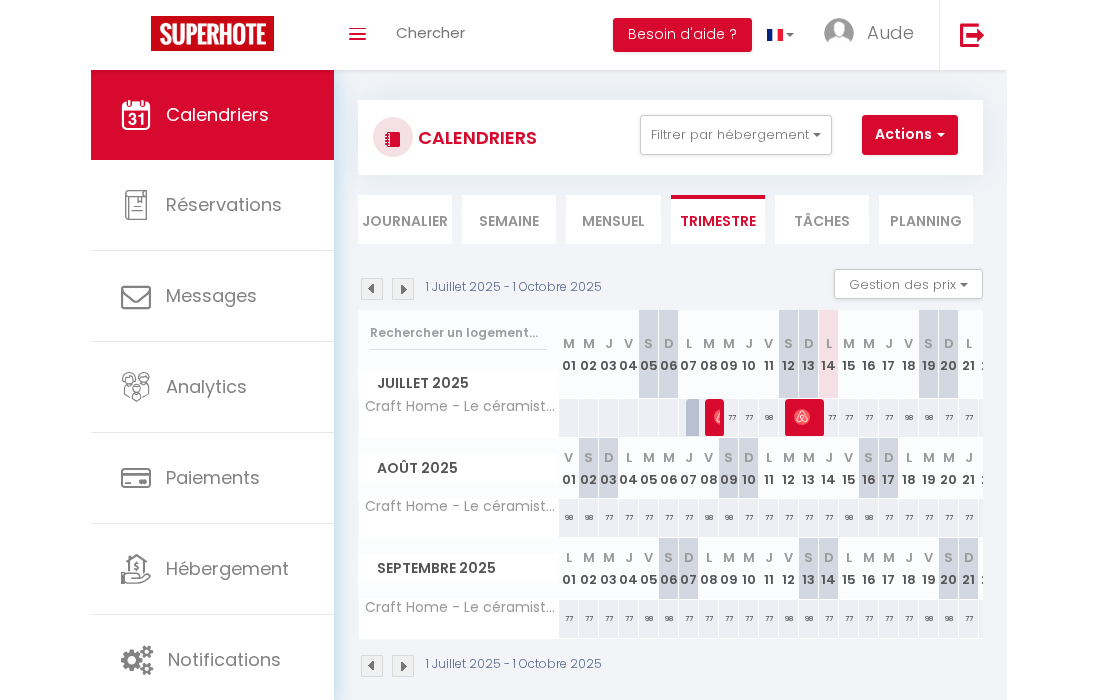 scroll, scrollTop: 70, scrollLeft: 0, axis: vertical 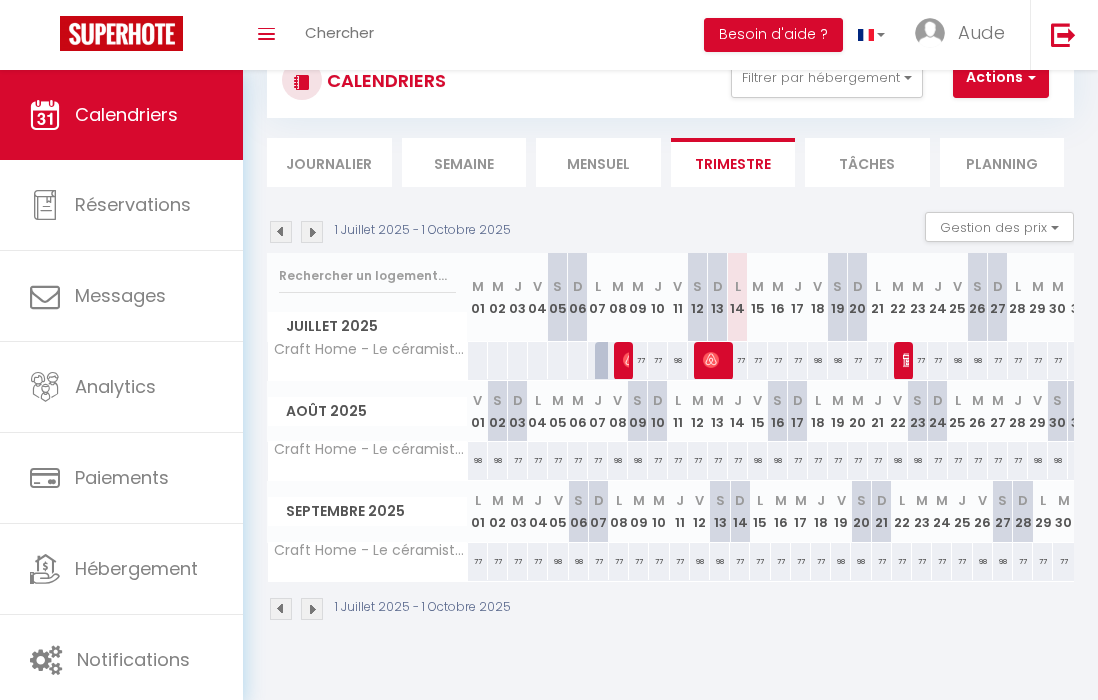 click at bounding box center [911, 360] 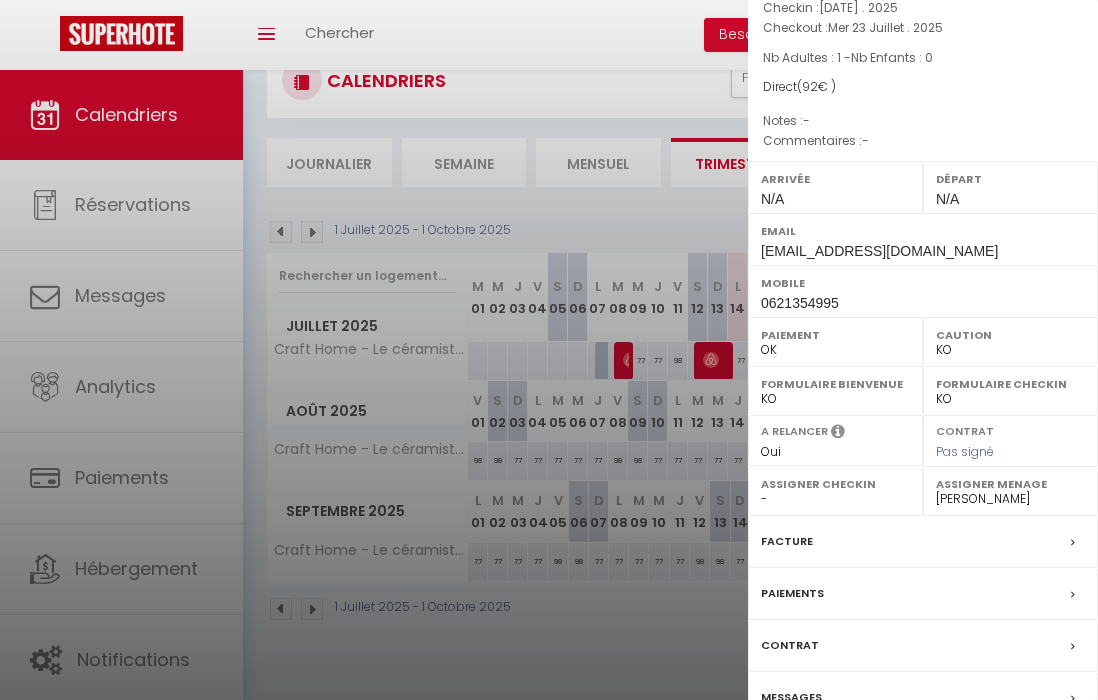 scroll, scrollTop: 246, scrollLeft: 0, axis: vertical 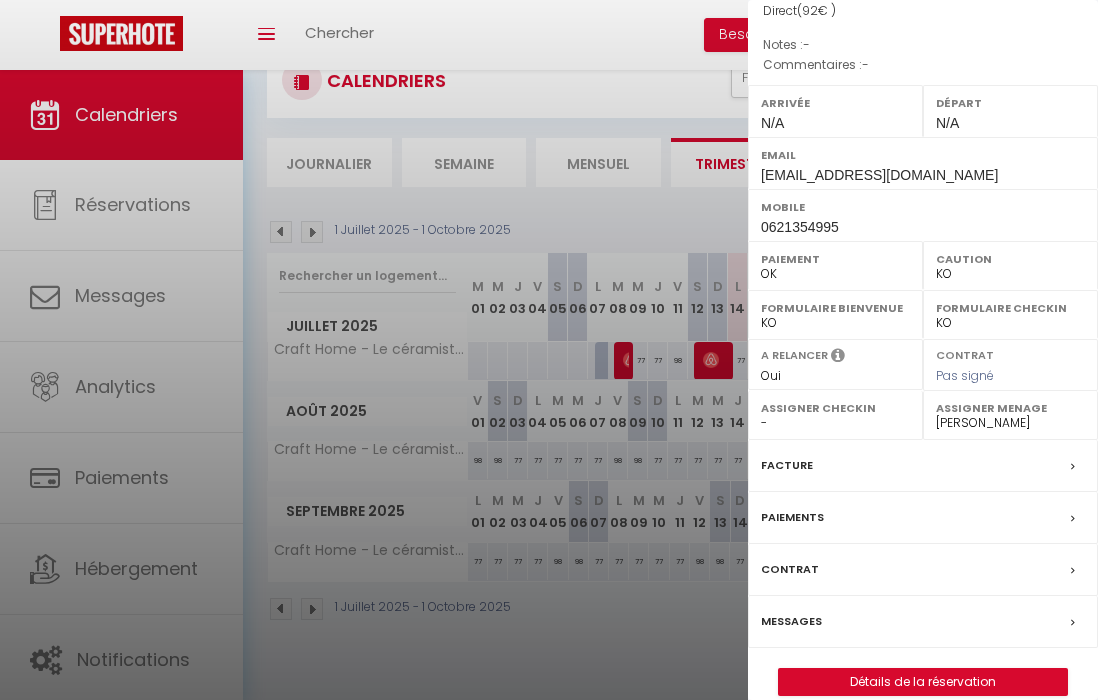 click on "Facture" at bounding box center (787, 465) 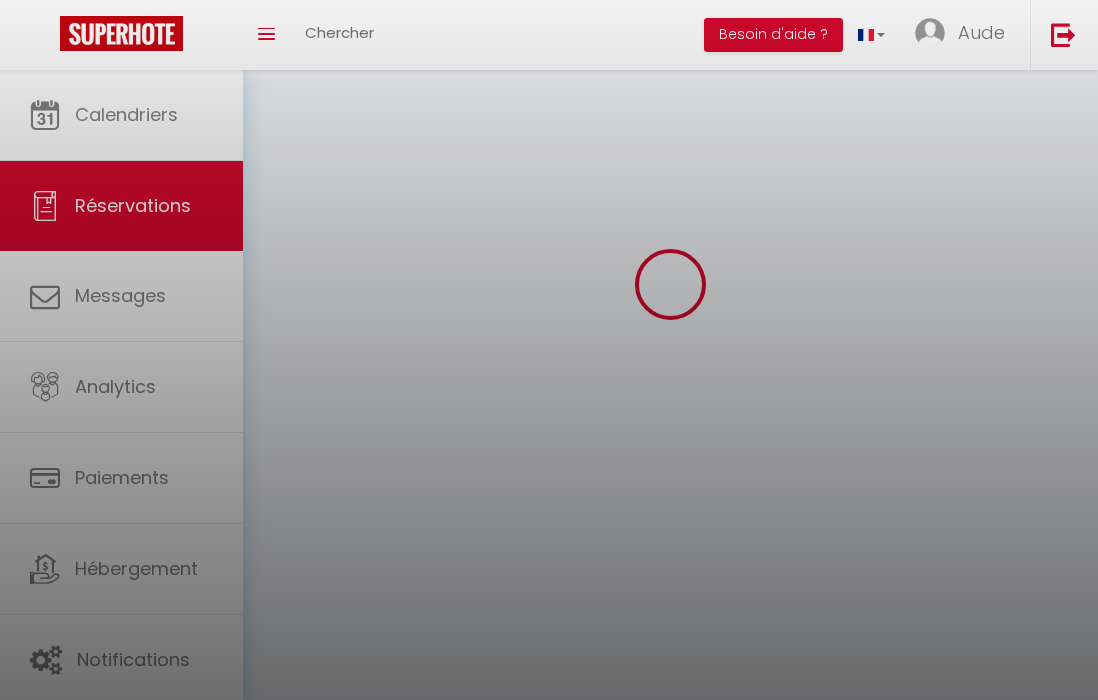 scroll, scrollTop: 0, scrollLeft: 0, axis: both 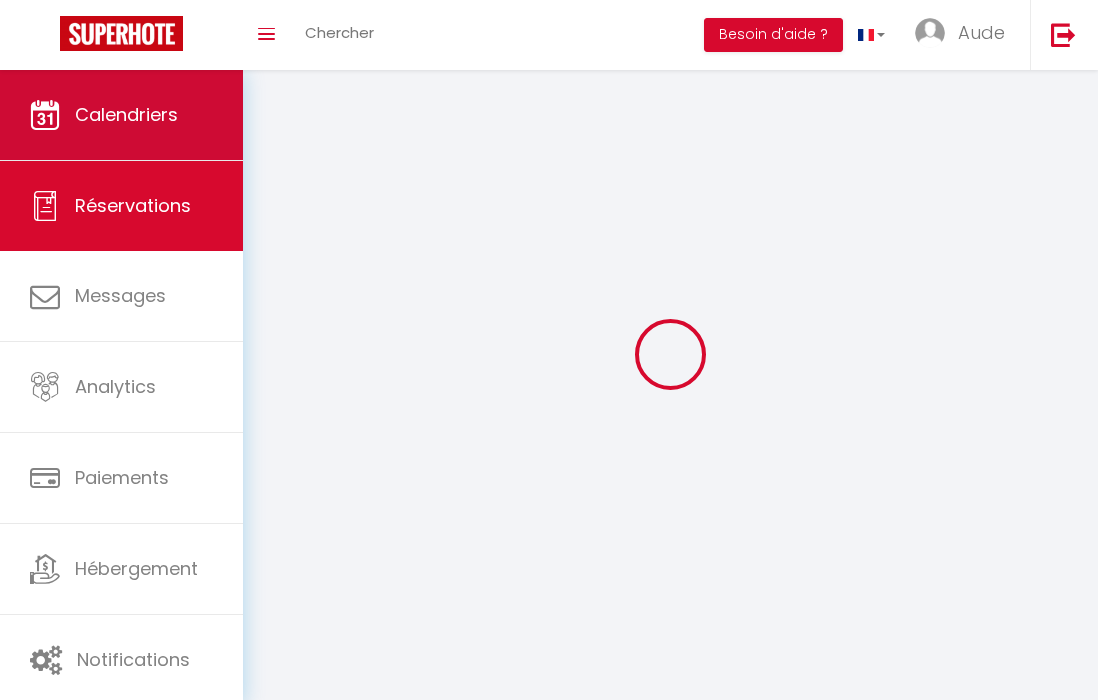 click on "Calendriers" at bounding box center [121, 115] 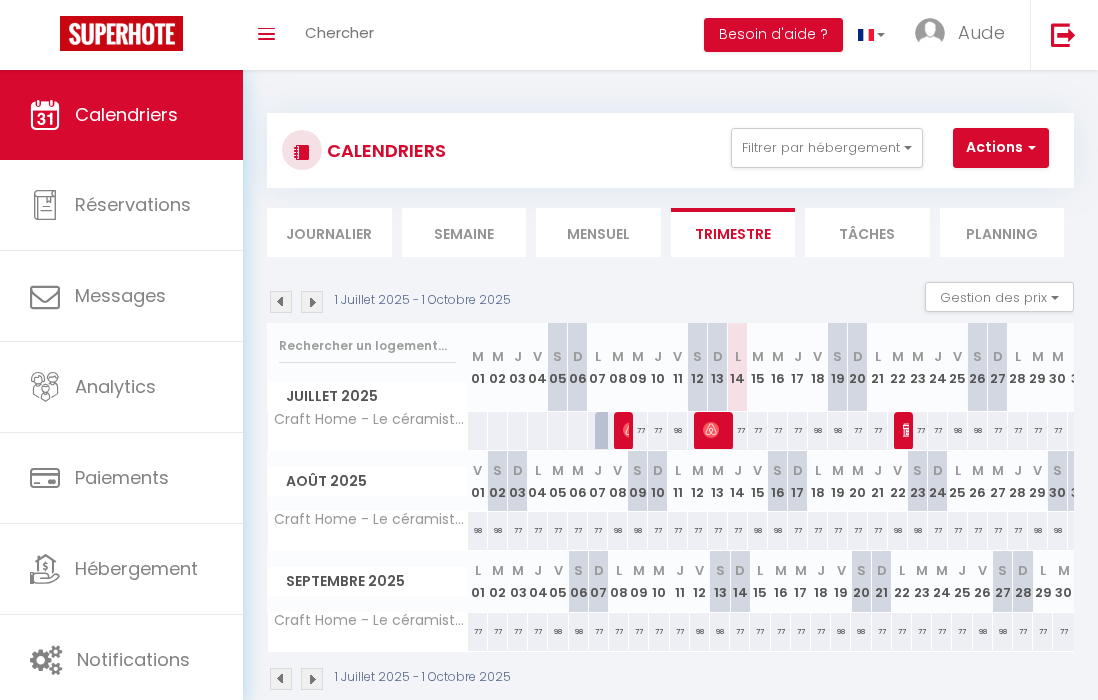 click on "77" at bounding box center [918, 430] 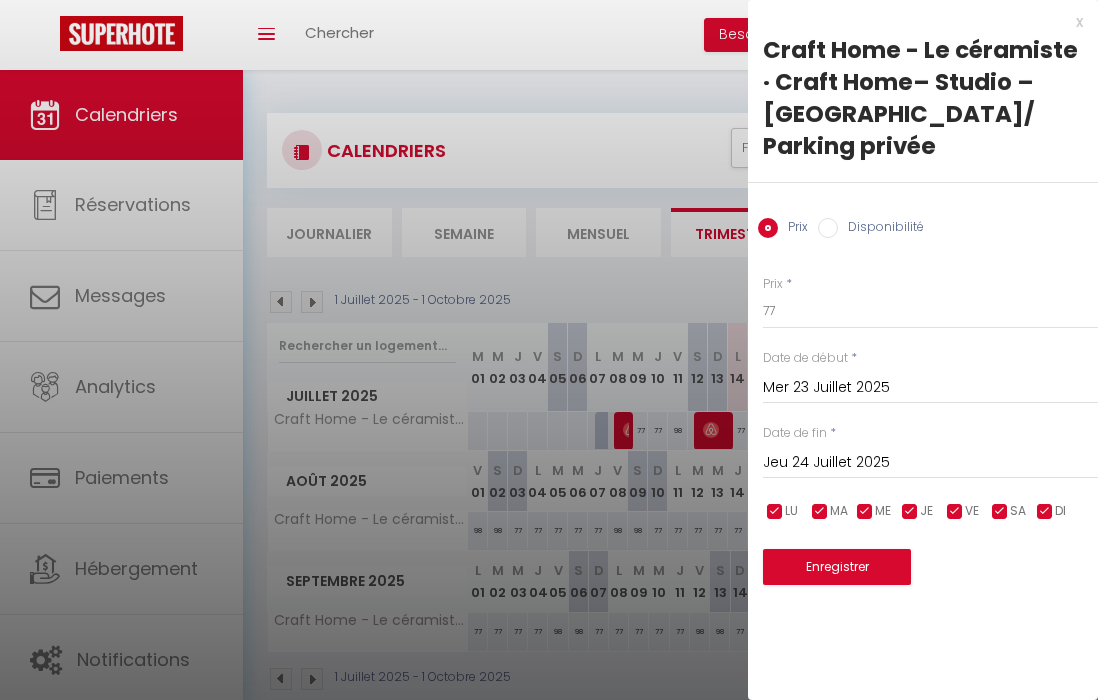 click at bounding box center (549, 350) 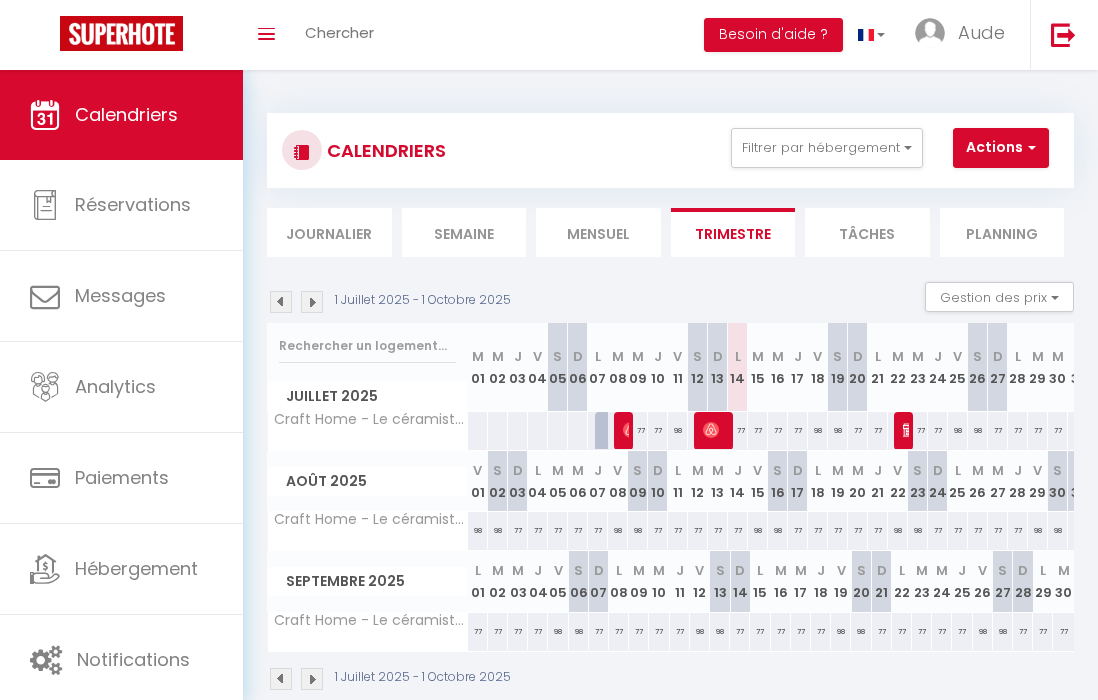 click at bounding box center [911, 430] 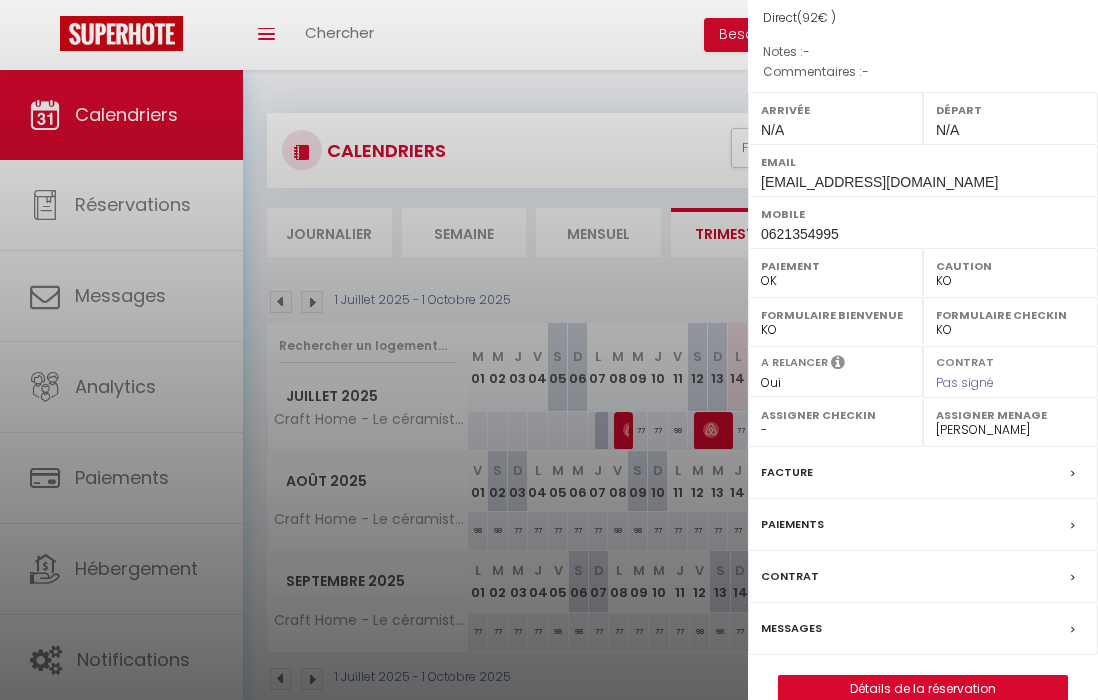 scroll, scrollTop: 246, scrollLeft: 0, axis: vertical 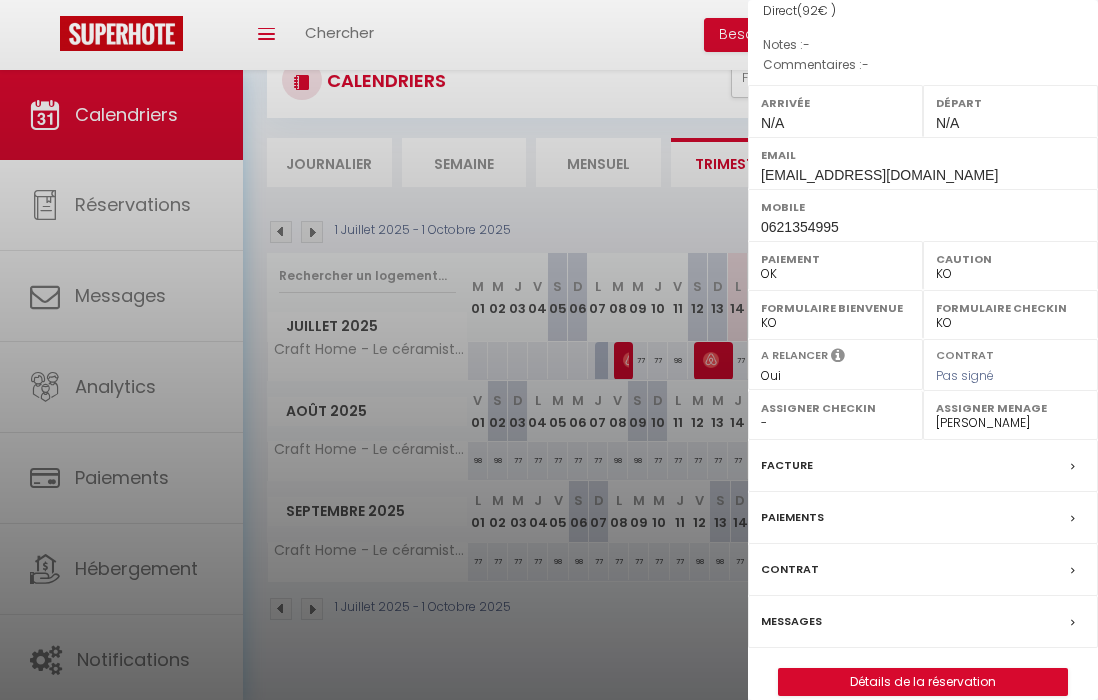 click on "Messages" at bounding box center (791, 621) 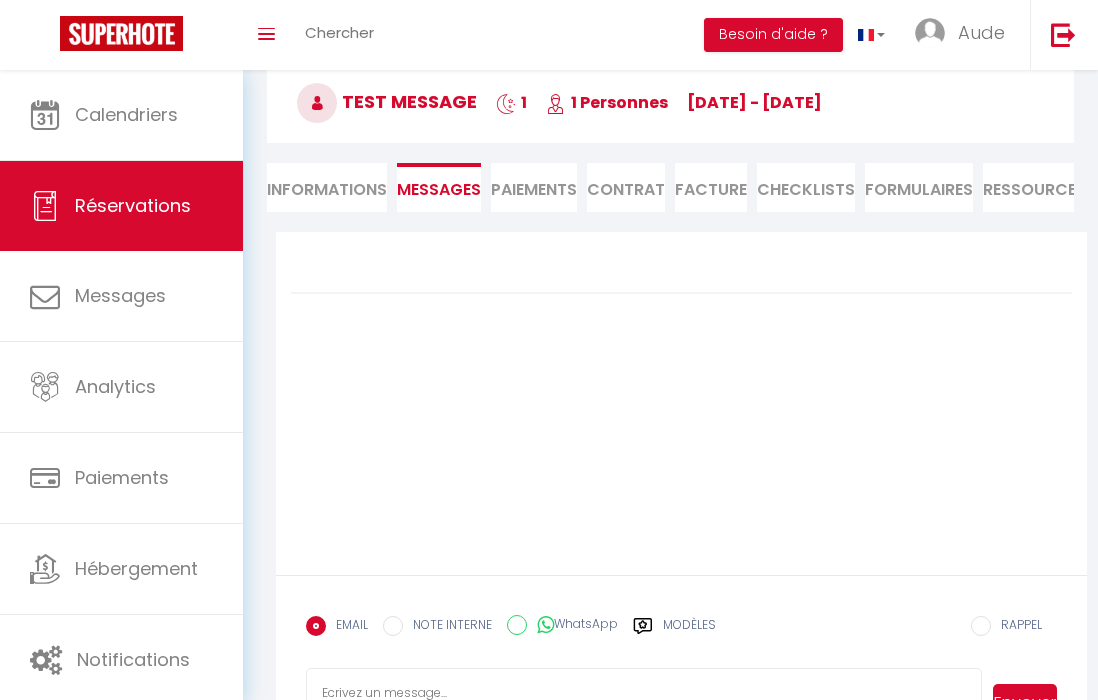 scroll, scrollTop: 0, scrollLeft: 0, axis: both 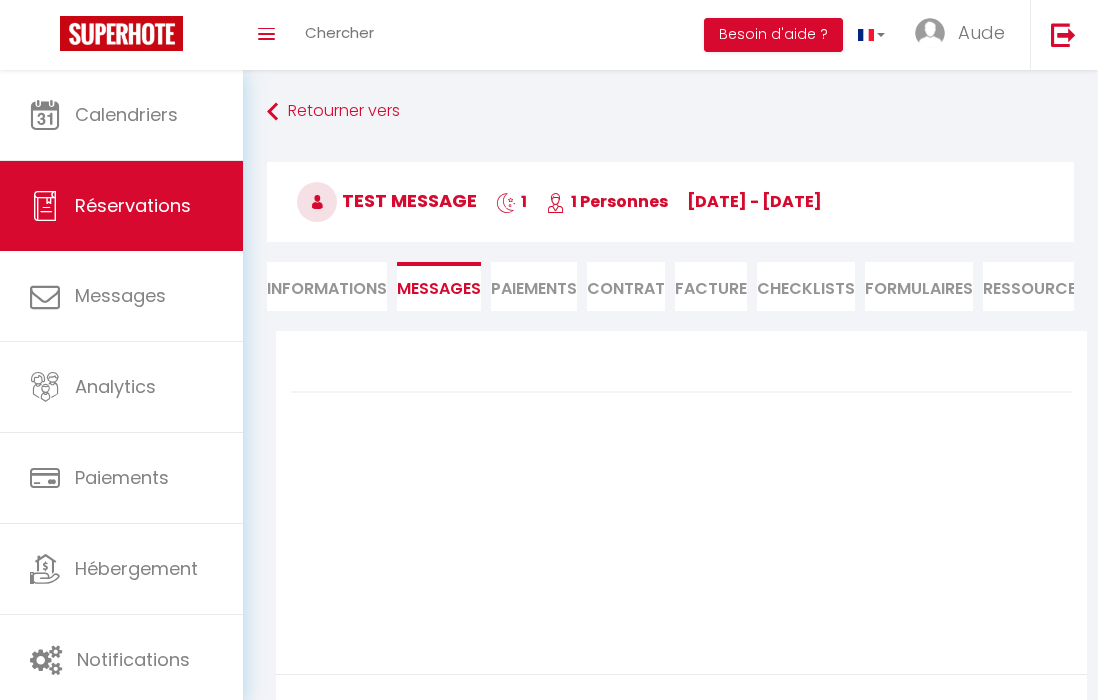 click on "Réservations" at bounding box center (121, 206) 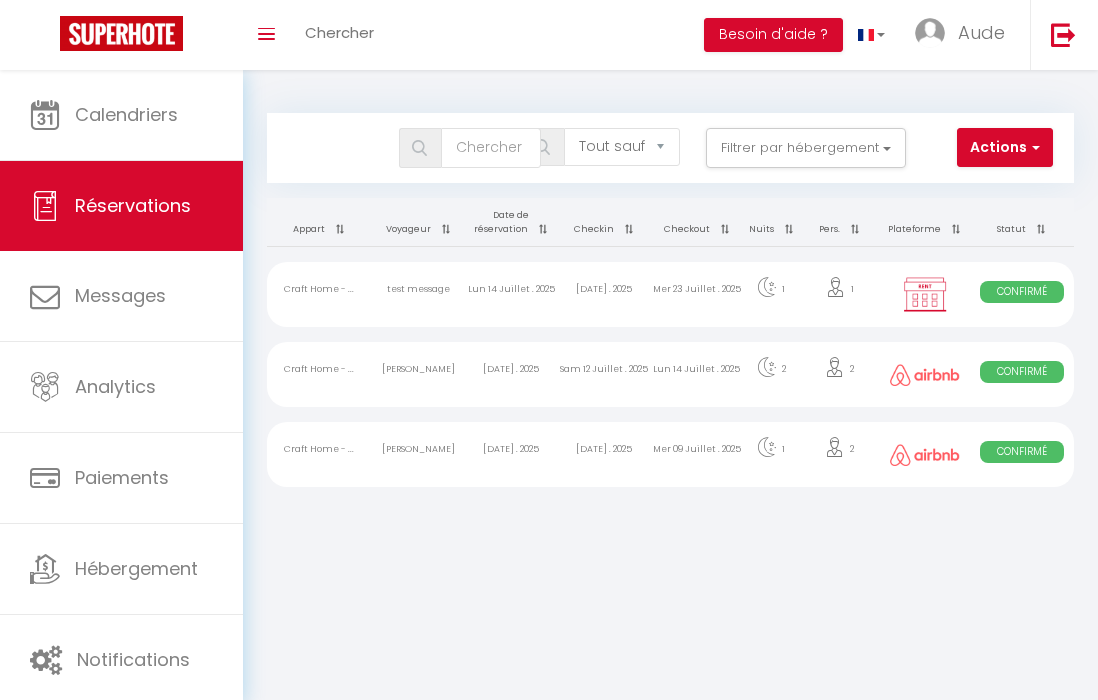 click on "Mer 23 Juillet . 2025" at bounding box center [696, 294] 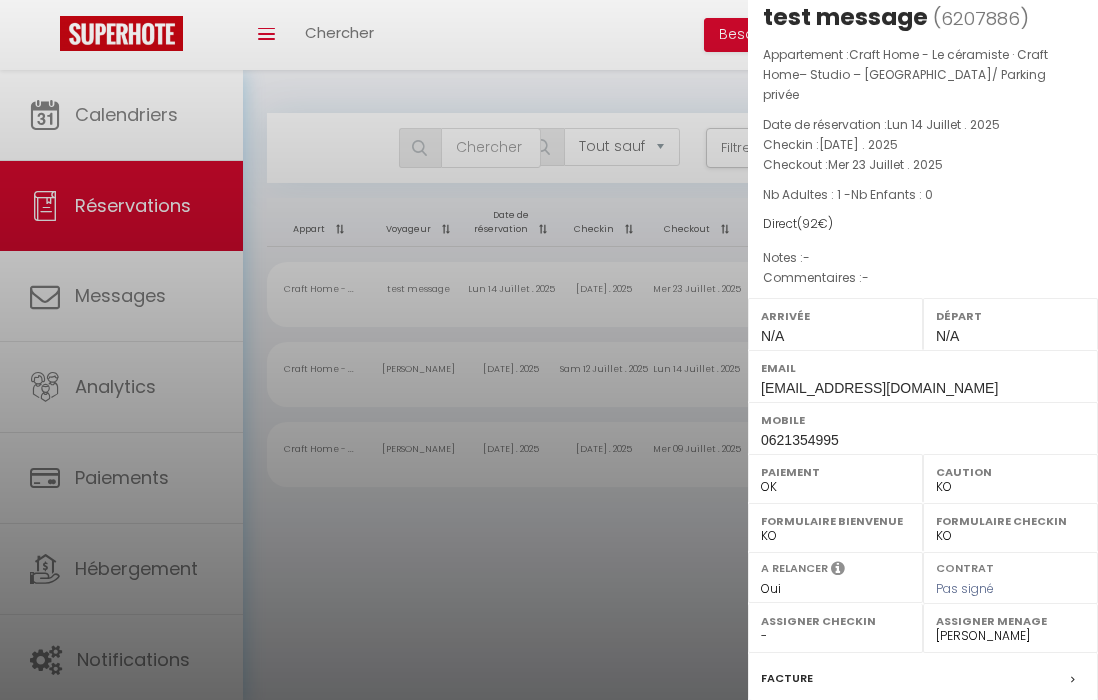 scroll, scrollTop: 246, scrollLeft: 0, axis: vertical 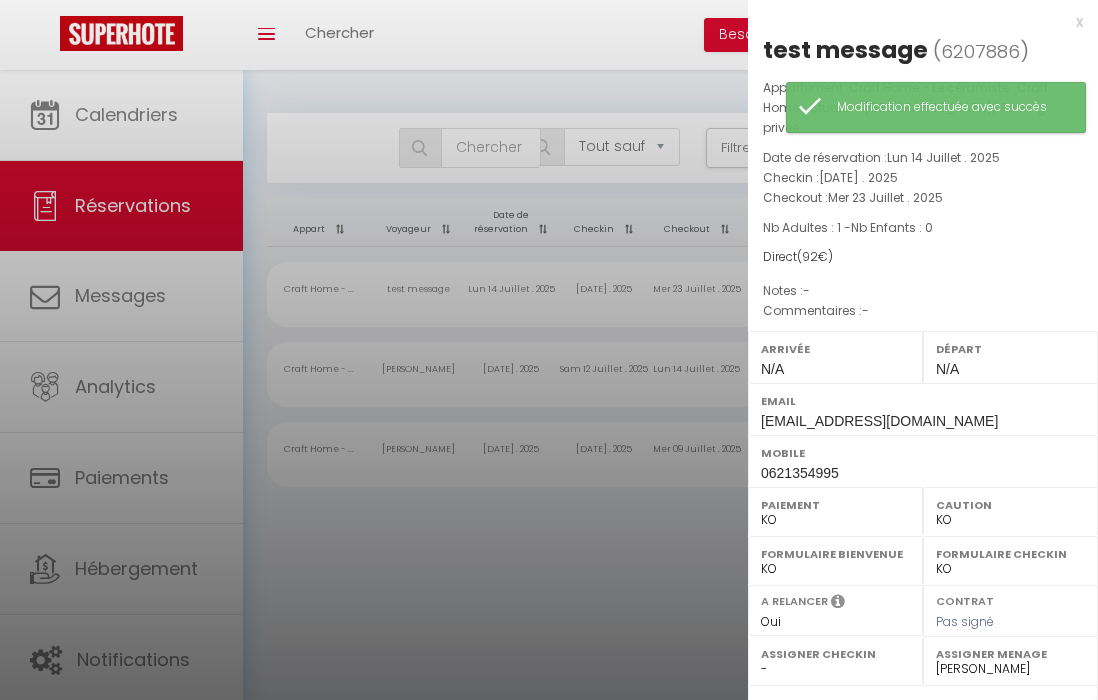 click on "Checkin :  [DATE] . 2025" at bounding box center (923, 178) 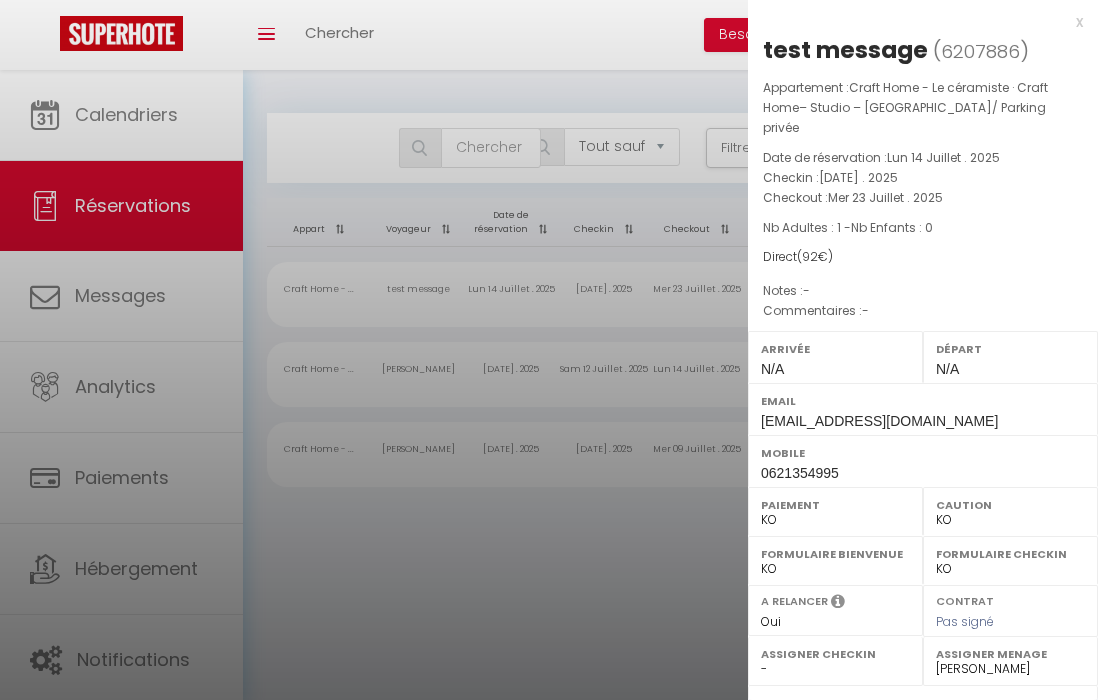 click on "x" at bounding box center [915, 22] 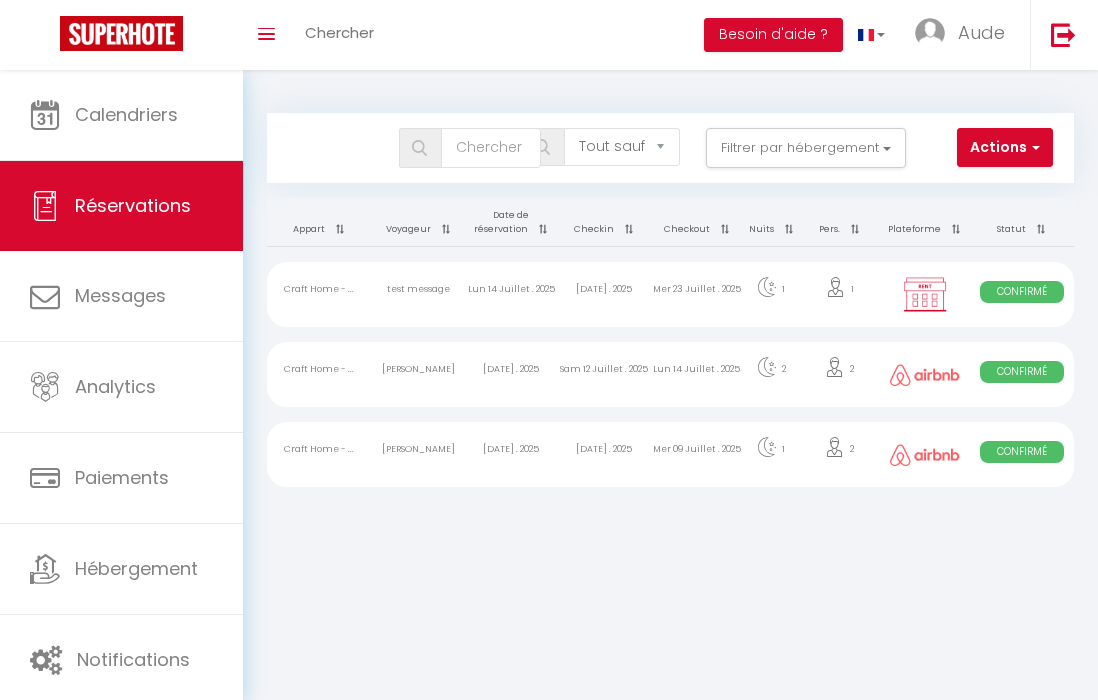 click on "Confirmé" at bounding box center [1022, 292] 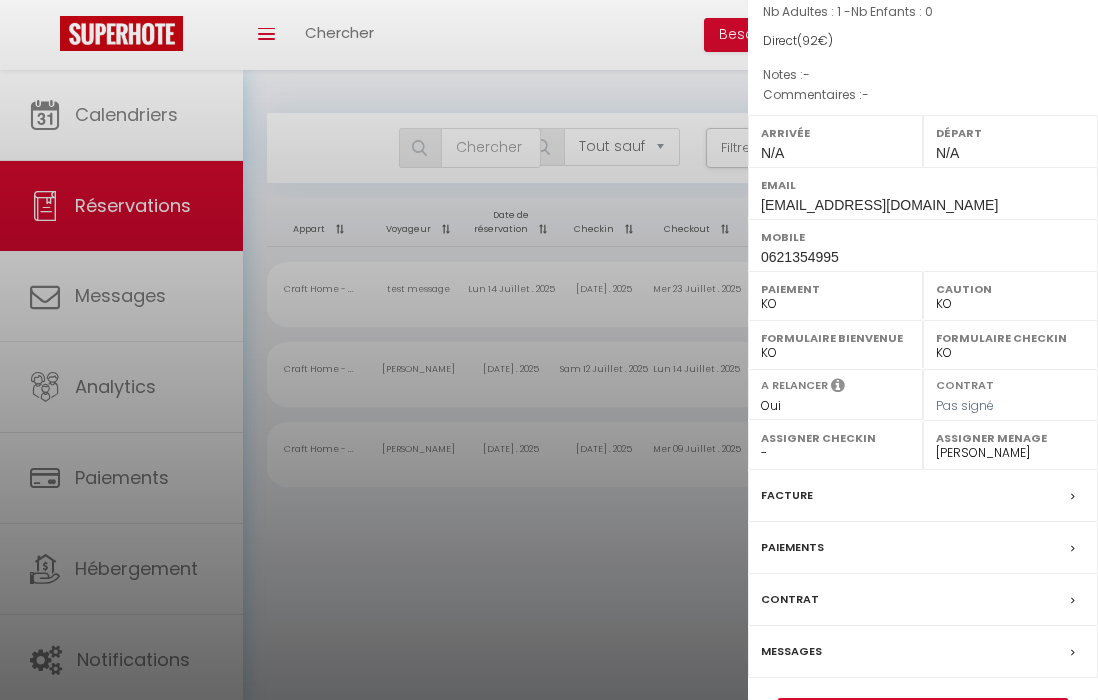 scroll, scrollTop: 246, scrollLeft: 0, axis: vertical 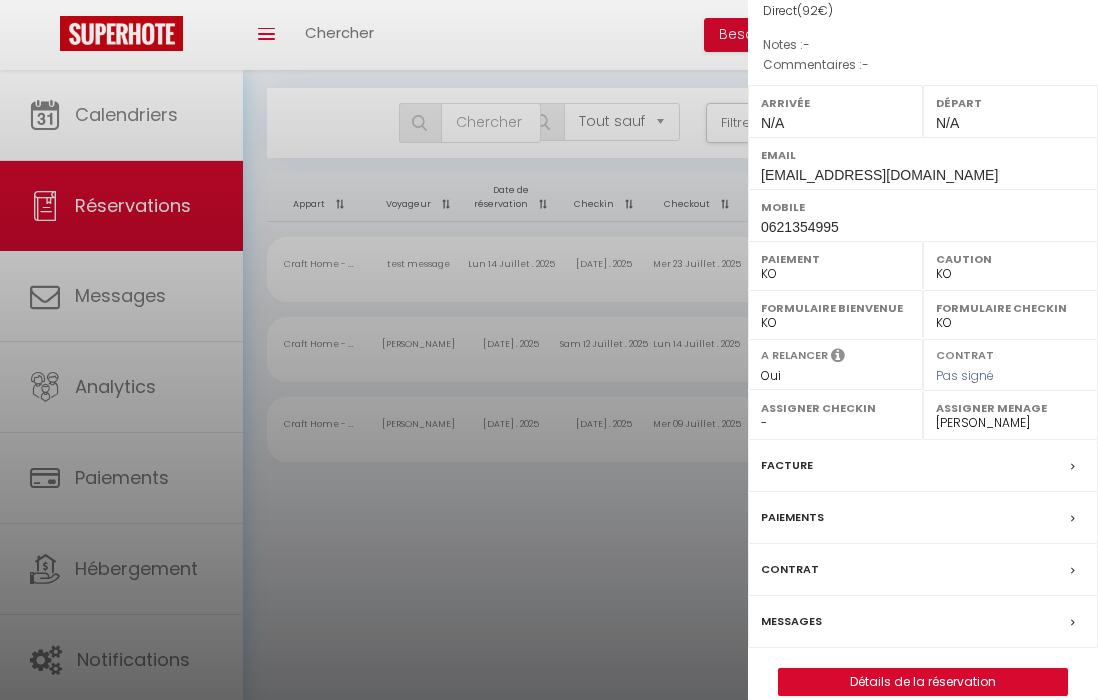 click on "Détails de la réservation" at bounding box center (923, 682) 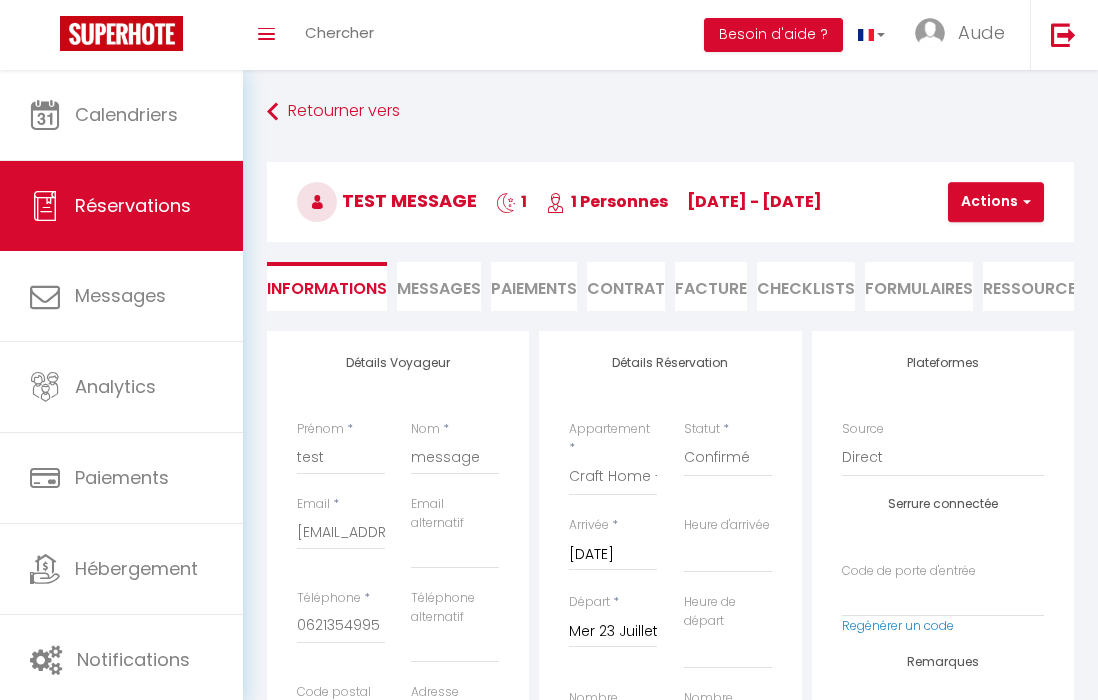 scroll, scrollTop: 4, scrollLeft: 0, axis: vertical 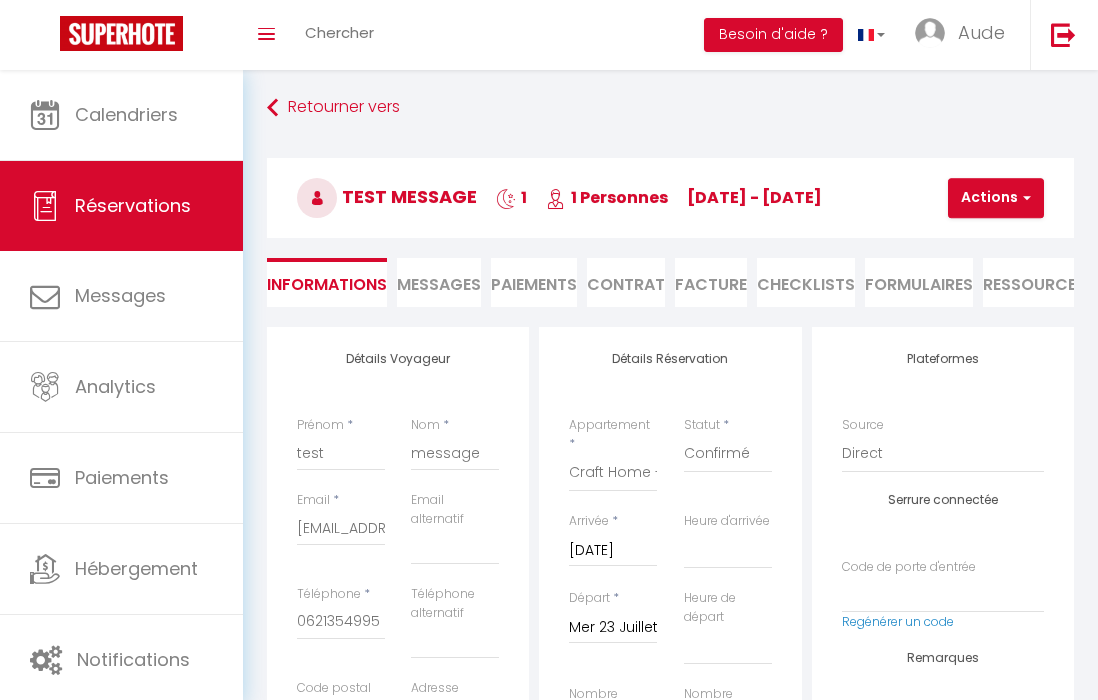 click at bounding box center (1024, 198) 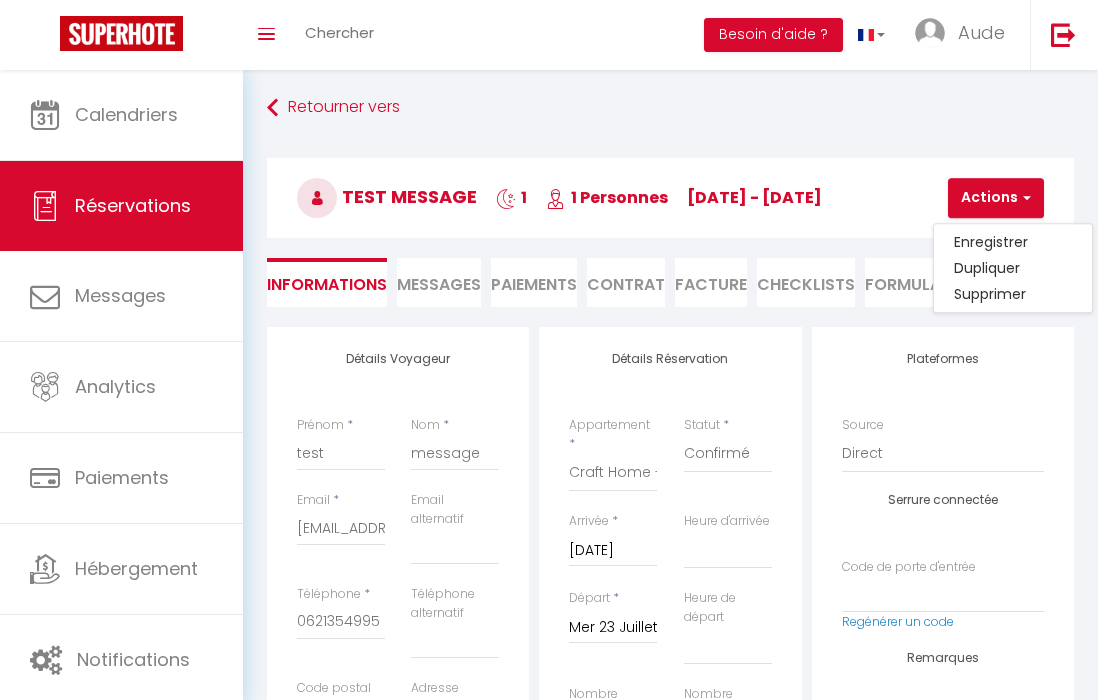 click on "Plateformes    Source
Direct
[DOMAIN_NAME]
[DOMAIN_NAME]
Chalet montagne
Expedia
Gite de [GEOGRAPHIC_DATA]
Homeaway
Homeaway iCal
[DOMAIN_NAME]
[DOMAIN_NAME]
[DOMAIN_NAME]
Ical" at bounding box center [943, 422] 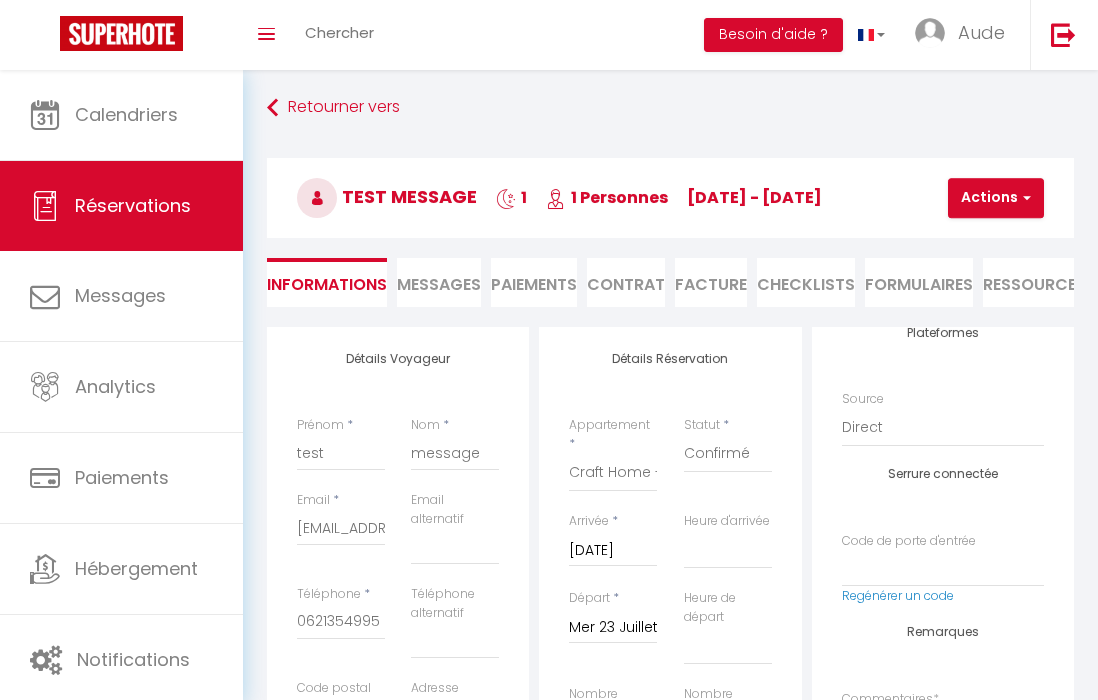 scroll, scrollTop: 98, scrollLeft: 0, axis: vertical 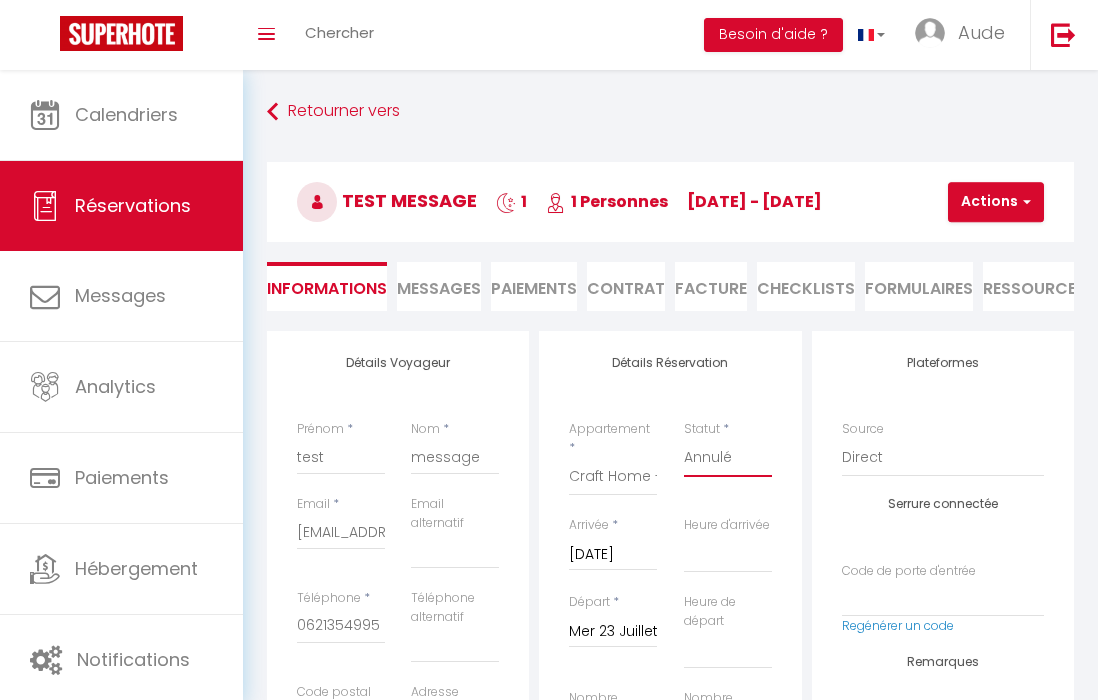 click on "Actions" at bounding box center (996, 202) 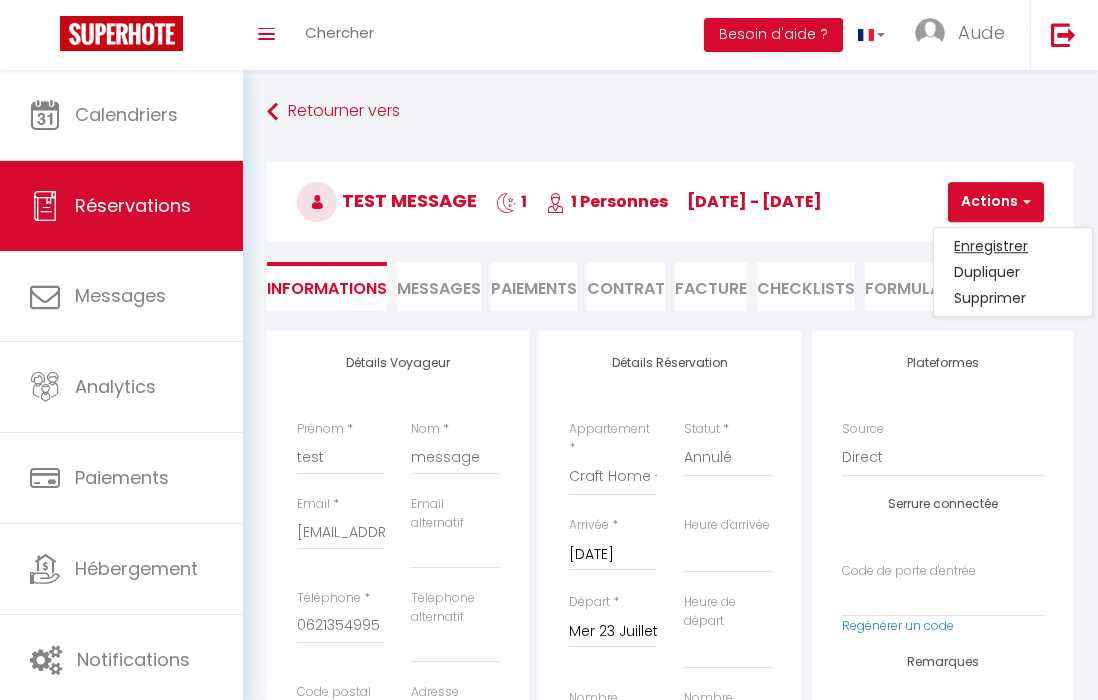 click on "Enregistrer" at bounding box center (1013, 246) 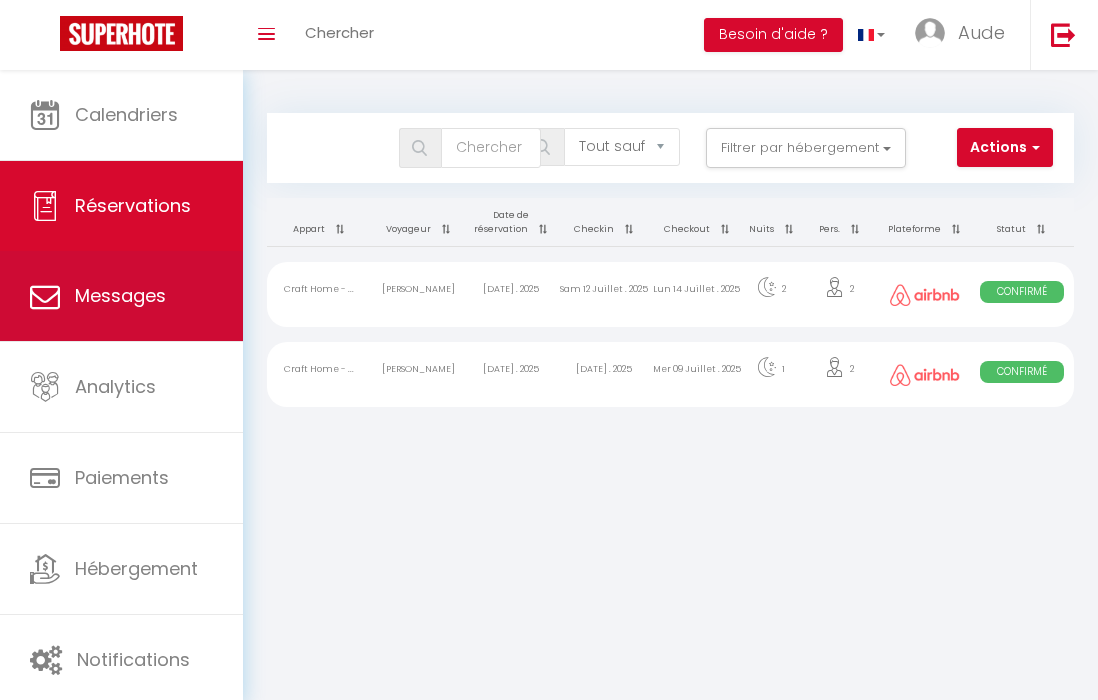 click on "Messages" at bounding box center [120, 295] 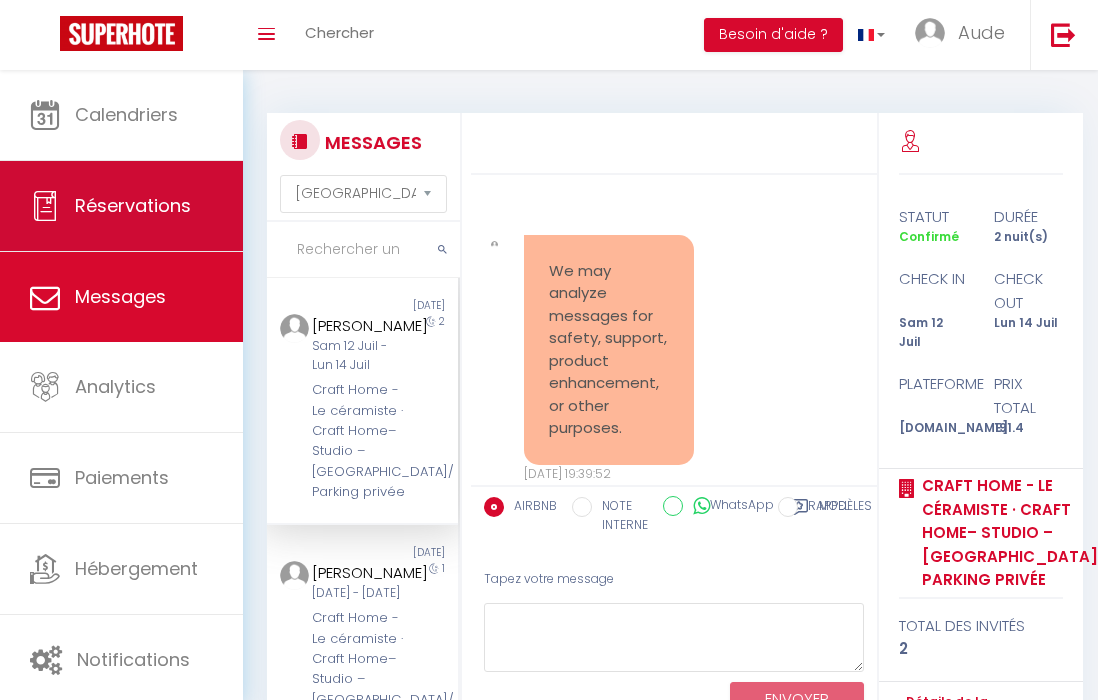 scroll, scrollTop: 3132, scrollLeft: 0, axis: vertical 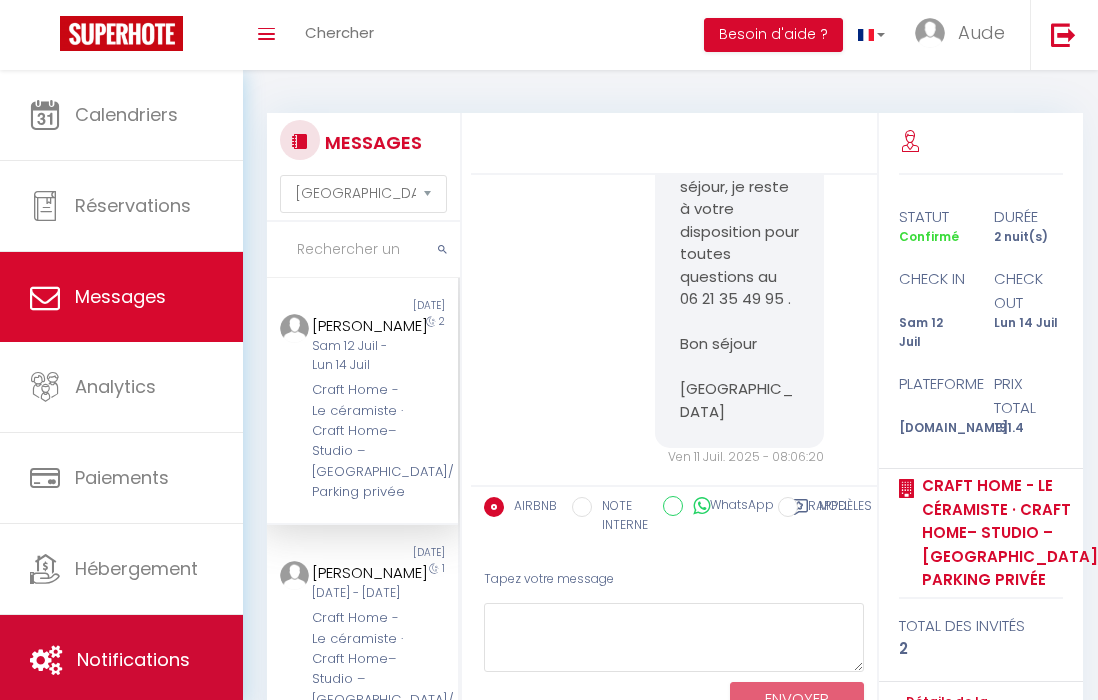 click on "Notifications" at bounding box center [133, 659] 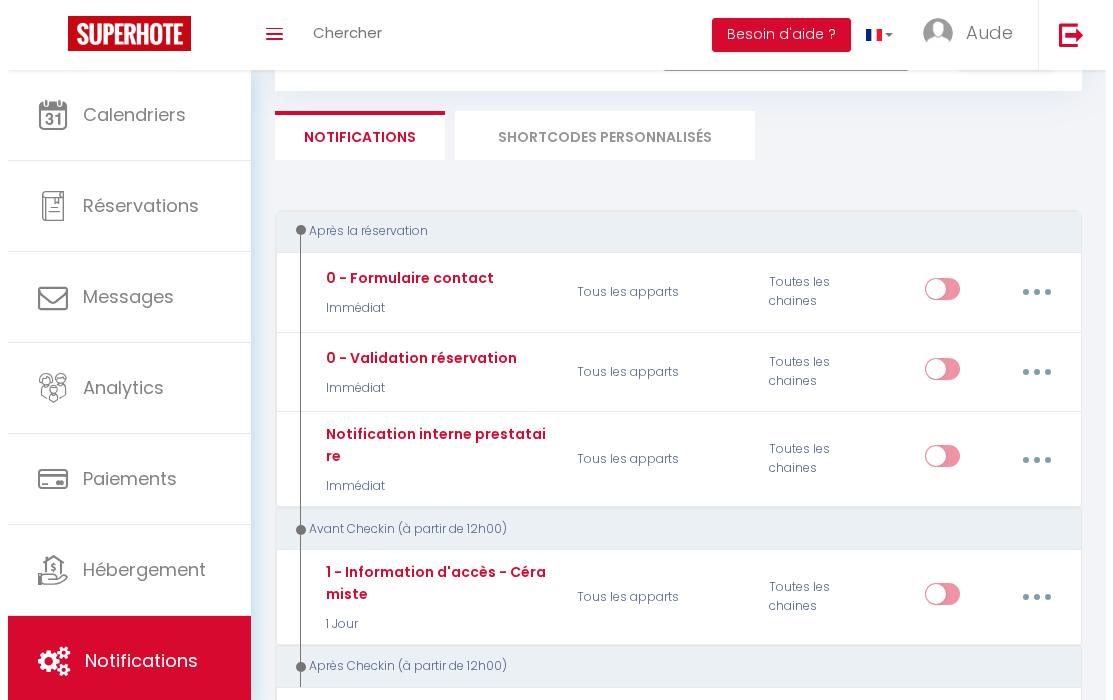 scroll, scrollTop: 186, scrollLeft: 0, axis: vertical 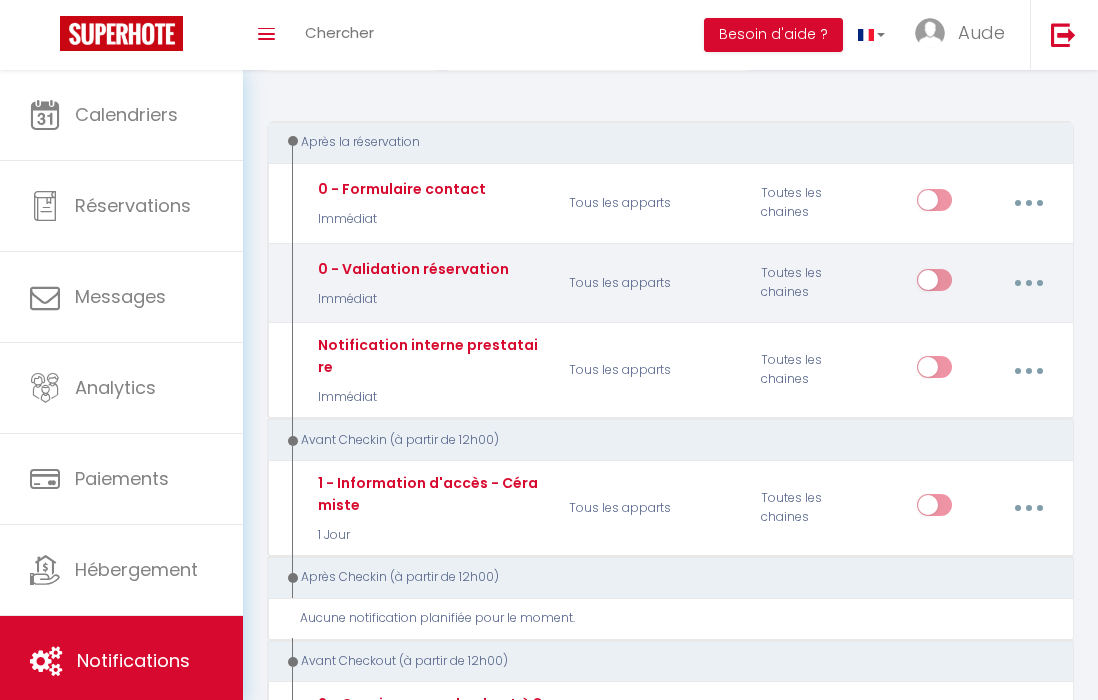 click at bounding box center [1028, 283] 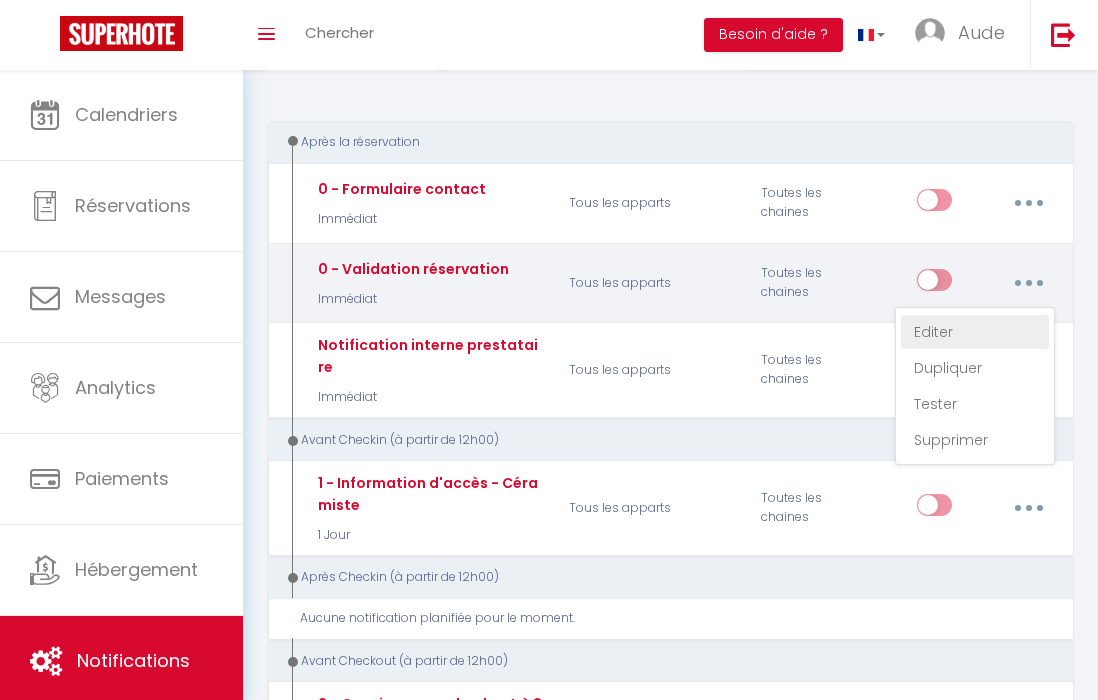 click on "Editer" at bounding box center (975, 332) 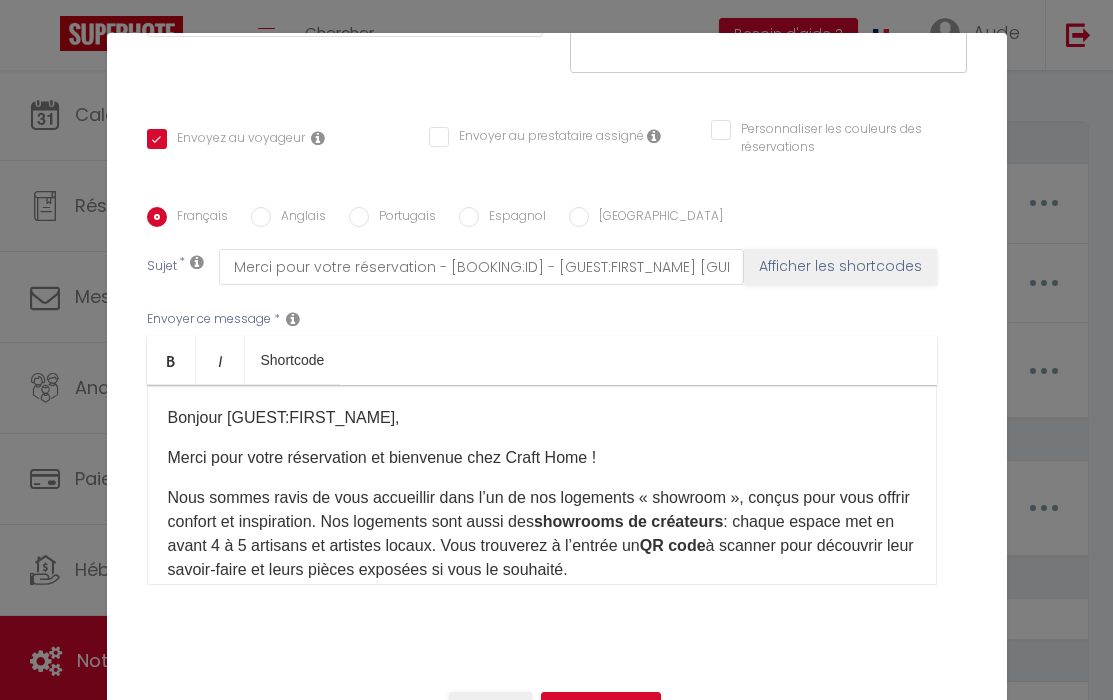 scroll, scrollTop: 391, scrollLeft: 0, axis: vertical 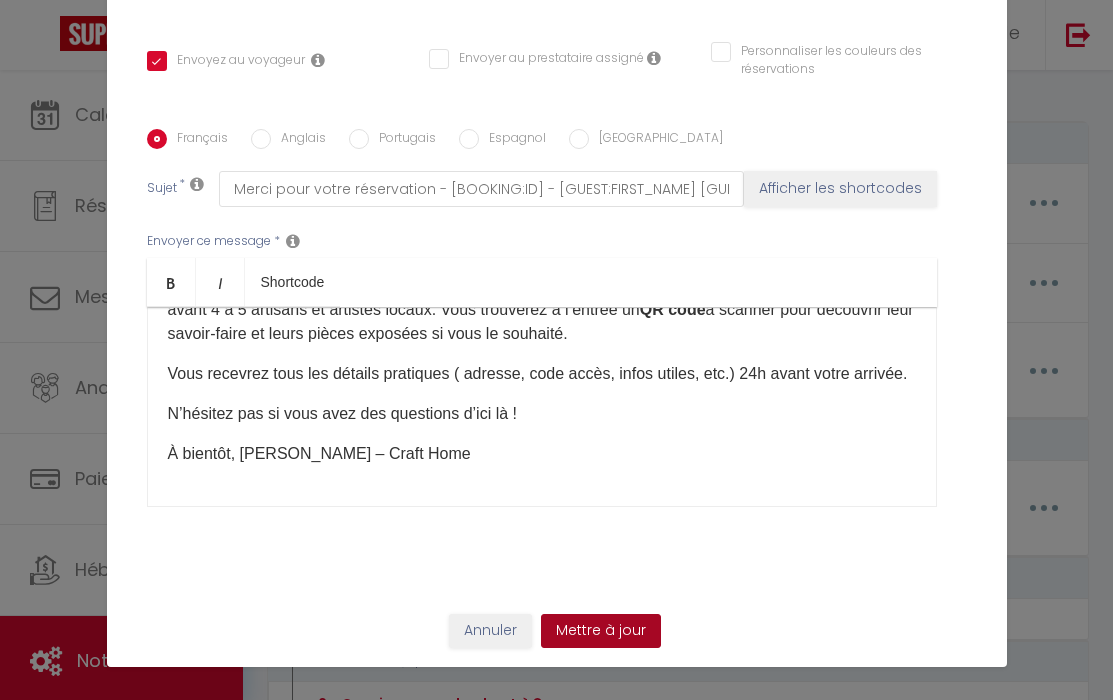 click on "Mettre à jour" at bounding box center (601, 631) 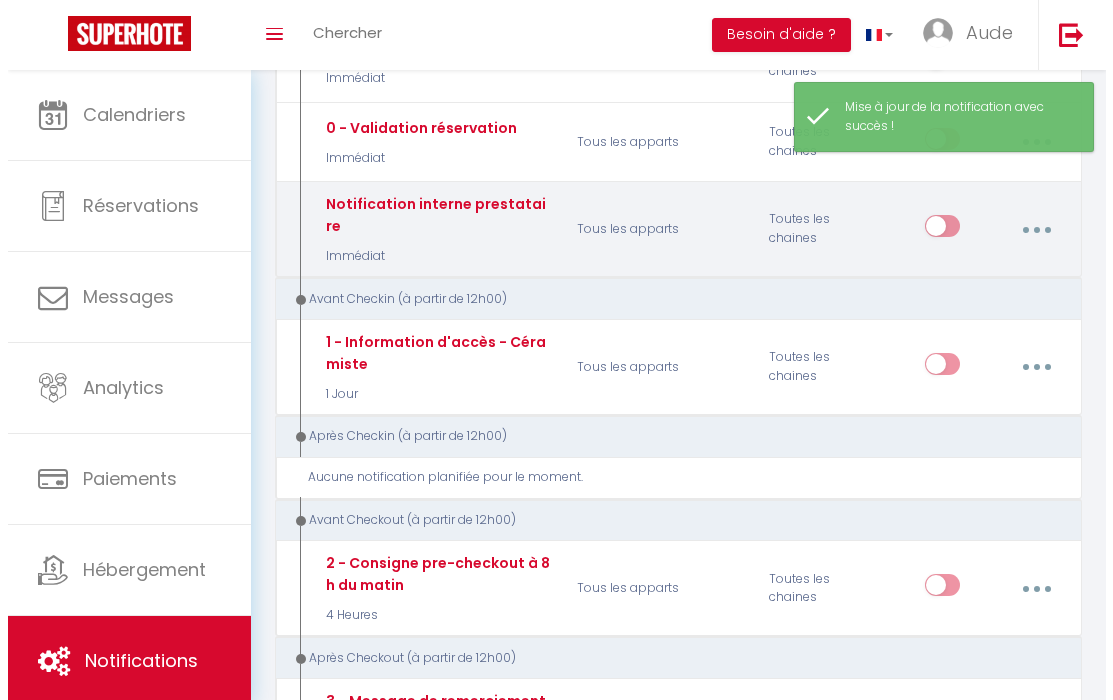 scroll, scrollTop: 393, scrollLeft: 0, axis: vertical 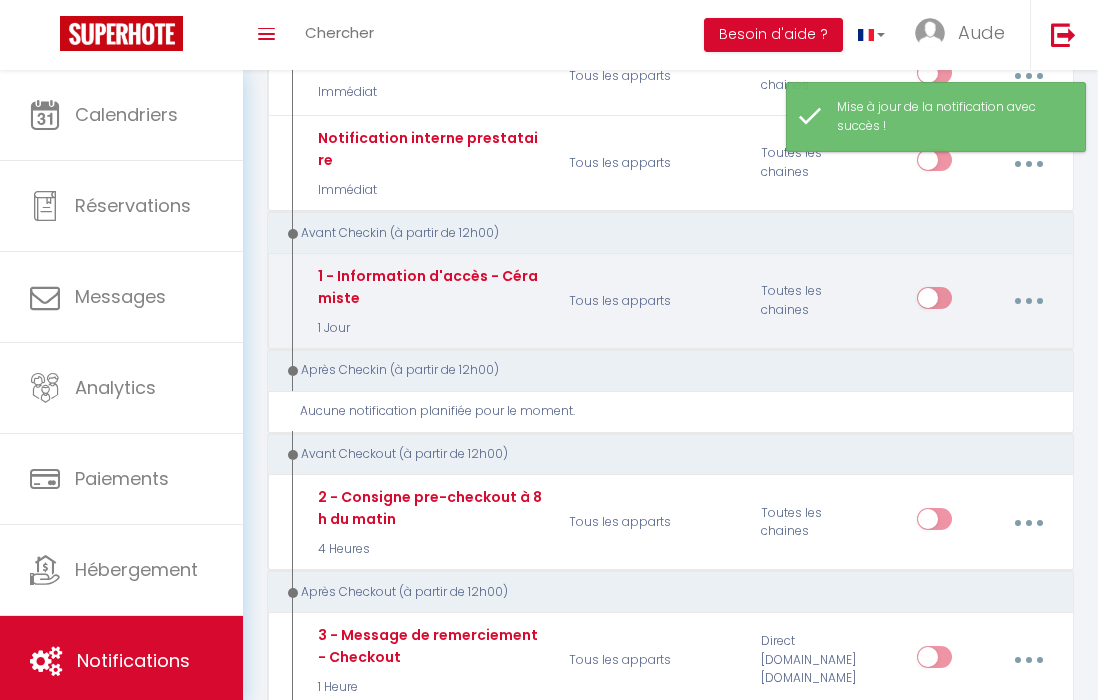 click at bounding box center (1028, 301) 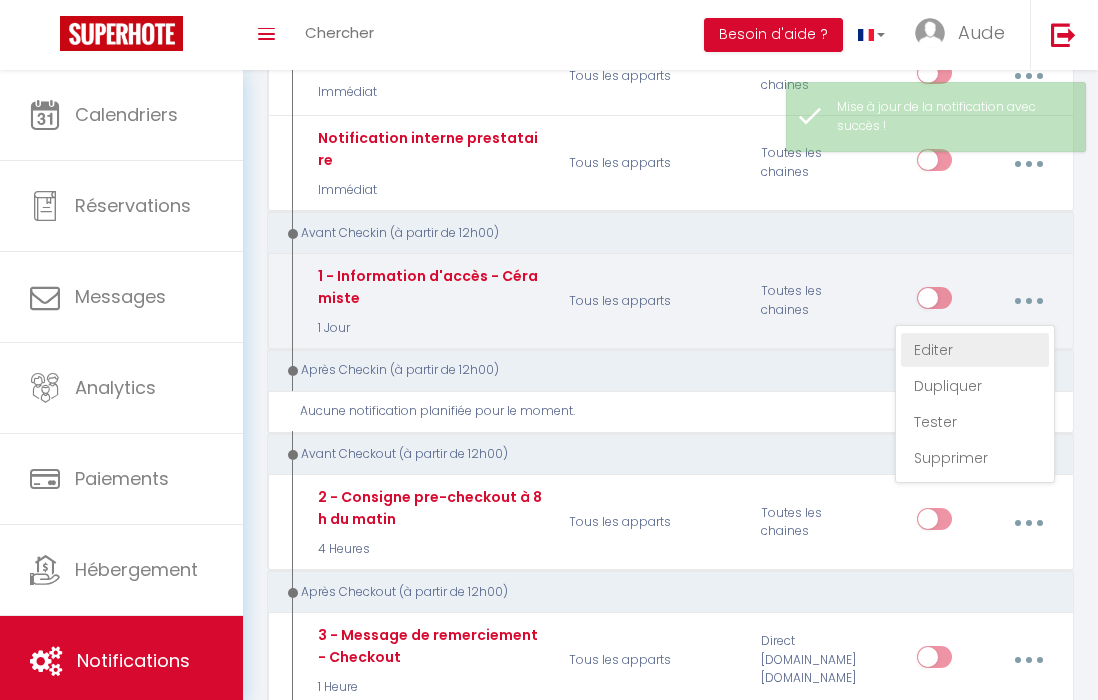 click on "Editer" at bounding box center (975, 350) 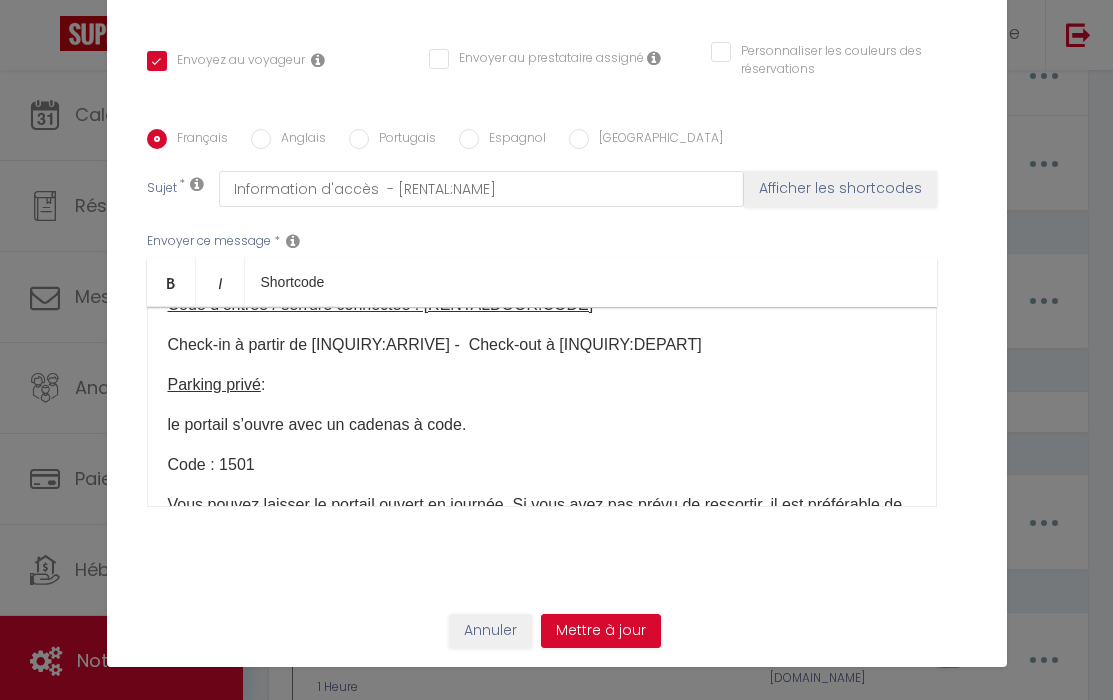 scroll, scrollTop: 0, scrollLeft: 0, axis: both 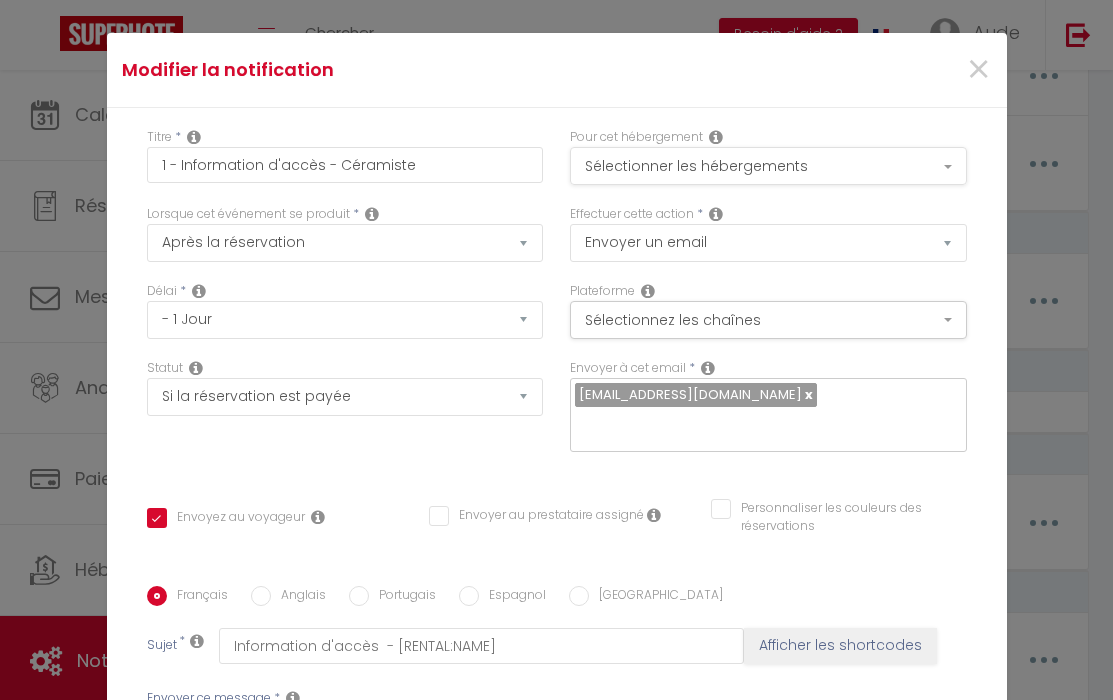 click on "Sélectionner les hébergements" at bounding box center (768, 166) 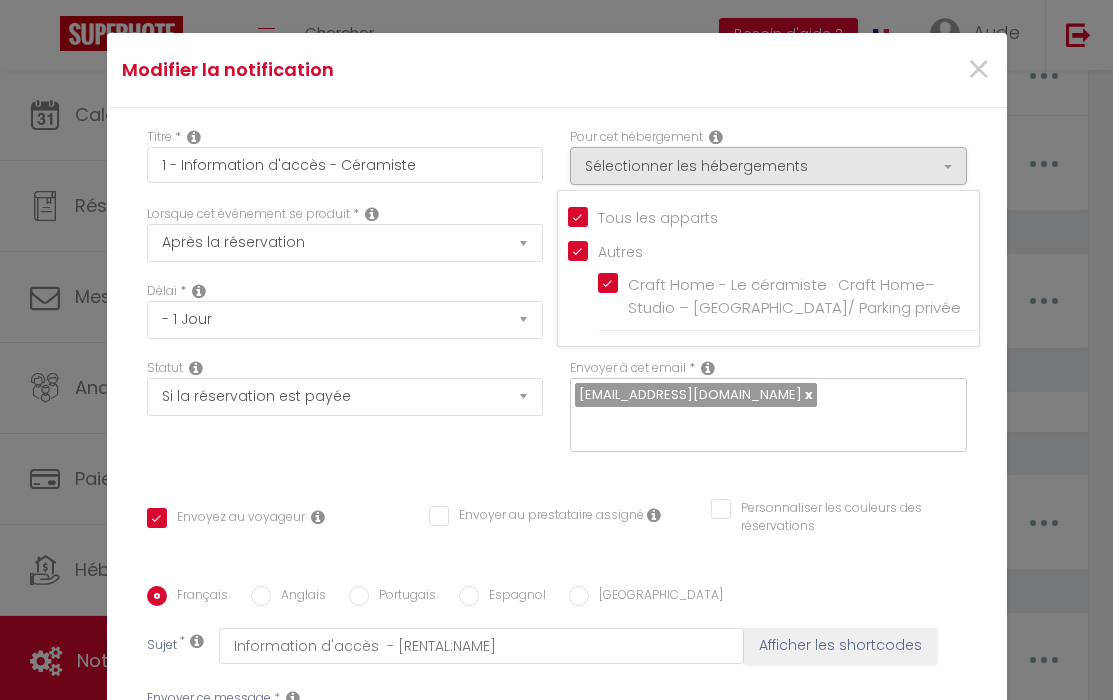 click on "Modifier la notification   ×" at bounding box center [557, 70] 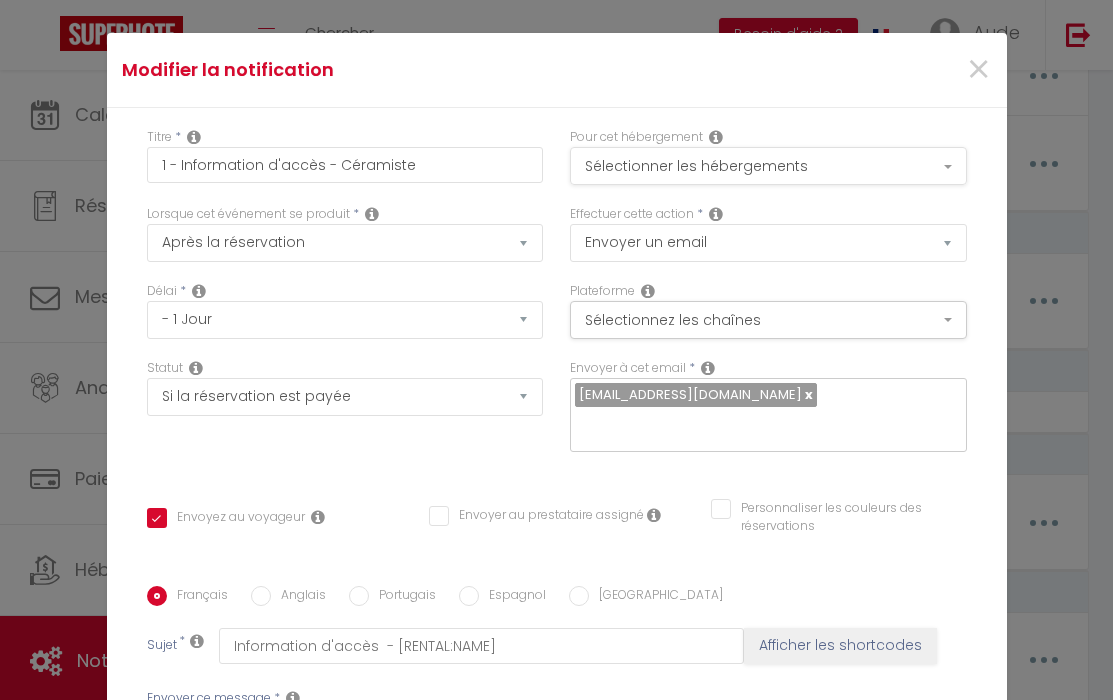 click on "Sélectionner les hébergements" at bounding box center (768, 166) 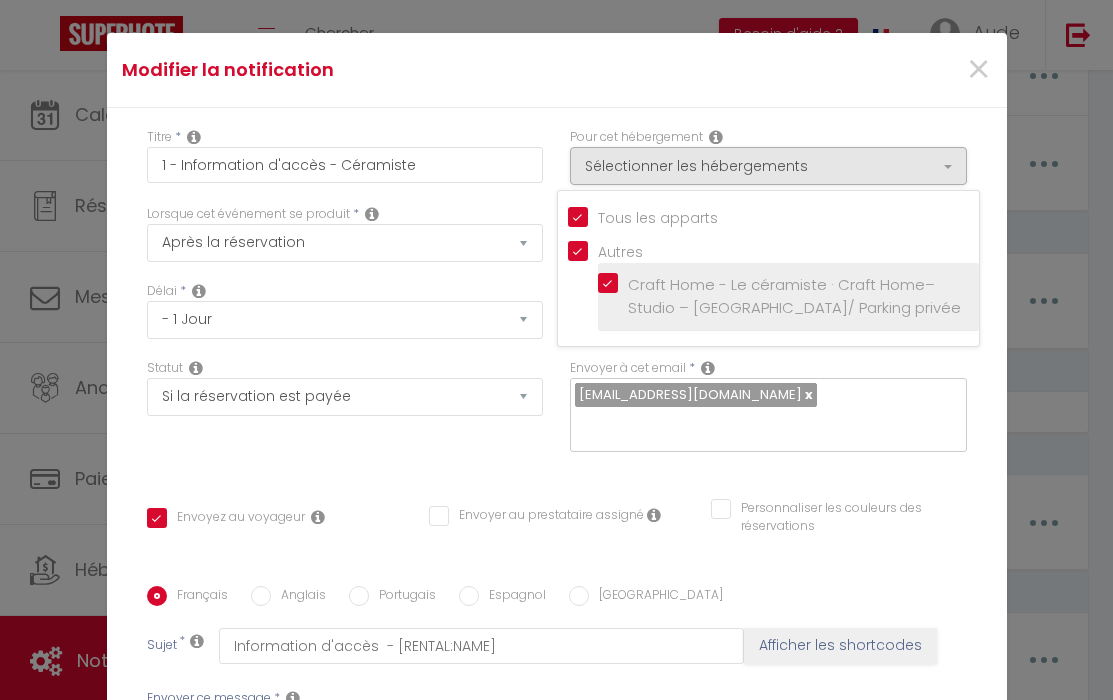 click on "Craft Home - Le céramiste  · Craft Home– Studio – [GEOGRAPHIC_DATA]/ Parking privée" at bounding box center [792, 296] 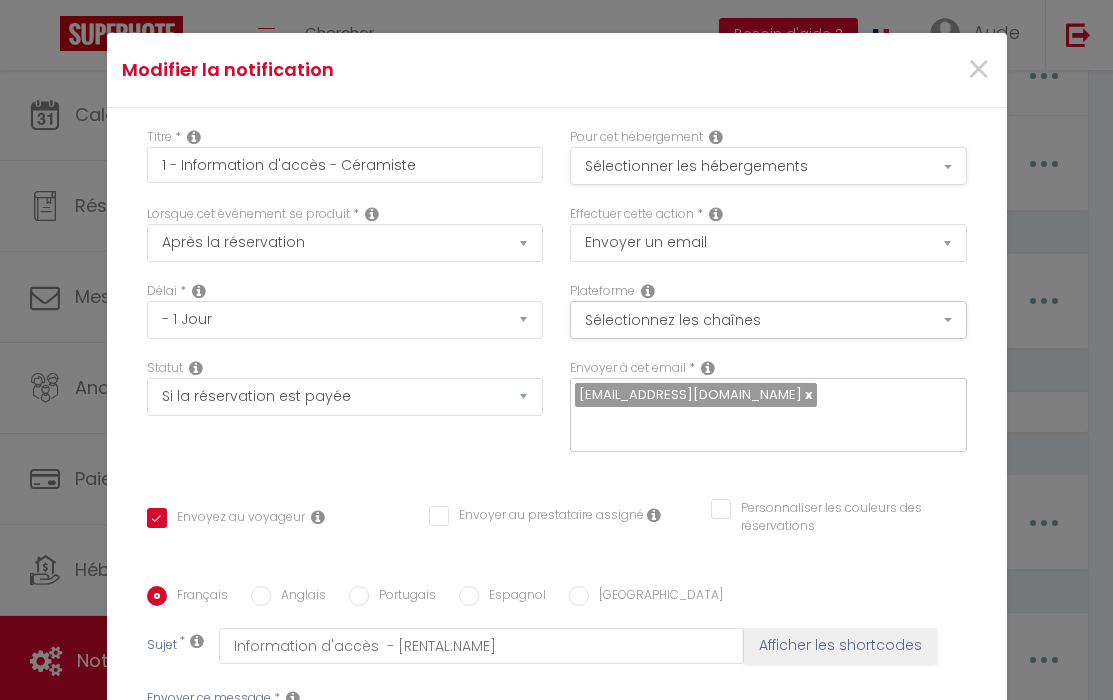 click on "Sélectionner les hébergements" at bounding box center [768, 166] 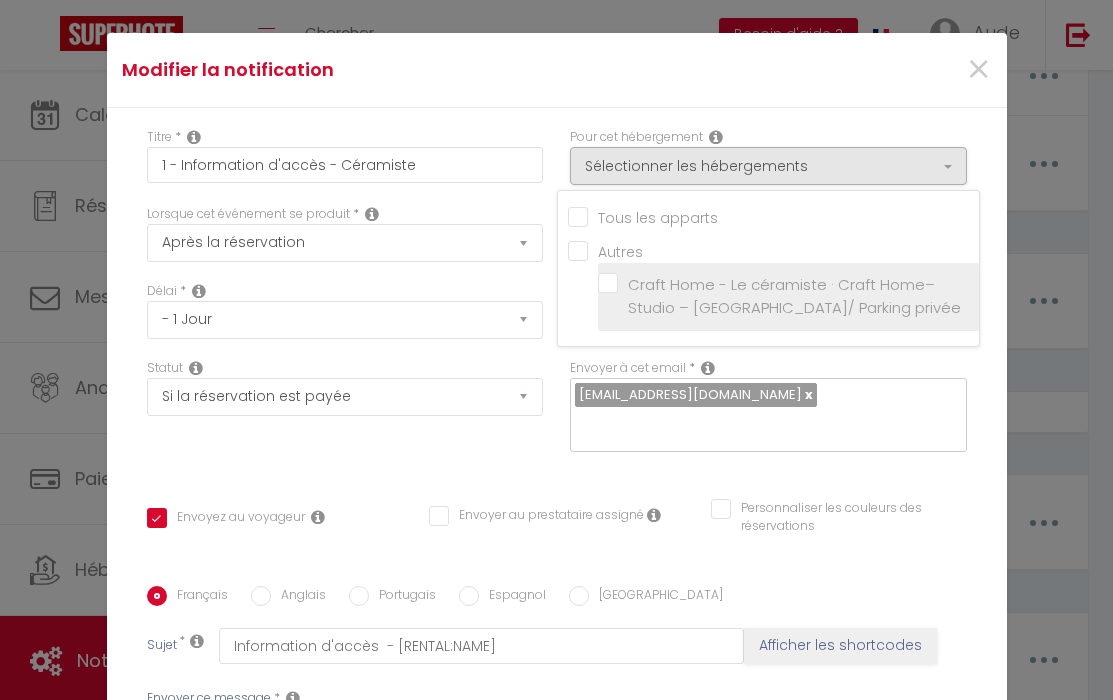 click on "Craft Home - Le céramiste  · Craft Home– Studio – [GEOGRAPHIC_DATA]/ Parking privée" at bounding box center [792, 296] 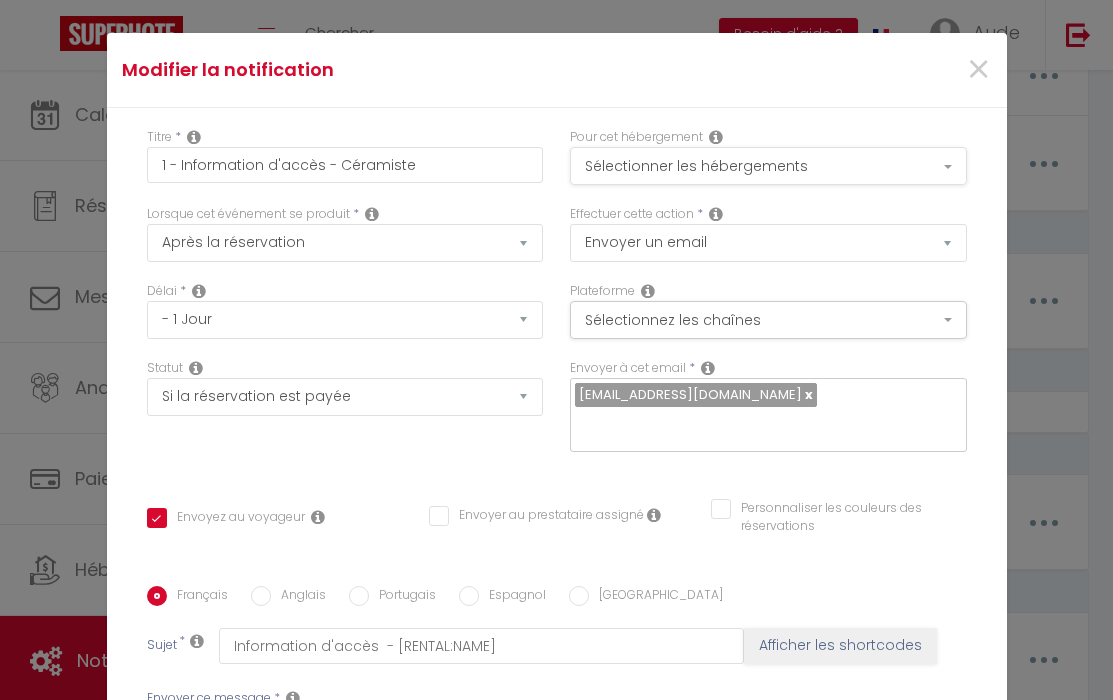 click on "Sélectionner les hébergements" at bounding box center [768, 166] 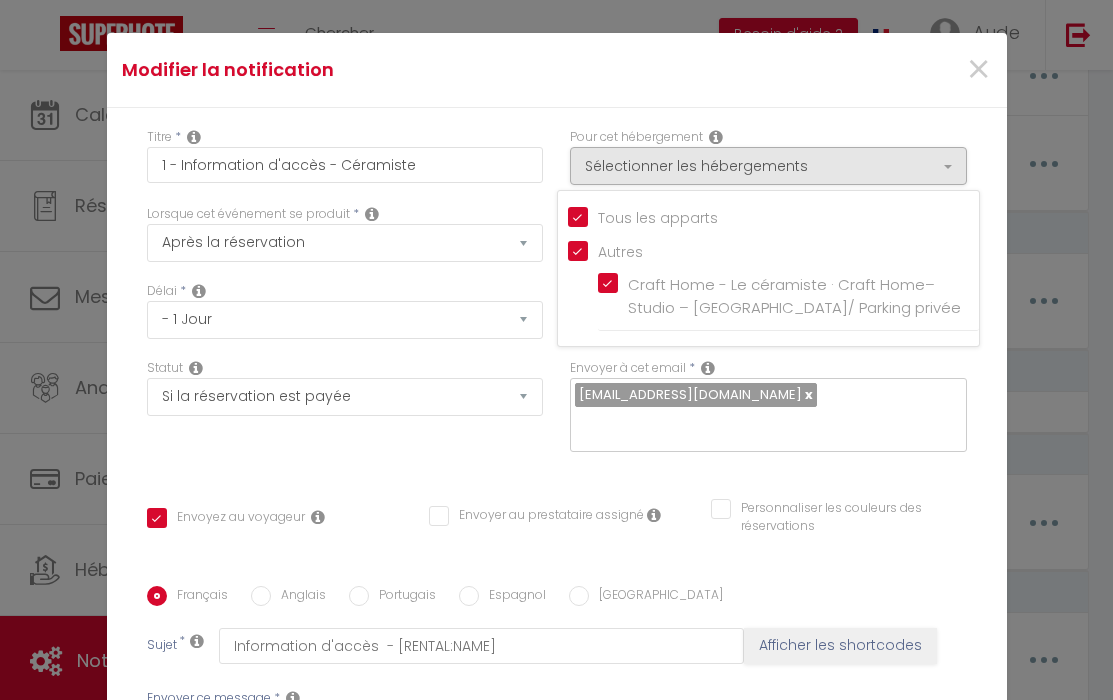 click on "Titre   *     1 - Information d'accès - Céramiste   Pour cet hébergement
Sélectionner les hébergements
Tous les apparts
Autres
Craft Home - Le céramiste  · Craft Home– Studio – Balnéo/ Parking privée
Lorsque cet événement se produit   *      Après la réservation   Avant Checkin (à partir de 12h00)   Après Checkin (à partir de 12h00)   Avant Checkout (à partir de 12h00)   Après Checkout (à partir de 12h00)   Température   Co2   [MEDICAL_DATA] sonore   Après visualisation lien paiement   Après Paiement Lien KO   Après Caution Lien KO   Après Paiement Automatique KO   Après Caution Automatique KO   Après Visualisation du Contrat   Après Signature du Contrat   Paiement OK   Après soumission formulaire bienvenue   Aprés annulation réservation   Caution OK" at bounding box center [557, 586] 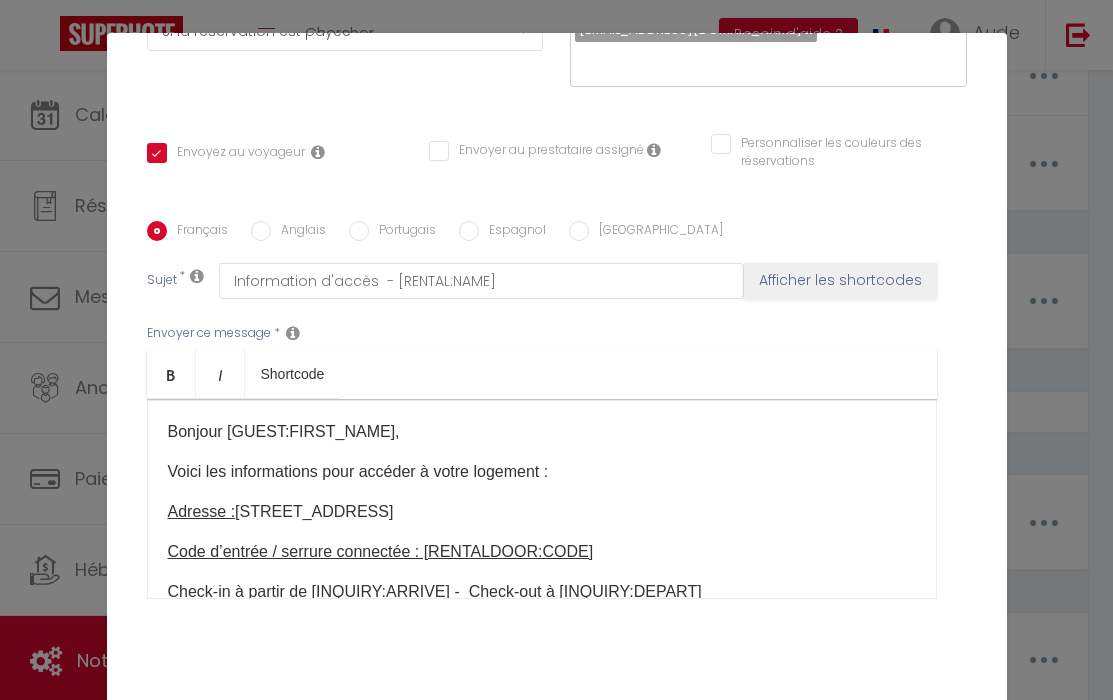 scroll, scrollTop: 324, scrollLeft: 0, axis: vertical 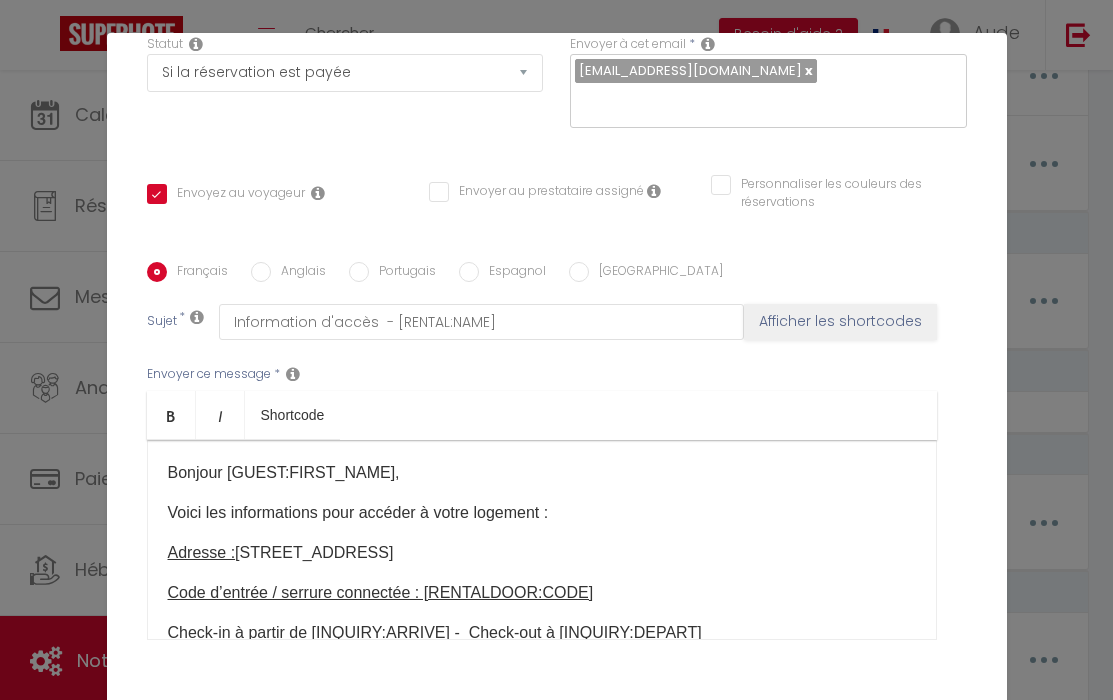 click on "Afficher les shortcodes" at bounding box center [840, 322] 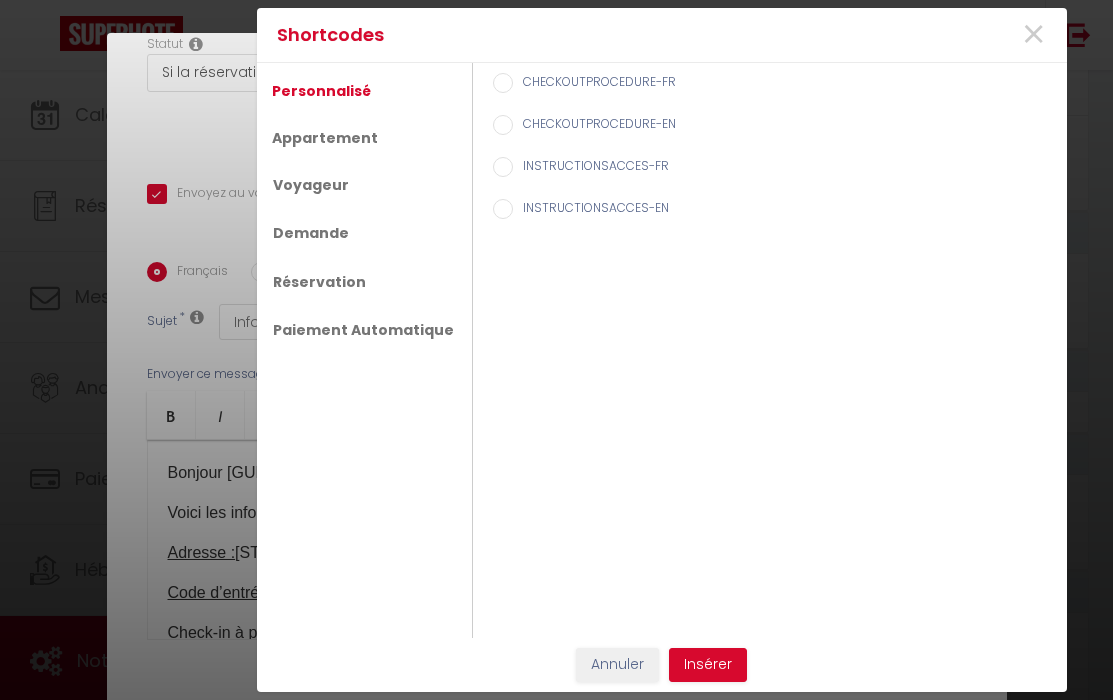 click on "Annuler" at bounding box center [617, 665] 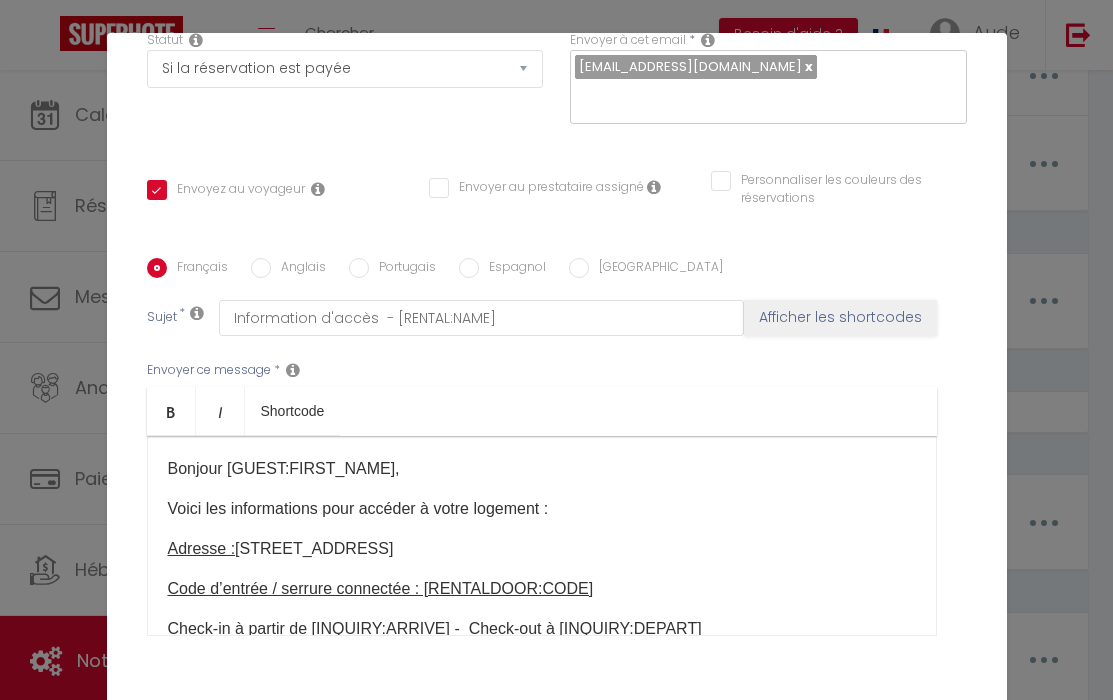 scroll, scrollTop: 340, scrollLeft: 0, axis: vertical 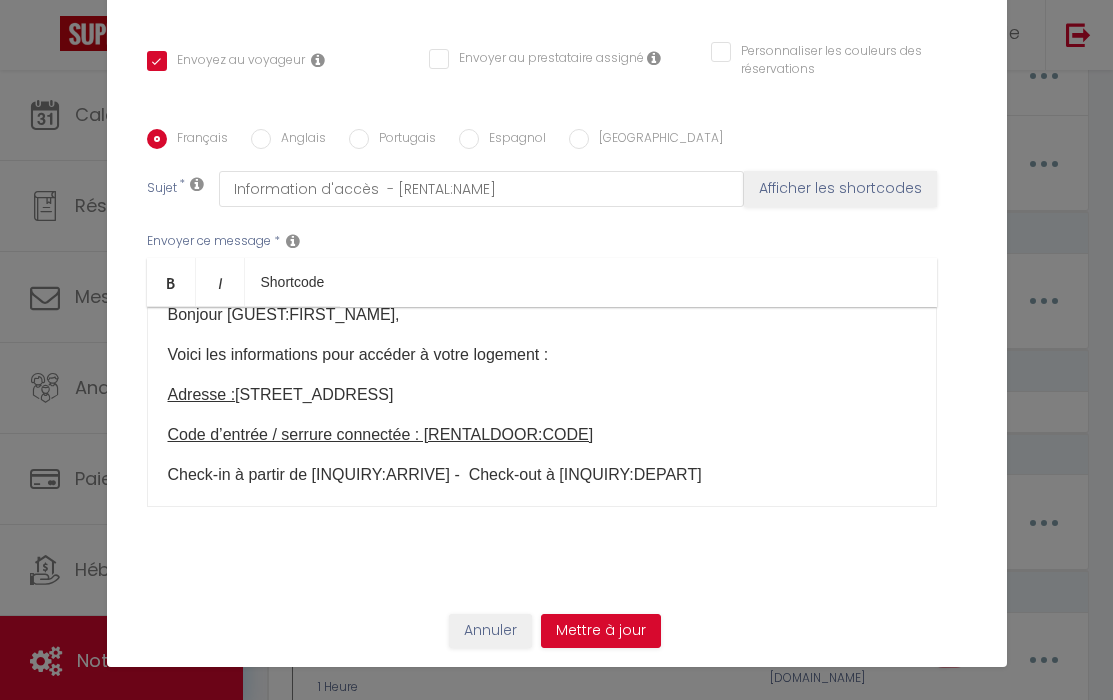 drag, startPoint x: 589, startPoint y: 433, endPoint x: 537, endPoint y: 434, distance: 52.009613 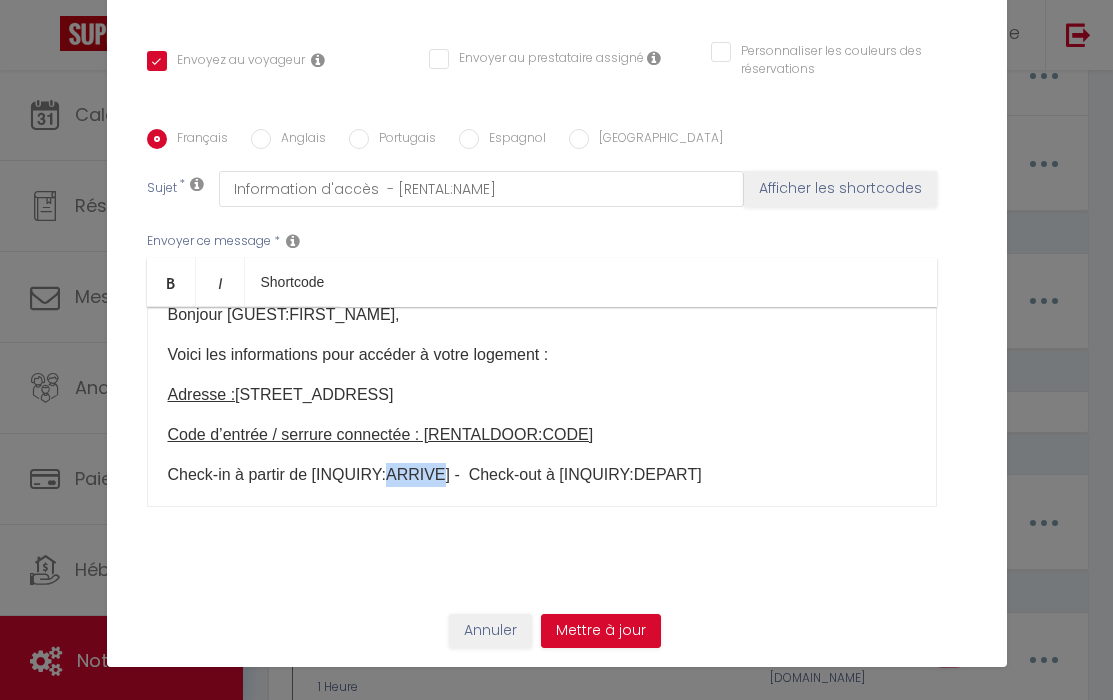 click on "Check-in à partir de [INQUIRY:ARRIVE]​ -  Check-out à [INQUIRY:DEPART]​" at bounding box center [542, 475] 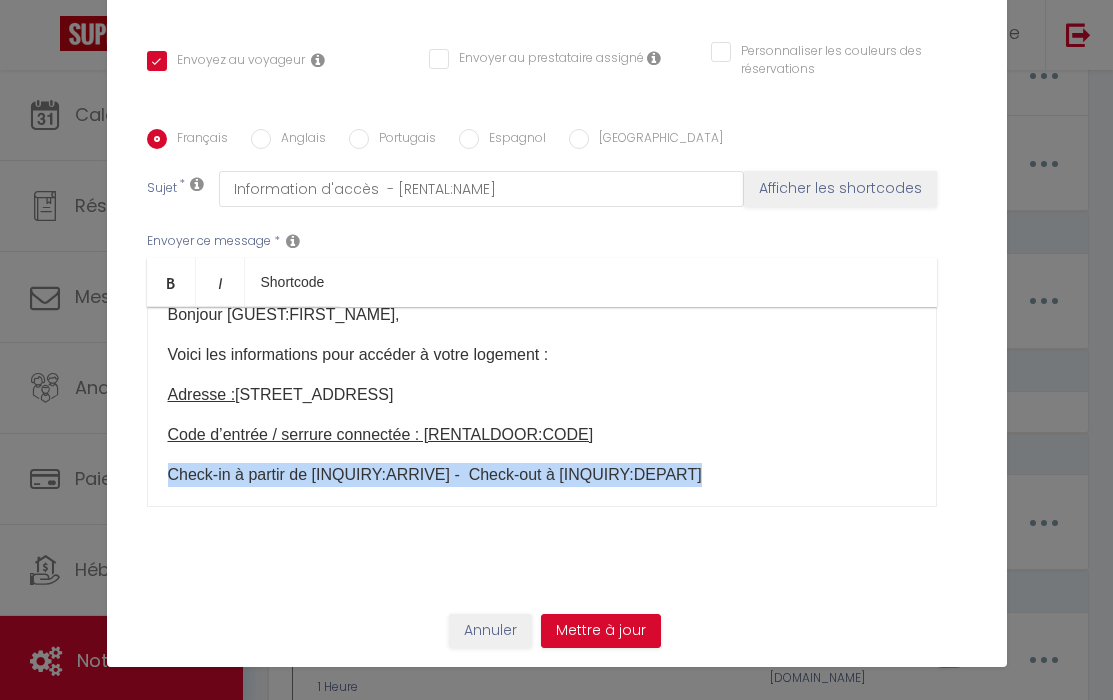click on "Check-in à partir de [INQUIRY:ARRIVE]​ -  Check-out à [INQUIRY:DEPART]​" at bounding box center [542, 475] 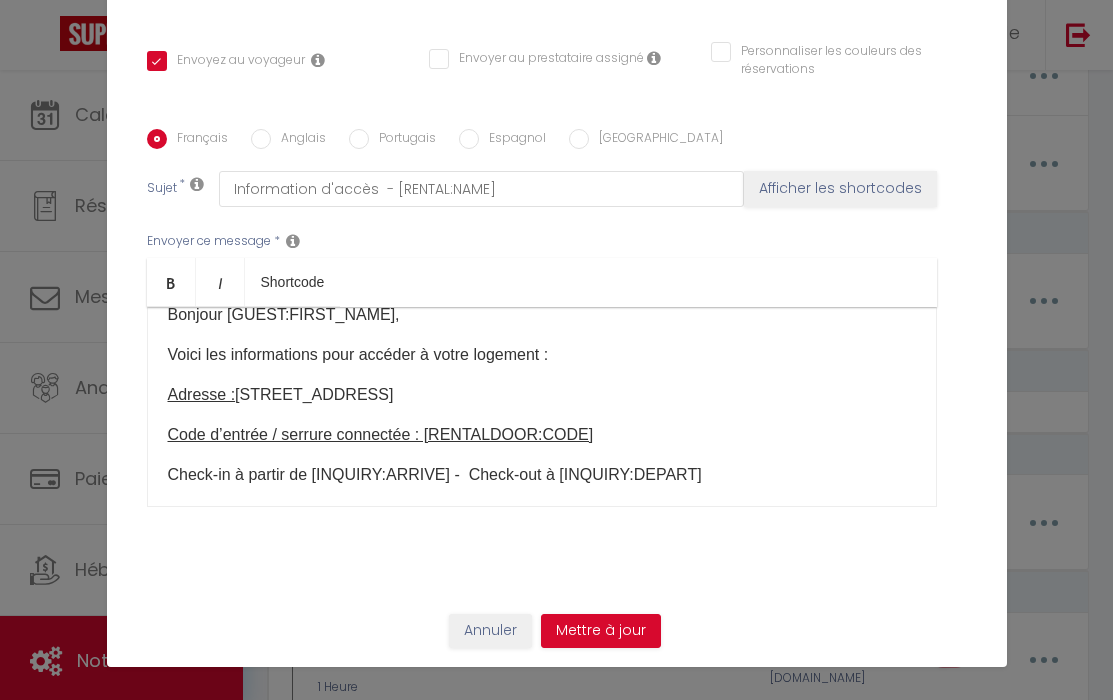 click on "Bonjour [GUEST:FIRST_NAME]​,
Voici les informations pour accéder à votre logement :
Adresse :  [STREET_ADDRESS] / serrure connectée : [RENTALDOOR:CODE]​ Check-in à partir de [INQUIRY:ARRIVE]​ -  Check-out à [INQUIRY:DEPART]​
Parking privé  :
le portail s’ouvre avec un cadenas à code.
Code : 1501
Vous pouvez laisser le portail ouvert en journée. Si vous avez pas prévu de ressortir, il est préférable de fermer le portail derrière vous.
Accès :
L’accès au logement se fera par quelques marches que vous trouverez à côté du parking descendant entre deux bâtiments. Sur la droite vous trouverez votre logement ( un petit maison jaune)
Tout est prêt pour vous accueillir ! Si besoin, je suis joignable via Airbnb ou au 06 21 35 49 95.
Bonne installation !
Aude – Craft Home ​" at bounding box center [542, 407] 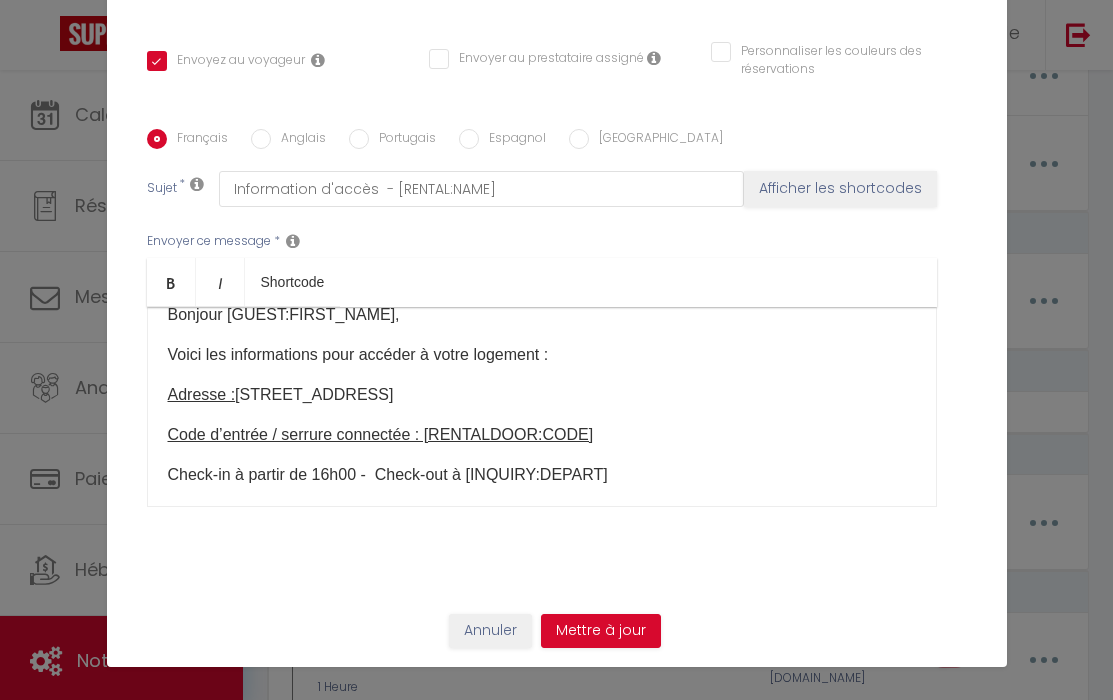 click on "Check-in à partir de 16h00 -  Check-out à [INQUIRY:DEPART]​" at bounding box center [542, 475] 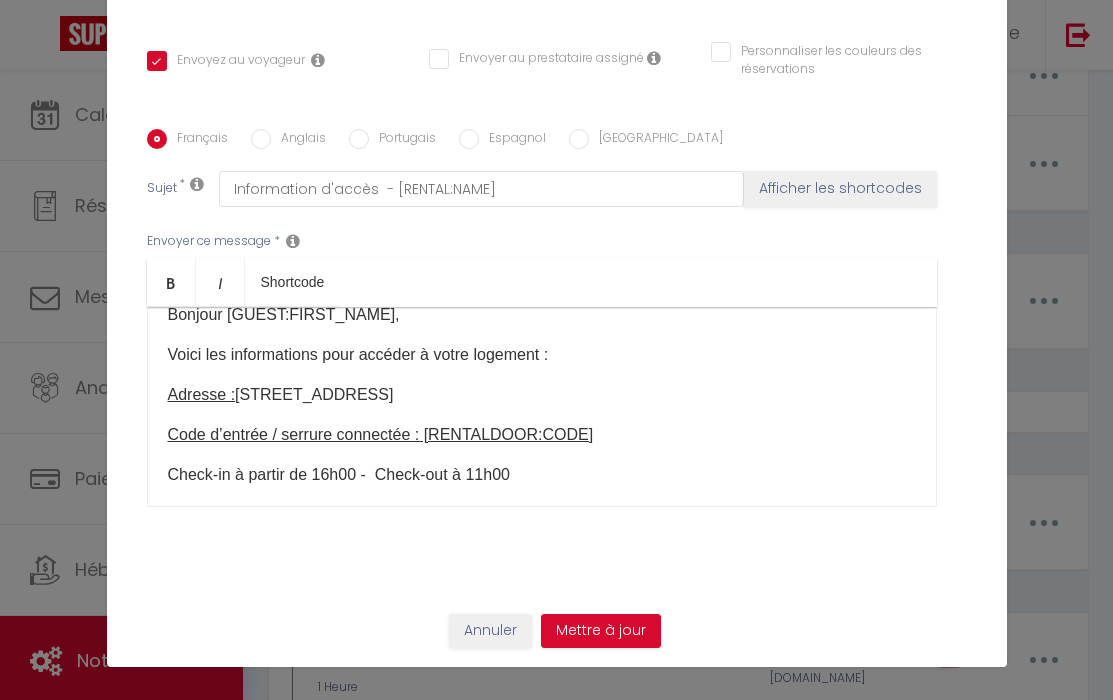 click on "Adresse :  [STREET_ADDRESS]" at bounding box center [542, 395] 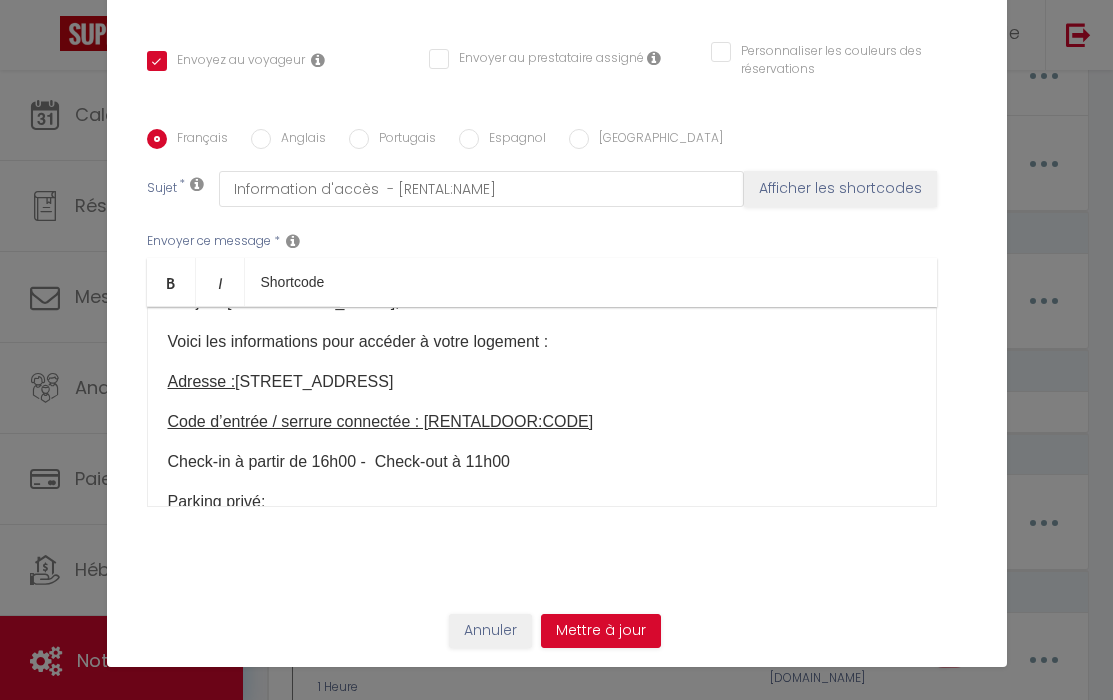 scroll, scrollTop: 0, scrollLeft: 0, axis: both 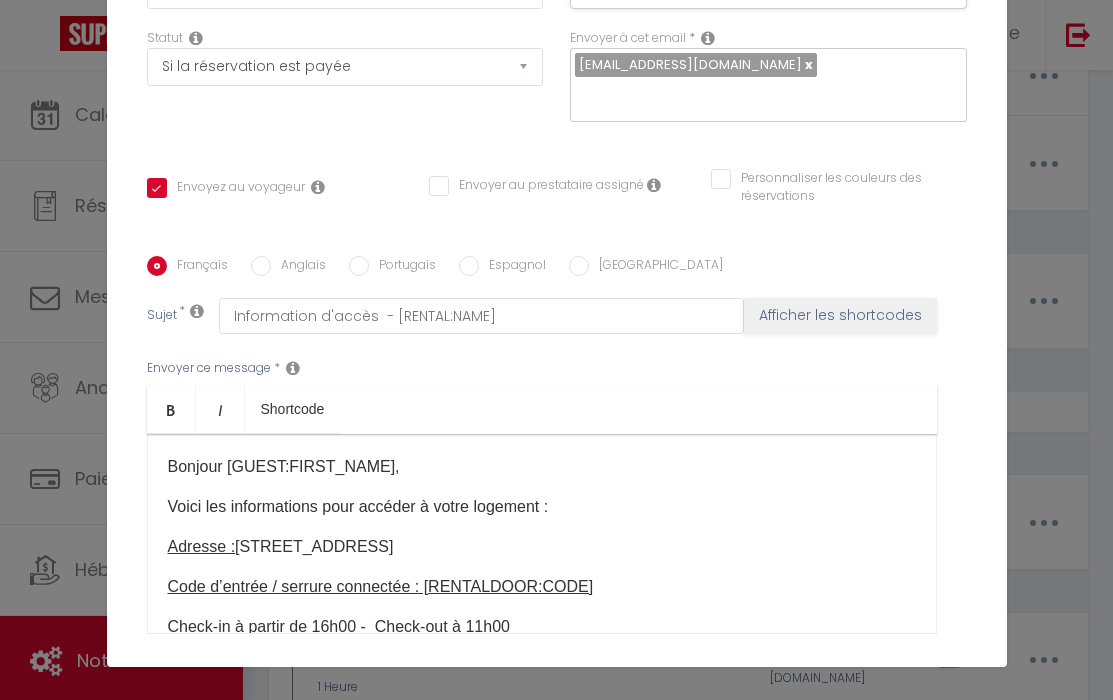 click on "Code d’entrée / serrure connectée : [RENTALDOOR:CODE]​" at bounding box center [542, 587] 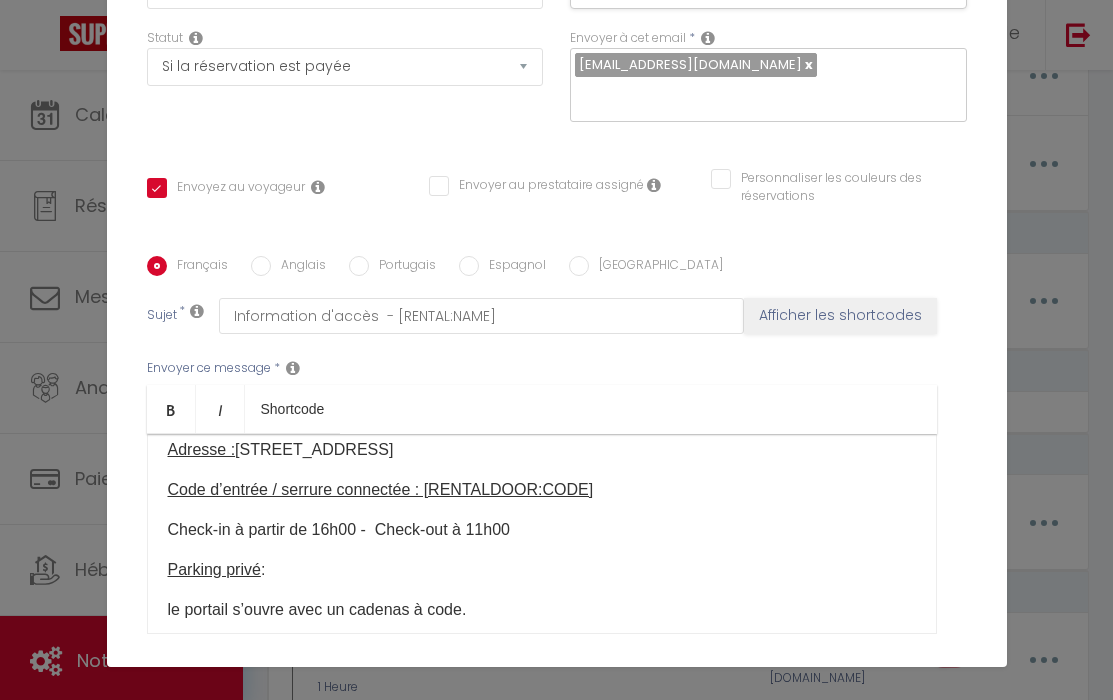 scroll, scrollTop: 542, scrollLeft: 0, axis: vertical 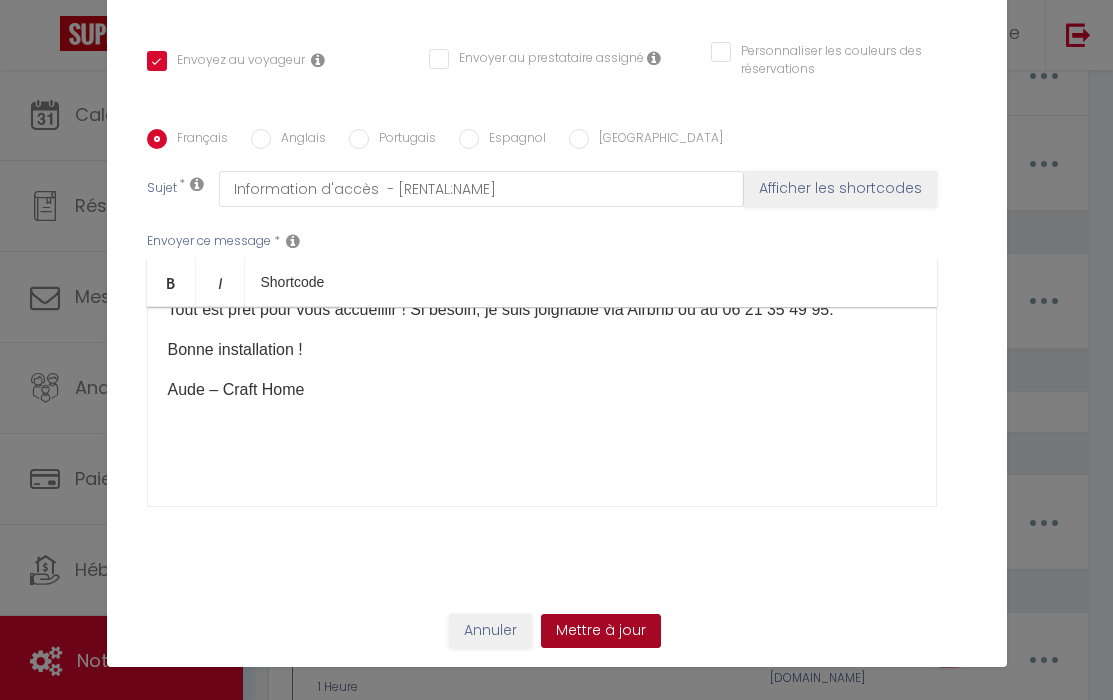 click on "Mettre à jour" at bounding box center [601, 631] 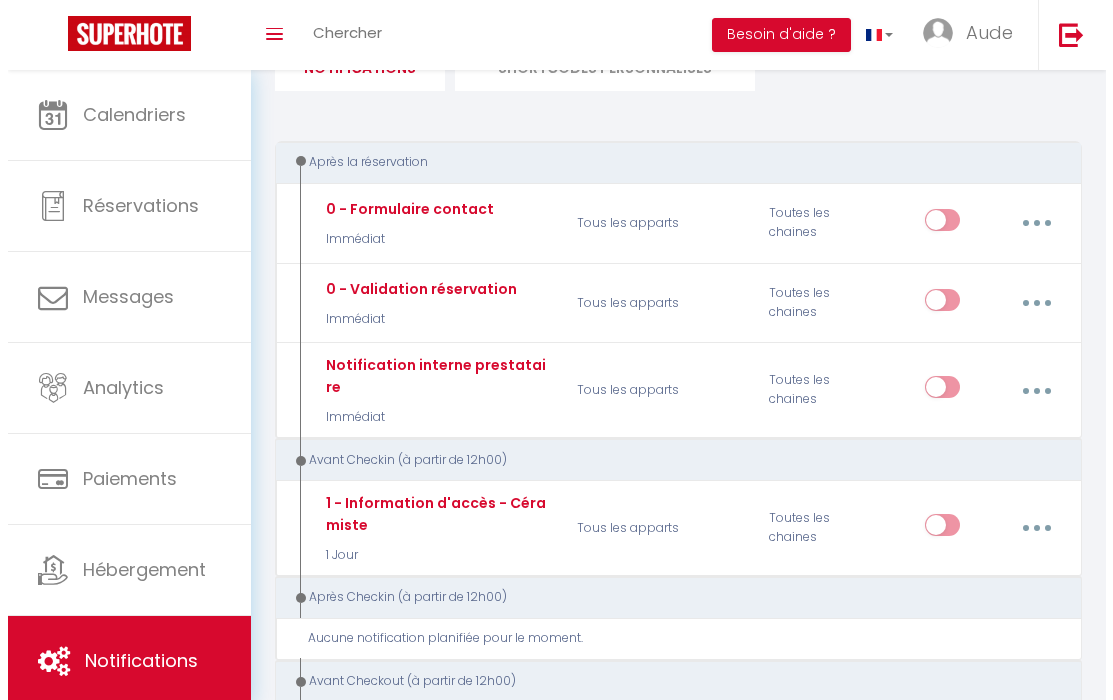 scroll, scrollTop: 0, scrollLeft: 0, axis: both 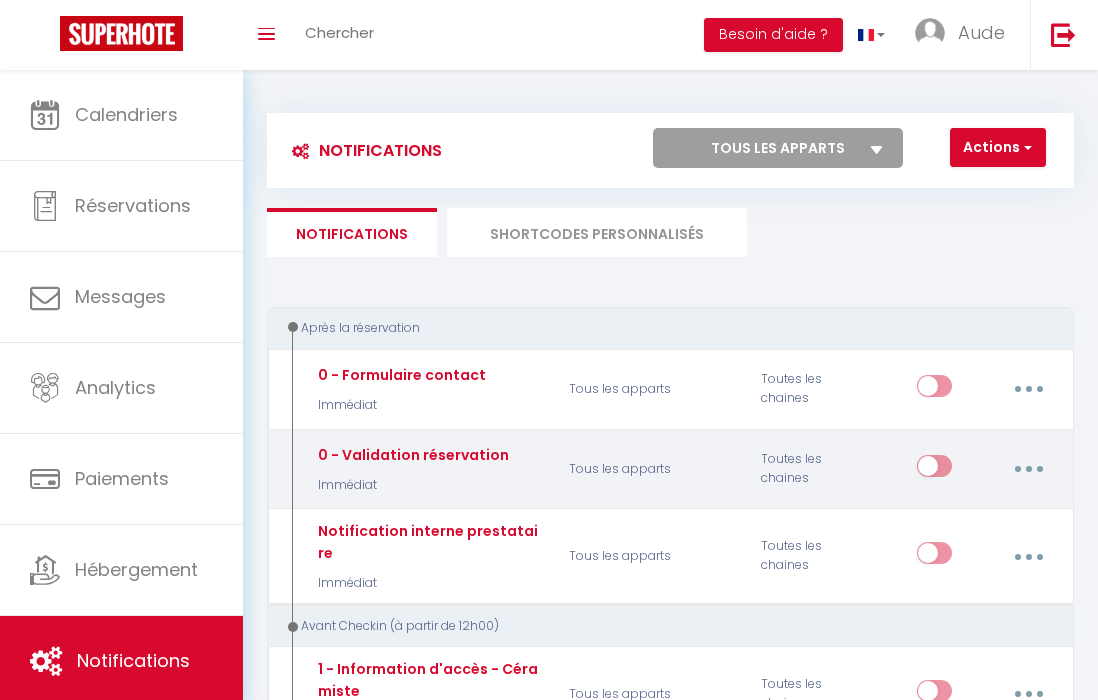 click at bounding box center [1028, 469] 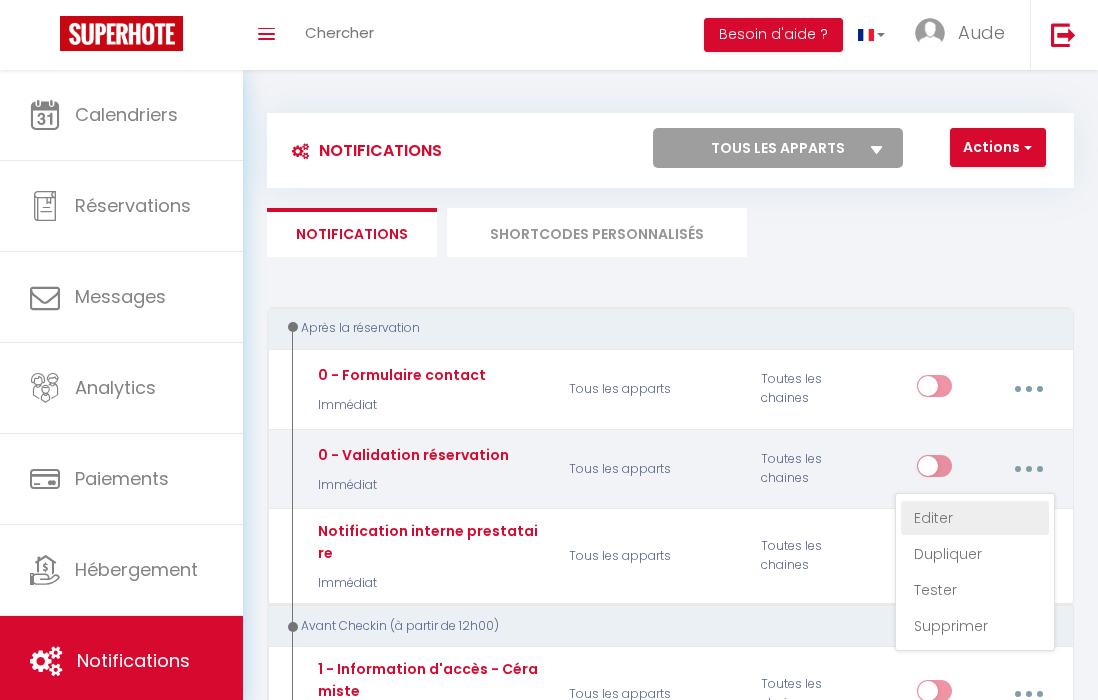 click on "Editer" at bounding box center (975, 518) 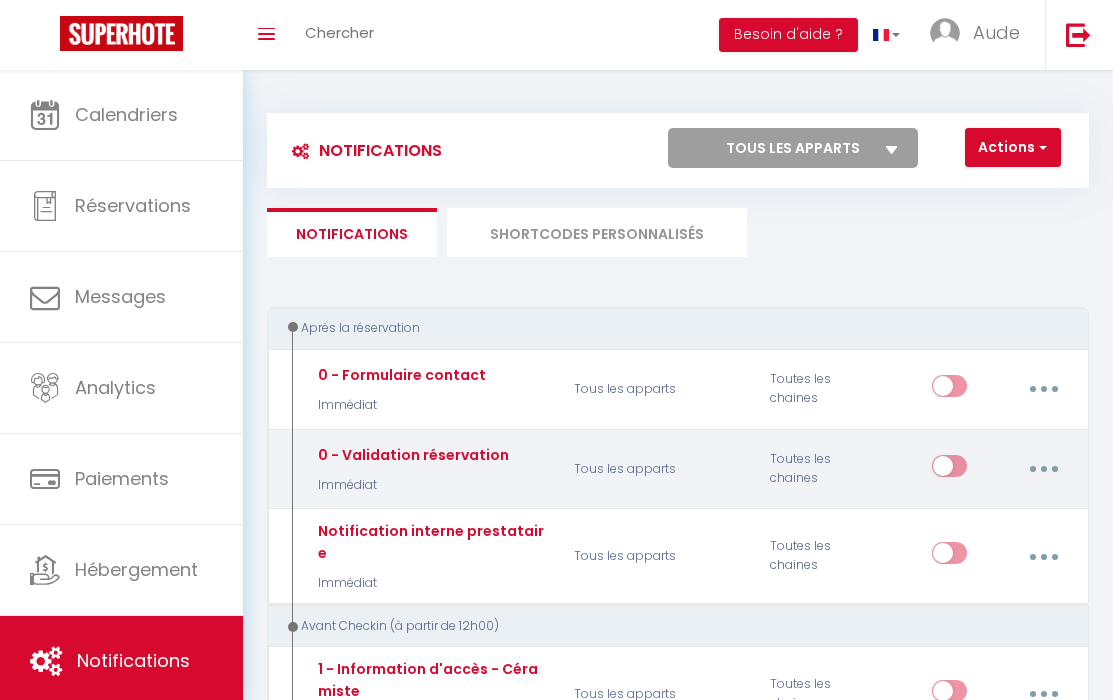 scroll, scrollTop: 182, scrollLeft: 0, axis: vertical 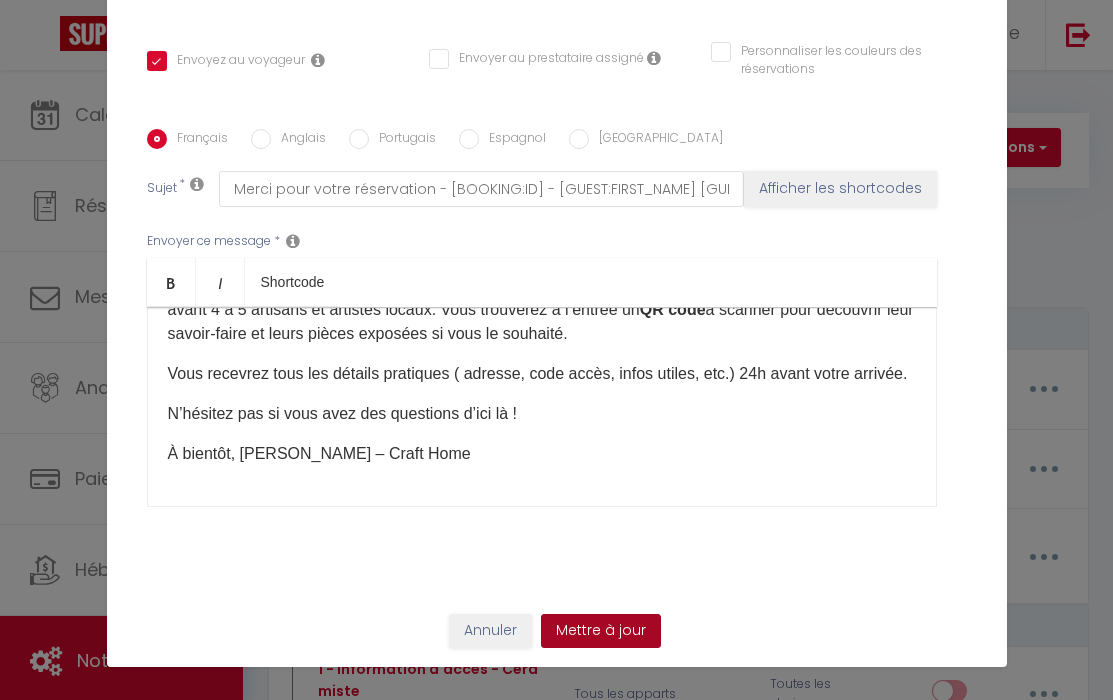 click on "Mettre à jour" at bounding box center (601, 631) 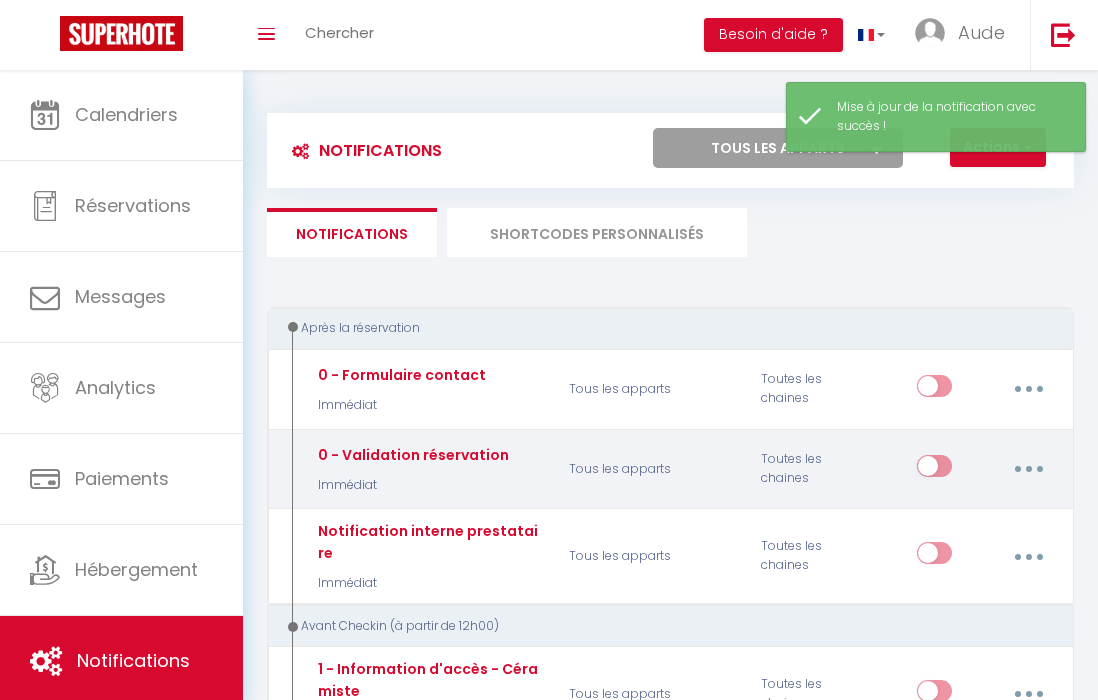 click at bounding box center (1028, 469) 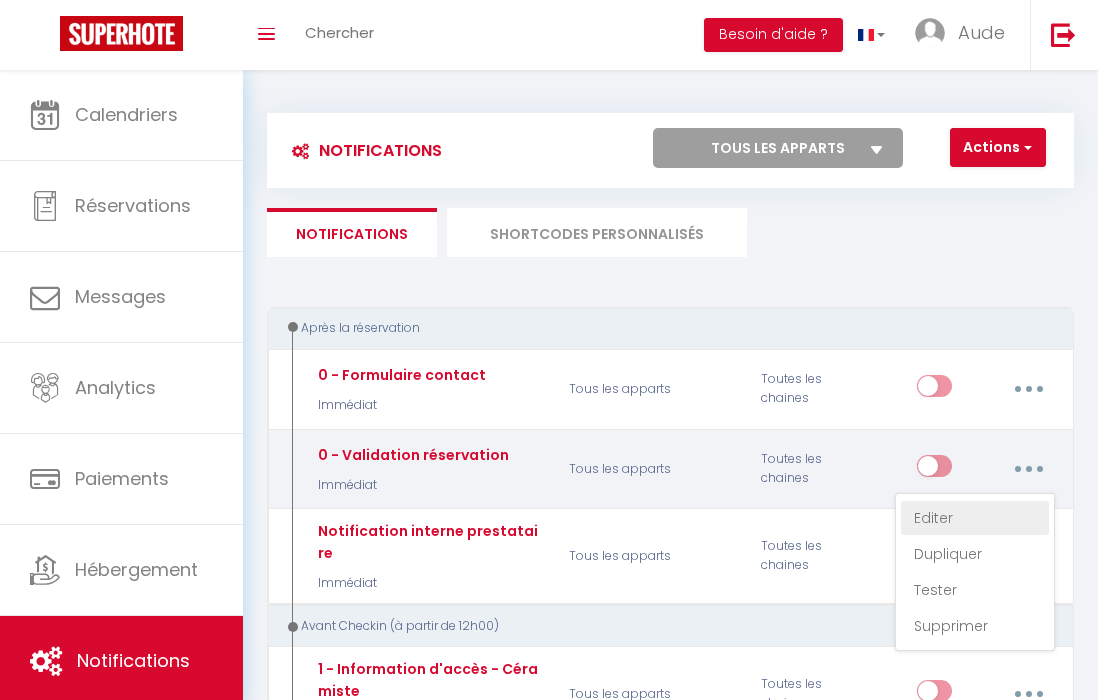 click on "Editer" at bounding box center [975, 518] 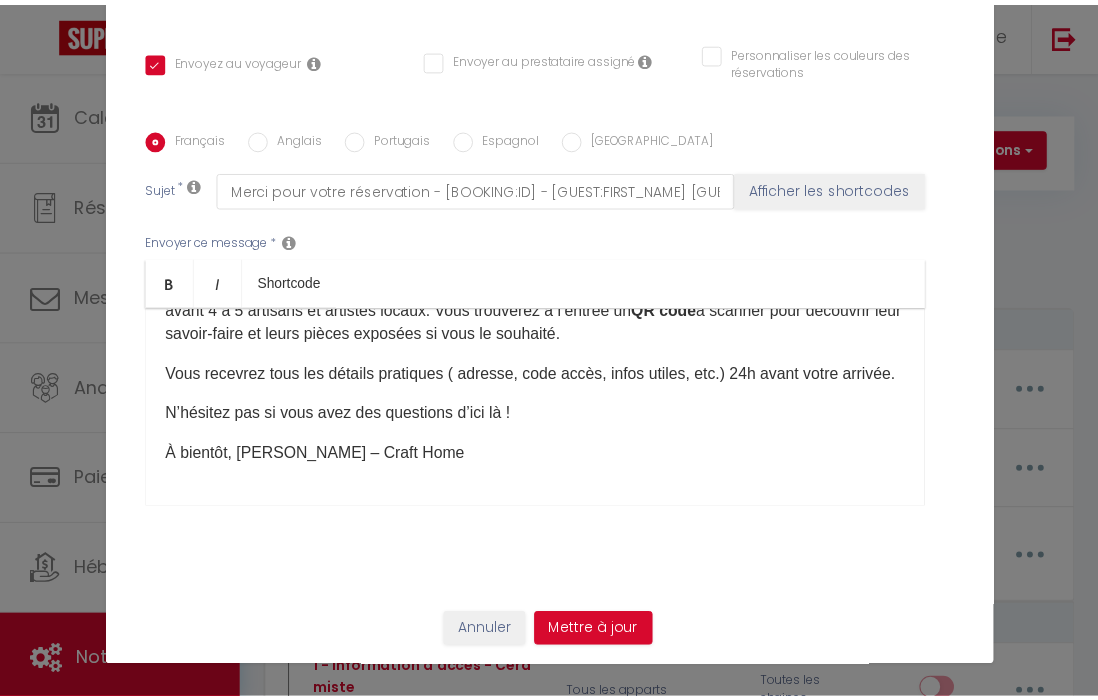 scroll, scrollTop: 182, scrollLeft: 0, axis: vertical 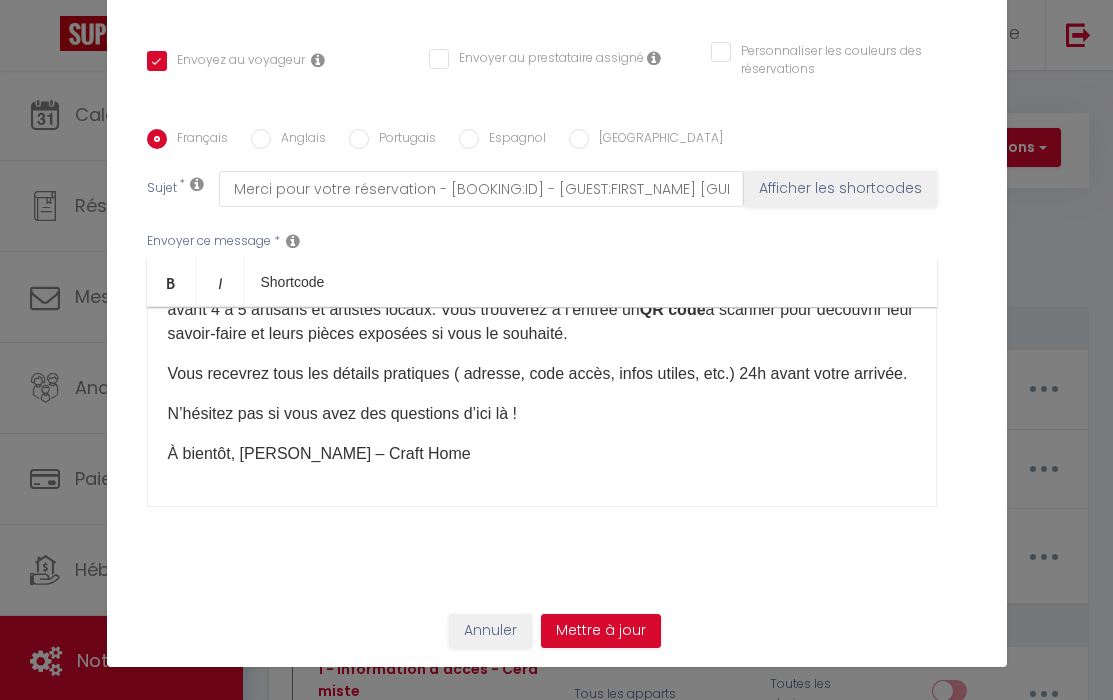 click on "Modifier la notification   ×   Titre   *     0 - Validation réservation   Pour cet hébergement
Sélectionner les hébergements
Tous les apparts
Autres
Craft Home - Le céramiste  · Craft Home– Studio – Balnéo/ Parking privée
Lorsque cet événement se produit   *      Après la réservation   Avant Checkin (à partir de 12h00)   Après Checkin (à partir de 12h00)   Avant Checkout (à partir de 12h00)   Après Checkout (à partir de 12h00)   Température   Co2   [MEDICAL_DATA] sonore   Après visualisation lien paiement   Après Paiement Lien KO   Après Caution Lien KO   Après Paiement Automatique KO   Après Caution Automatique KO   Après Visualisation du Contrat   Après Signature du Contrat   Paiement OK   Après soumission formulaire bienvenue   Date spécifique" at bounding box center [556, 350] 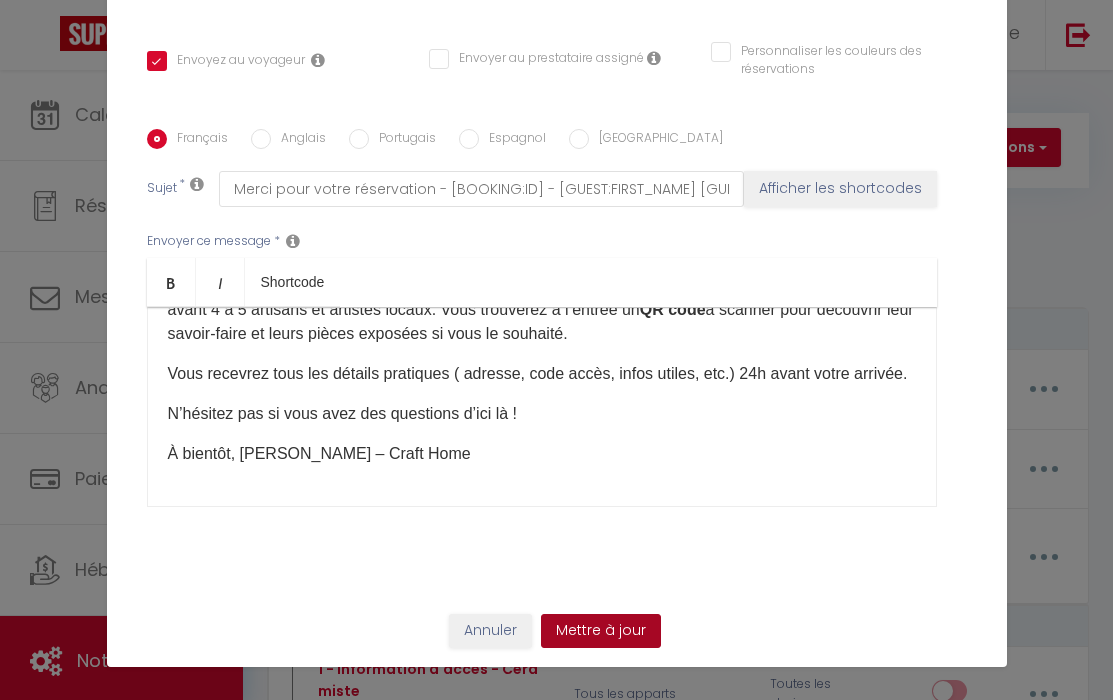 click on "Mettre à jour" at bounding box center [601, 631] 